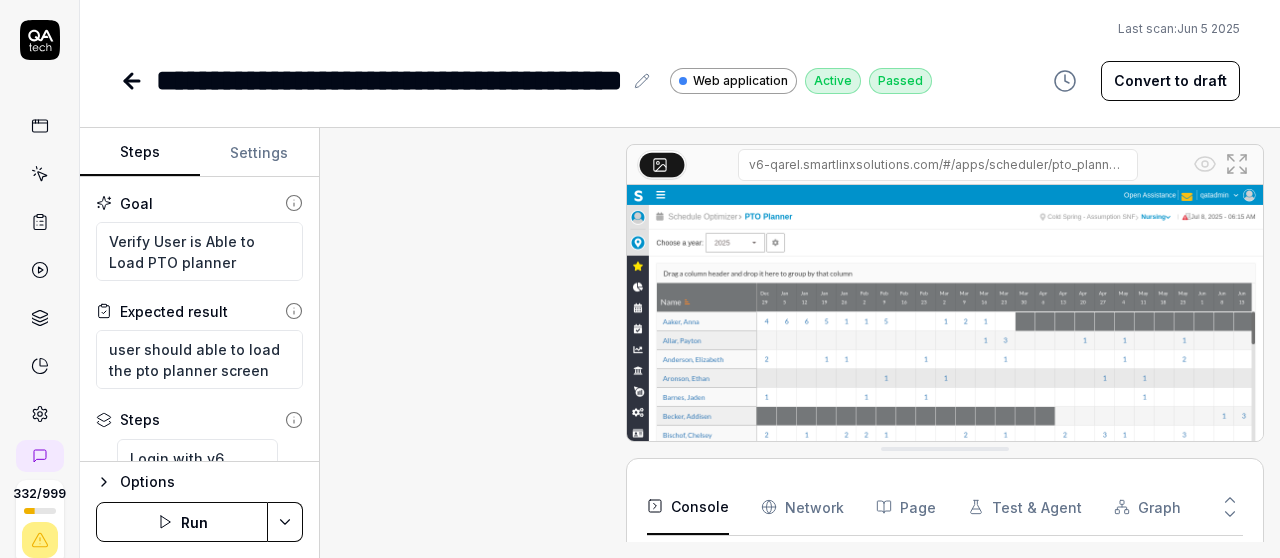 type on "*" 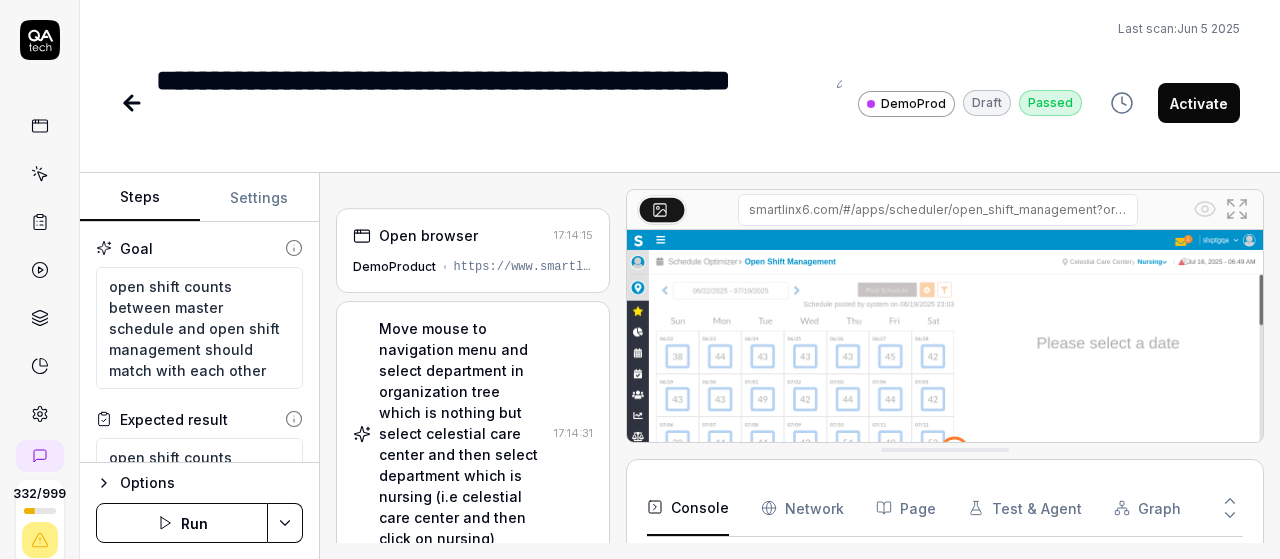 scroll, scrollTop: 0, scrollLeft: 0, axis: both 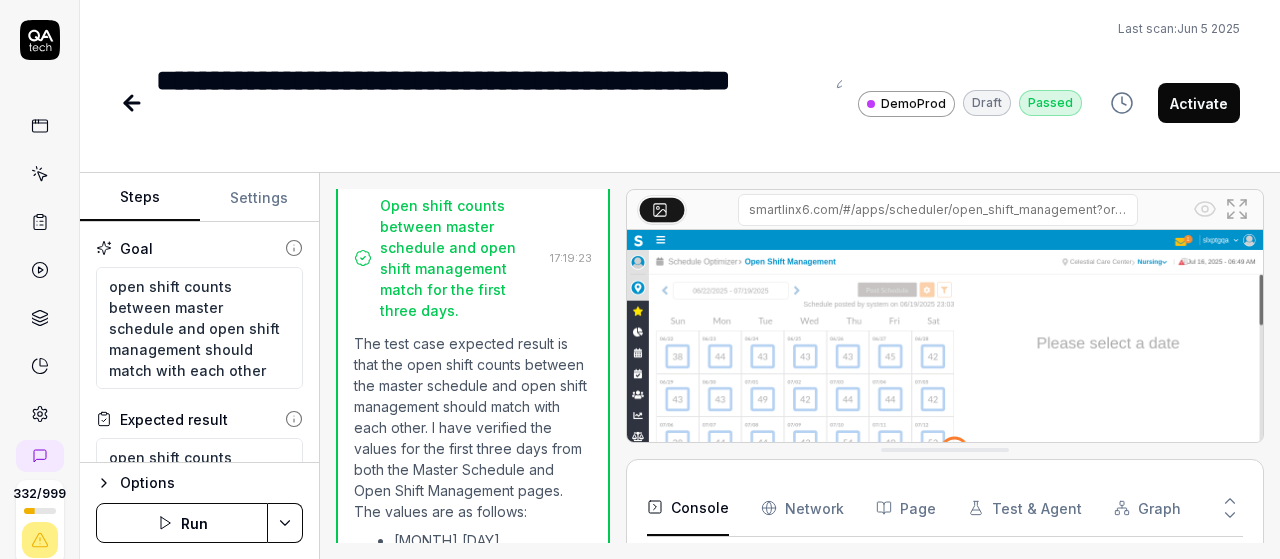 click on "Activate" at bounding box center [1199, 103] 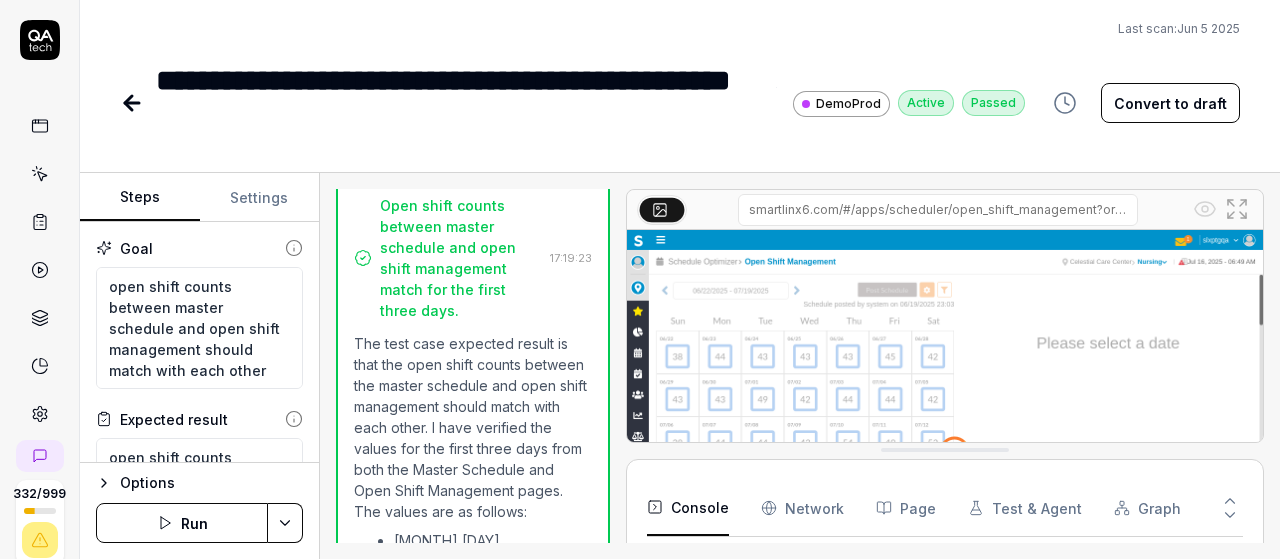 type on "*" 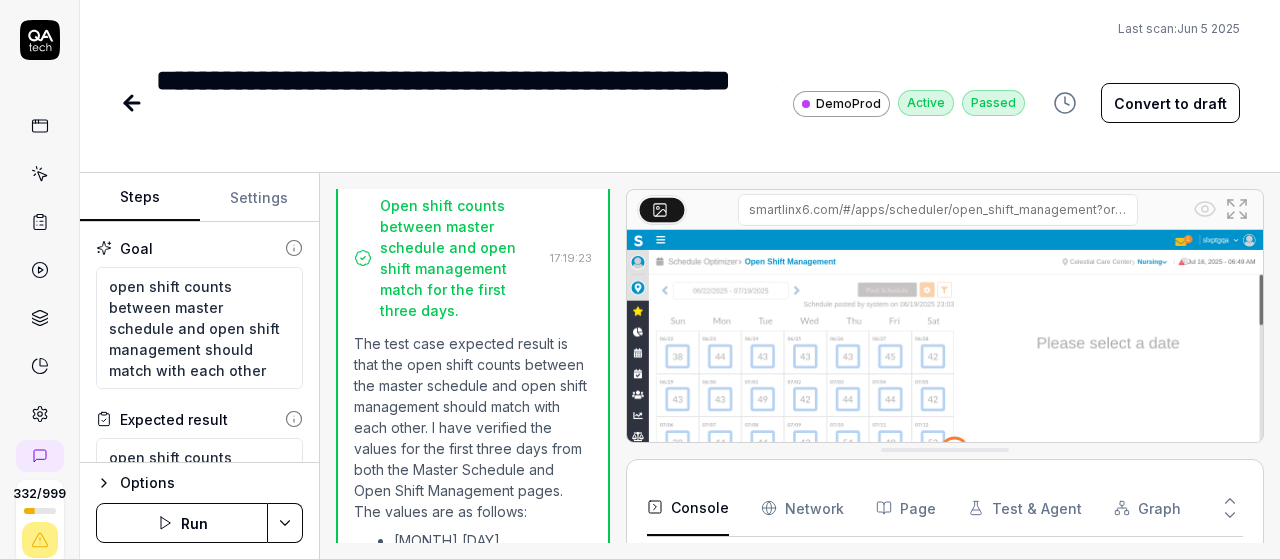 click 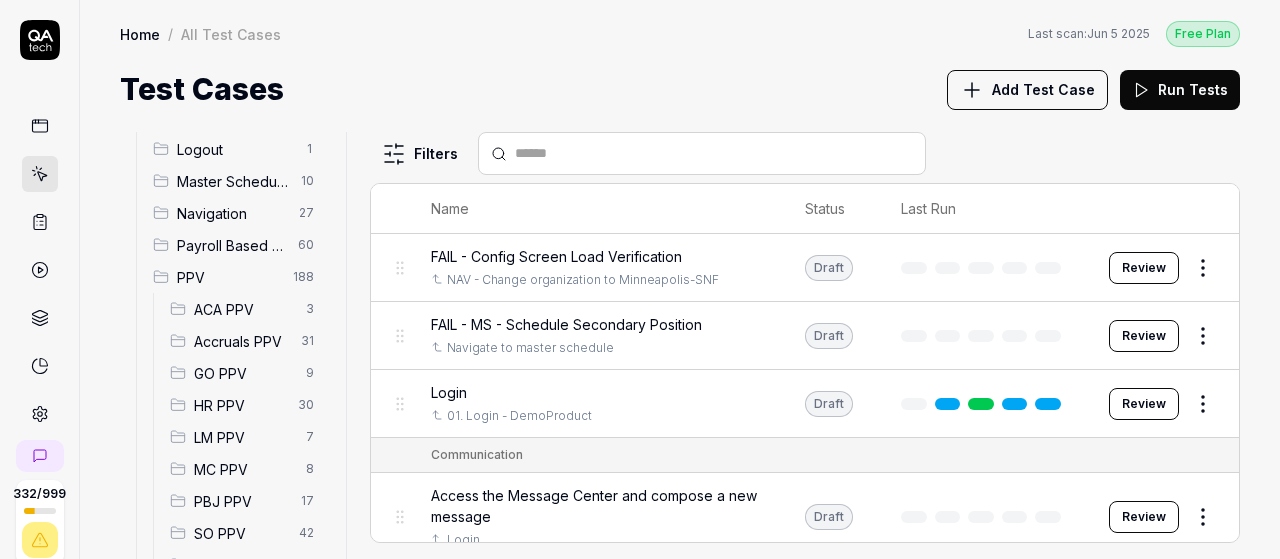 scroll, scrollTop: 250, scrollLeft: 0, axis: vertical 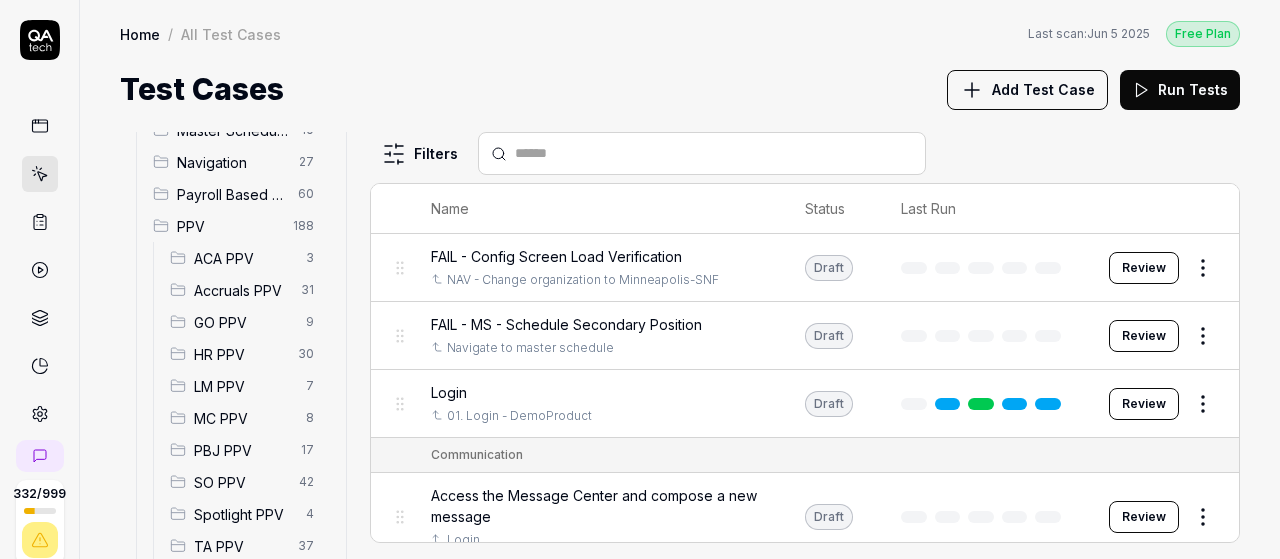 click on "SO PPV" at bounding box center (240, 482) 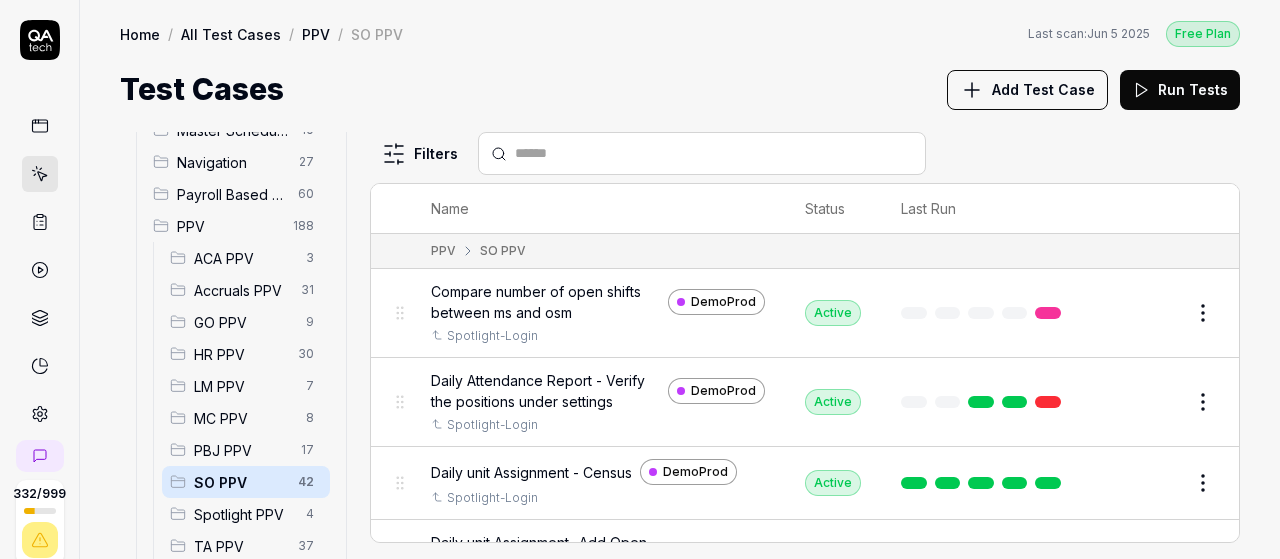 scroll, scrollTop: 283, scrollLeft: 0, axis: vertical 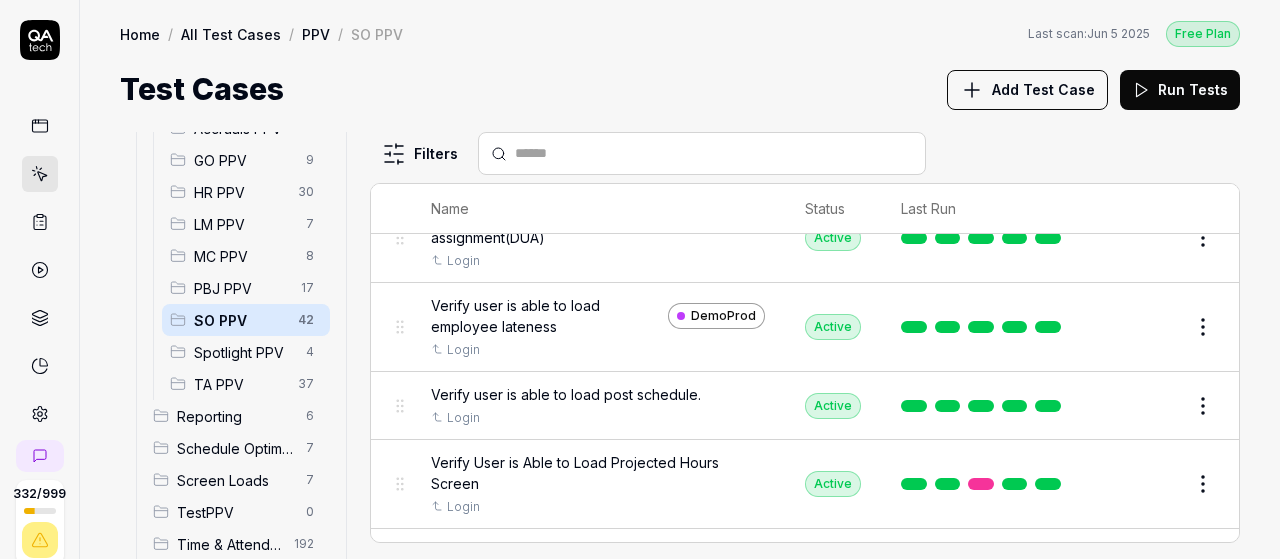 click on "Add Test Case" at bounding box center (1043, 89) 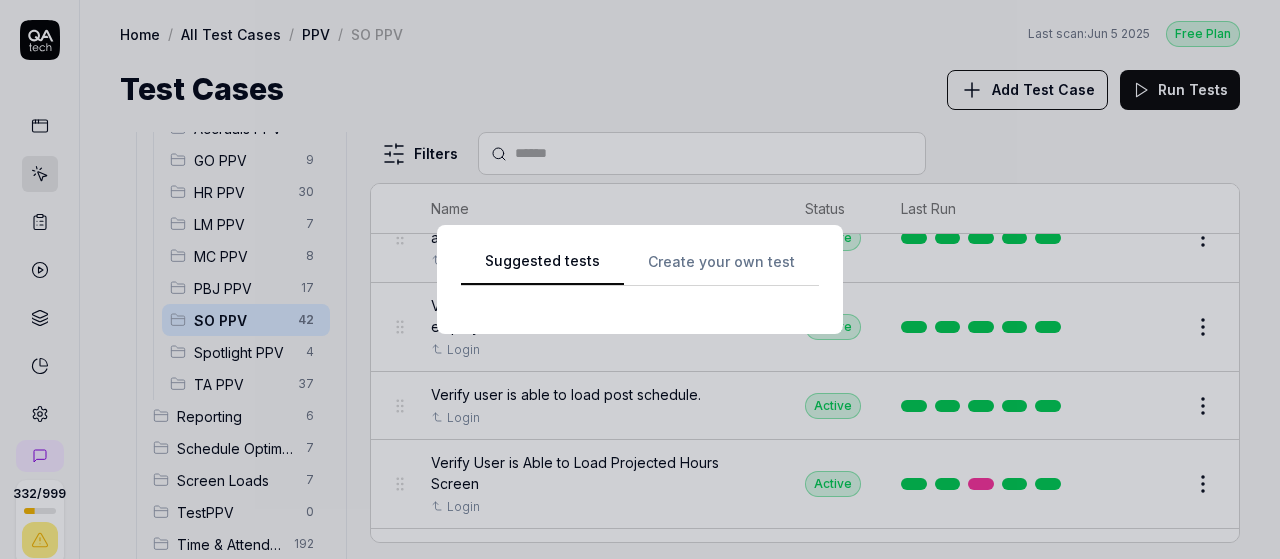 scroll, scrollTop: 0, scrollLeft: 0, axis: both 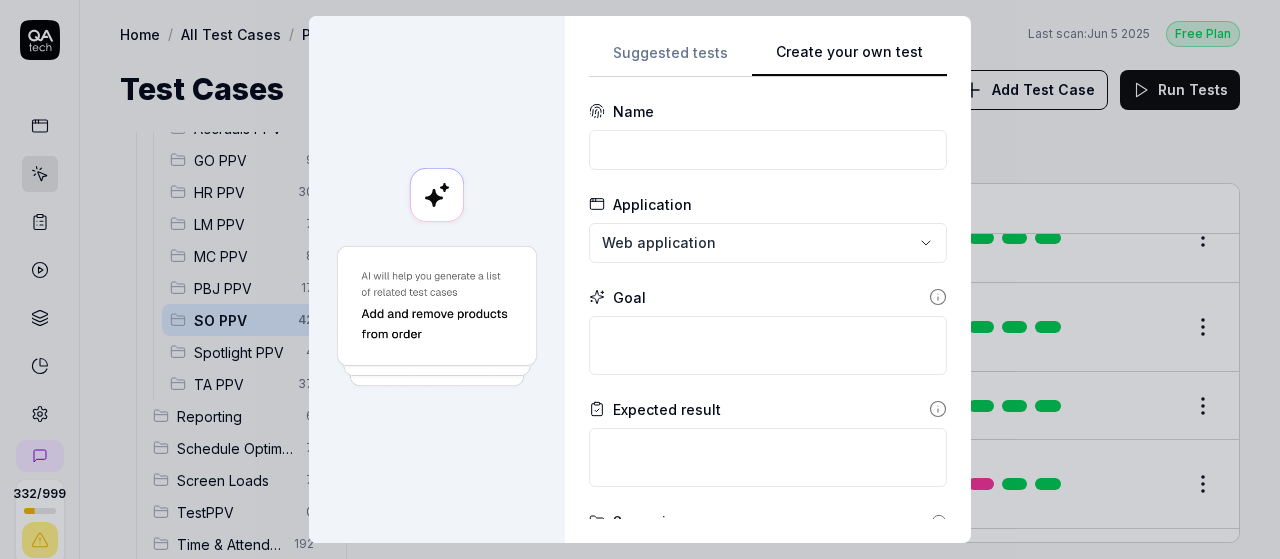 click on "Suggested tests Create your own test Name Application Web application Goal Expected result Scenario Default scenario Dependency No test case Configs Add config Advanced Cancel Generate test" at bounding box center (768, 279) 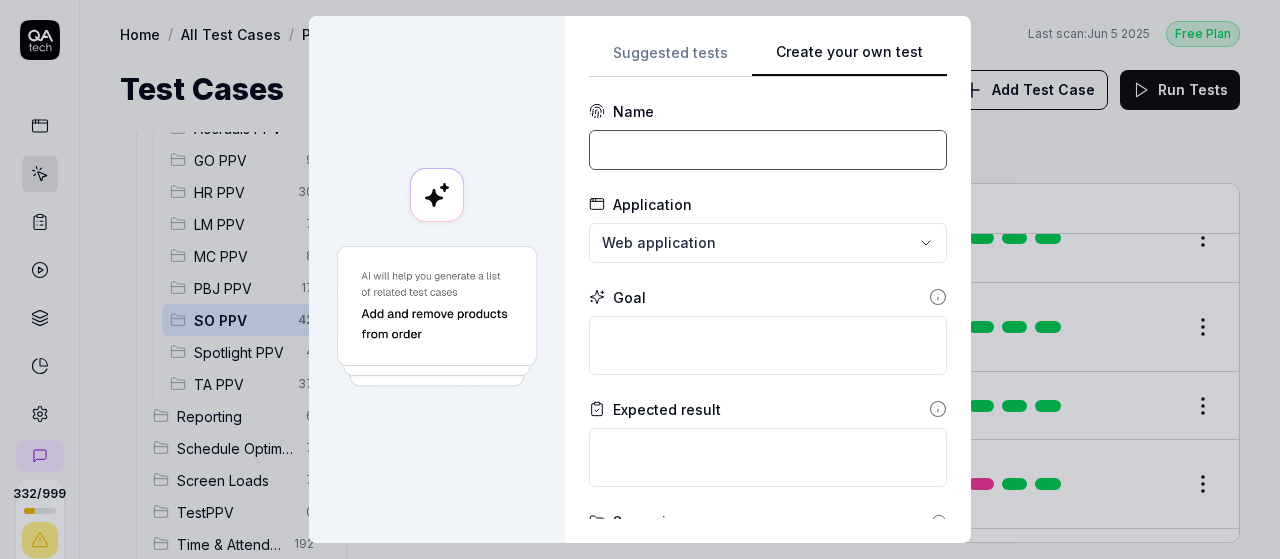 click at bounding box center (768, 150) 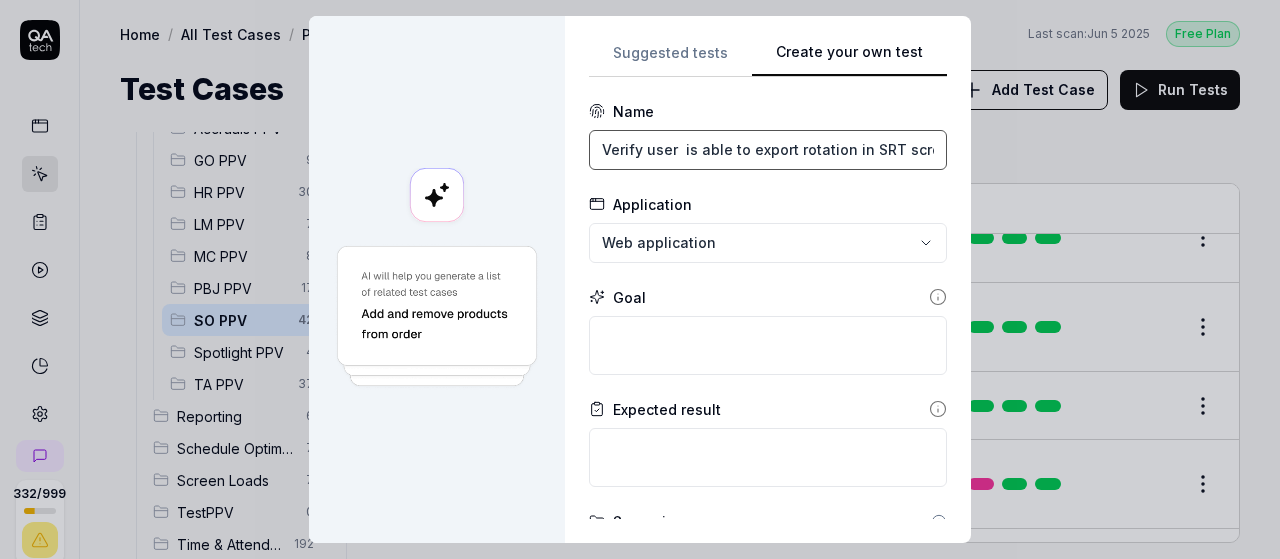 scroll, scrollTop: 0, scrollLeft: 20, axis: horizontal 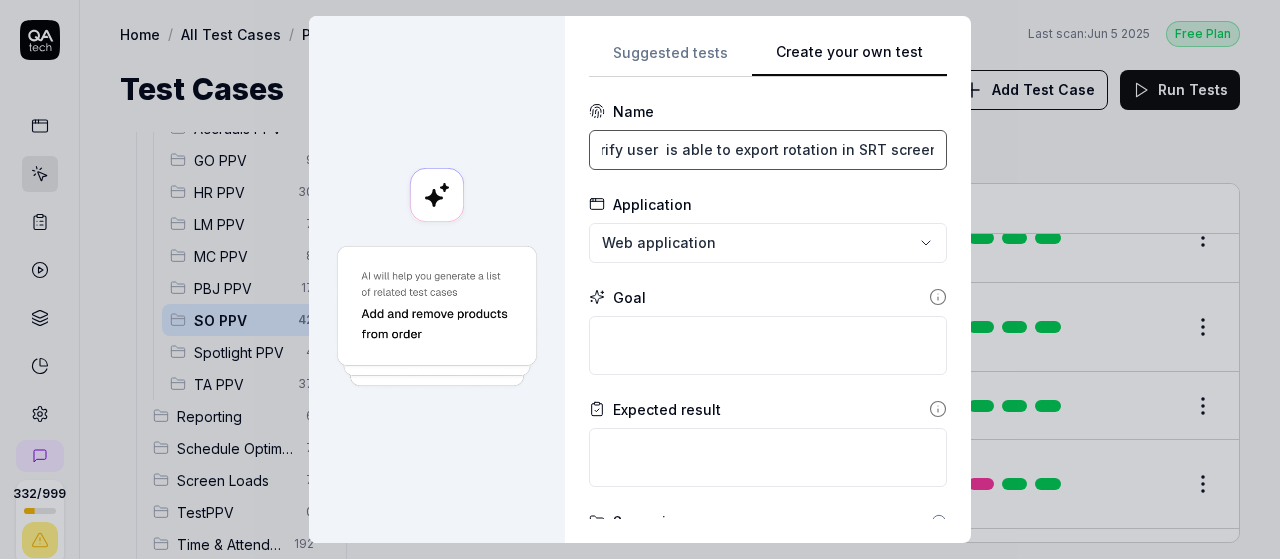 type on "Verify user  is able to export rotation in SRT screen" 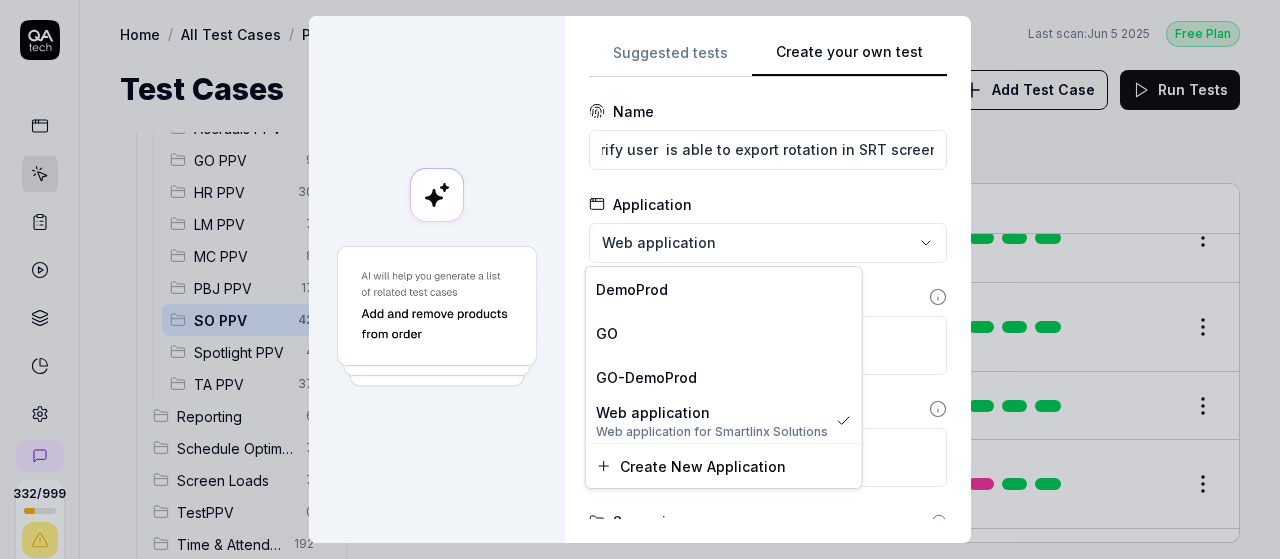 scroll, scrollTop: 0, scrollLeft: 0, axis: both 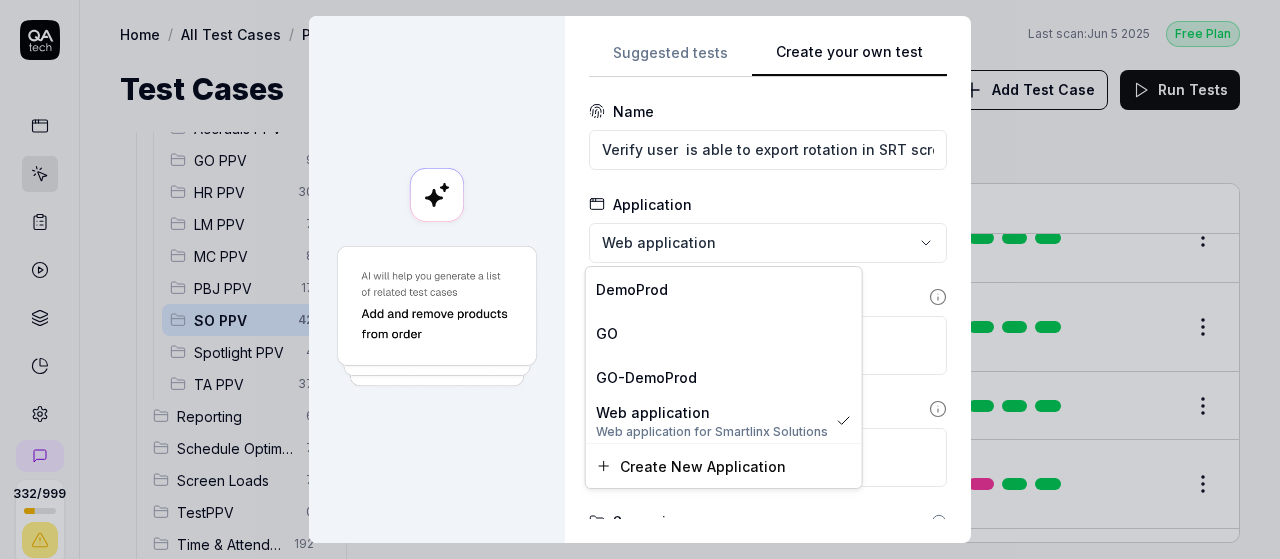 click on "**********" at bounding box center (640, 279) 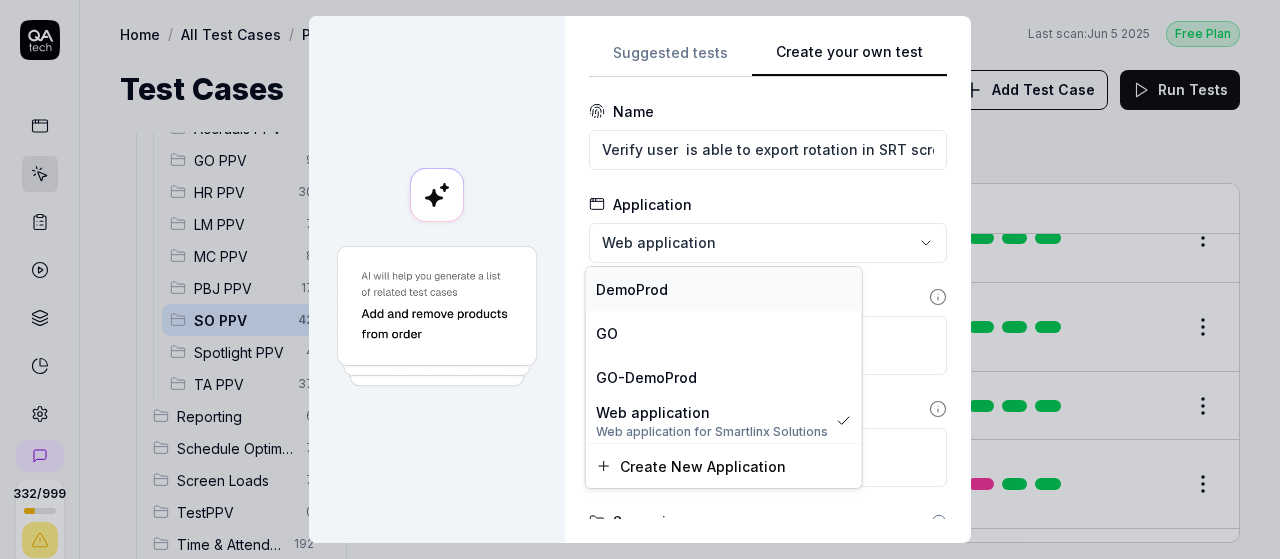 click on "DemoProd" at bounding box center [632, 289] 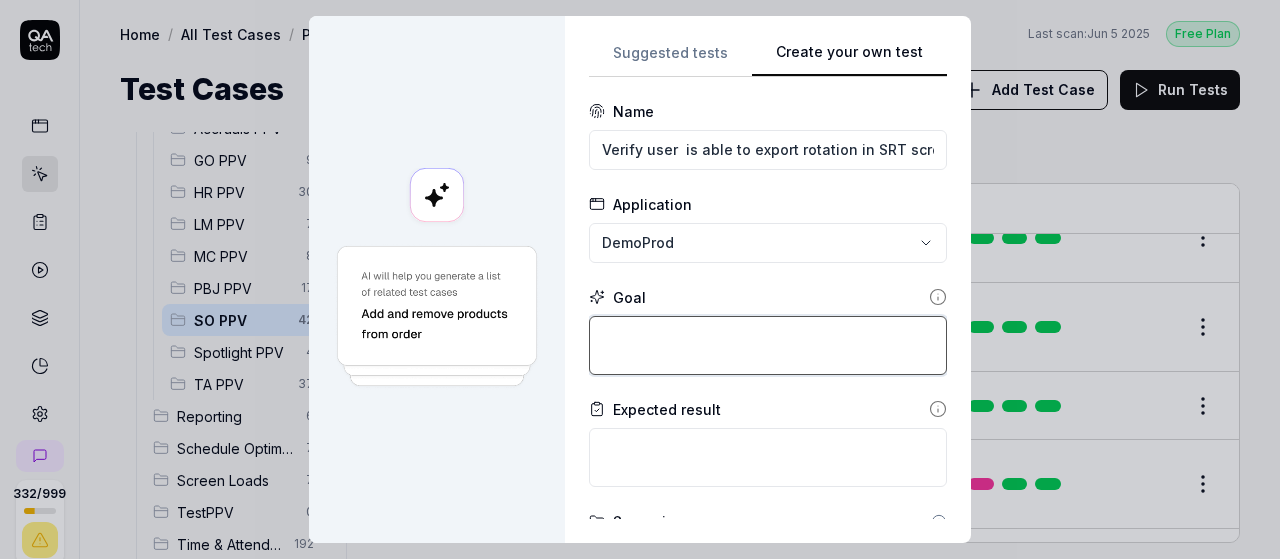 click at bounding box center (768, 345) 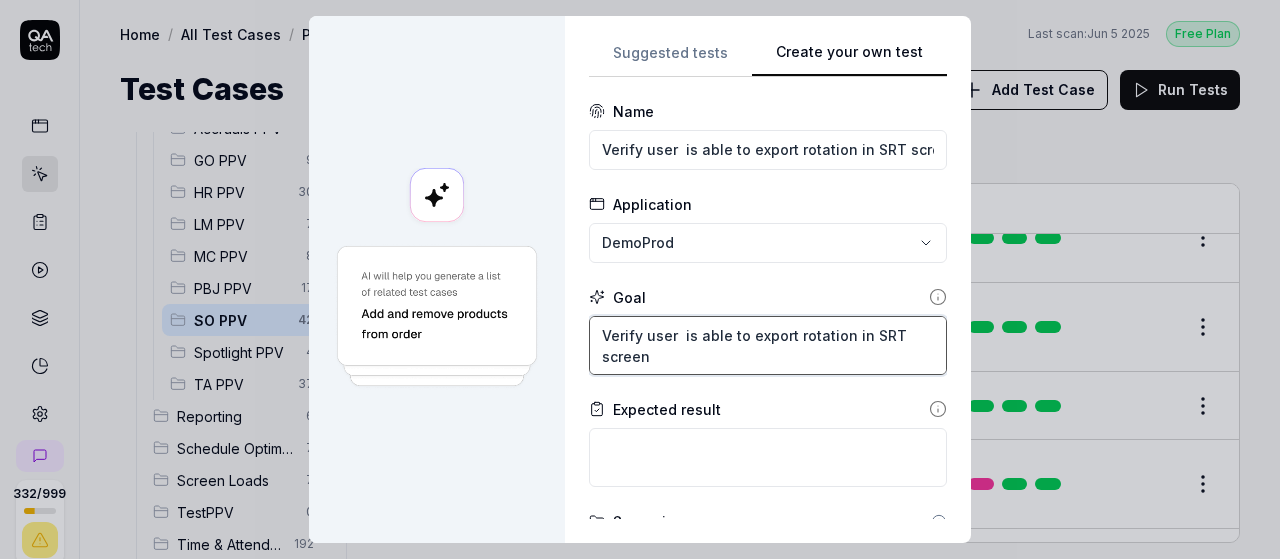 type on "Verify user  is able to export rotation in SRT screen" 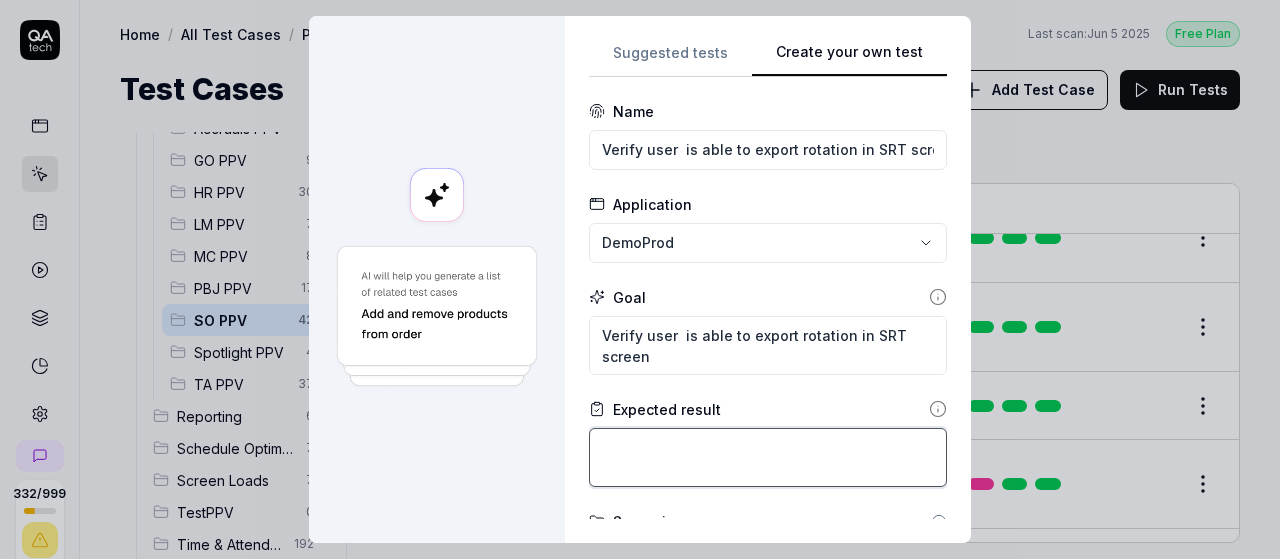 click at bounding box center [768, 457] 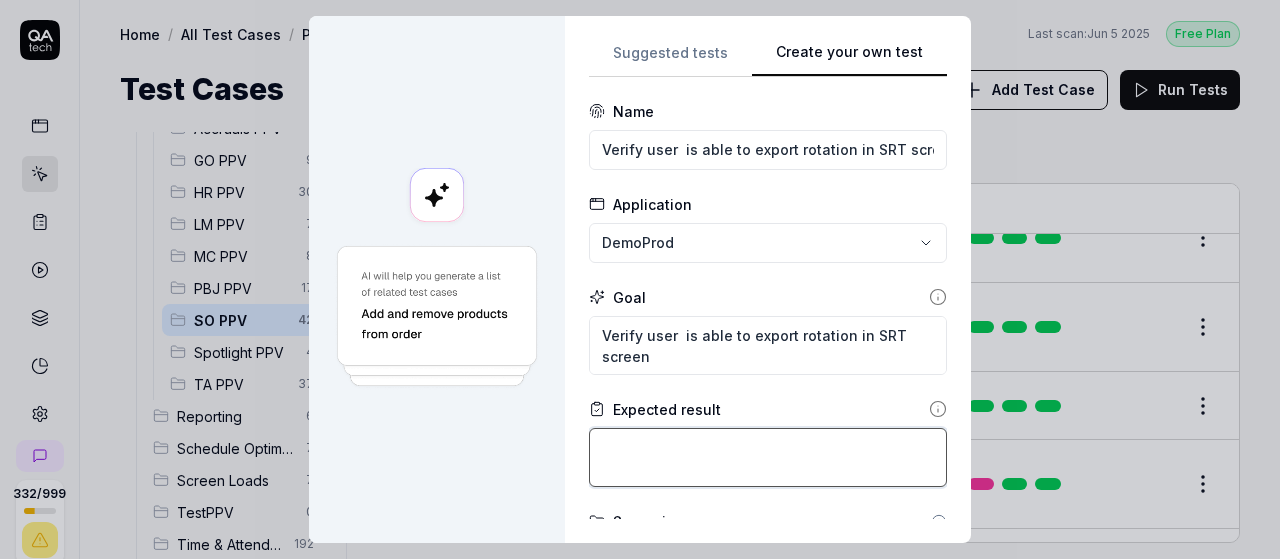 type on "*" 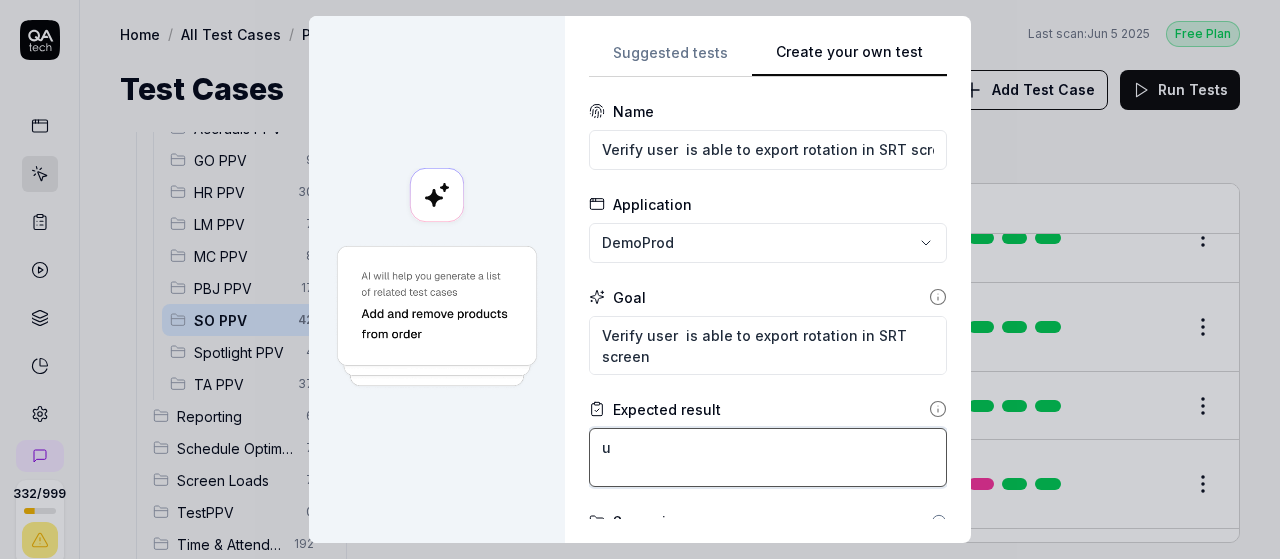 type on "*" 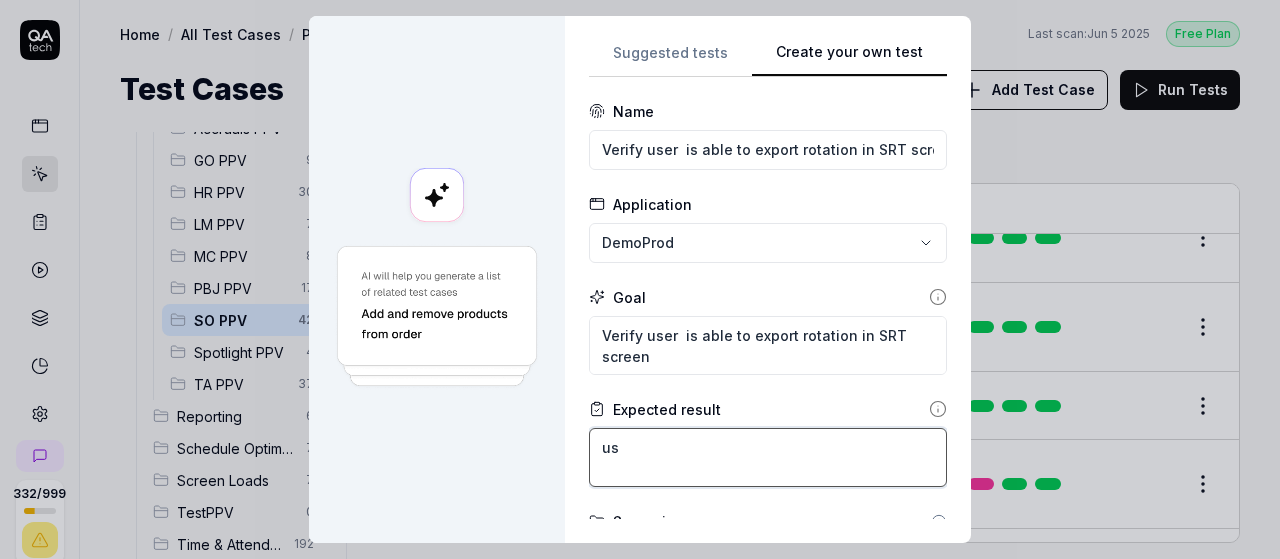 type on "*" 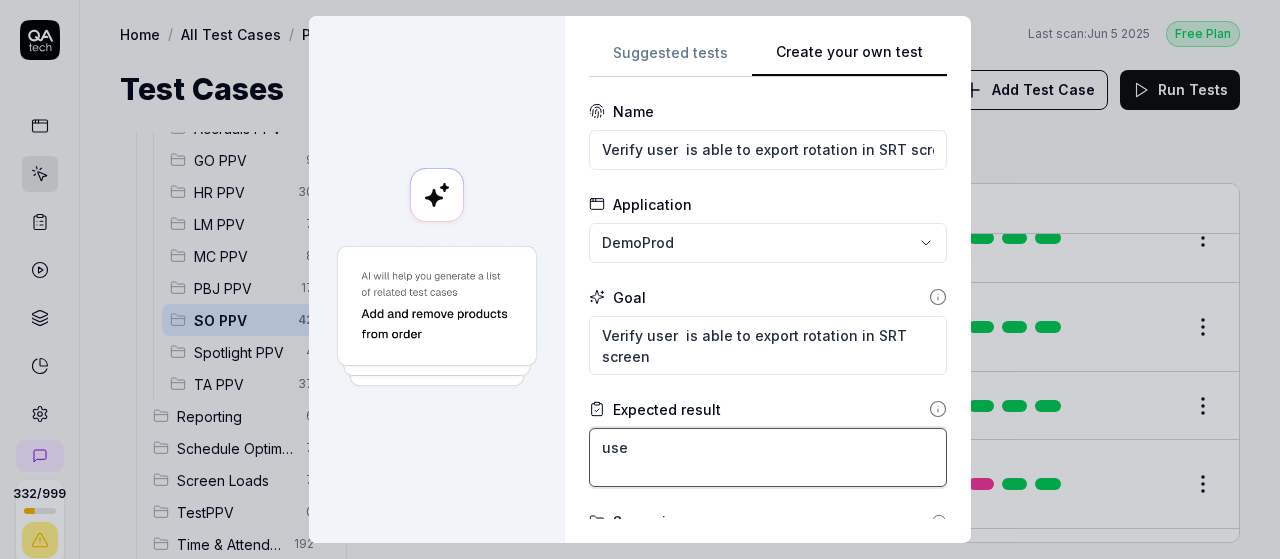 type on "*" 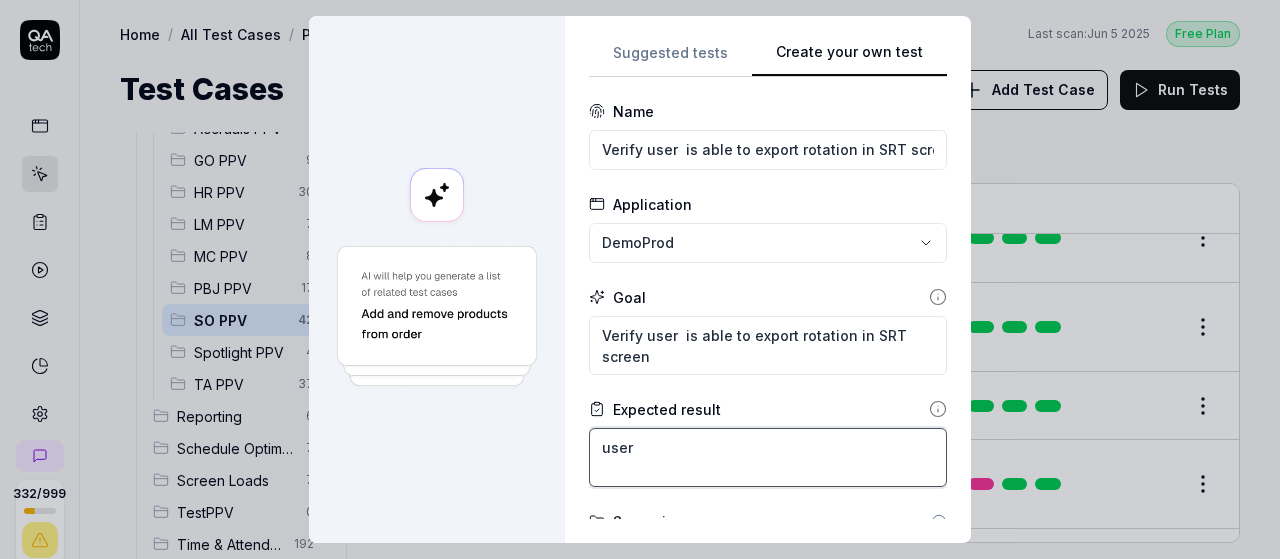 type on "*" 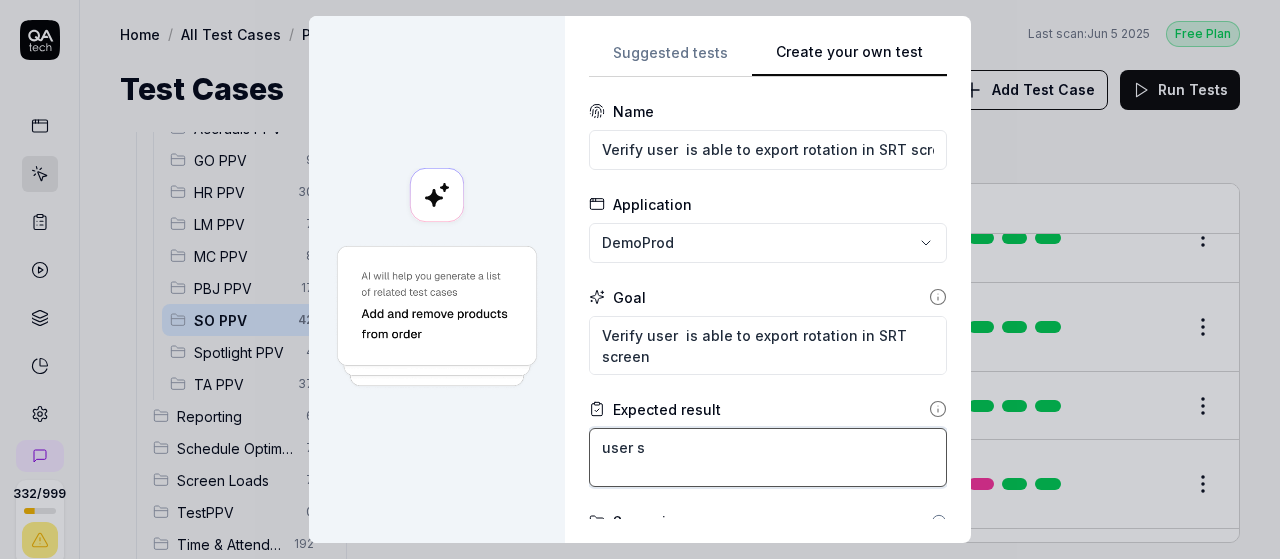 type on "*" 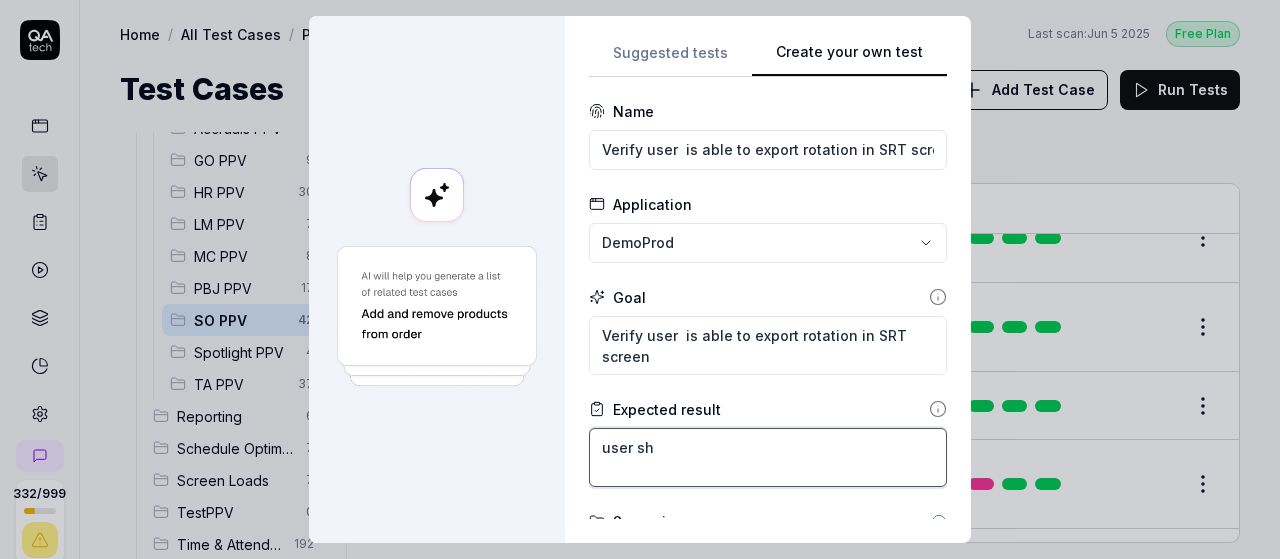 type on "*" 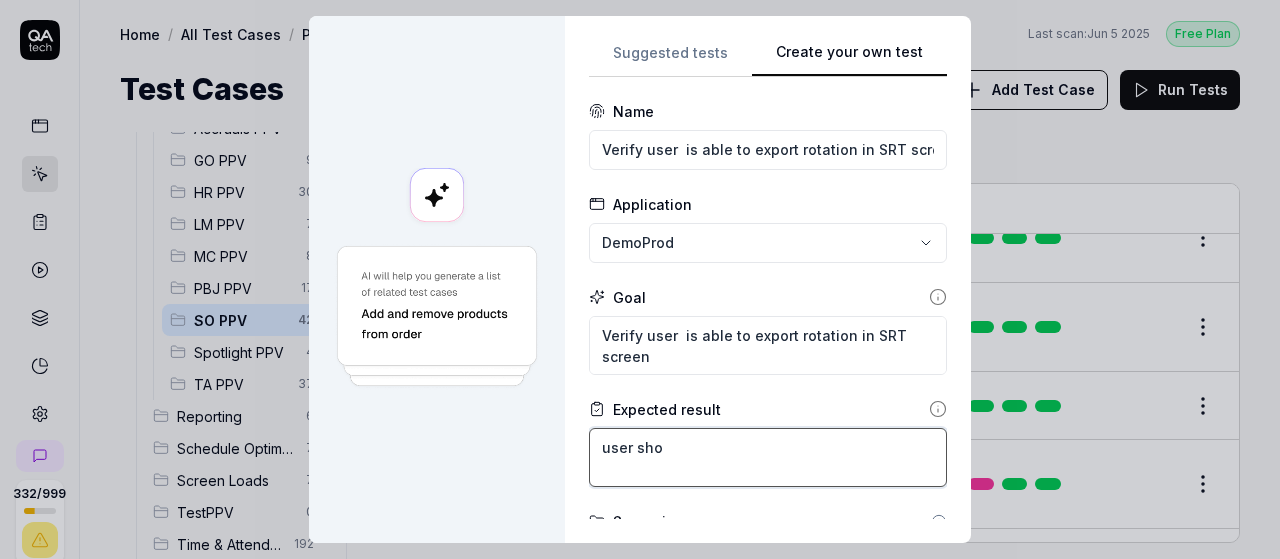 type on "*" 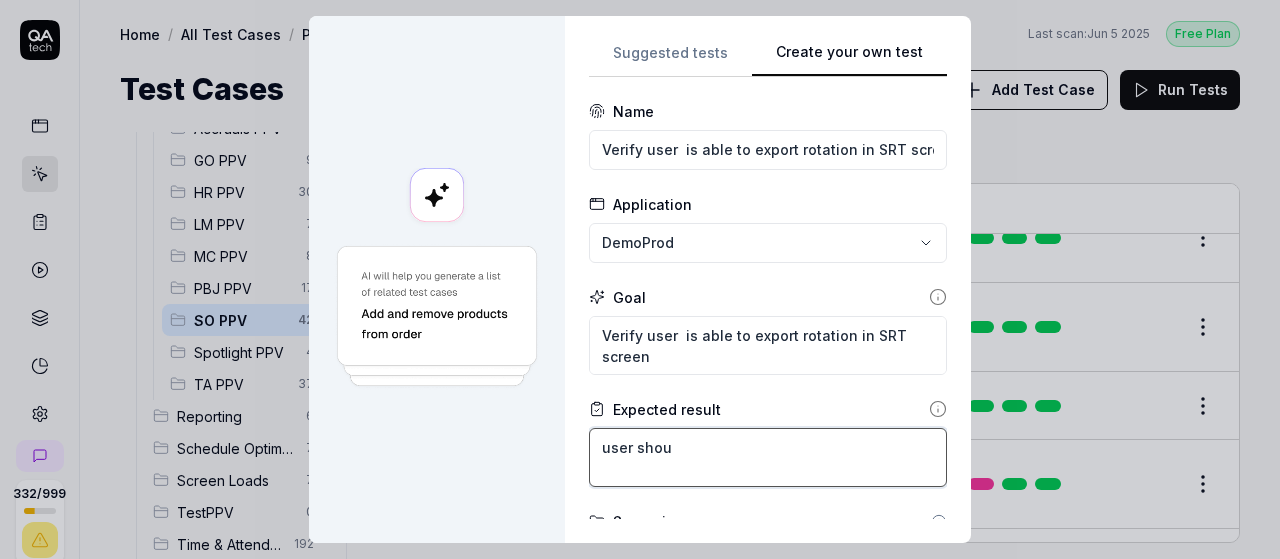 type on "*" 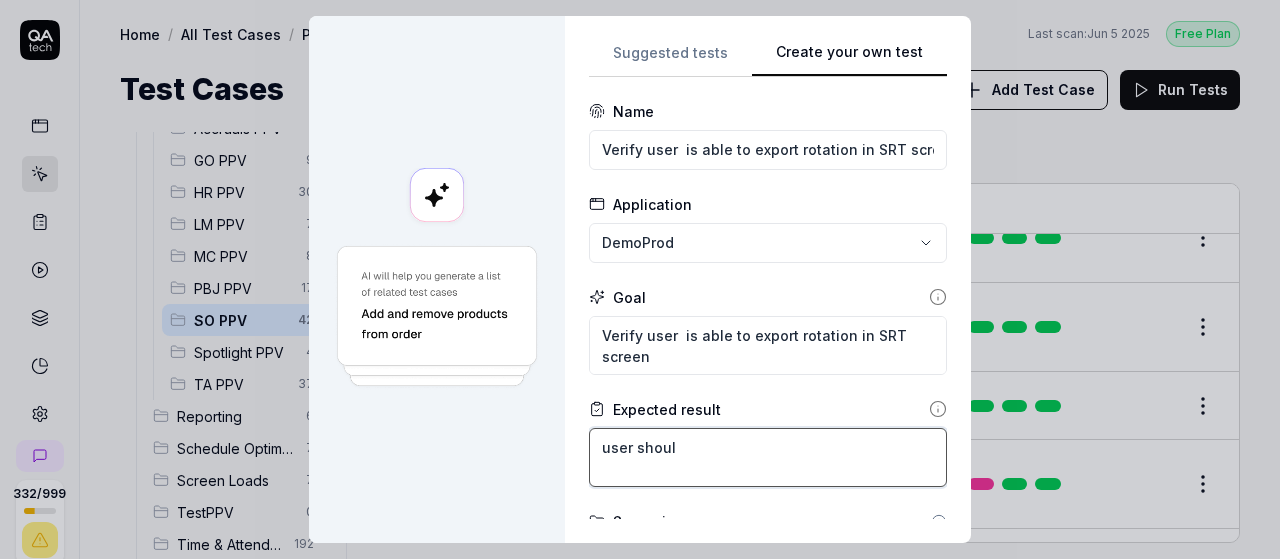 type on "*" 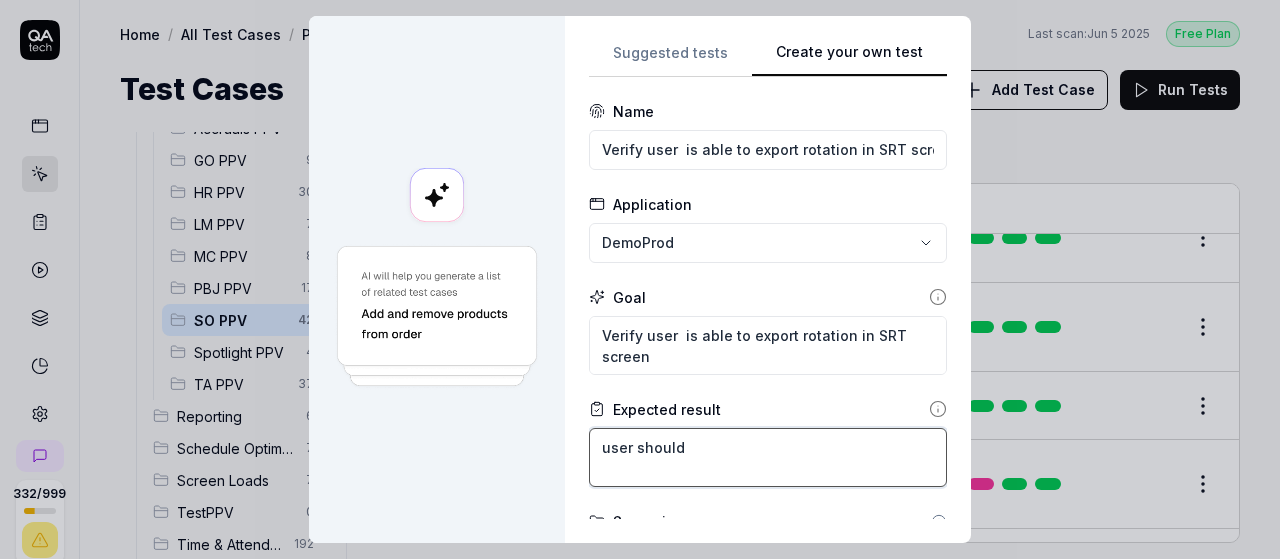 type on "*" 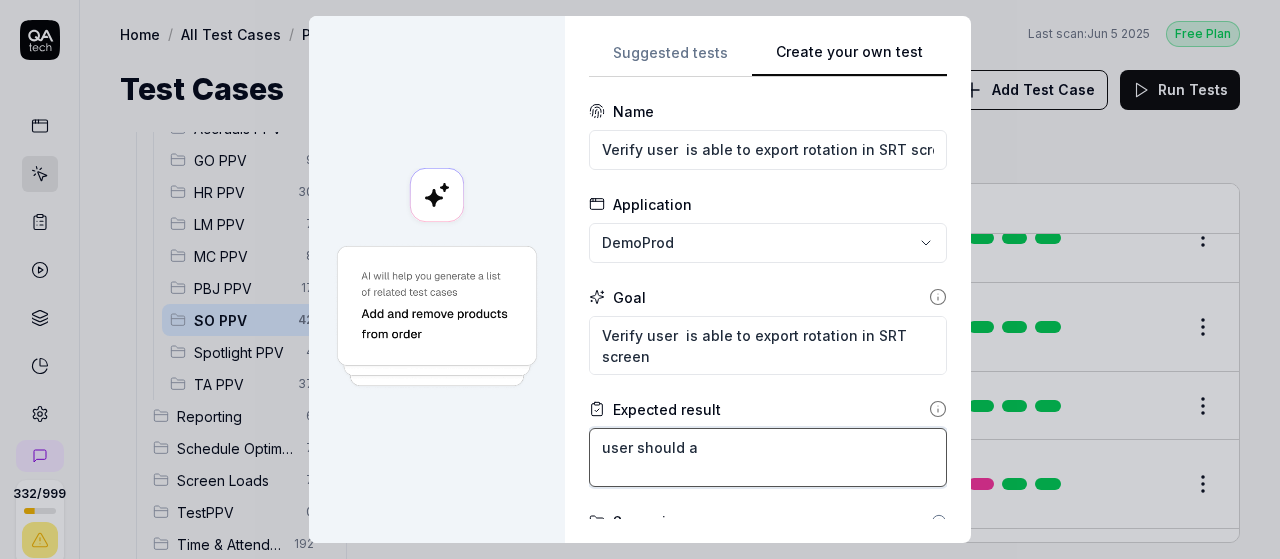 type on "*" 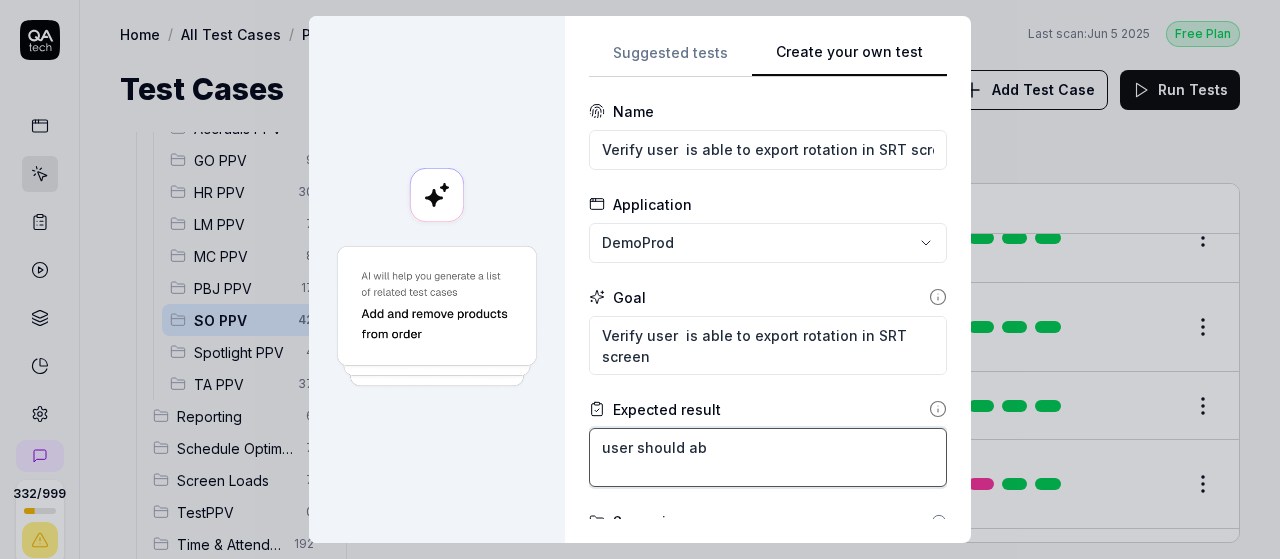 type on "*" 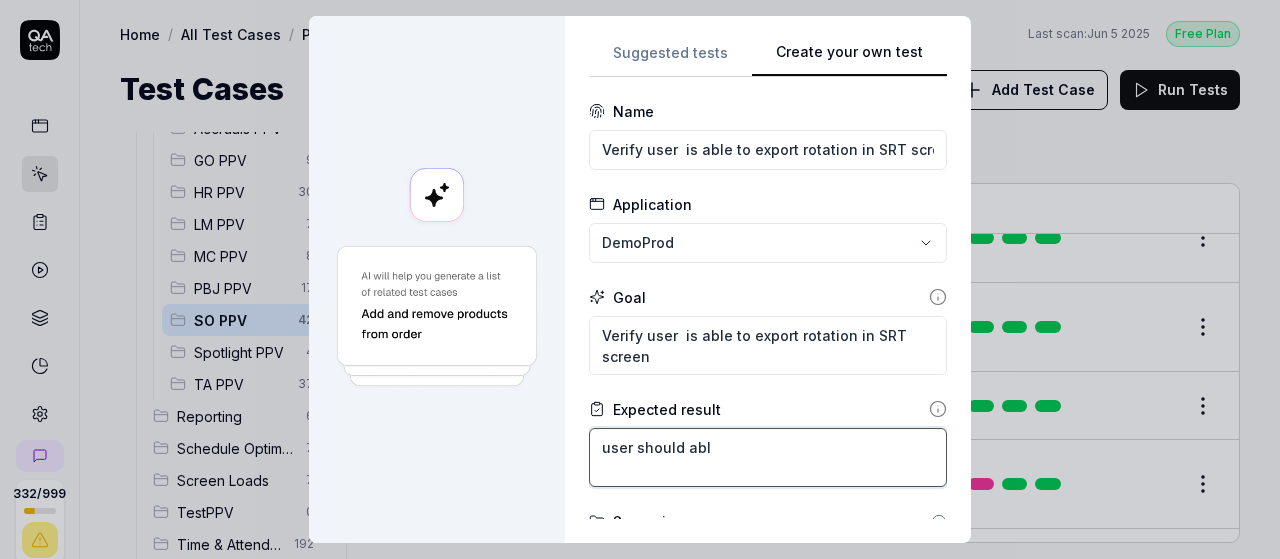 type on "*" 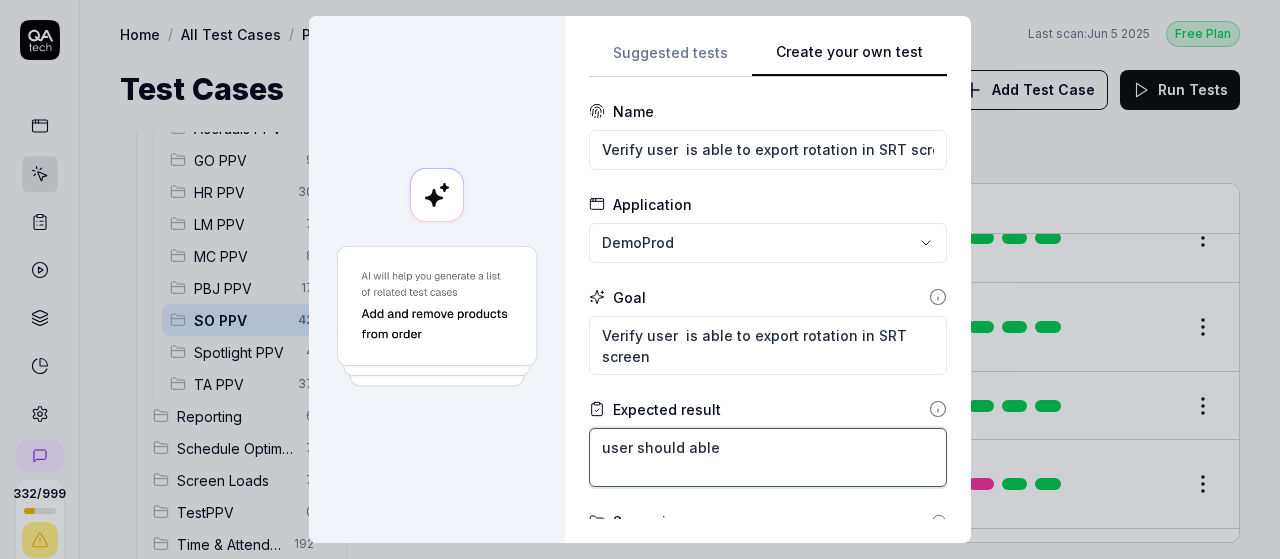 type on "*" 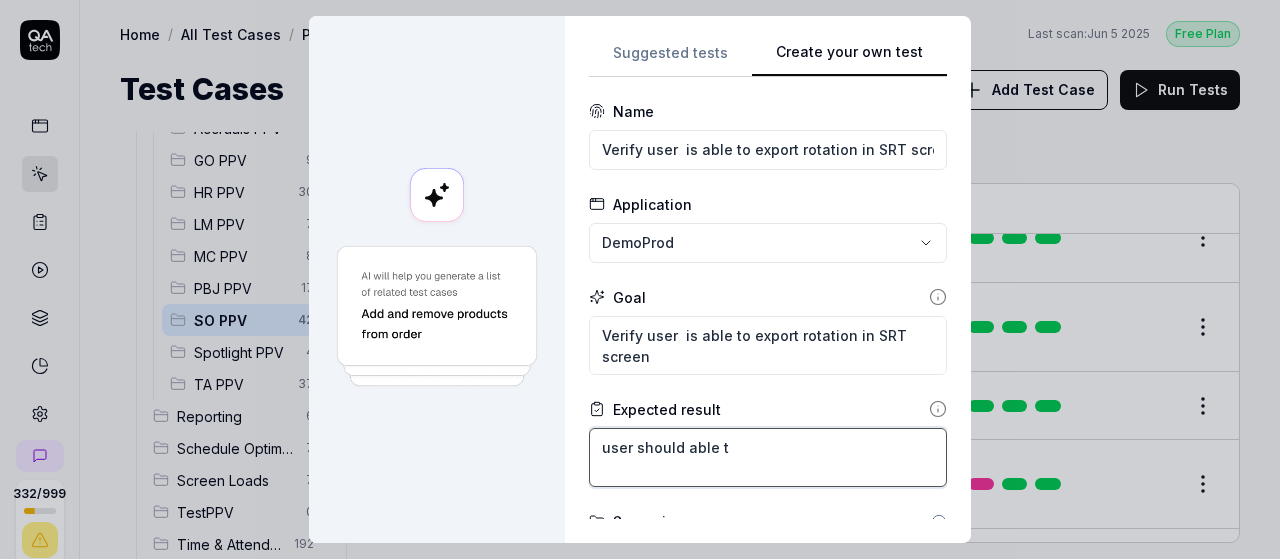 type on "*" 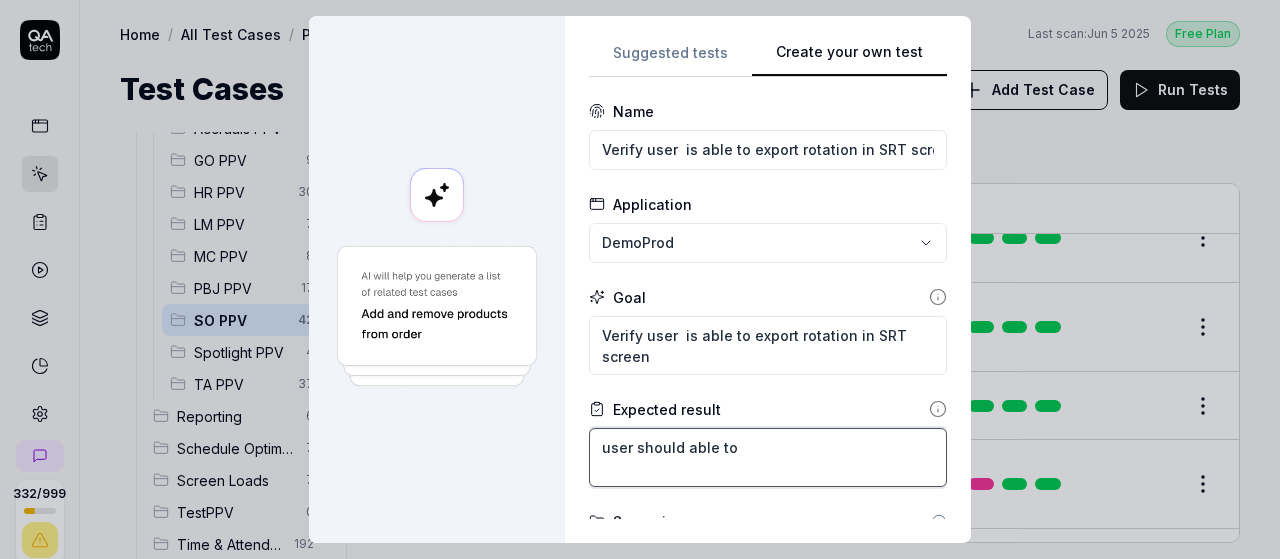 type on "*" 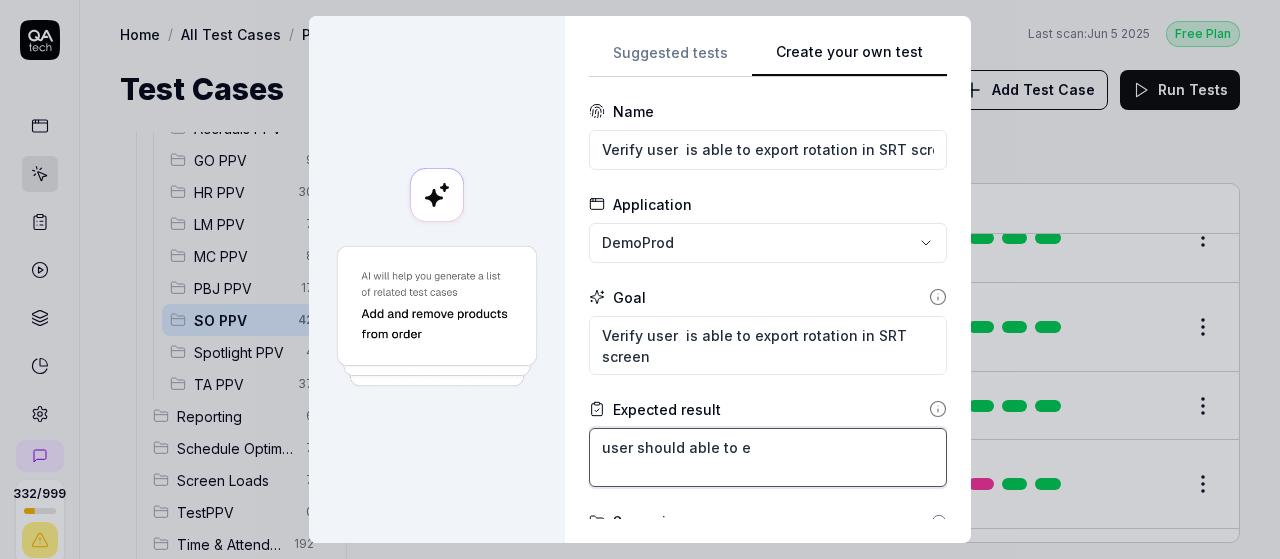 type on "*" 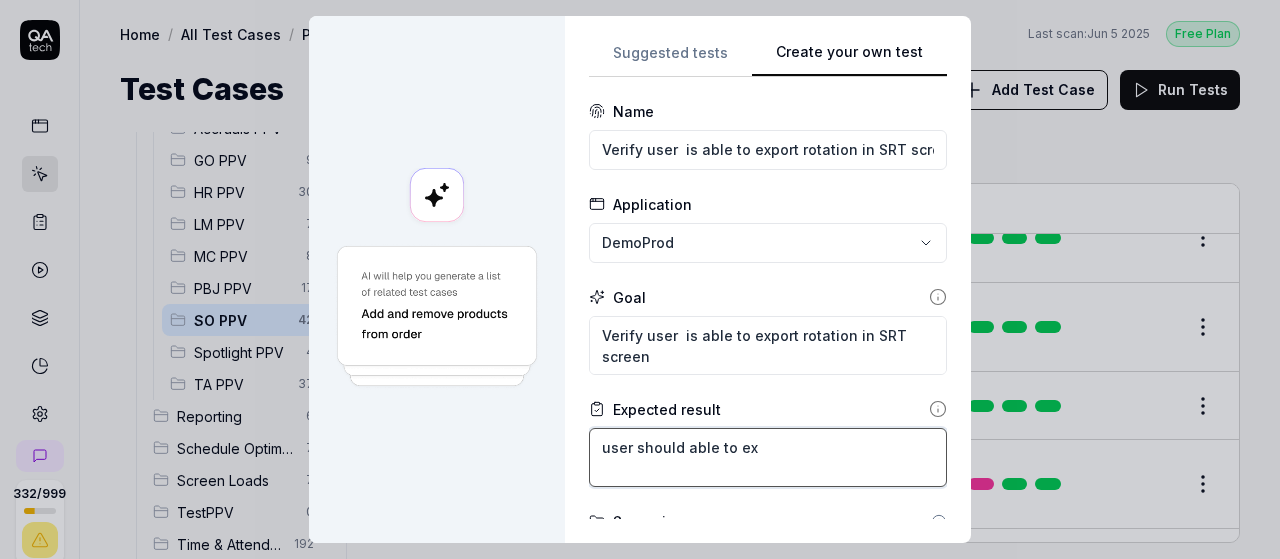 type on "*" 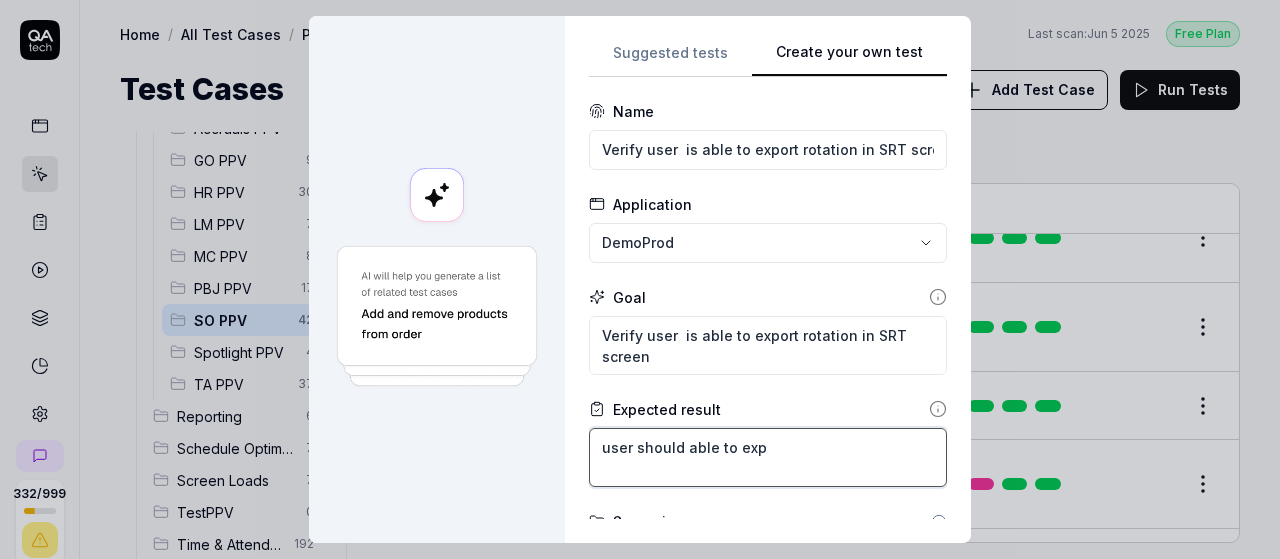 type on "*" 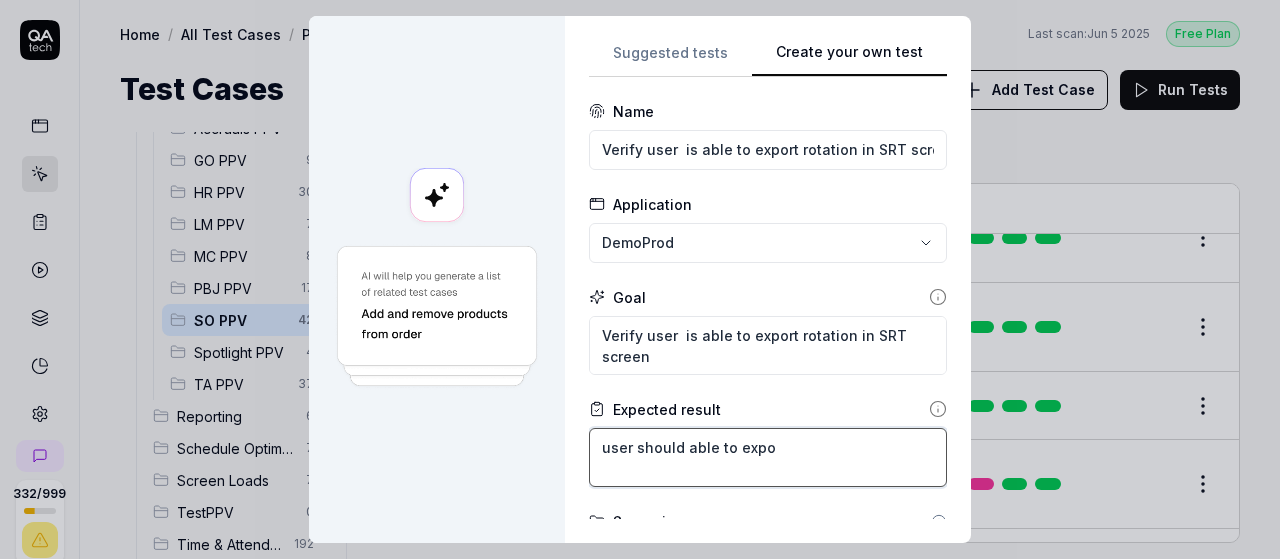 type on "*" 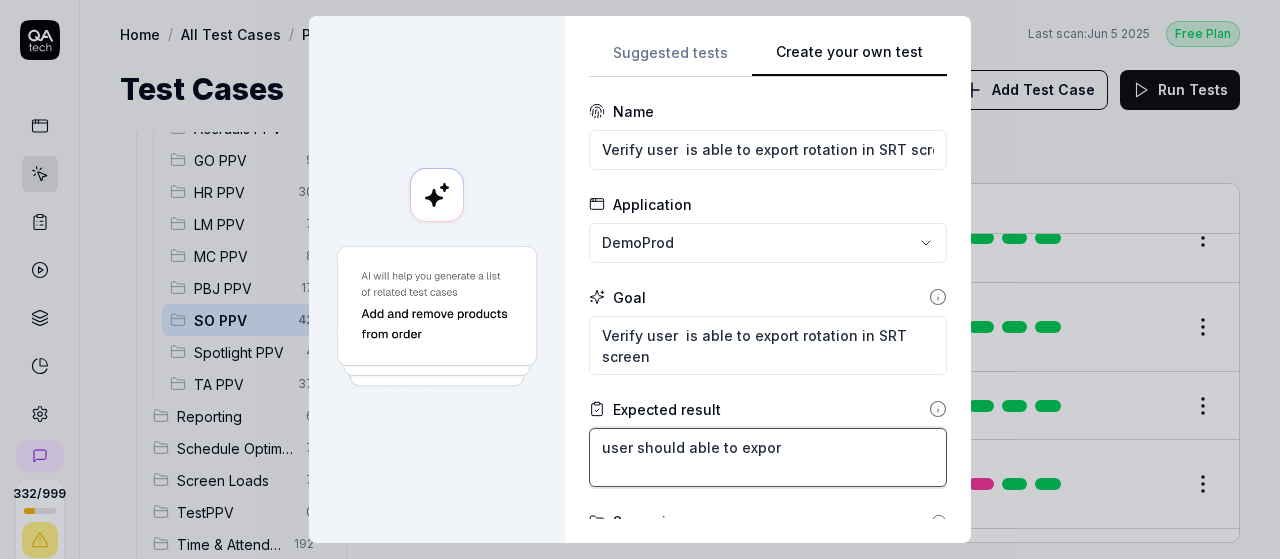 type on "*" 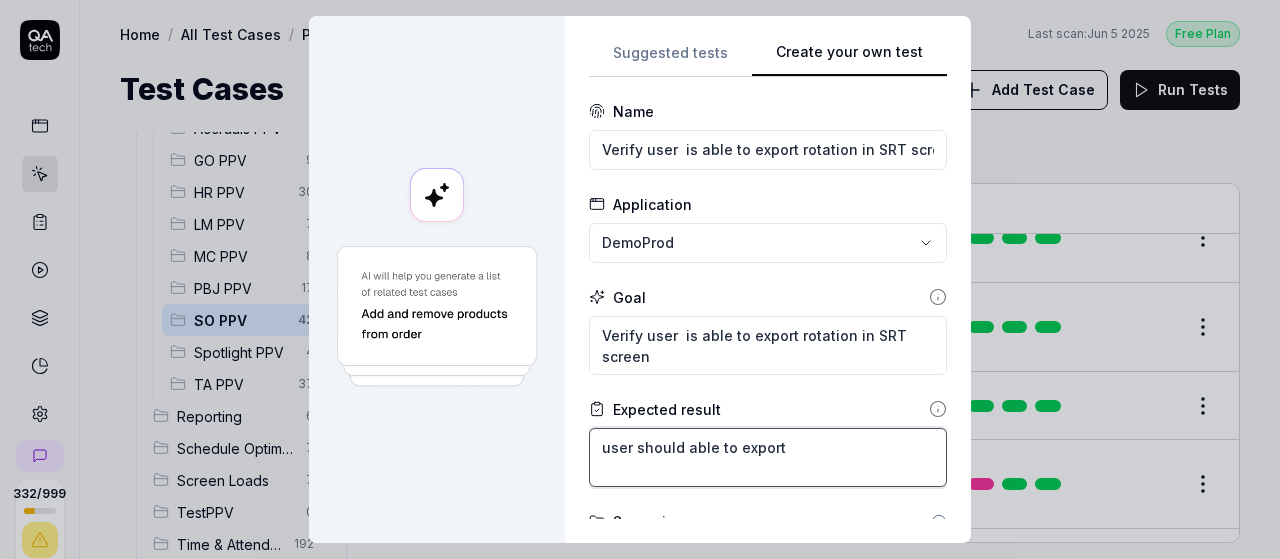 type on "*" 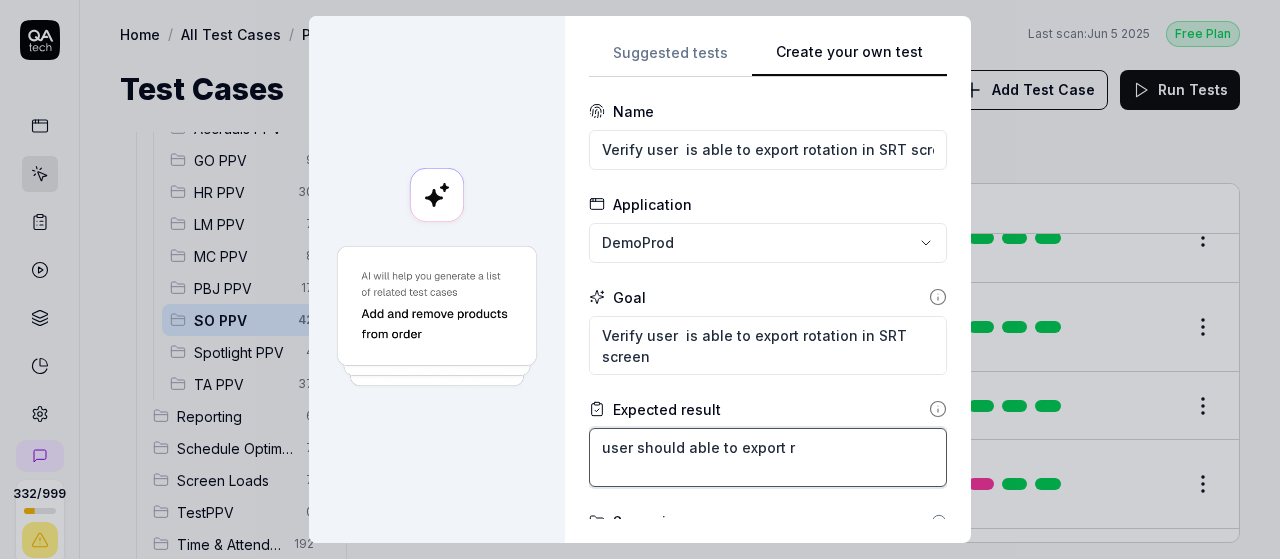 type on "*" 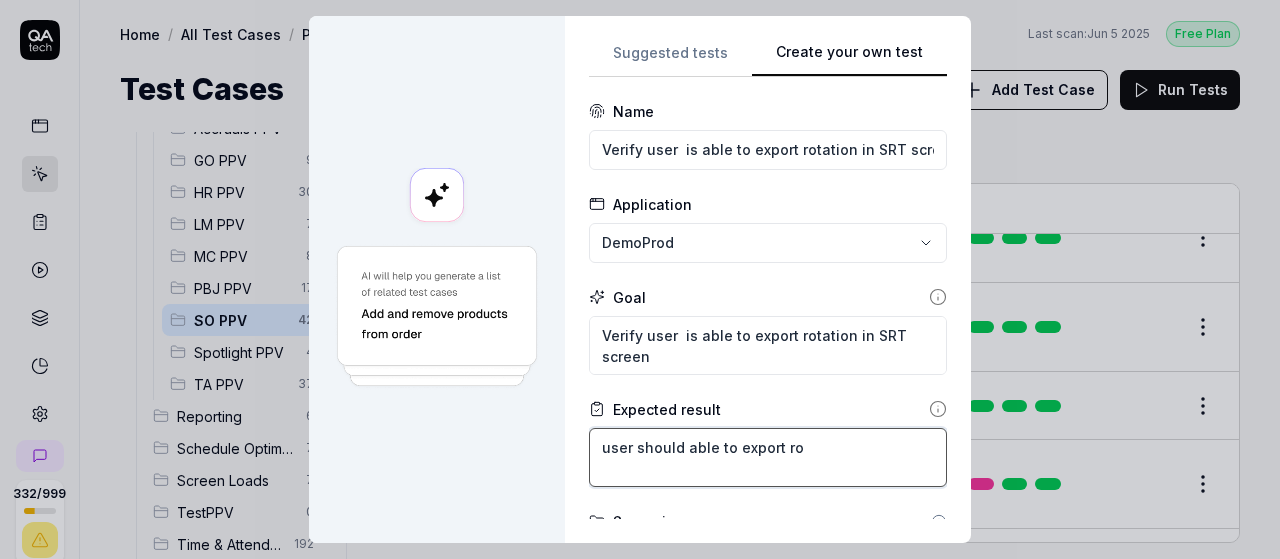 type on "*" 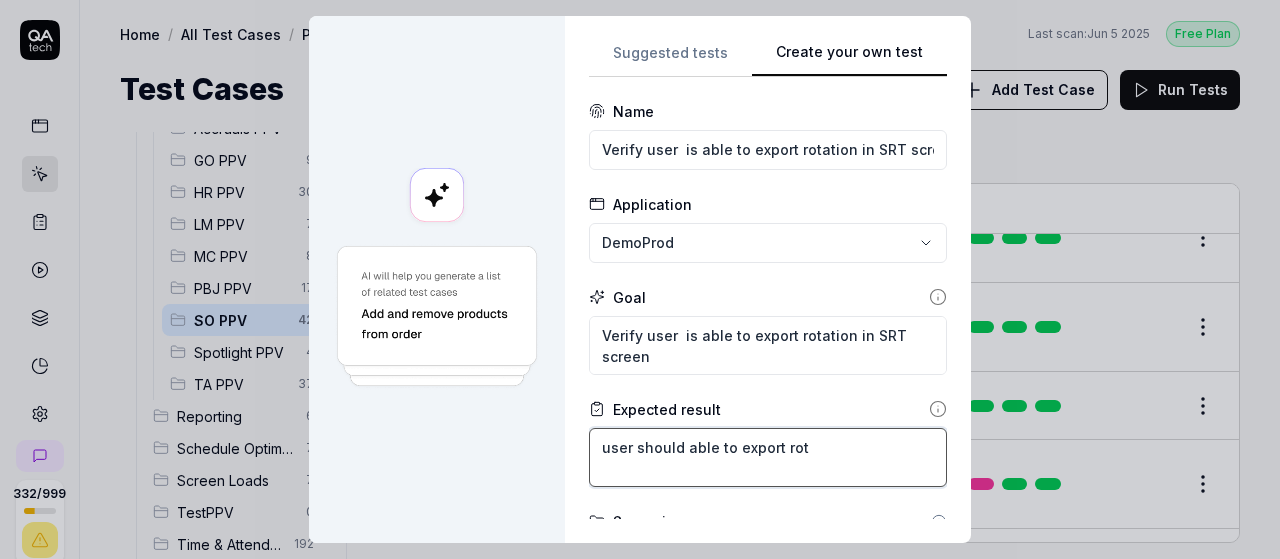 type on "*" 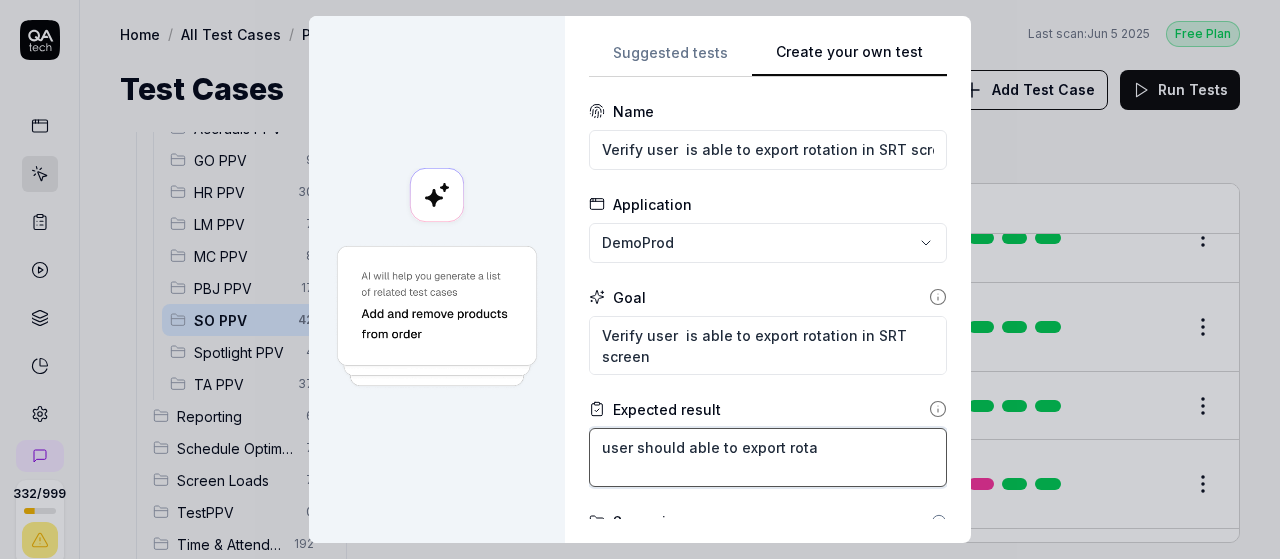 type on "*" 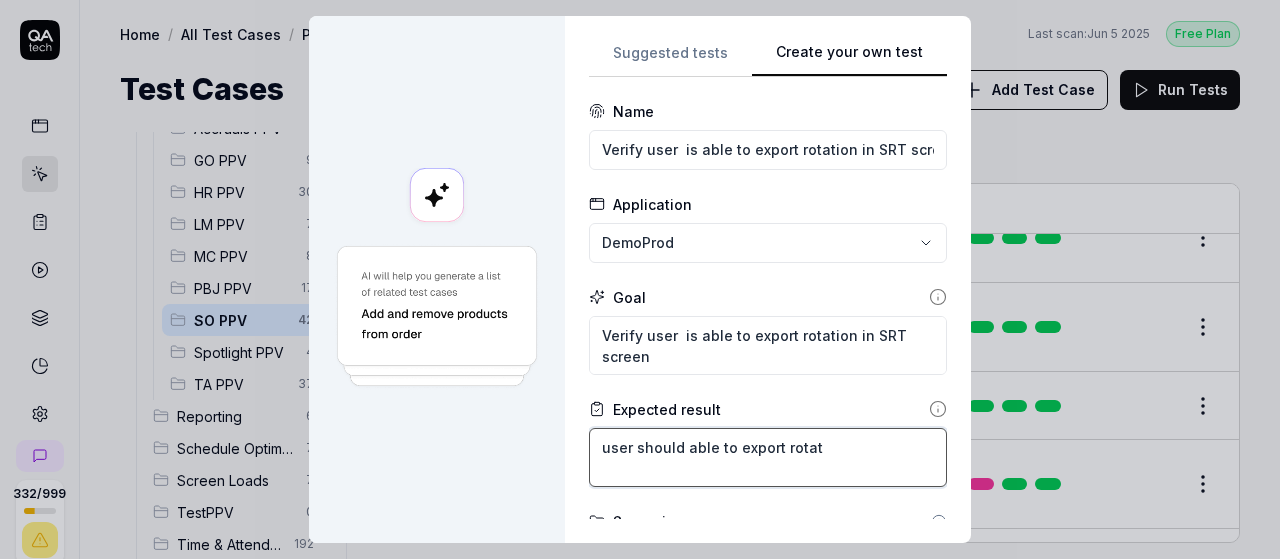 type on "*" 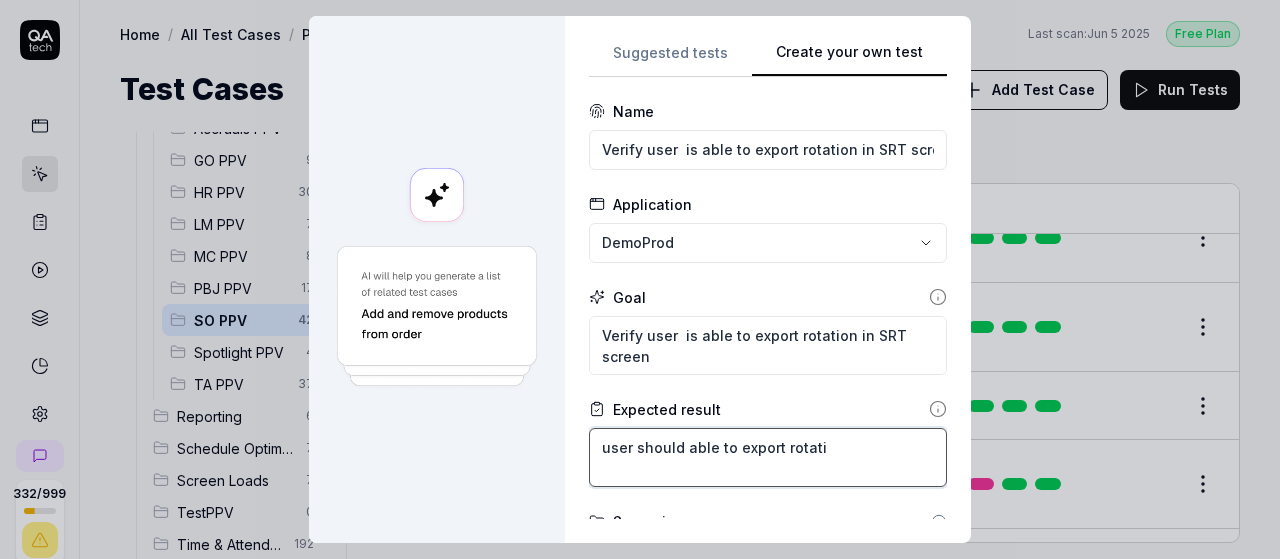type on "*" 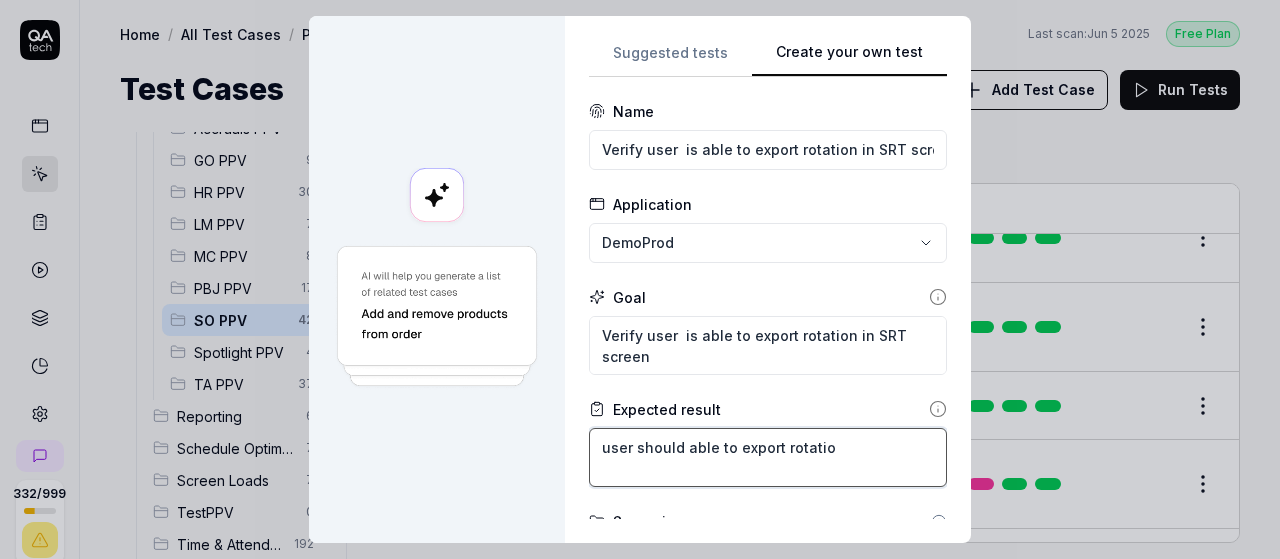 type on "*" 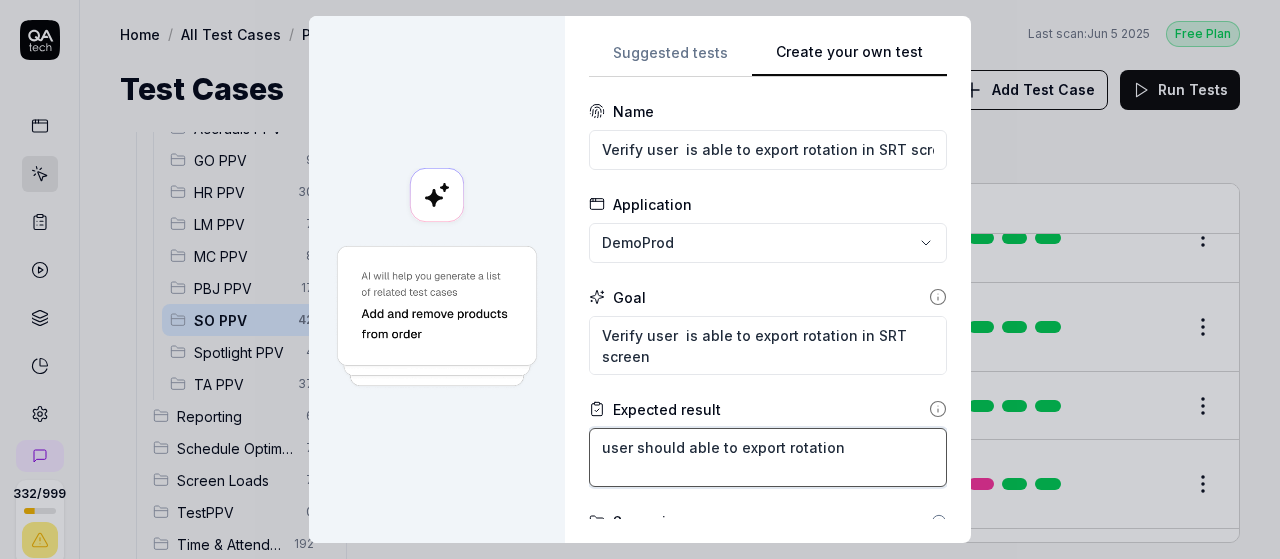 type on "*" 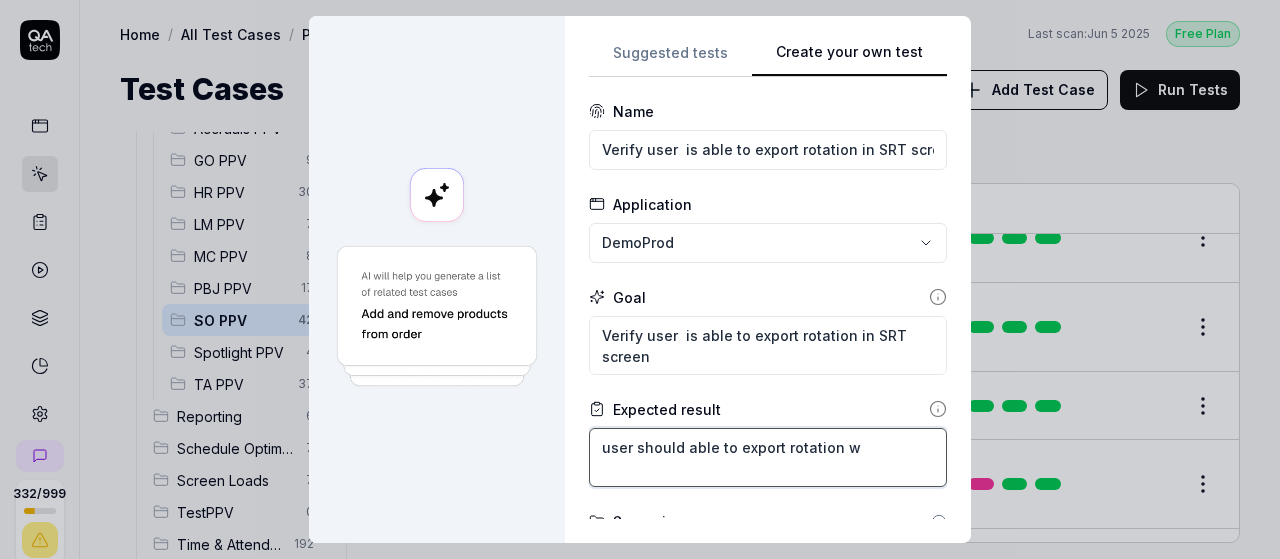 type on "*" 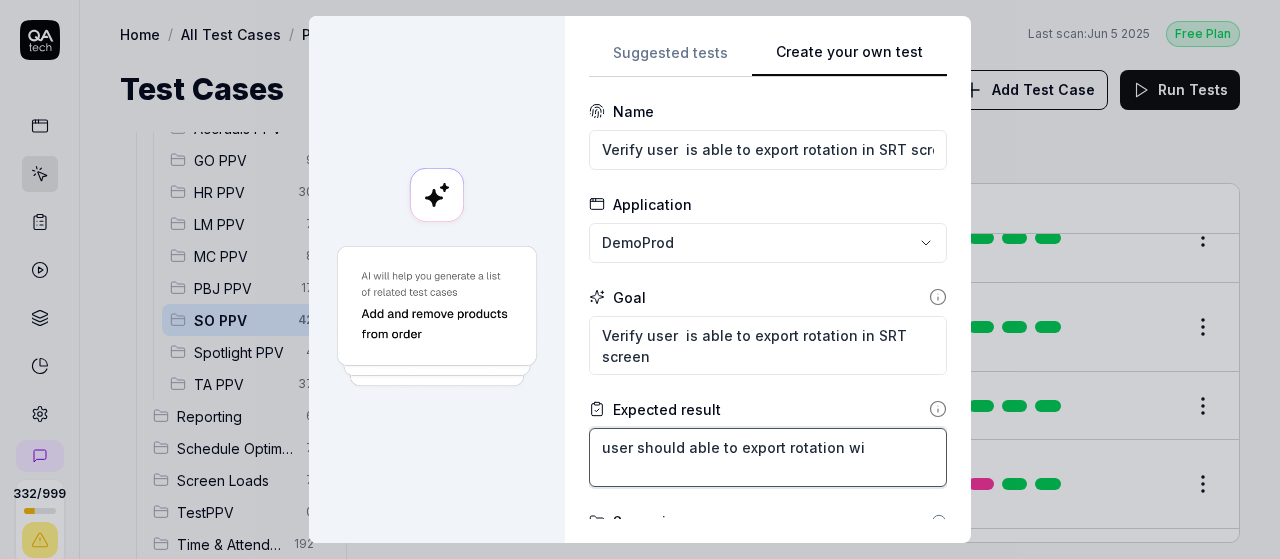 type on "*" 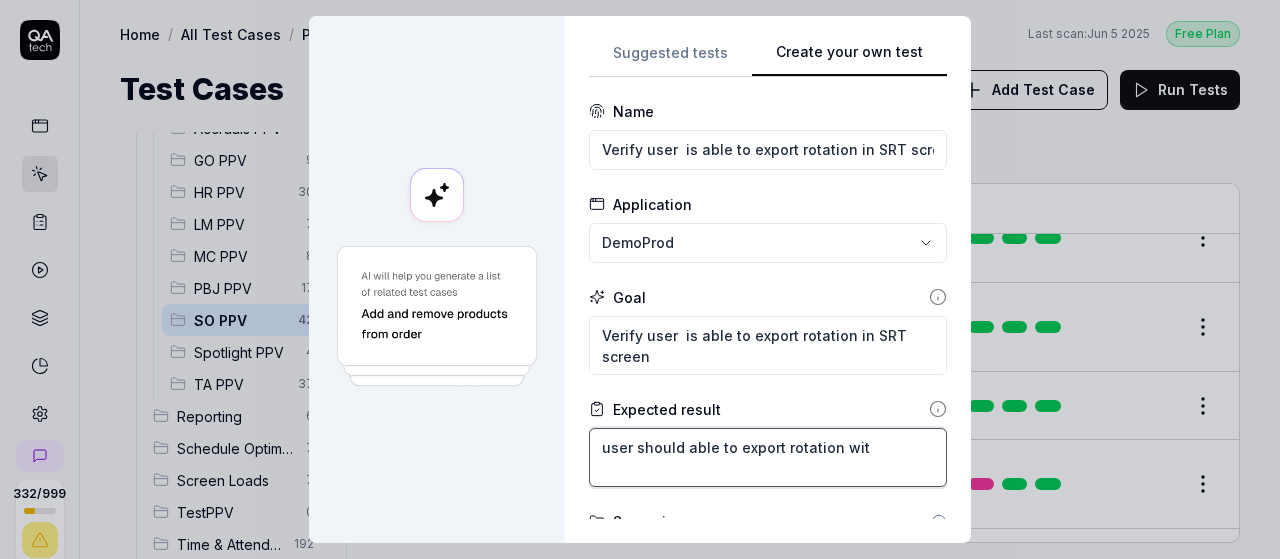 type on "*" 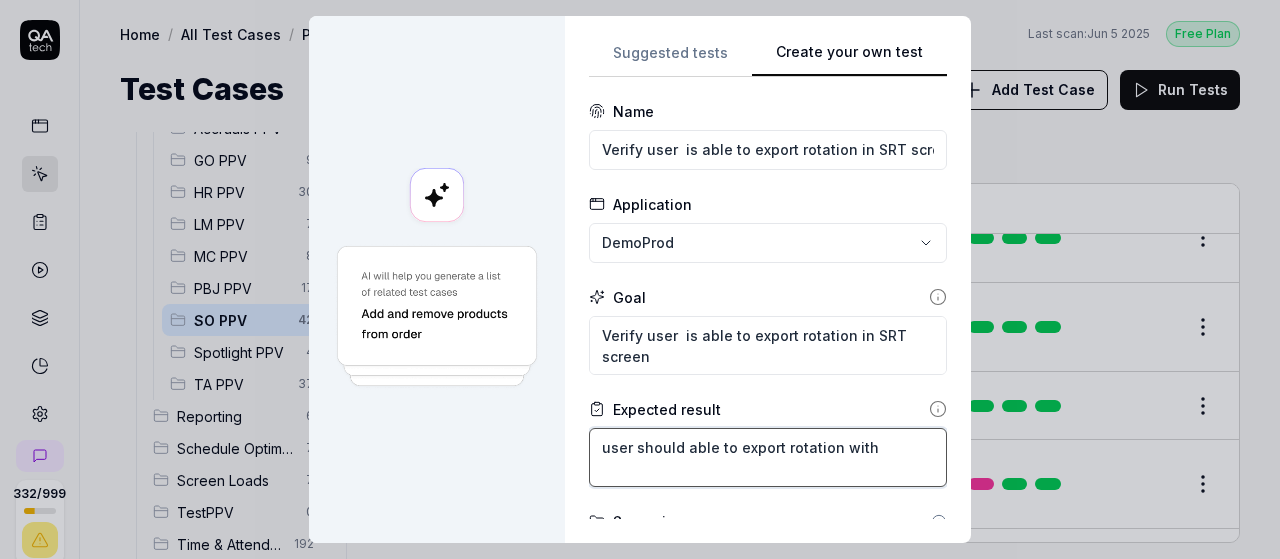 type on "*" 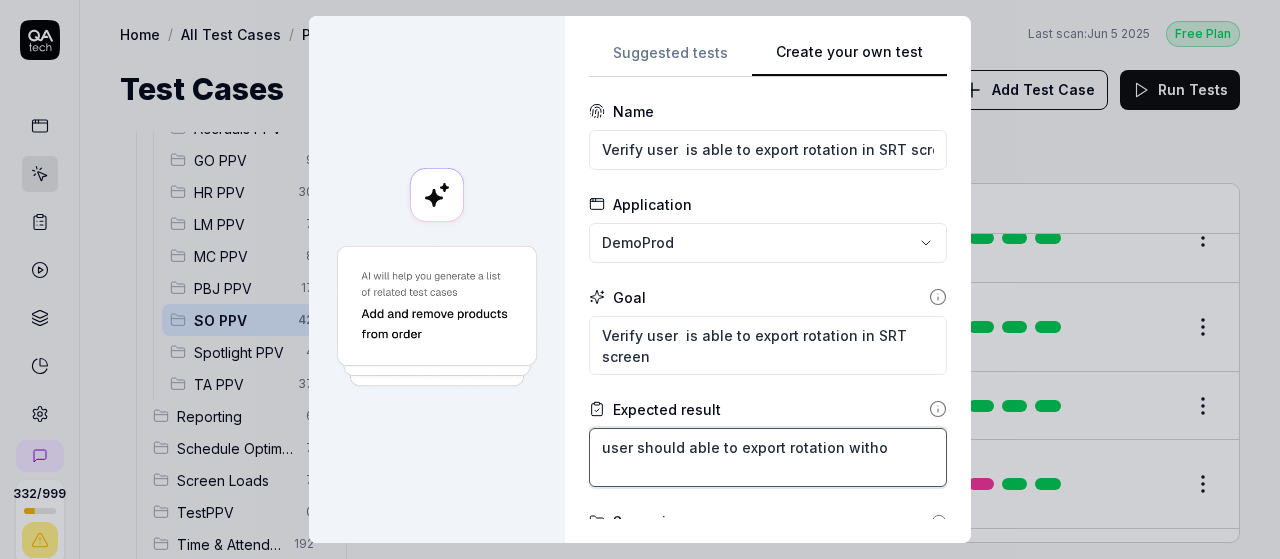 type on "*" 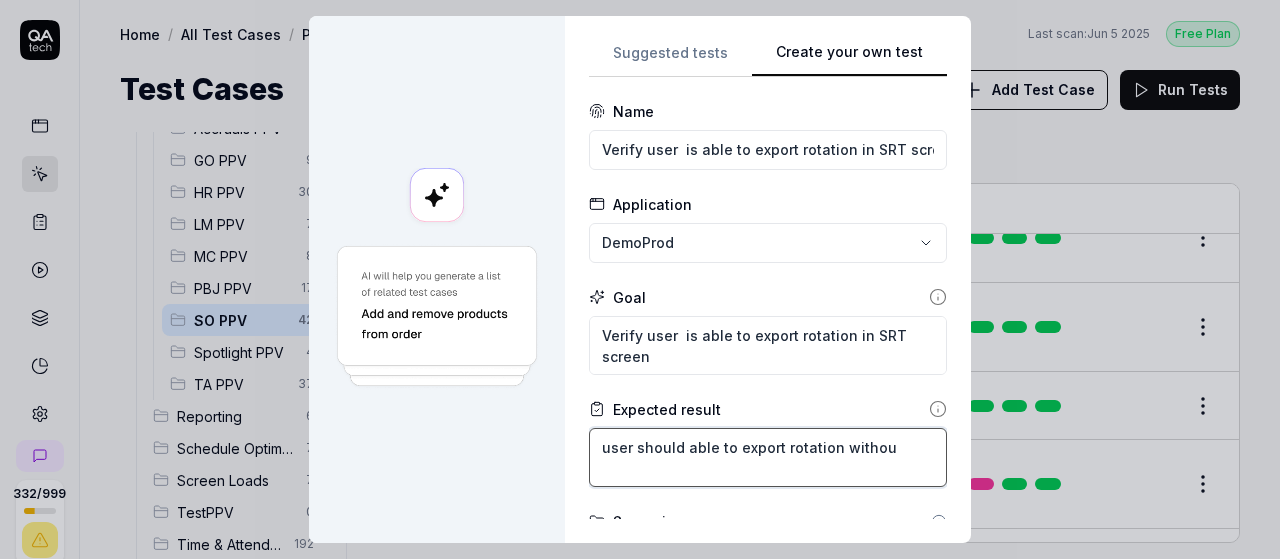 type on "*" 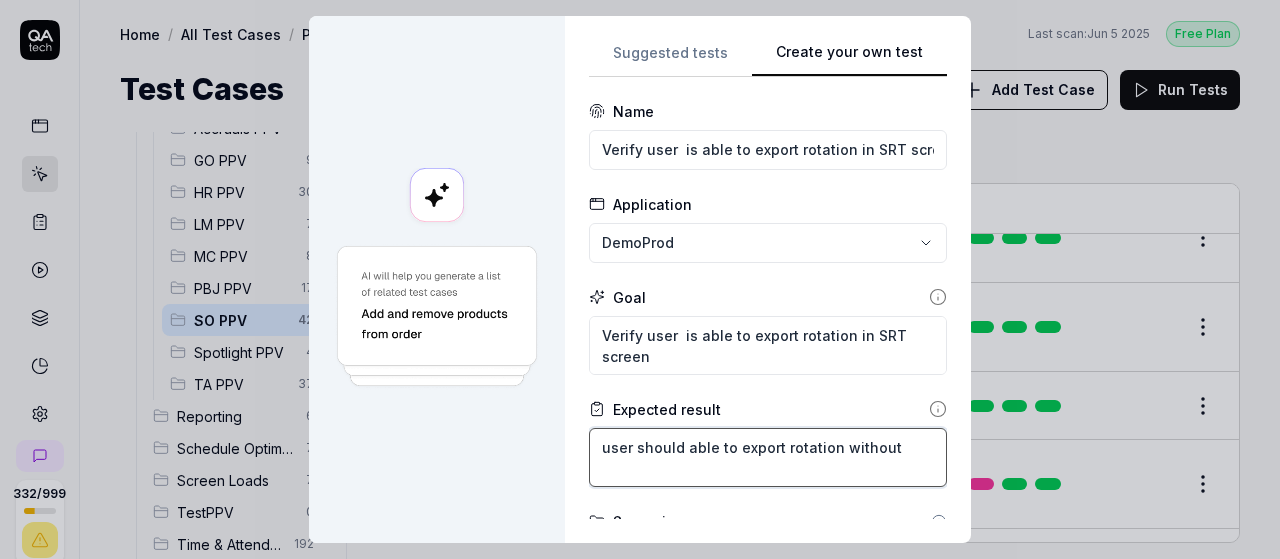 type on "*" 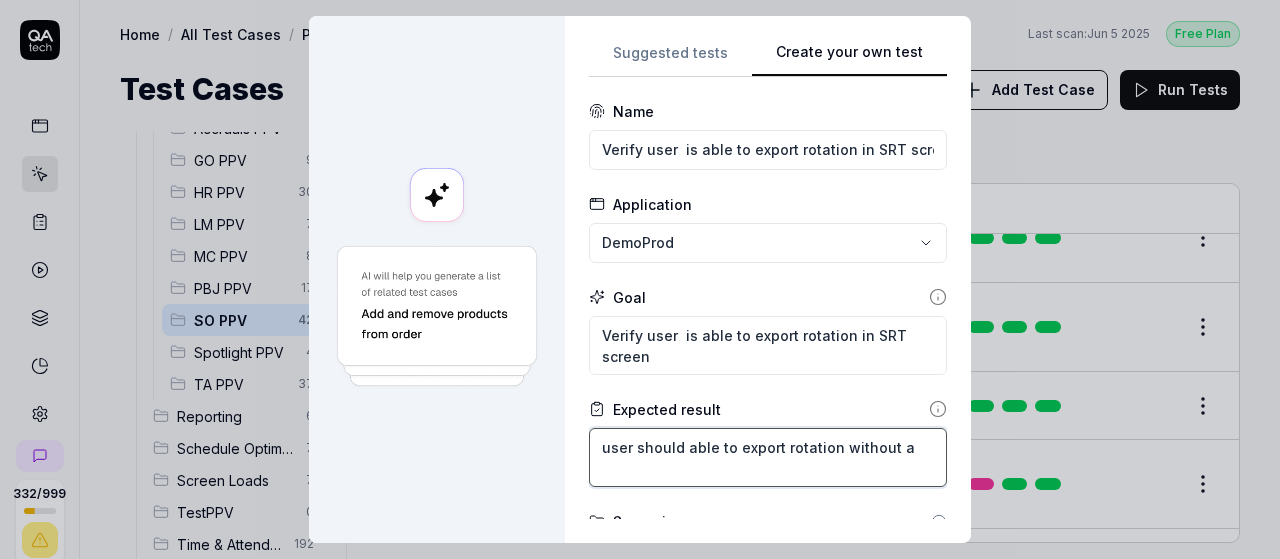 type on "*" 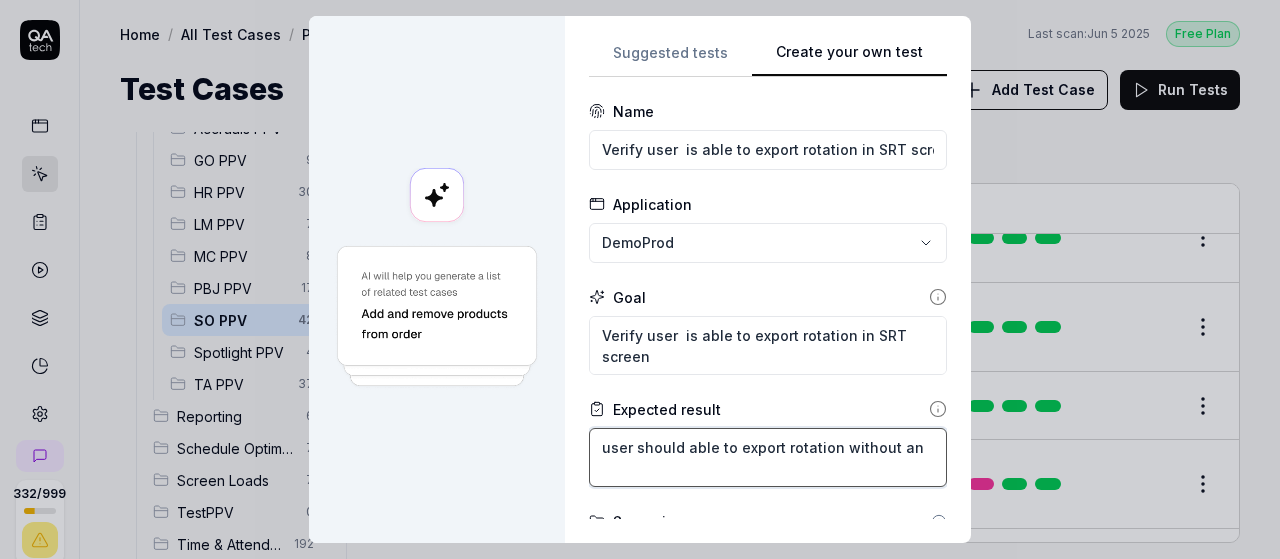 type on "*" 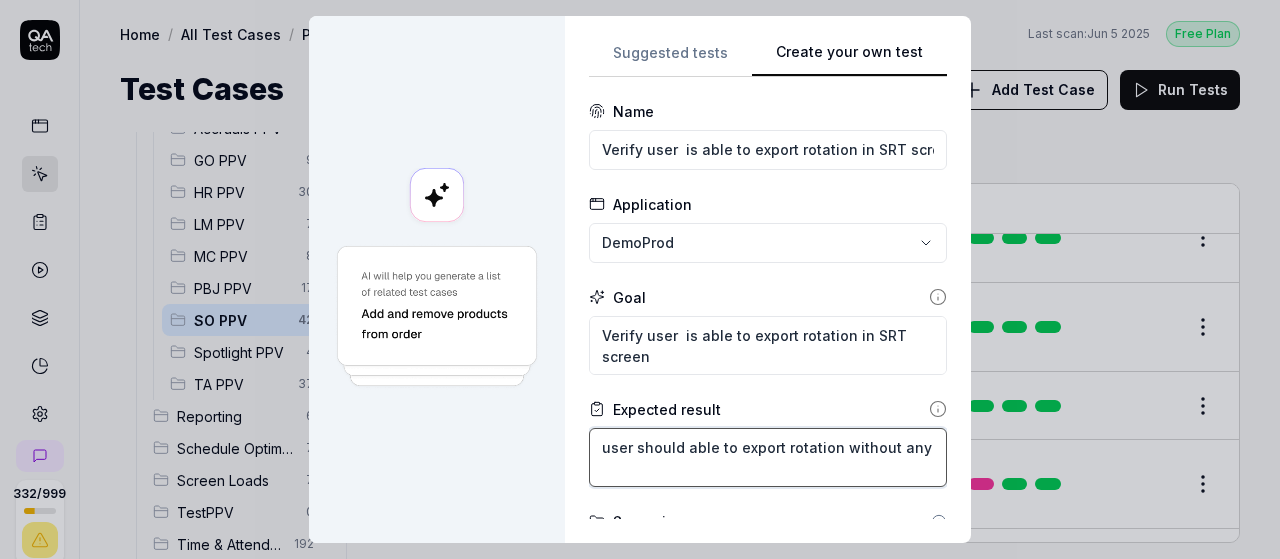 type on "*" 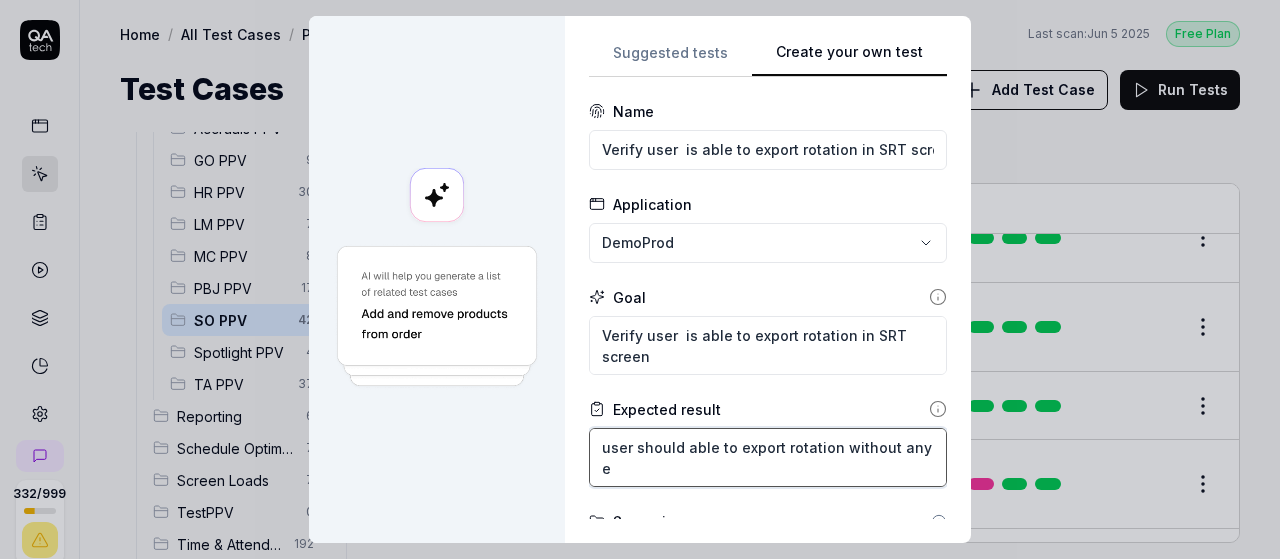 type on "*" 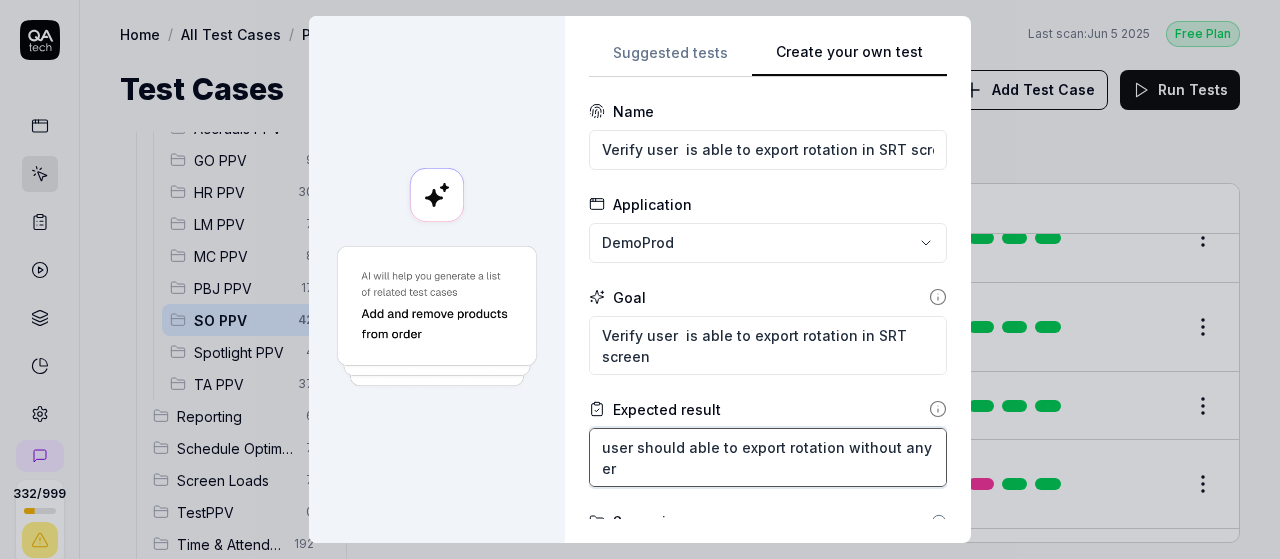 type on "*" 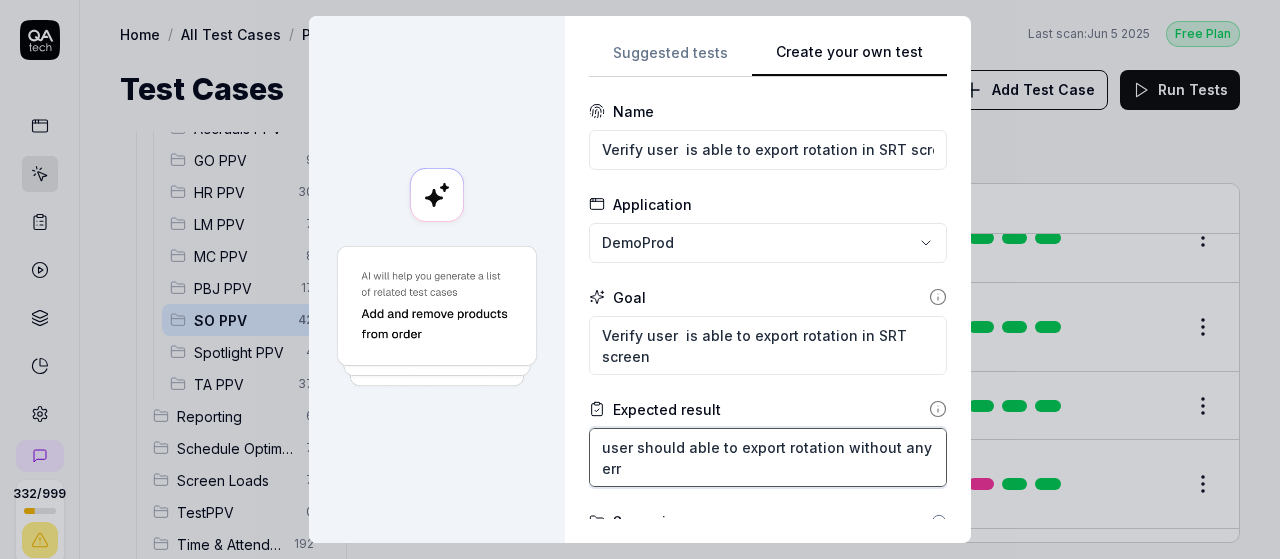 type on "*" 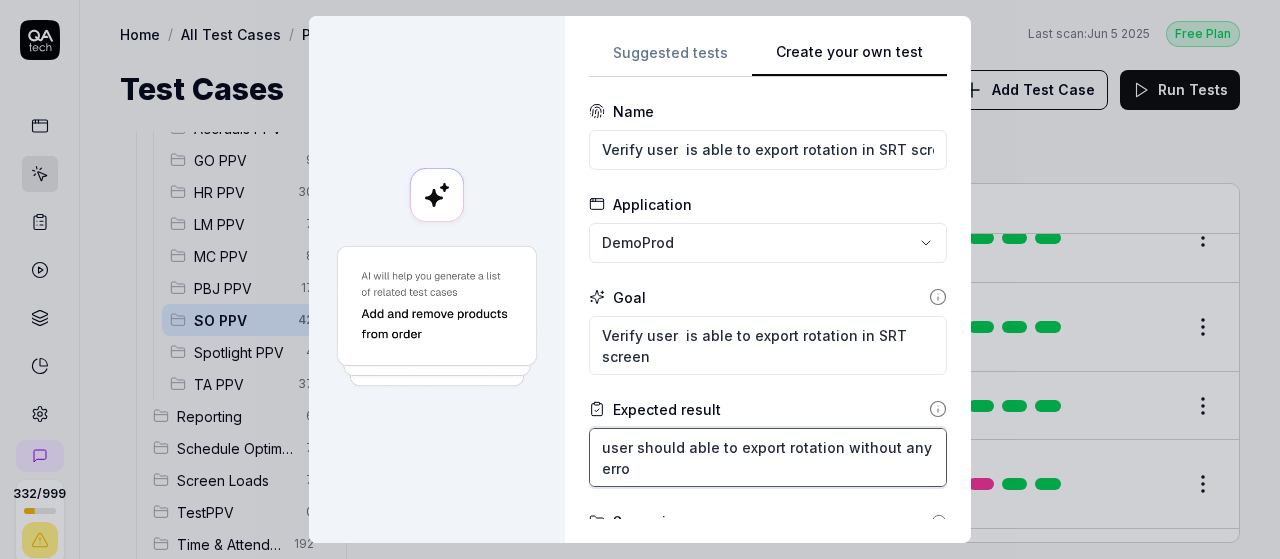 type on "*" 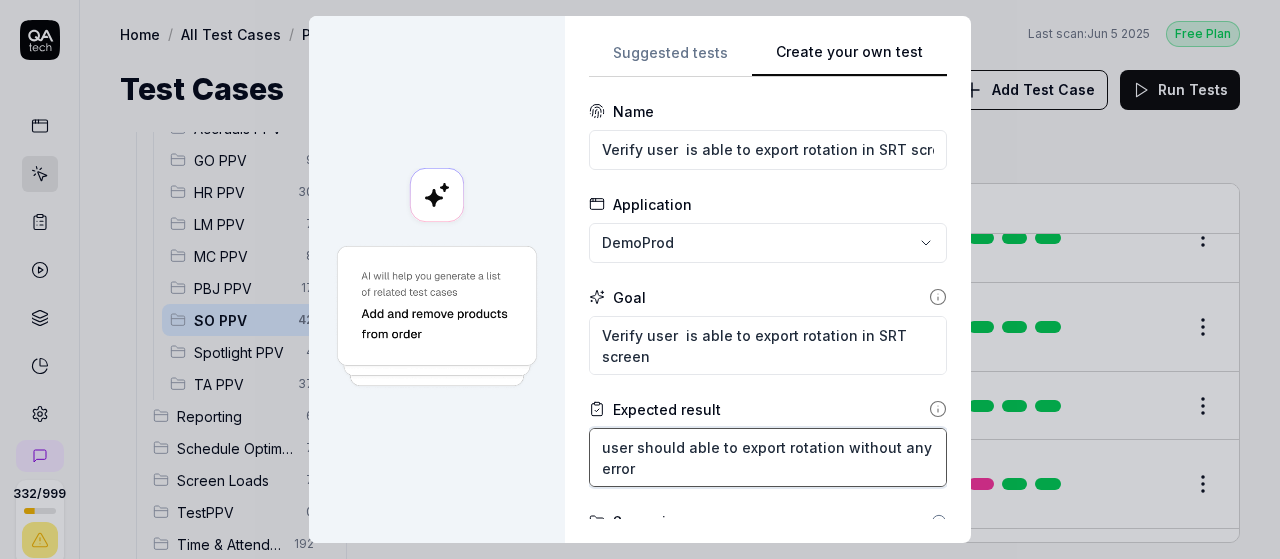 type on "*" 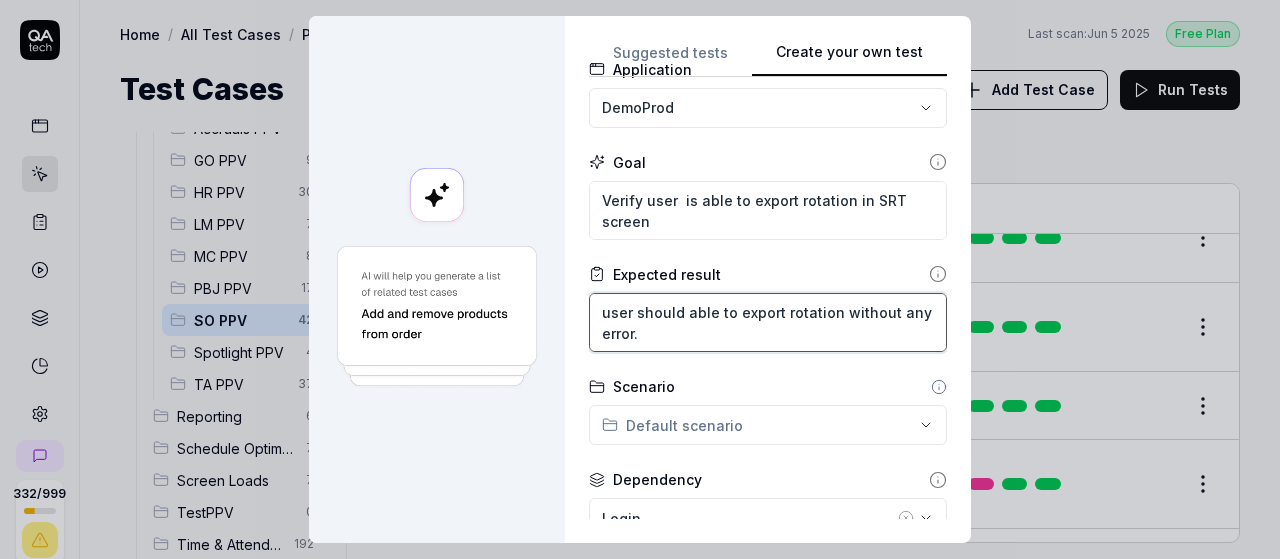 scroll, scrollTop: 234, scrollLeft: 0, axis: vertical 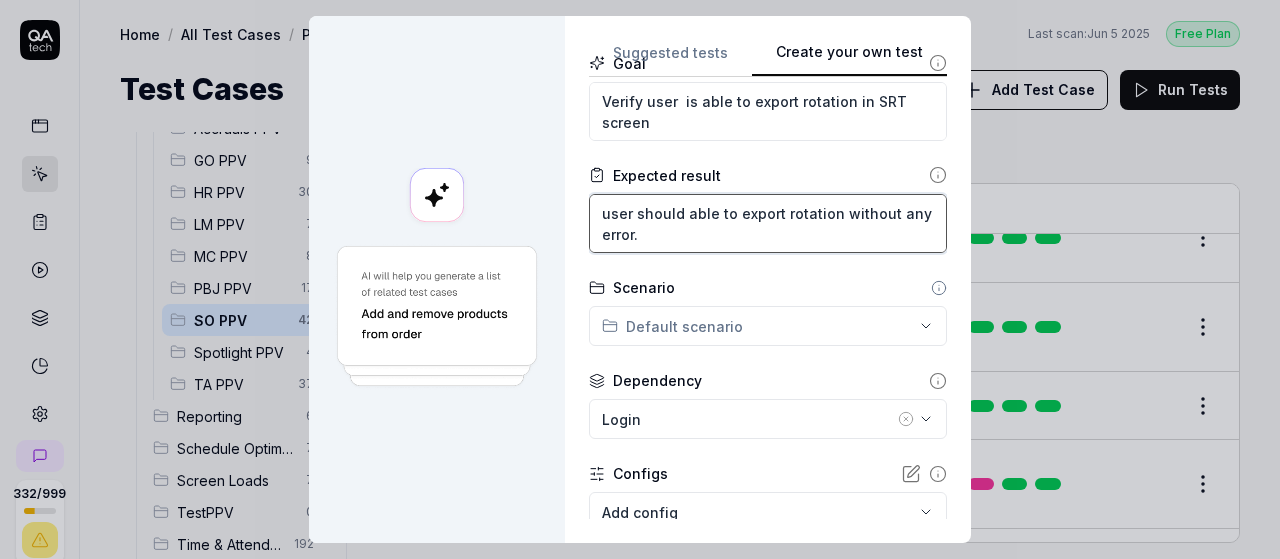 type on "user should able to export rotation without any error." 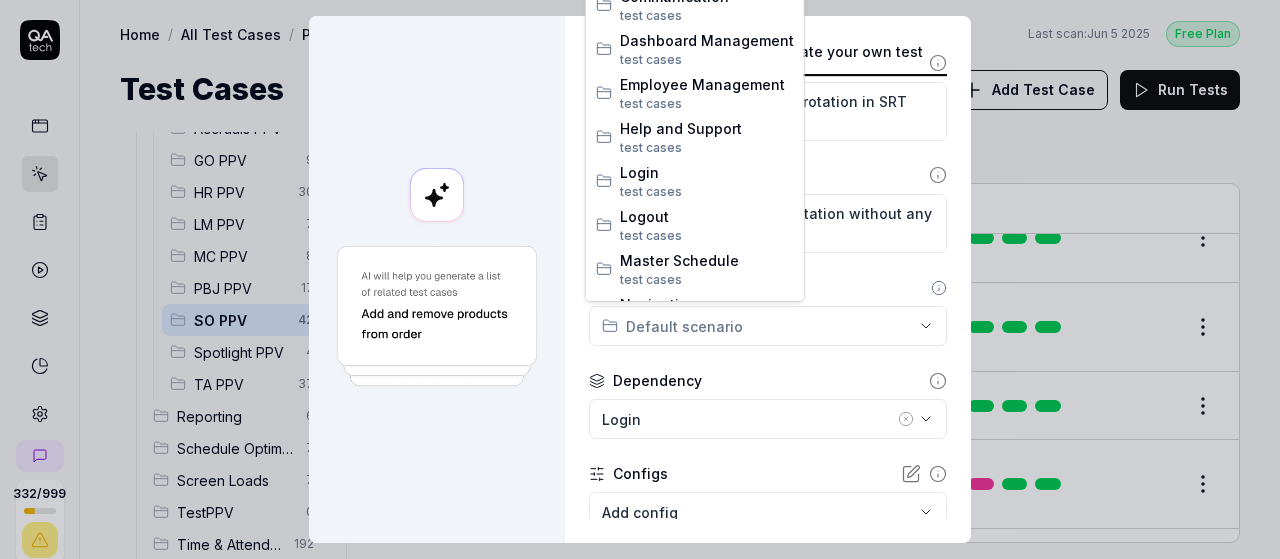 click on "**********" at bounding box center (640, 279) 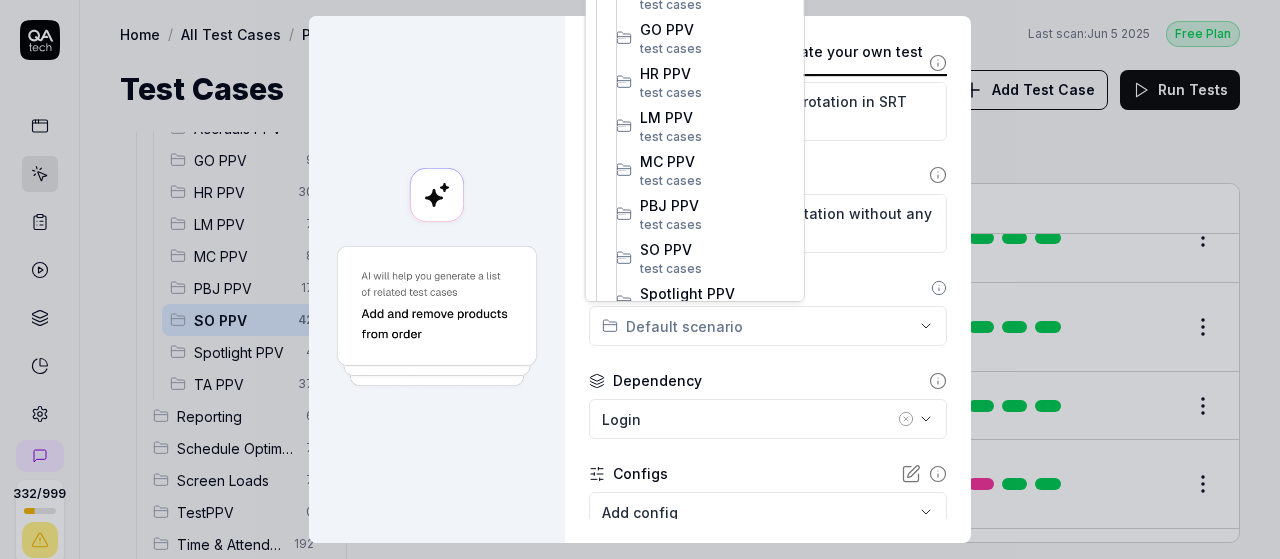 scroll, scrollTop: 496, scrollLeft: 0, axis: vertical 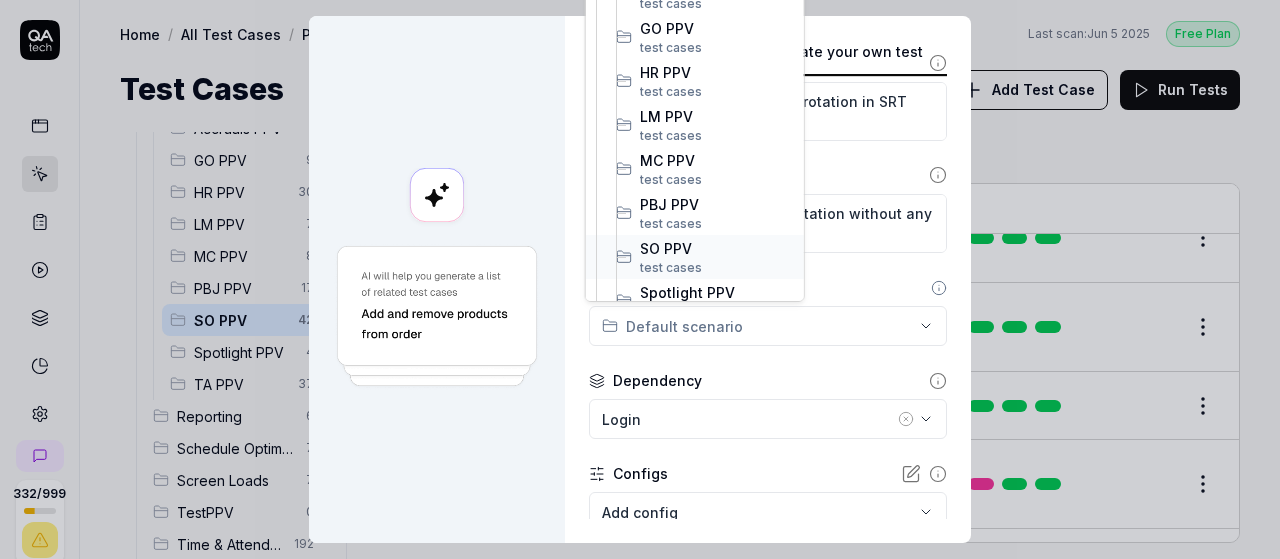 click on "SO PPV" at bounding box center [717, 248] 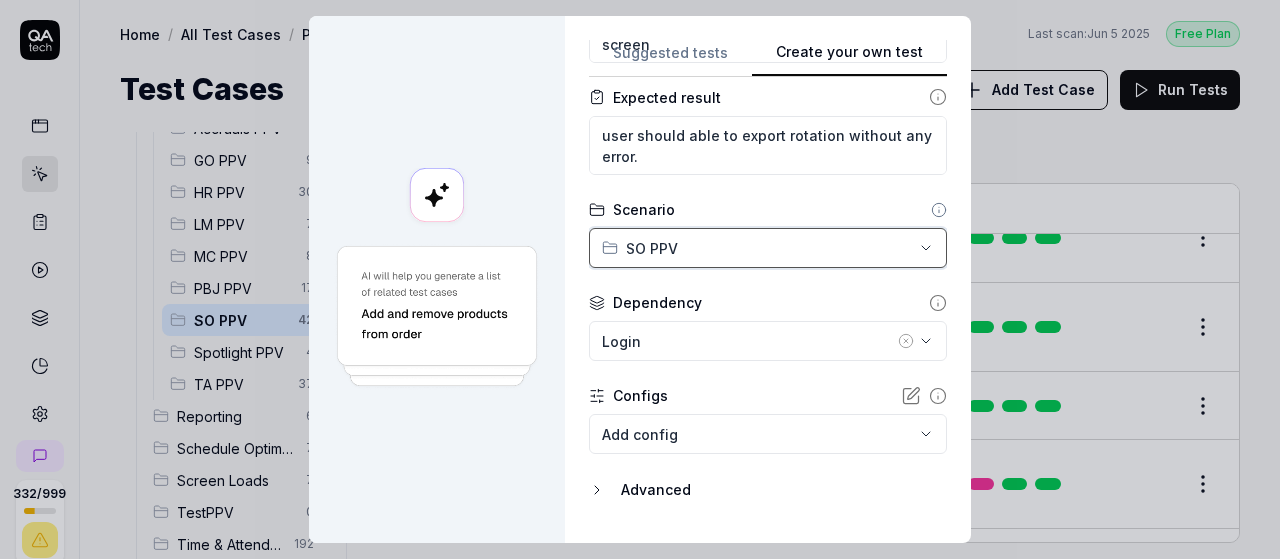 scroll, scrollTop: 342, scrollLeft: 0, axis: vertical 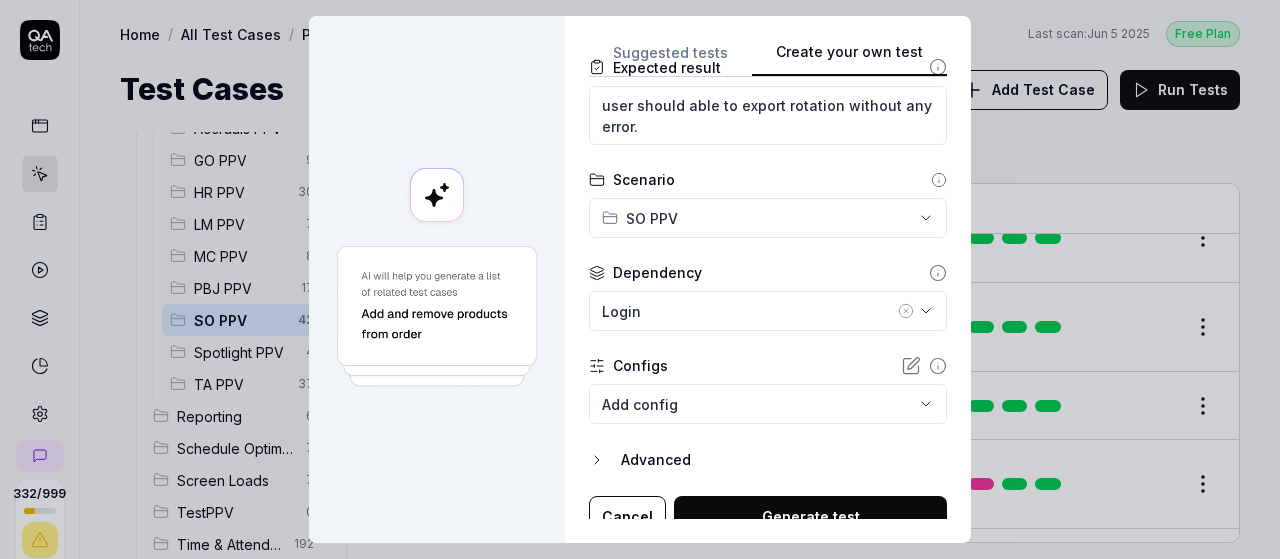 click 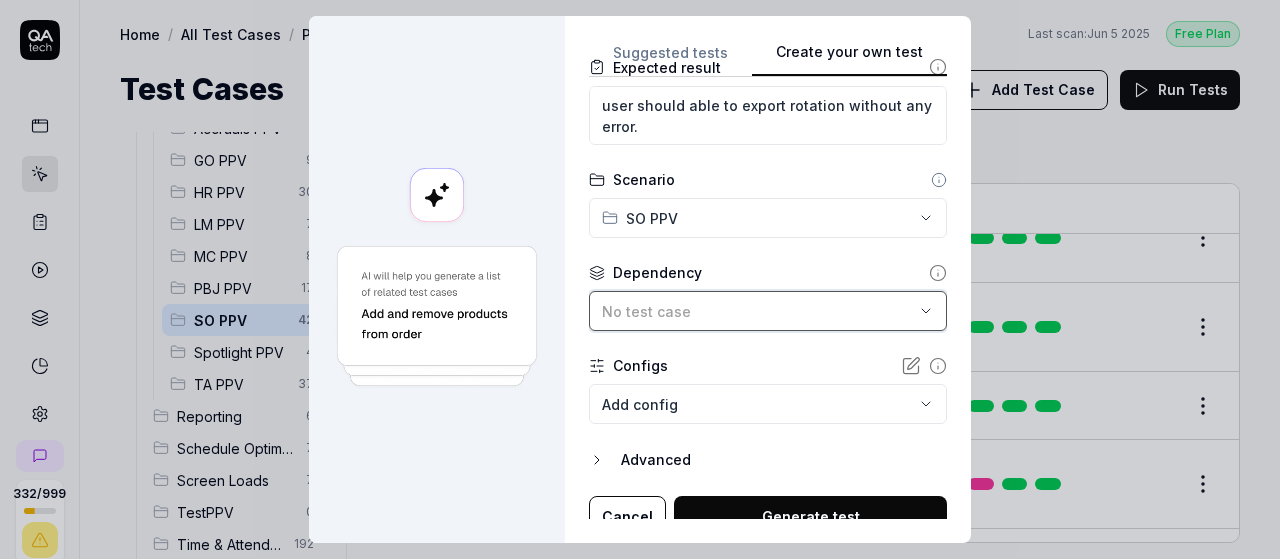 click on "No test case" at bounding box center [758, 311] 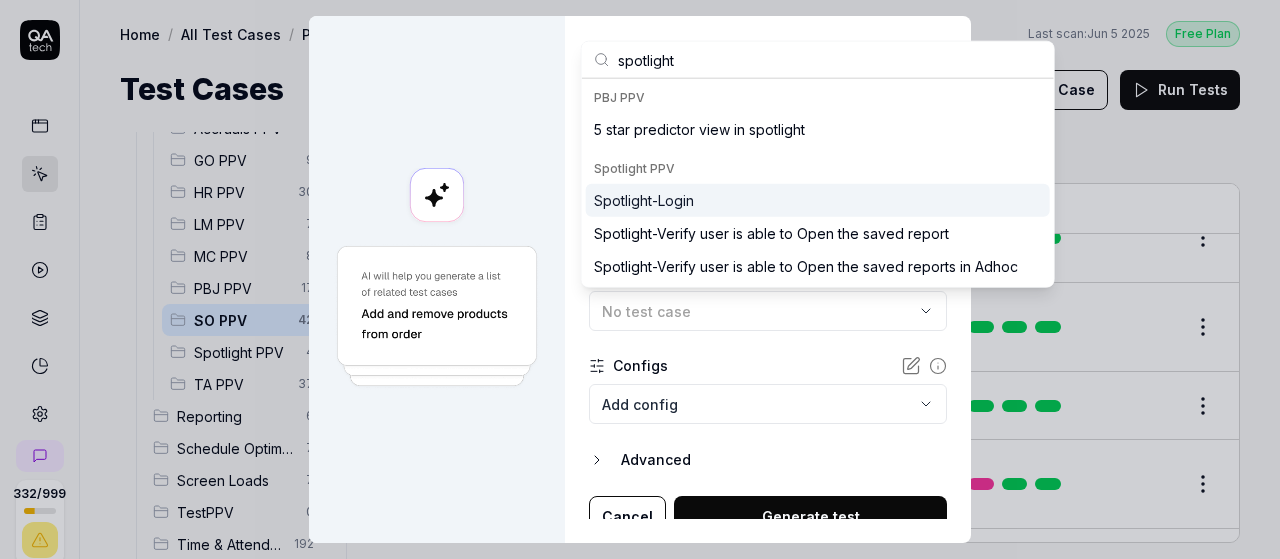 type on "spotlight" 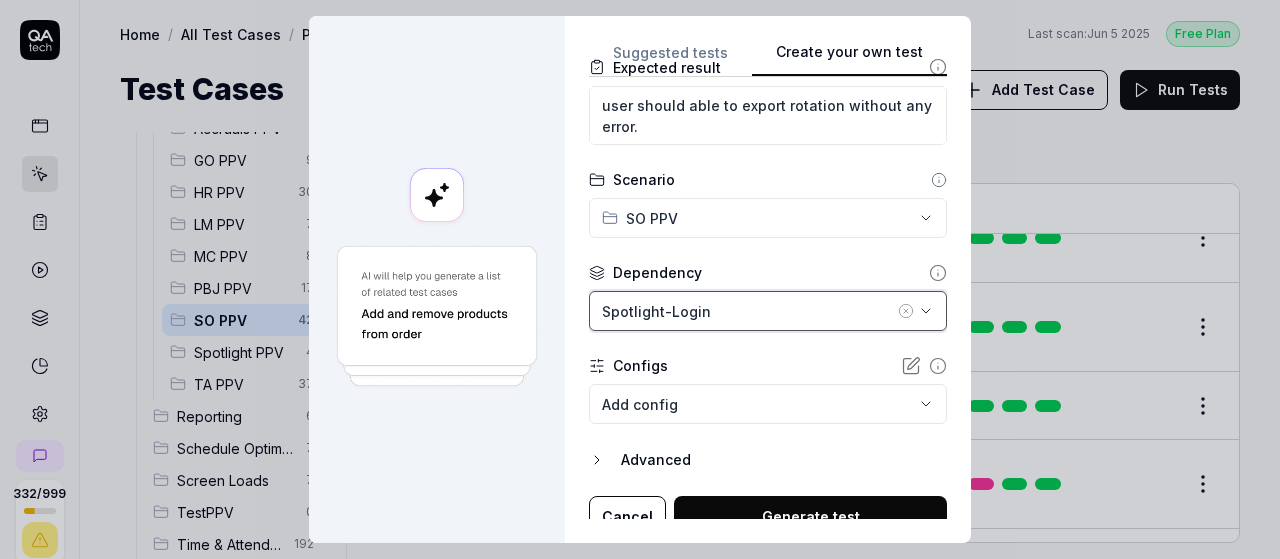 scroll, scrollTop: 358, scrollLeft: 0, axis: vertical 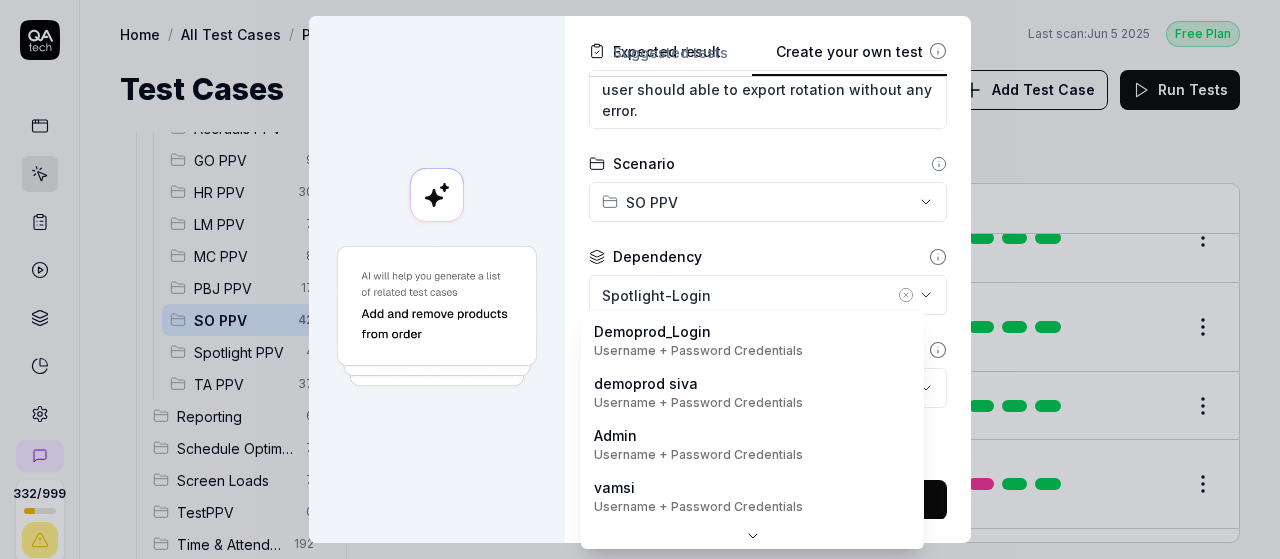 click on "332  /  999 s S Home / All Test Cases / PPV / SO PPV Free Plan Home / All Test Cases / PPV / SO PPV Last scan:  Jun 5 2025 Free Plan Test Cases Add Test Case Run Tests All Test Cases 629 Communication 46 Dashboard Management 13 Employee Management 42 Help and Support 19 Login 7 Logout 1 Master Schedule 10 Navigation 27 Payroll Based Journal 60 PPV 188 ACA PPV 3 Accruals PPV 31 GO PPV 9 HR PPV 30 LM PPV 7 MC PPV 8 PBJ PPV 17 SO PPV 42 Spotlight PPV 4 TA PPV 37 Reporting 6 Schedule Optimizer 7 Screen Loads 7 TestPPV 0 Time & Attendance 192 User Profile 1 Filters Name Status Last Run PPV SO PPV Compare number of open shifts between ms and osm DemoProd Spotlight-Login Active Edit Daily Attendance Report - Verify the positions under settings DemoProd Spotlight-Login Active Edit Daily unit Assignment - Census DemoProd Spotlight-Login Active Edit Daily unit Assignment -Add Open shift (Shift on Fly)from Daily unit assigment DemoProd Spotlight-Login Active Edit Daily unit Assignment -Assign the employee to shift Draft" at bounding box center (640, 279) 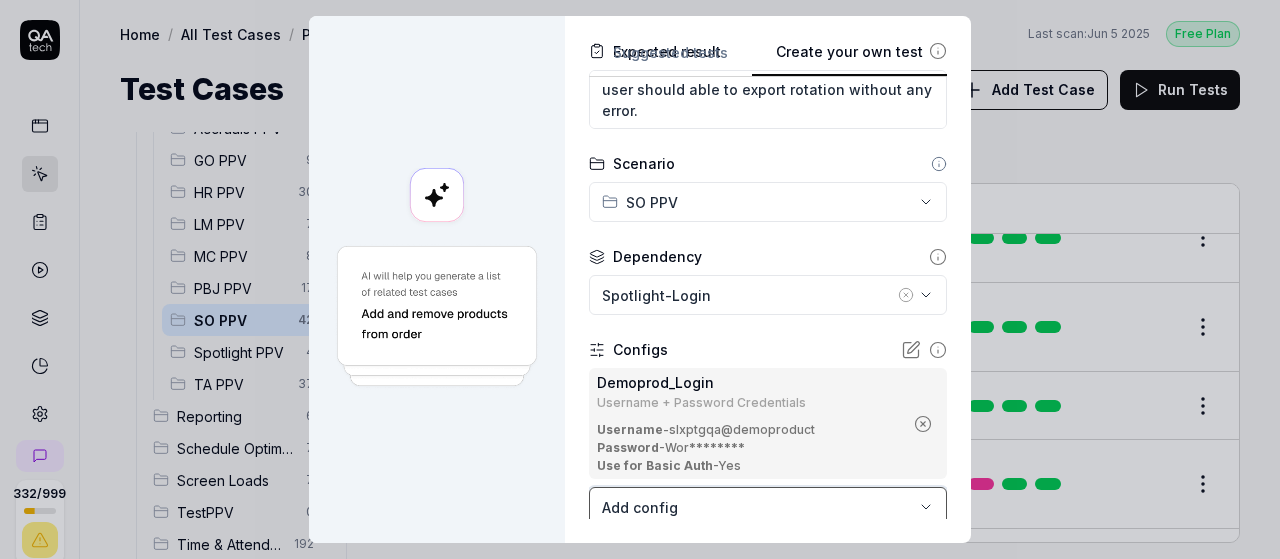 scroll, scrollTop: 477, scrollLeft: 0, axis: vertical 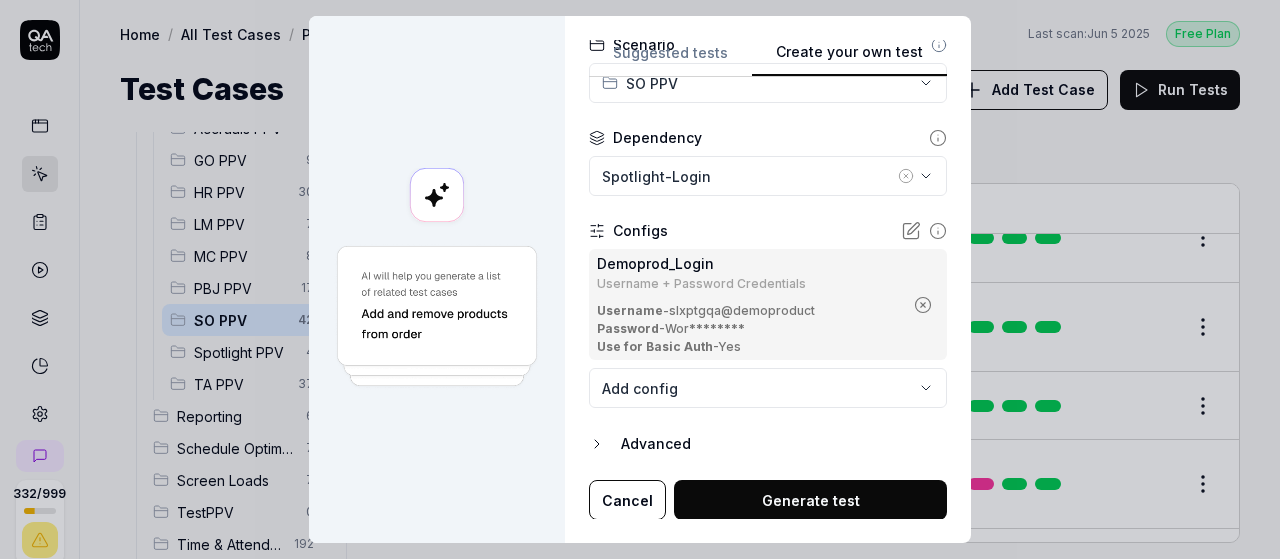click on "Generate test" at bounding box center [810, 500] 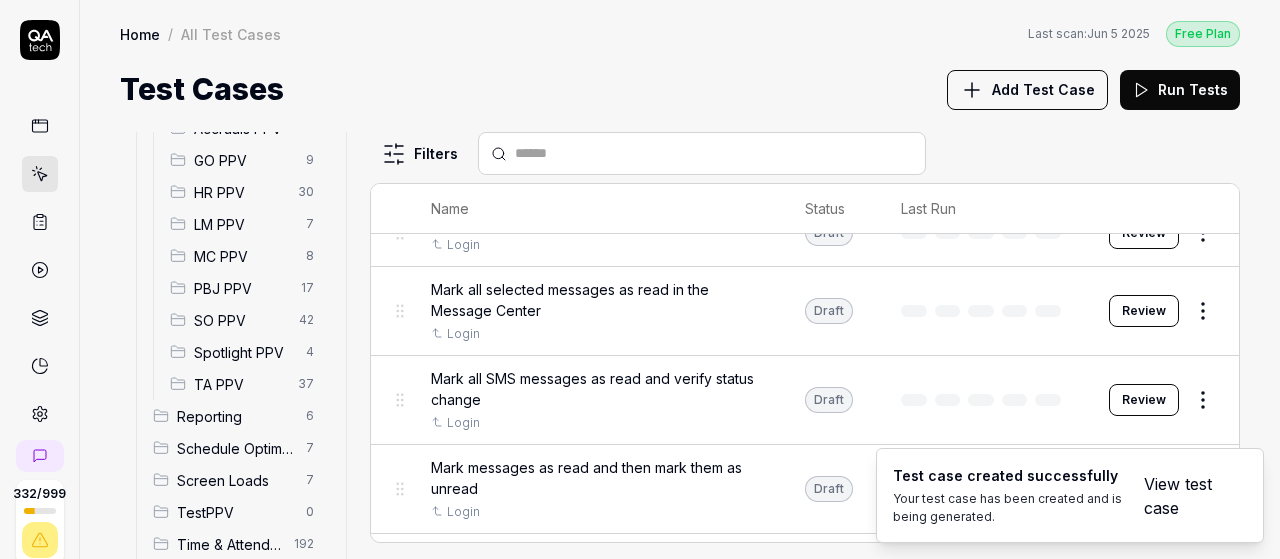 scroll, scrollTop: 30795, scrollLeft: 0, axis: vertical 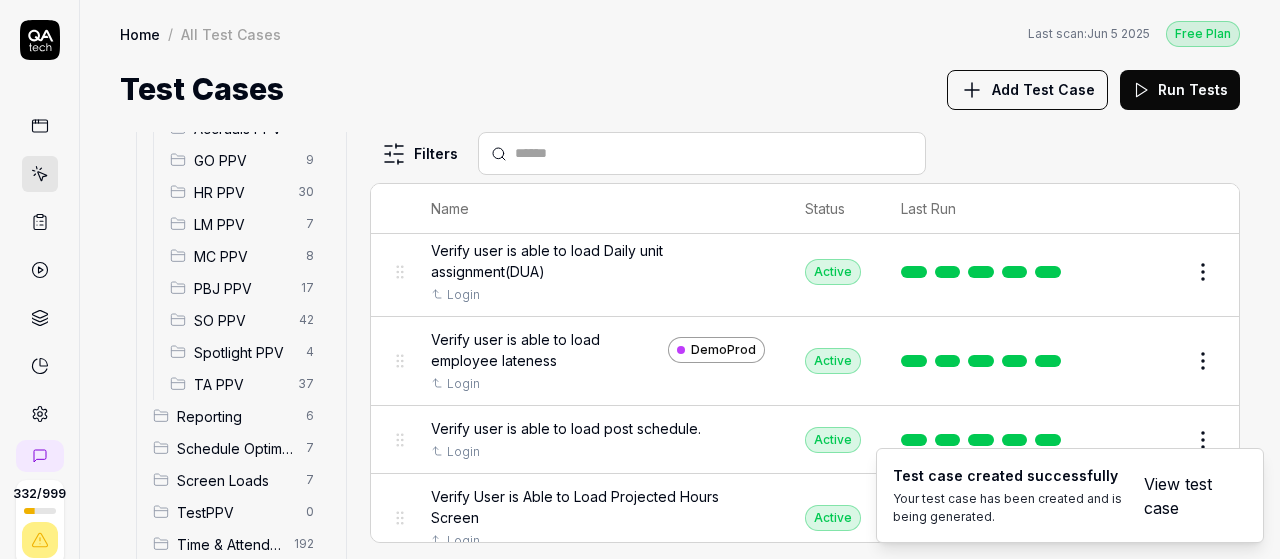 click on "View test case" at bounding box center [1183, 496] 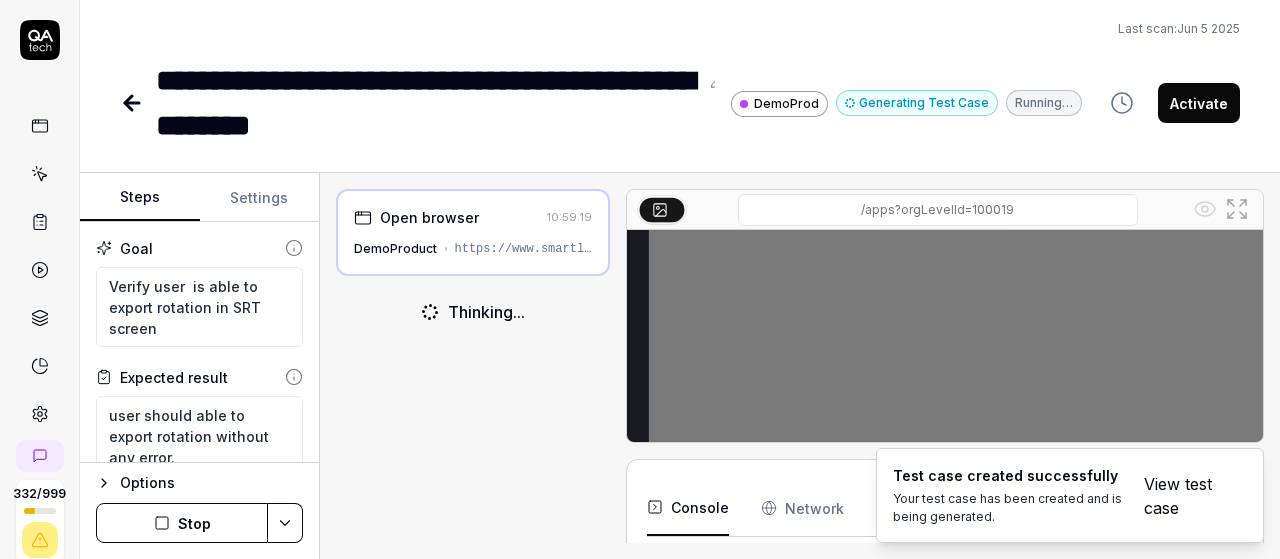 scroll, scrollTop: 175, scrollLeft: 0, axis: vertical 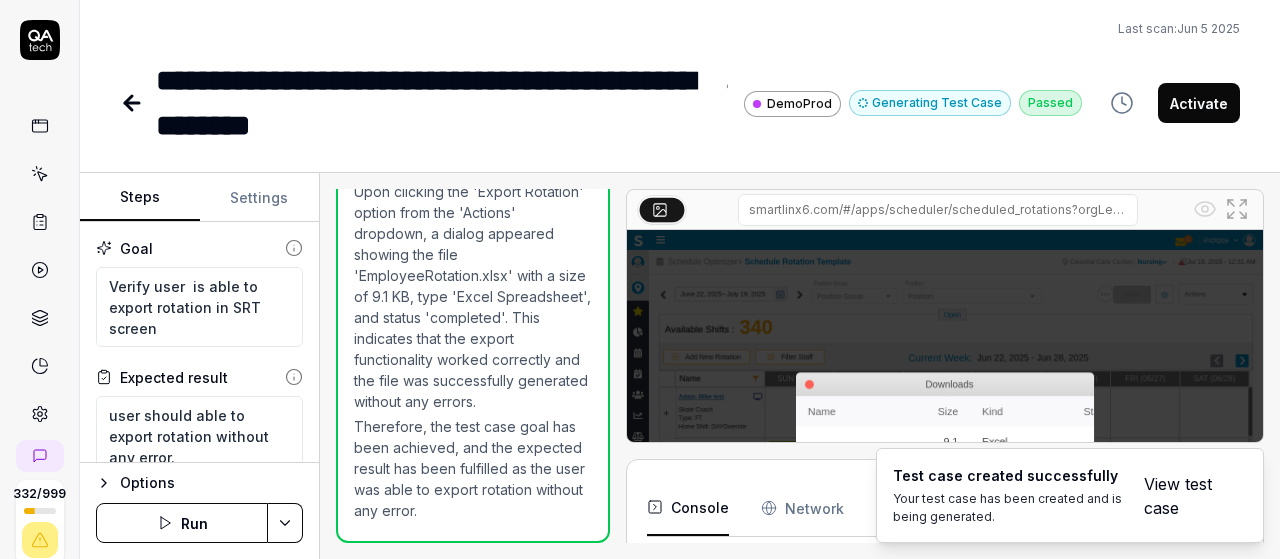 click on "Activate" at bounding box center [1199, 103] 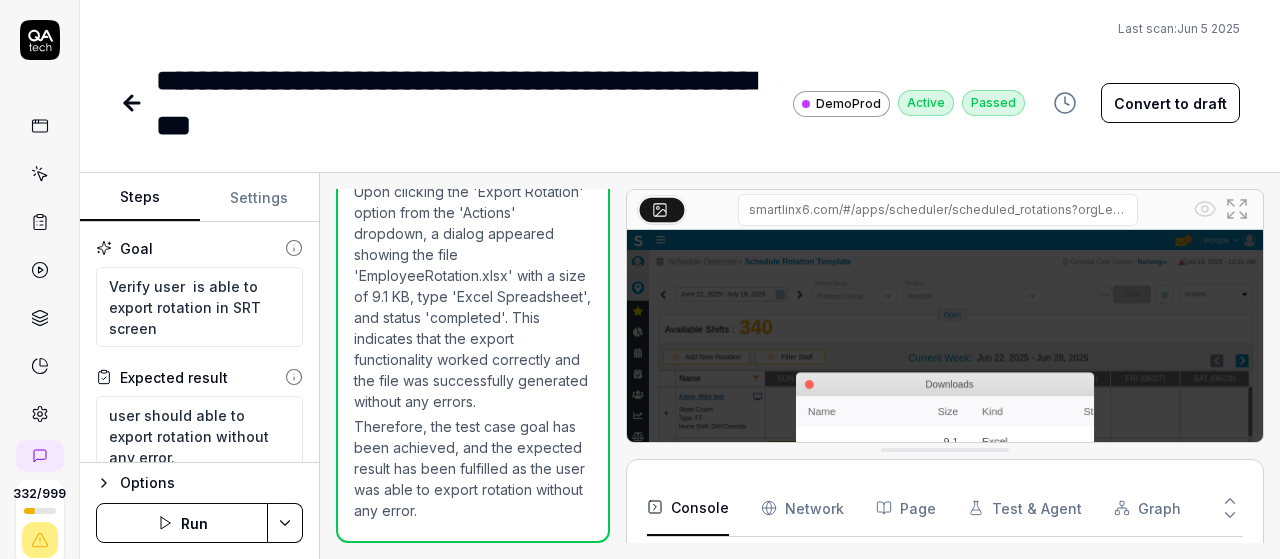 scroll, scrollTop: 989, scrollLeft: 0, axis: vertical 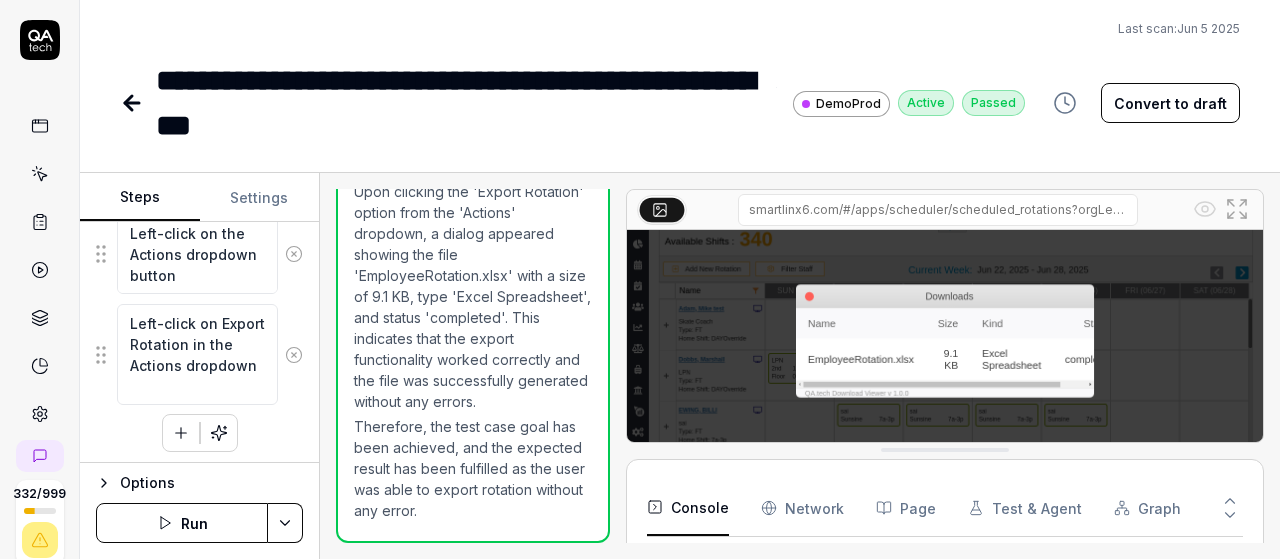 type on "*" 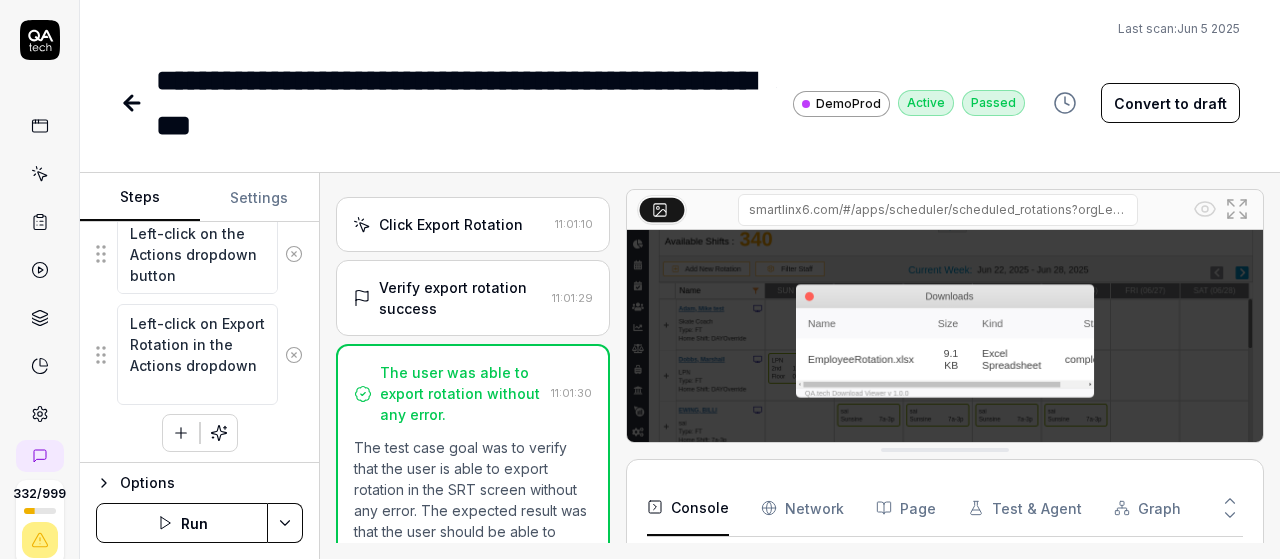 scroll, scrollTop: 989, scrollLeft: 0, axis: vertical 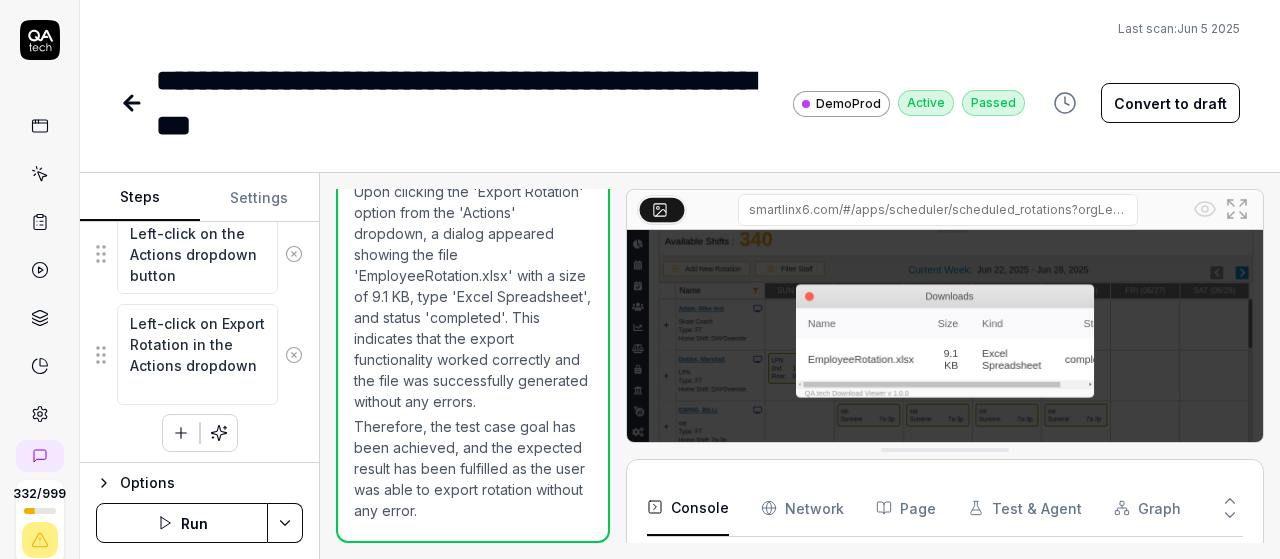 click 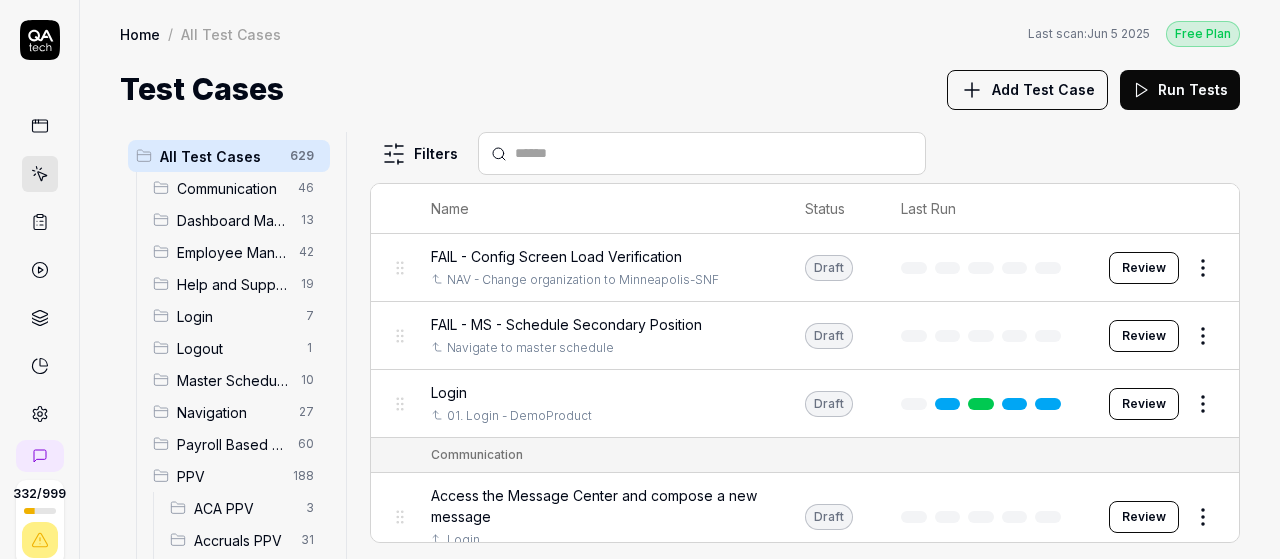 scroll, scrollTop: 168, scrollLeft: 0, axis: vertical 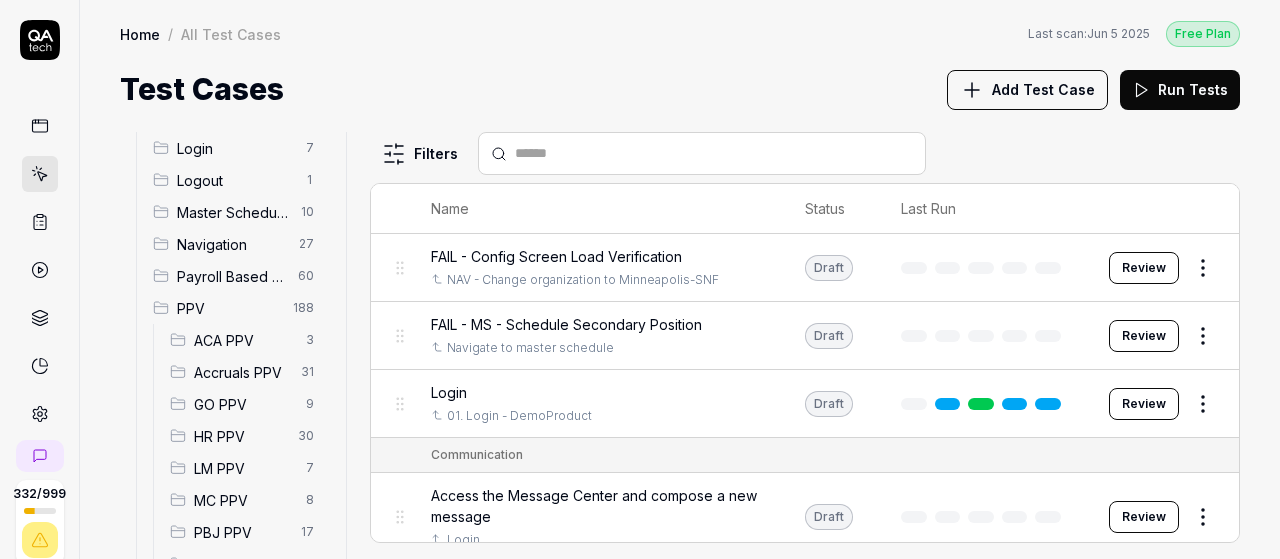 drag, startPoint x: 228, startPoint y: 440, endPoint x: 213, endPoint y: 423, distance: 22.671568 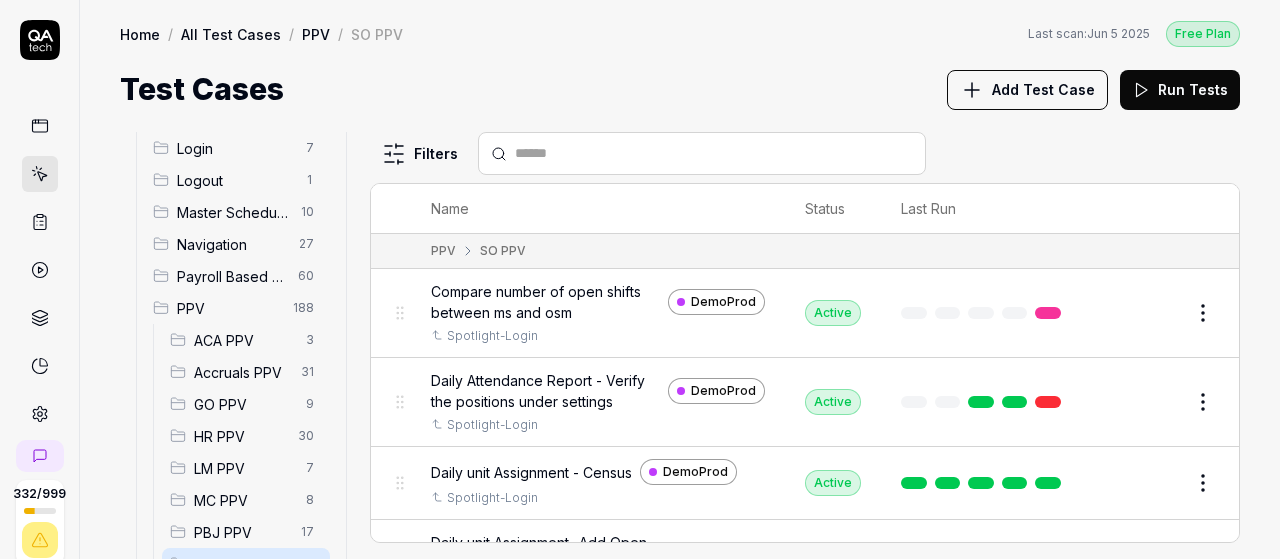 scroll, scrollTop: 305, scrollLeft: 0, axis: vertical 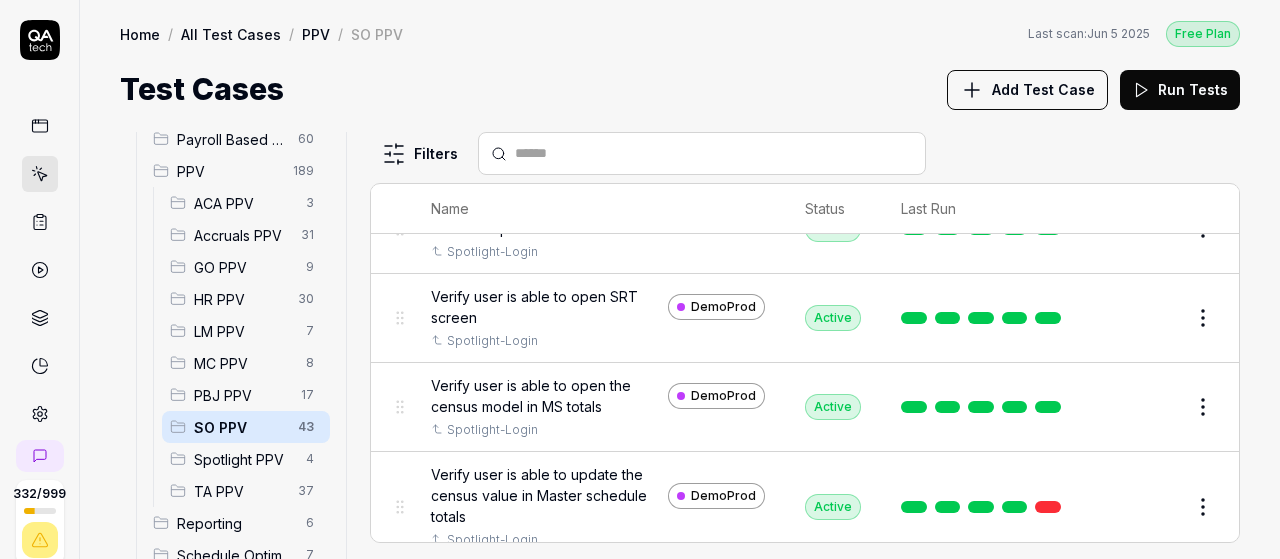 click on "Add Test Case" at bounding box center (1043, 89) 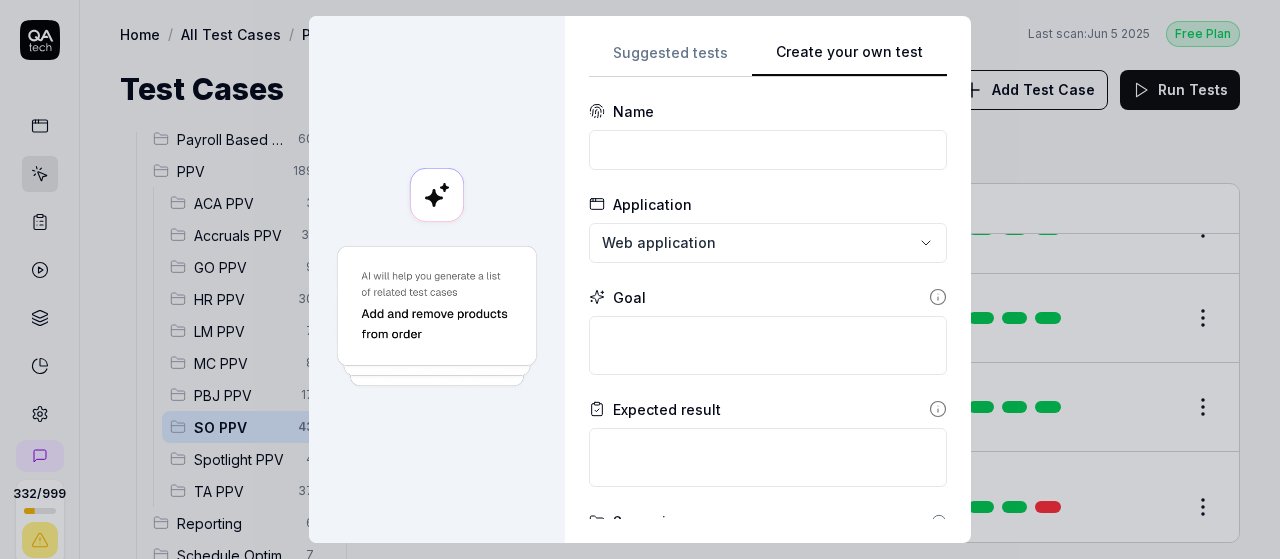 click on "Create your own test" at bounding box center (849, 59) 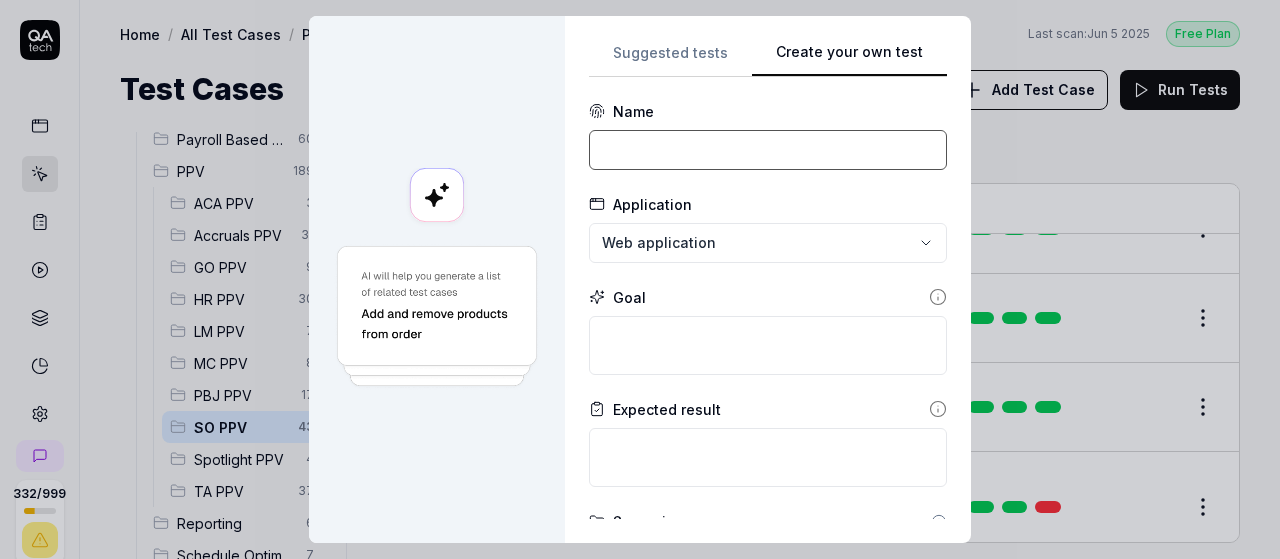 click at bounding box center [768, 150] 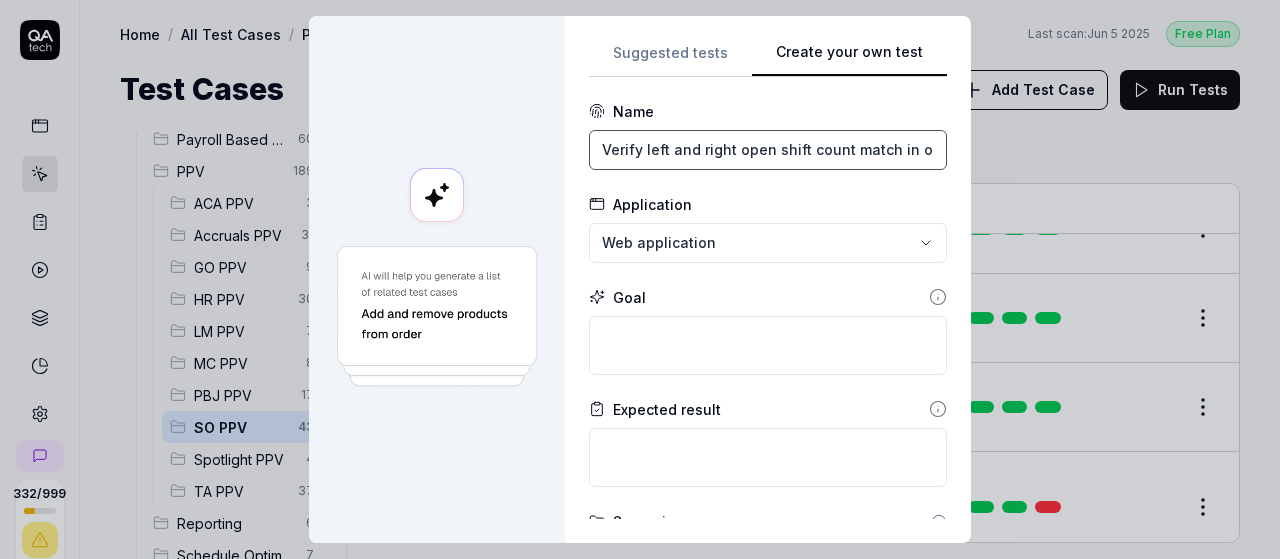 scroll, scrollTop: 0, scrollLeft: 148, axis: horizontal 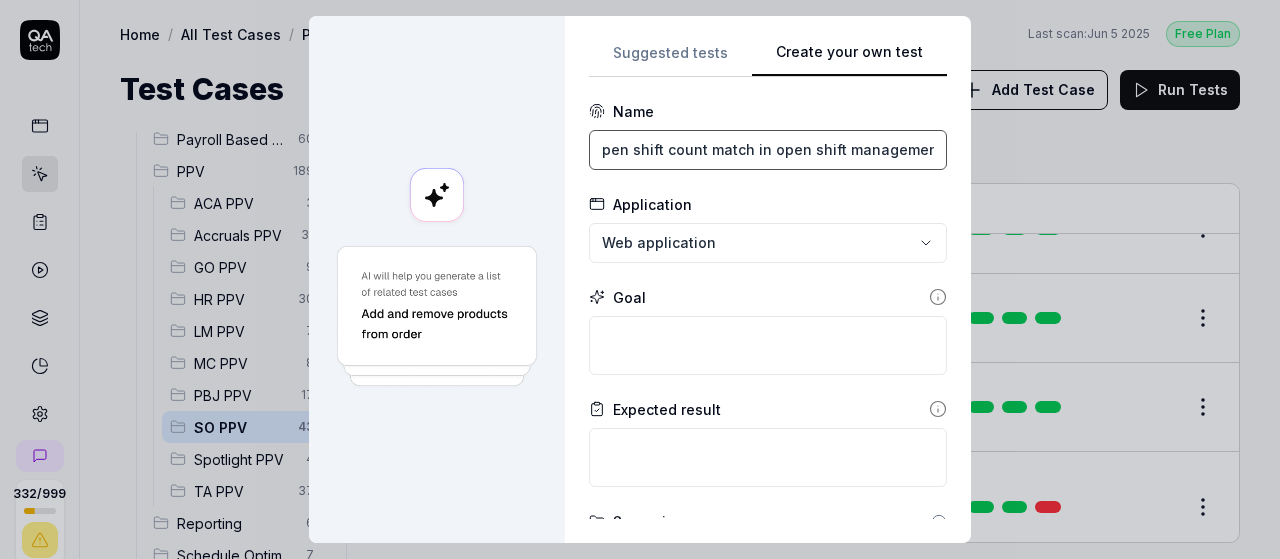 type on "Verify left and right open shift count match in open shift management" 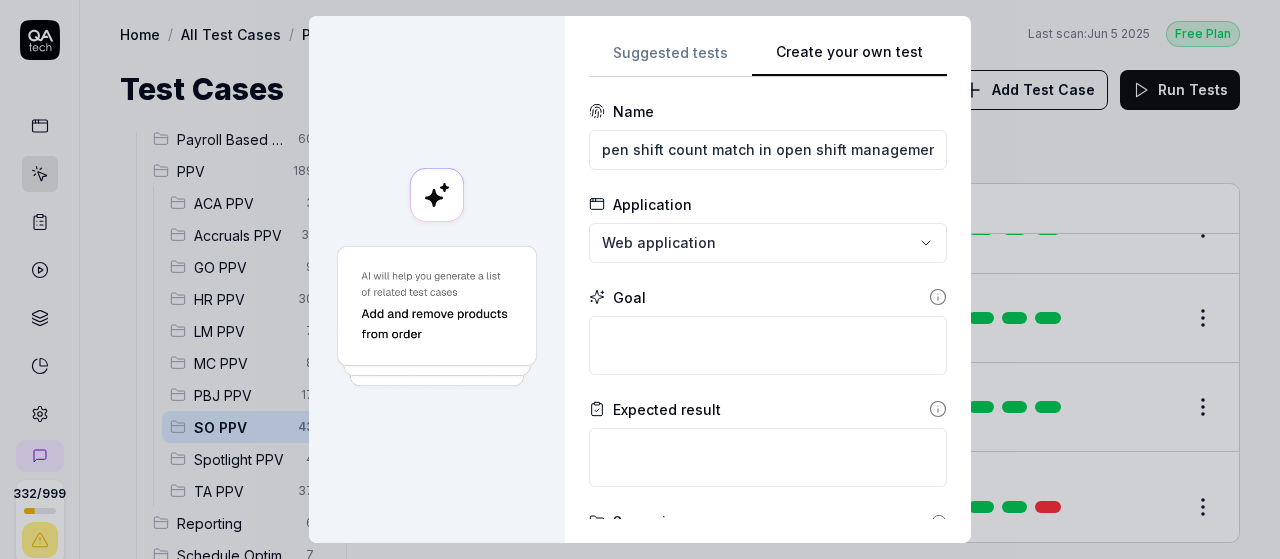 scroll, scrollTop: 0, scrollLeft: 0, axis: both 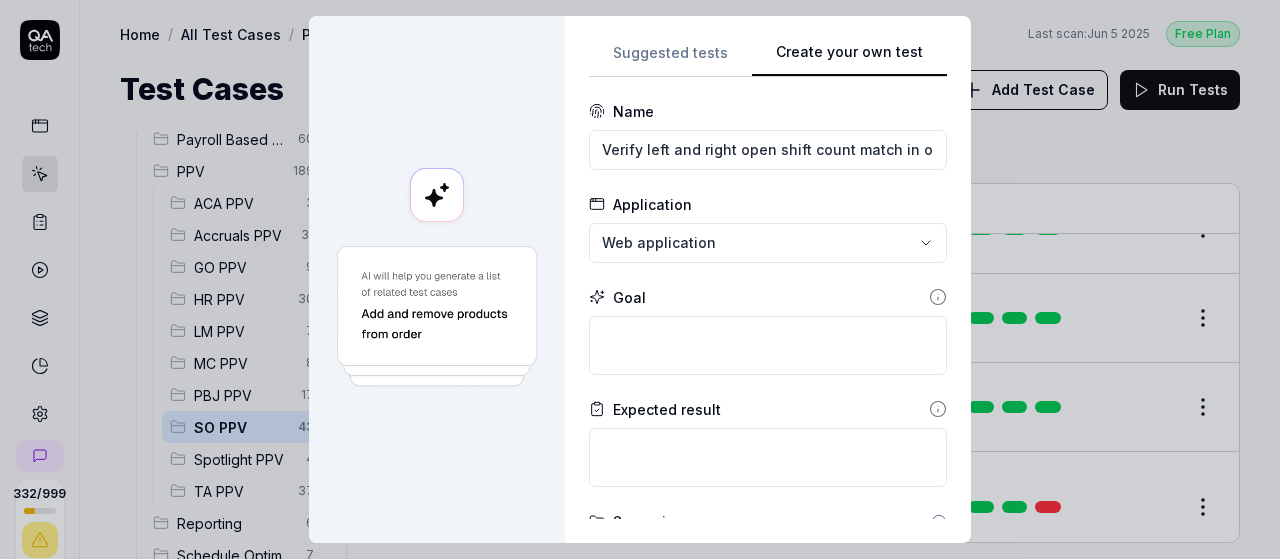 click on "**********" at bounding box center [640, 279] 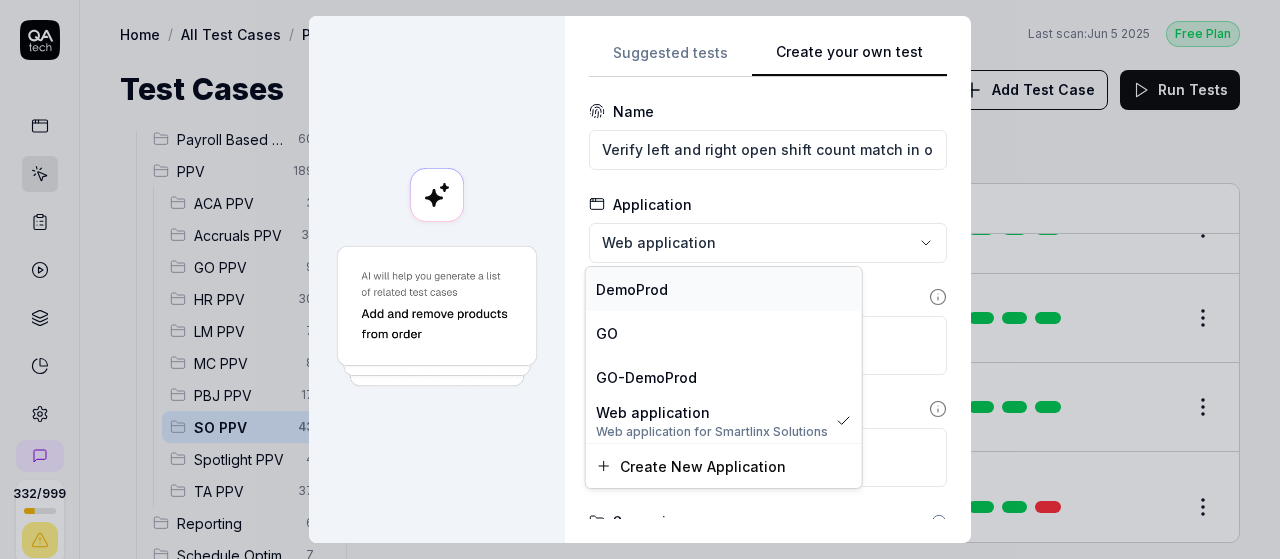 click on "DemoProd" at bounding box center (632, 289) 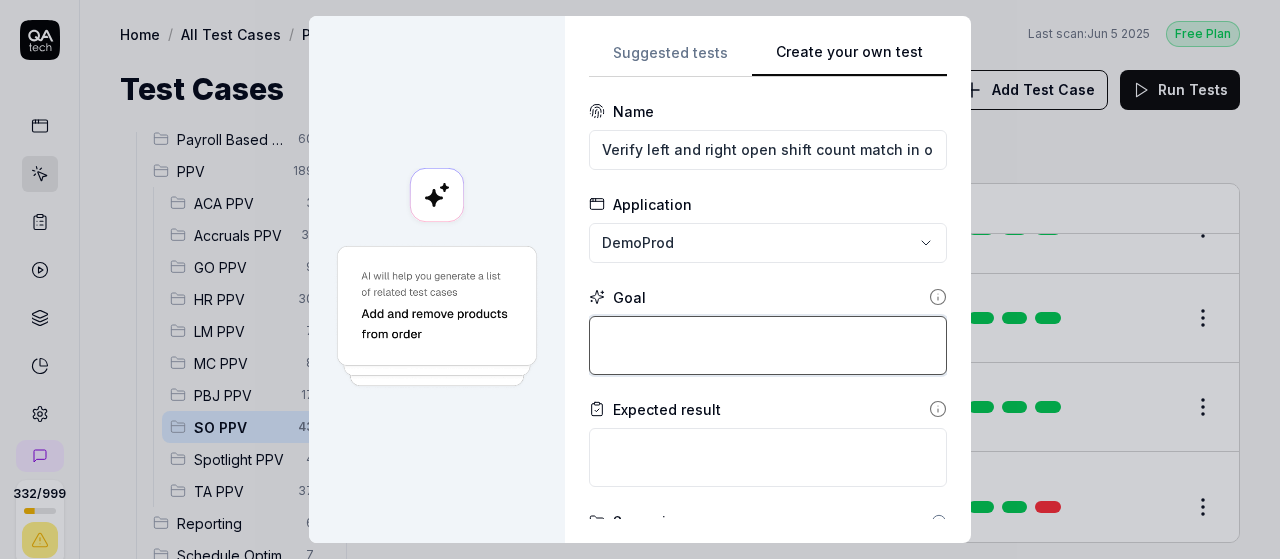 click at bounding box center (768, 345) 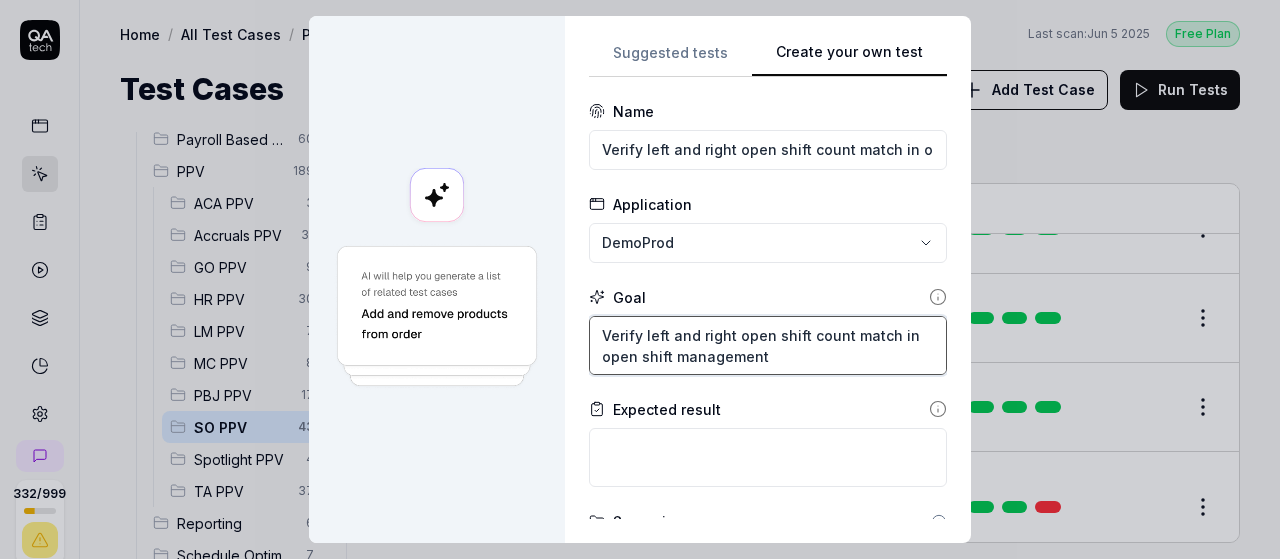 type on "Verify left and right open shift count match in open shift management" 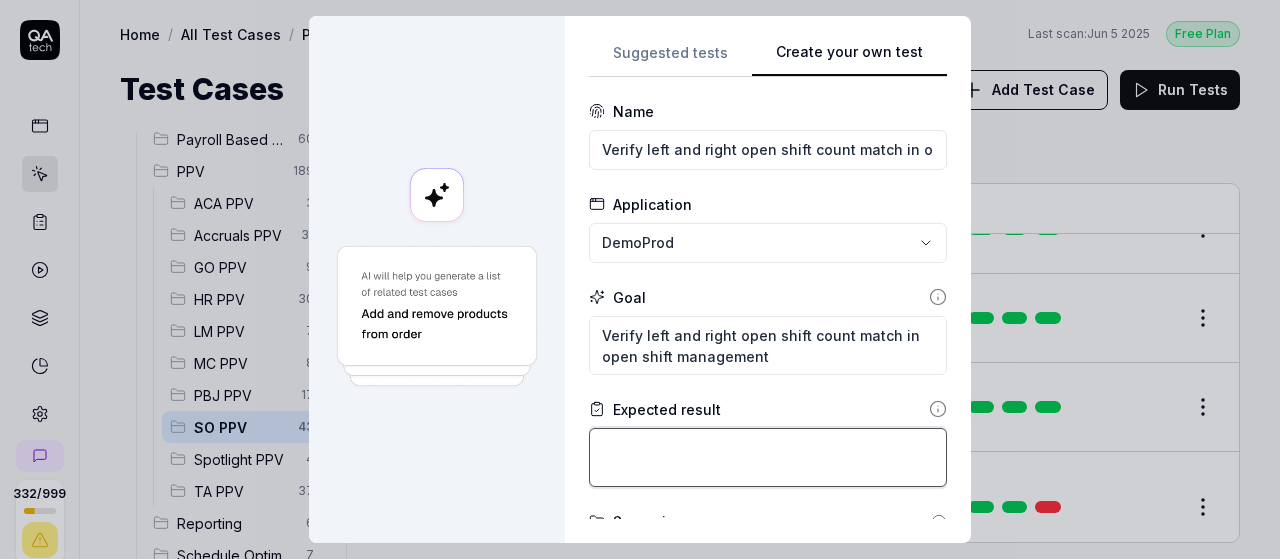click at bounding box center [768, 457] 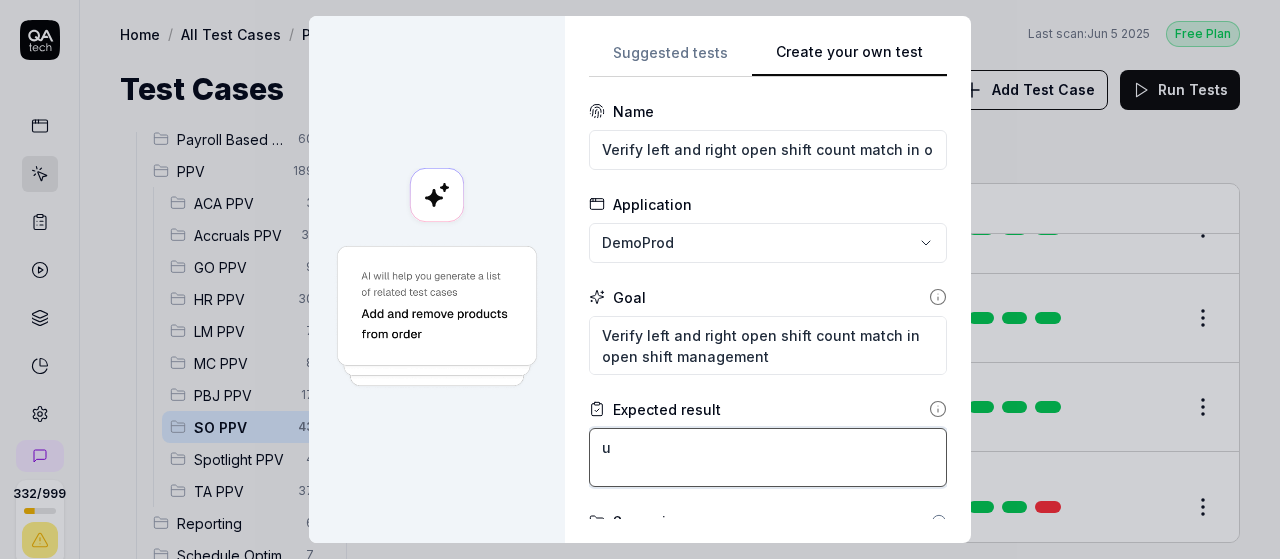 type on "*" 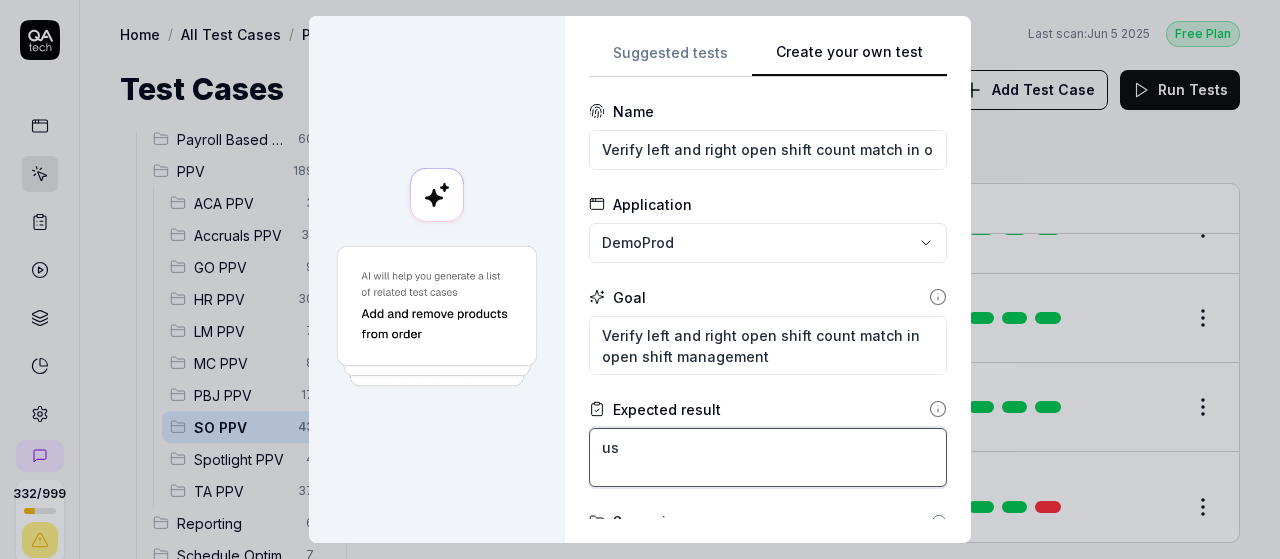type on "*" 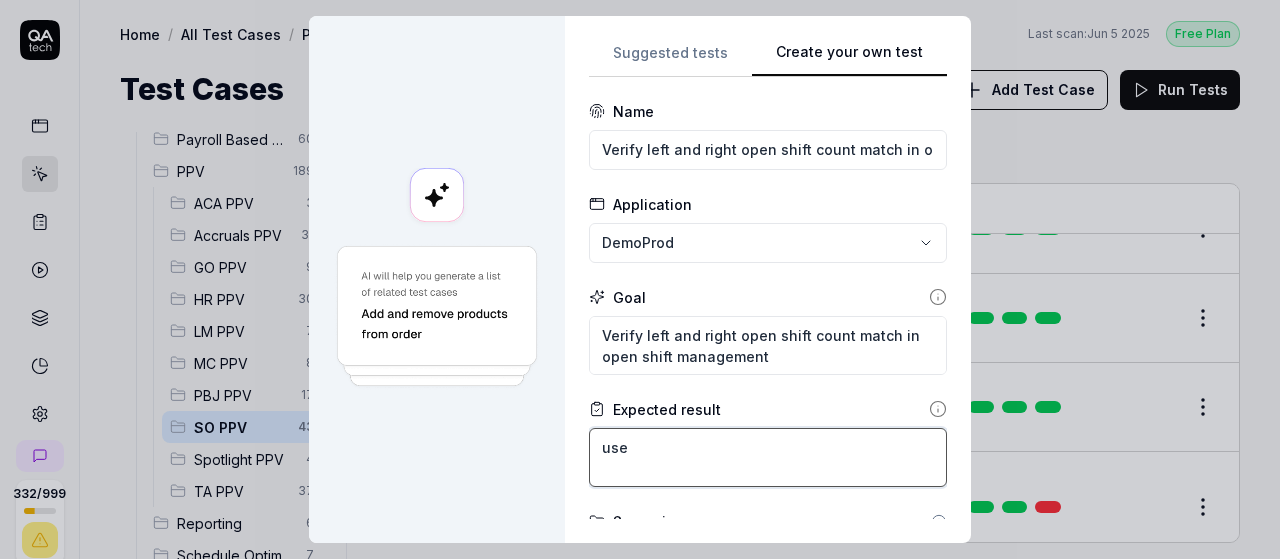 type on "*" 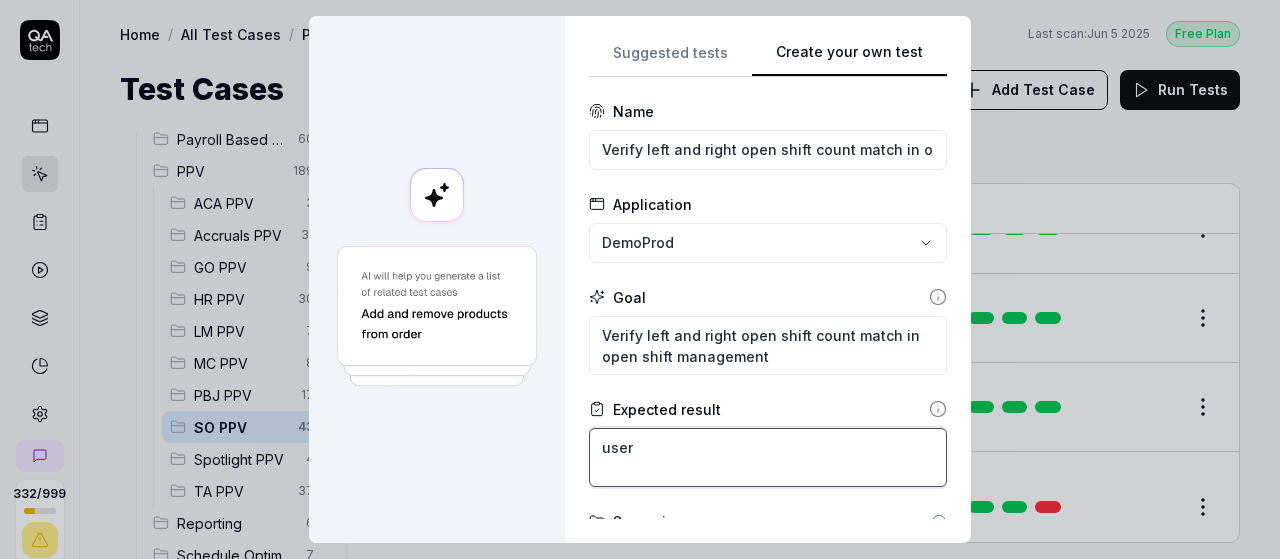 type on "*" 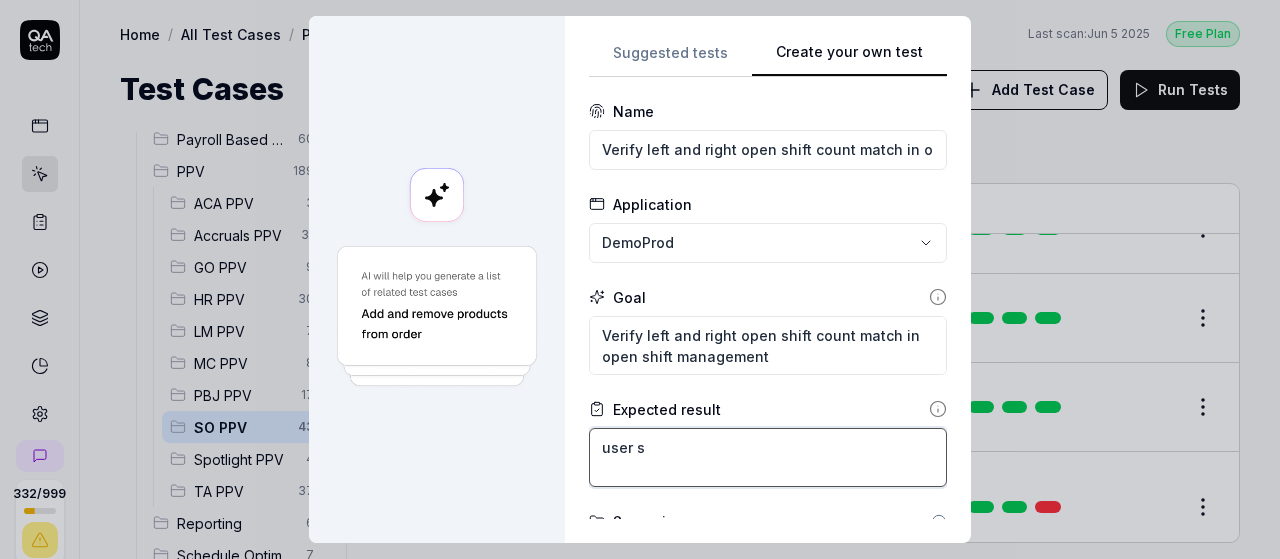 type on "*" 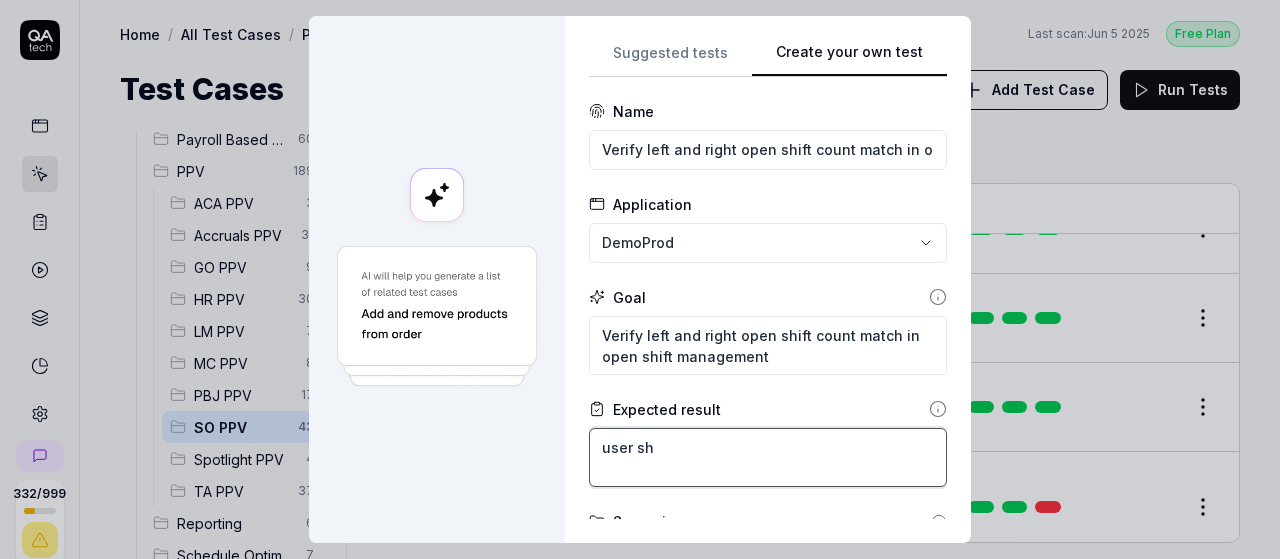 type on "*" 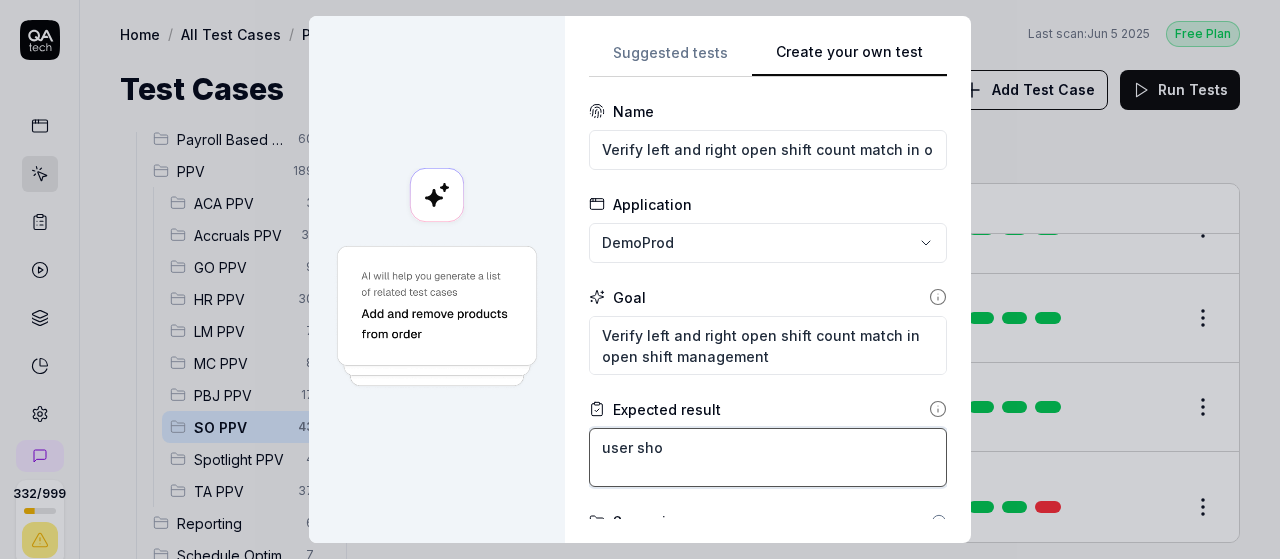 type on "*" 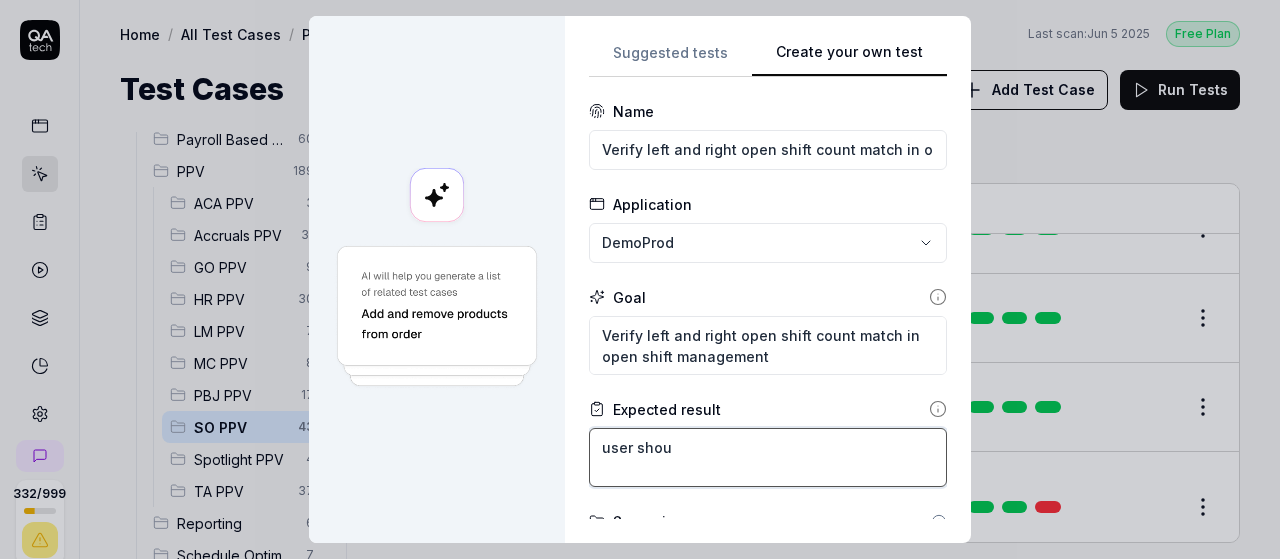 type on "*" 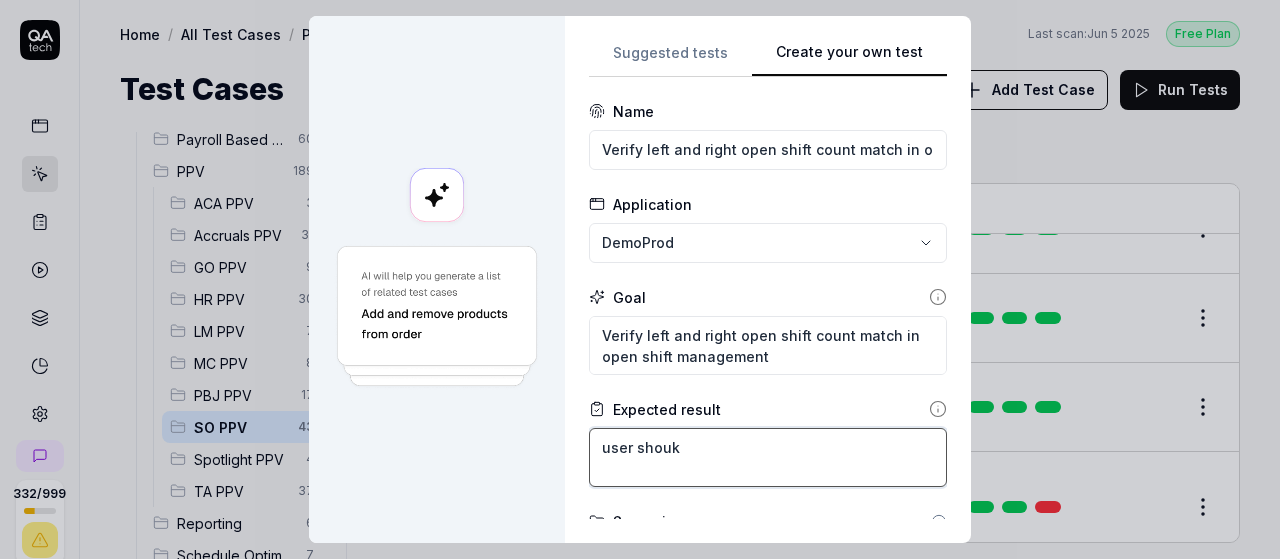 type on "*" 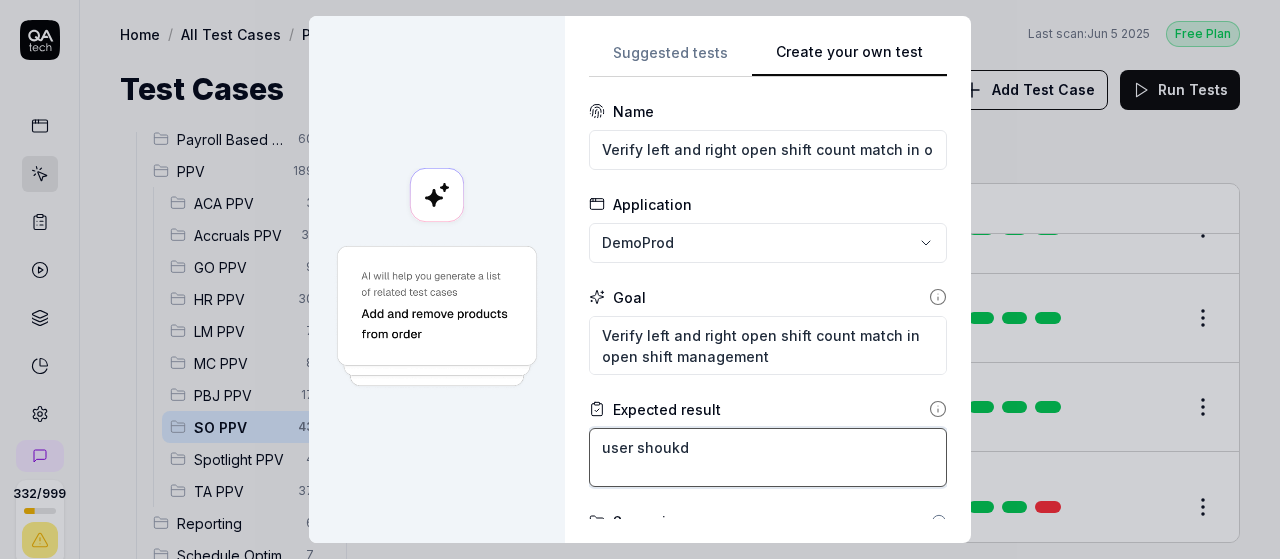 type on "*" 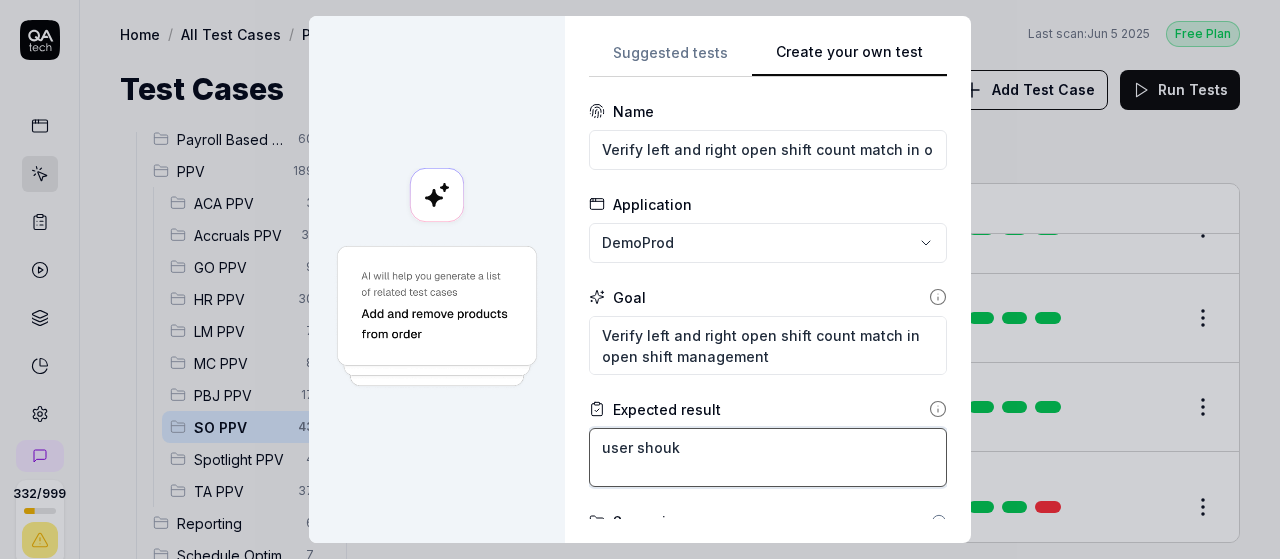 type on "*" 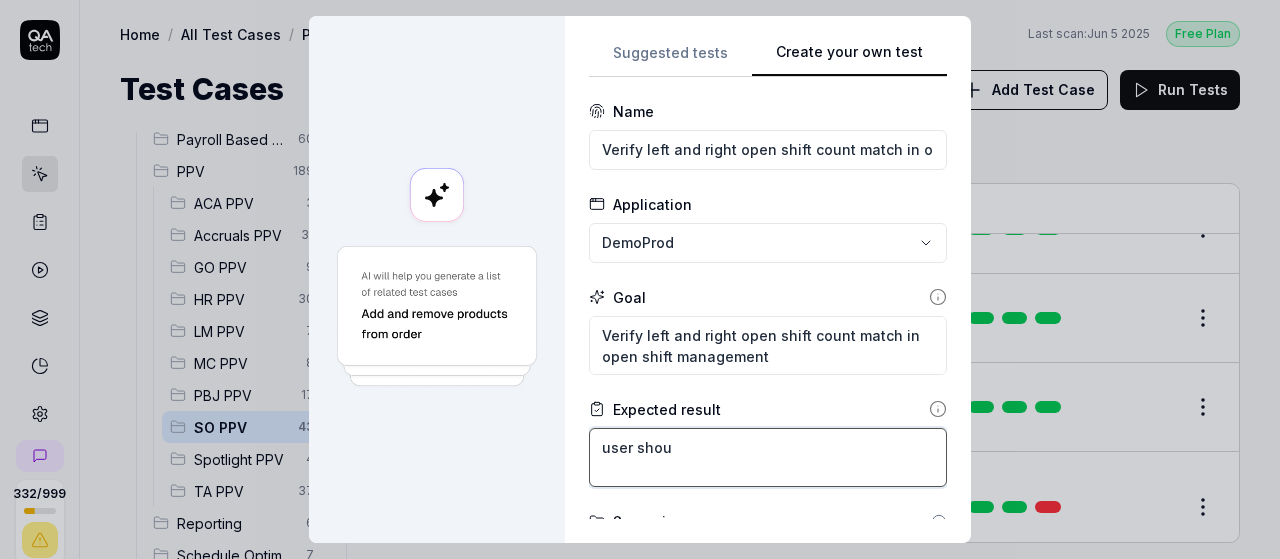 type on "*" 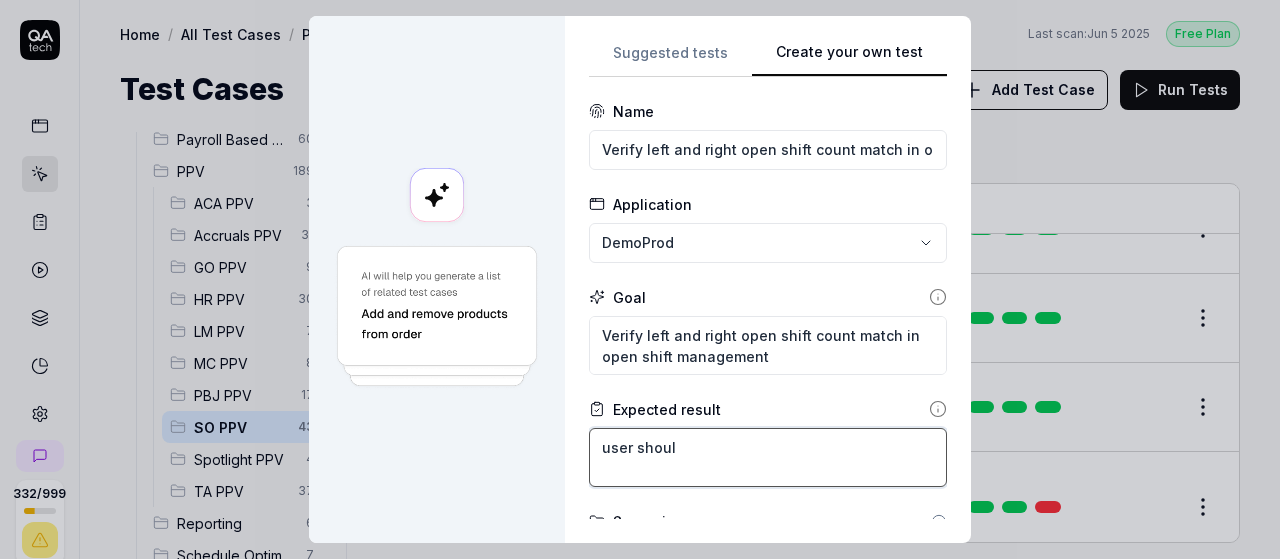 type on "*" 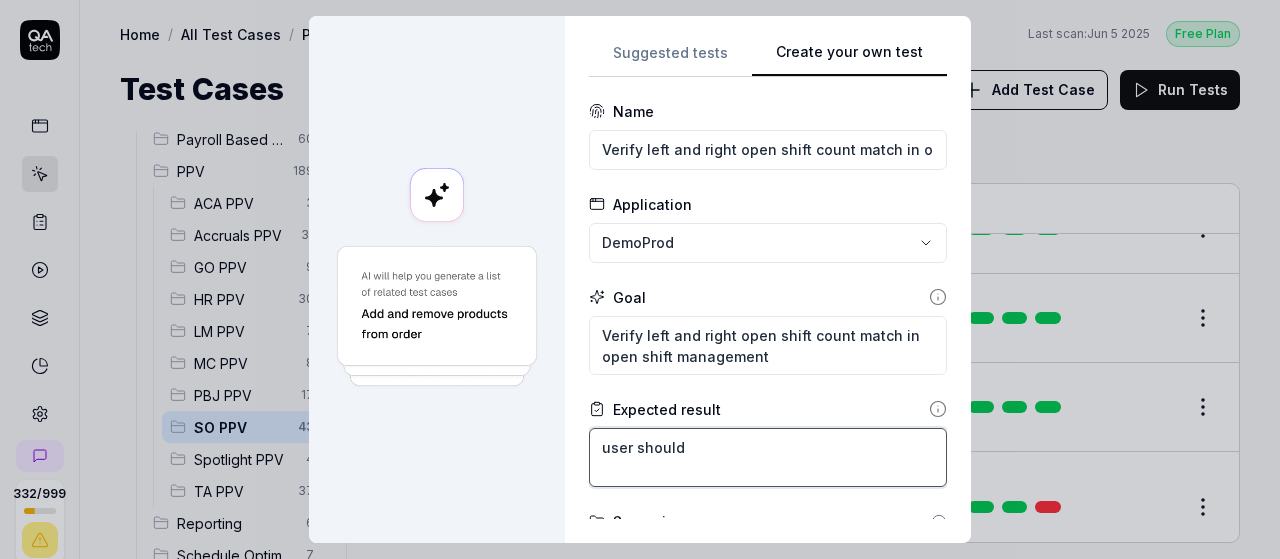 type on "*" 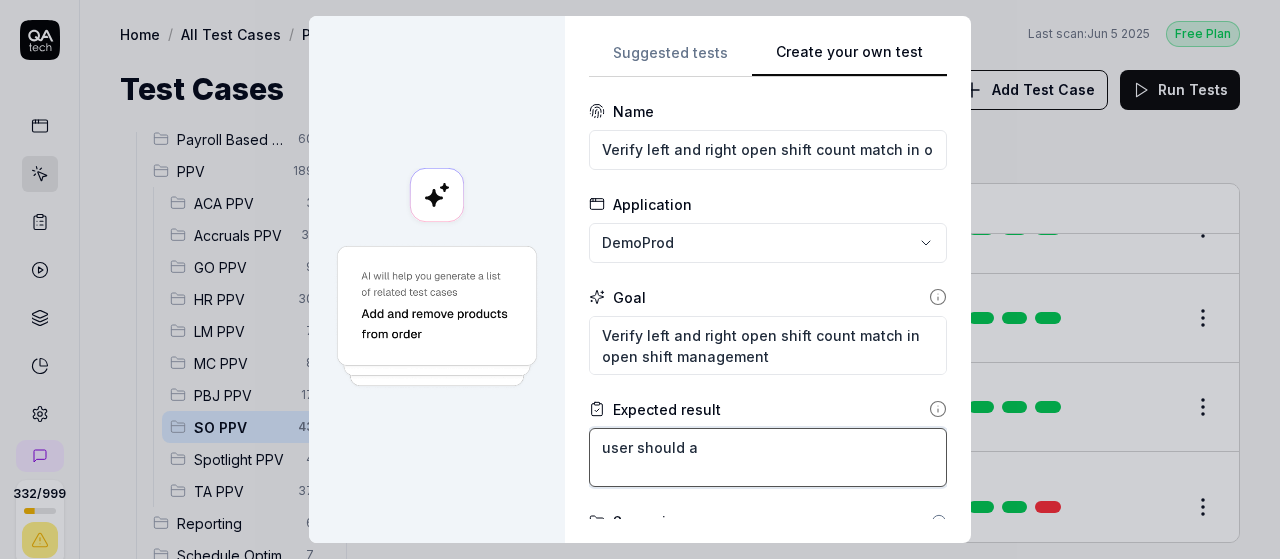 type on "*" 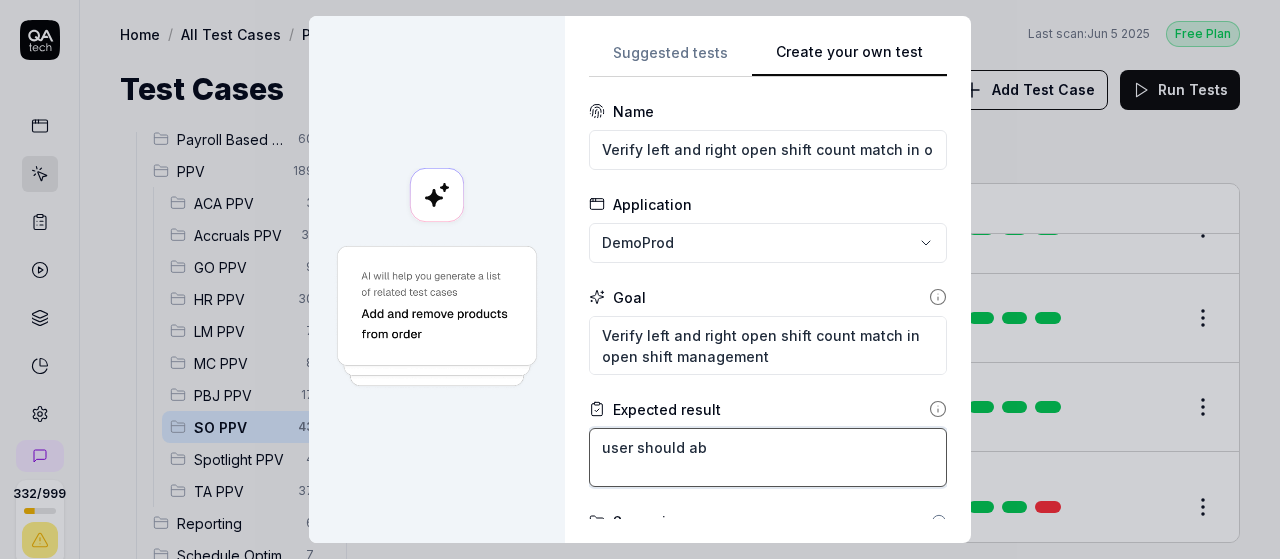 type on "*" 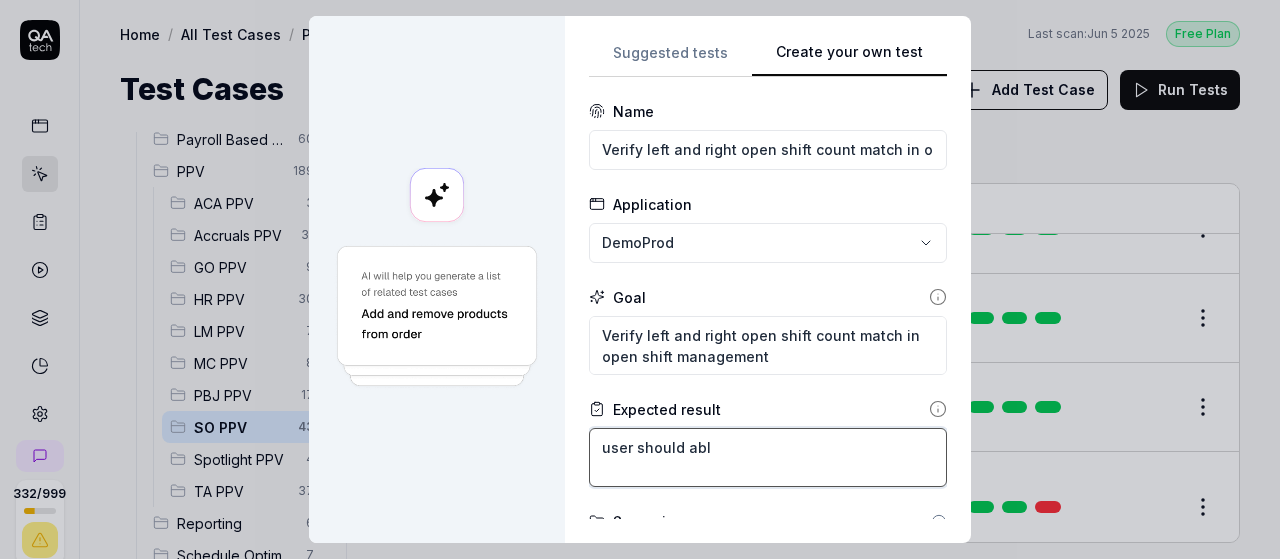 type on "*" 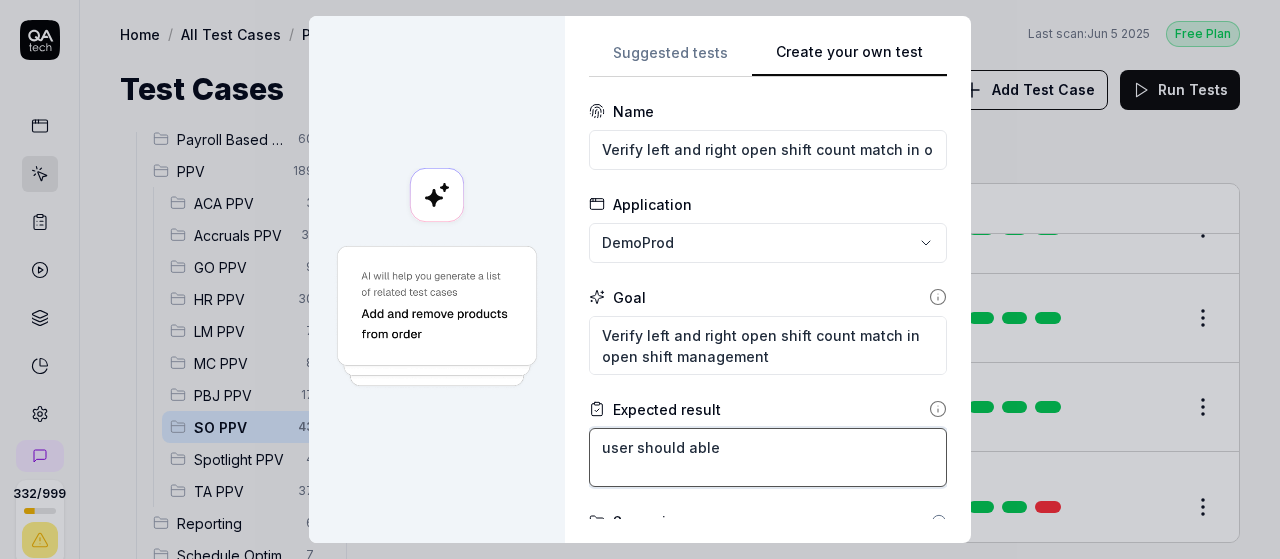 type on "*" 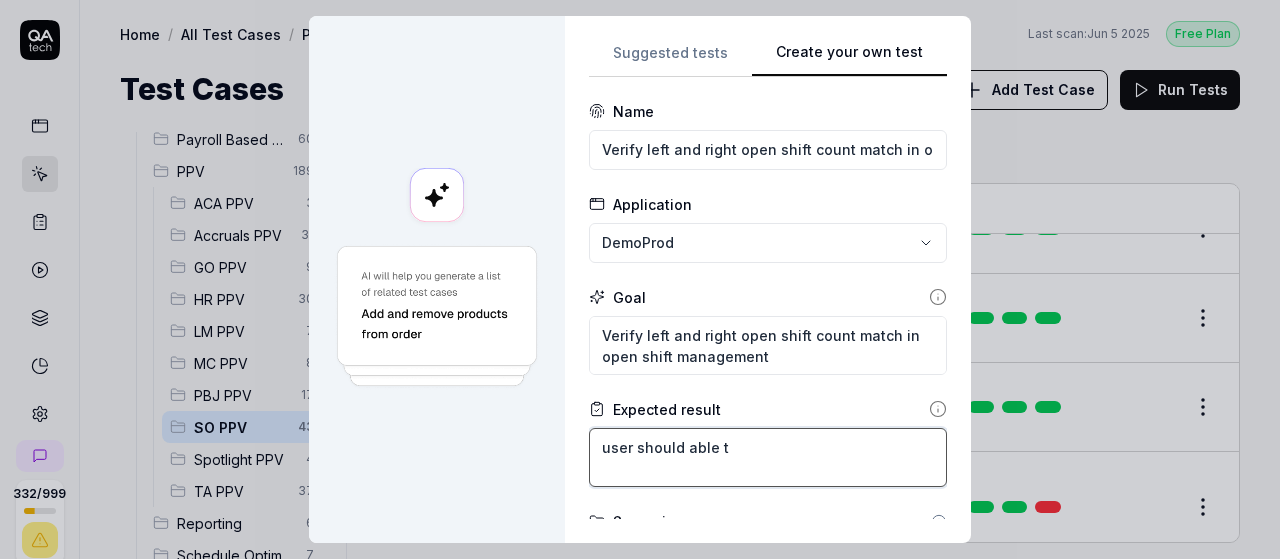 type on "*" 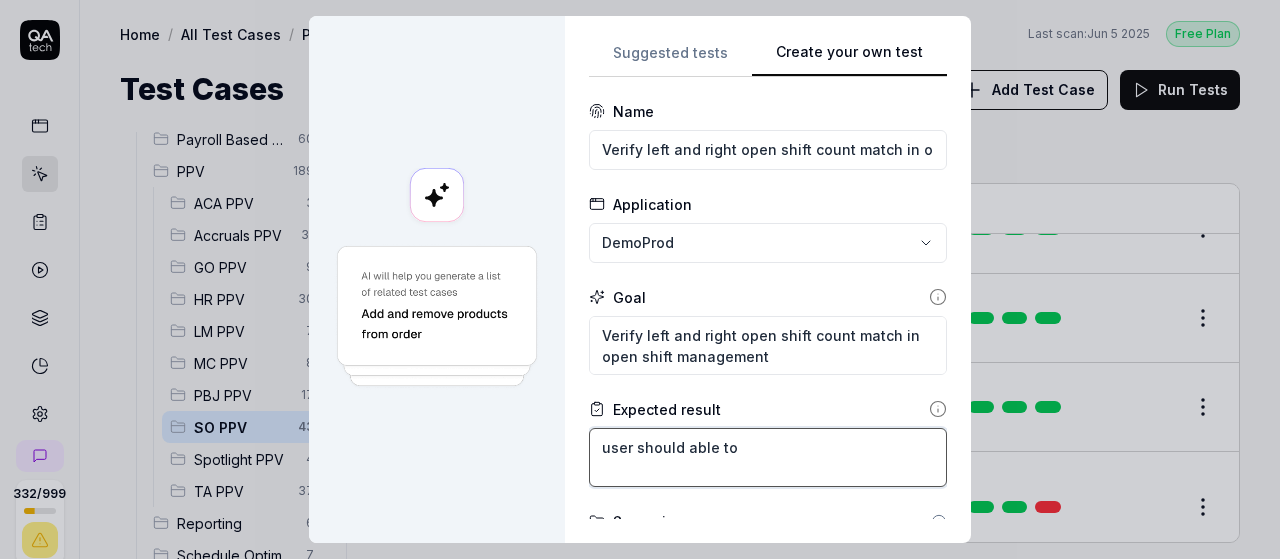 type on "*" 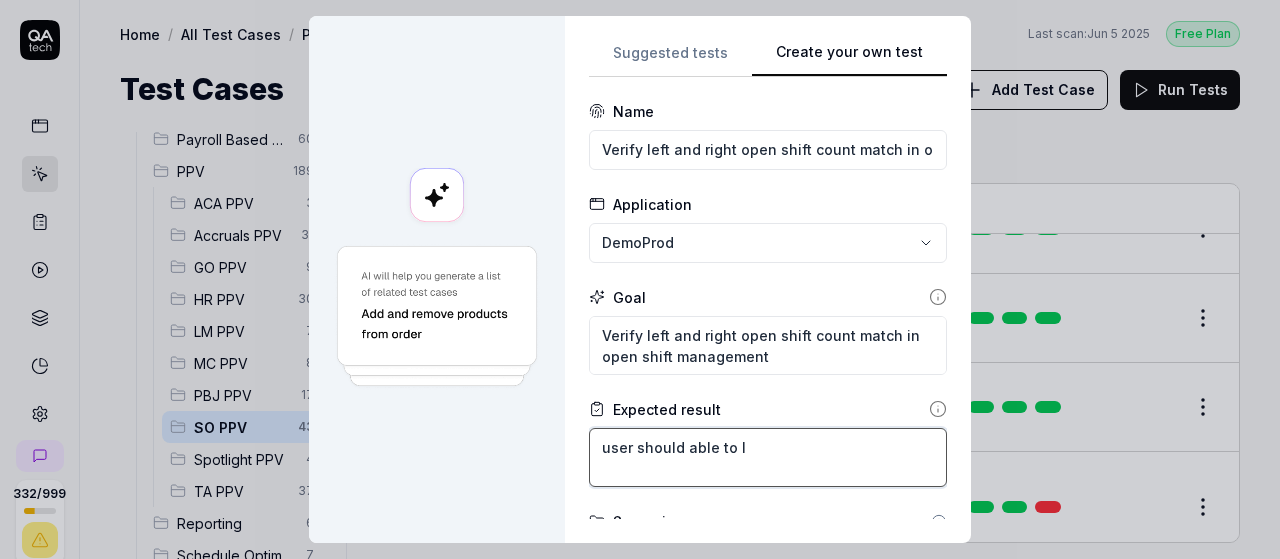 type on "*" 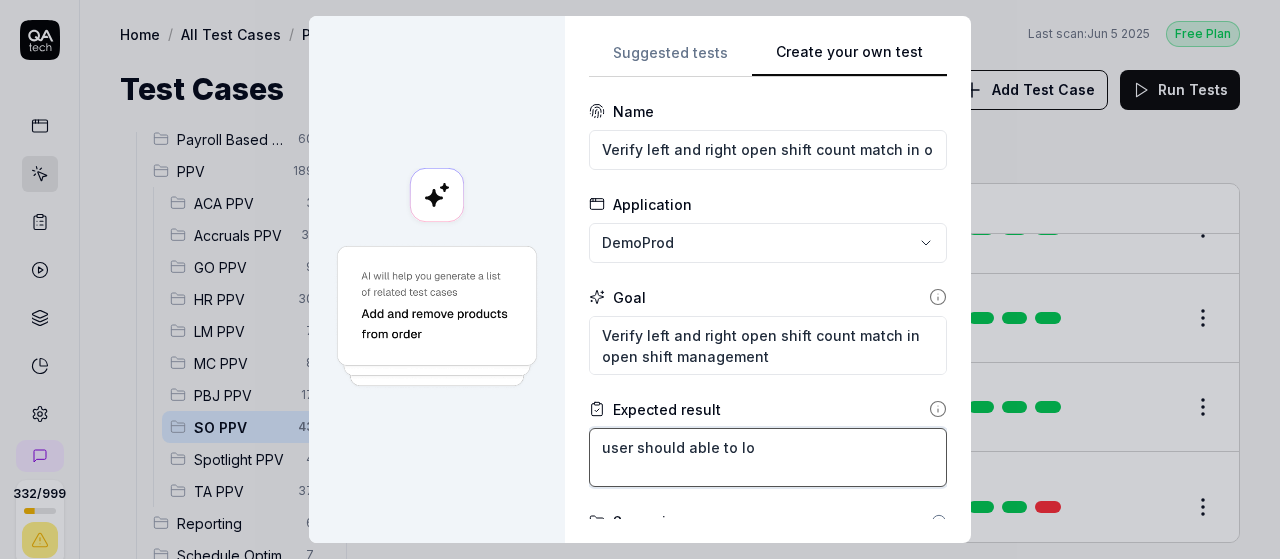 type on "*" 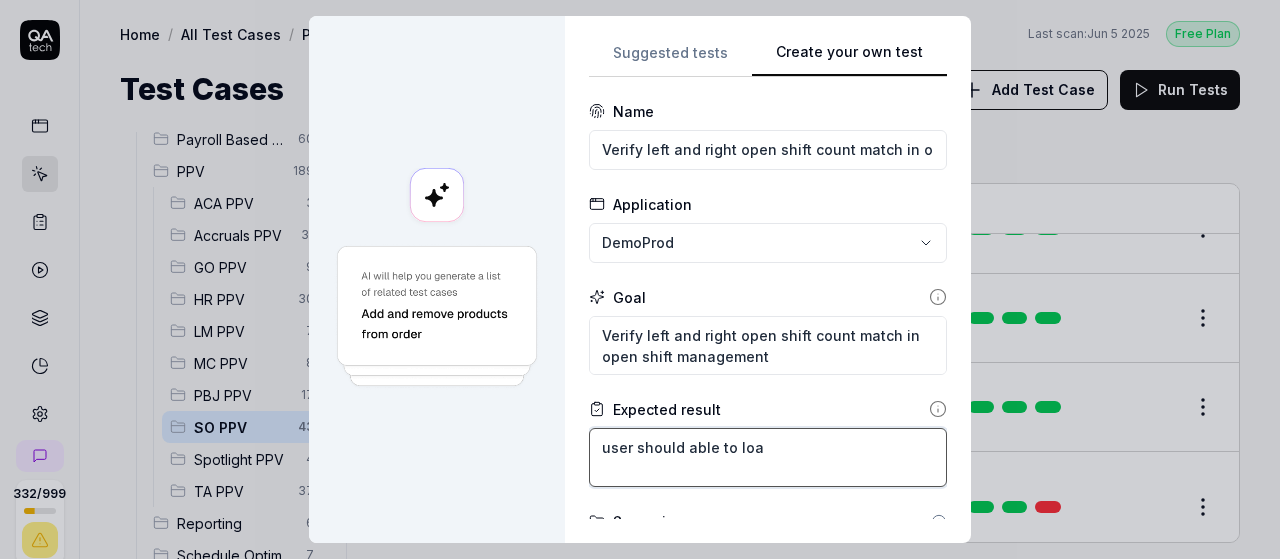 type on "*" 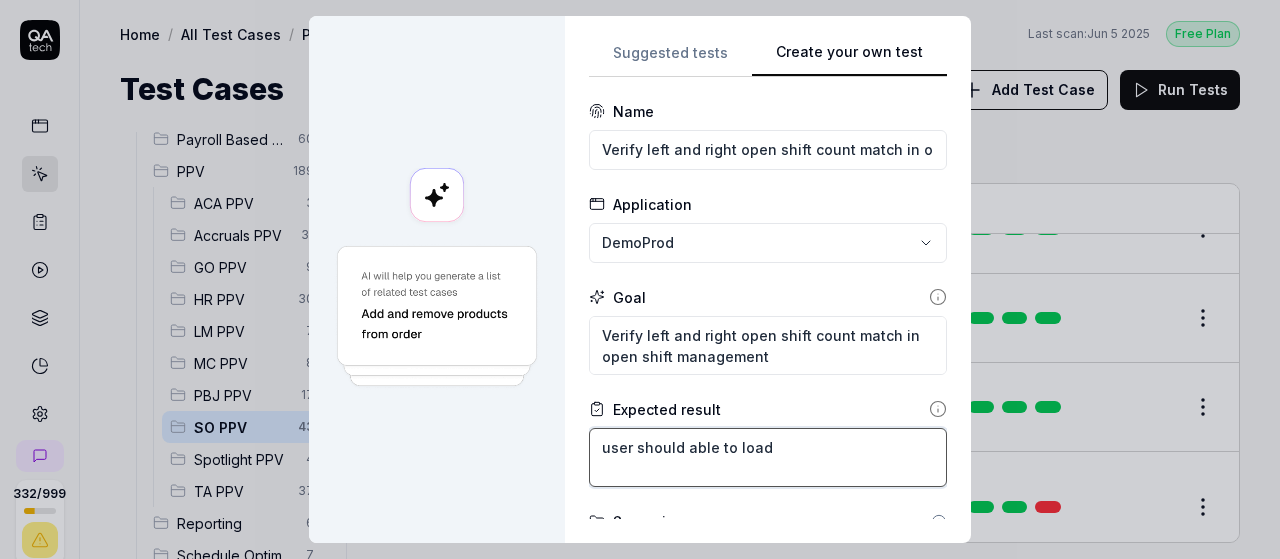 type on "*" 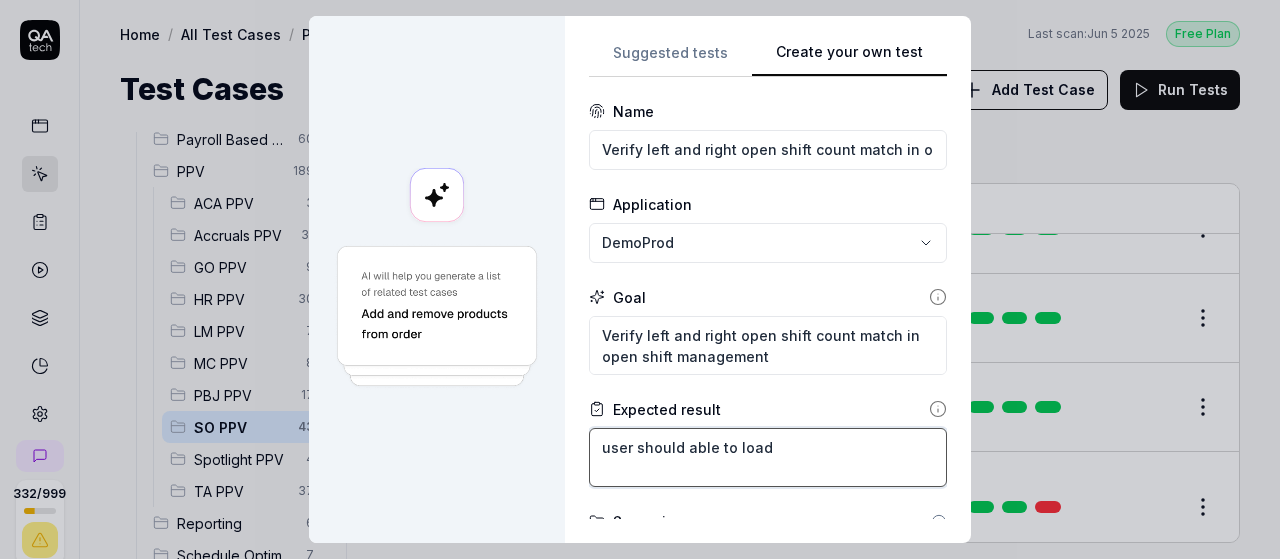 type on "*" 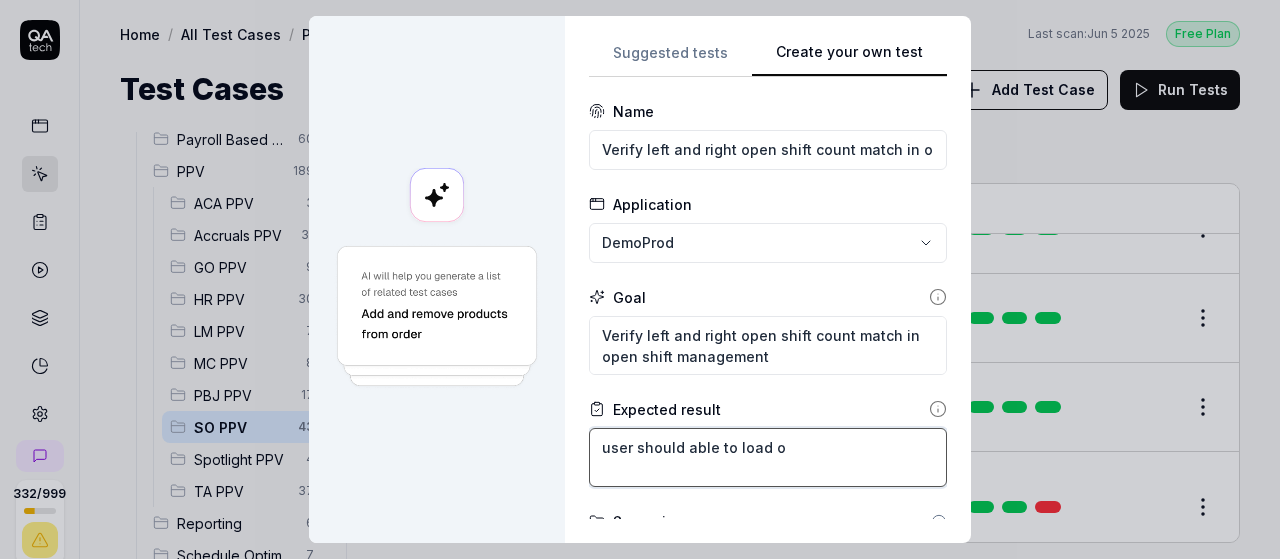 type on "*" 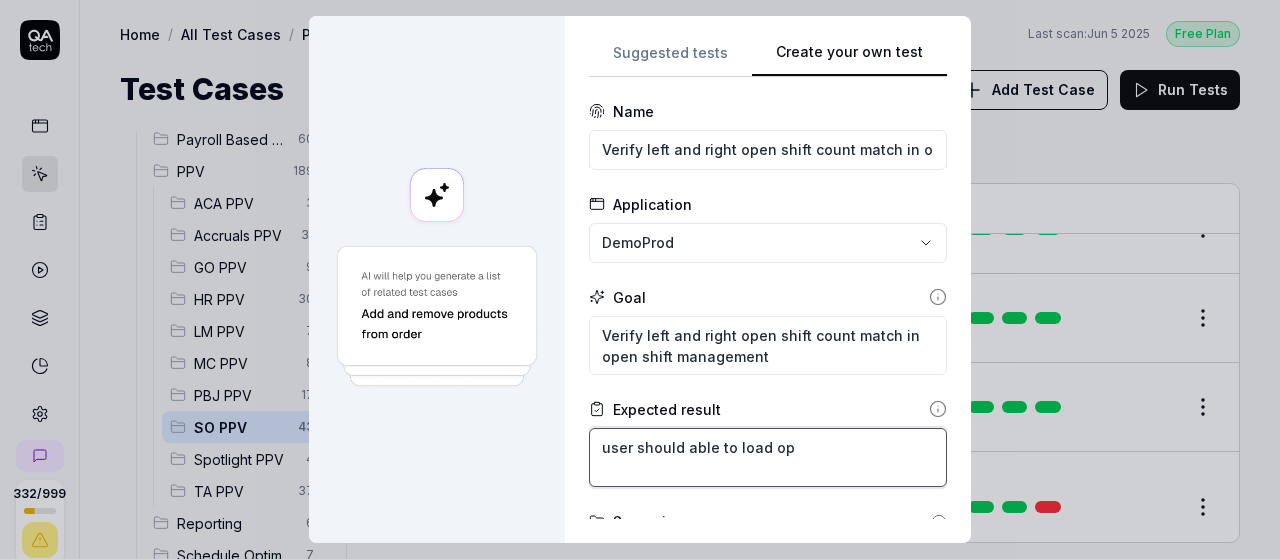 type on "*" 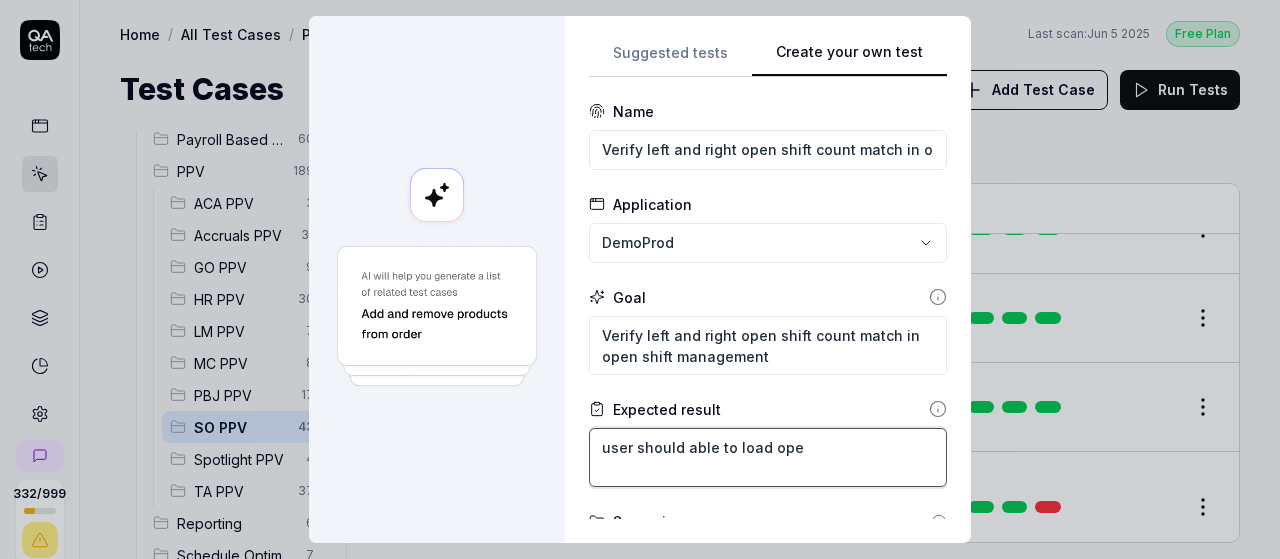 type on "*" 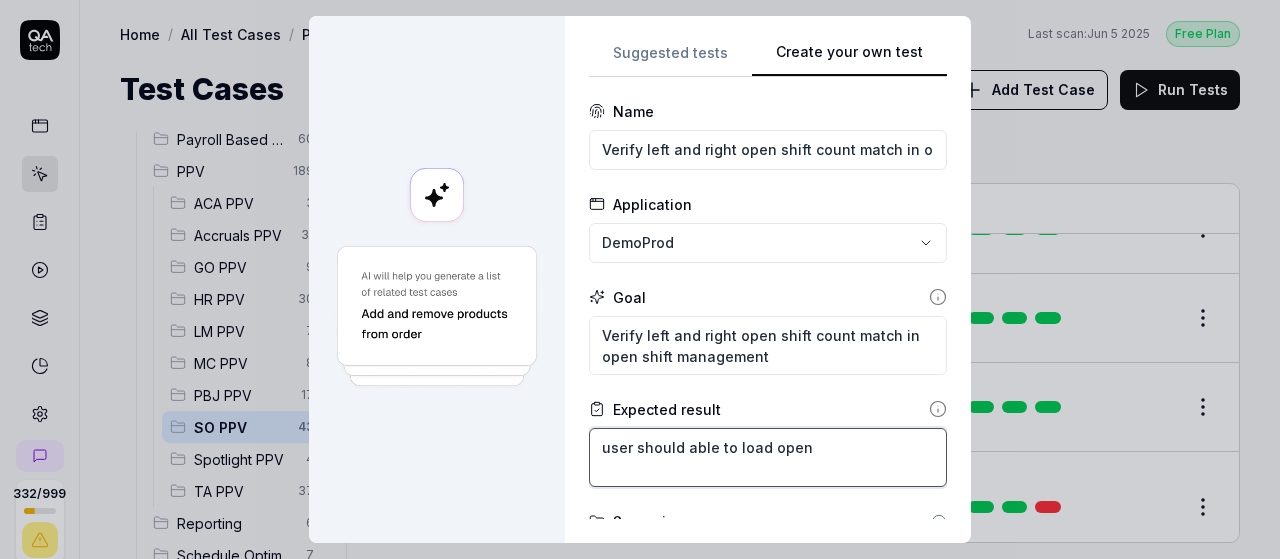 type on "*" 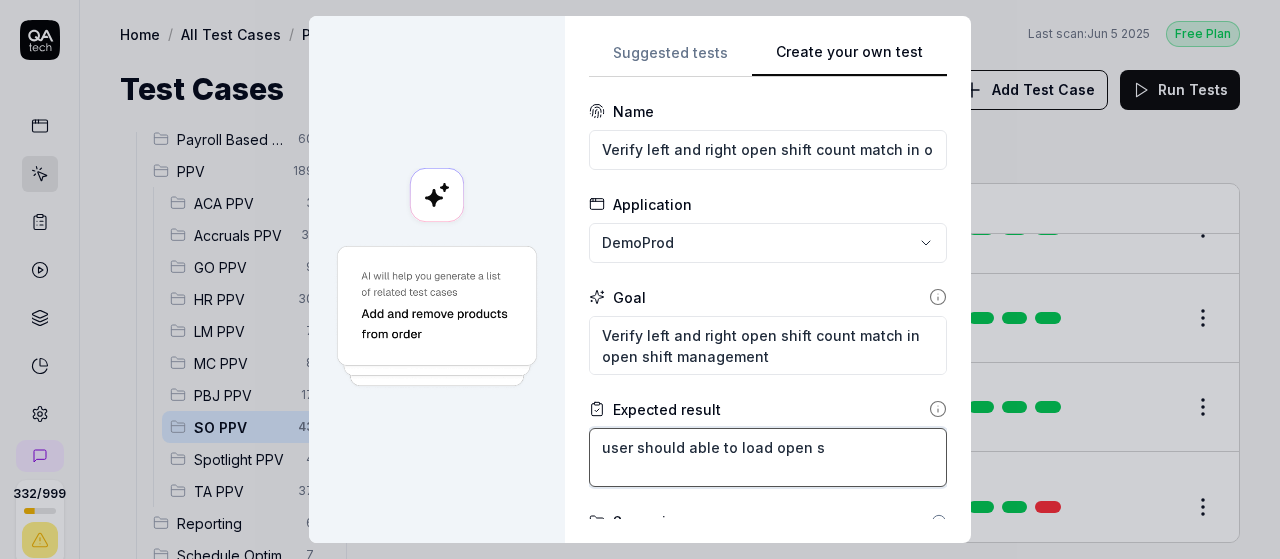 type on "user should able to load open sh" 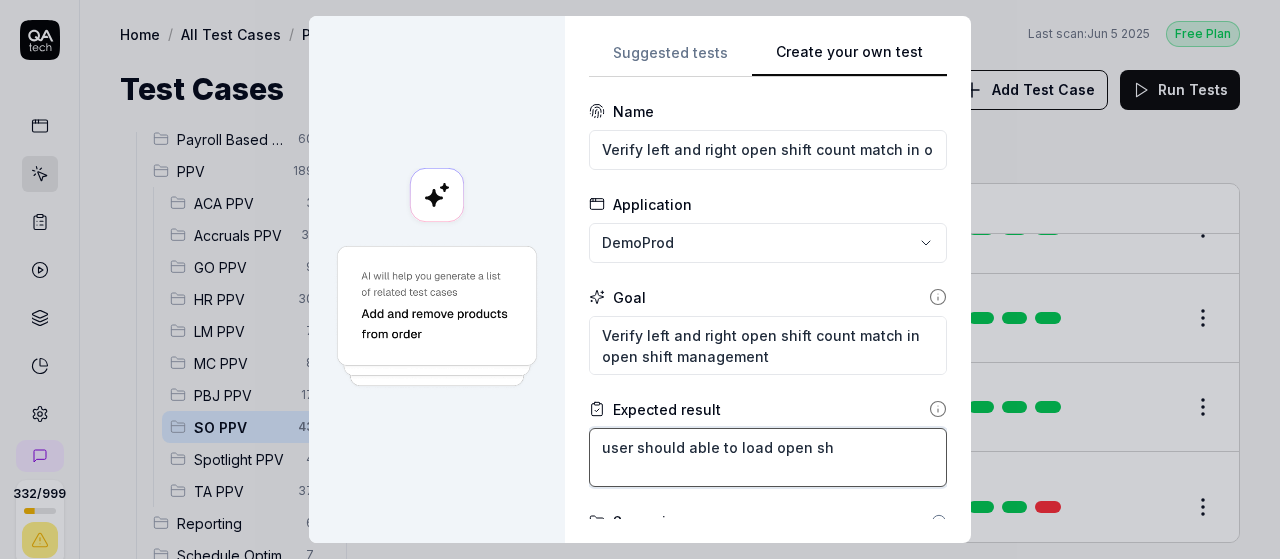 type on "*" 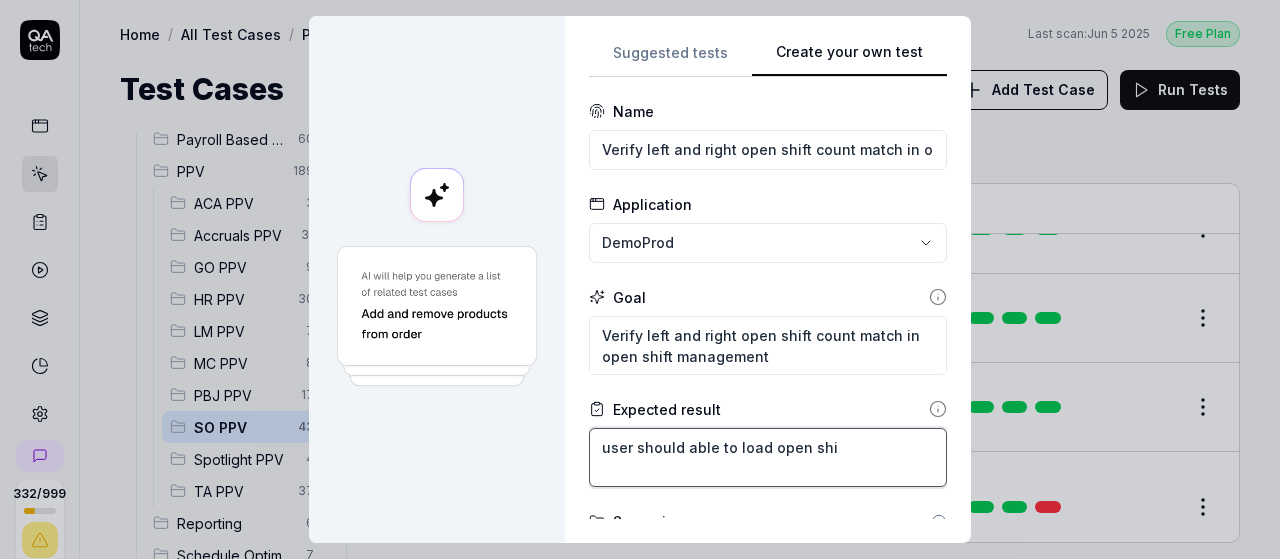 type on "*" 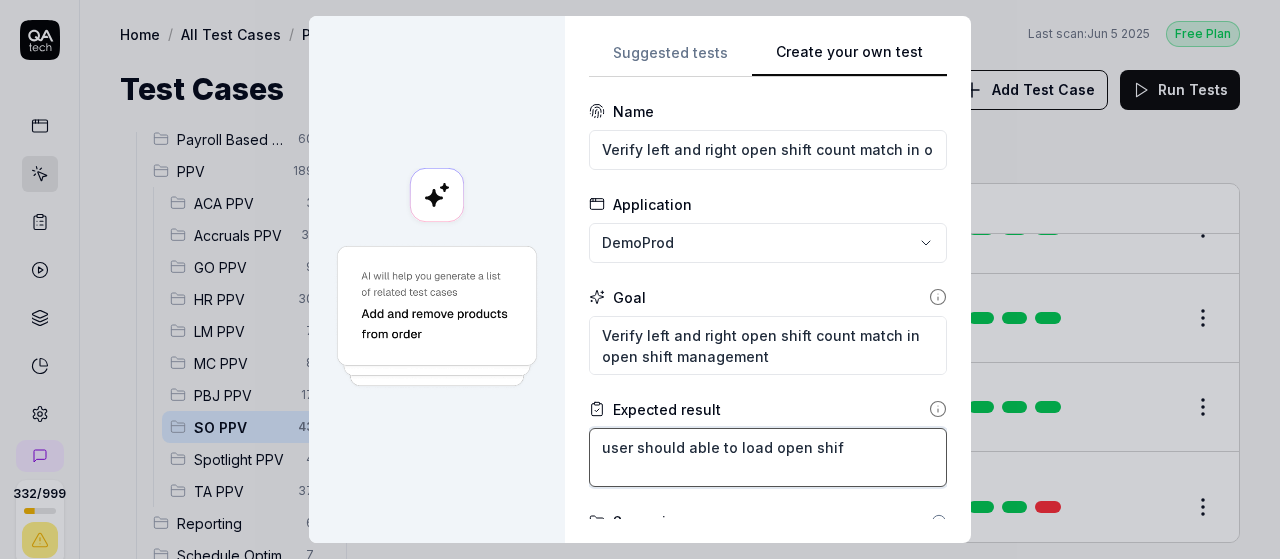 type on "*" 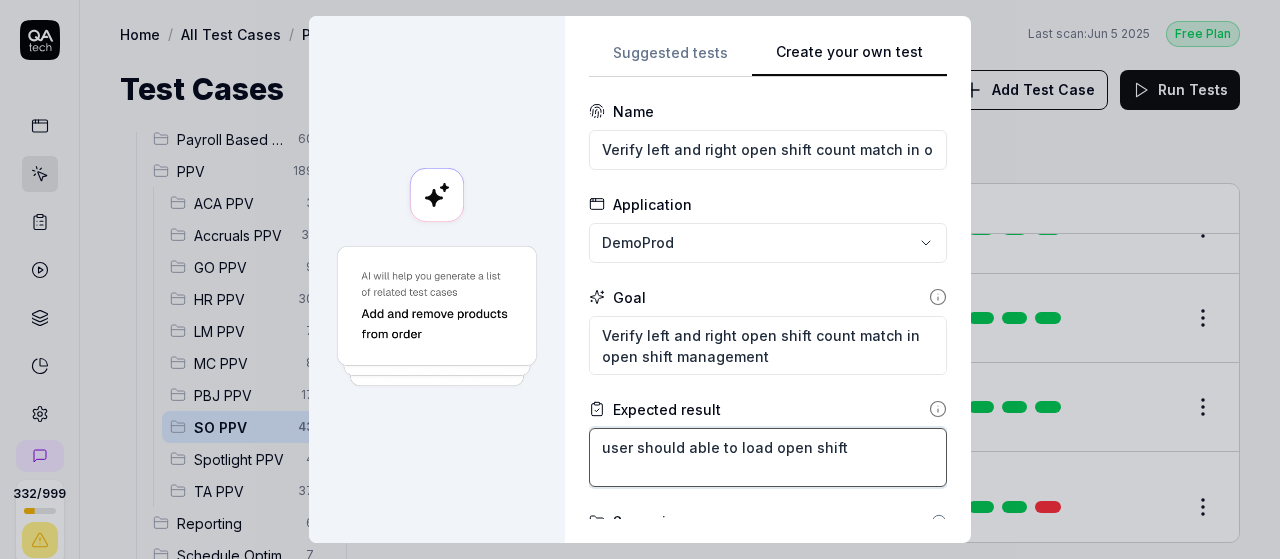 type on "*" 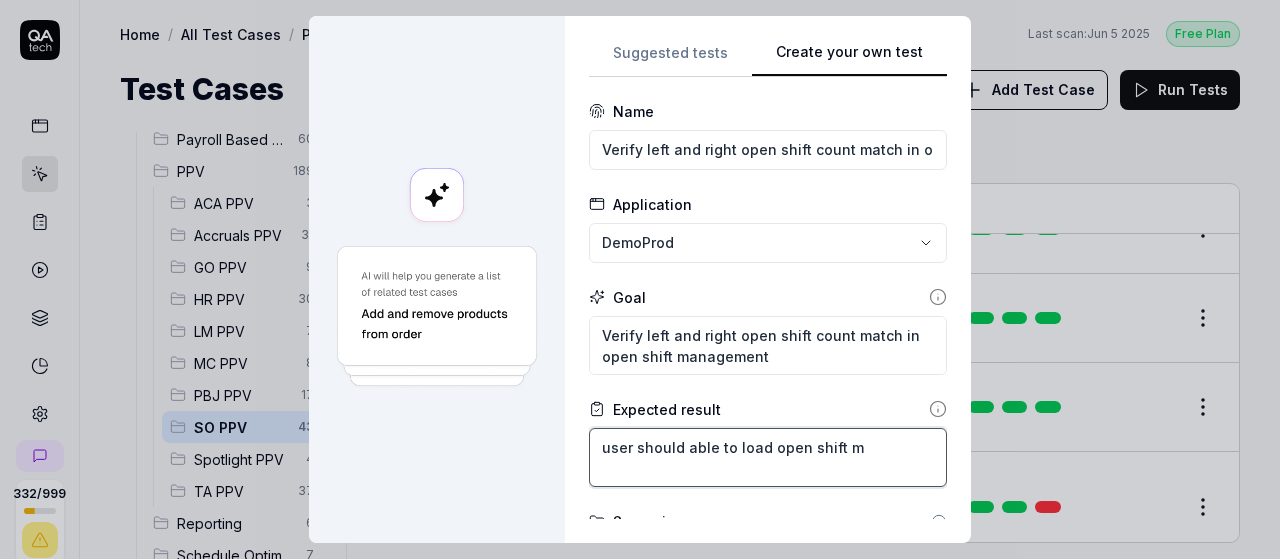 type on "*" 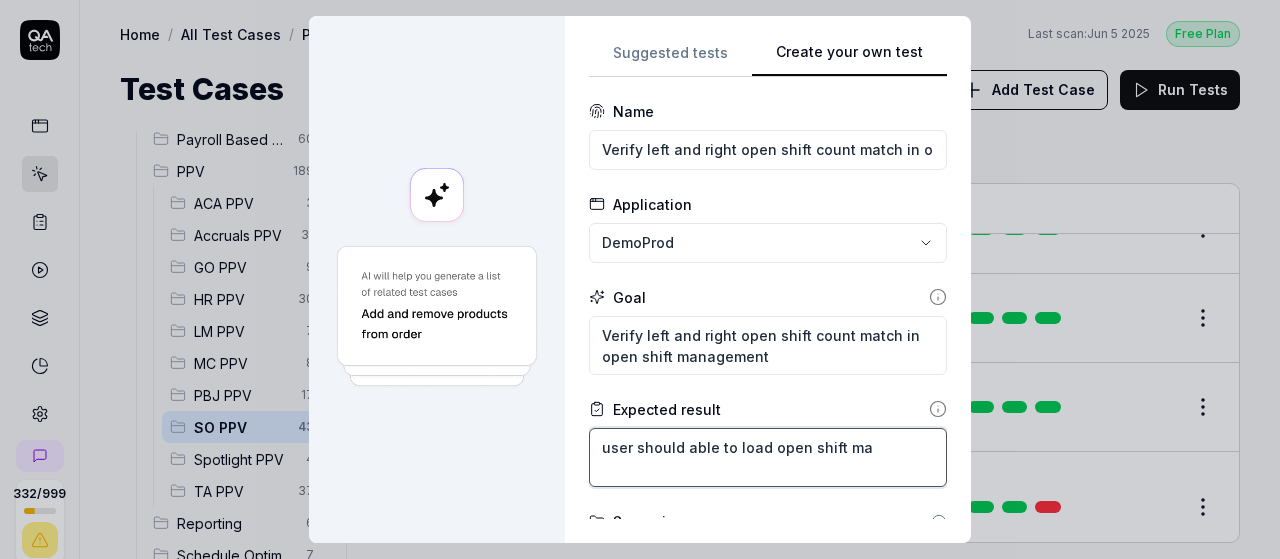 type on "*" 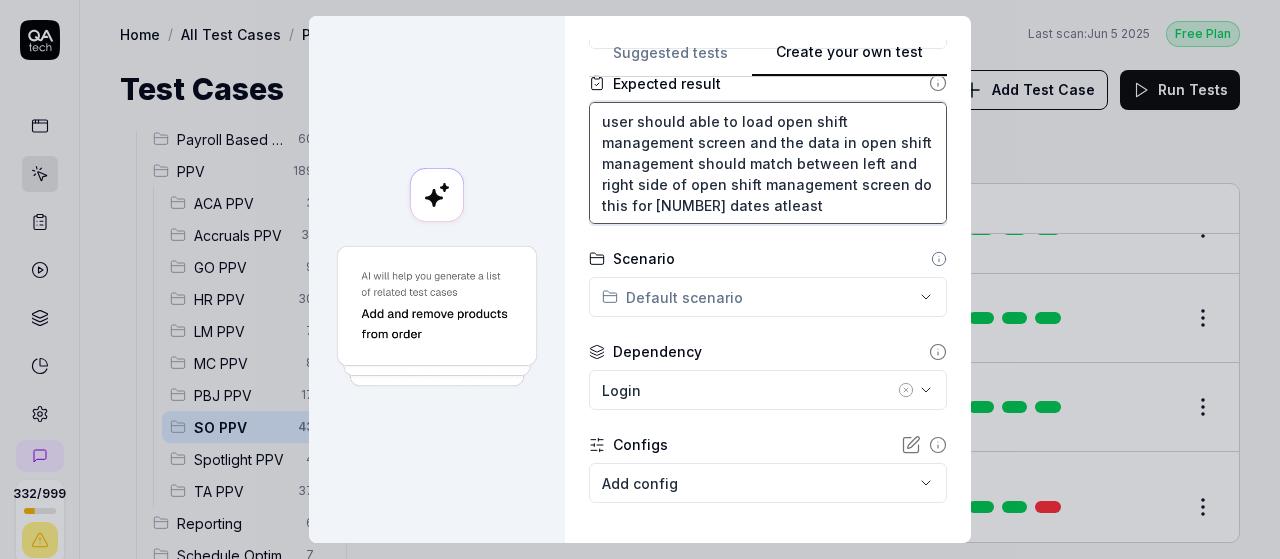 scroll, scrollTop: 376, scrollLeft: 0, axis: vertical 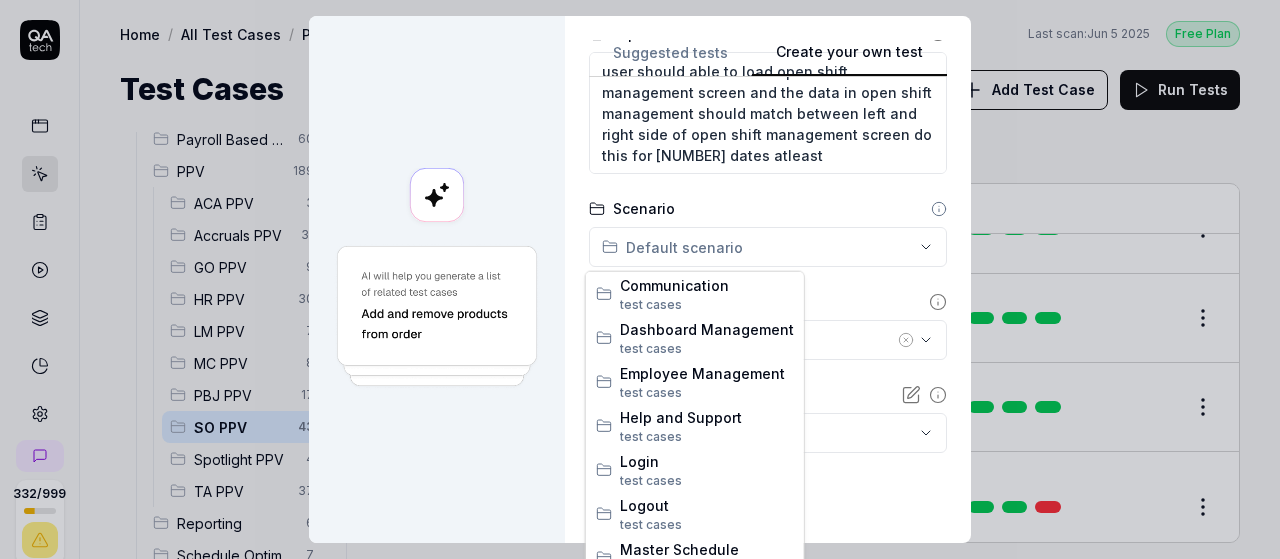 click on "**********" at bounding box center [640, 279] 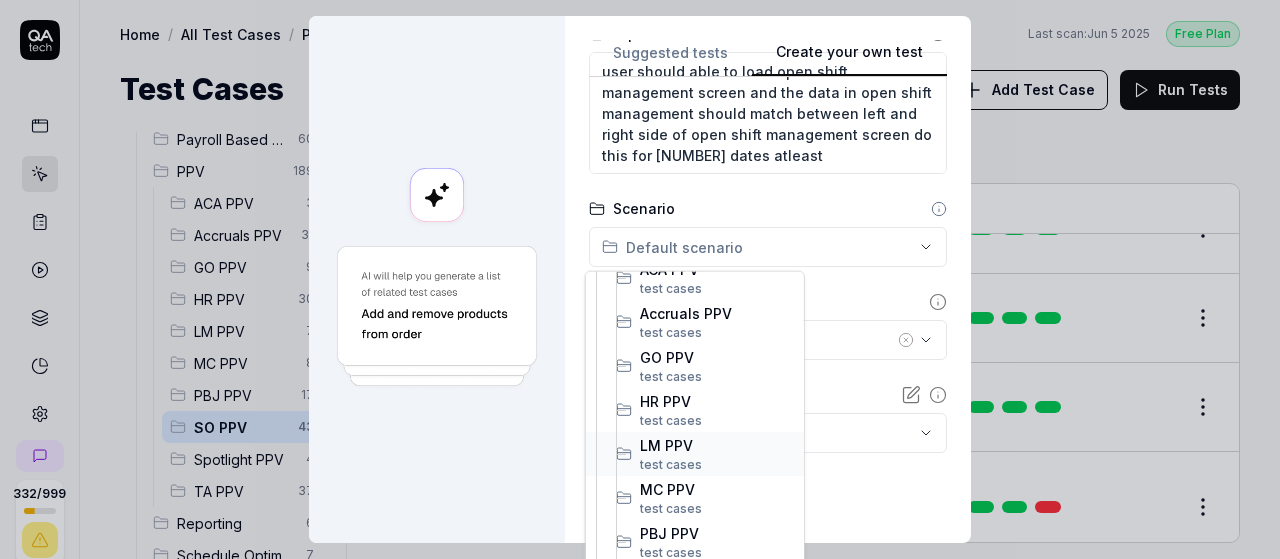 scroll, scrollTop: 582, scrollLeft: 0, axis: vertical 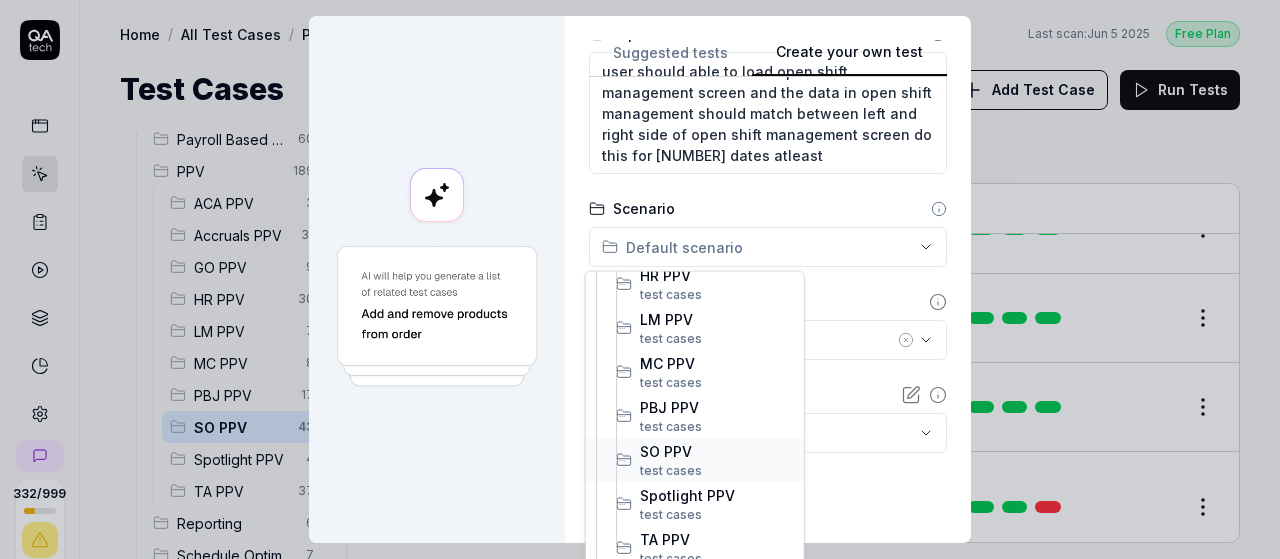 click on "SO PPV" at bounding box center [717, 450] 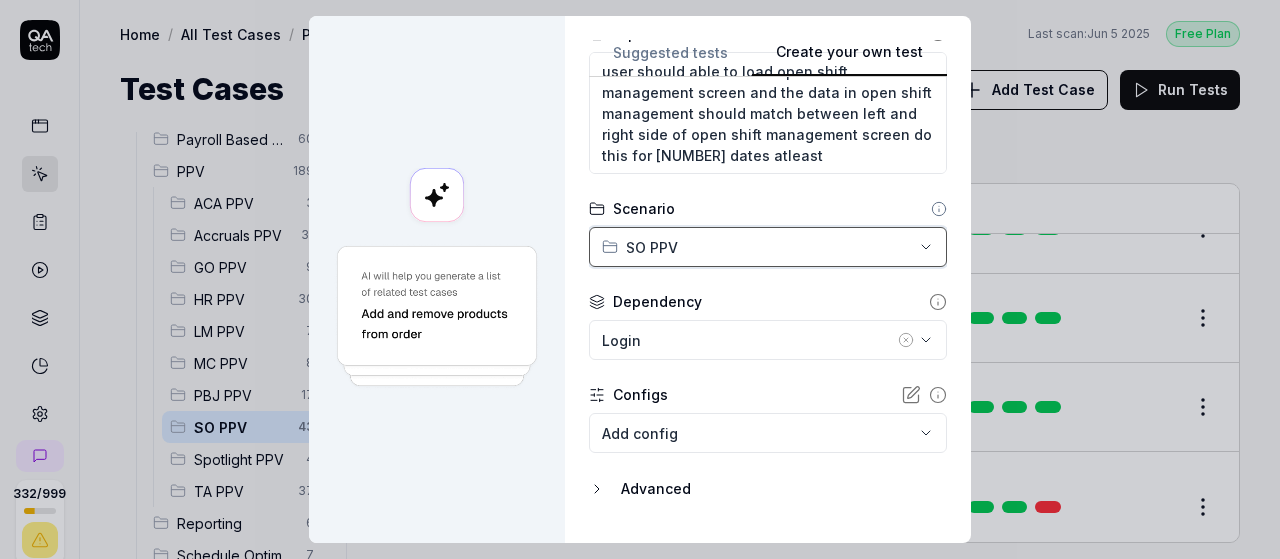 scroll, scrollTop: 421, scrollLeft: 0, axis: vertical 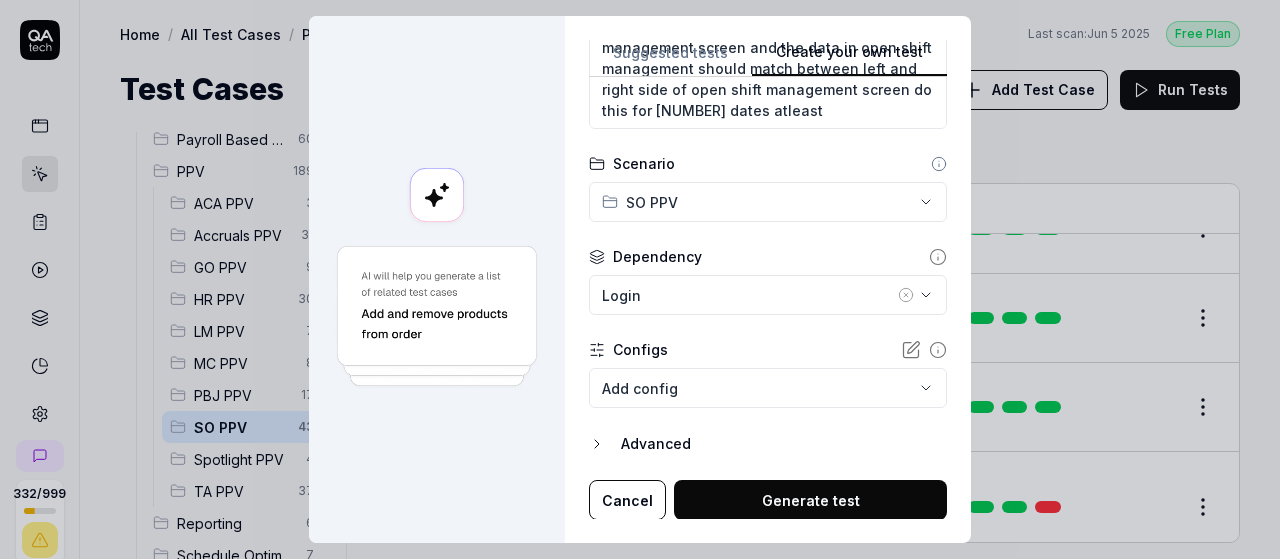 click 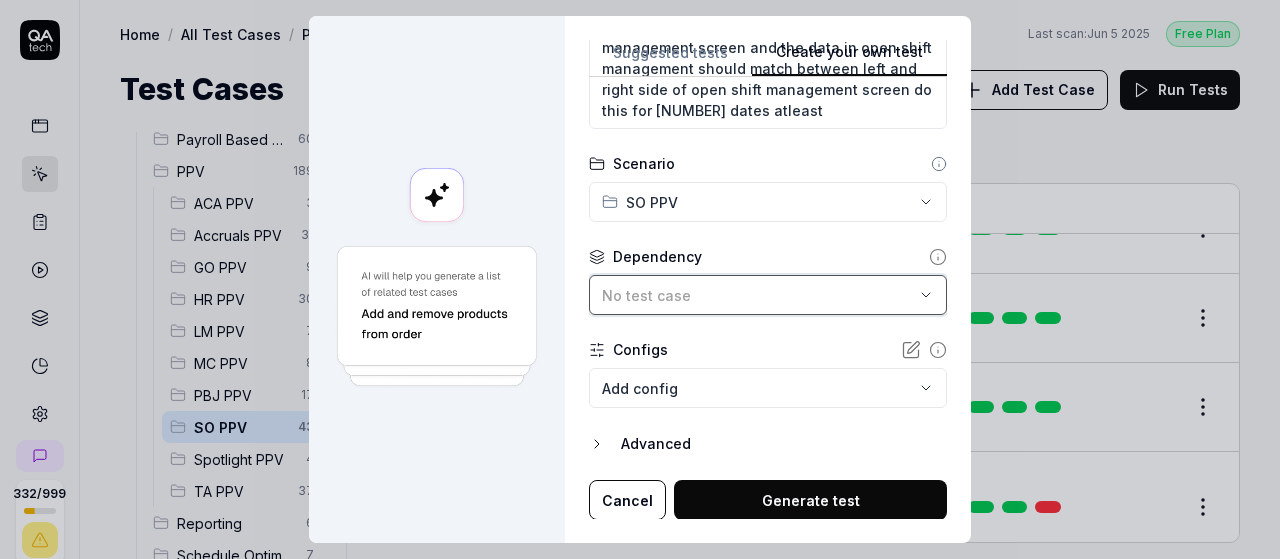 click on "No test case" at bounding box center (758, 295) 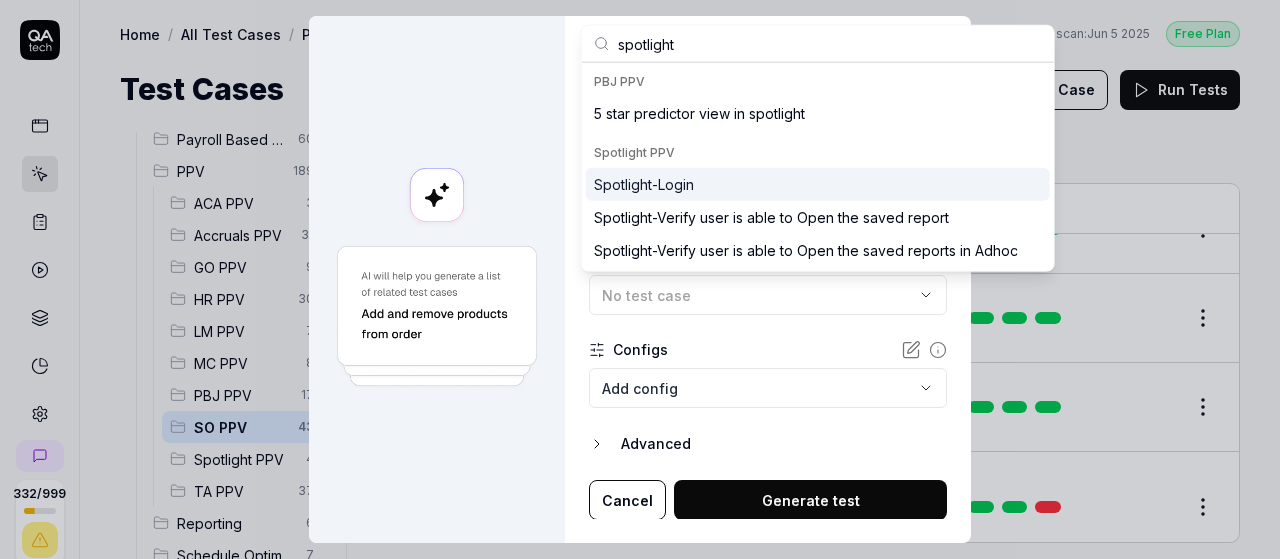 click on "Spotlight-Login" at bounding box center (644, 184) 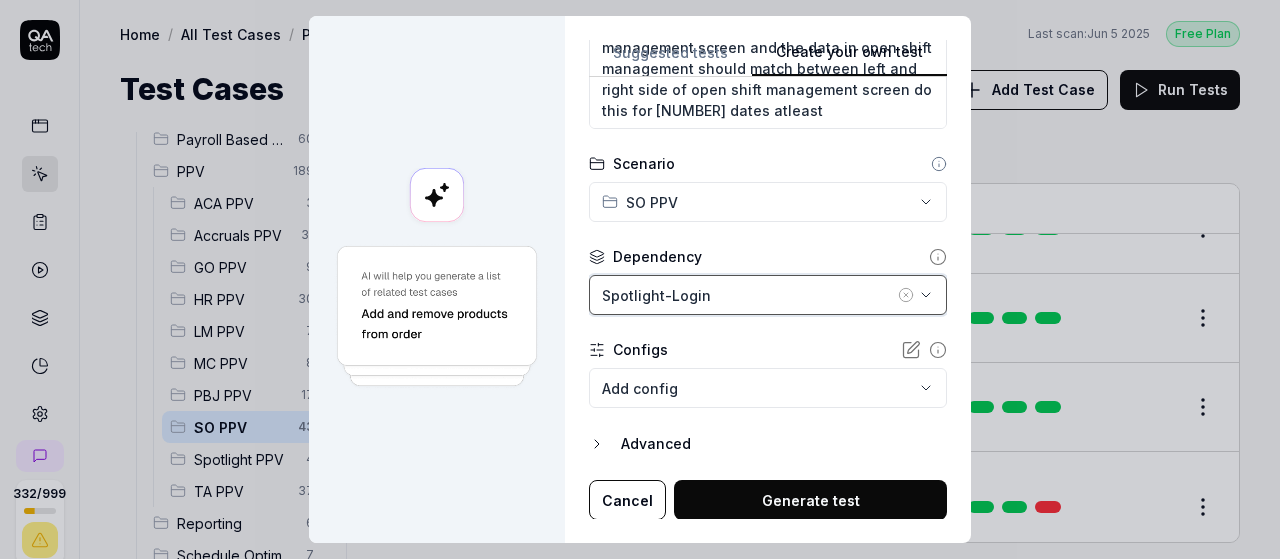 scroll, scrollTop: 420, scrollLeft: 0, axis: vertical 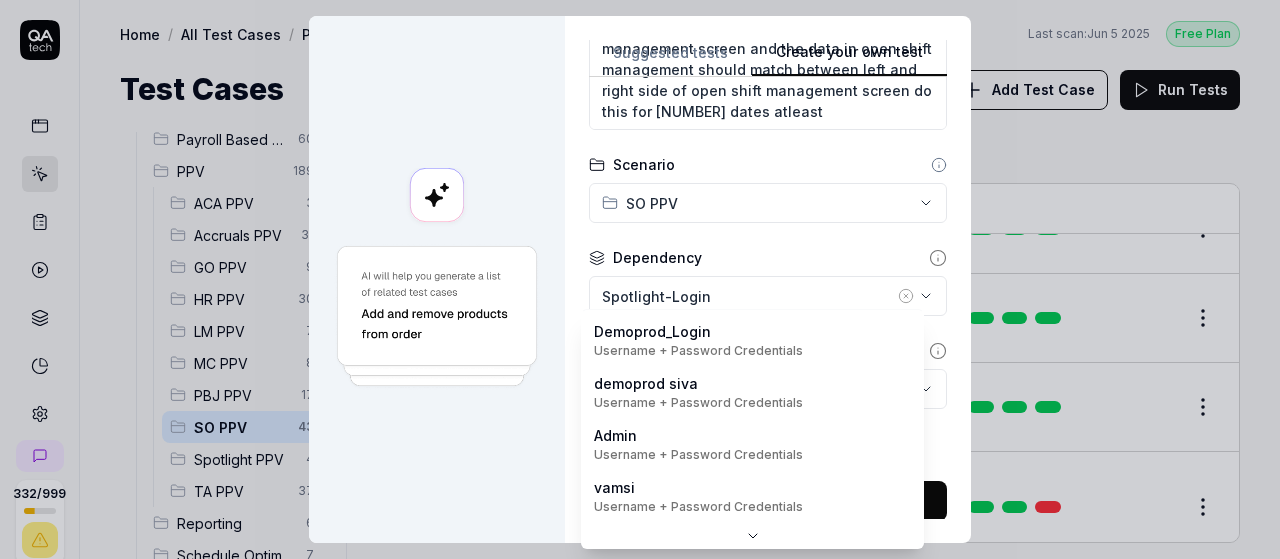 click on "332  /  999 s S Home / All Test Cases / PPV / SO PPV Free Plan Home / All Test Cases / PPV / SO PPV Last scan:  Jun 5 2025 Free Plan Test Cases Add Test Case Run Tests All Test Cases 630 Communication 46 Dashboard Management 13 Employee Management 42 Help and Support 19 Login 7 Logout 1 Master Schedule 10 Navigation 27 Payroll Based Journal 60 PPV 189 ACA PPV 3 Accruals PPV 31 GO PPV 9 HR PPV 30 LM PPV 7 MC PPV 8 PBJ PPV 17 SO PPV 43 Spotlight PPV 4 TA PPV 37 Reporting 6 Schedule Optimizer 7 Screen Loads 7 TestPPV 0 Time & Attendance 192 User Profile 1 Filters Name Status Last Run PPV SO PPV Compare number of open shifts between ms and osm DemoProd Spotlight-Login Active Edit Daily Attendance Report - Verify the positions under settings DemoProd Spotlight-Login Active Edit Daily unit Assignment - Census DemoProd Spotlight-Login Active Edit Daily unit Assignment -Add Open shift (Shift on Fly)from Daily unit assigment DemoProd Spotlight-Login Active Edit Daily unit Assignment -Assign the employee to shift Draft" at bounding box center (640, 279) 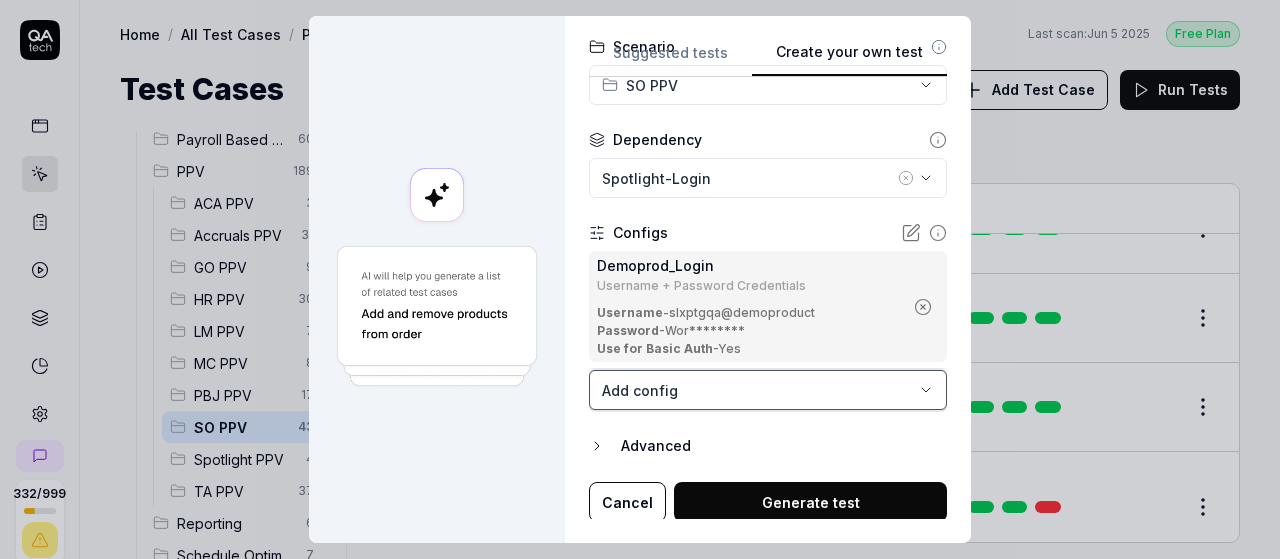 scroll, scrollTop: 540, scrollLeft: 0, axis: vertical 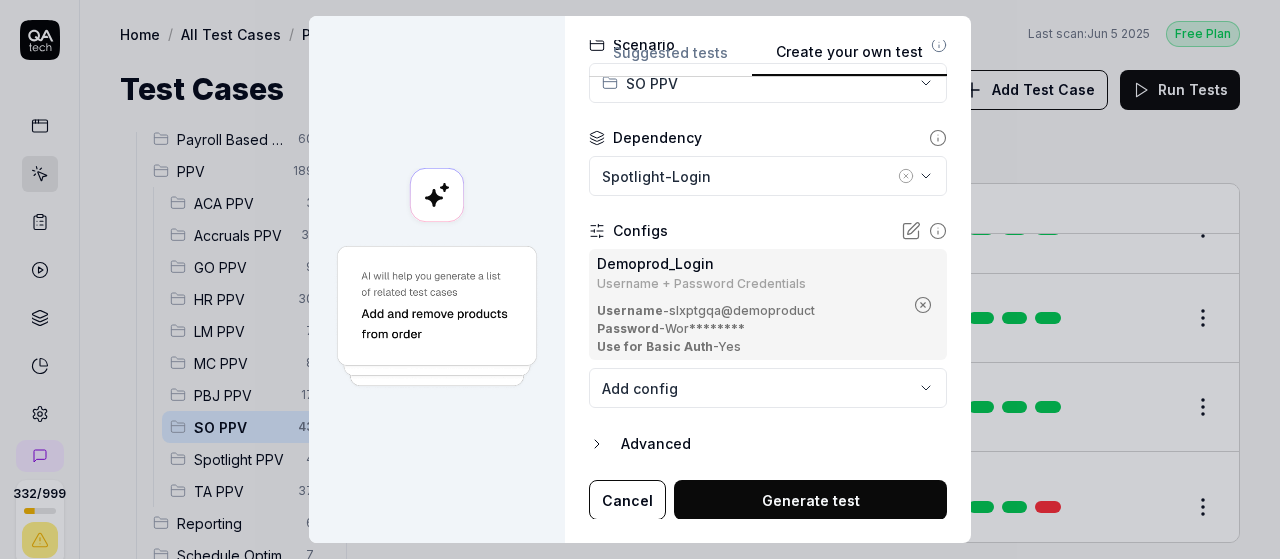 click on "Generate test" at bounding box center (810, 500) 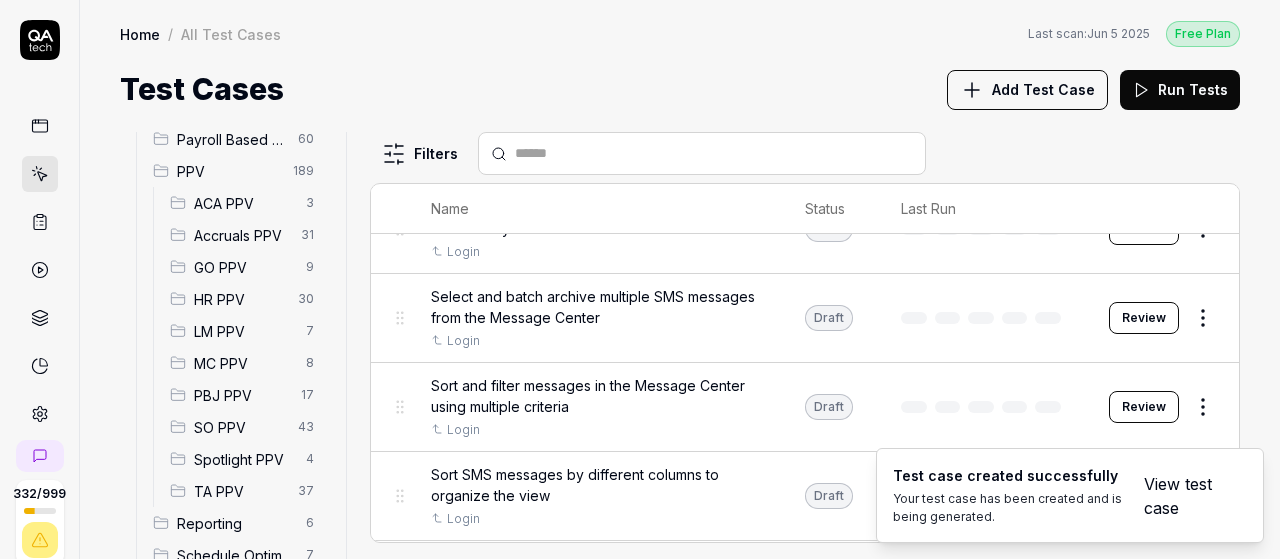 scroll, scrollTop: 31924, scrollLeft: 0, axis: vertical 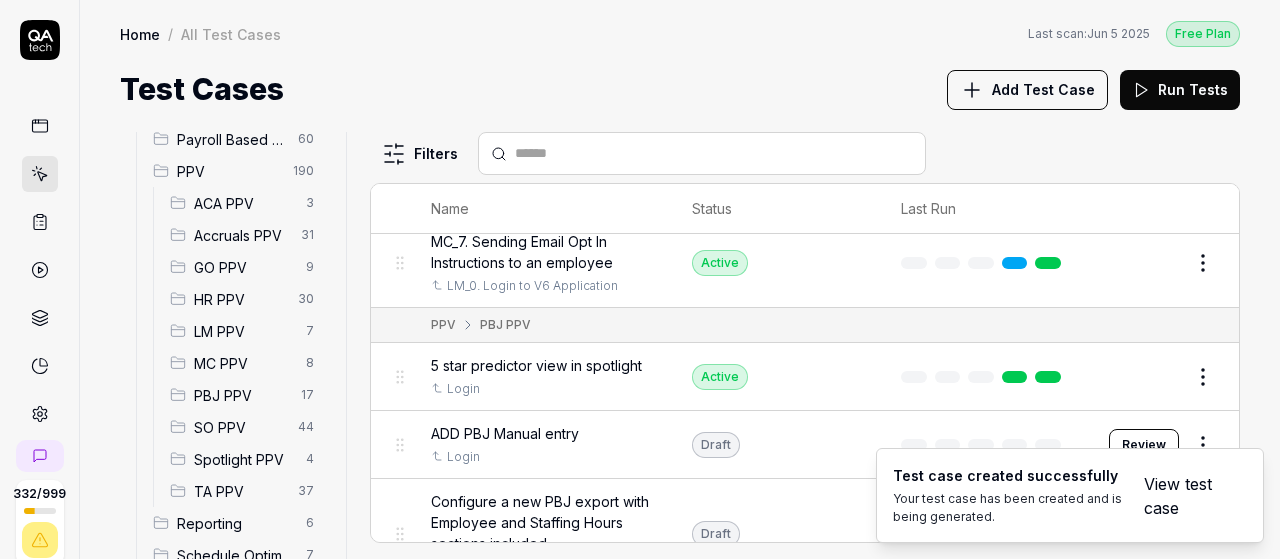 click on "View test case" at bounding box center [1183, 496] 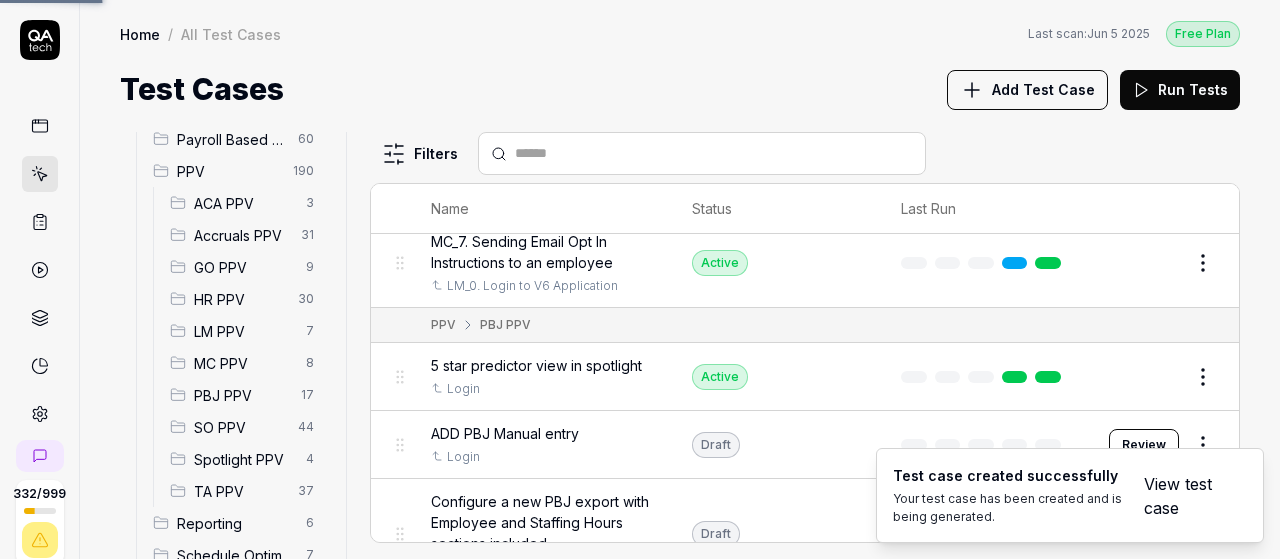 scroll, scrollTop: 38924, scrollLeft: 0, axis: vertical 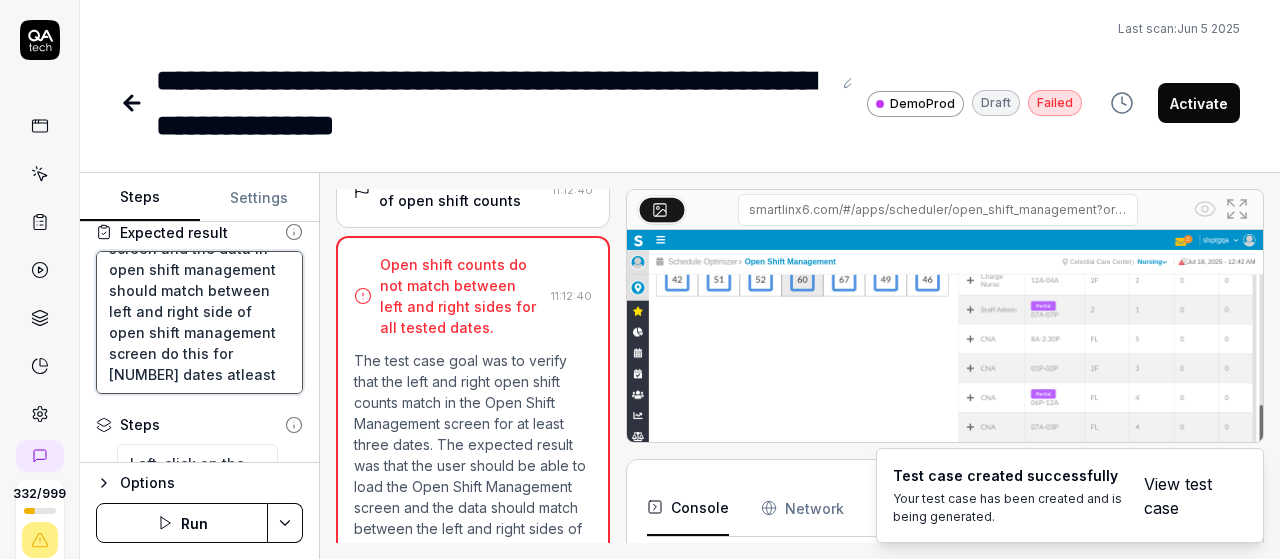 click on "user should able to load open shift management screen and the data in open shift management should match between left and right side of open shift management screen do this for 3 dates atleast" at bounding box center (199, 322) 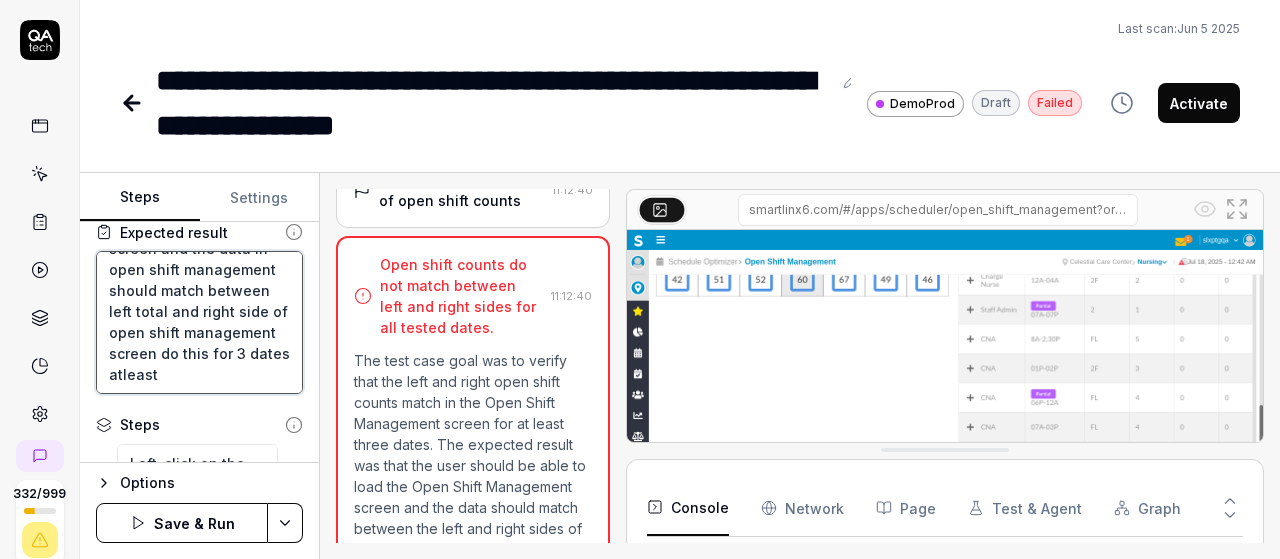 click on "user should able to load open shift management screen and the data in open shift management should match between left total and right side of open shift management screen do this for 3 dates atleast" at bounding box center (199, 322) 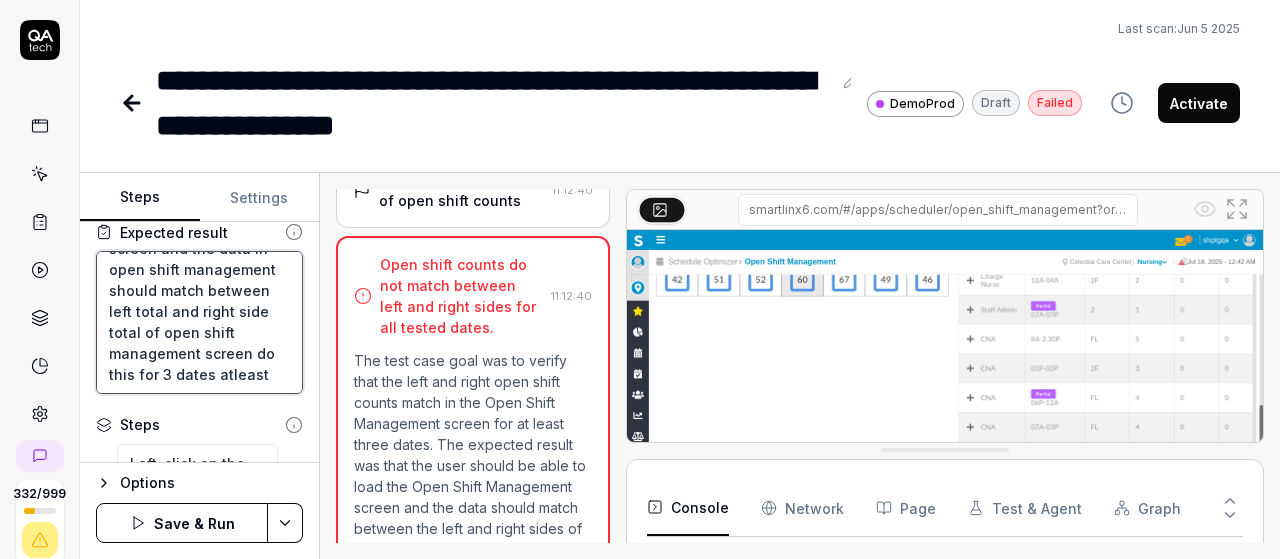 scroll, scrollTop: 104, scrollLeft: 0, axis: vertical 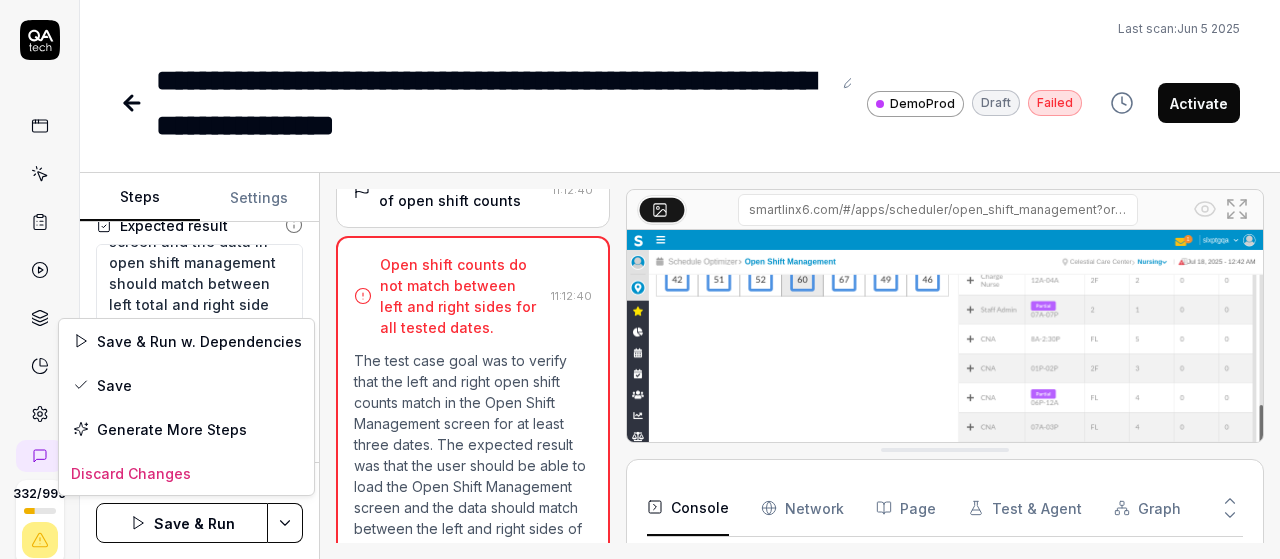 click on "**********" at bounding box center [640, 279] 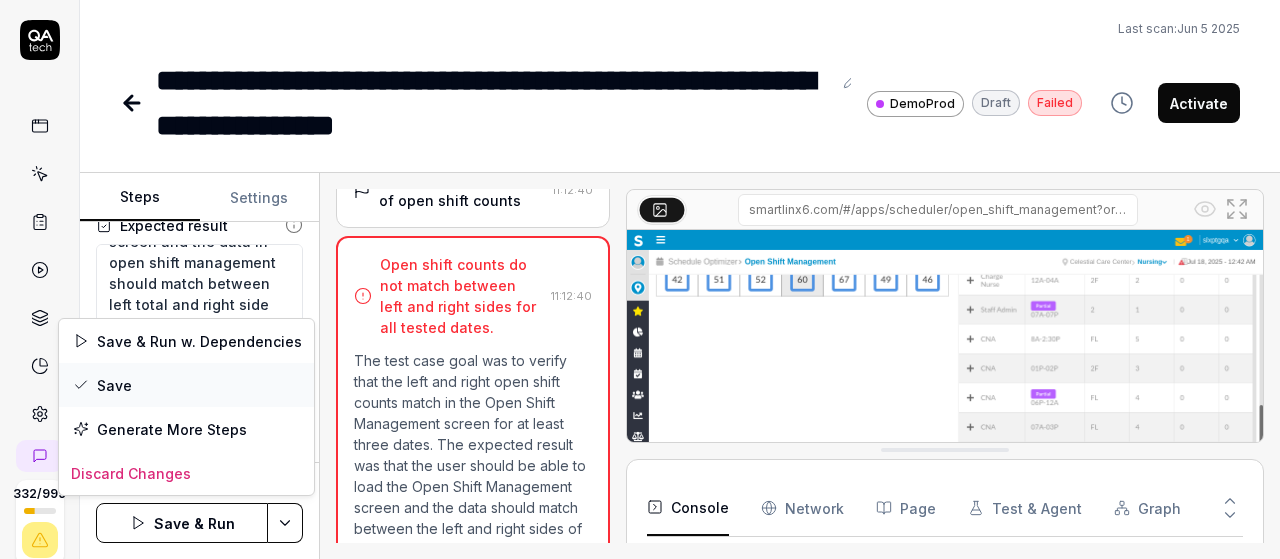 click on "Save" at bounding box center (186, 385) 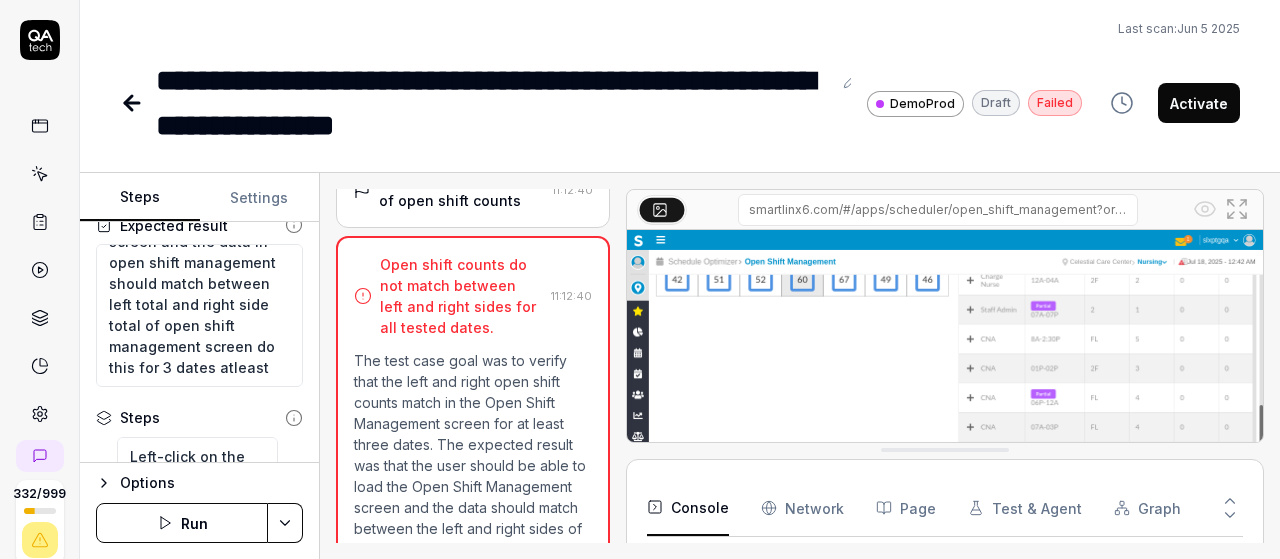 click on "Run" at bounding box center [182, 523] 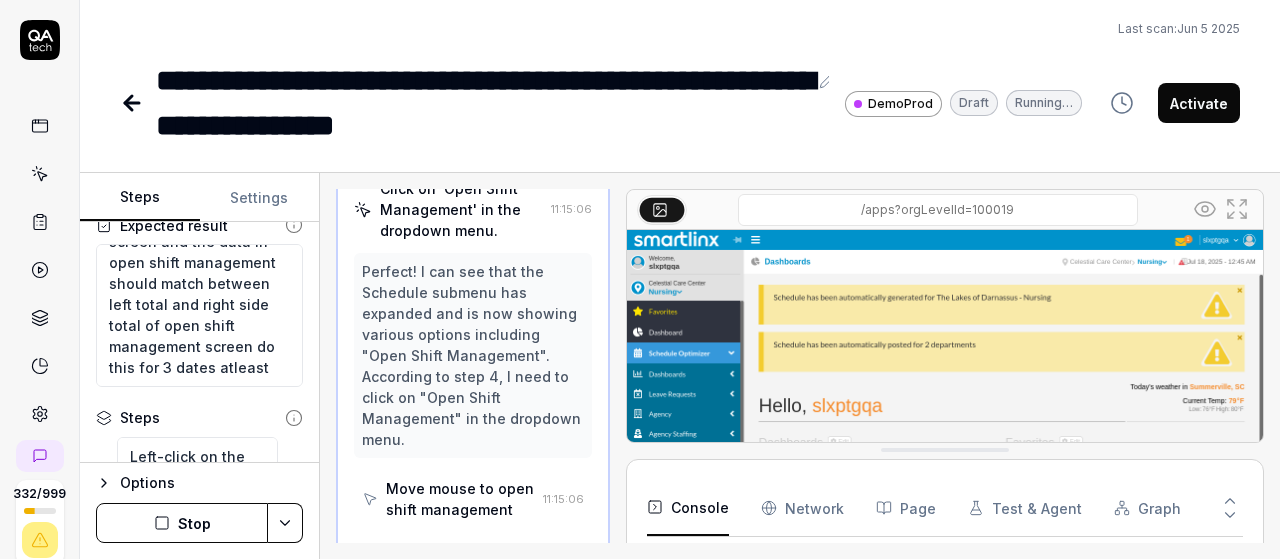 scroll, scrollTop: 540, scrollLeft: 0, axis: vertical 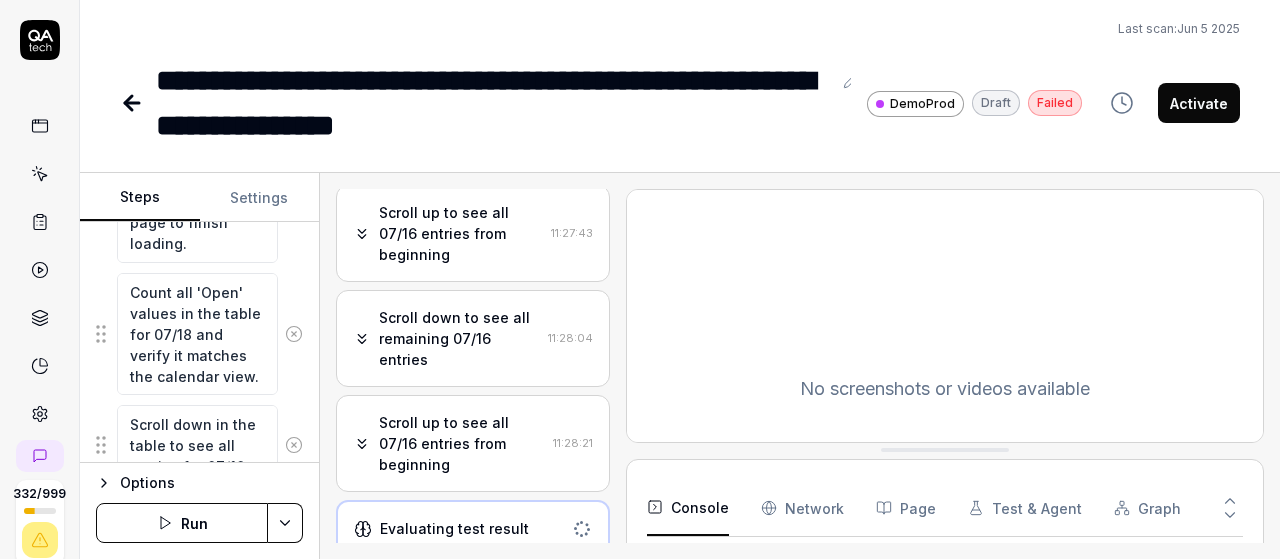 click on "Scroll up to see all 07/16 entries from beginning" at bounding box center [462, 443] 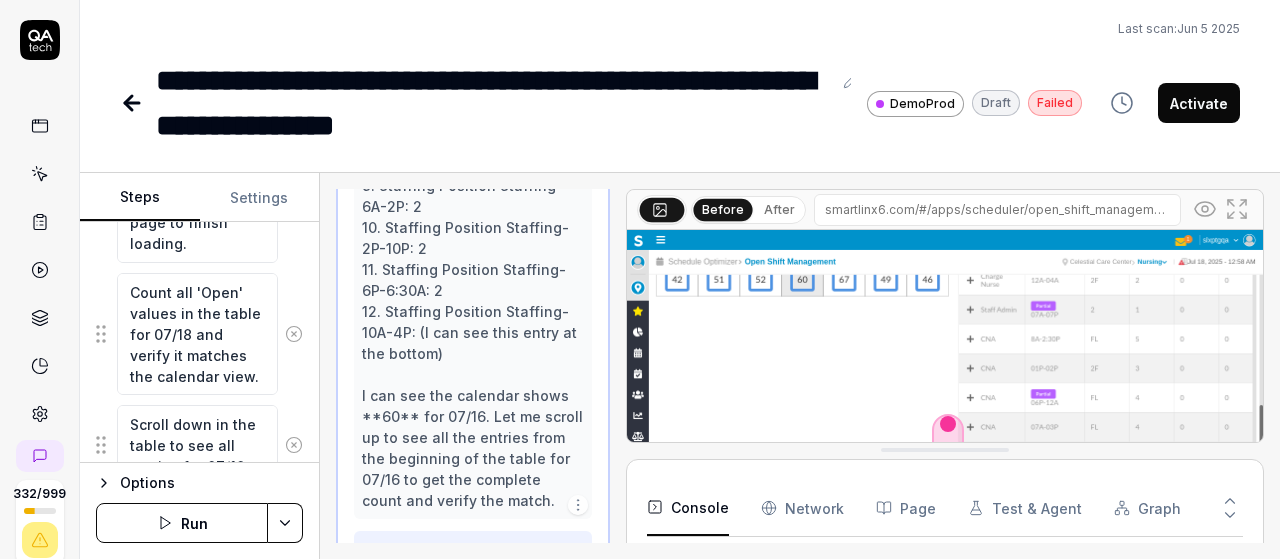 scroll, scrollTop: 5194, scrollLeft: 0, axis: vertical 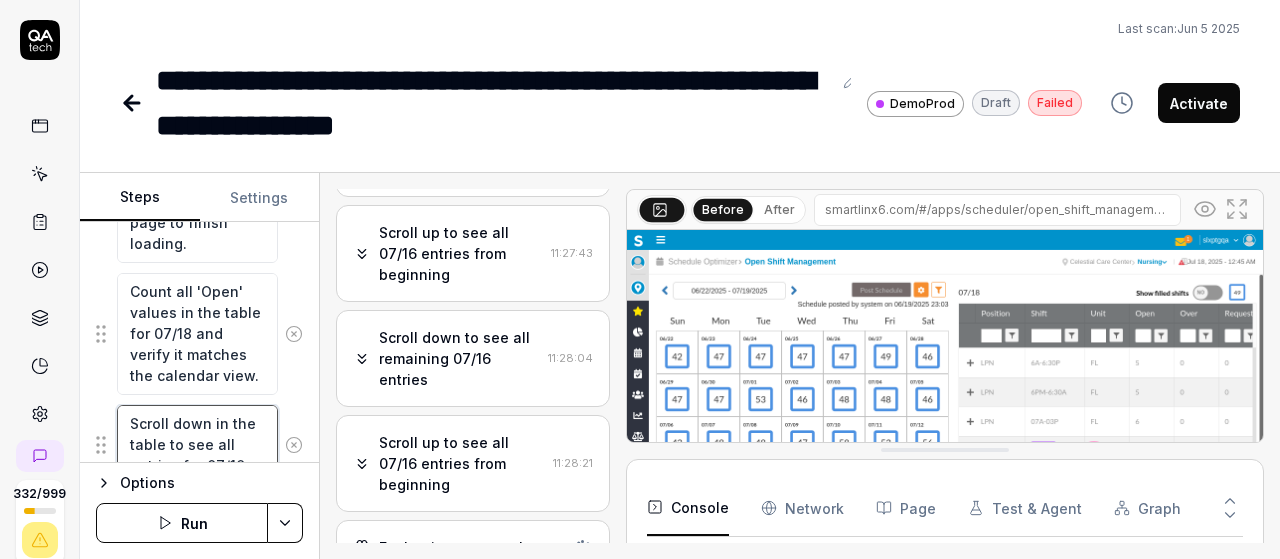 click on "Scroll down in the table to see all entries for 07/18." at bounding box center [197, 445] 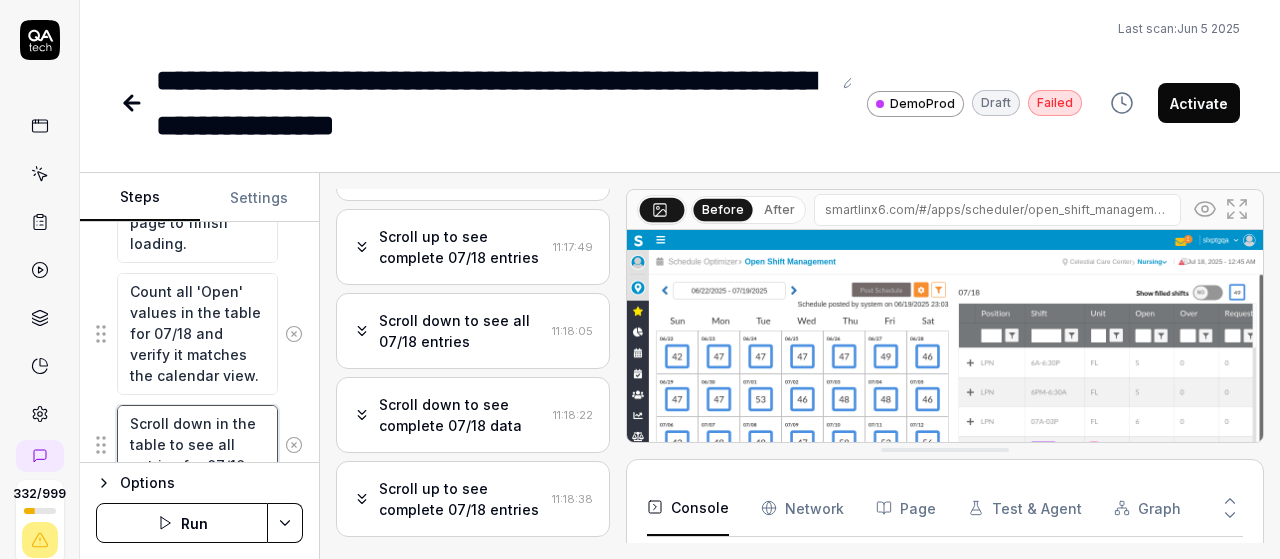 scroll, scrollTop: 1338, scrollLeft: 0, axis: vertical 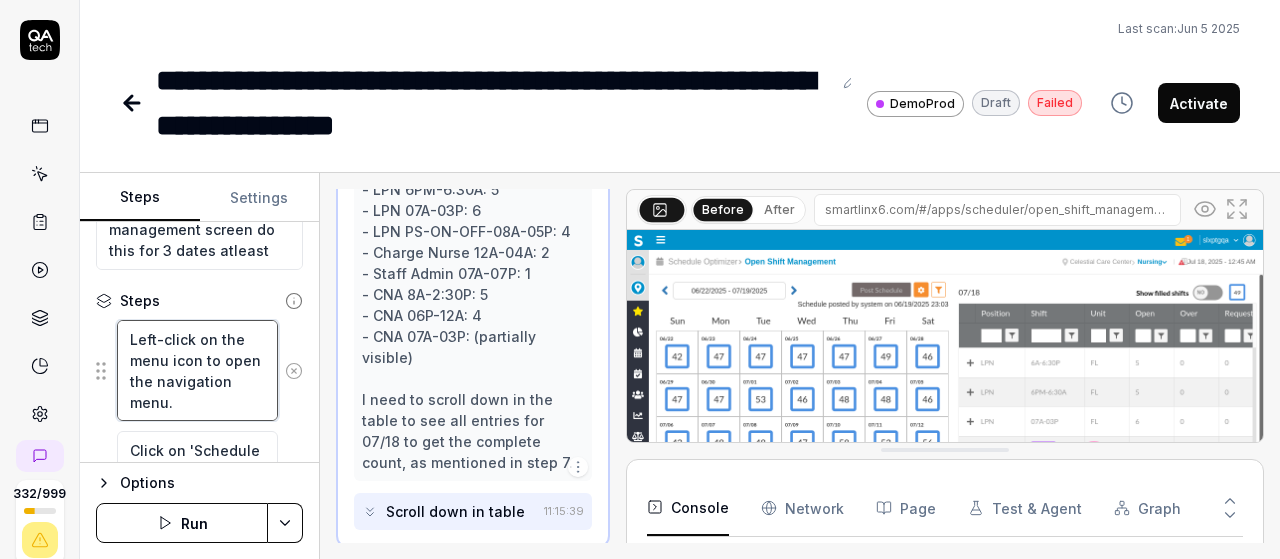 click on "Left-click on the menu icon to open the navigation menu." at bounding box center [197, 370] 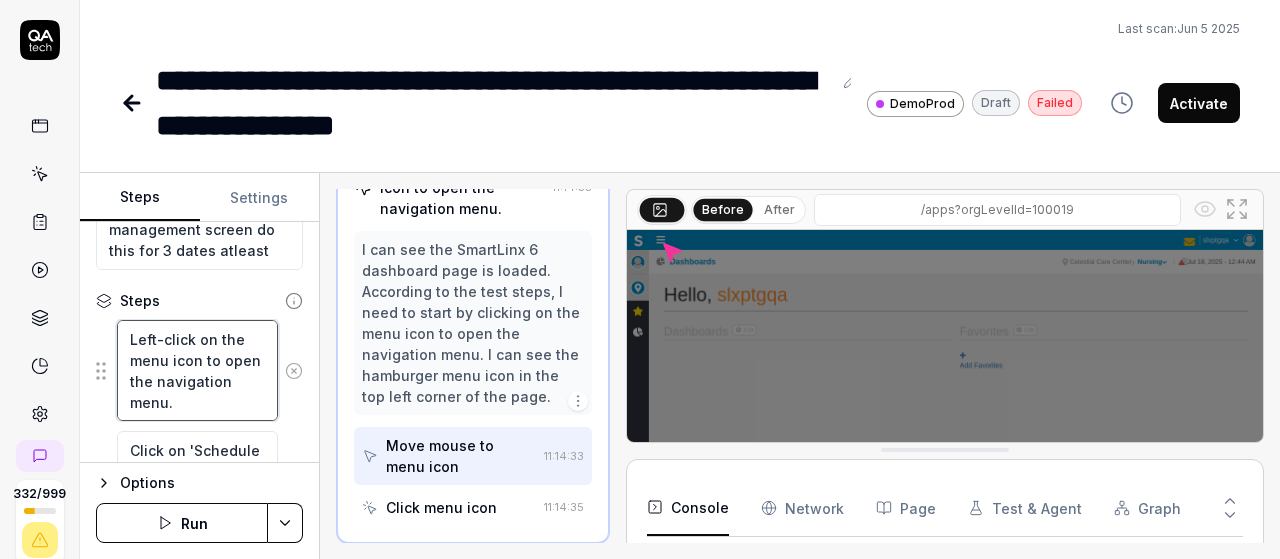 scroll, scrollTop: 143, scrollLeft: 0, axis: vertical 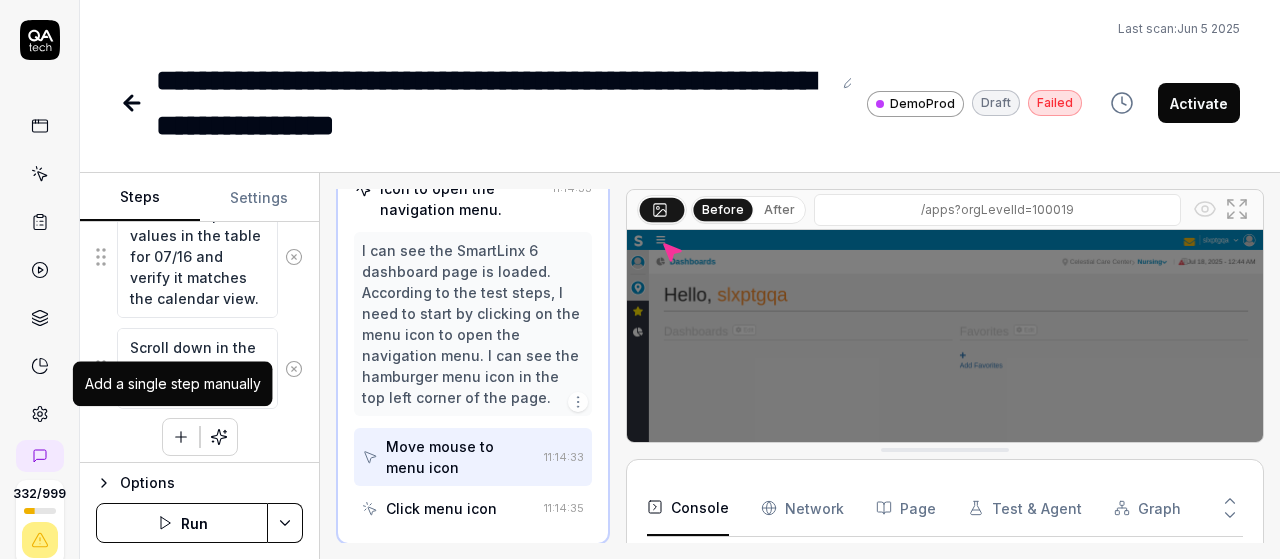click 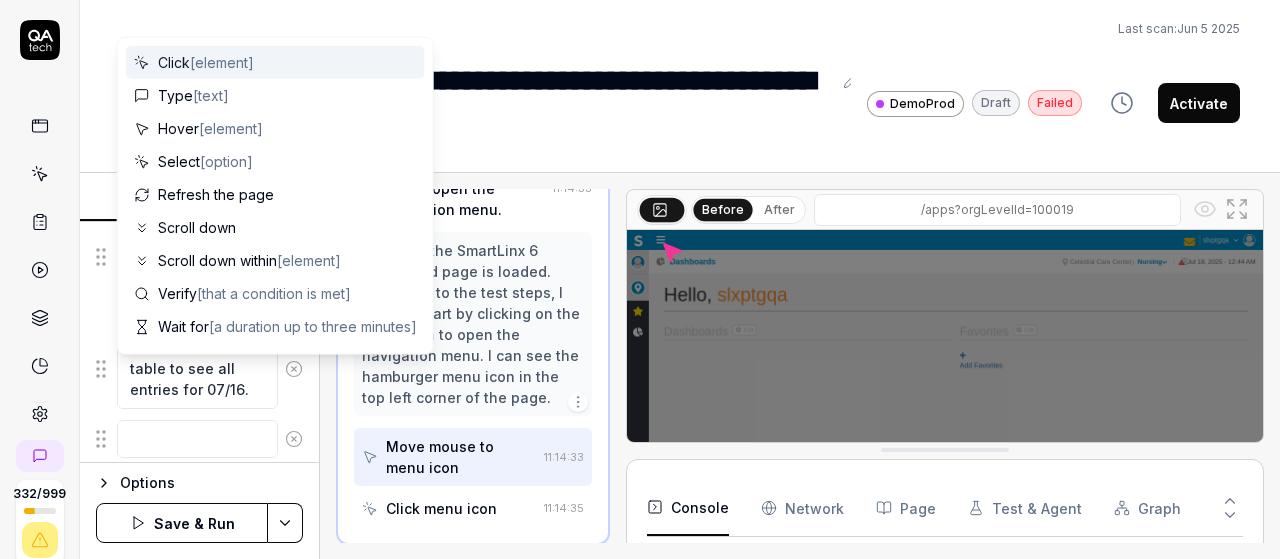 scroll, scrollTop: 0, scrollLeft: 0, axis: both 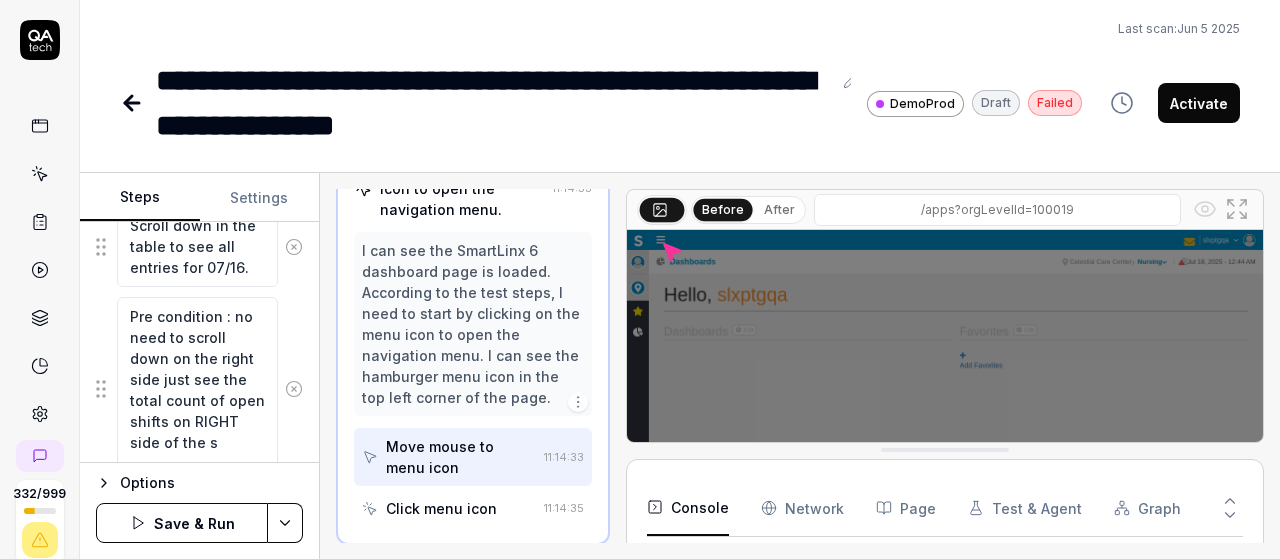click on "Pre condition : no need to scroll down on the right side just see the total count of open shifts on RIGHT side of the s" at bounding box center (197, 389) 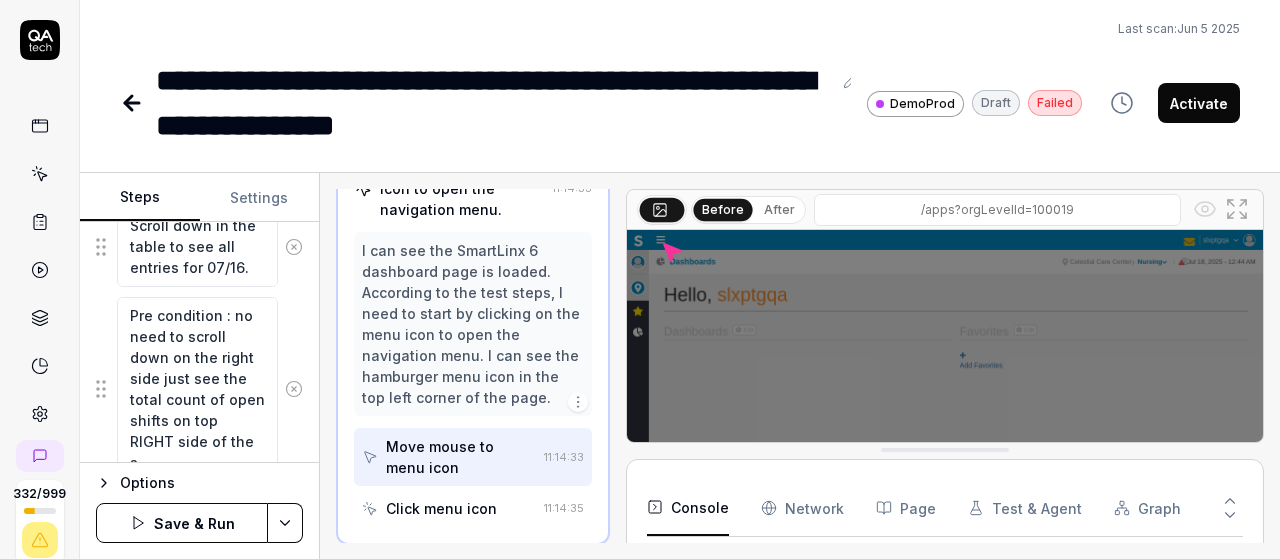 scroll, scrollTop: 1632, scrollLeft: 0, axis: vertical 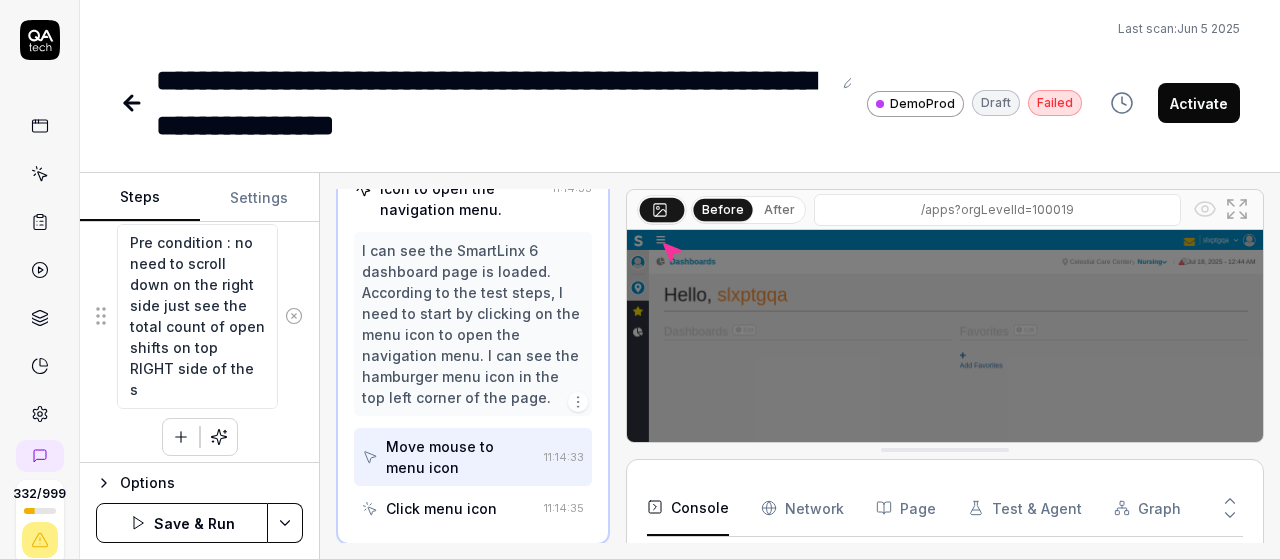 click on "Pre condition : no need to scroll down on the right side just see the total count of open shifts on top RIGHT side of the s" at bounding box center (197, 316) 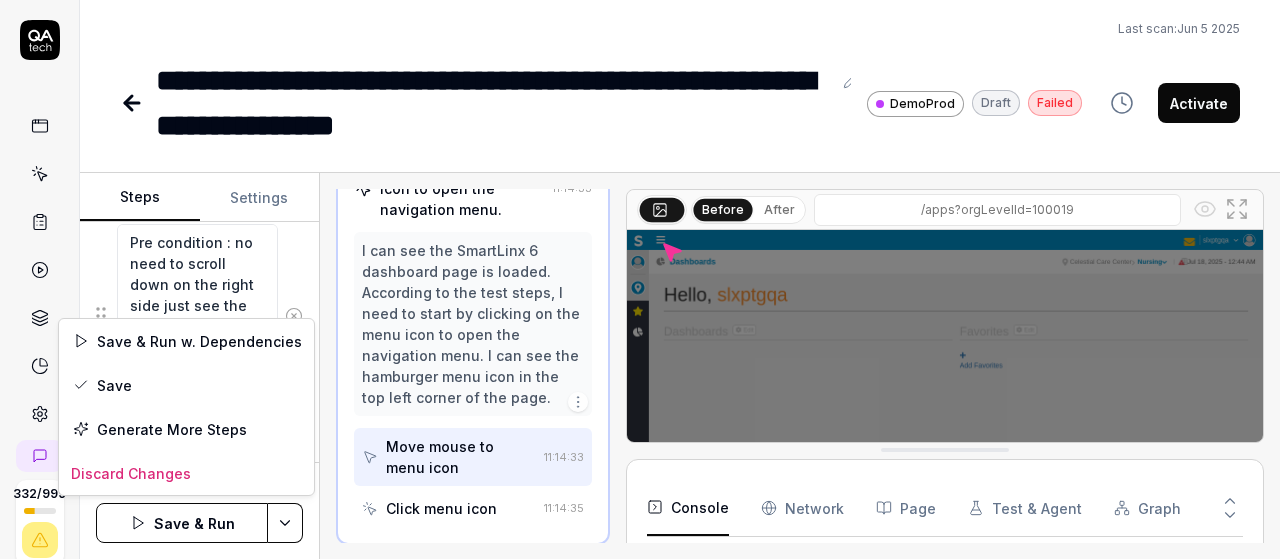 click on "**********" at bounding box center (640, 279) 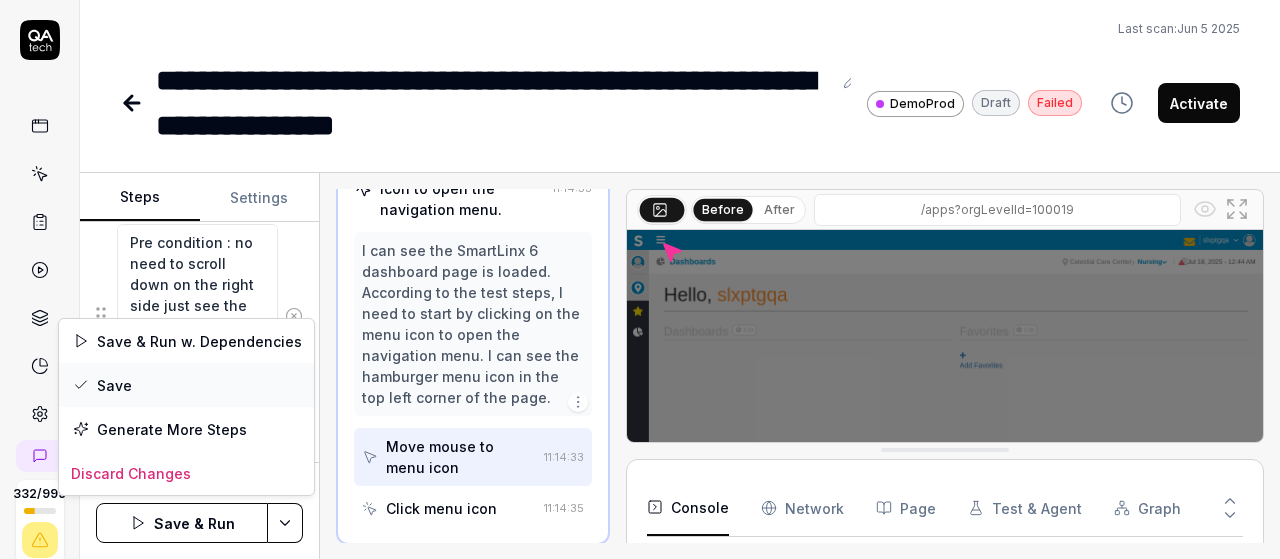 click on "Save" at bounding box center (186, 385) 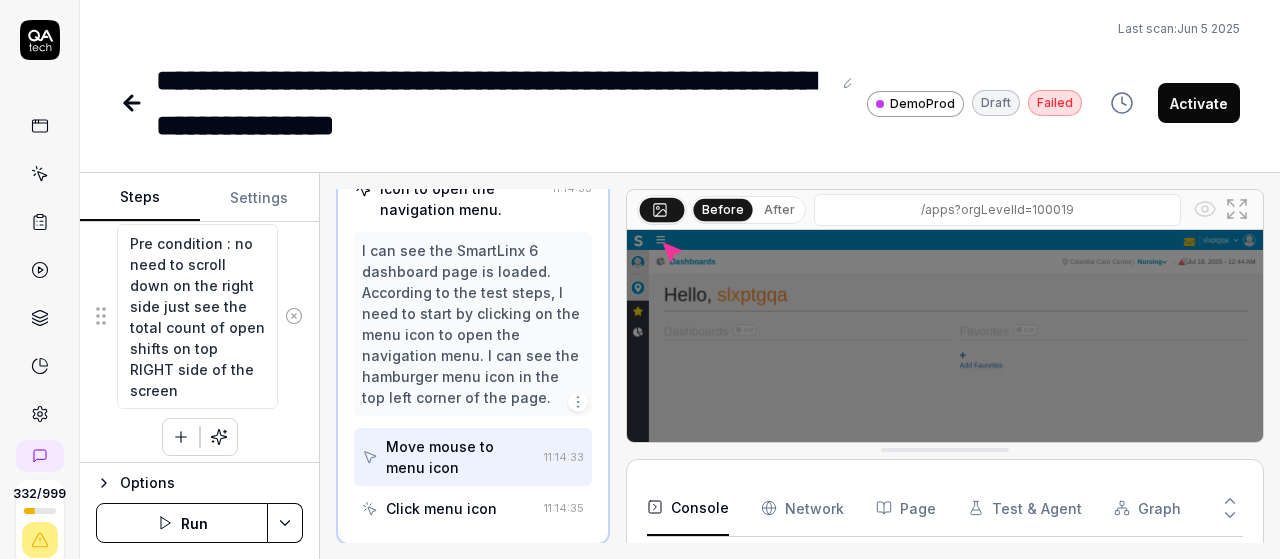 click on "Run" at bounding box center [182, 523] 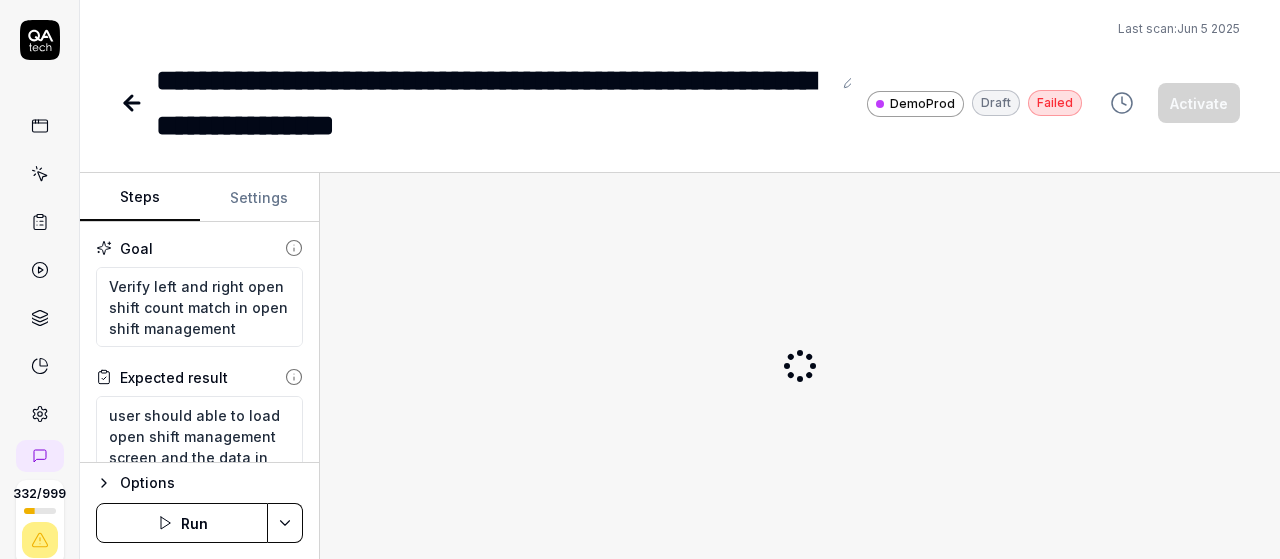 scroll, scrollTop: 0, scrollLeft: 0, axis: both 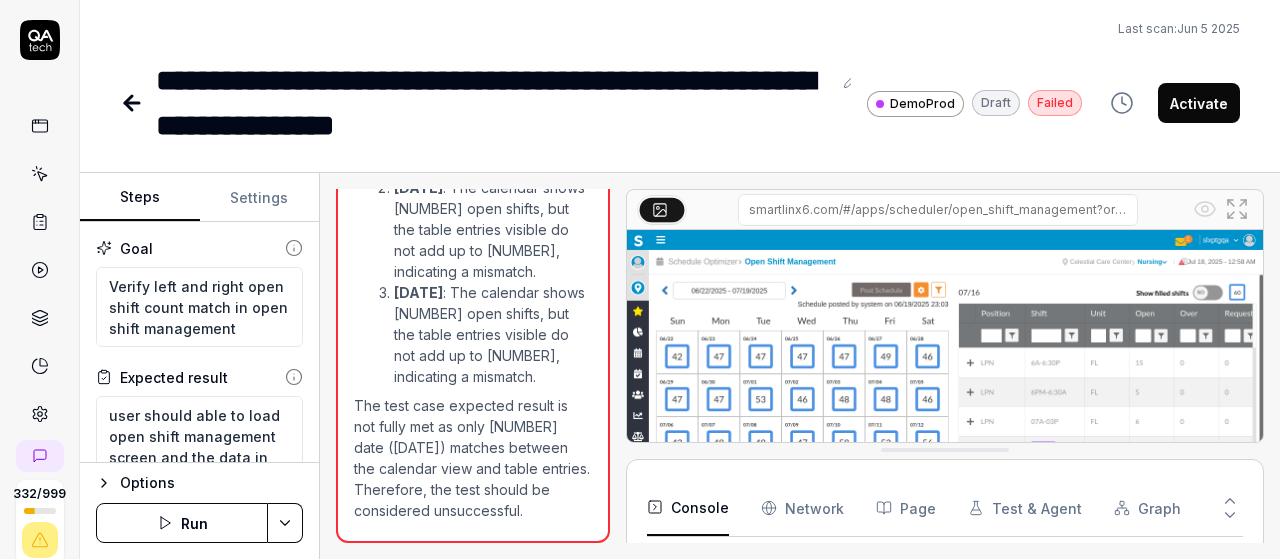 click 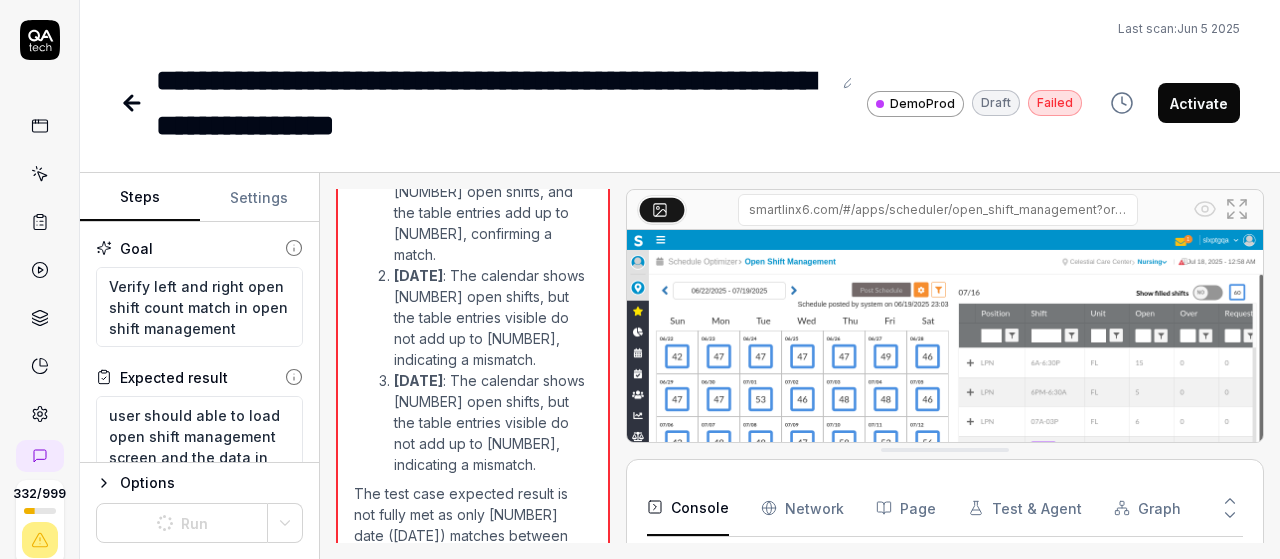 scroll, scrollTop: 5195, scrollLeft: 0, axis: vertical 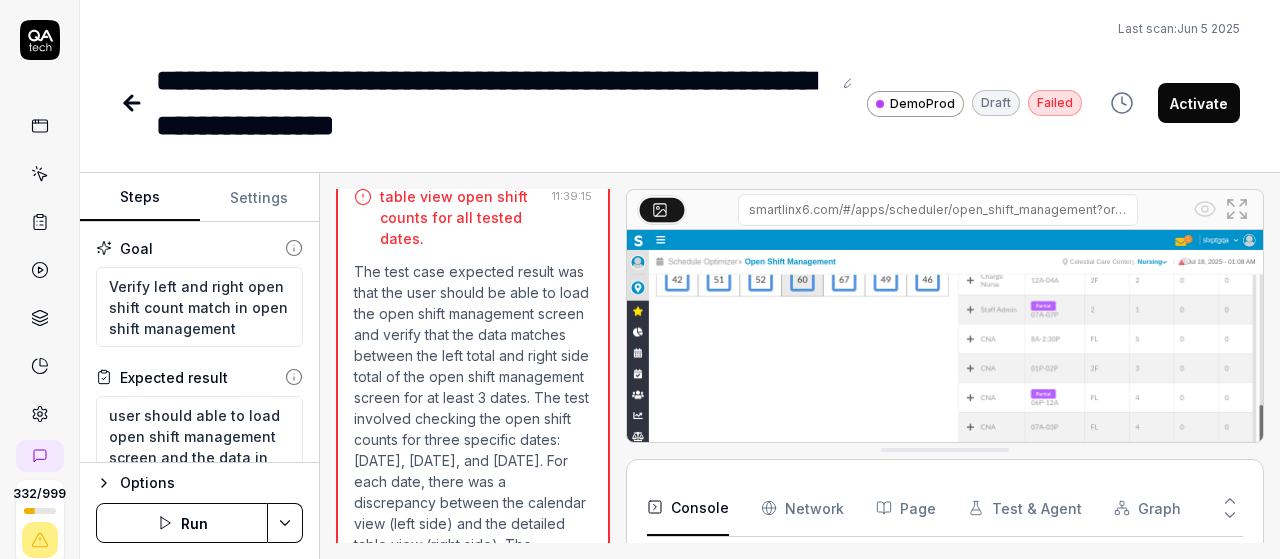 click at bounding box center (945, 429) 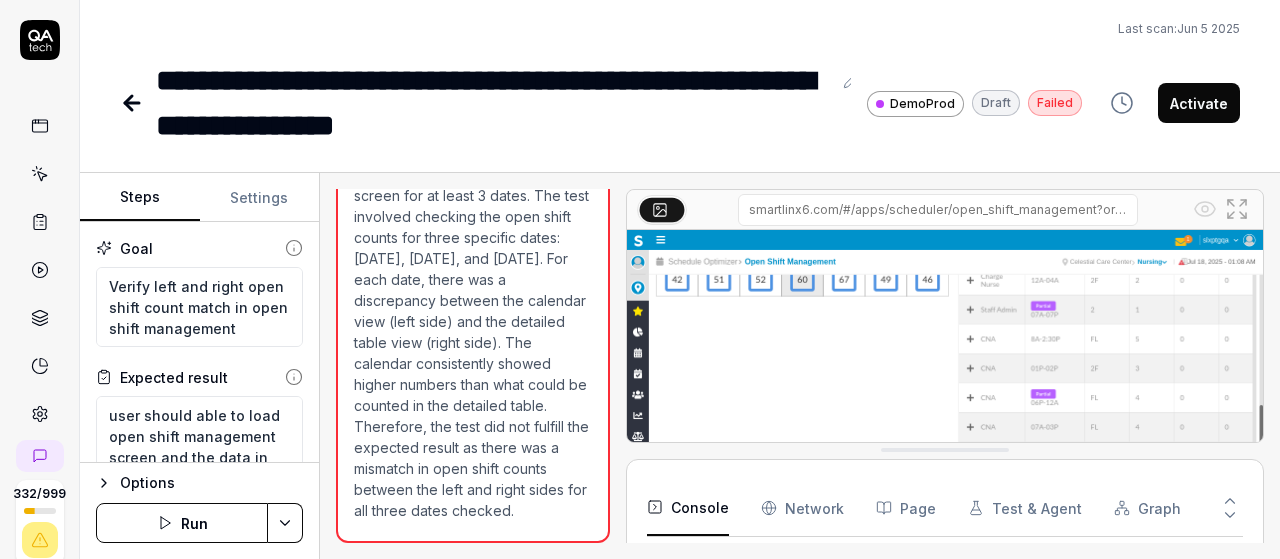 scroll, scrollTop: 1964, scrollLeft: 0, axis: vertical 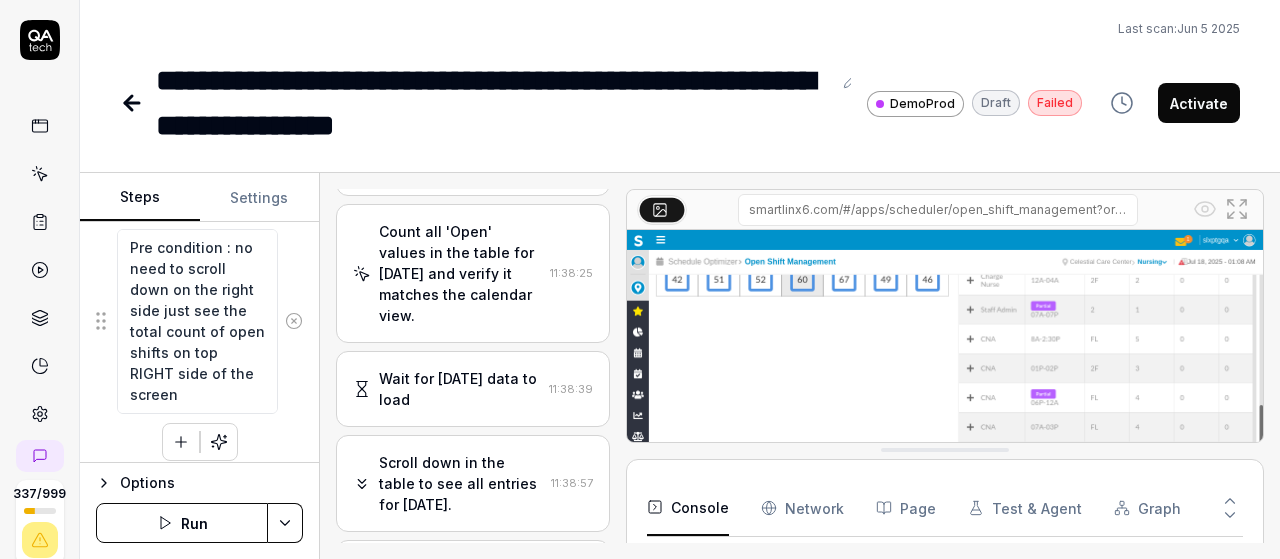 click 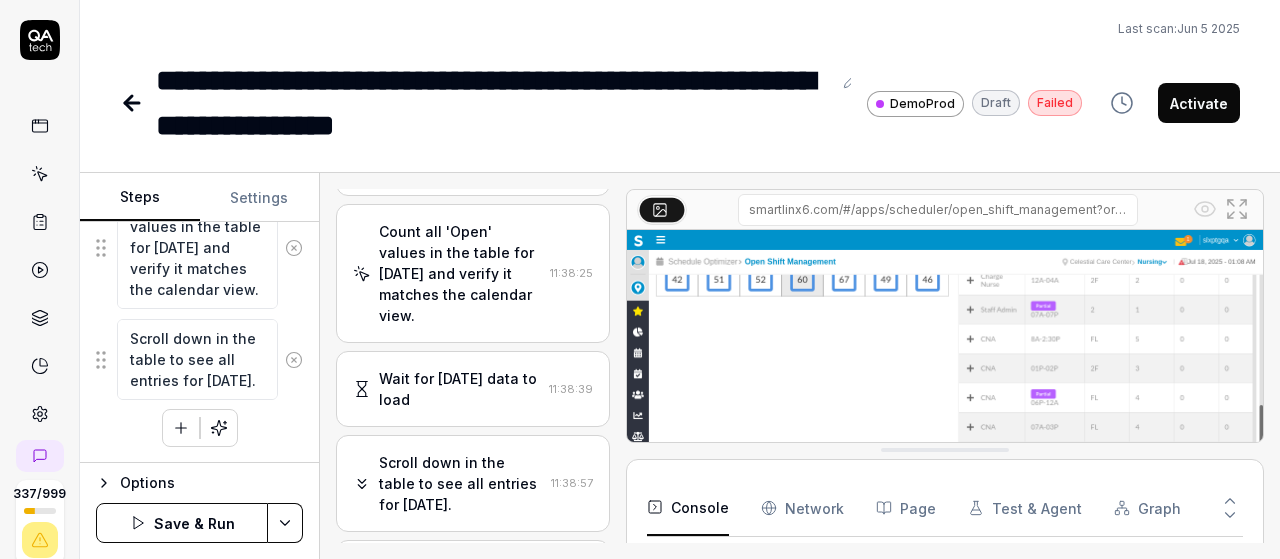 scroll, scrollTop: 1437, scrollLeft: 0, axis: vertical 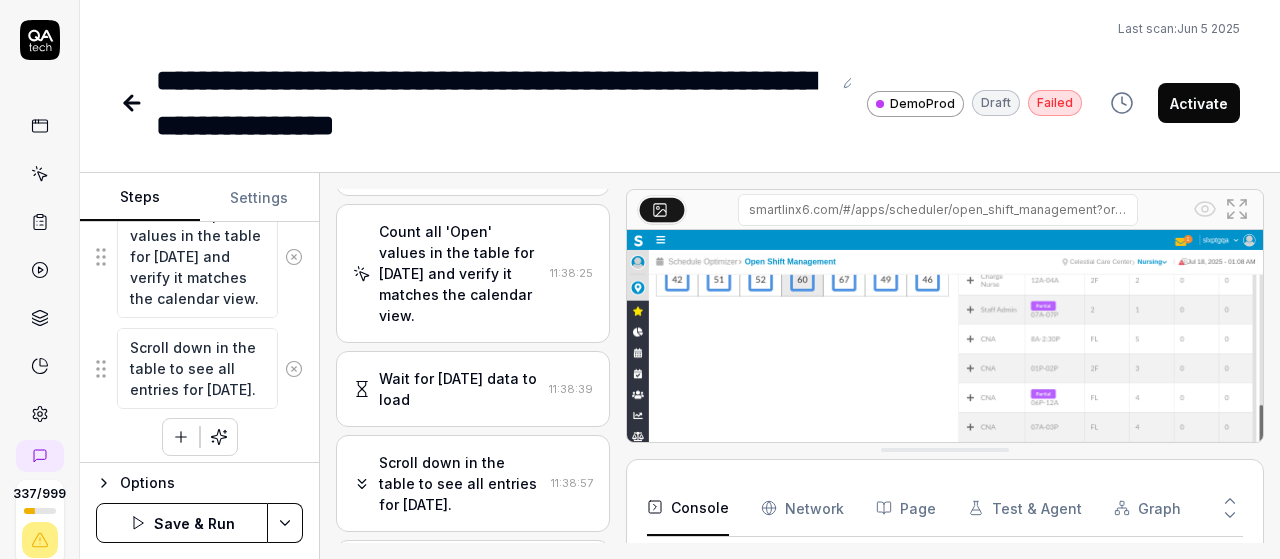click at bounding box center (294, 369) 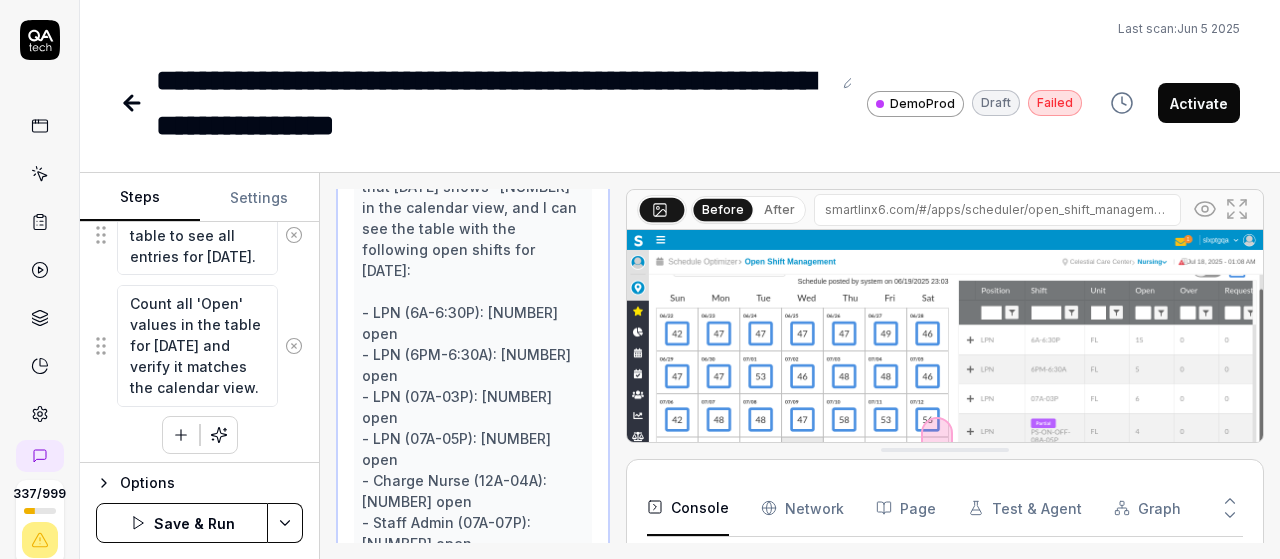 scroll, scrollTop: 1816, scrollLeft: 0, axis: vertical 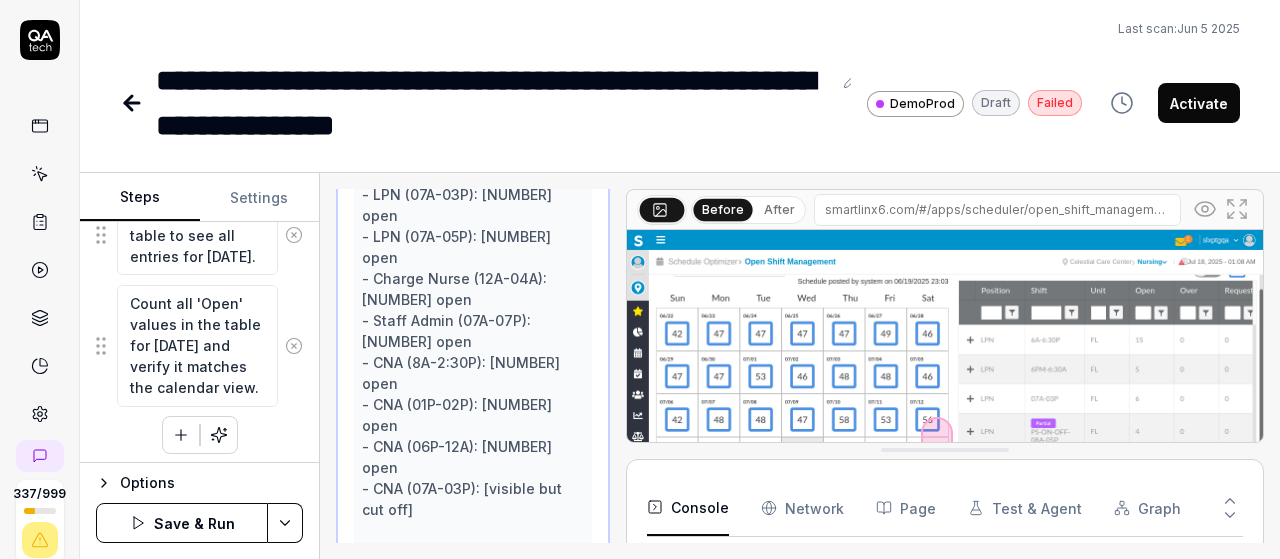click 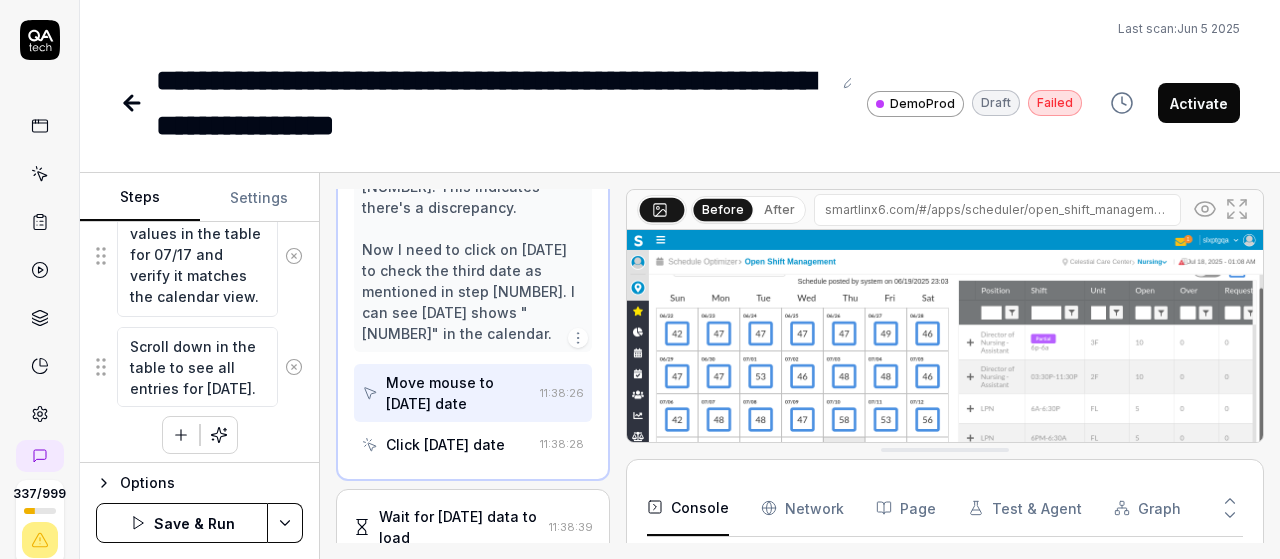 scroll, scrollTop: 1480, scrollLeft: 0, axis: vertical 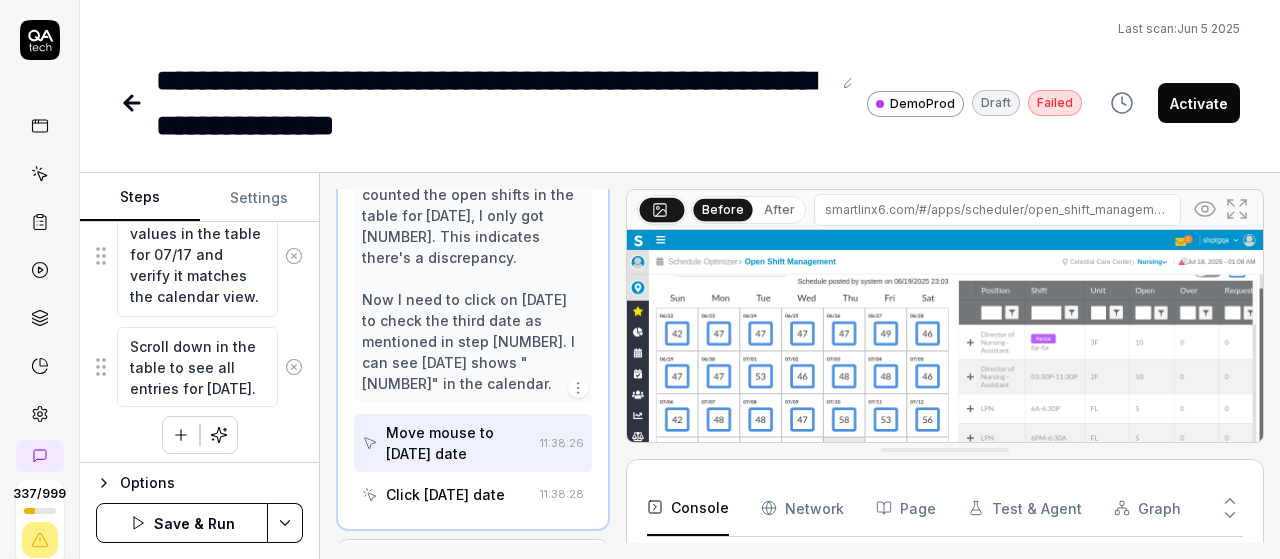 click 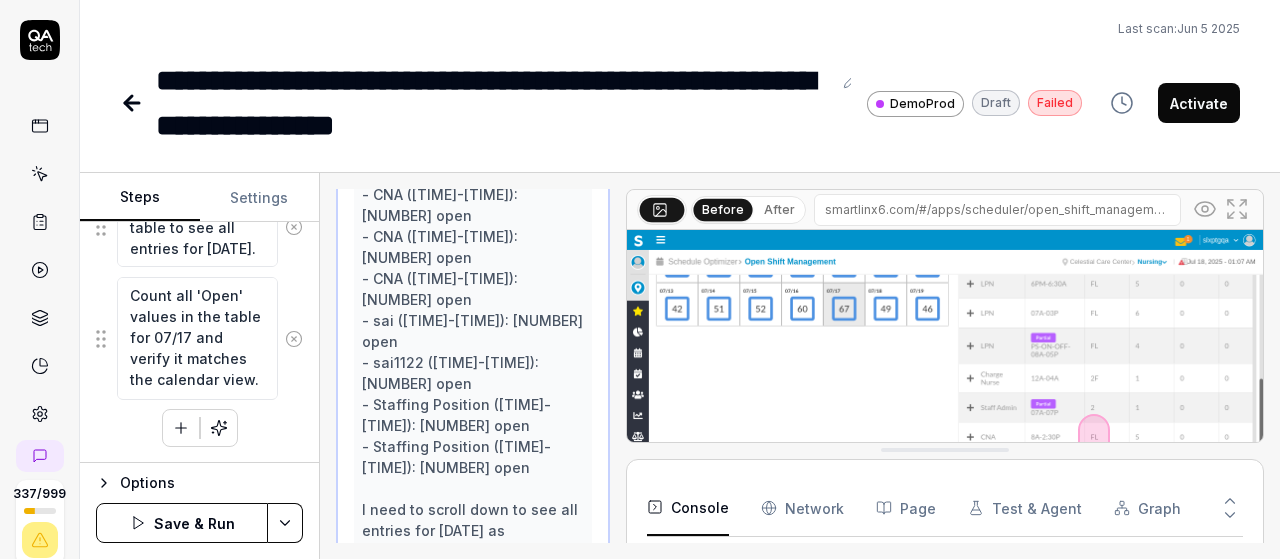 scroll, scrollTop: 1126, scrollLeft: 0, axis: vertical 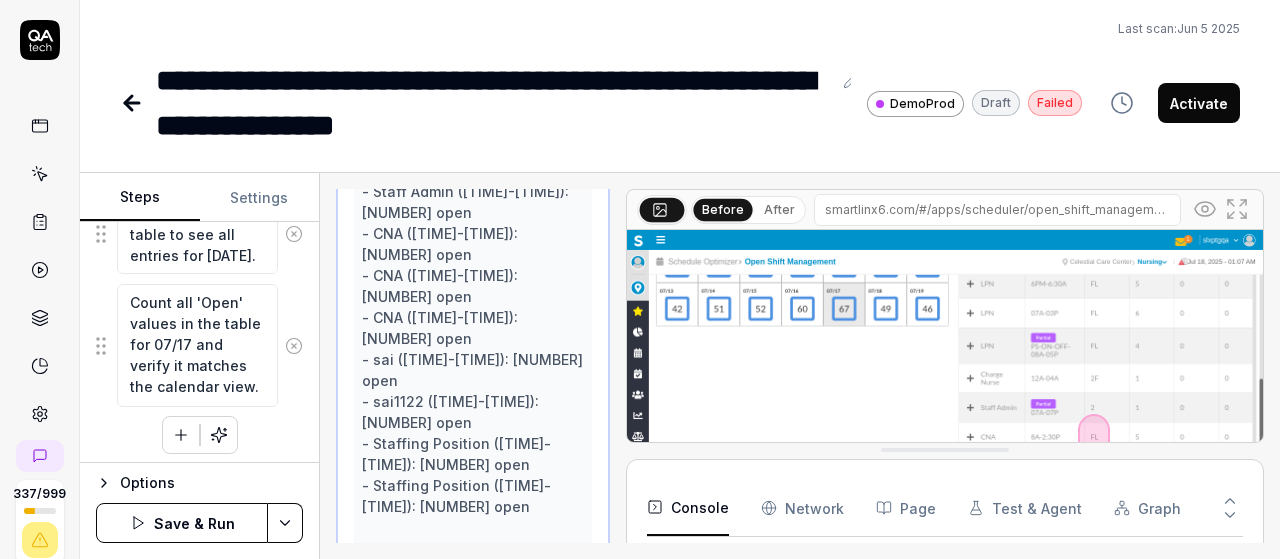 click 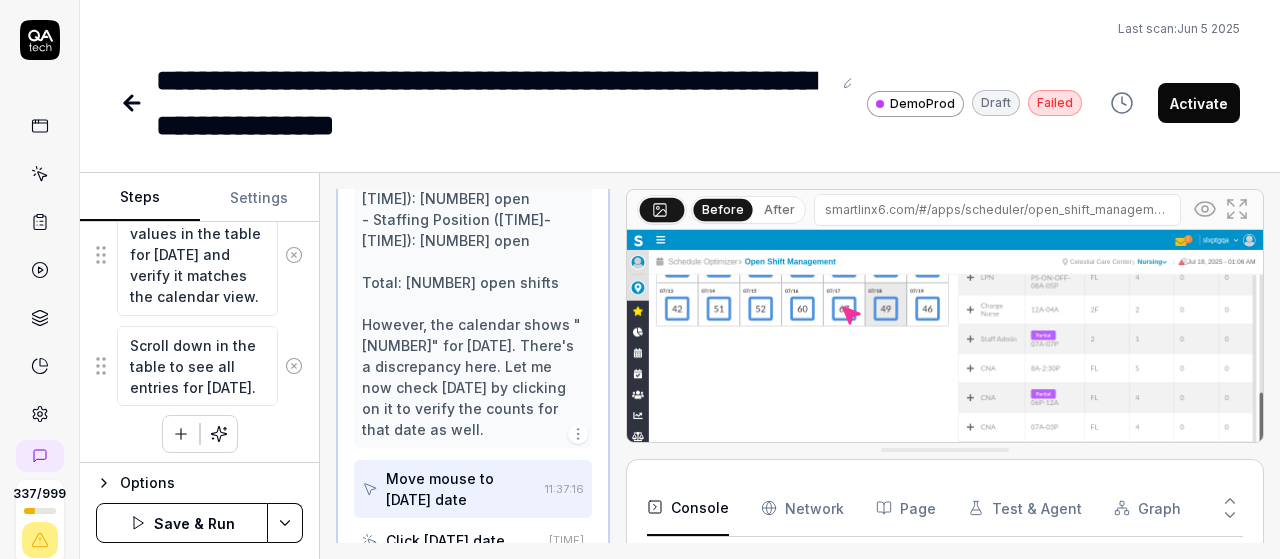scroll, scrollTop: 1484, scrollLeft: 0, axis: vertical 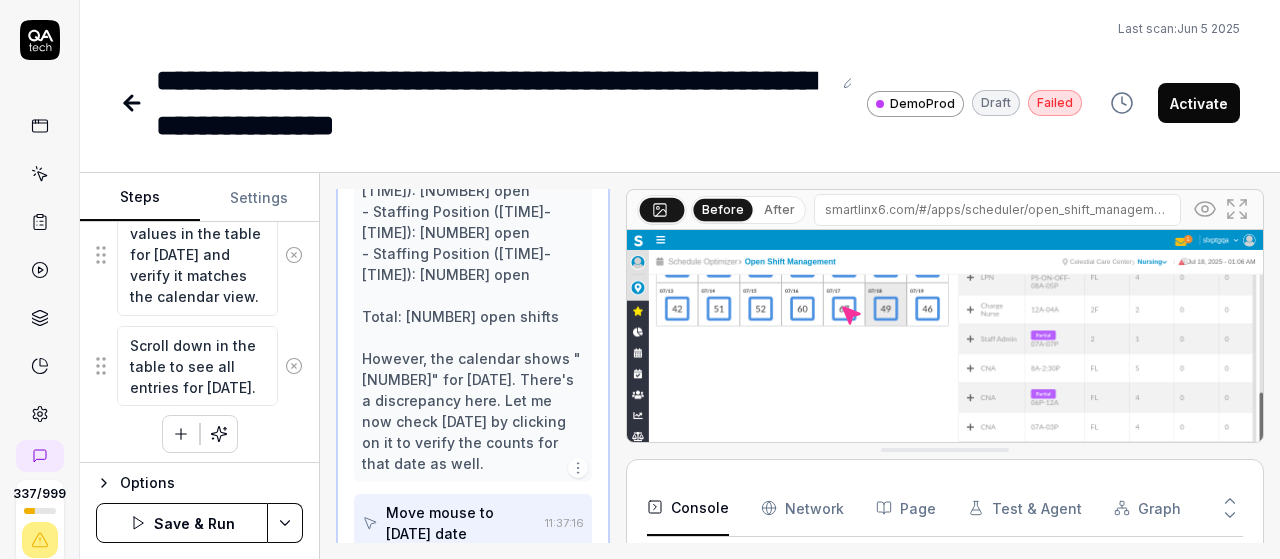 click 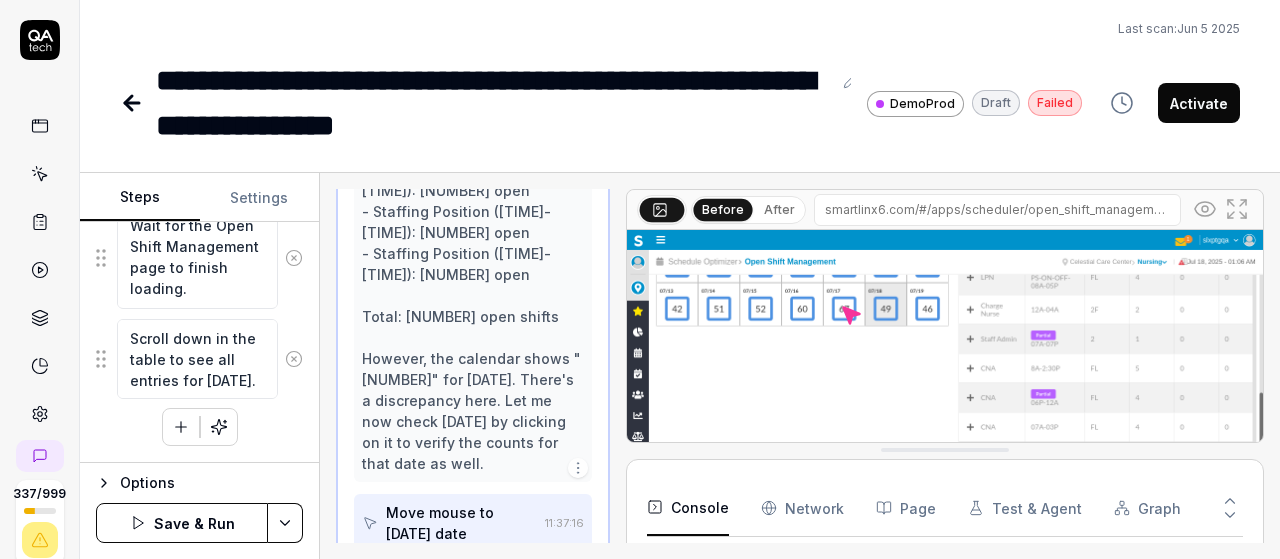 scroll, scrollTop: 862, scrollLeft: 0, axis: vertical 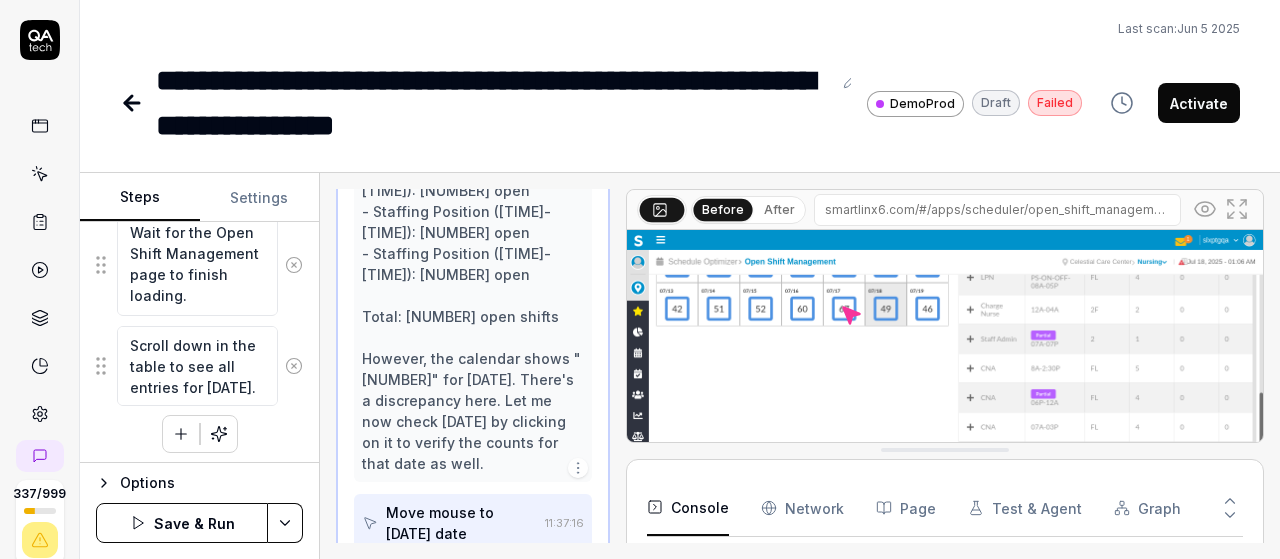 click 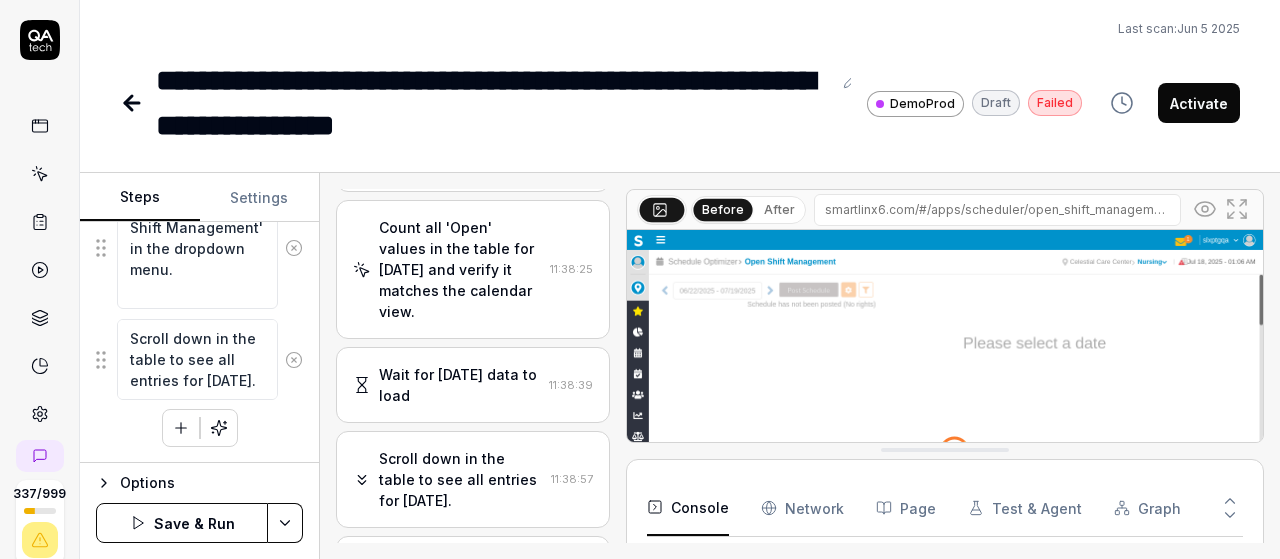 scroll, scrollTop: 752, scrollLeft: 0, axis: vertical 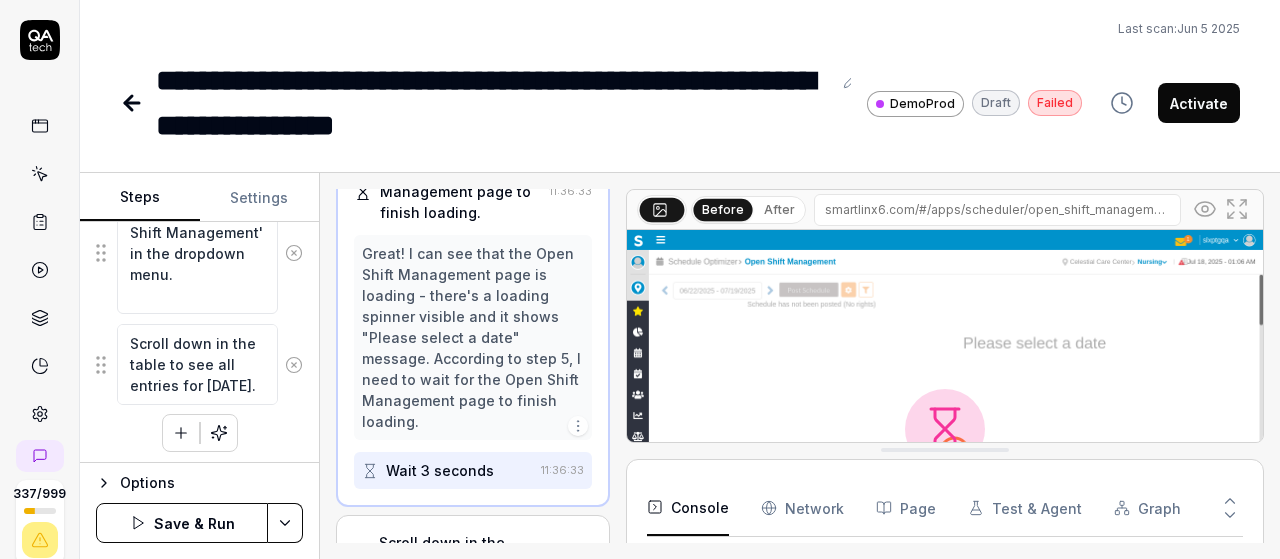 click at bounding box center [294, 253] 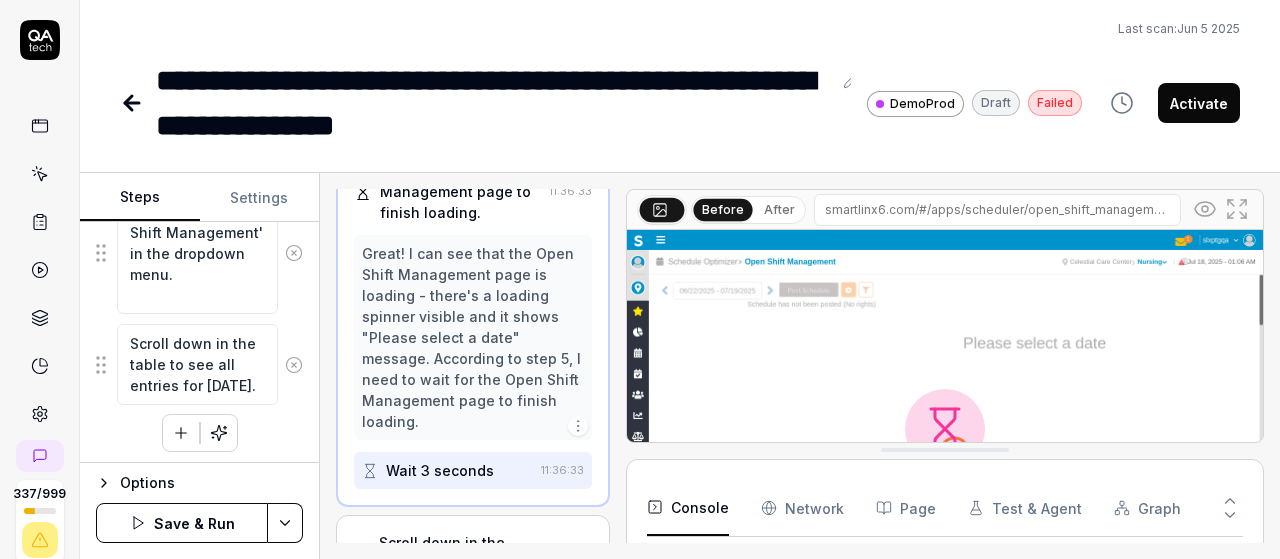 scroll 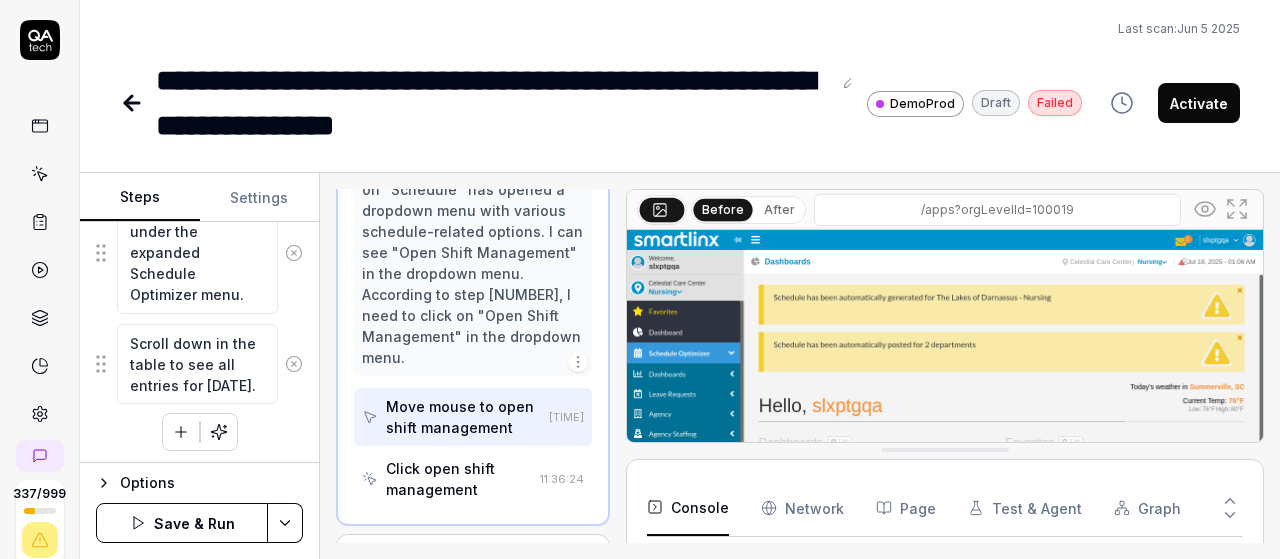 click at bounding box center [294, 253] 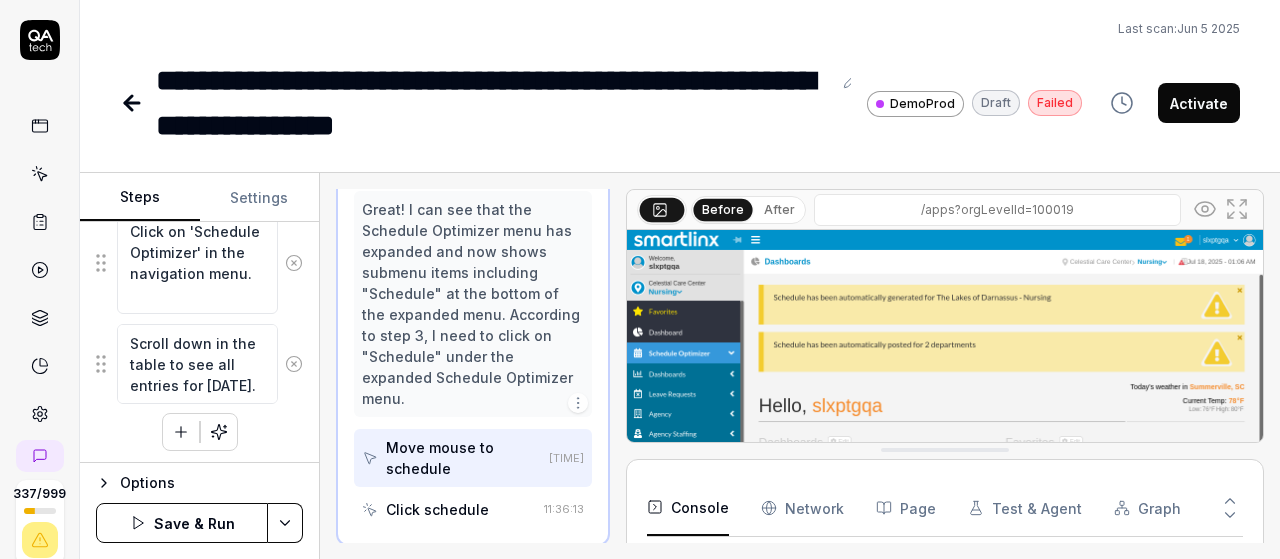 click 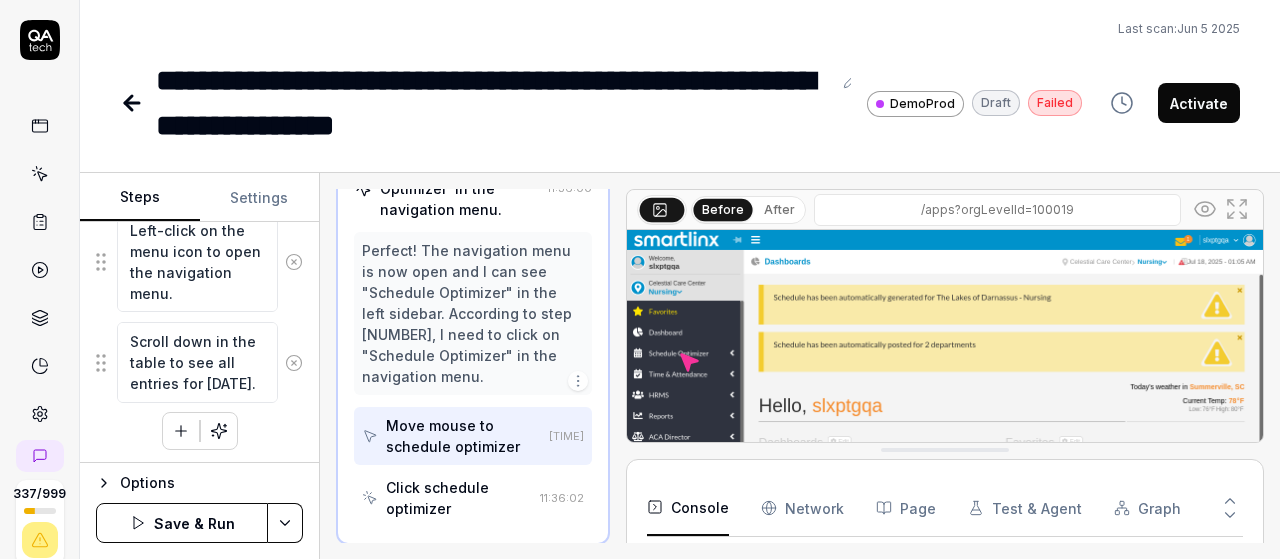 click 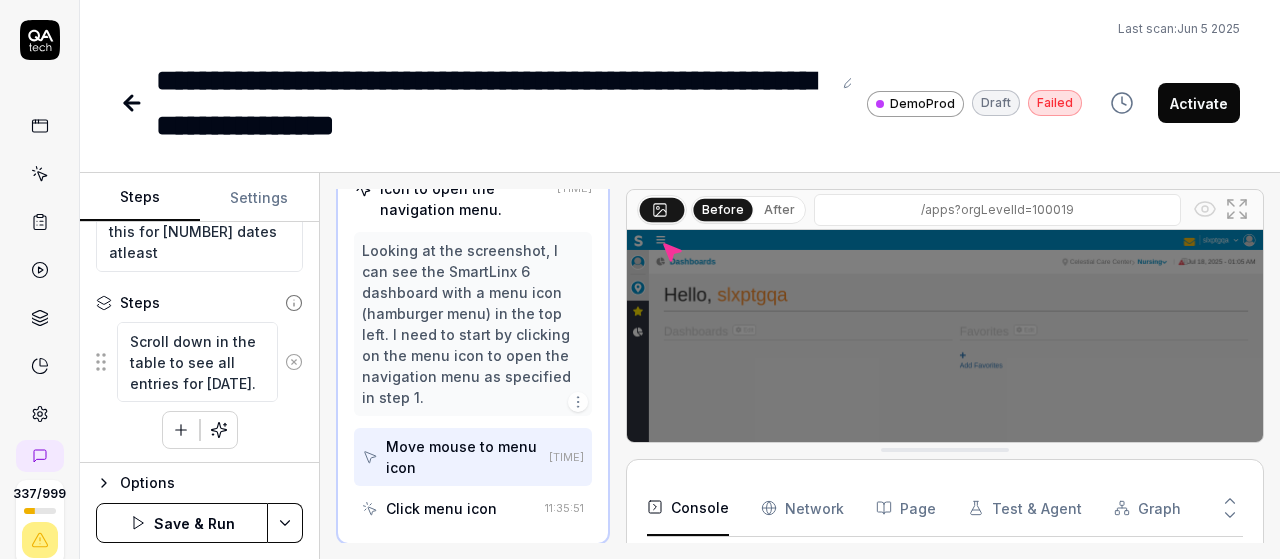 click 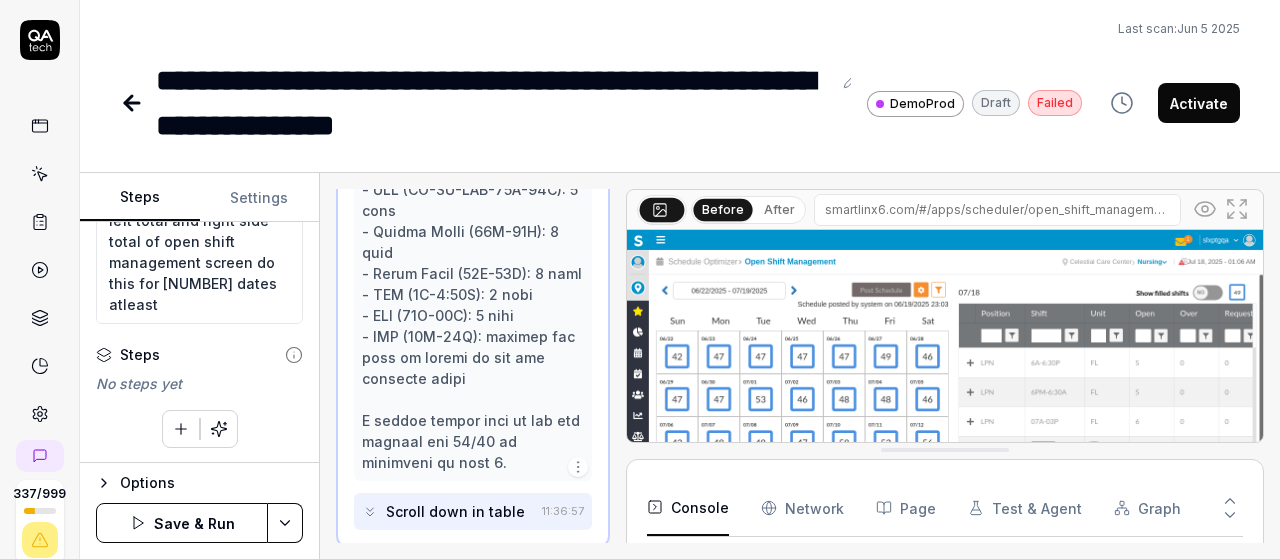 click 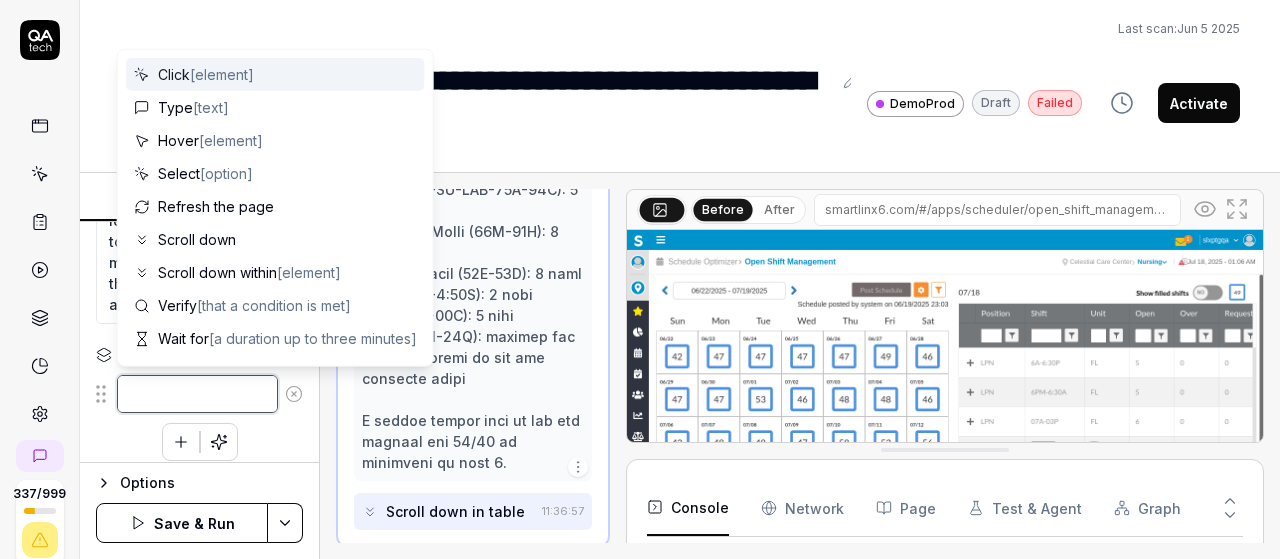 paste on "Left-click at current mouse position to open the navigation menu
Left-click at current mouse position to select 'Schedule Optimizer'
Left-click at current mouse position to select 'Schedule'
Left-click at current mouse position to select 'Scheduled Rotations'
Wait for 3 seconds for the page to load completely" 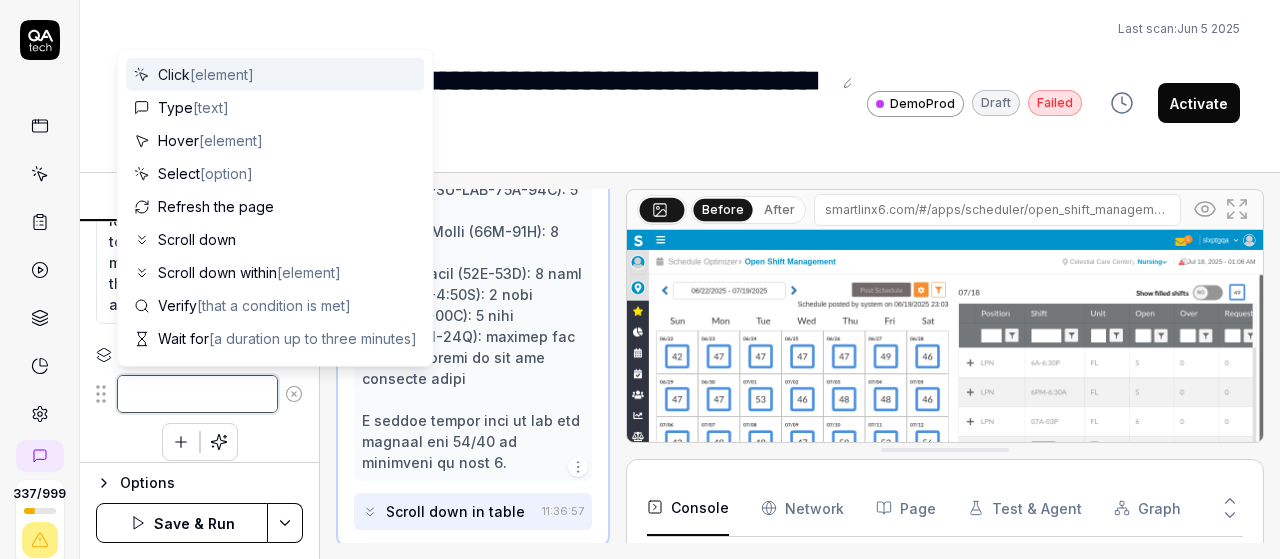 type on "Left-click at current mouse position to open the navigation menu
Left-click at current mouse position to select 'Schedule Optimizer'
Left-click at current mouse position to select 'Schedule'
Left-click at current mouse position to select 'Scheduled Rotations'
Wait for 3 seconds for the page to load completely" 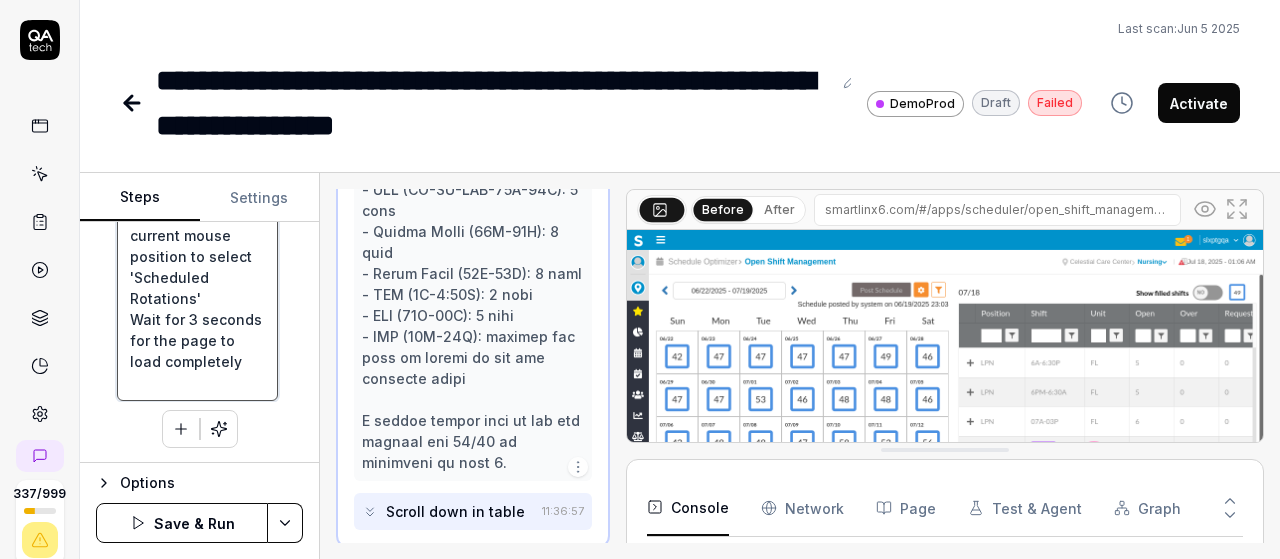 drag, startPoint x: 197, startPoint y: 297, endPoint x: 136, endPoint y: 281, distance: 63.06346 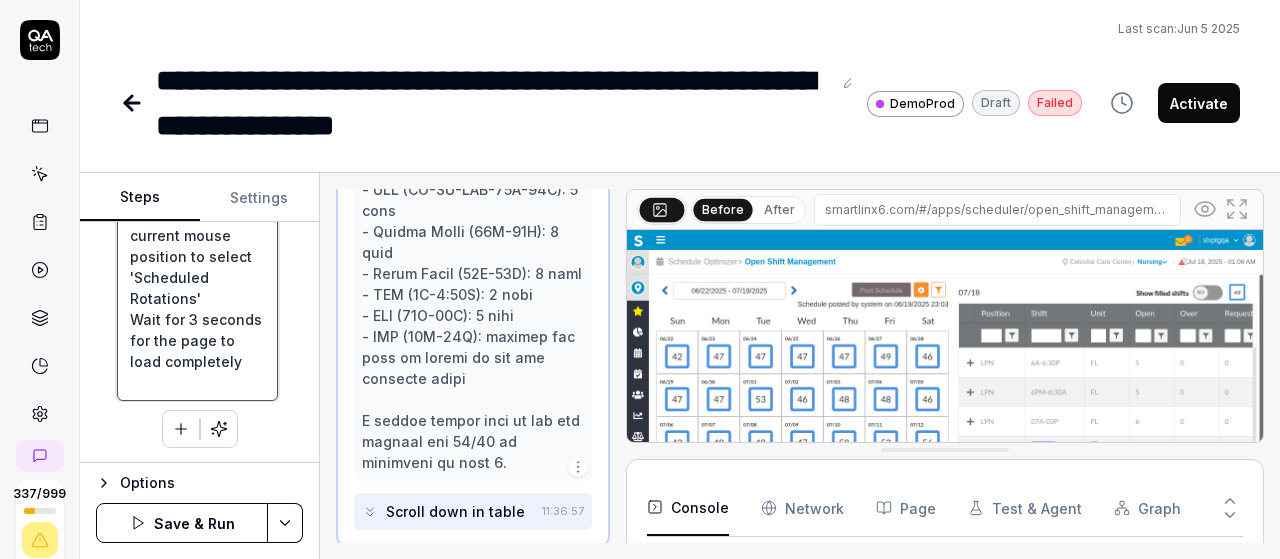 type on "*" 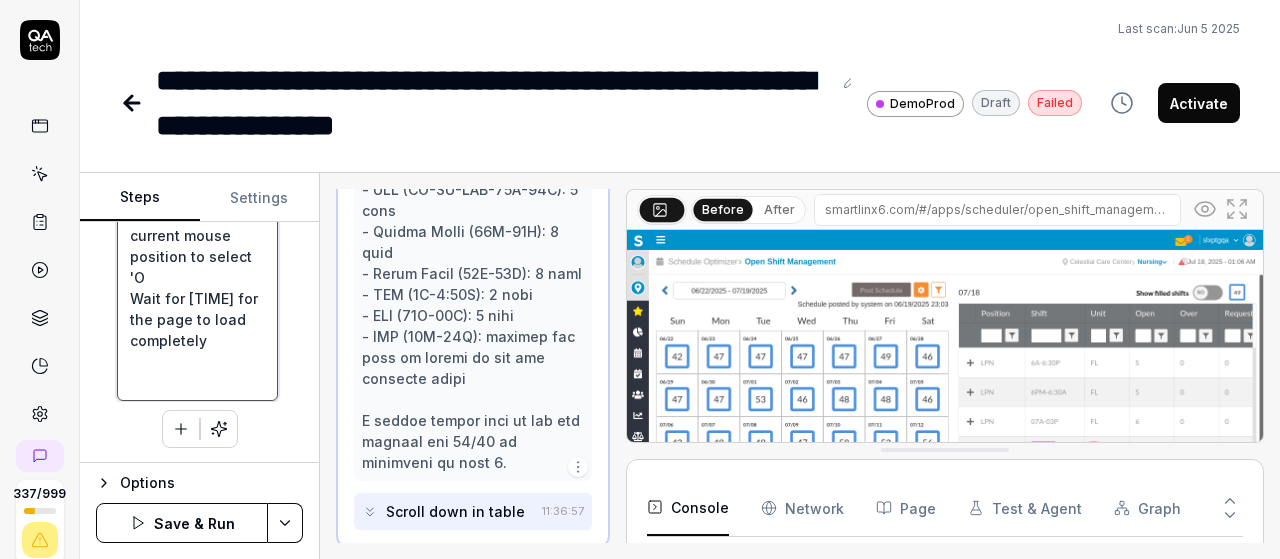 type on "Left-click at current mouse position to open the navigation menu
Left-click at current mouse position to select 'Schedule Optimizer'
Left-click at current mouse position to select 'Schedule'
Left-click at current mouse position to select 'OP
Wait for 3 seconds for the page to load completely" 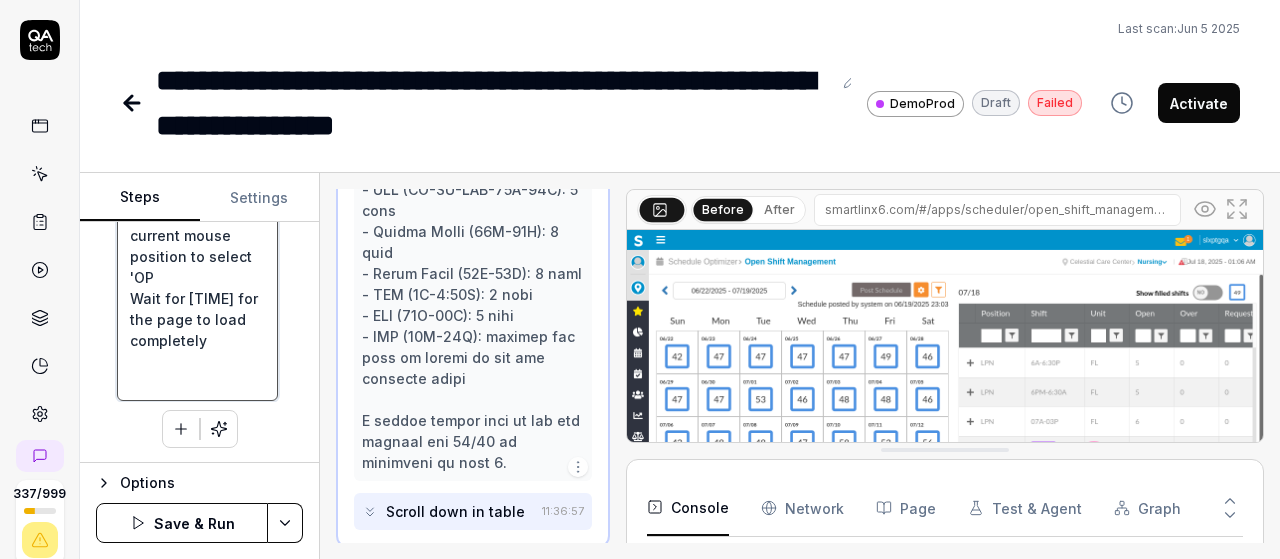 type on "*" 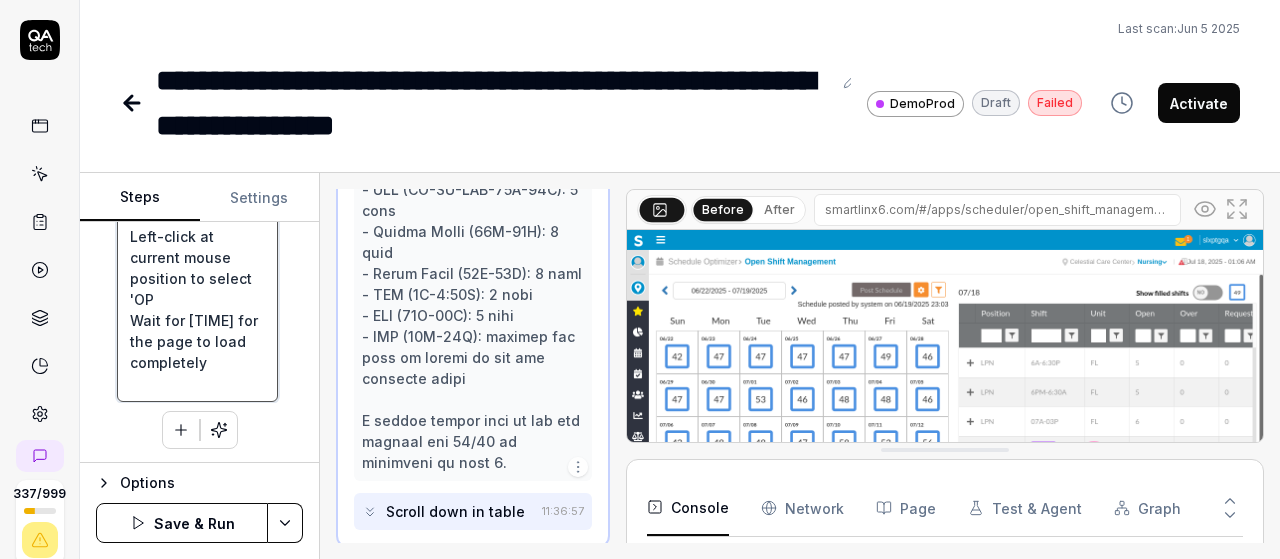 type on "Left-click at current mouse position to open the navigation menu
Left-click at current mouse position to select 'Schedule Optimizer'
Left-click at current mouse position to select 'Schedule'
Left-click at current mouse position to select 'OPn
Wait for 3 seconds for the page to load completely" 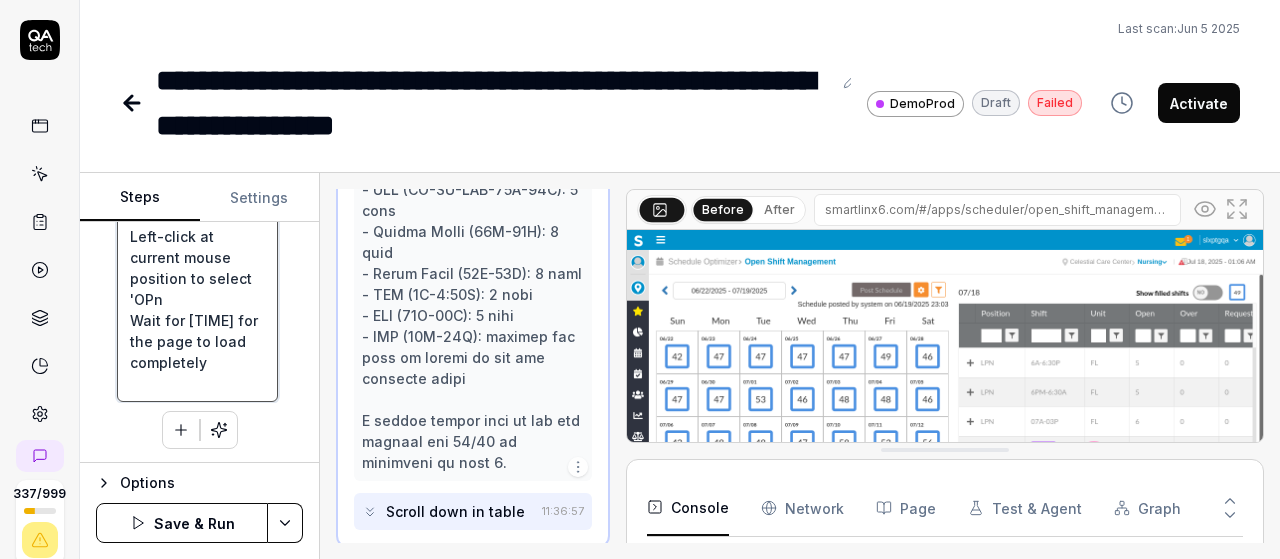type on "*" 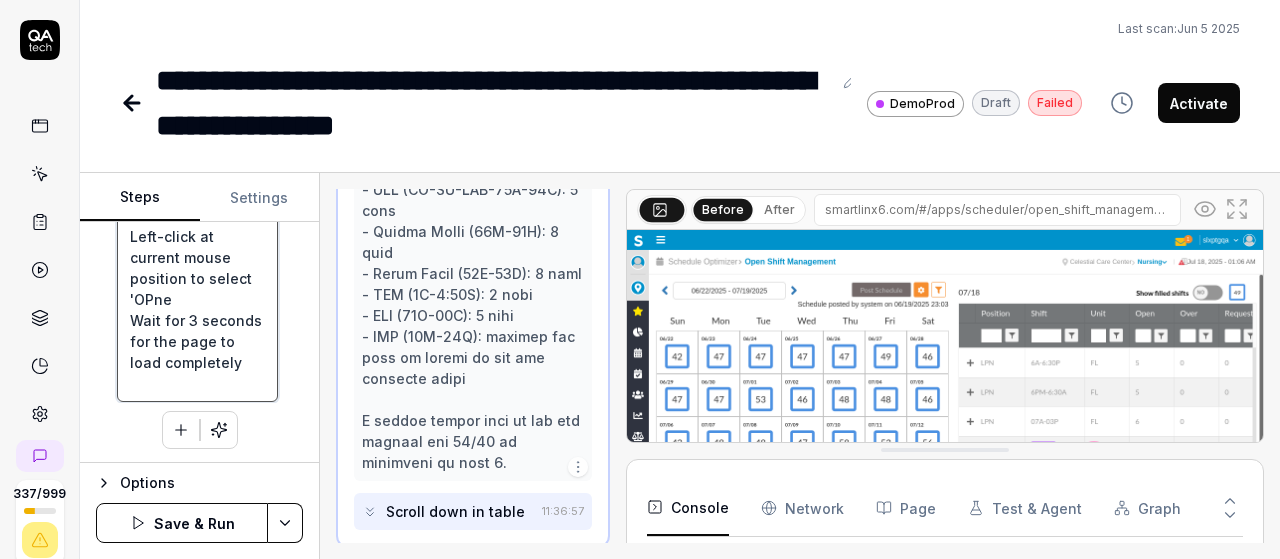 type on "*" 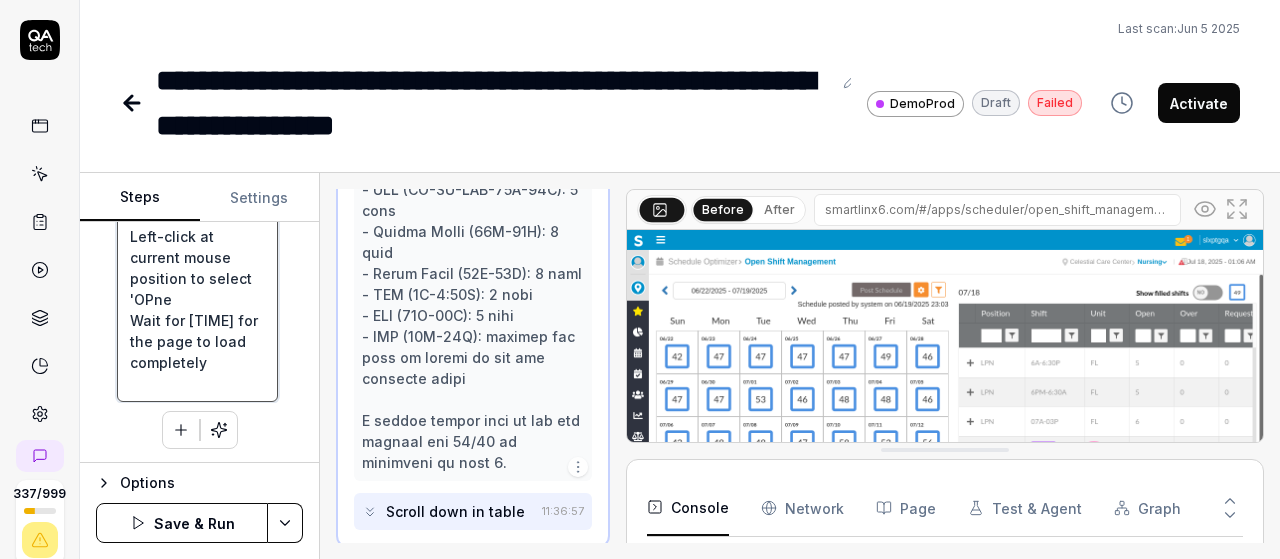 type on "*" 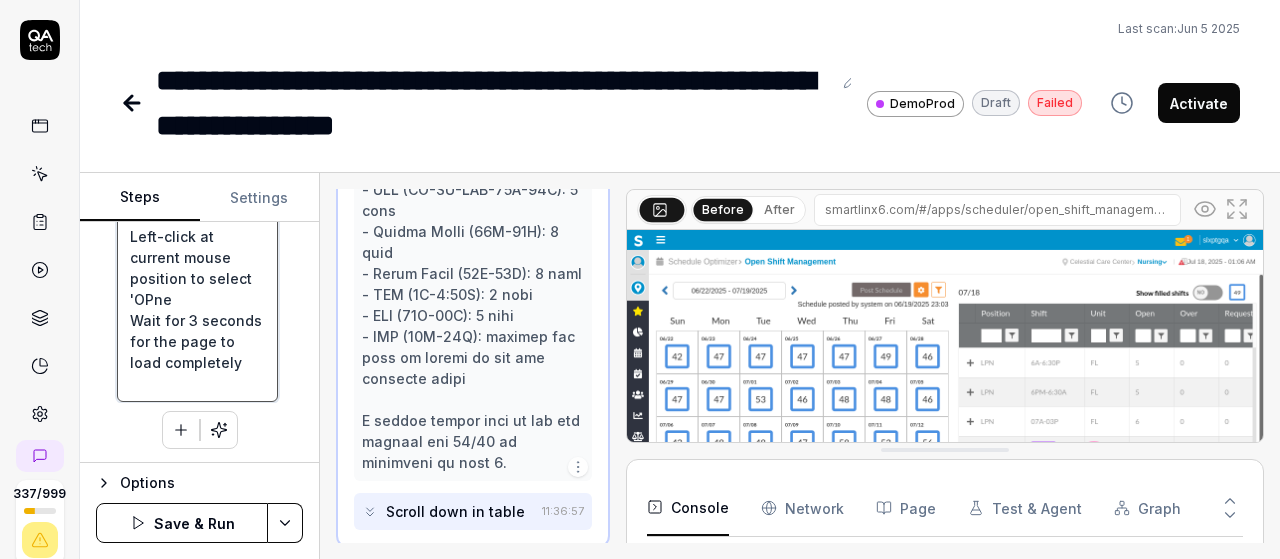 type on "*" 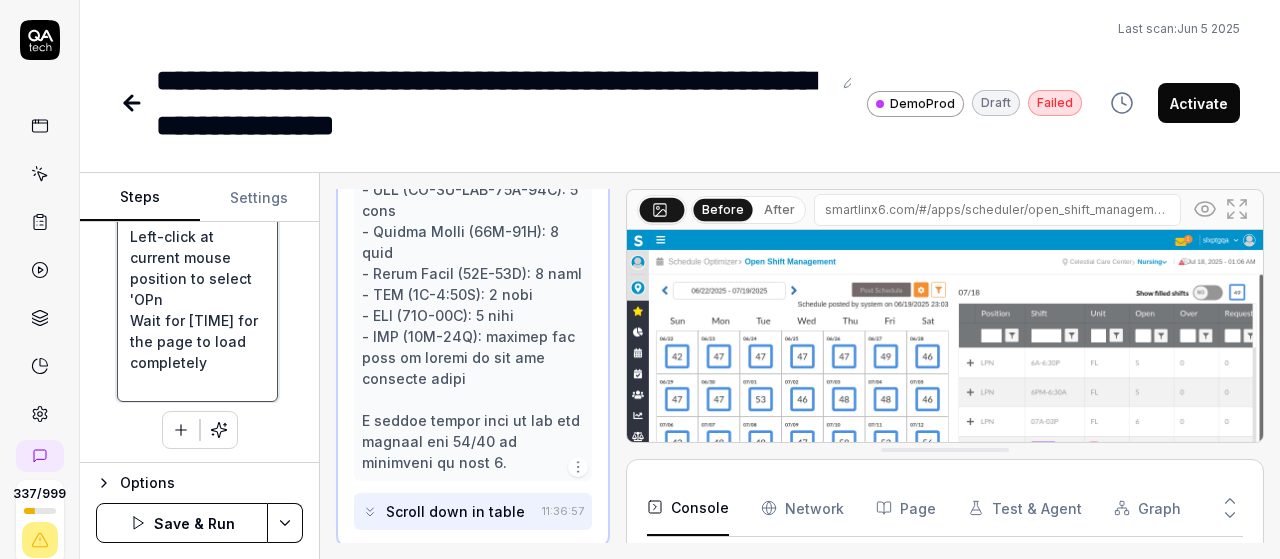 type on "*" 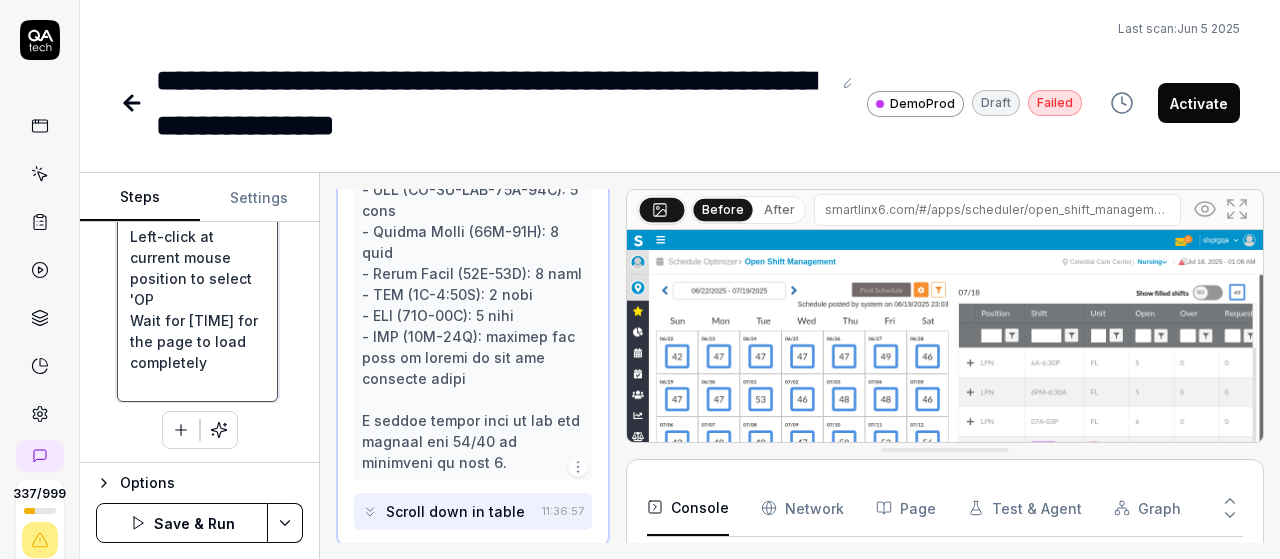 type on "*" 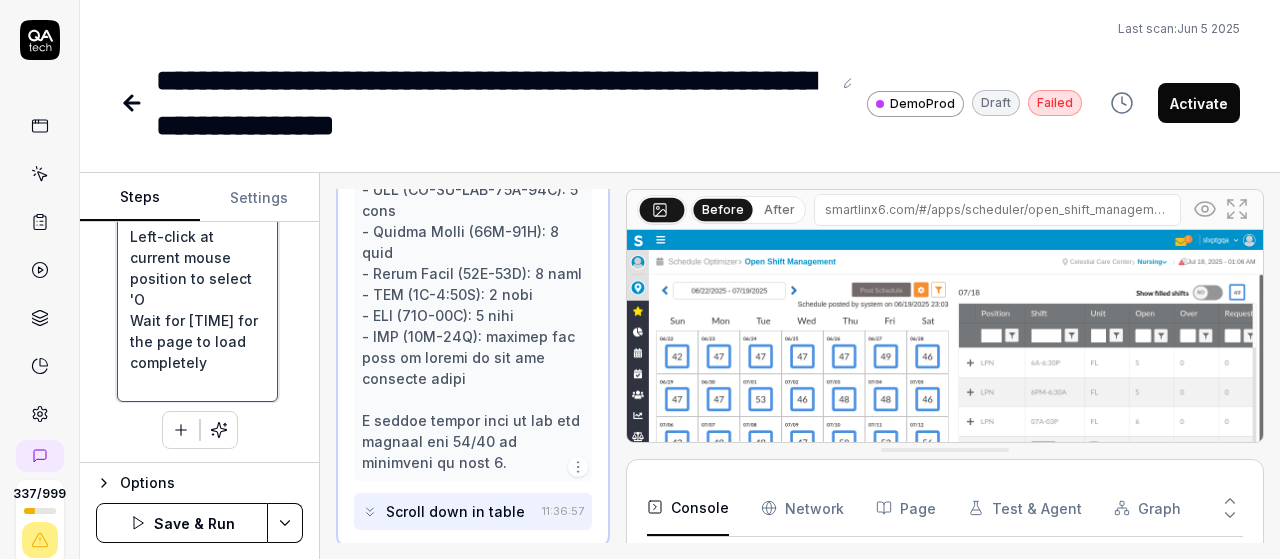 type on "*" 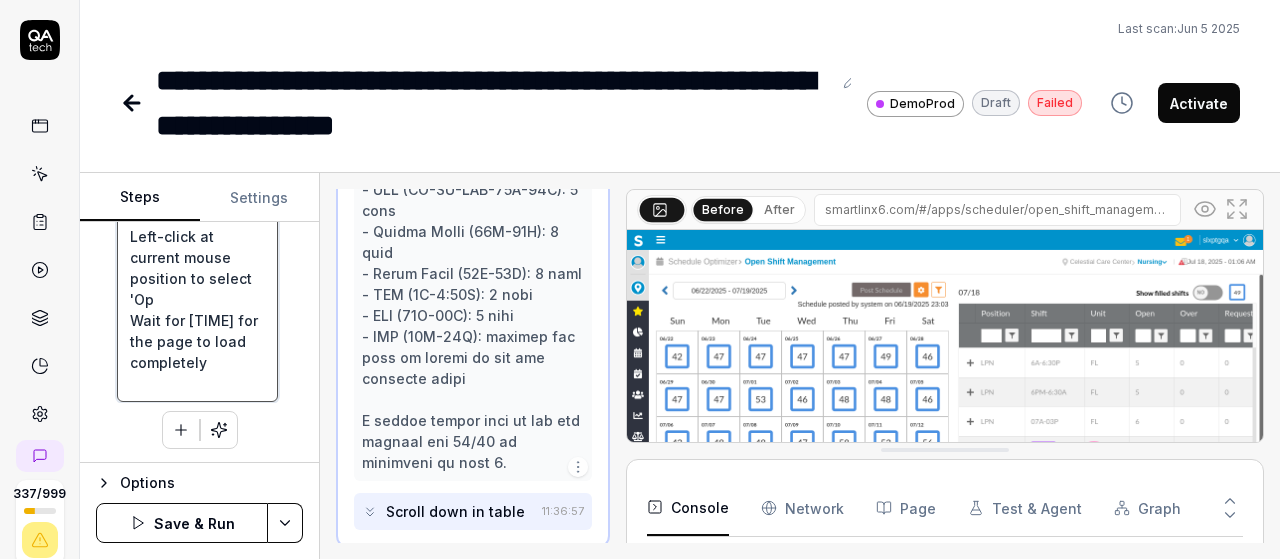 type on "*" 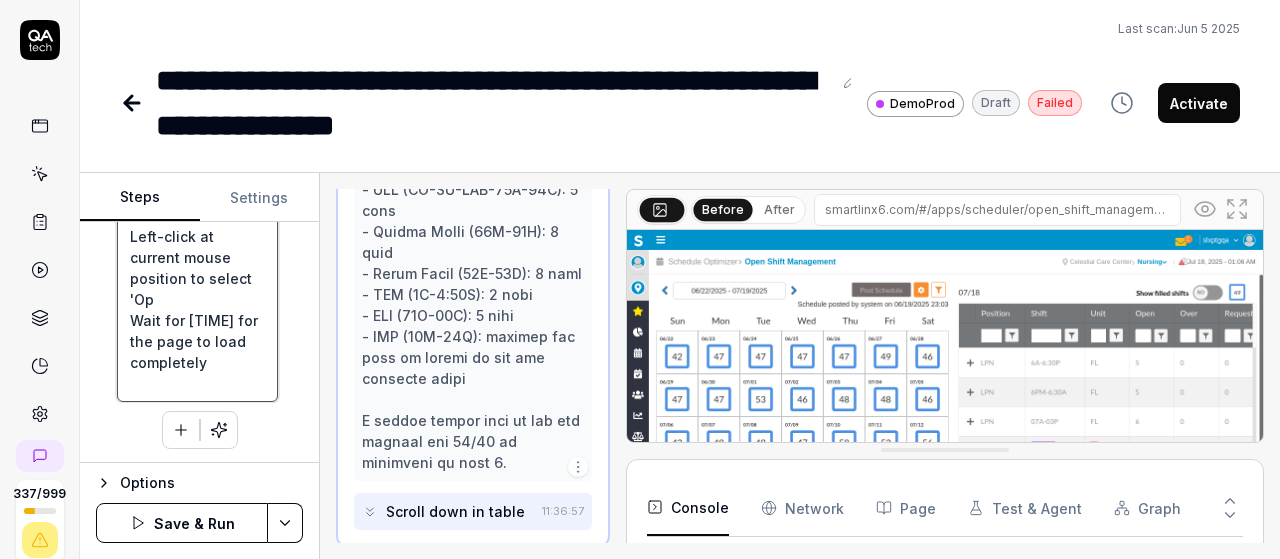 type on "Left-click at current mouse position to open the navigation menu
Left-click at current mouse position to select 'Schedule Optimizer'
Left-click at current mouse position to select 'Schedule'
Left-click at current mouse position to select 'Ope
Wait for 3 seconds for the page to load completely" 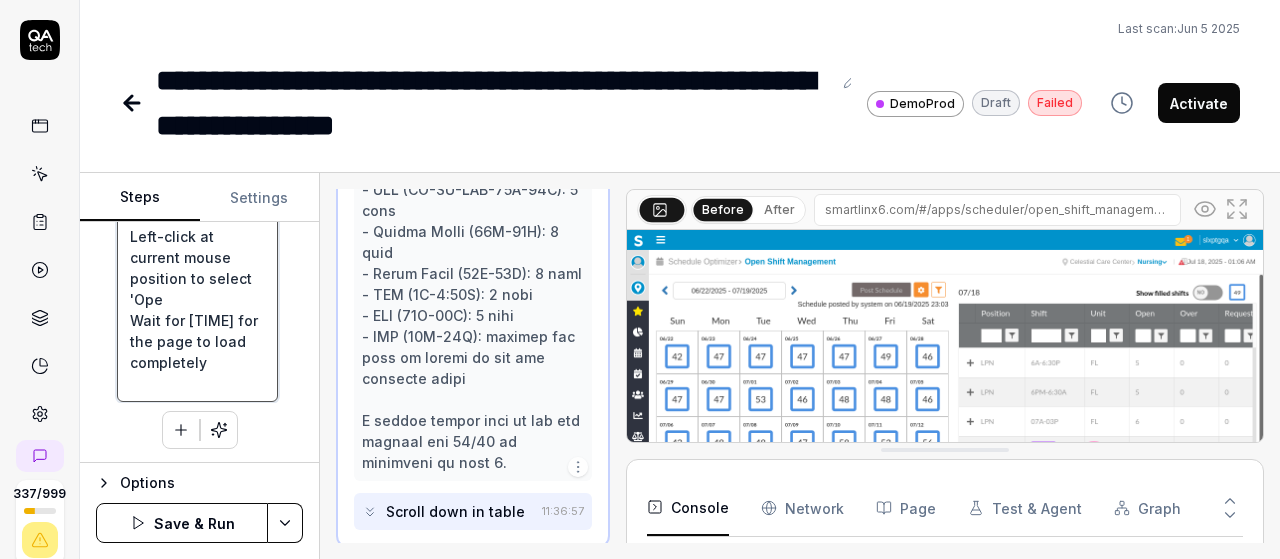 type on "*" 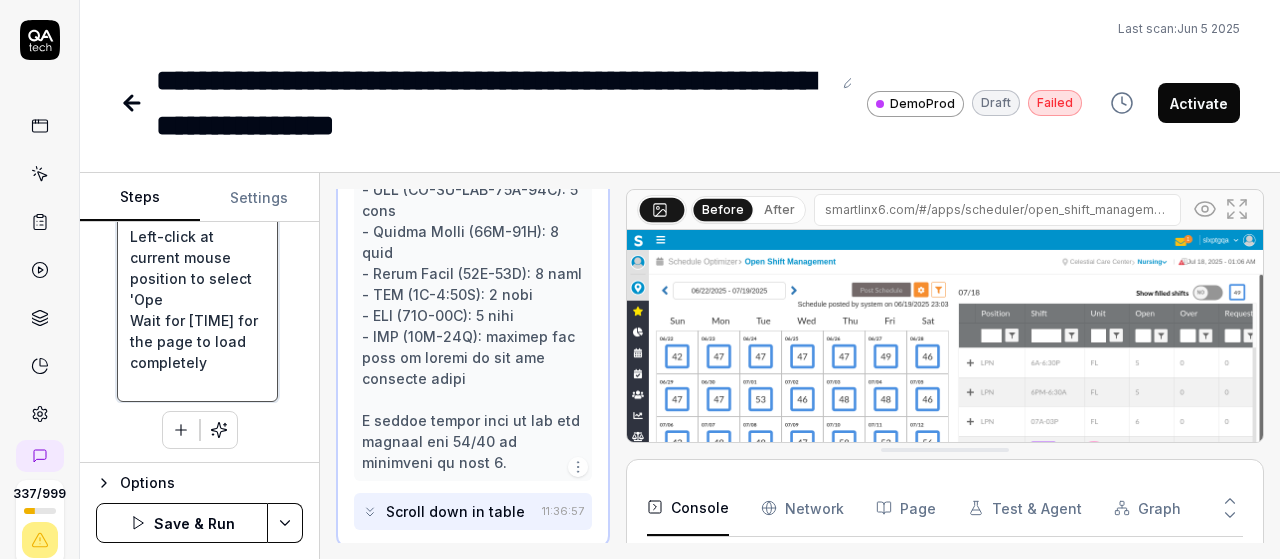 type on "Left-click at current mouse position to open the navigation menu
Left-click at current mouse position to select 'Schedule Optimizer'
Left-click at current mouse position to select 'Schedule'
Left-click at current mouse position to select 'Open
Wait for 3 seconds for the page to load completely" 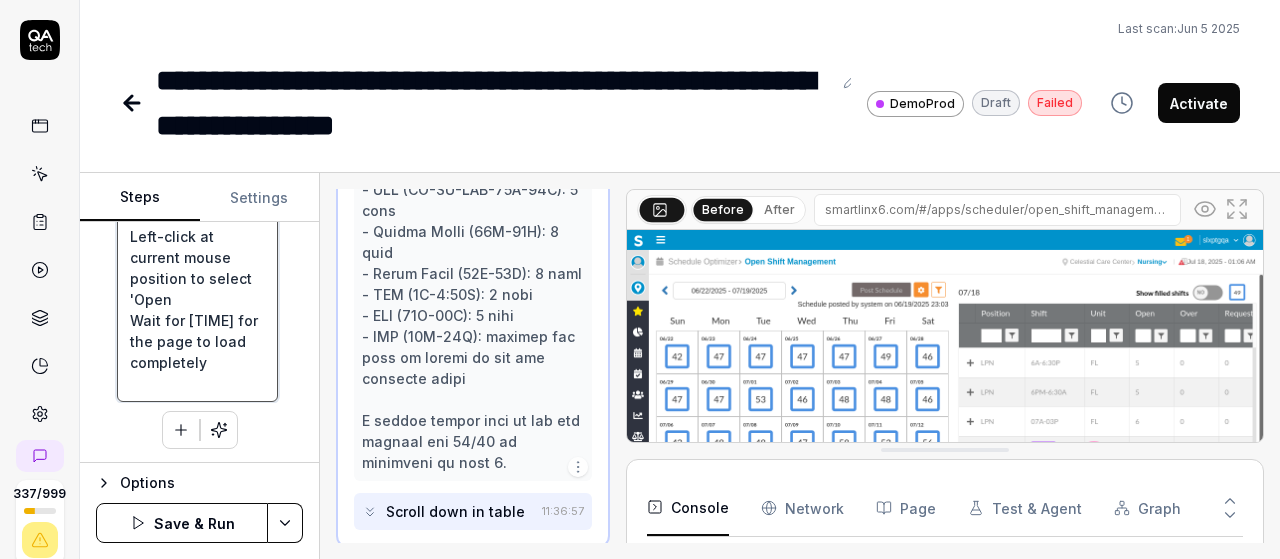type on "*" 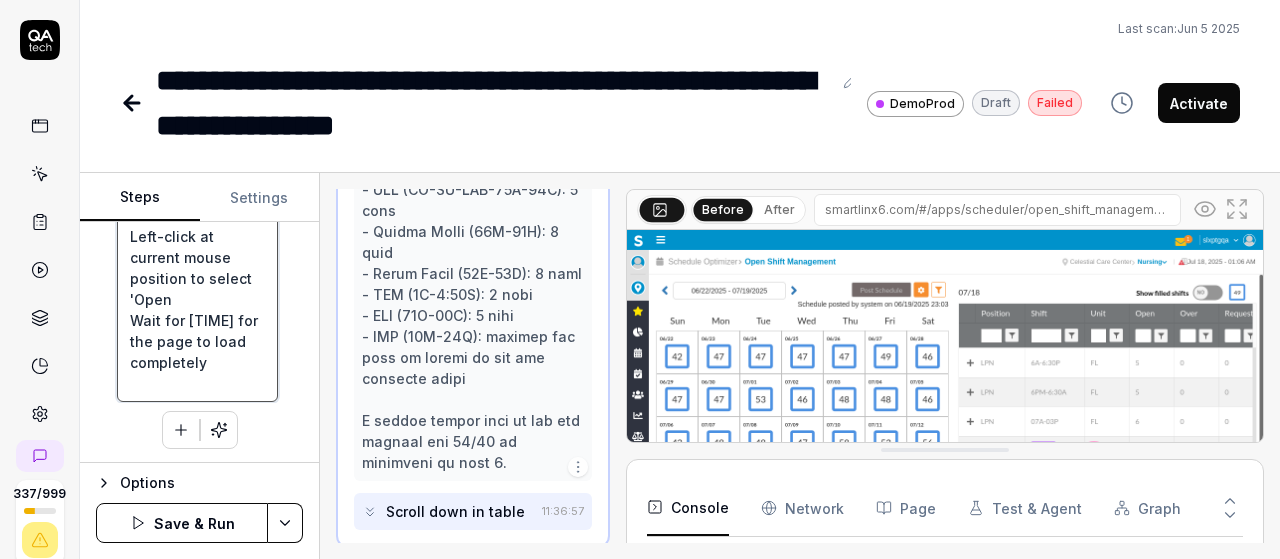 type on "Left-click at current mouse position to open the navigation menu
Left-click at current mouse position to select 'Schedule Optimizer'
Left-click at current mouse position to select 'Schedule'
Left-click at current mouse position to select 'Open
Wait for 3 seconds for the page to load completely" 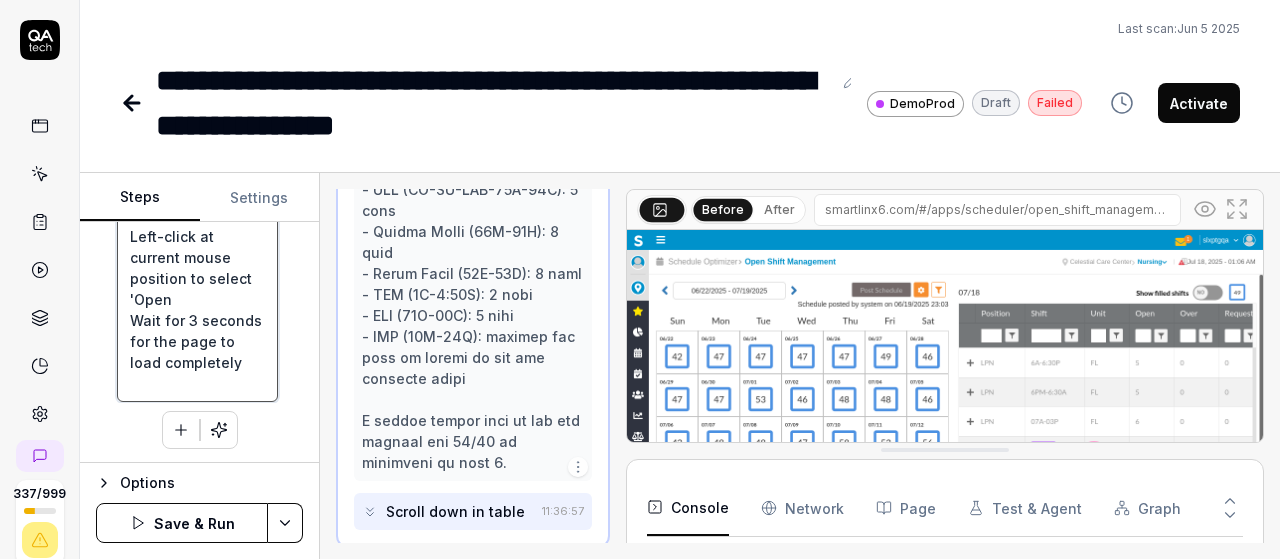 type on "*" 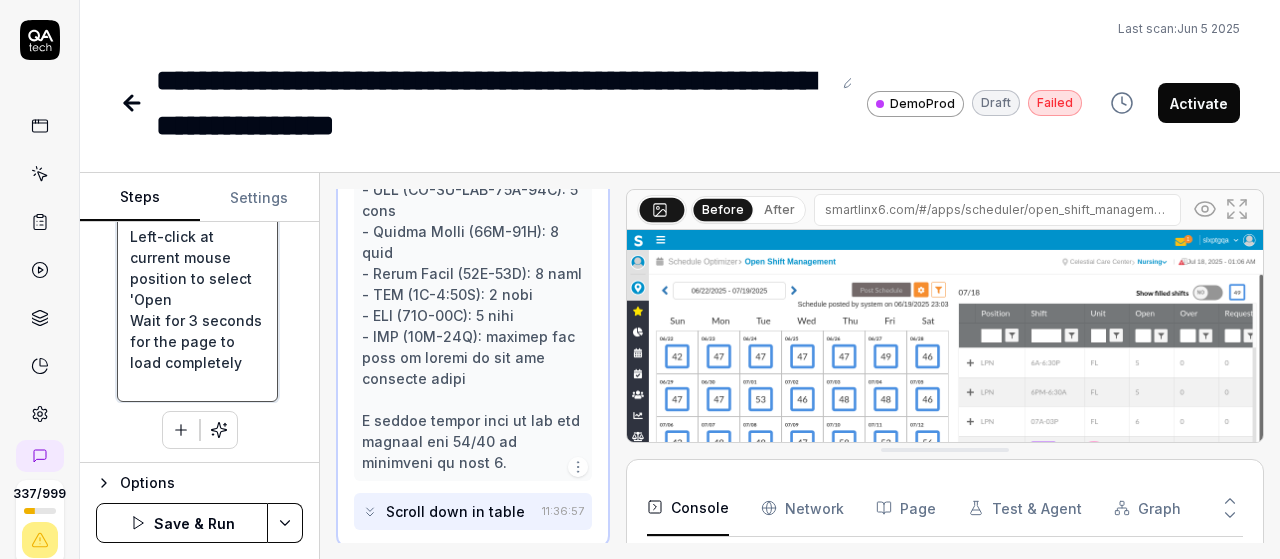 type on "Left-click at current mouse position to open the navigation menu
Left-click at current mouse position to select 'Schedule Optimizer'
Left-click at current mouse position to select 'Schedule'
Left-click at current mouse position to select 'Open s
Wait for 3 seconds for the page to load completely" 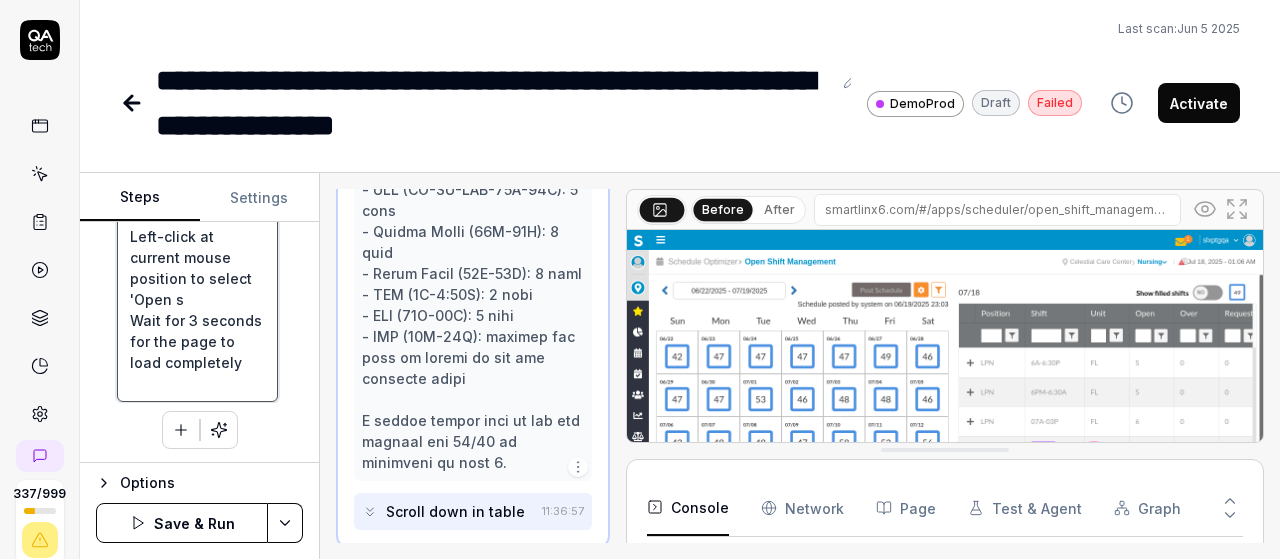 type on "*" 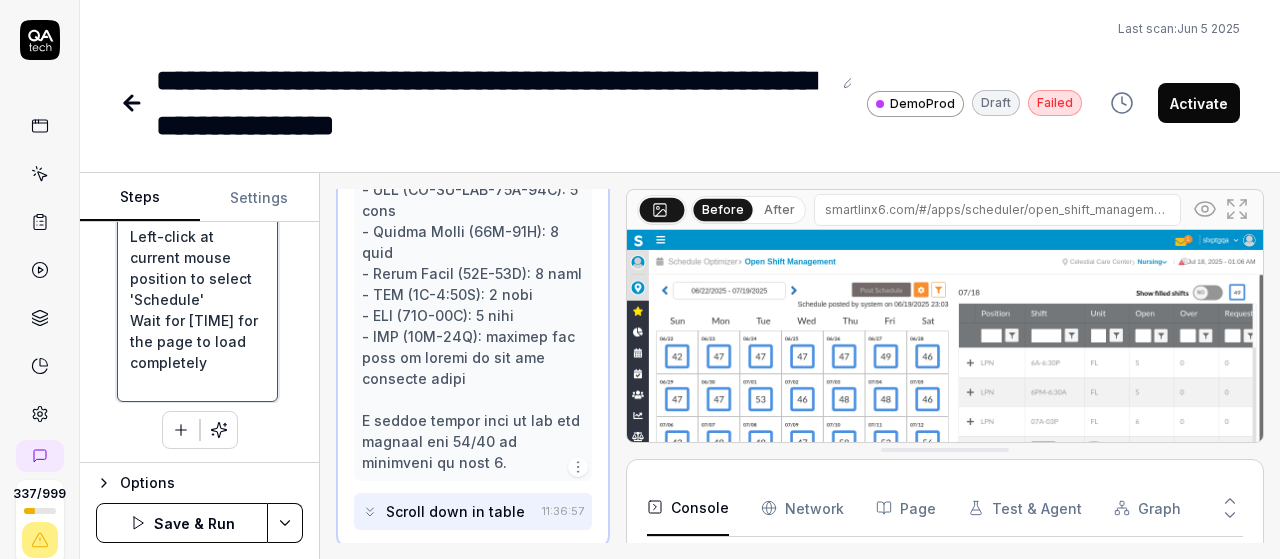 type on "*" 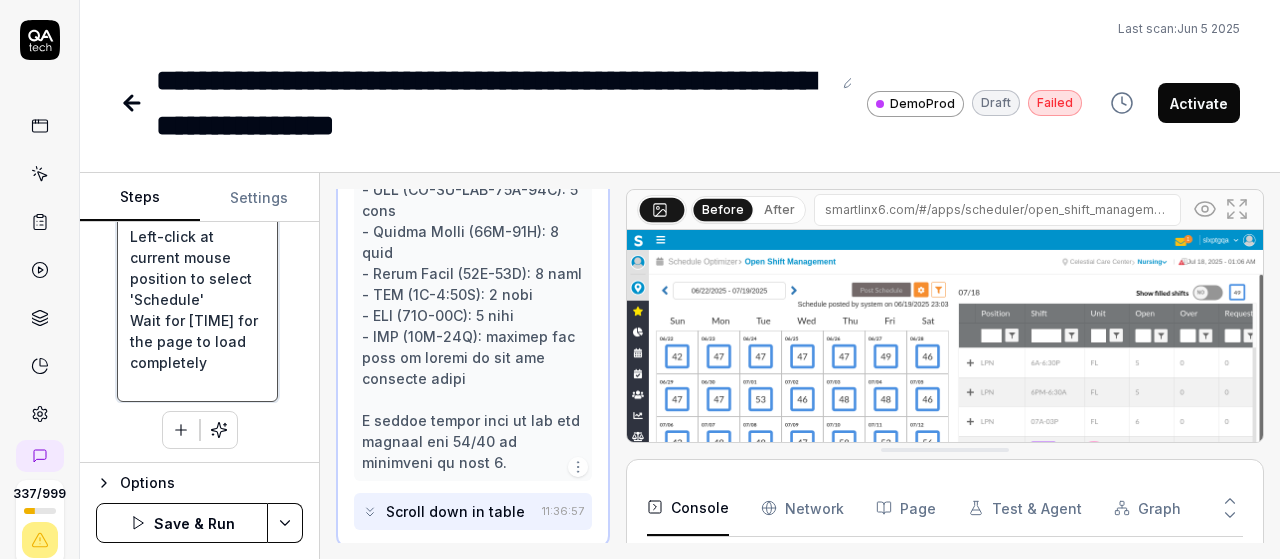 type on "Left-click at current mouse position to open the navigation menu
Left-click at current mouse position to select 'Schedule Optimizer'
Left-click at current mouse position to select 'Schedule'
Left-click at current mouse position to select 'Open shi
Wait for 3 seconds for the page to load completely" 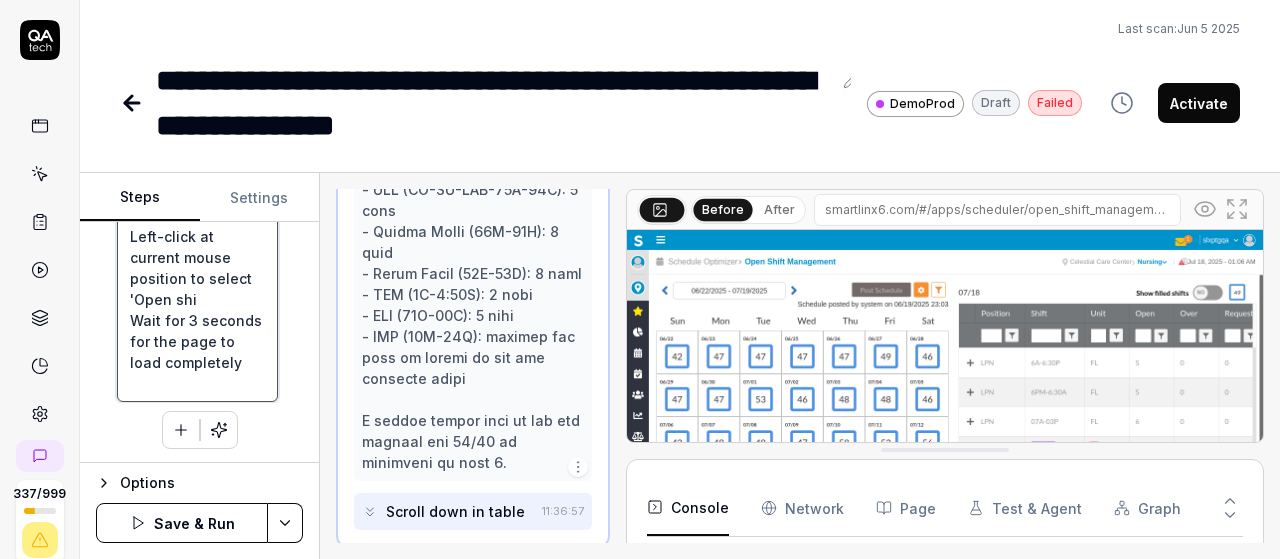 type on "*" 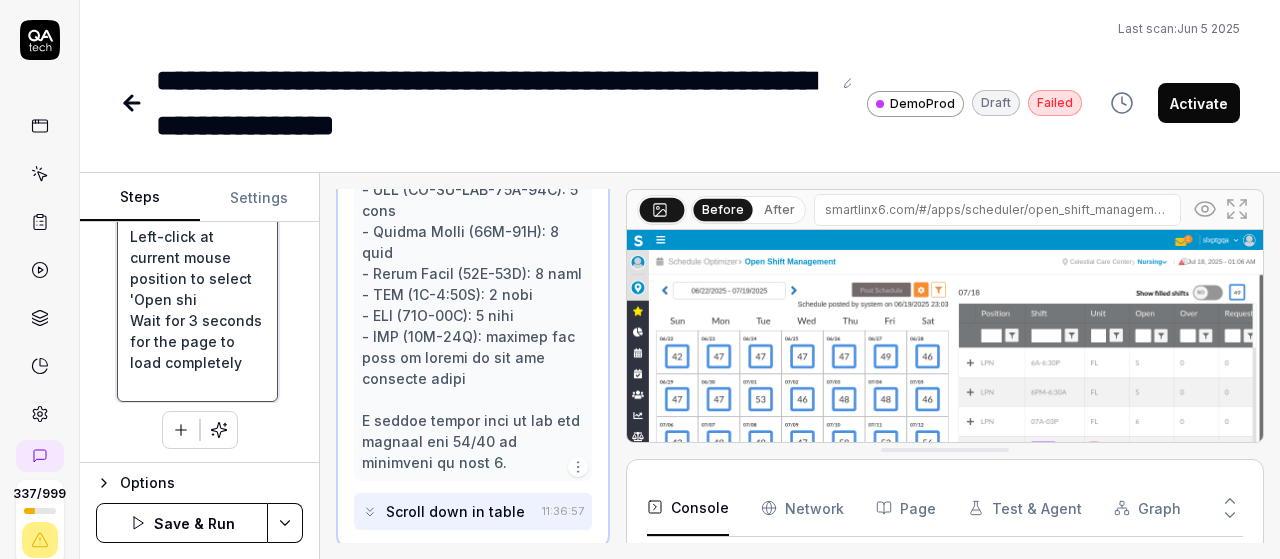 type on "Left-click at current mouse position to open the navigation menu
Left-click at current mouse position to select 'Schedule Optimizer'
Left-click at current mouse position to select 'Schedule'
Left-click at current mouse position to select 'Open shif
Wait for 3 seconds for the page to load completely" 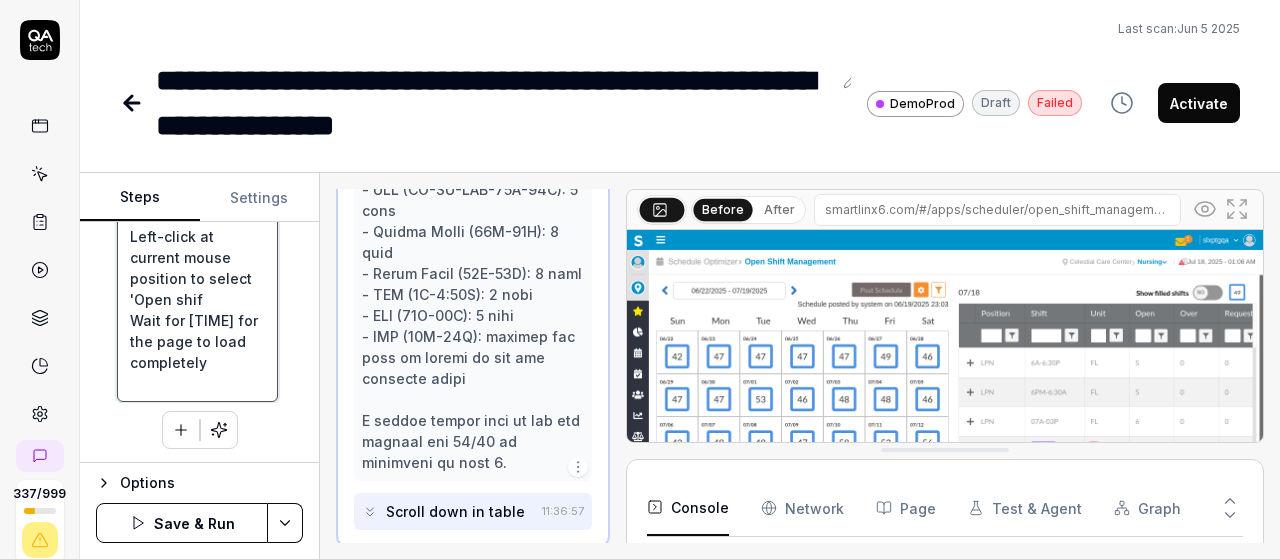 type on "*" 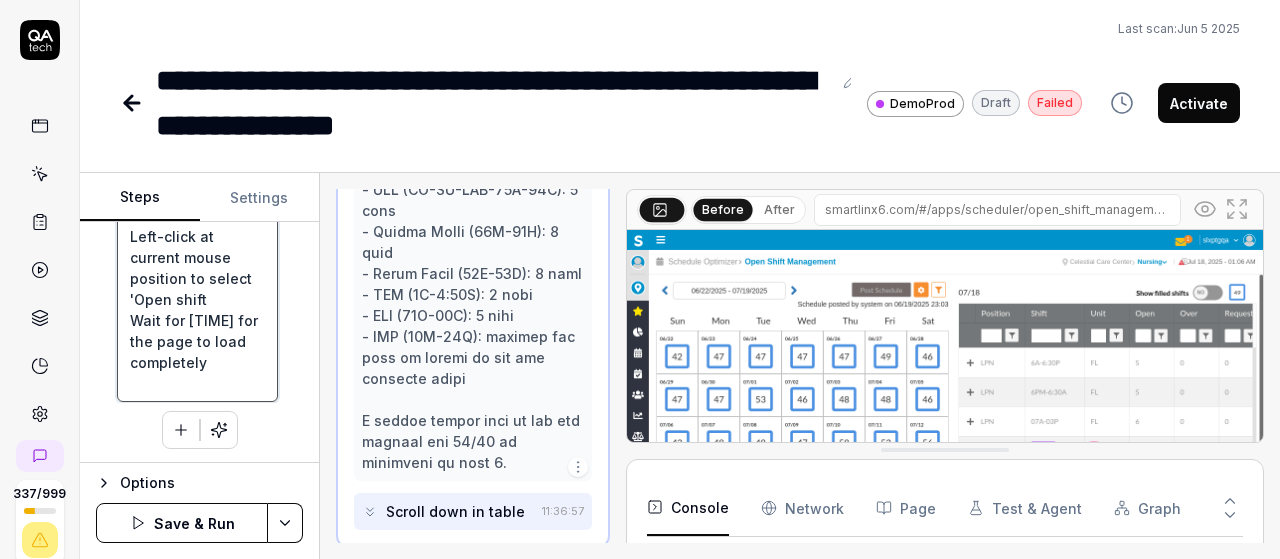 type on "*" 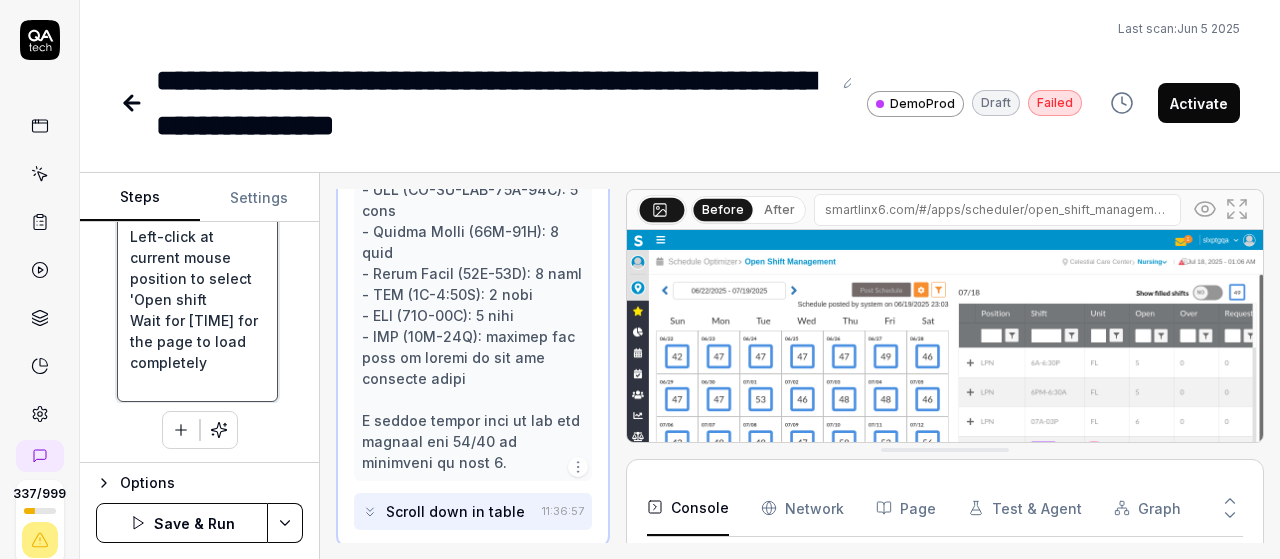 type on "Left-click at current mouse position to open the navigation menu
Left-click at current mouse position to select 'Schedule Optimizer'
Left-click at current mouse position to select 'Schedule'
Left-click at current mouse position to select 'Open shift
Wait for 3 seconds for the page to load completely" 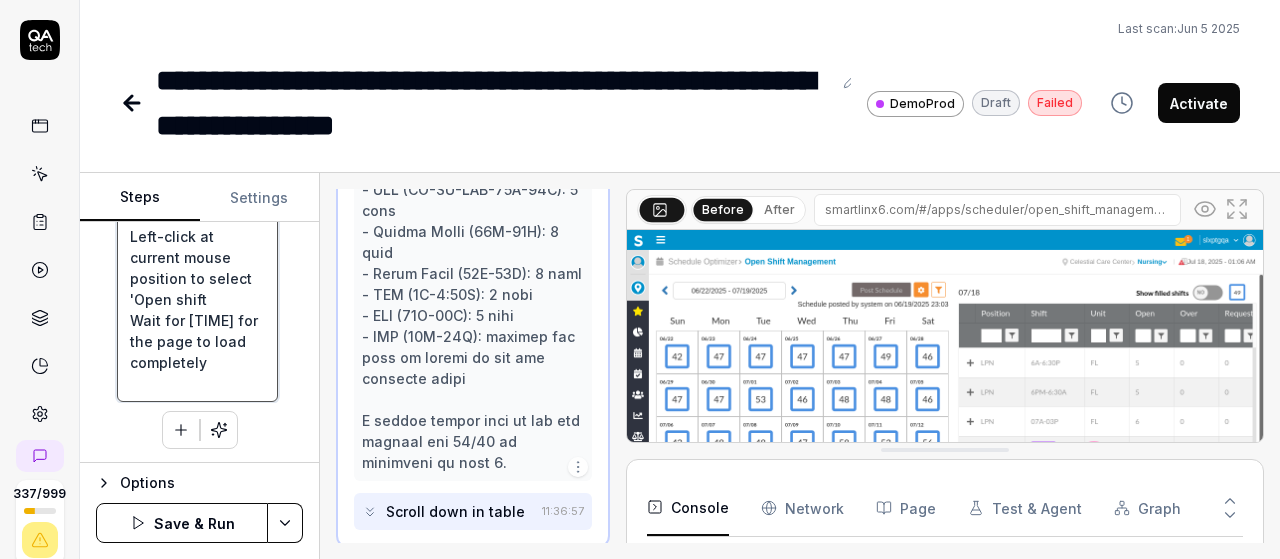 type on "*" 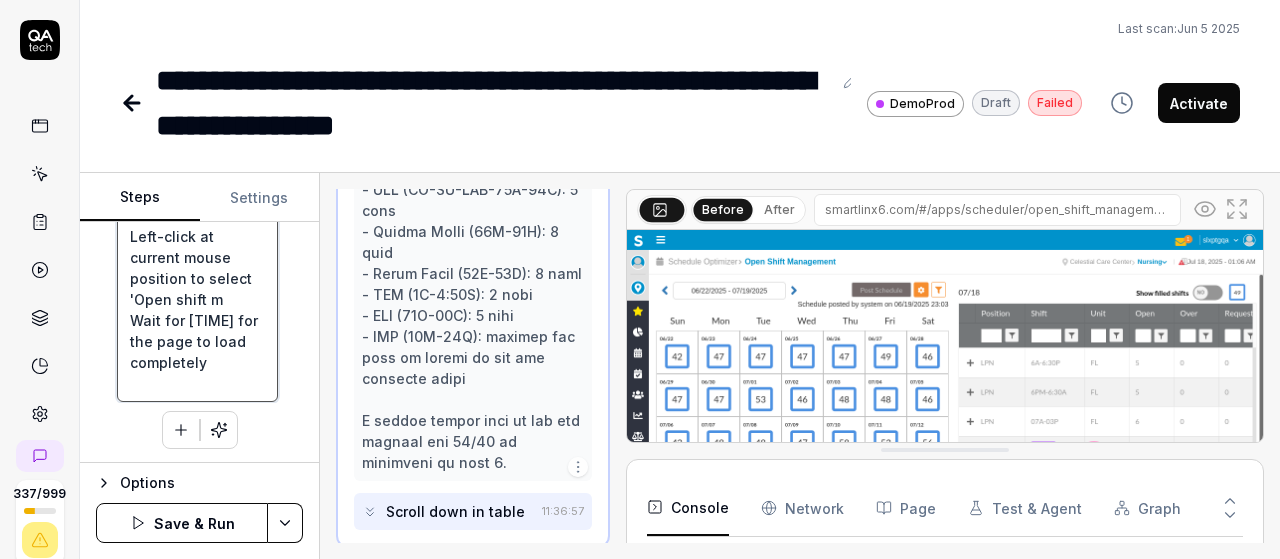 type on "*" 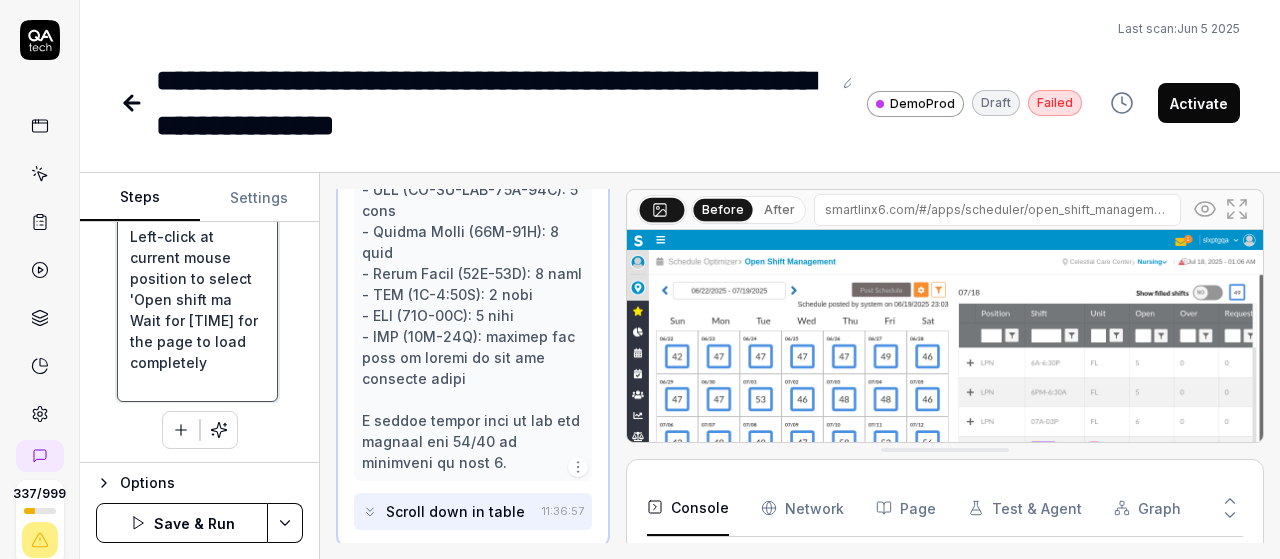 type on "*" 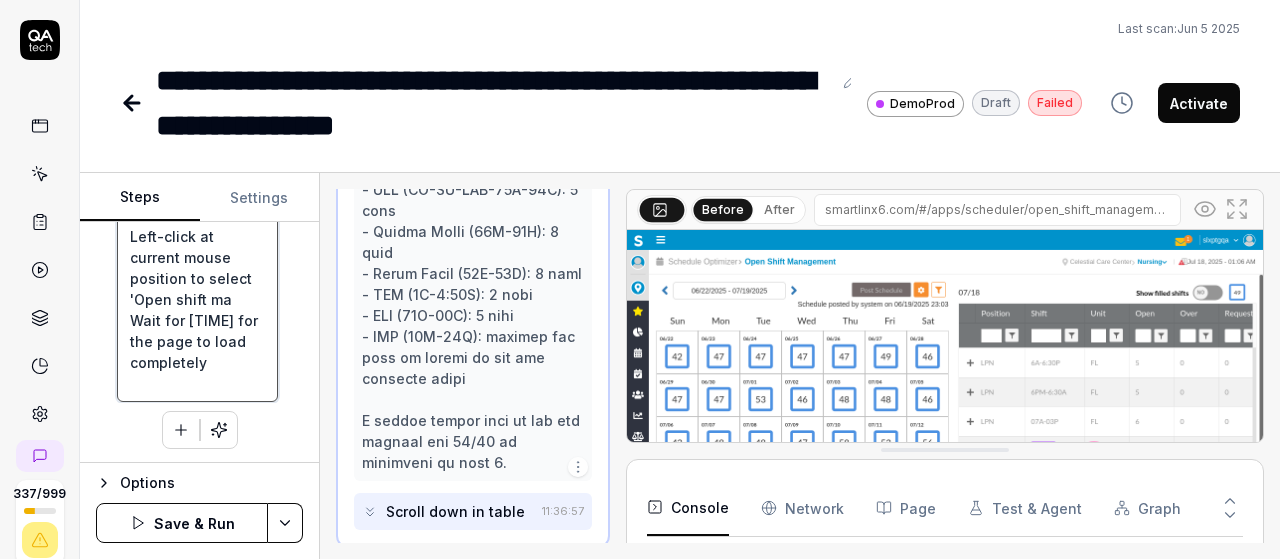 type on "Left-click at current mouse position to open the navigation menu
Left-click at current mouse position to select 'Schedule Optimizer'
Left-click at current mouse position to select 'Schedule'
Left-click at current mouse position to select 'Open shift man
Wait for 3 seconds for the page to load completely" 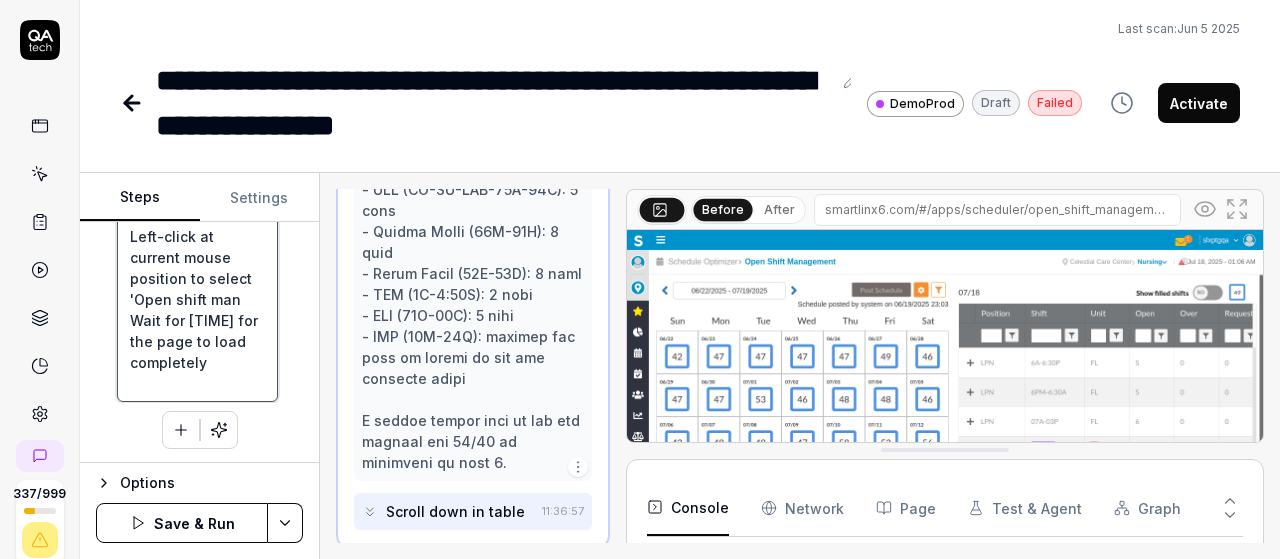 type on "*" 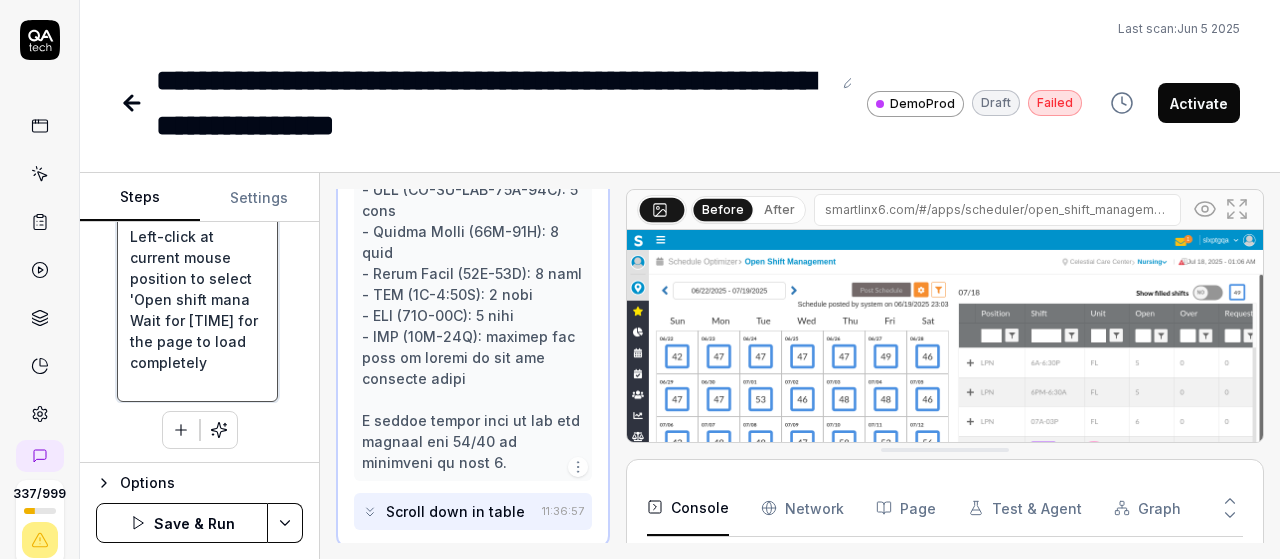 type on "*" 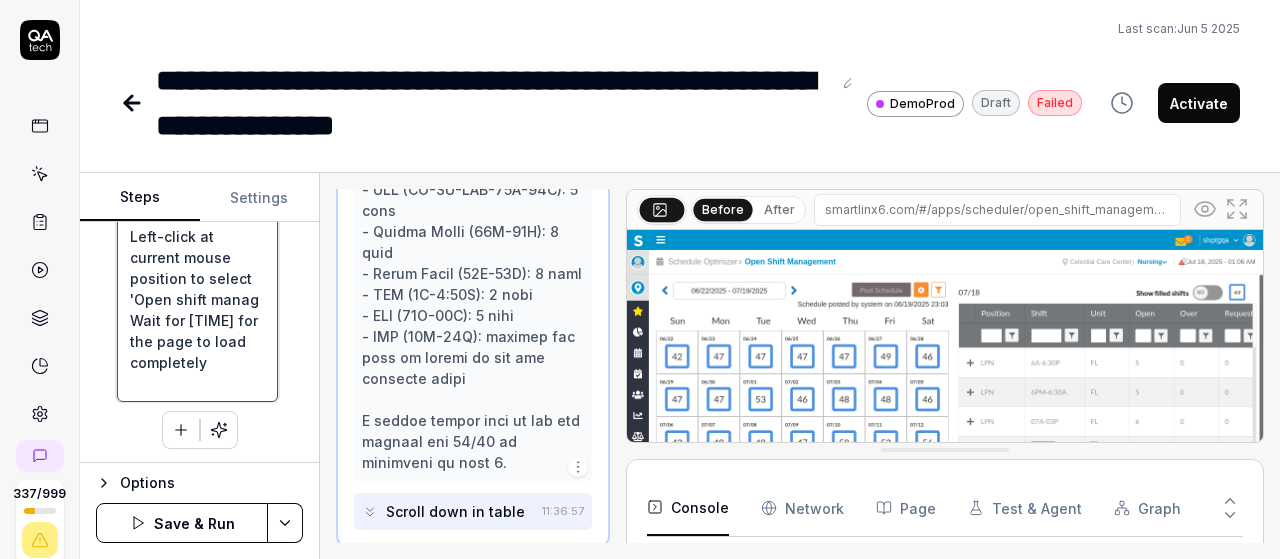 type on "*" 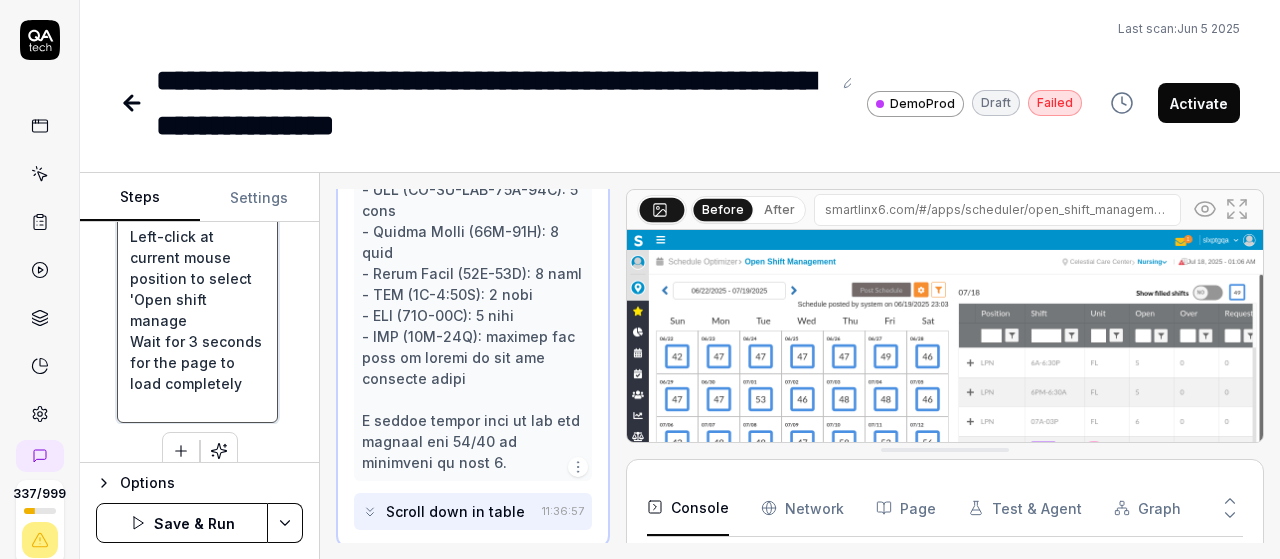 type on "*" 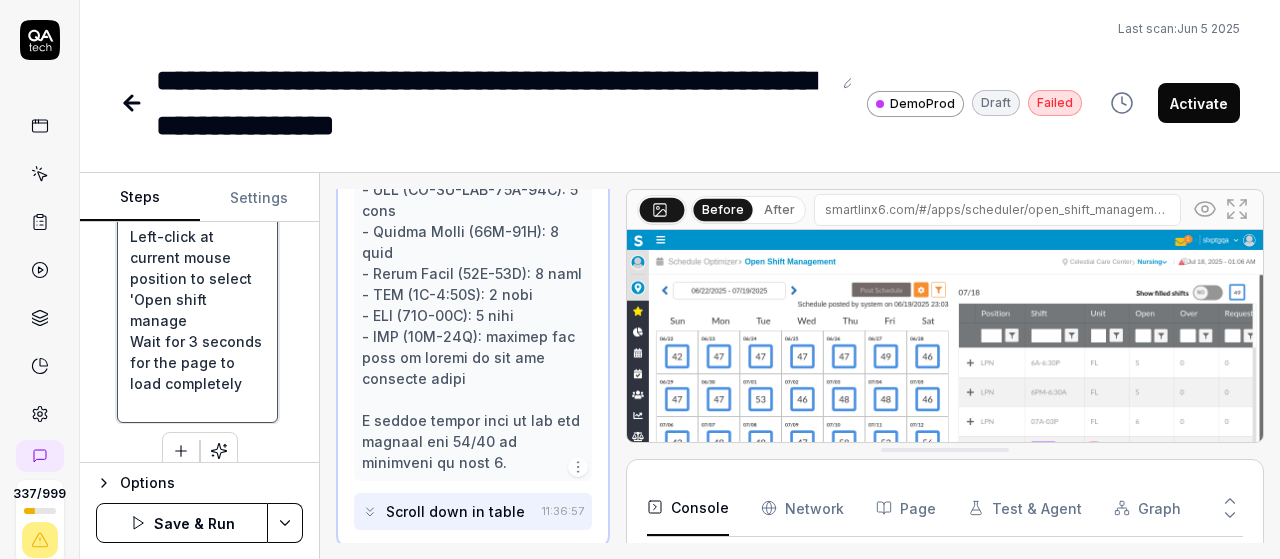 type on "Left-click at current mouse position to open the navigation menu
Left-click at current mouse position to select 'Schedule Optimizer'
Left-click at current mouse position to select 'Schedule'
Left-click at current mouse position to select 'Open shift managem
Wait for 3 seconds for the page to load completely" 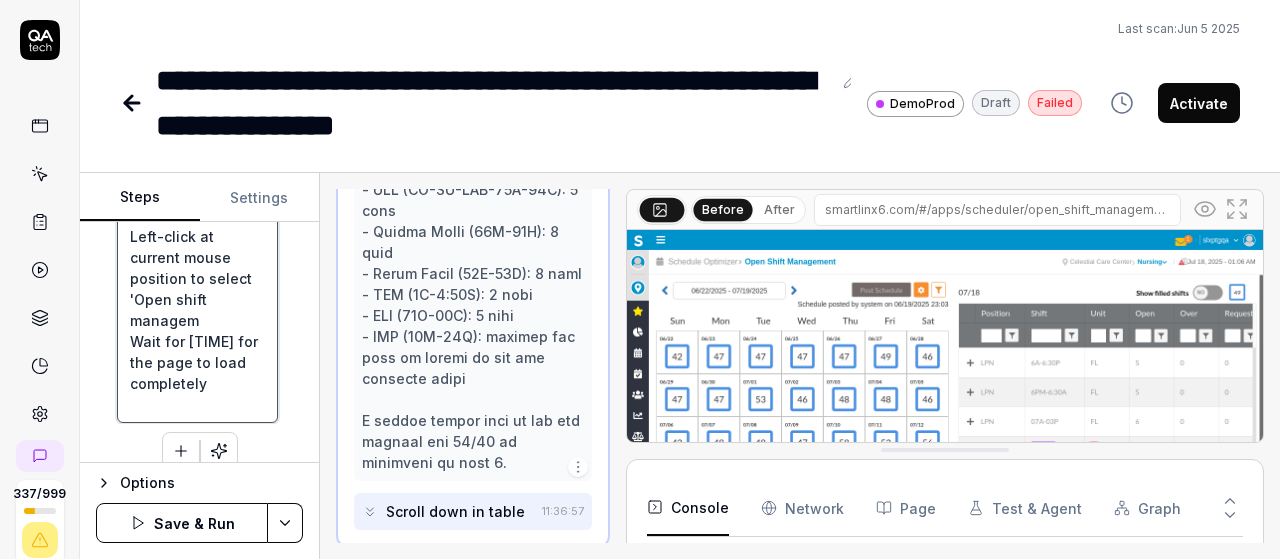 type on "*" 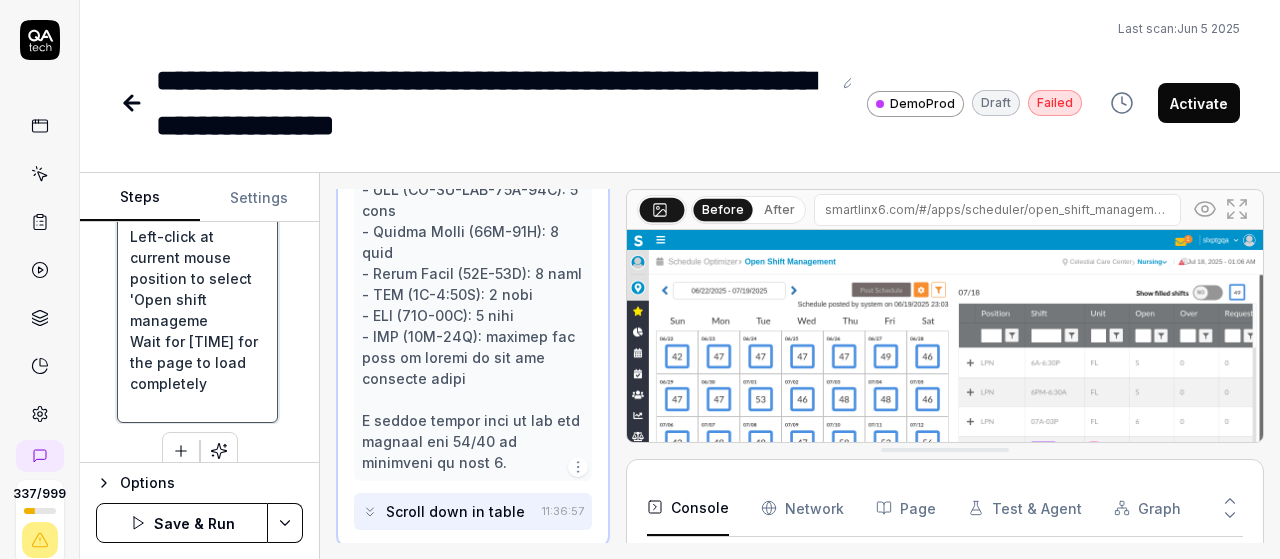 type on "*" 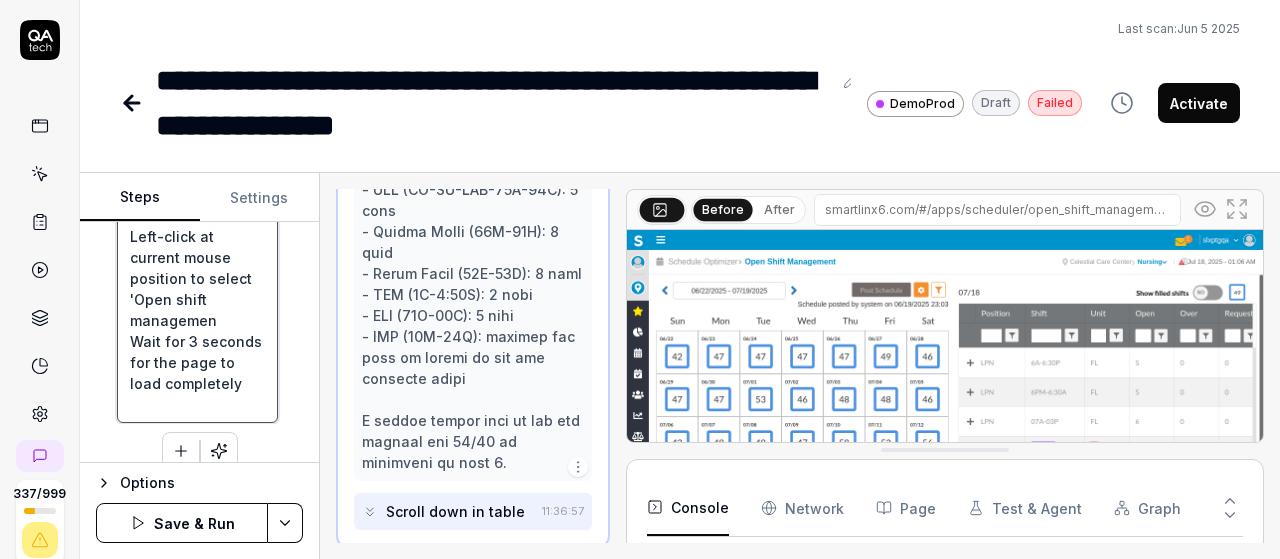 type on "*" 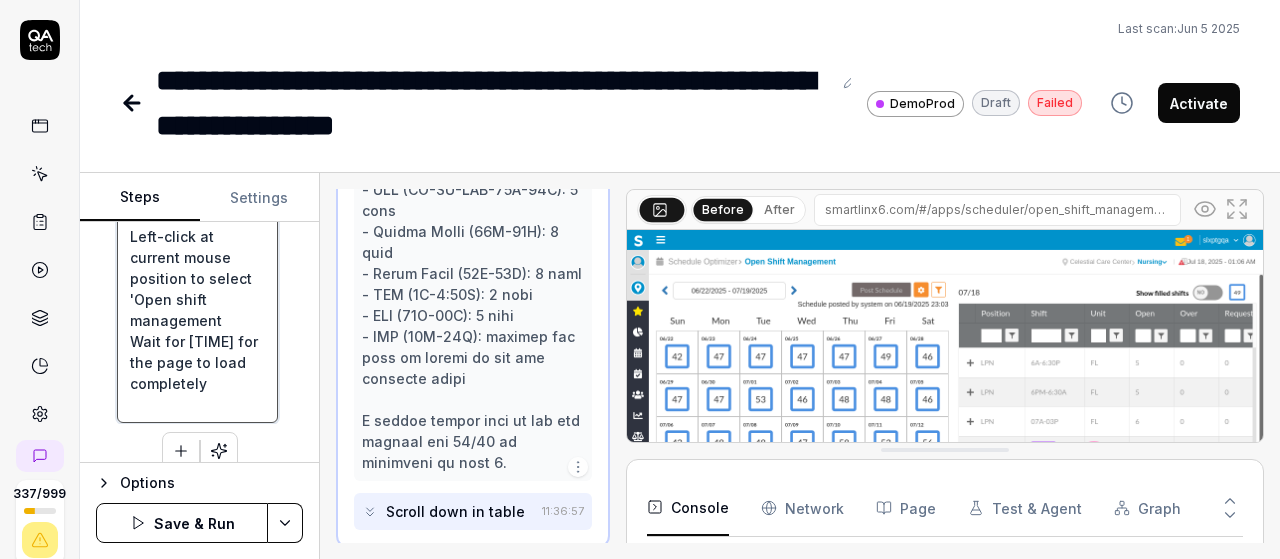 scroll, scrollTop: 0, scrollLeft: 0, axis: both 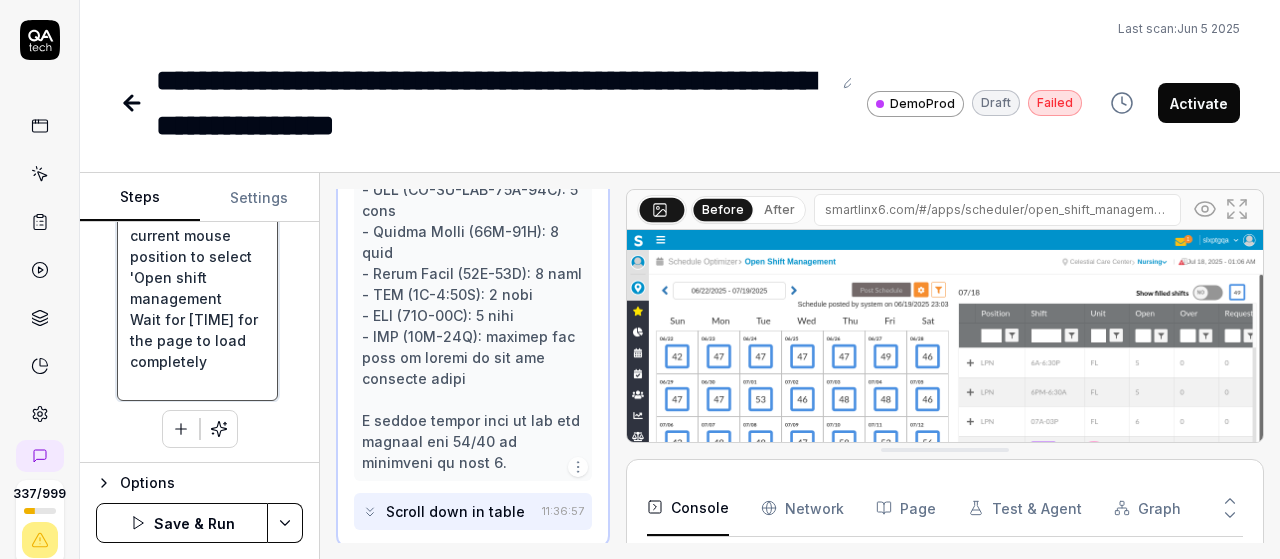 click on "Left-click at current mouse position to open the navigation menu
Left-click at current mouse position to select 'Schedule Optimizer'
Left-click at current mouse position to select 'Schedule'
Left-click at current mouse position to select 'Open shift management
Wait for 3 seconds for the page to load completely" at bounding box center (197, 151) 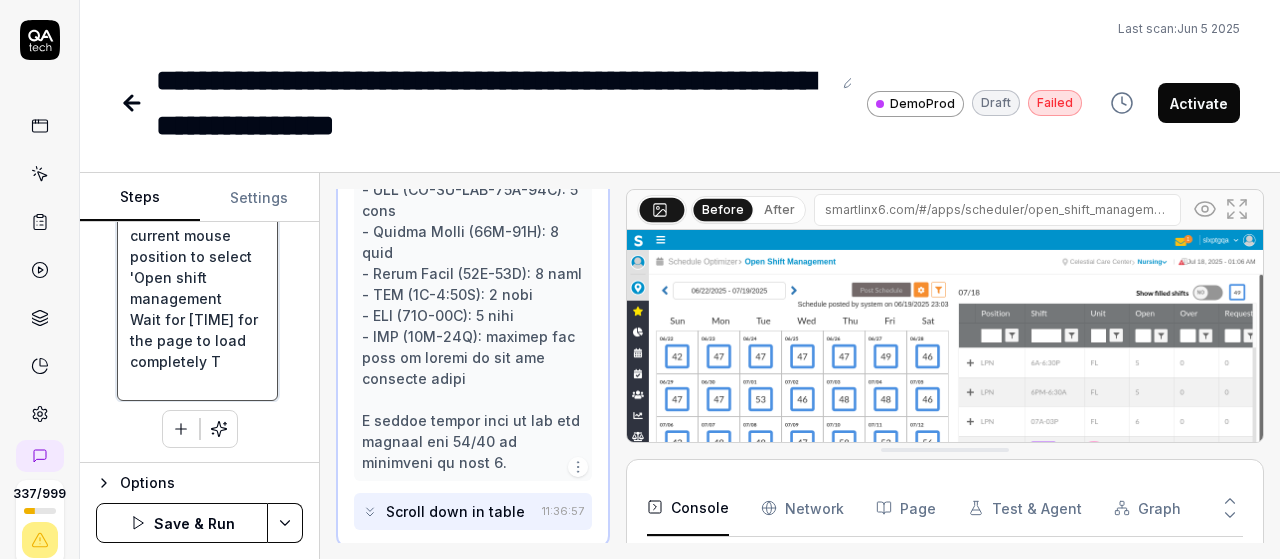 type on "*" 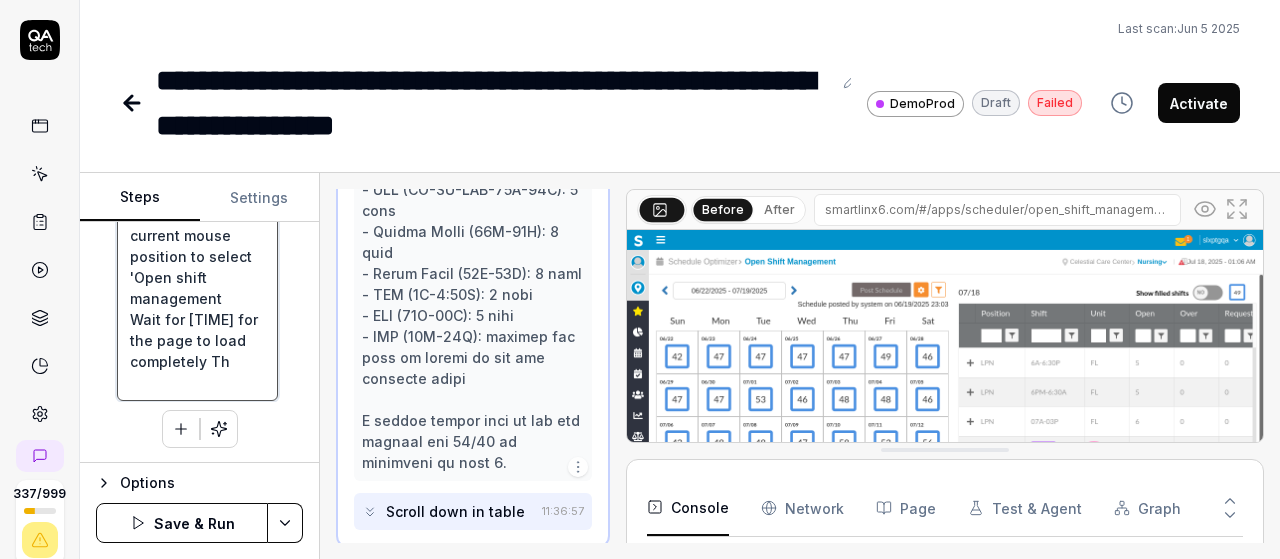 type on "*" 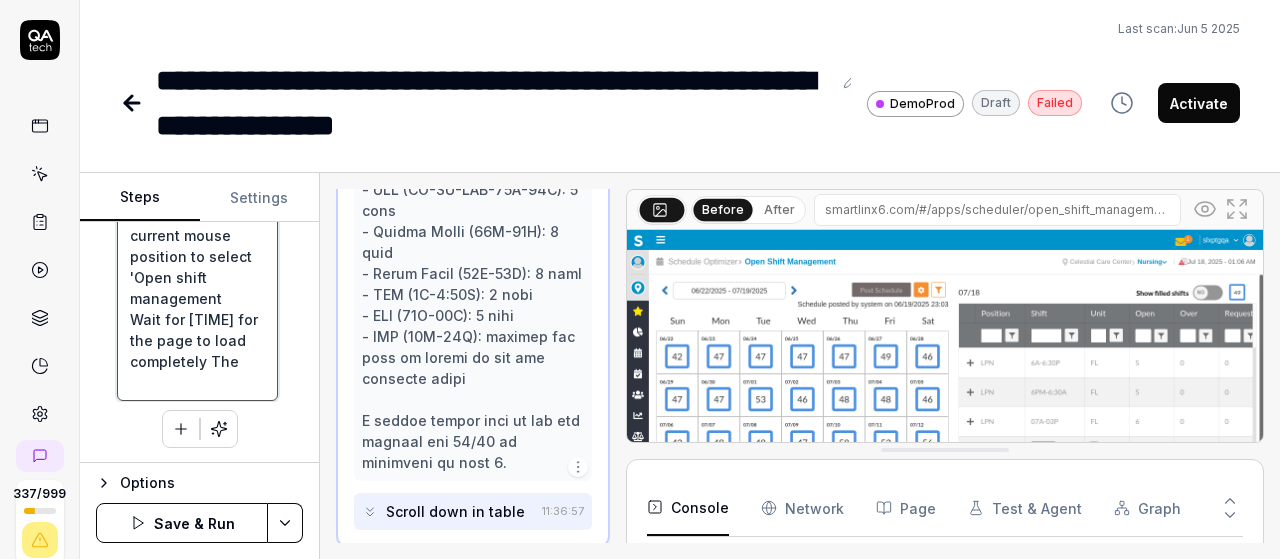 type on "*" 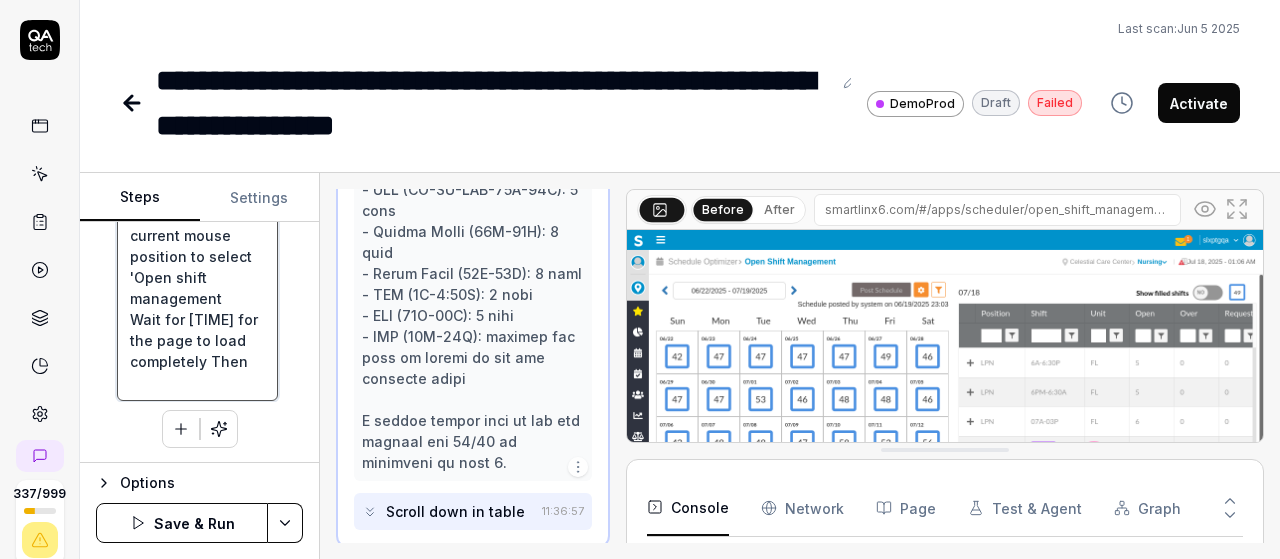 scroll, scrollTop: 94, scrollLeft: 0, axis: vertical 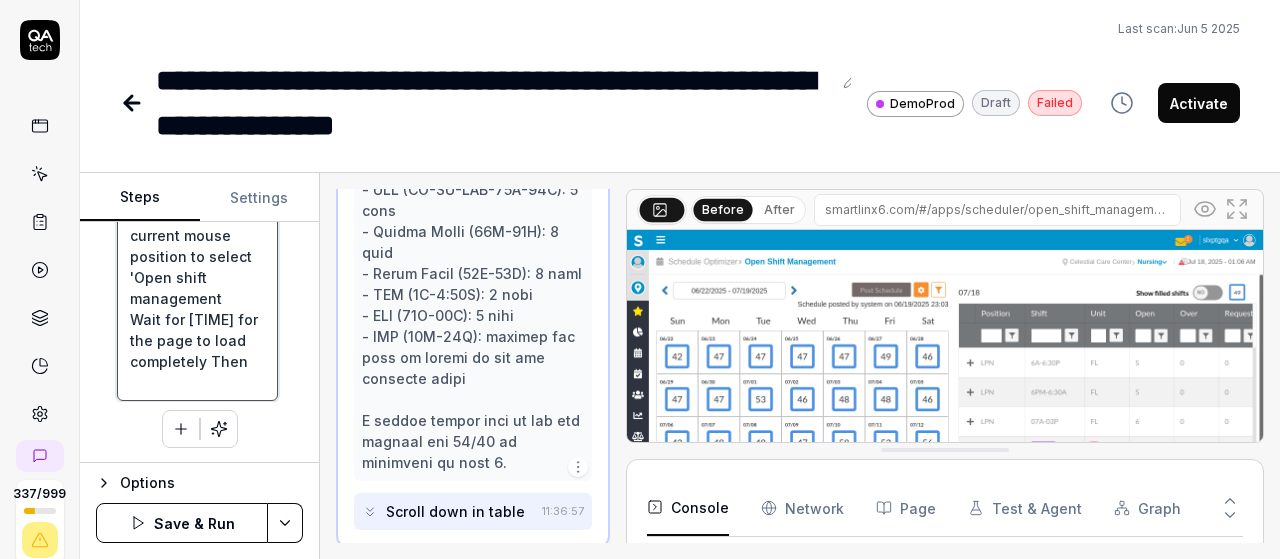 type on "*" 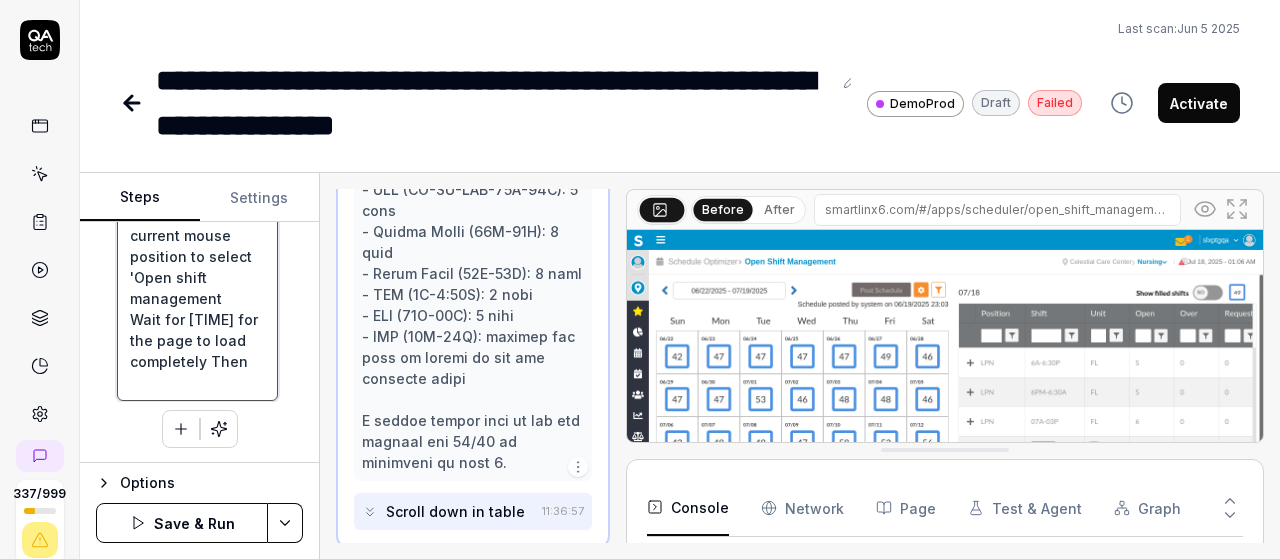 type on "Left-click at current mouse position to open the navigation menu
Left-click at current mouse position to select 'Schedule Optimizer'
Left-click at current mouse position to select 'Schedule'
Left-click at current mouse position to select 'Open shift management
Wait for 3 seconds for the page to load completely Then o" 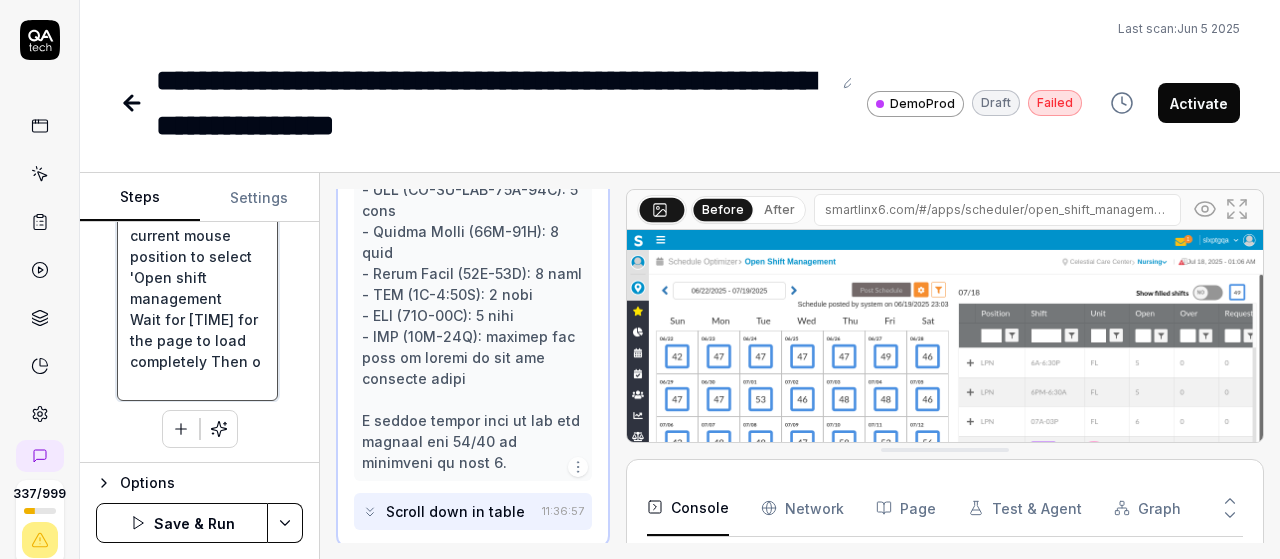 scroll, scrollTop: 84, scrollLeft: 0, axis: vertical 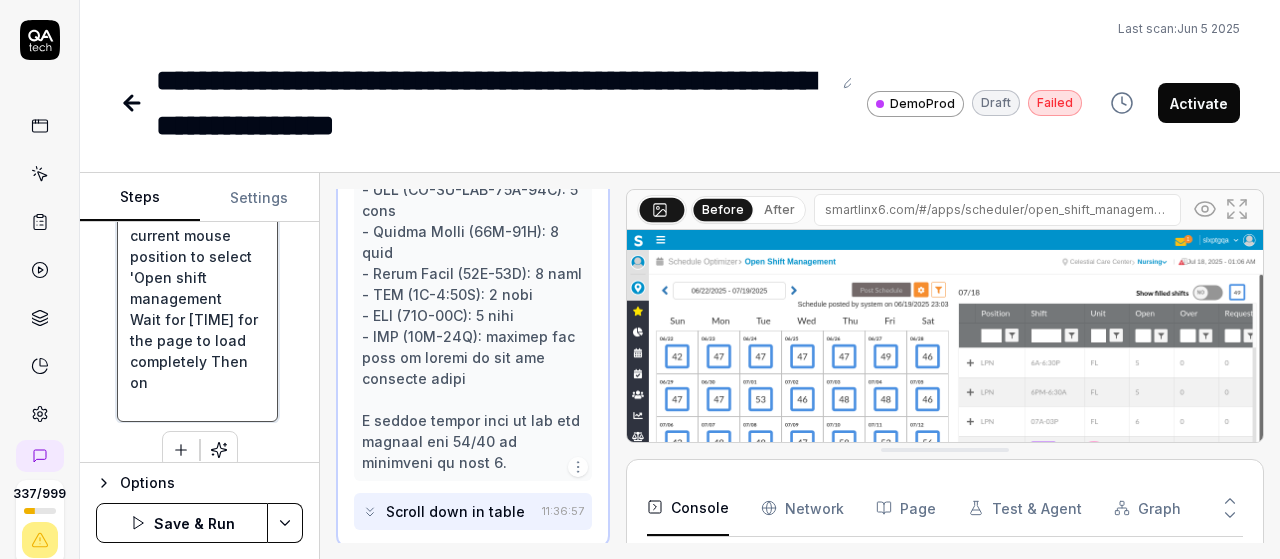 type on "*" 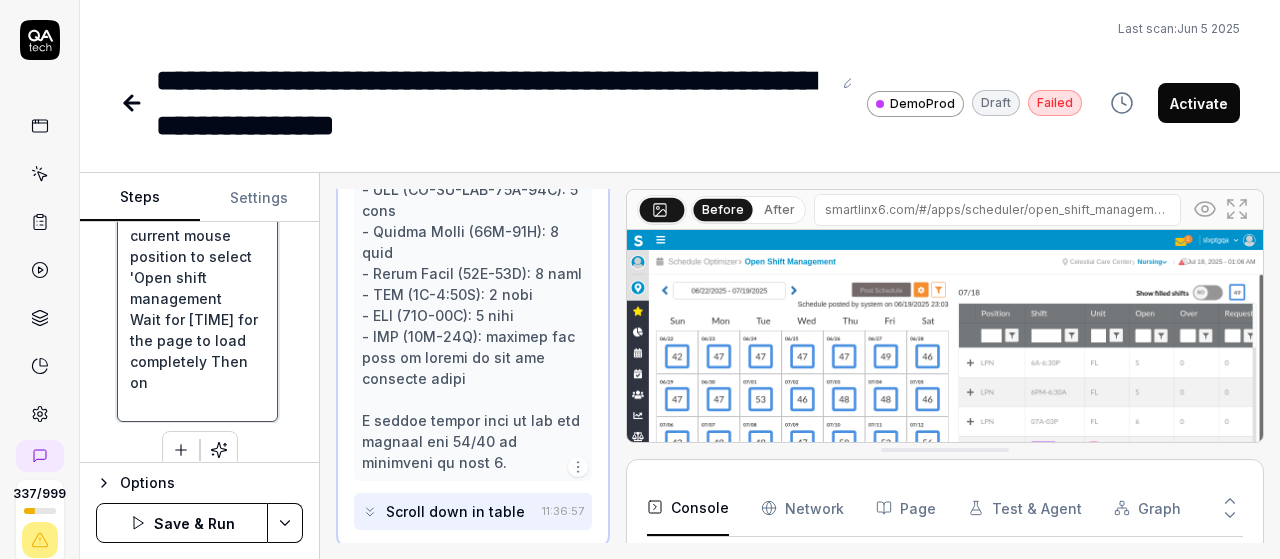 type on "Left-click at current mouse position to open the navigation menu
Left-click at current mouse position to select 'Schedule Optimizer'
Left-click at current mouse position to select 'Schedule'
Left-click at current mouse position to select 'Open shift management
Wait for 3 seconds for the page to load completely Then on" 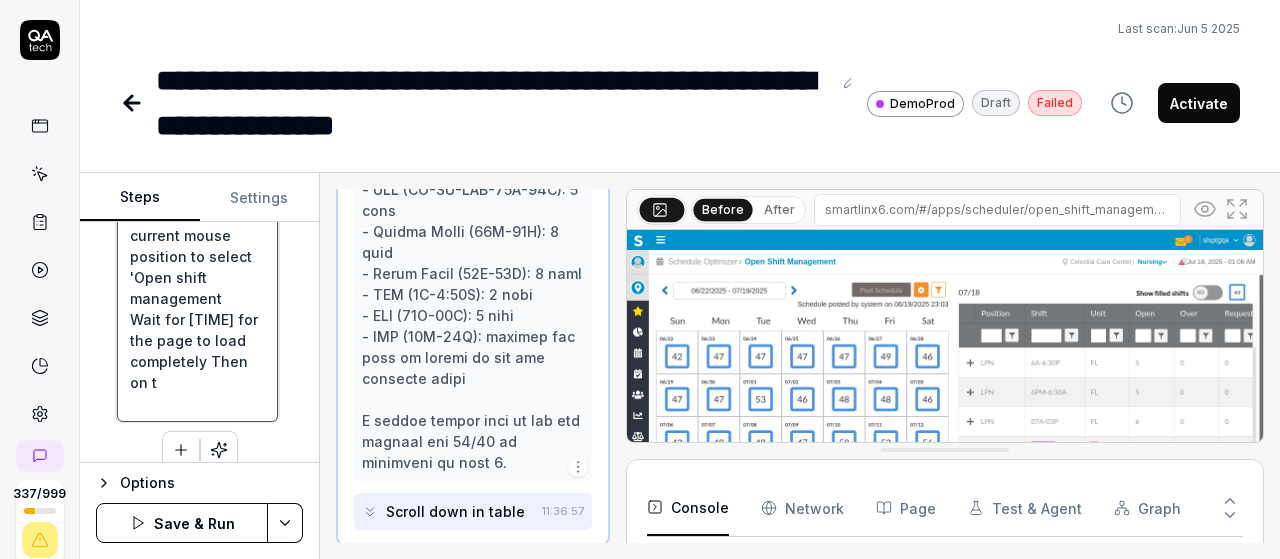 type on "*" 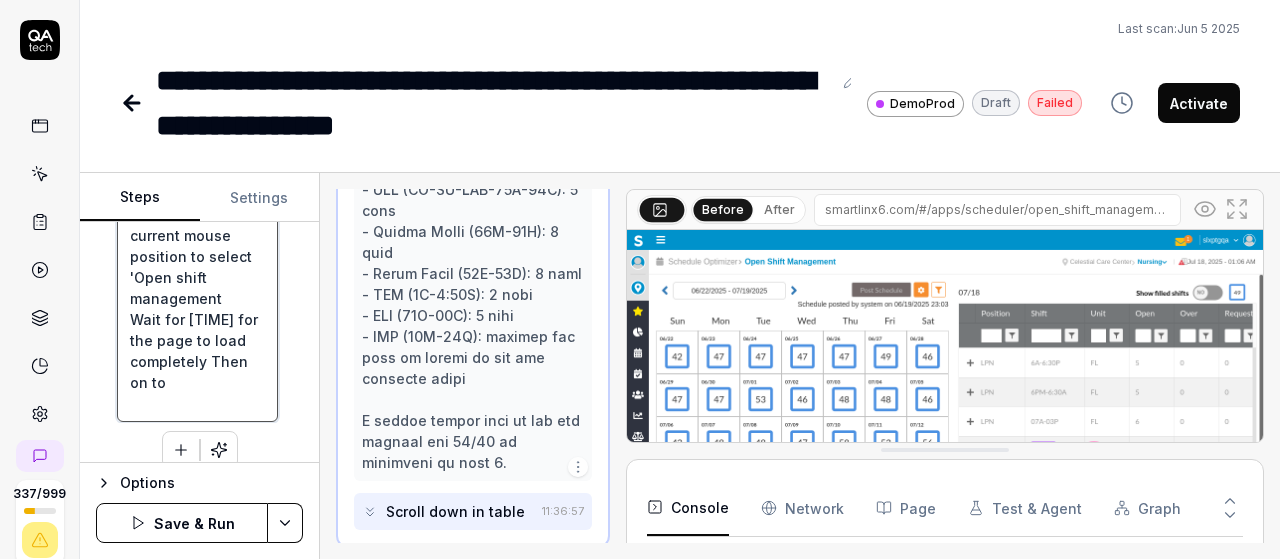 type on "*" 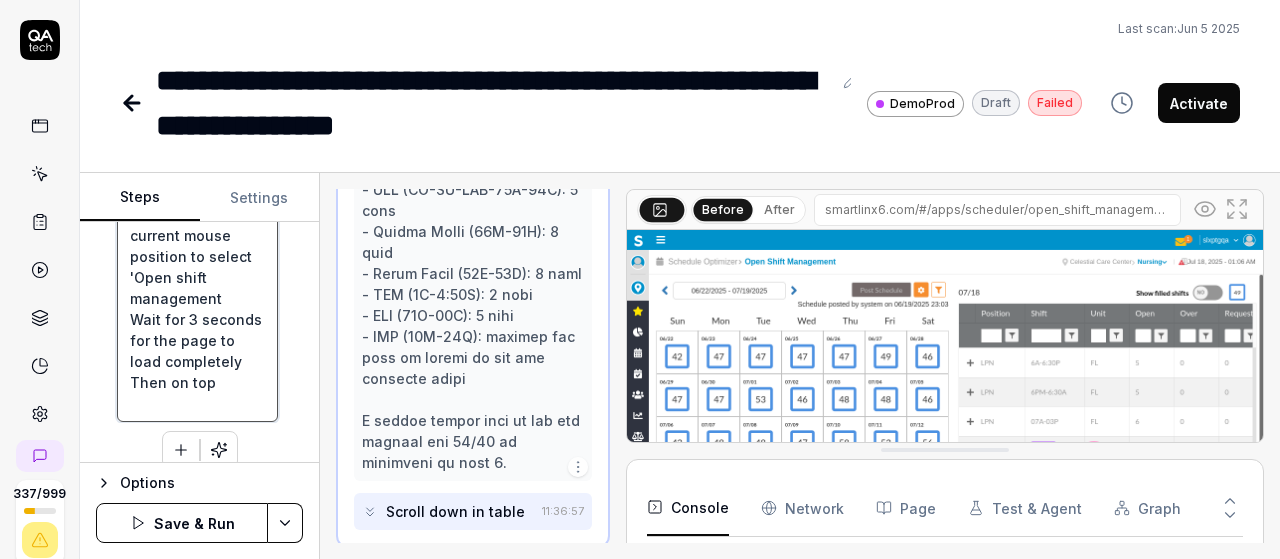 type on "*" 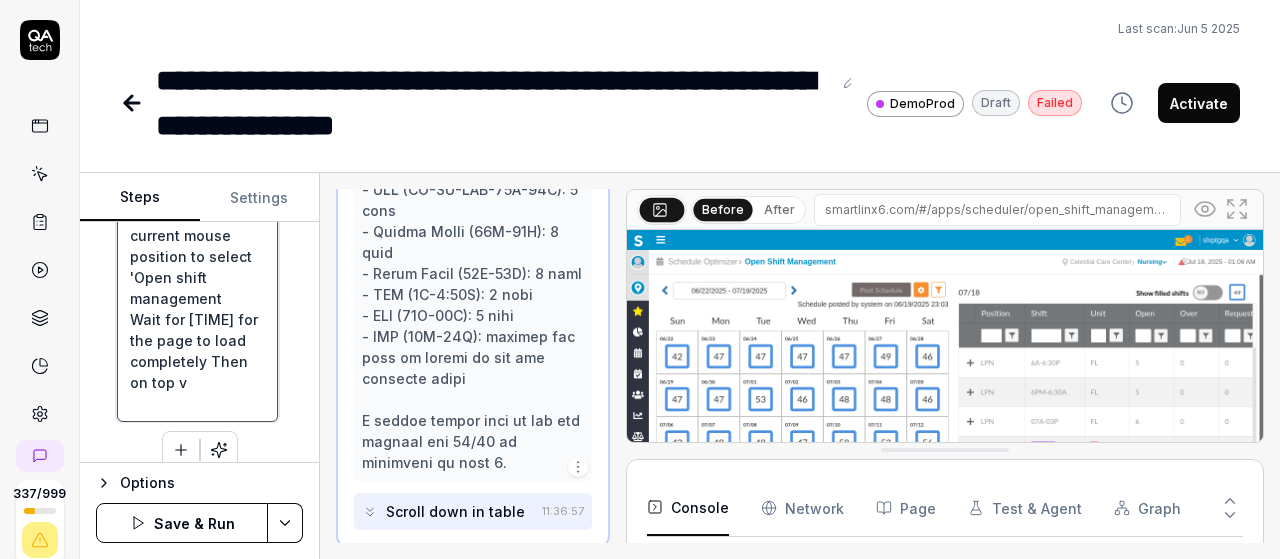 type on "*" 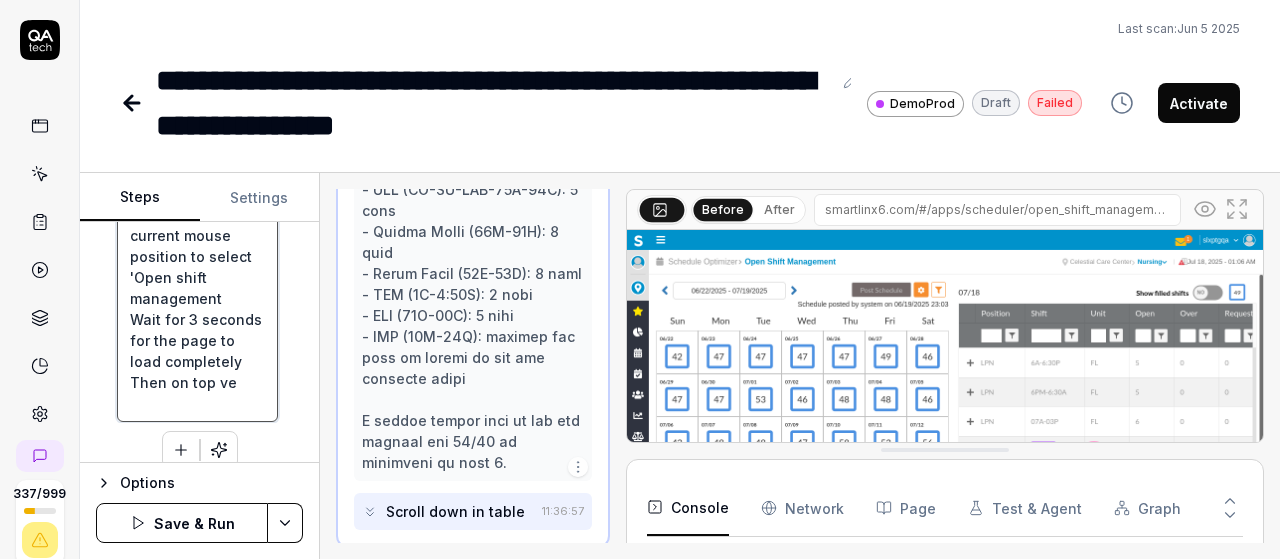type on "*" 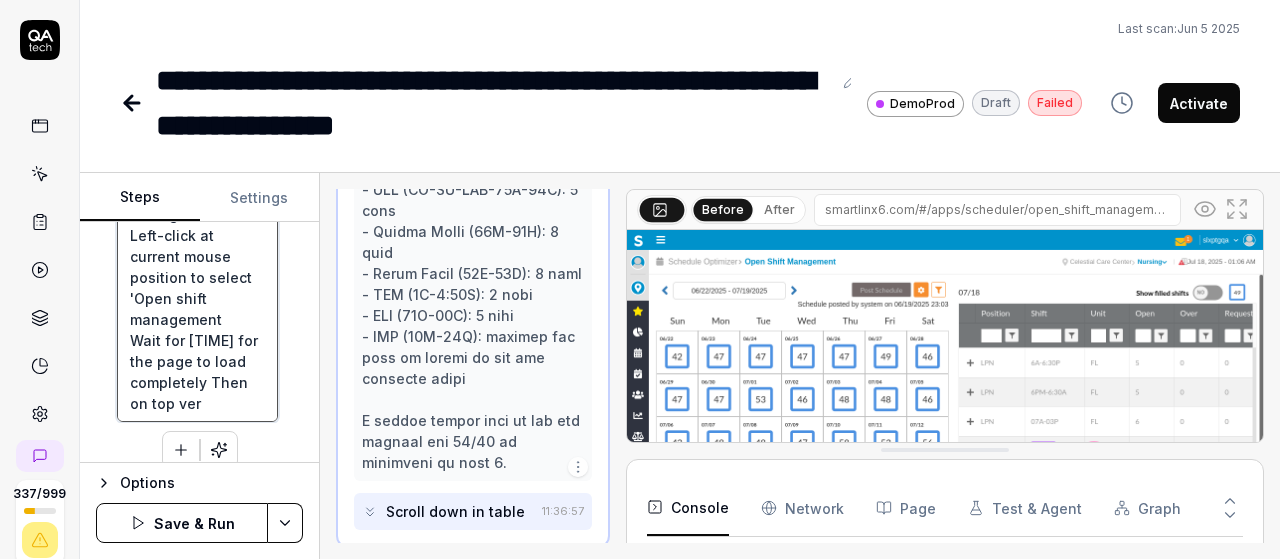 type on "*" 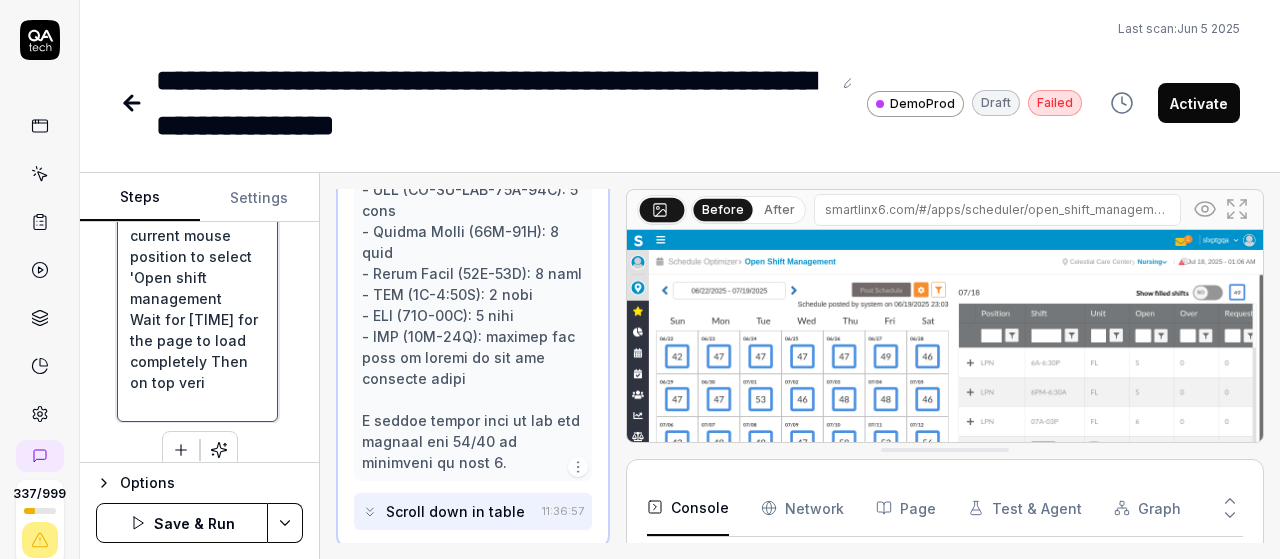 scroll, scrollTop: 95, scrollLeft: 0, axis: vertical 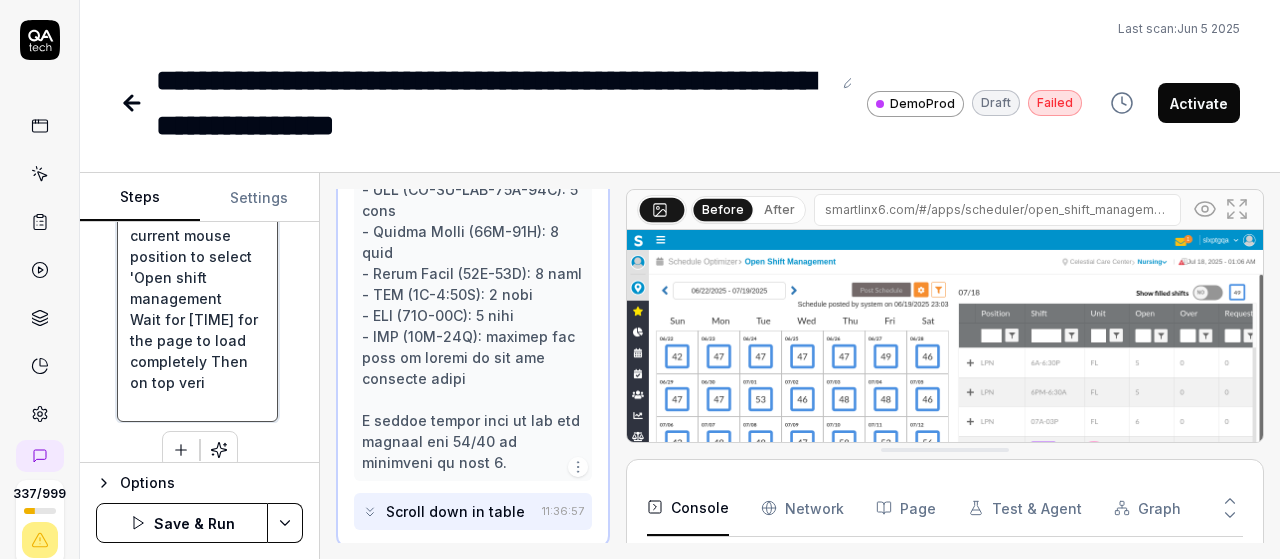 type on "*" 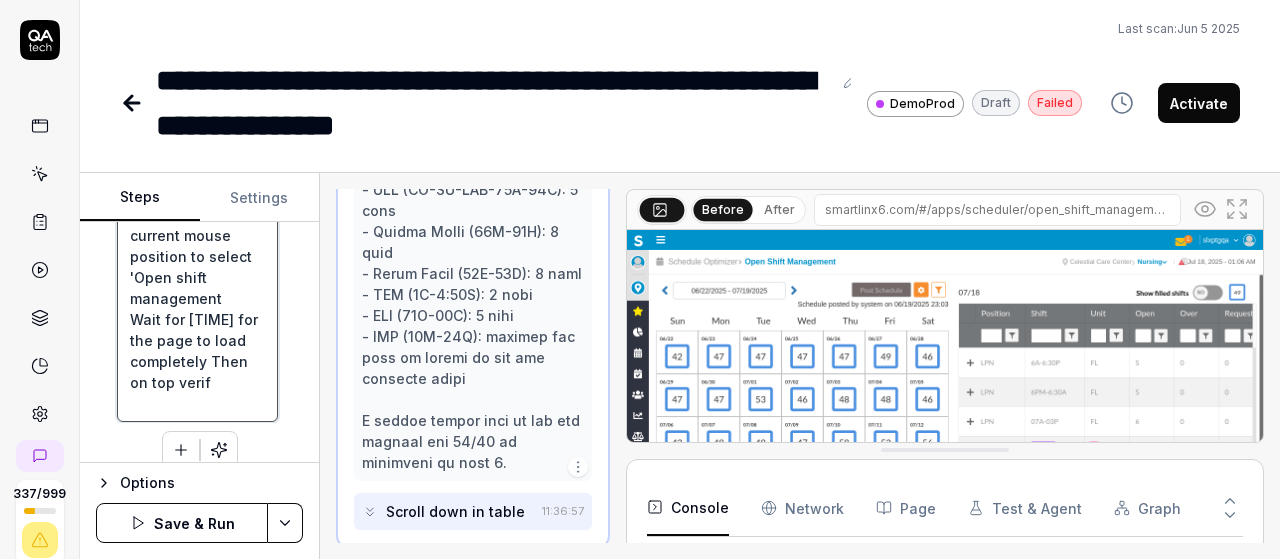 type on "*" 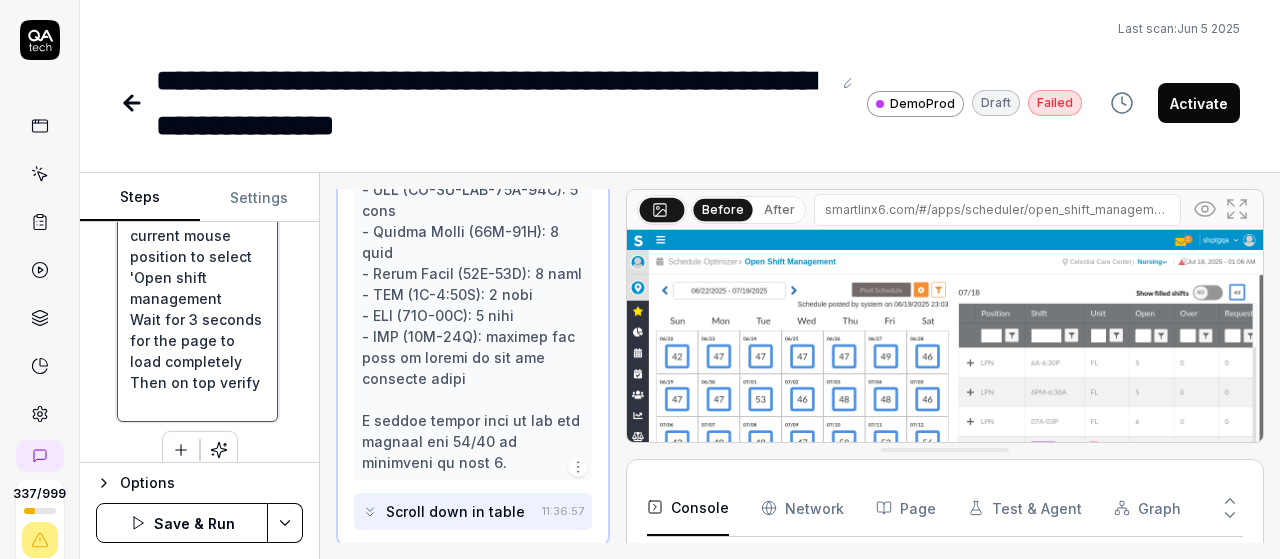 type on "*" 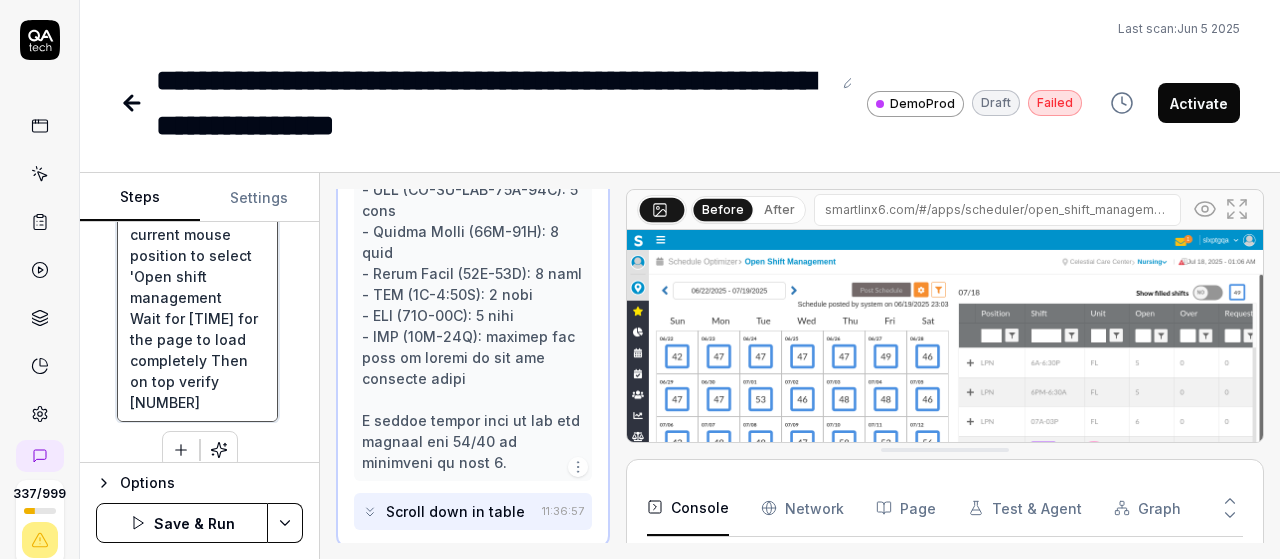 type on "*" 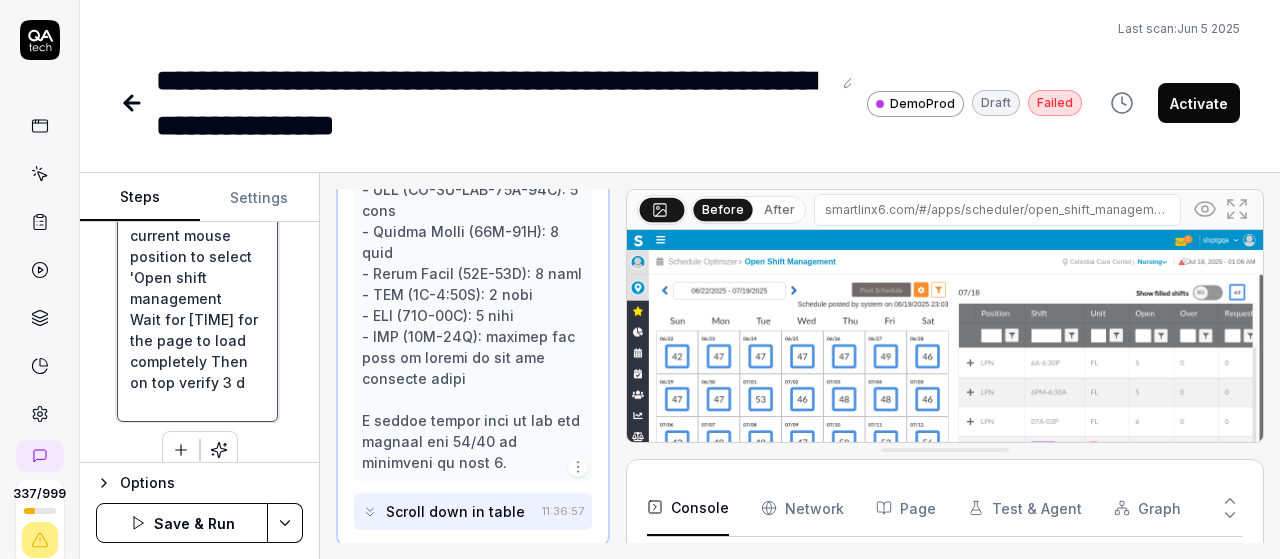 type on "*" 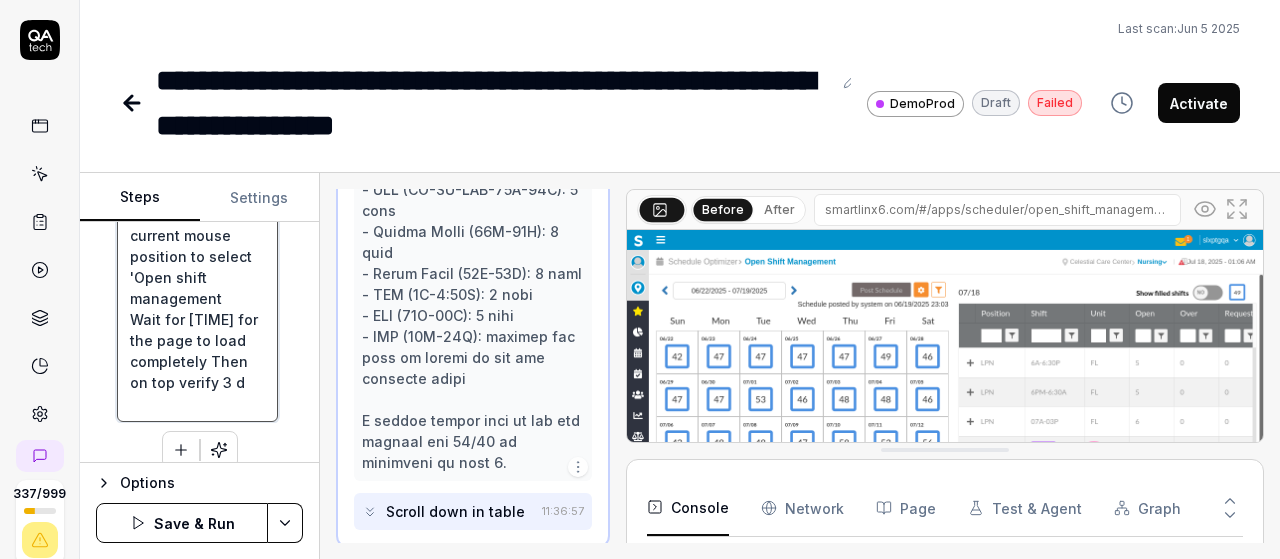 type on "Left-click at current mouse position to open the navigation menu
Left-click at current mouse position to select 'Schedule Optimizer'
Left-click at current mouse position to select 'Schedule'
Left-click at current mouse position to select 'Open shift management
Wait for 3 seconds for the page to load completely Then on top verify 3 da" 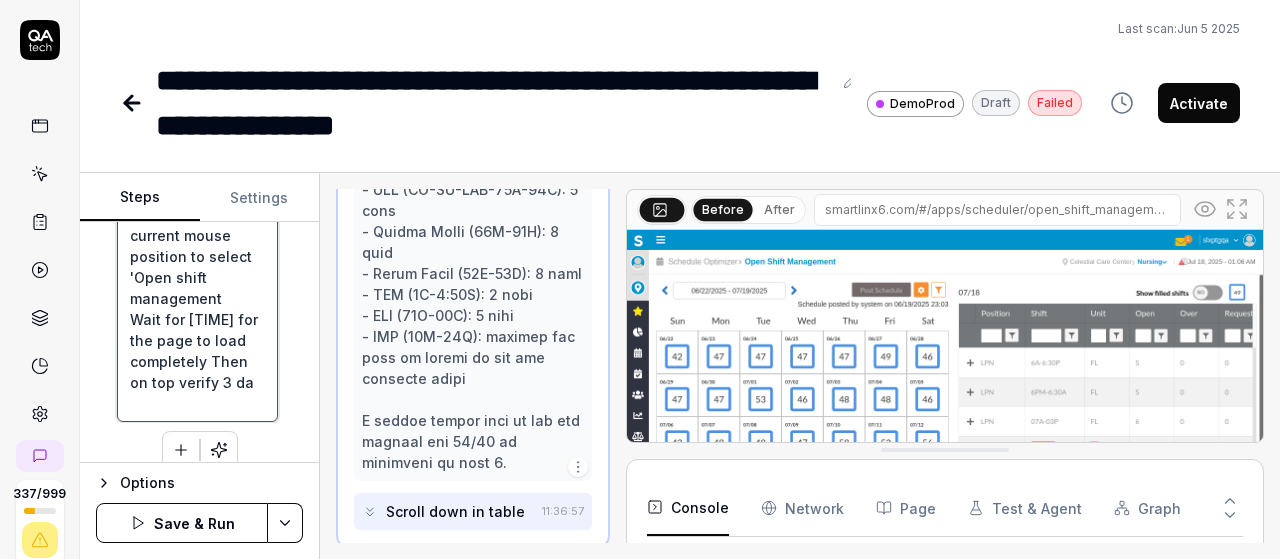 type on "*" 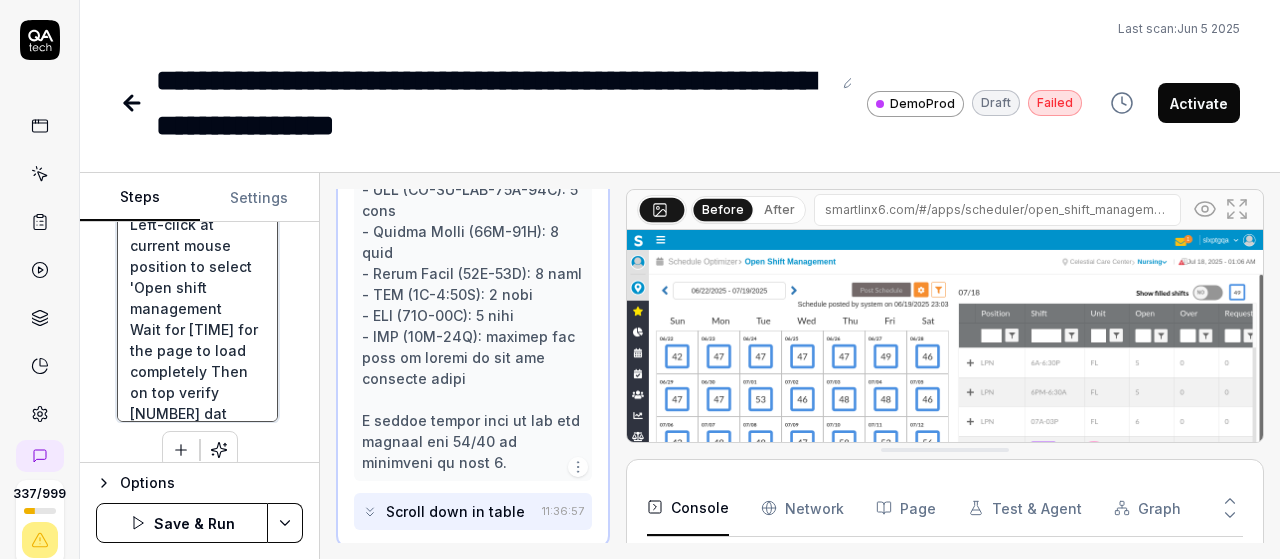 type on "*" 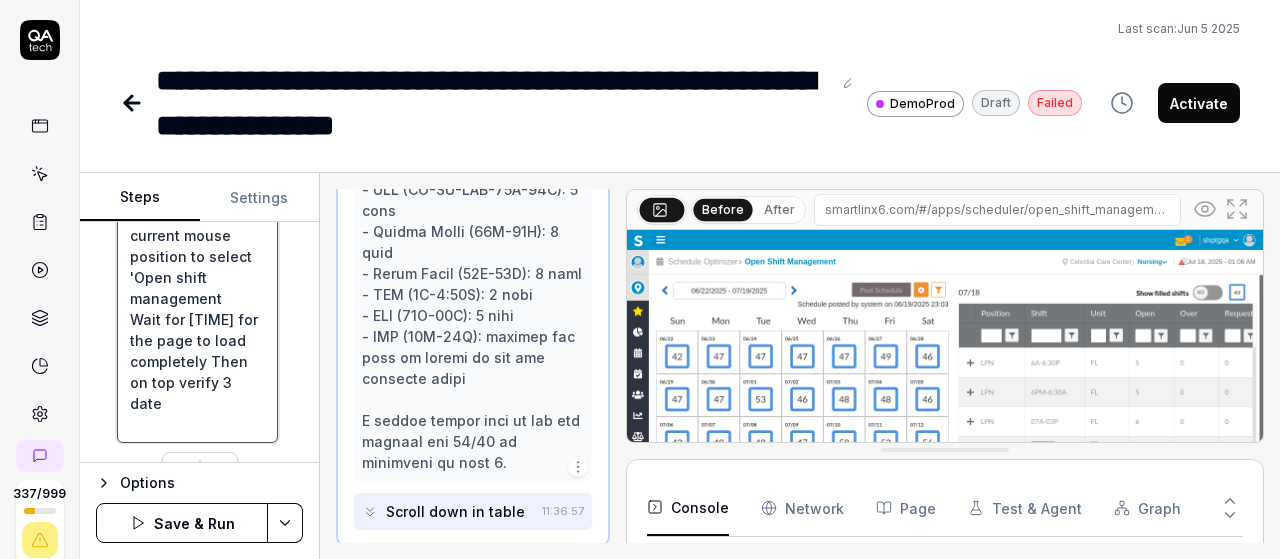 scroll, scrollTop: 84, scrollLeft: 0, axis: vertical 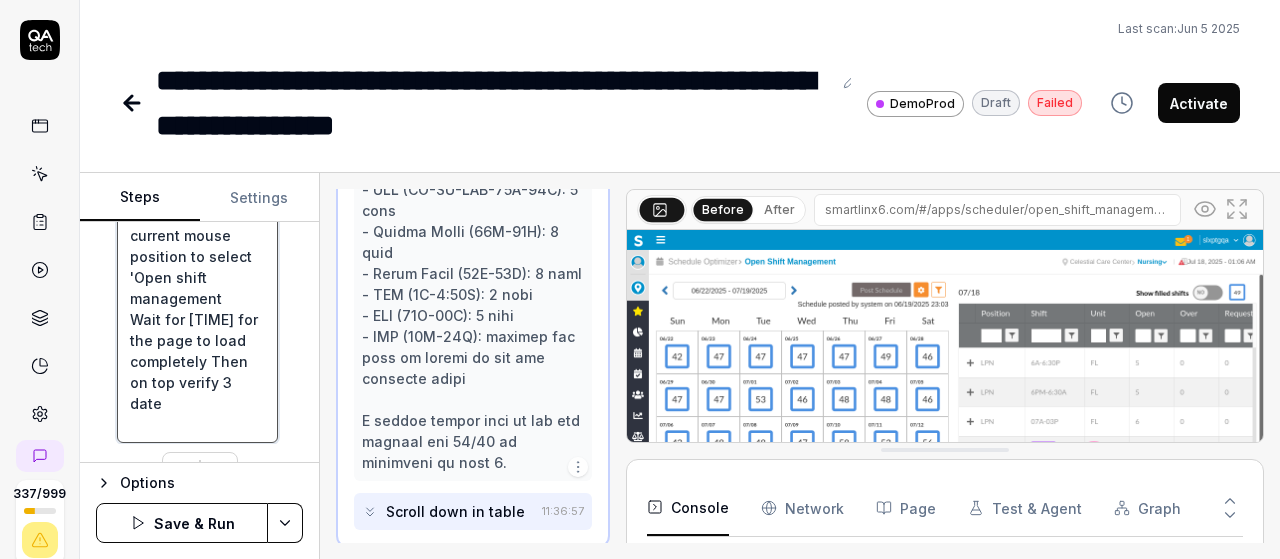 type on "*" 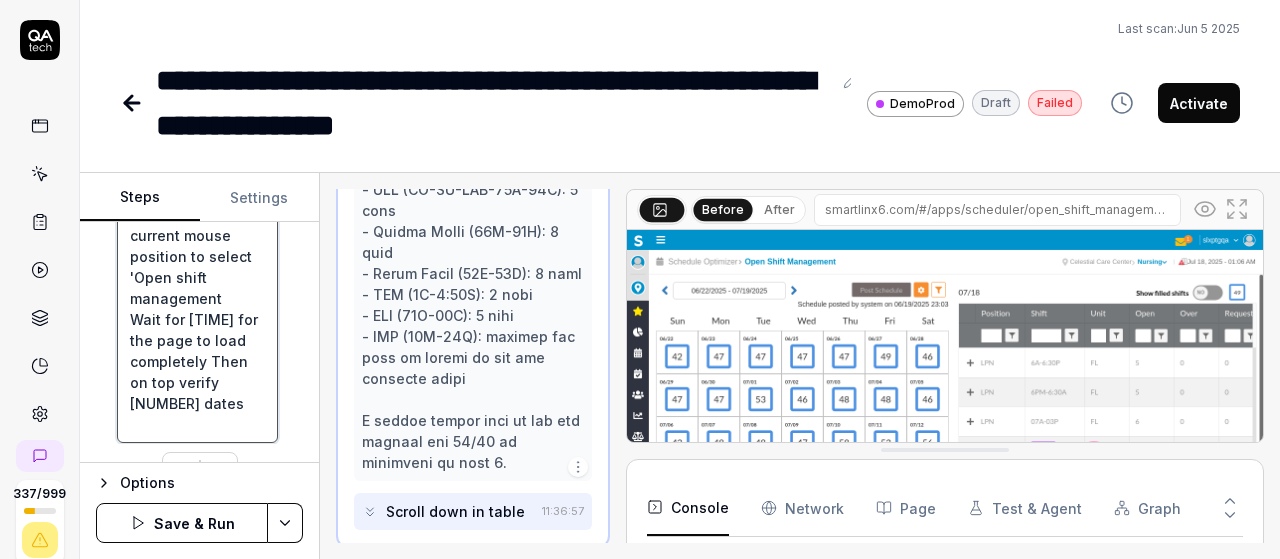 type on "*" 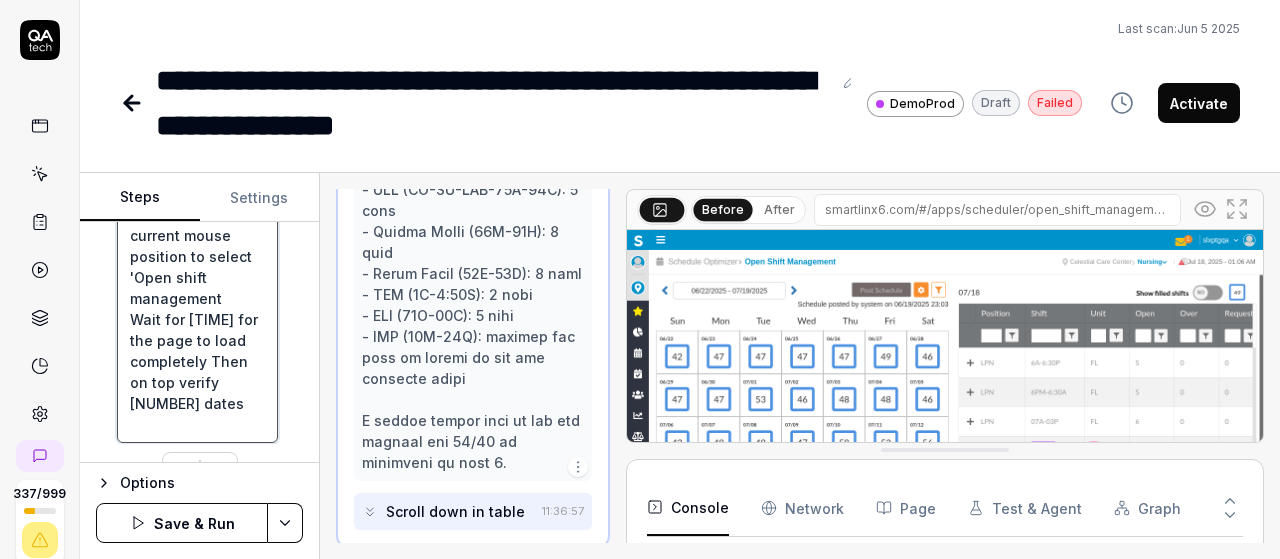type on "*" 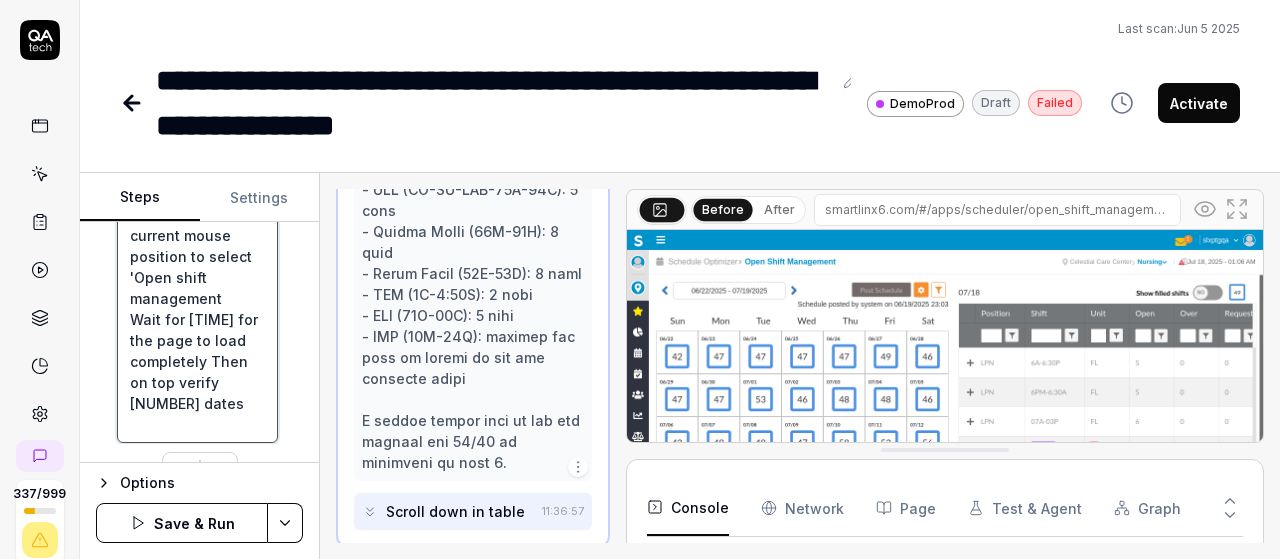 type on "Left-click at current mouse position to open the navigation menu
Left-click at current mouse position to select 'Schedule Optimizer'
Left-click at current mouse position to select 'Schedule'
Left-click at current mouse position to select 'Open shift management
Wait for 3 seconds for the page to load completely Then on top verify 3 dates t" 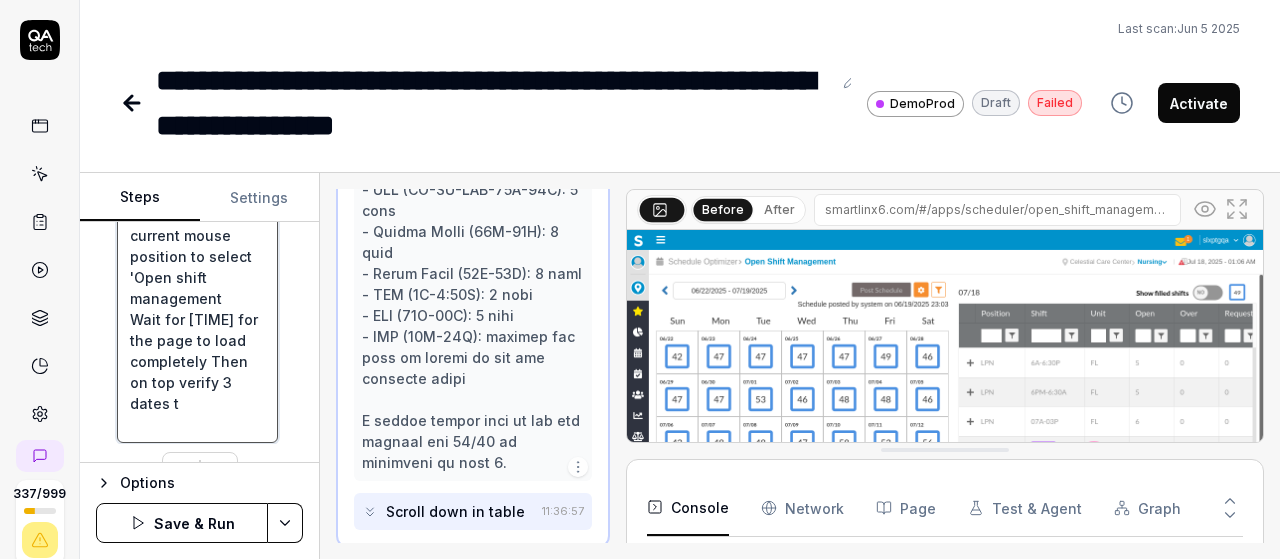 type on "*" 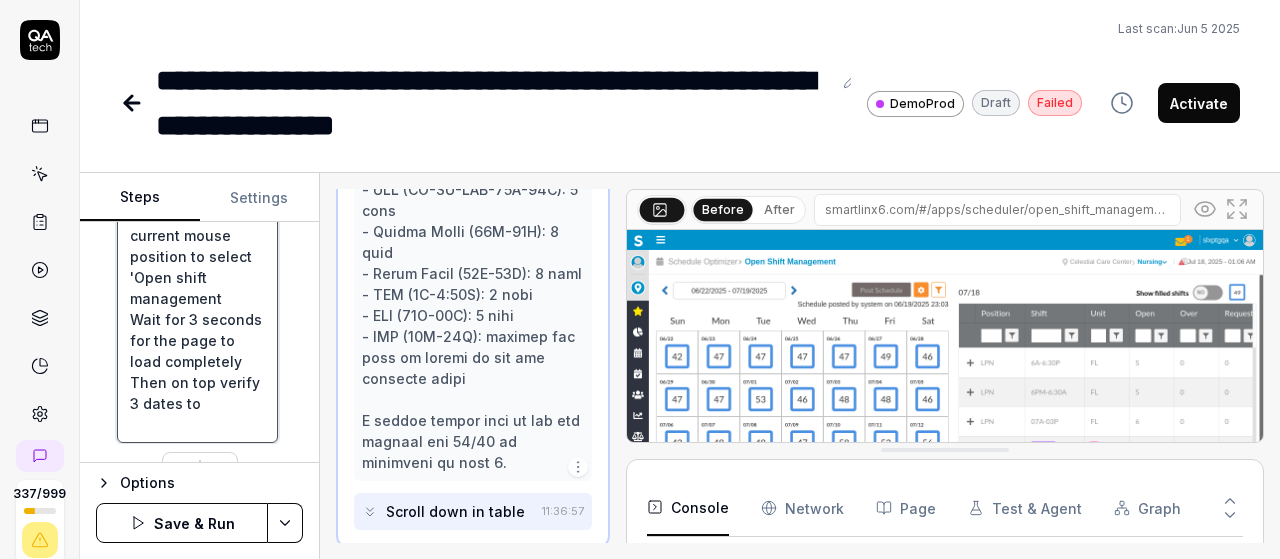 type on "*" 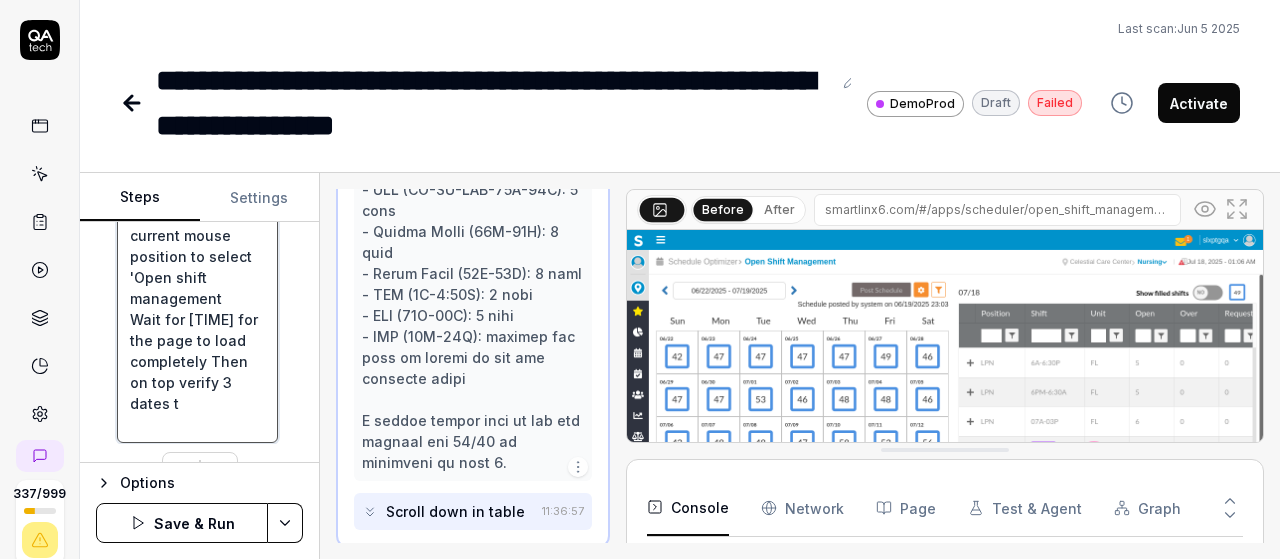 scroll, scrollTop: 84, scrollLeft: 0, axis: vertical 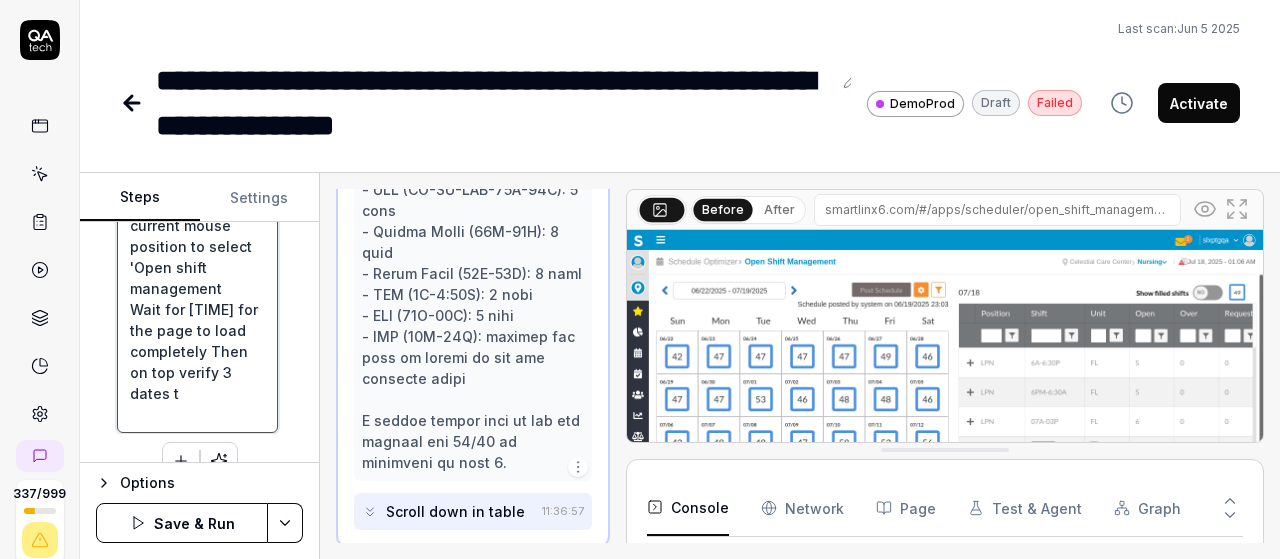 type on "*" 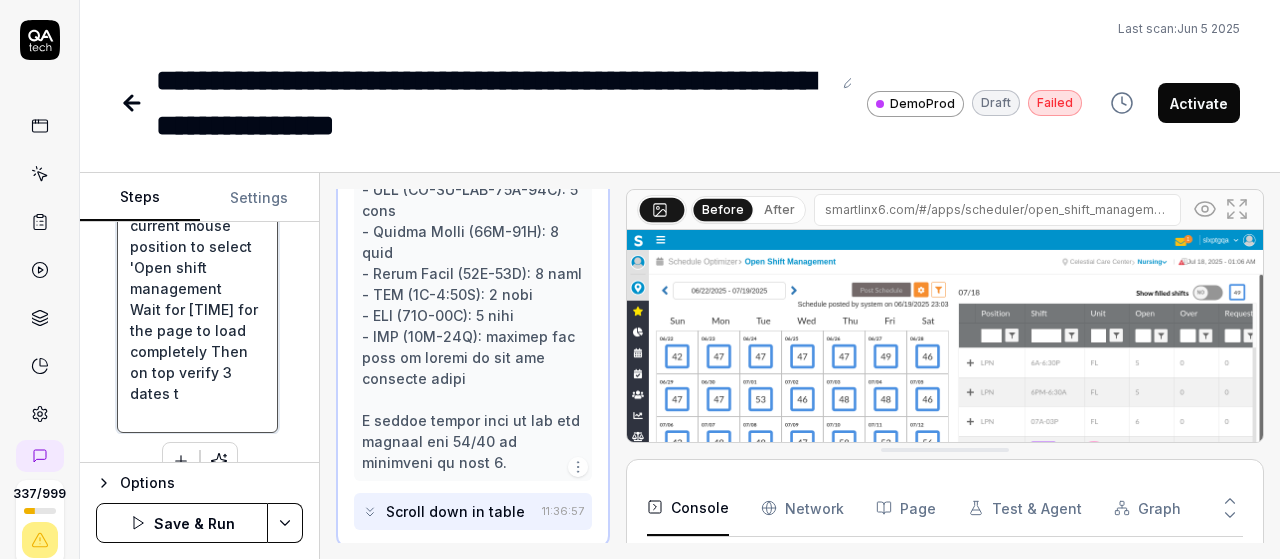 type on "Left-click at current mouse position to open the navigation menu
Left-click at current mouse position to select 'Schedule Optimizer'
Left-click at current mouse position to select 'Schedule'
Left-click at current mouse position to select 'Open shift management
Wait for 3 seconds for the page to load completely Then on top verify 3 dates" 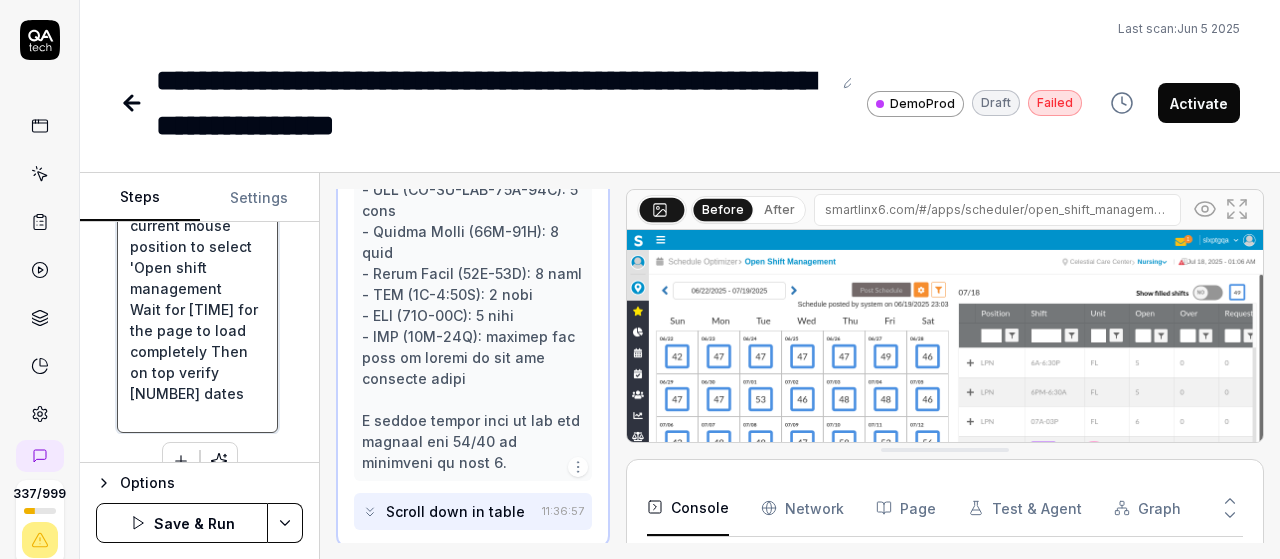 type on "*" 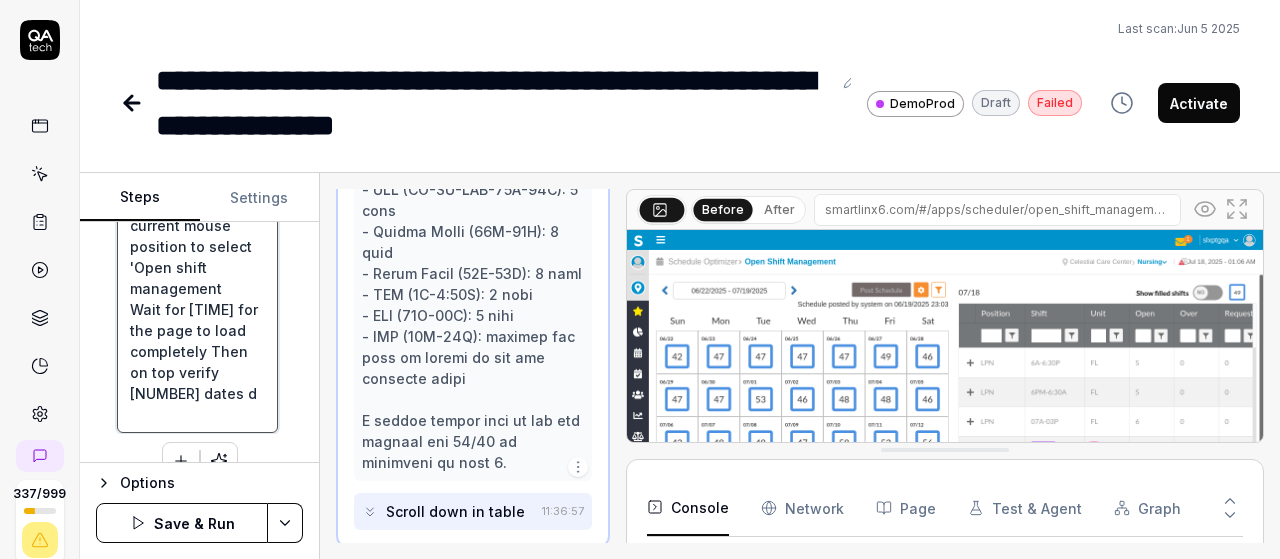 type on "*" 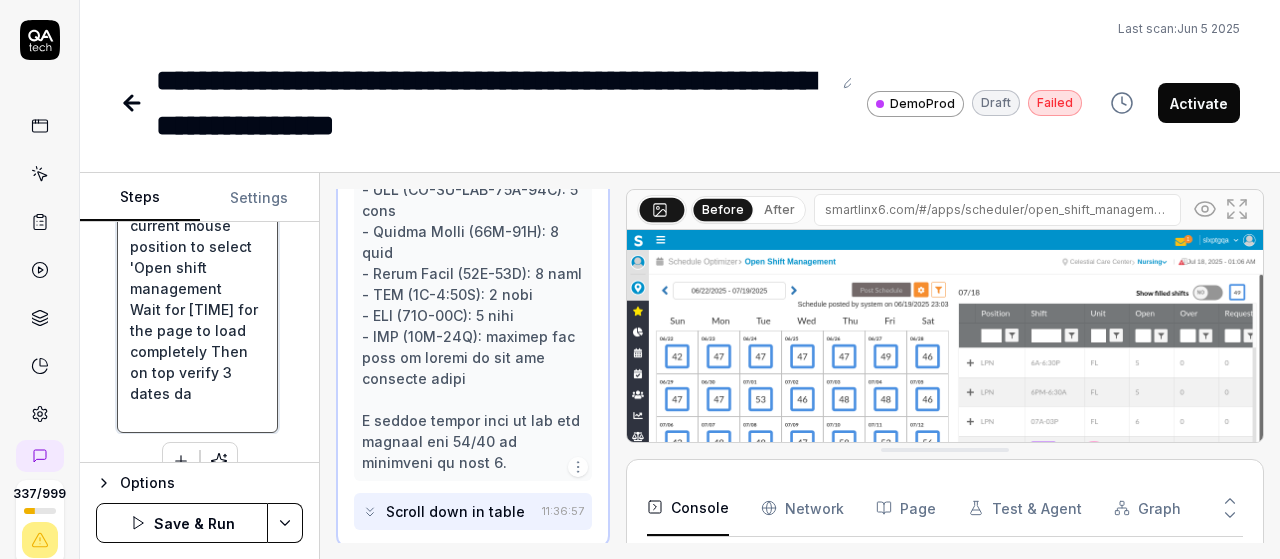 scroll, scrollTop: 94, scrollLeft: 0, axis: vertical 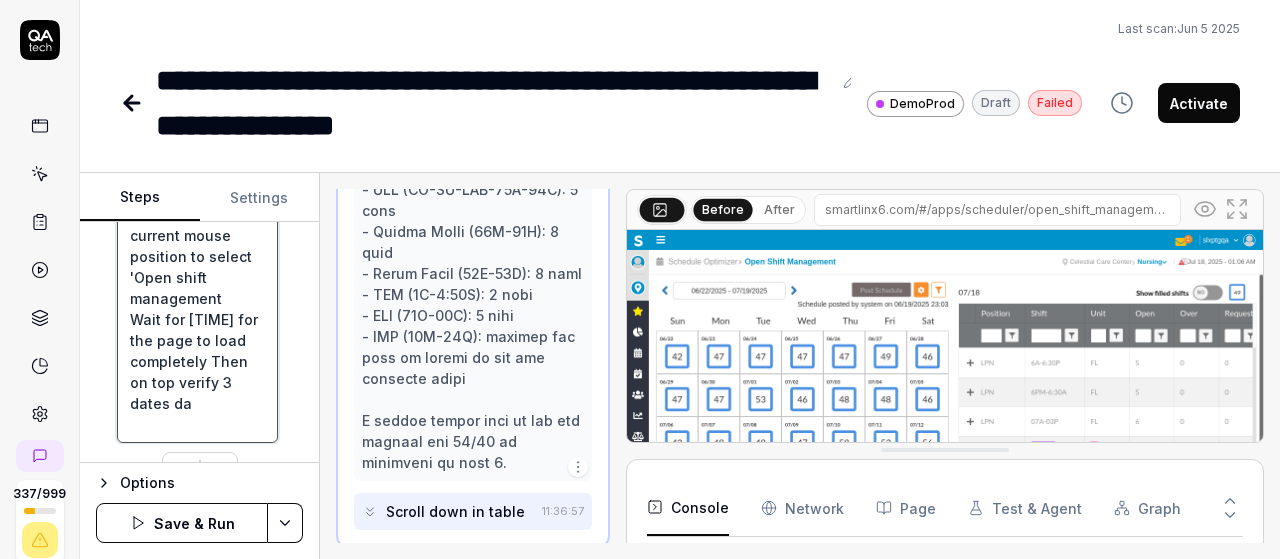 type on "*" 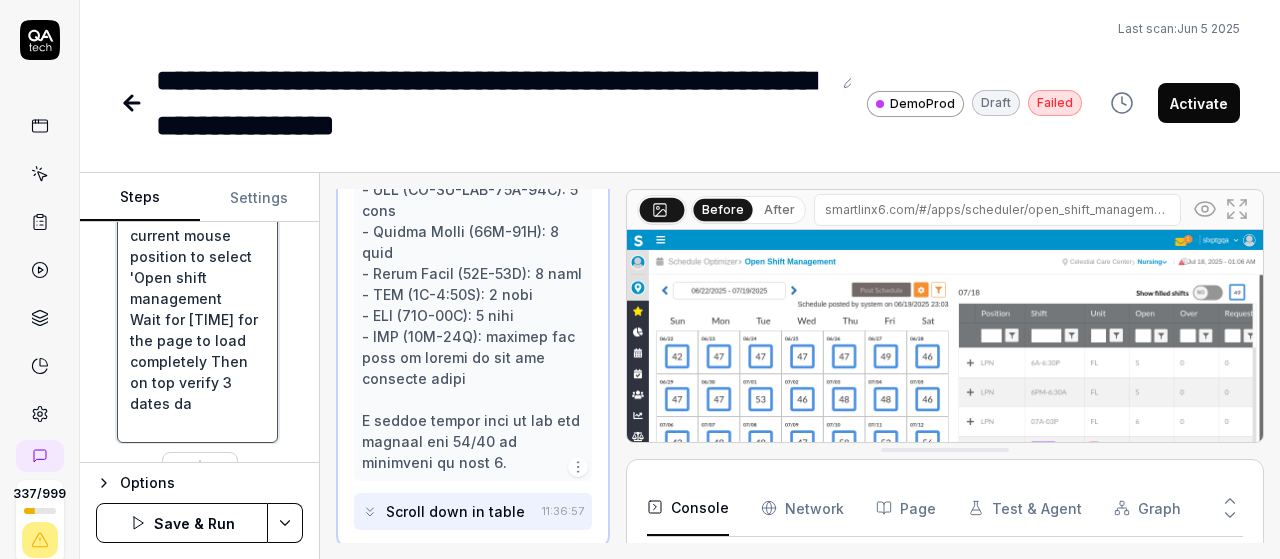 type on "Left-click at current mouse position to open the navigation menu
Left-click at current mouse position to select 'Schedule Optimizer'
Left-click at current mouse position to select 'Schedule'
Left-click at current mouse position to select 'Open shift management
Wait for 3 seconds for the page to load completely Then on top verify 3 dates dat" 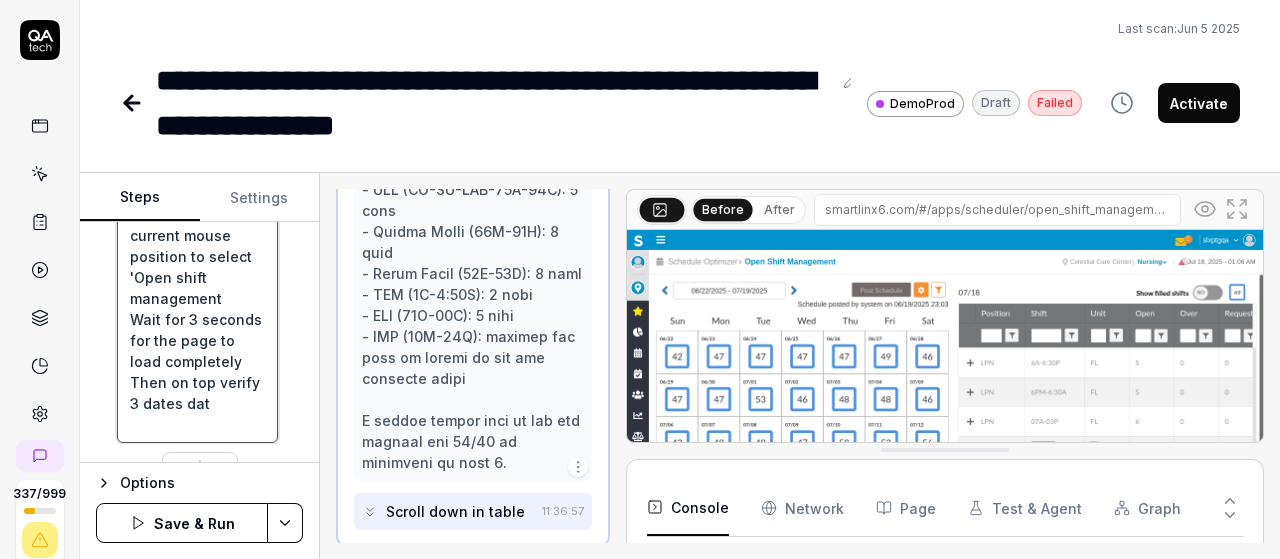 type on "*" 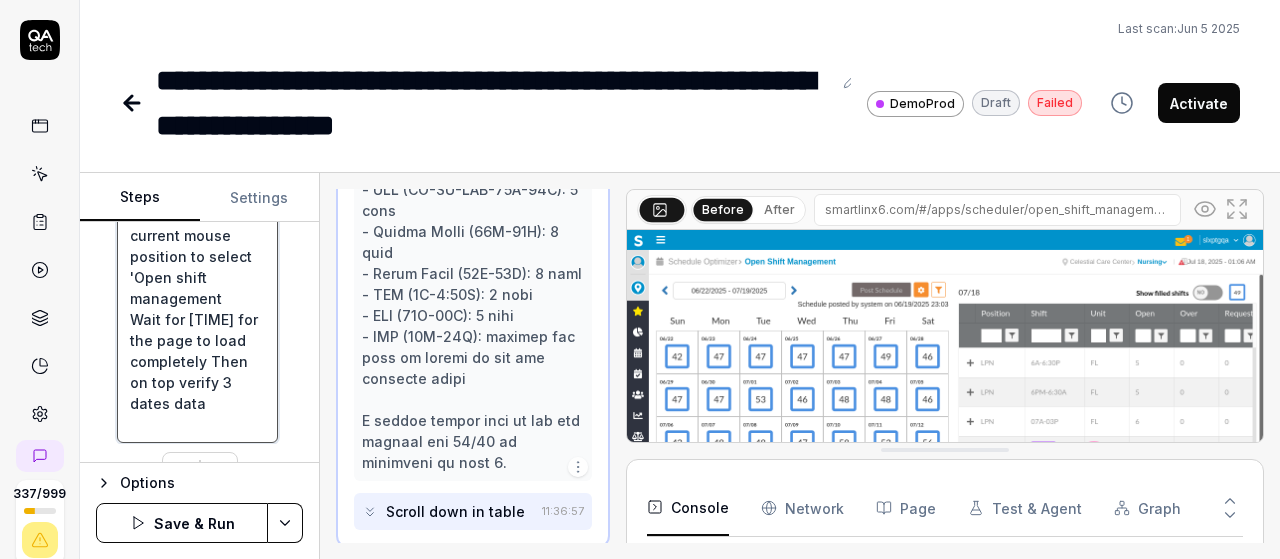 type on "*" 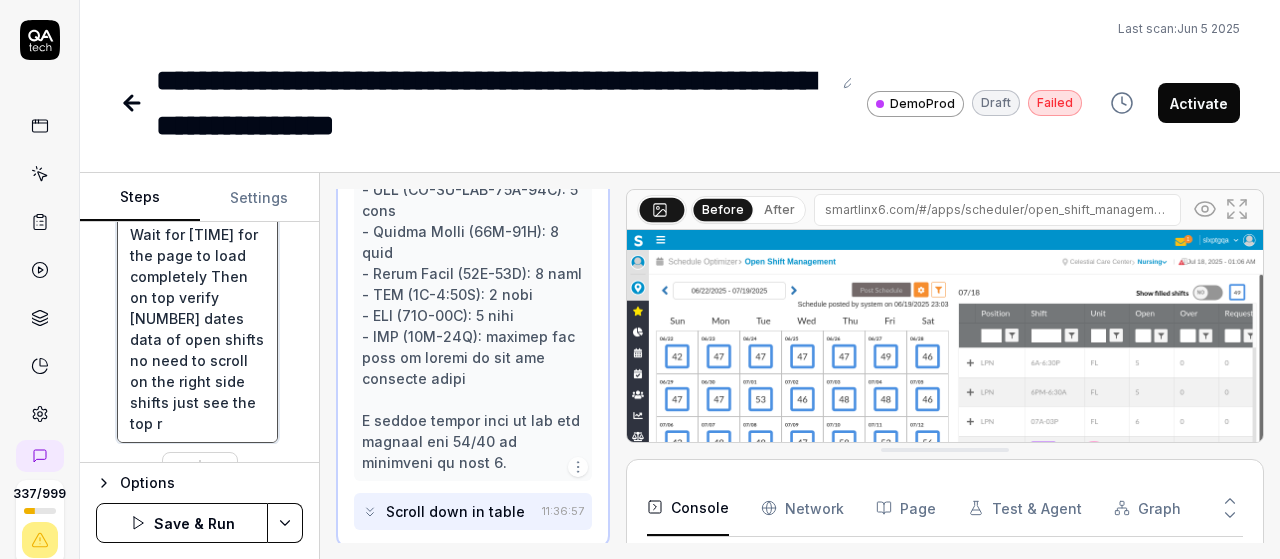 type on "*" 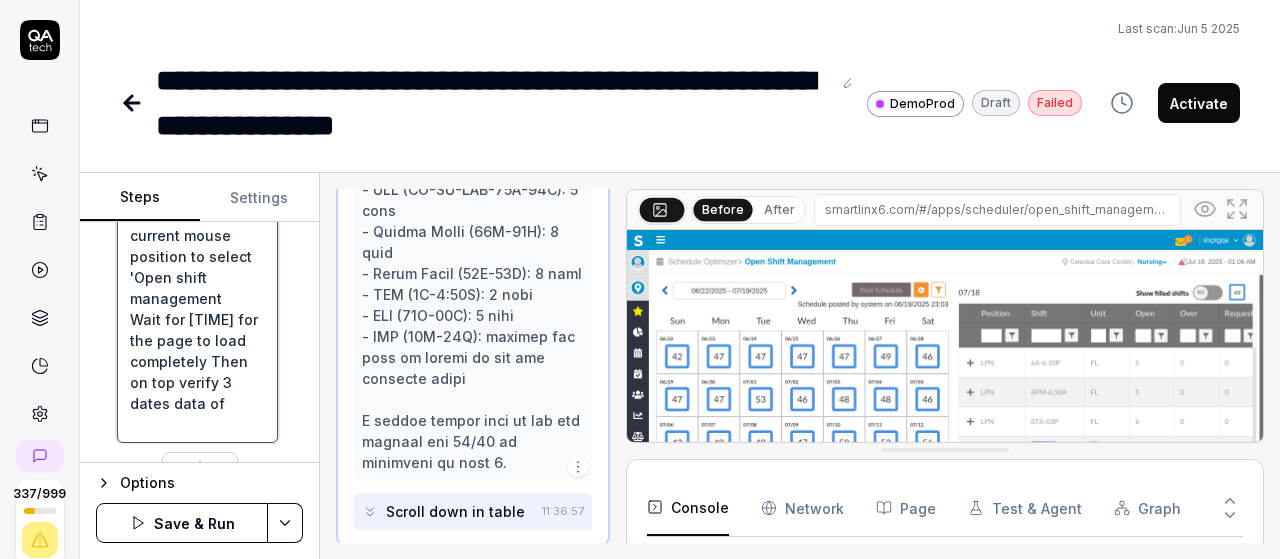 type on "*" 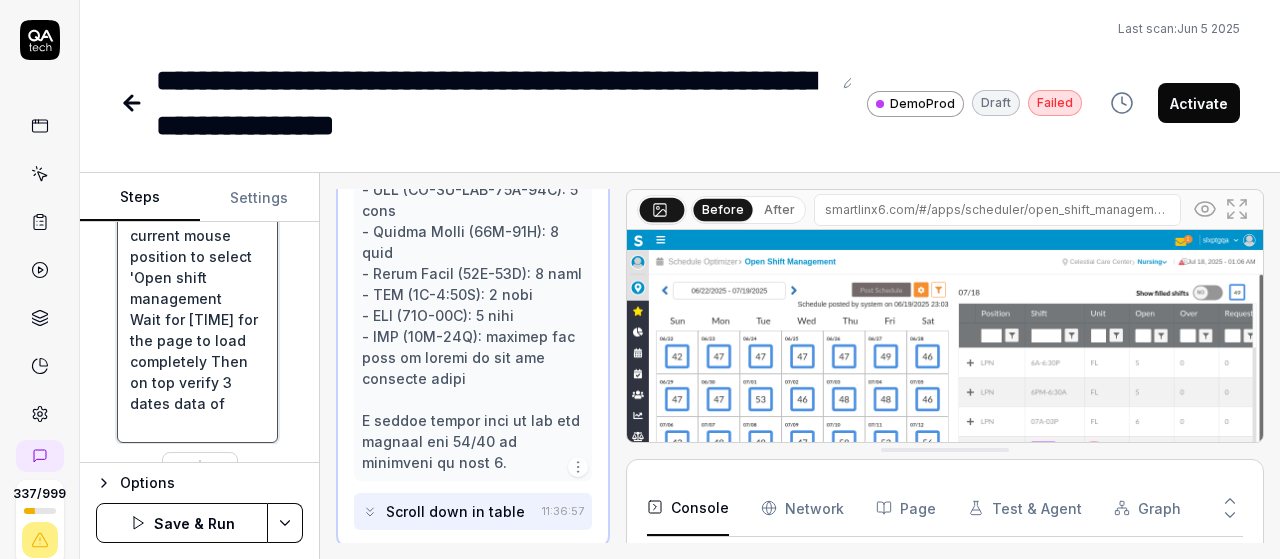 type on "Left-click at current mouse position to open the navigation menu
Left-click at current mouse position to select 'Schedule Optimizer'
Left-click at current mouse position to select 'Schedule'
Left-click at current mouse position to select 'Open shift management
Wait for 3 seconds for the page to load completely Then on top verify 3 dates data of" 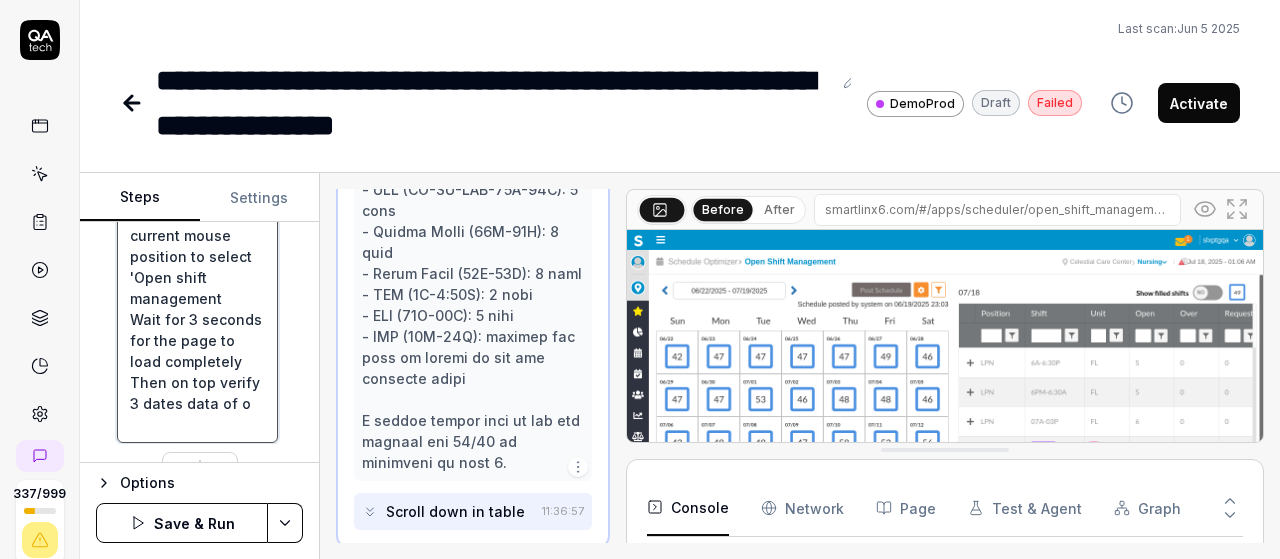 type on "*" 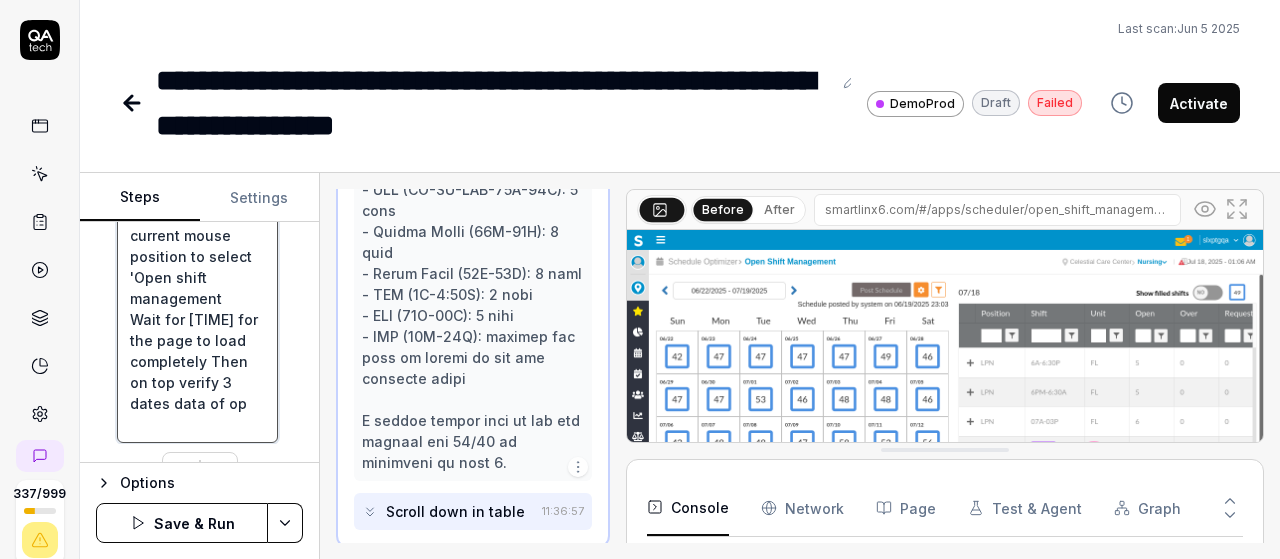 type on "*" 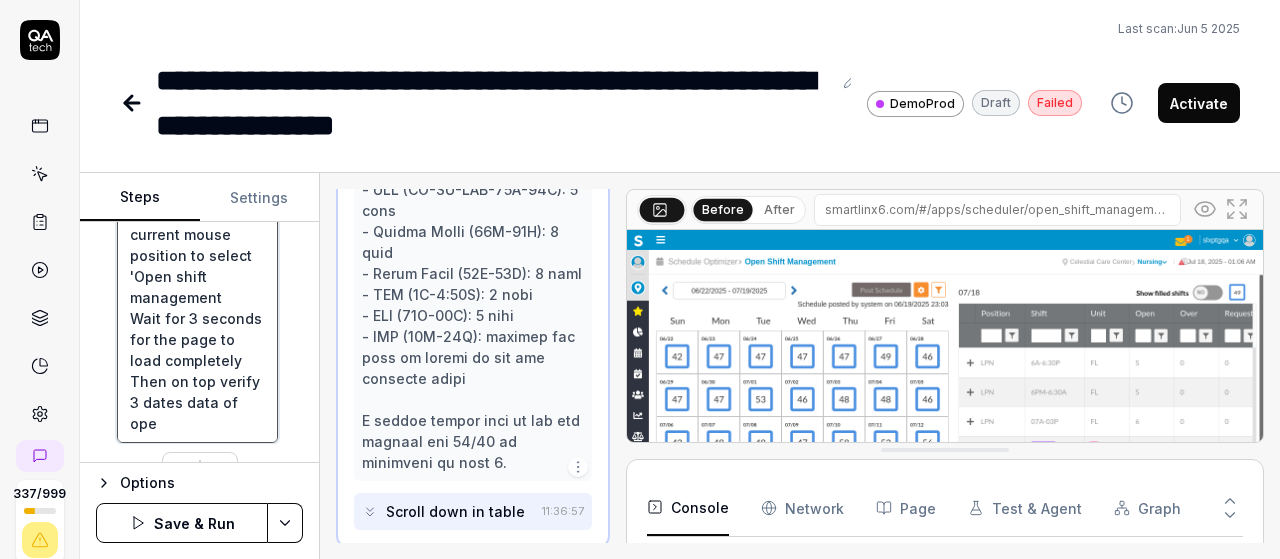 type on "*" 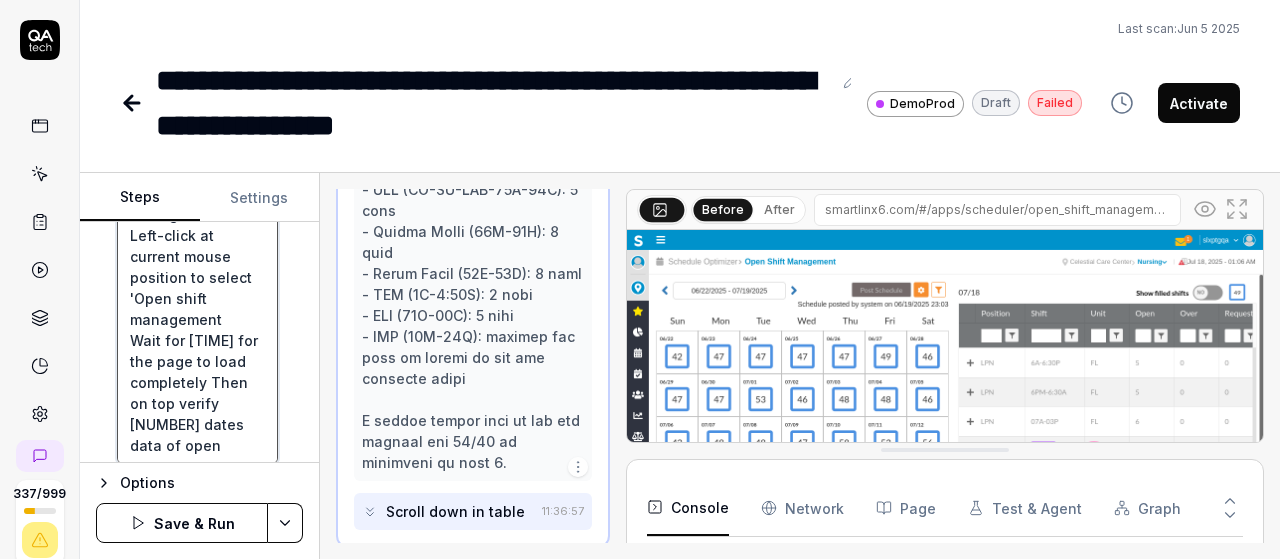 type on "*" 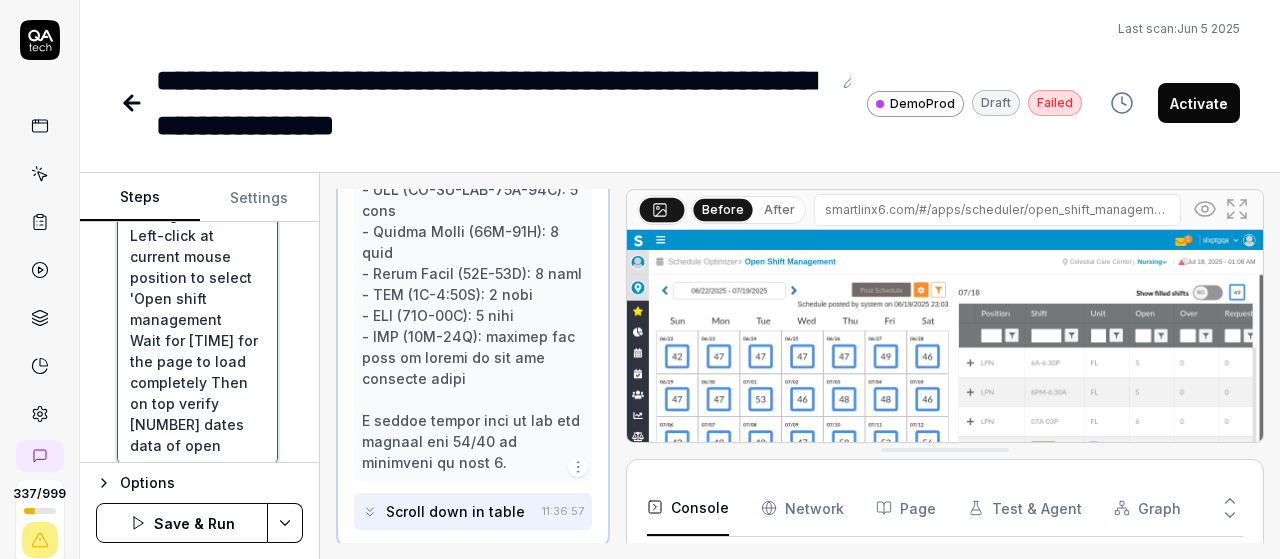 type on "Left-click at current mouse position to open the navigation menu
Left-click at current mouse position to select 'Schedule Optimizer'
Left-click at current mouse position to select 'Schedule'
Left-click at current mouse position to select 'Open shift management
Wait for 3 seconds for the page to load completely Then on top verify 3 dates data of open" 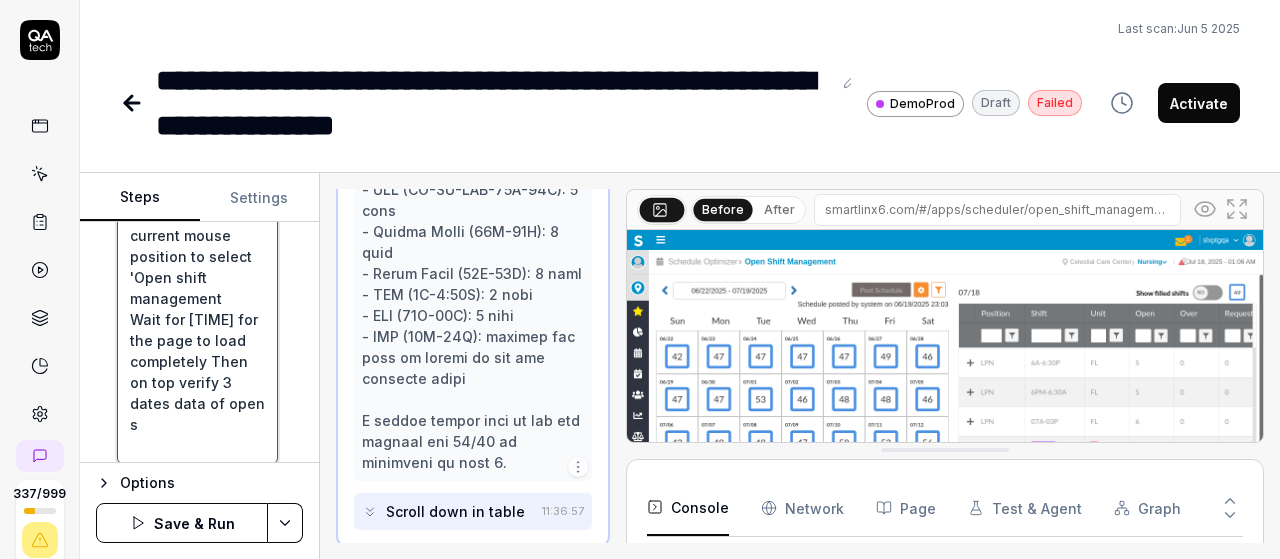 type on "*" 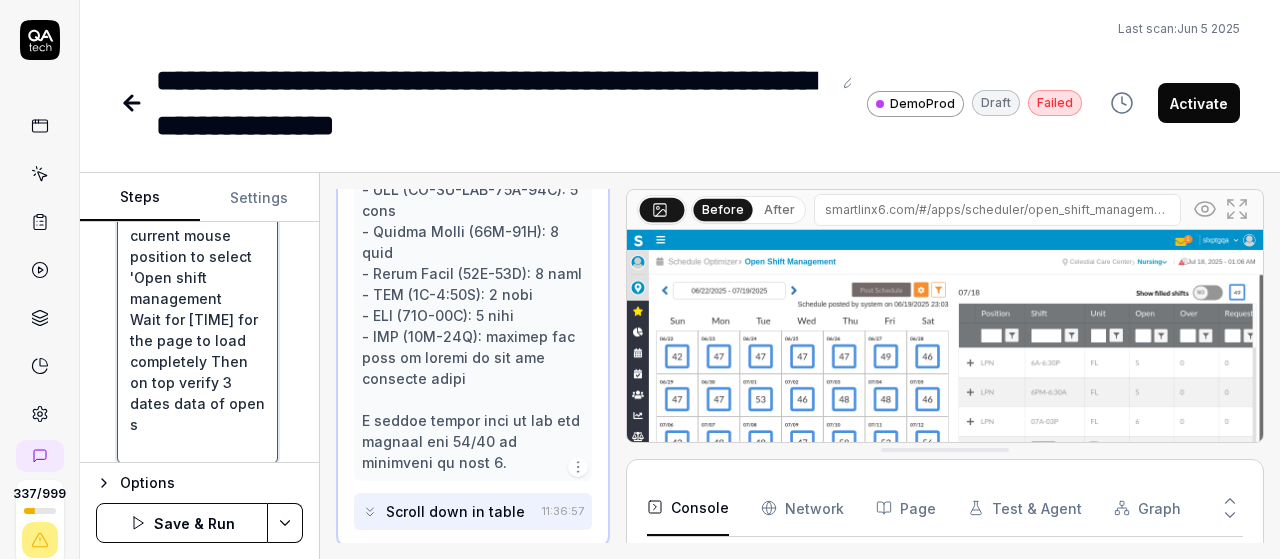 type on "Left-click at current mouse position to open the navigation menu
Left-click at current mouse position to select 'Schedule Optimizer'
Left-click at current mouse position to select 'Schedule'
Left-click at current mouse position to select 'Open shift management
Wait for 3 seconds for the page to load completely Then on top verify 3 dates data of open sh" 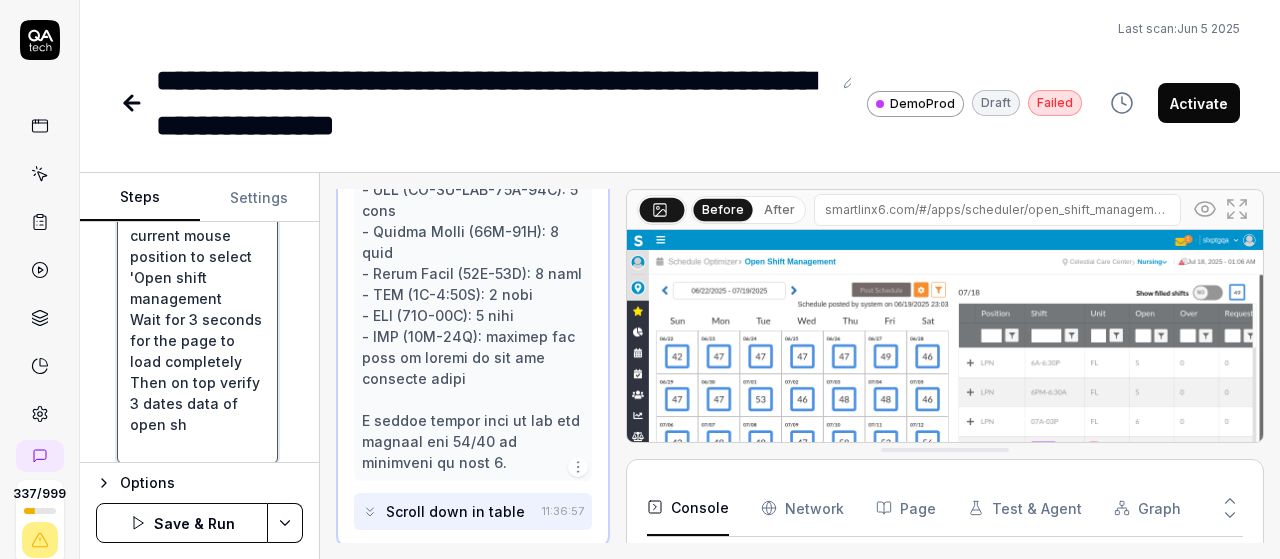 type on "*" 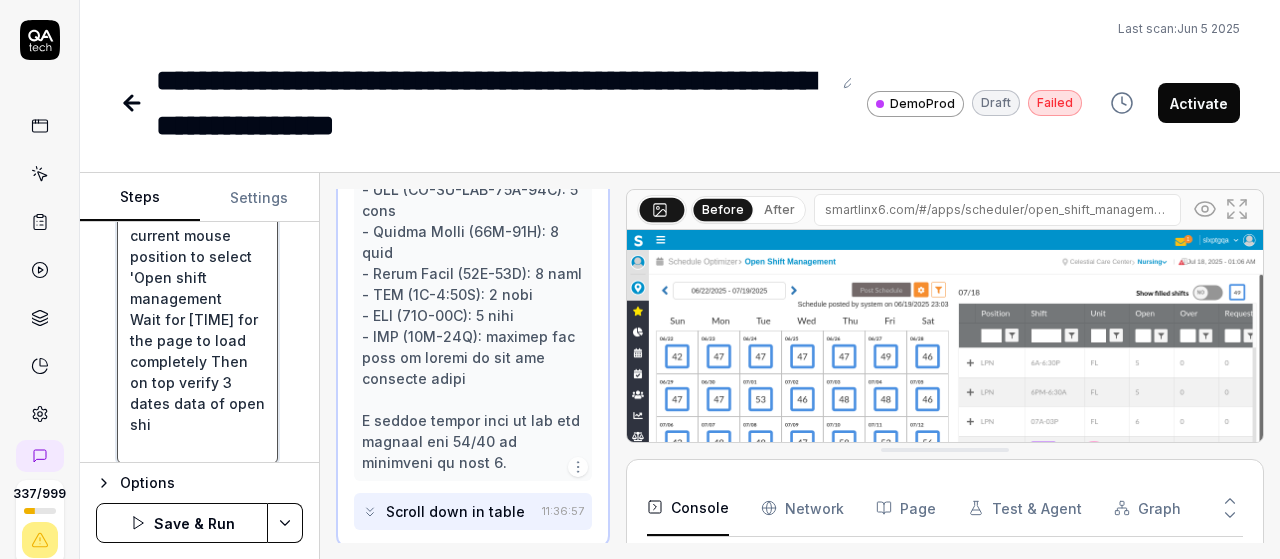 scroll, scrollTop: 95, scrollLeft: 0, axis: vertical 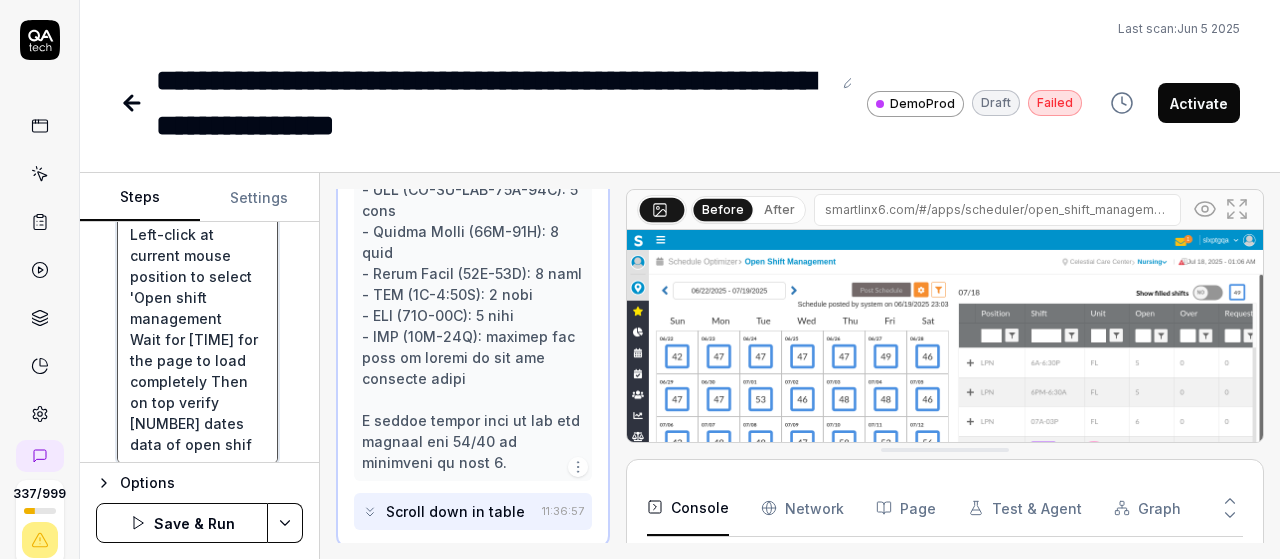 type on "*" 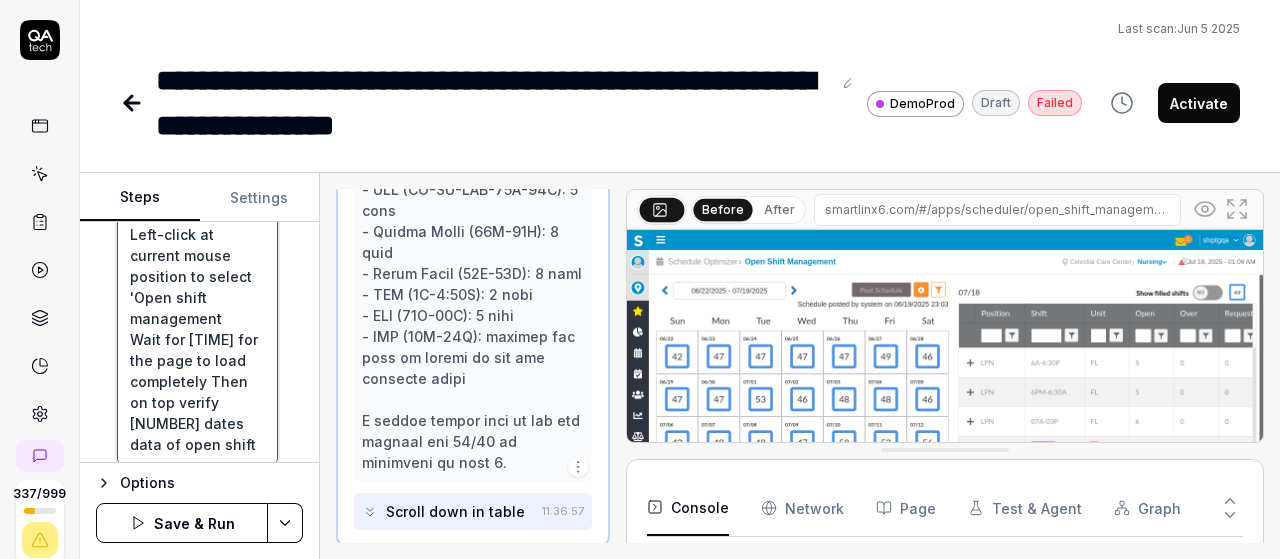 type on "*" 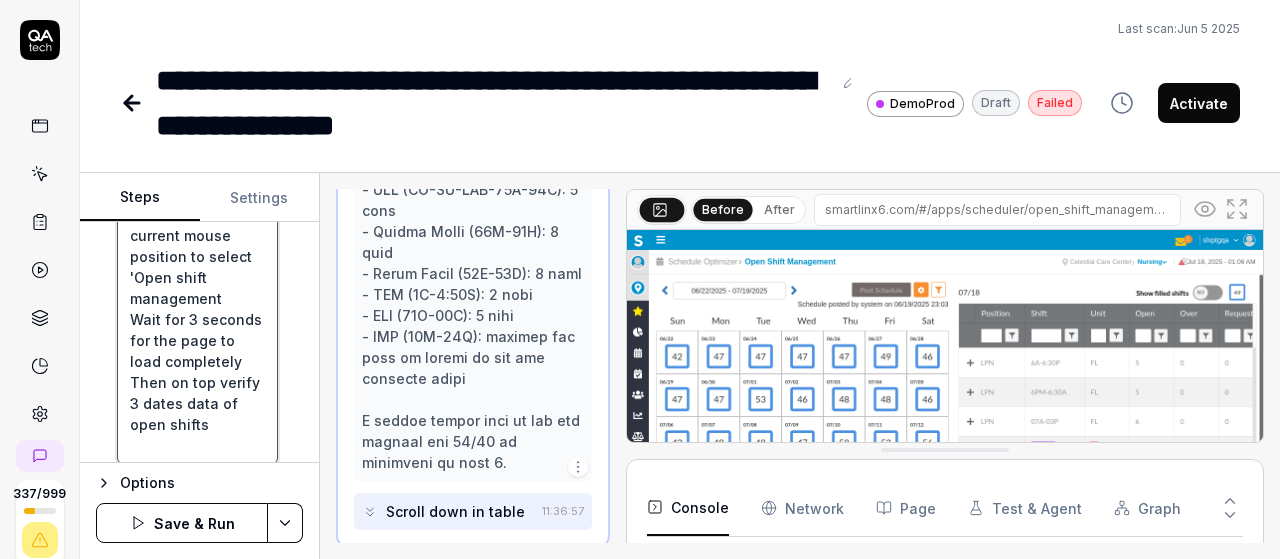 type on "*" 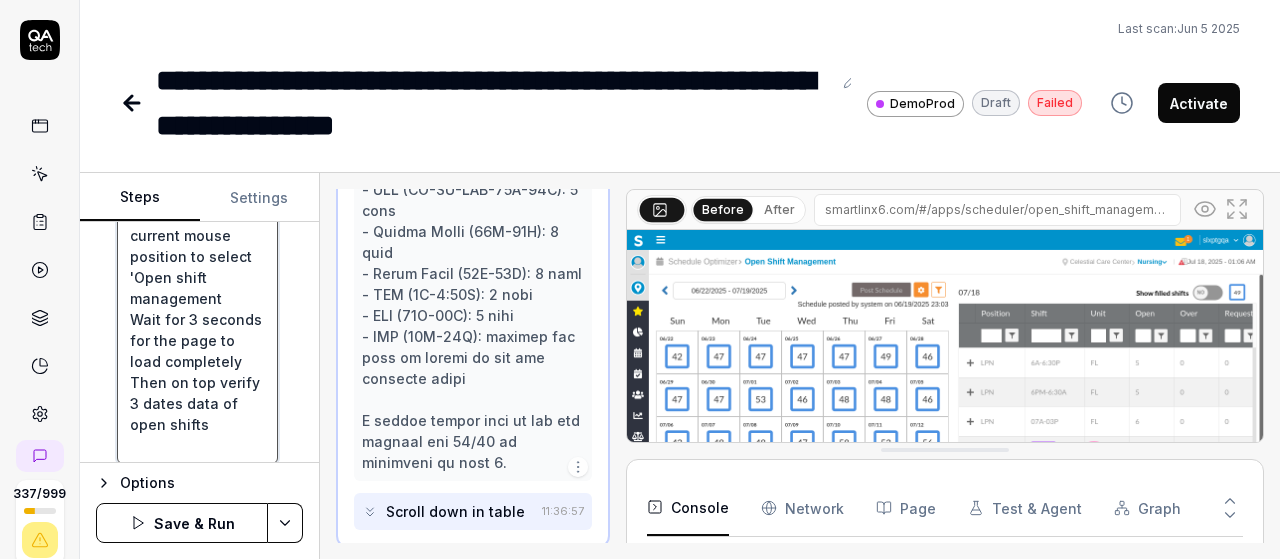 type on "Left-click at current mouse position to open the navigation menu
Left-click at current mouse position to select 'Schedule Optimizer'
Left-click at current mouse position to select 'Schedule'
Left-click at current mouse position to select 'Open shift management
Wait for 3 seconds for the page to load completely Then on top verify 3 dates data of open shifts" 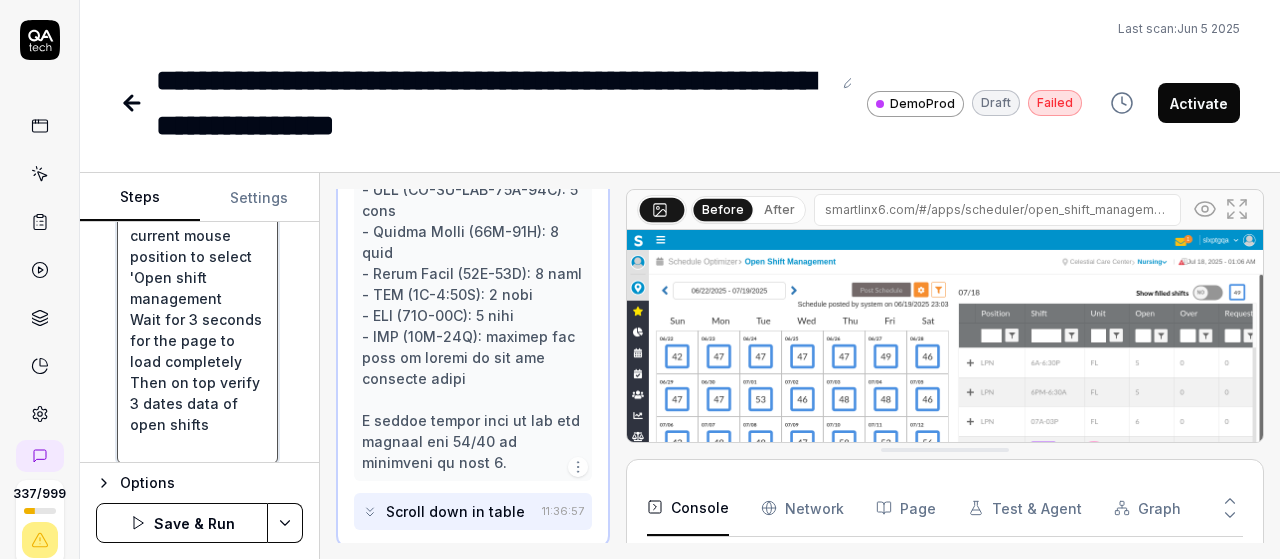 type on "*" 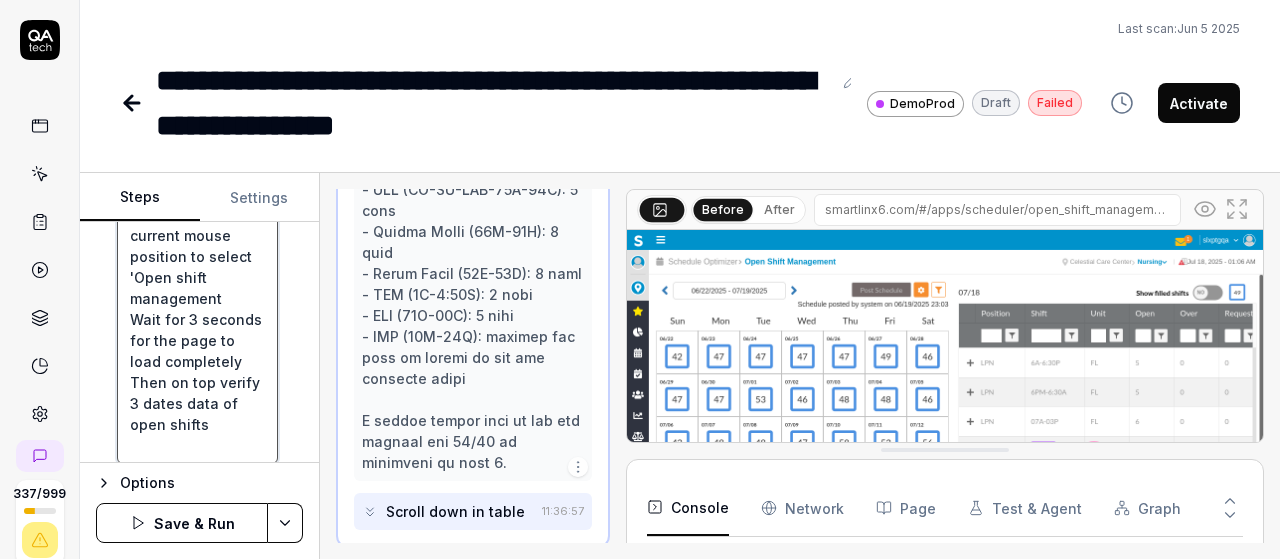 type on "Left-click at current mouse position to open the navigation menu
Left-click at current mouse position to select 'Schedule Optimizer'
Left-click at current mouse position to select 'Schedule'
Left-click at current mouse position to select 'Open shift management
Wait for 3 seconds for the page to load completely Then on top verify 3 dates data of open shifts n" 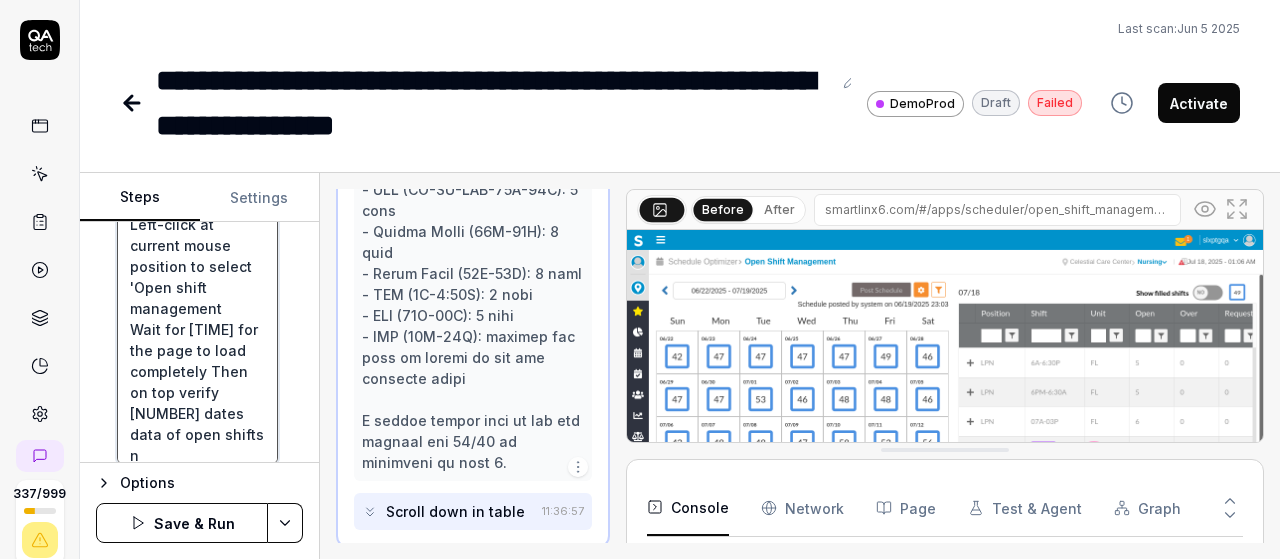 type on "*" 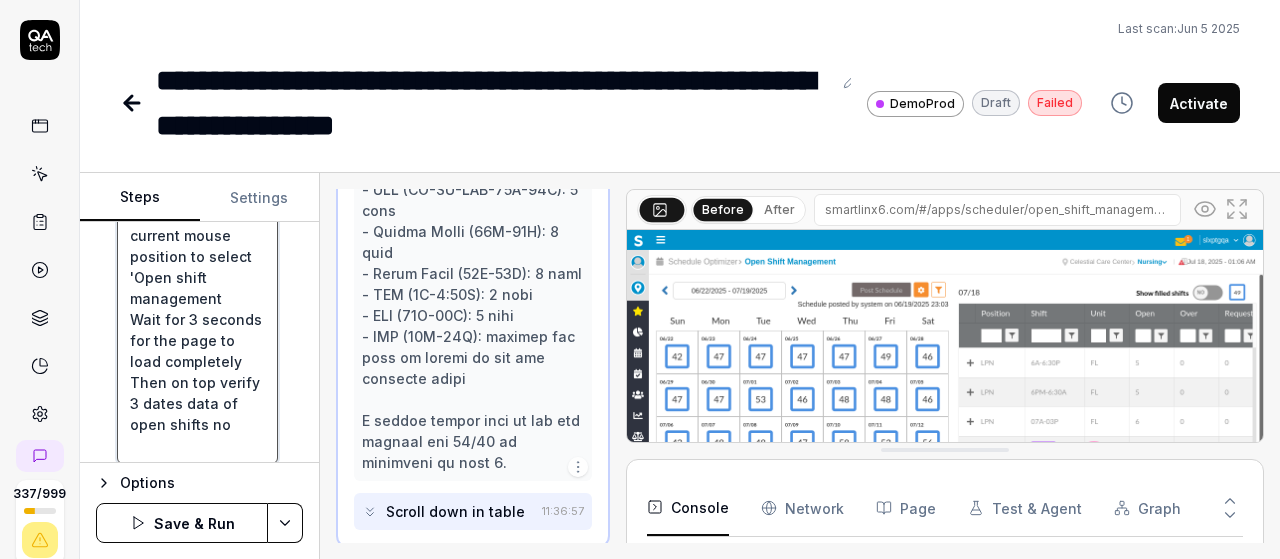 type on "*" 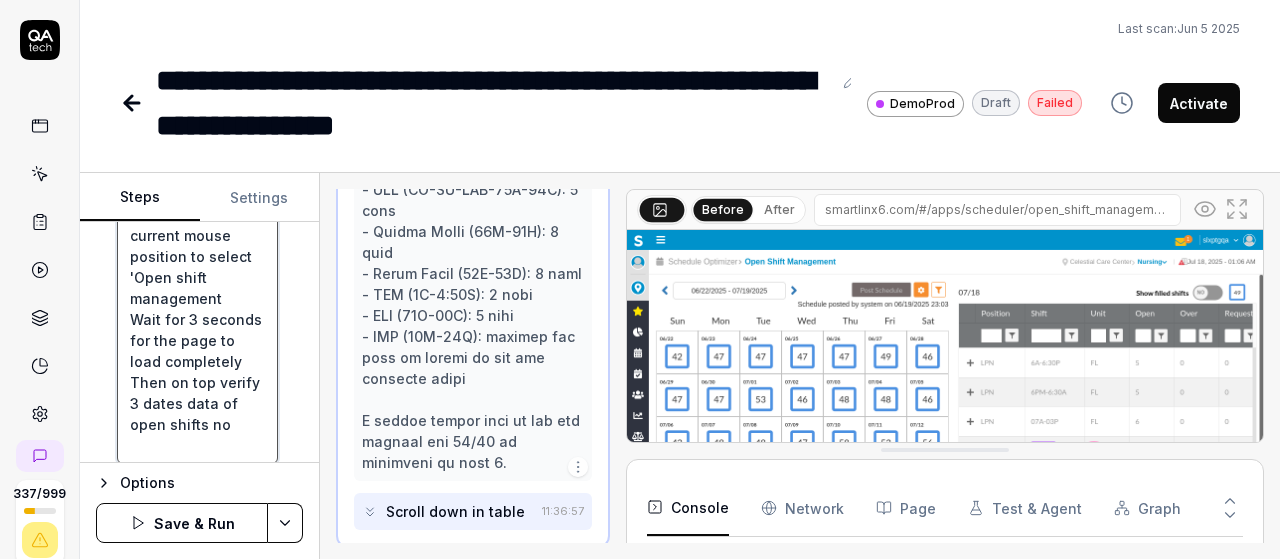 type on "Left-click at current mouse position to open the navigation menu
Left-click at current mouse position to select 'Schedule Optimizer'
Left-click at current mouse position to select 'Schedule'
Left-click at current mouse position to select 'Open shift management
Wait for 3 seconds for the page to load completely Then on top verify 3 dates data of open shifts no" 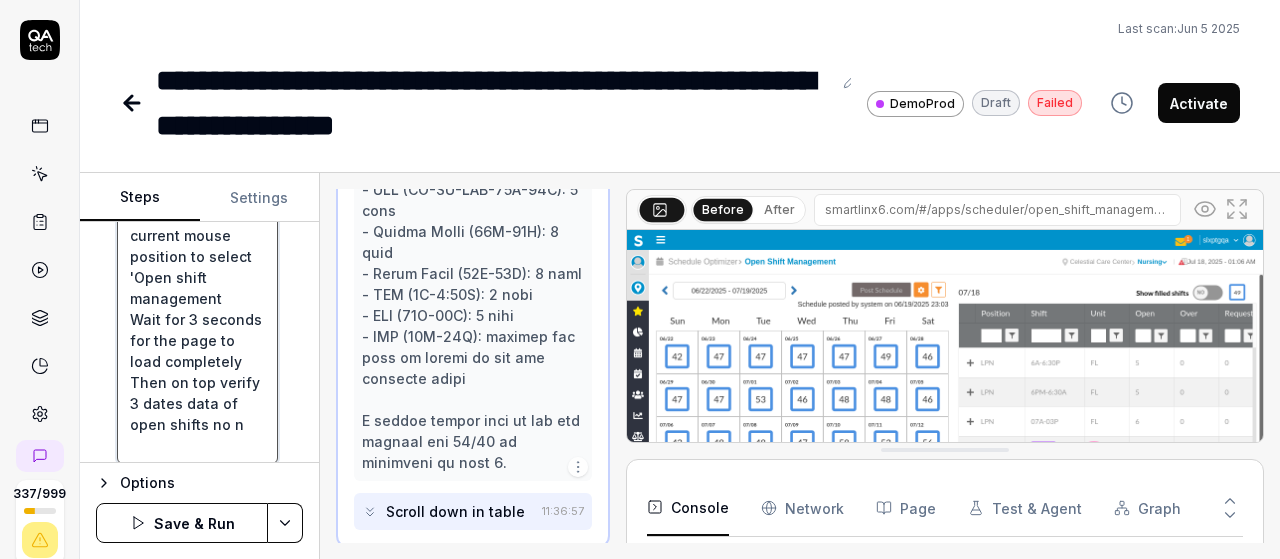 type on "*" 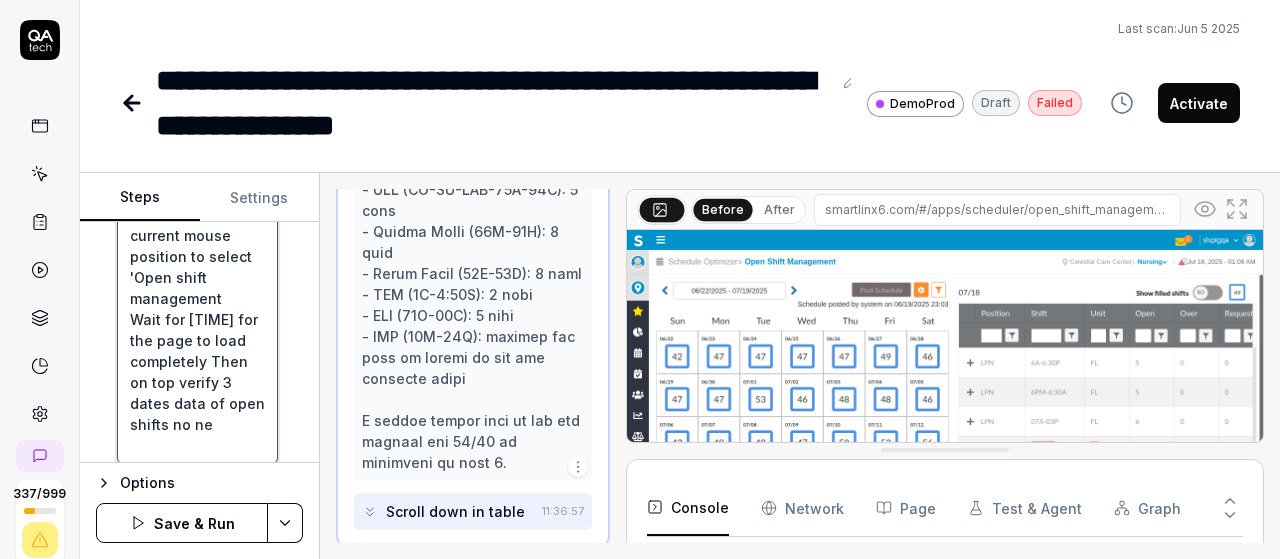 type on "*" 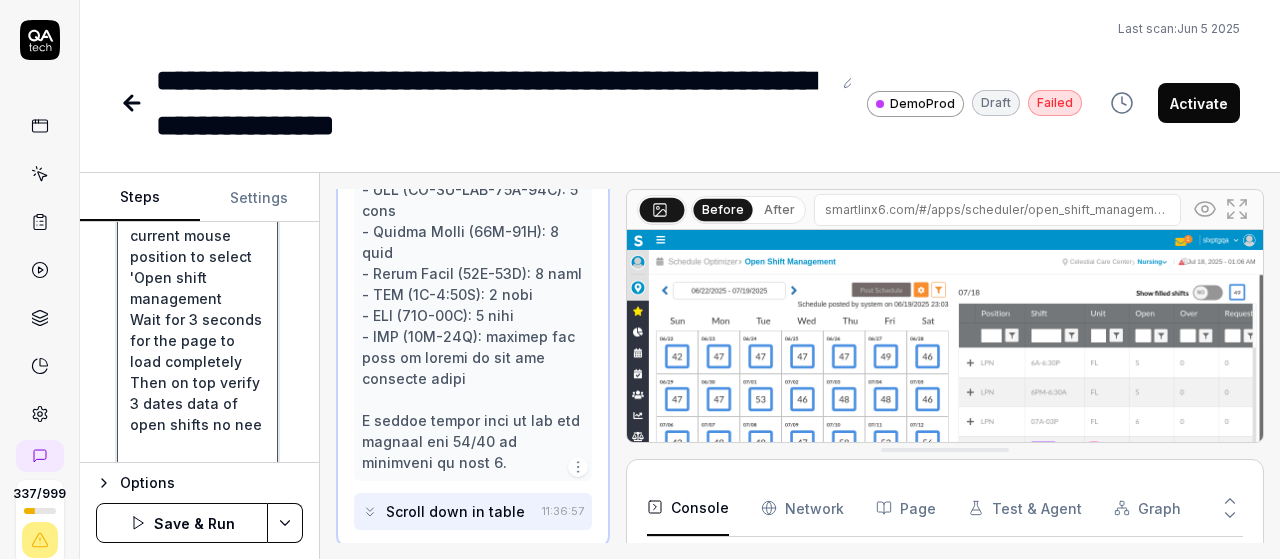 scroll, scrollTop: 699, scrollLeft: 0, axis: vertical 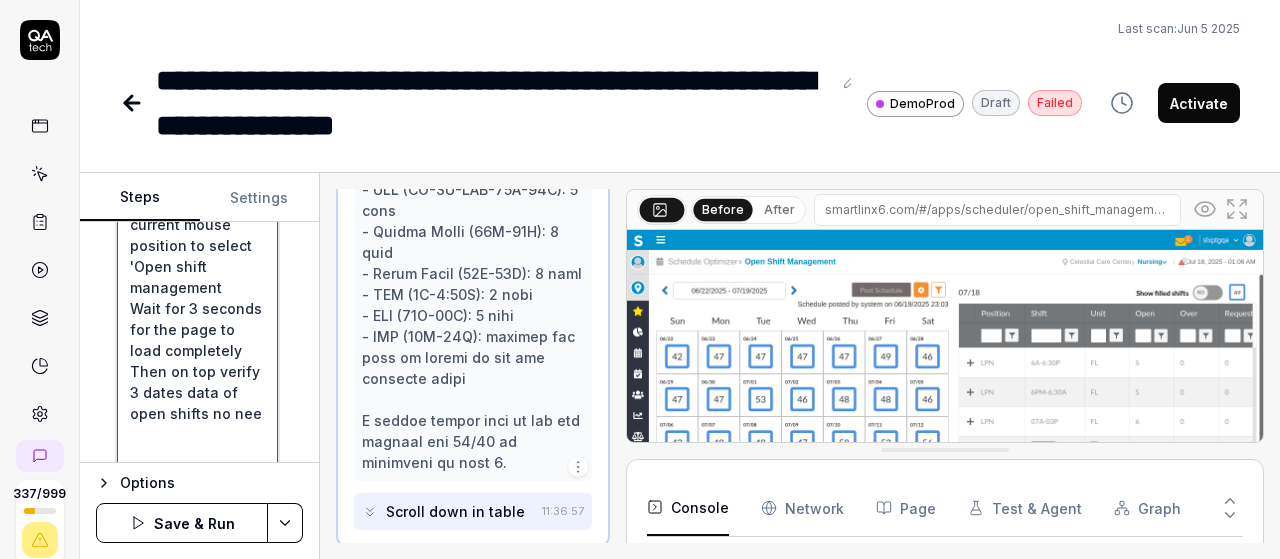 type on "*" 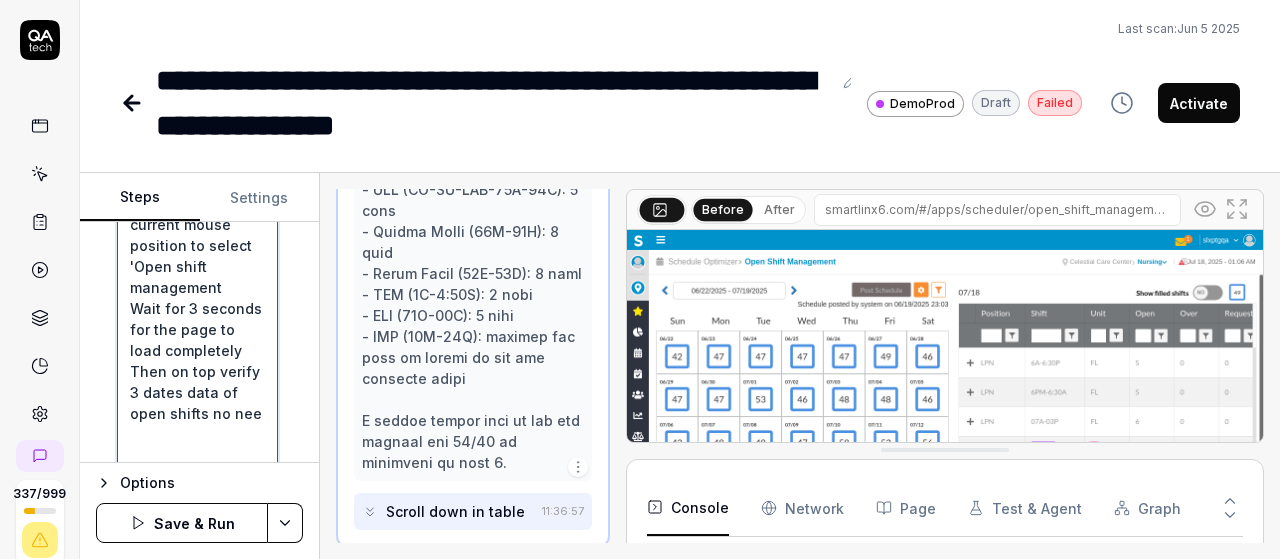 type on "Left-click at current mouse position to open the navigation menu
Left-click at current mouse position to select 'Schedule Optimizer'
Left-click at current mouse position to select 'Schedule'
Left-click at current mouse position to select 'Open shift management
Wait for 3 seconds for the page to load completely Then on top verify 3 dates data of open shifts no need" 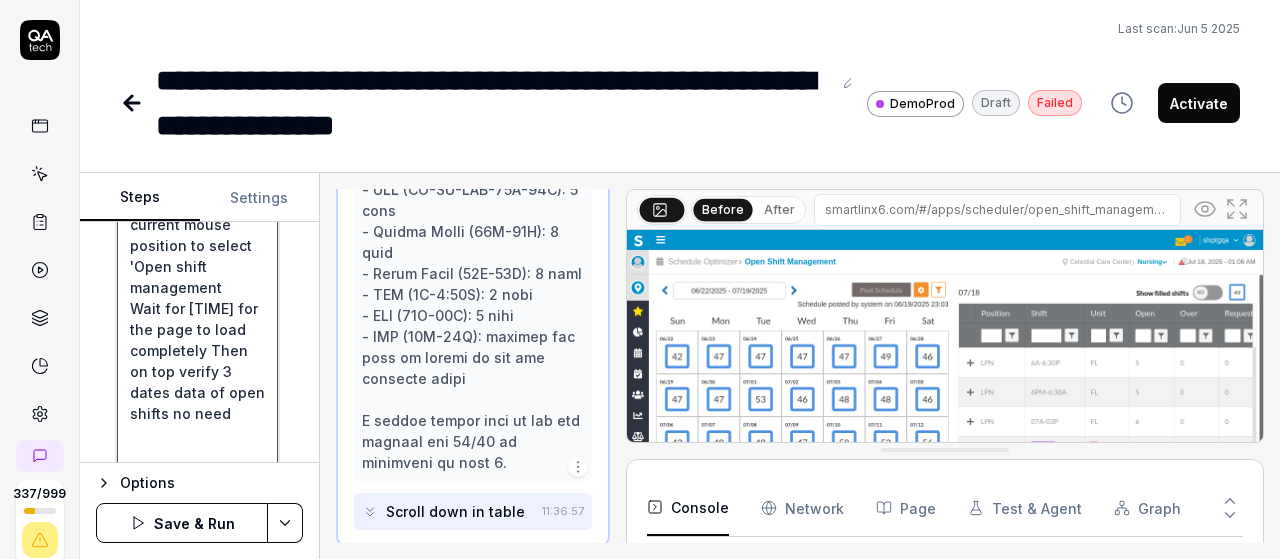type on "*" 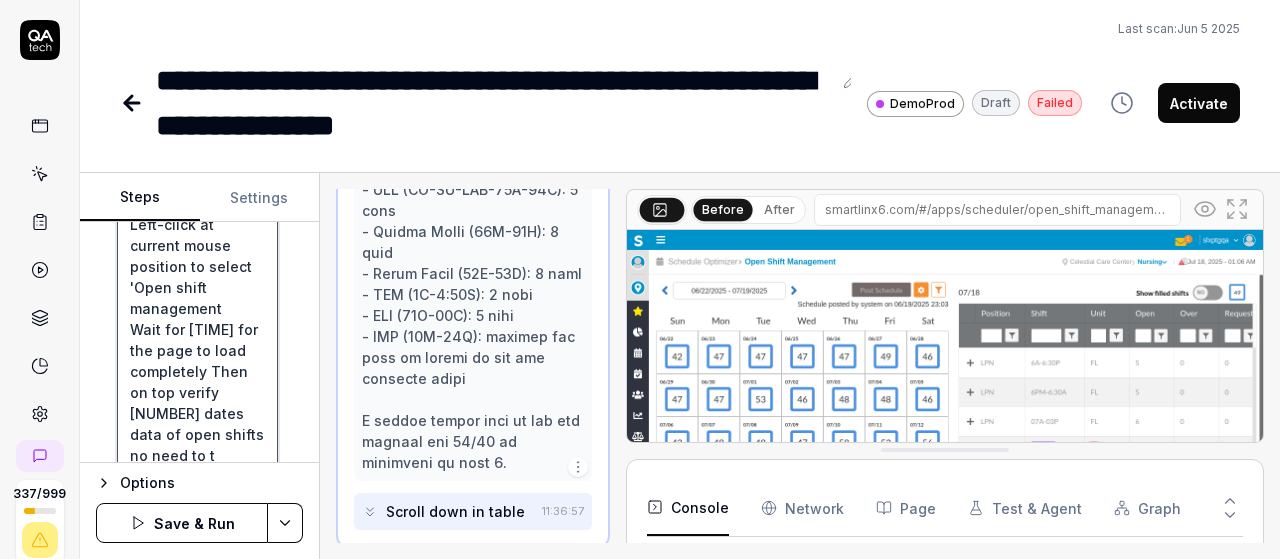 type on "*" 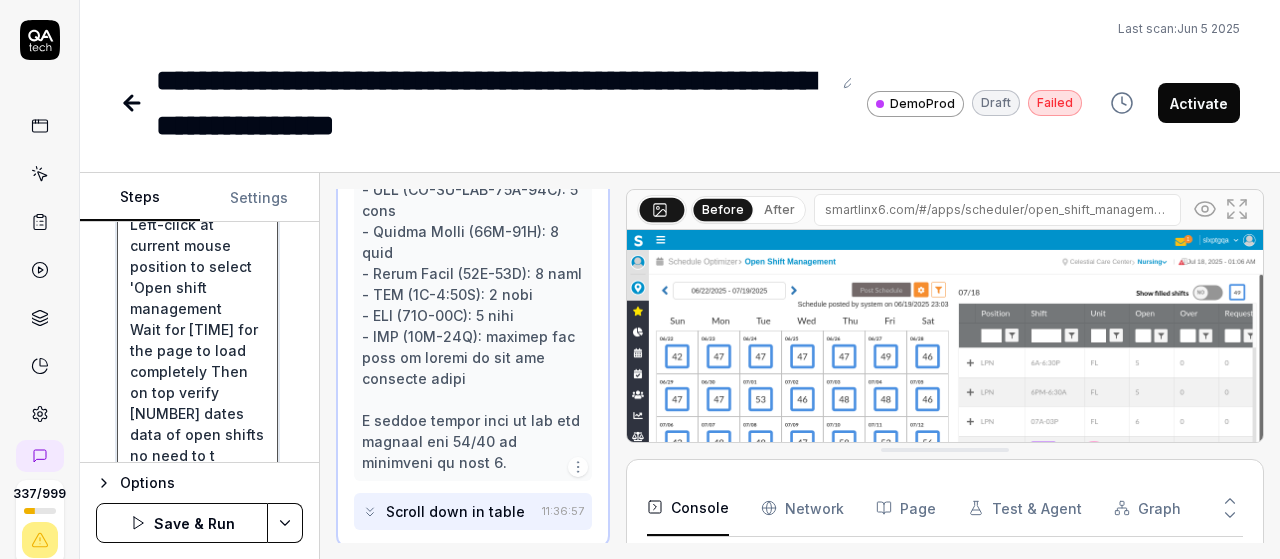 type on "Left-click at current mouse position to open the navigation menu
Left-click at current mouse position to select 'Schedule Optimizer'
Left-click at current mouse position to select 'Schedule'
Left-click at current mouse position to select 'Open shift management
Wait for 3 seconds for the page to load completely Then on top verify 3 dates data of open shifts no need to" 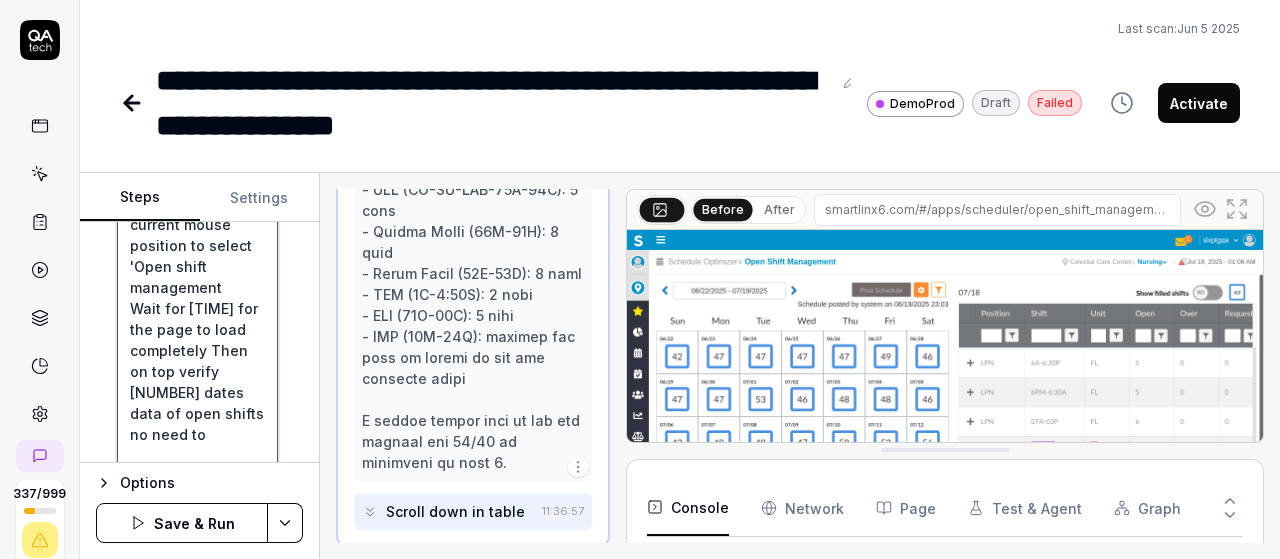 scroll, scrollTop: 94, scrollLeft: 0, axis: vertical 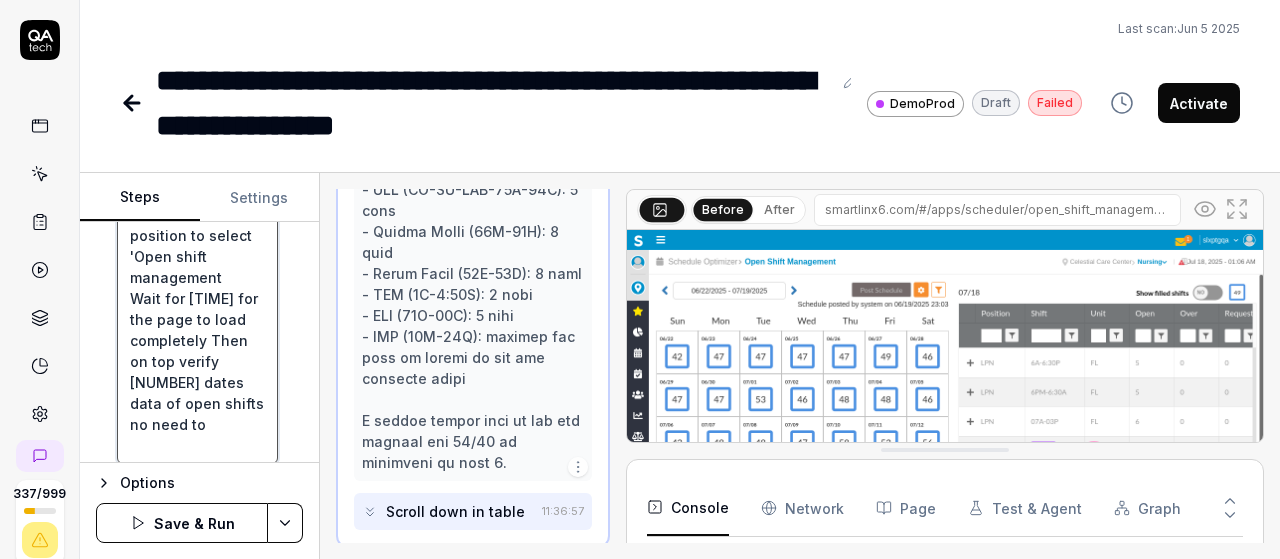 type on "*" 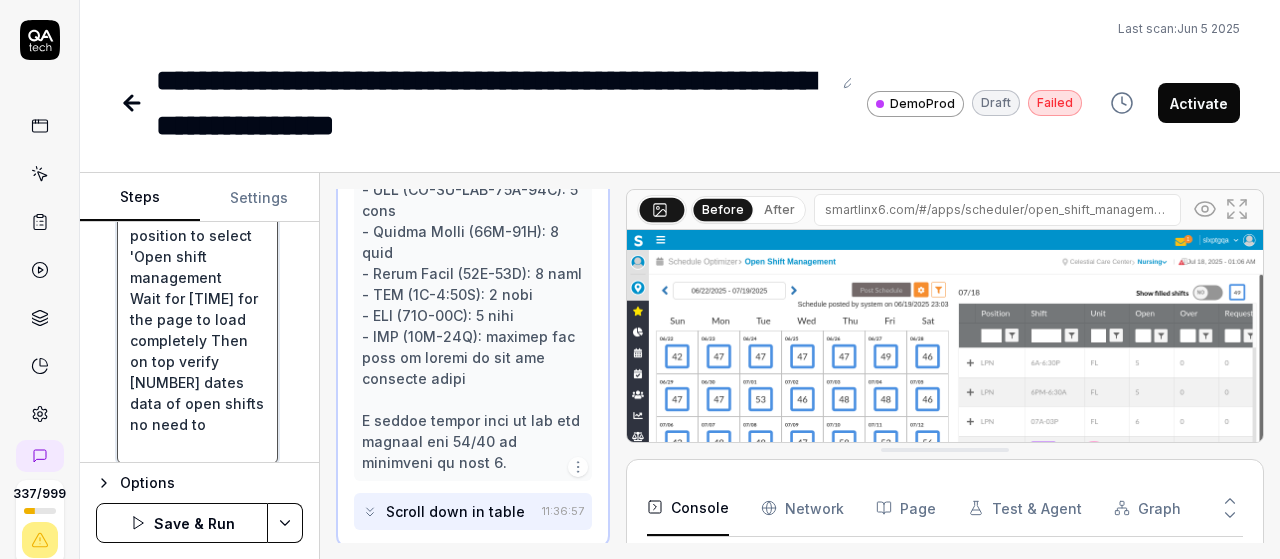 type on "Left-click at current mouse position to open the navigation menu
Left-click at current mouse position to select 'Schedule Optimizer'
Left-click at current mouse position to select 'Schedule'
Left-click at current mouse position to select 'Open shift management
Wait for 3 seconds for the page to load completely Then on top verify 3 dates data of open shifts no need to" 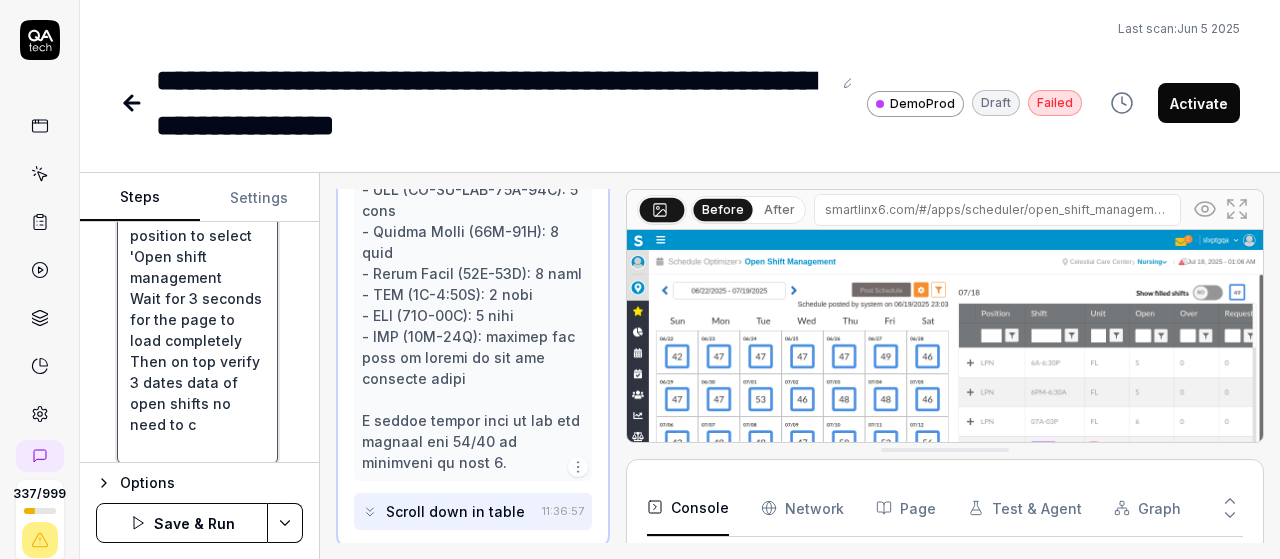 type on "*" 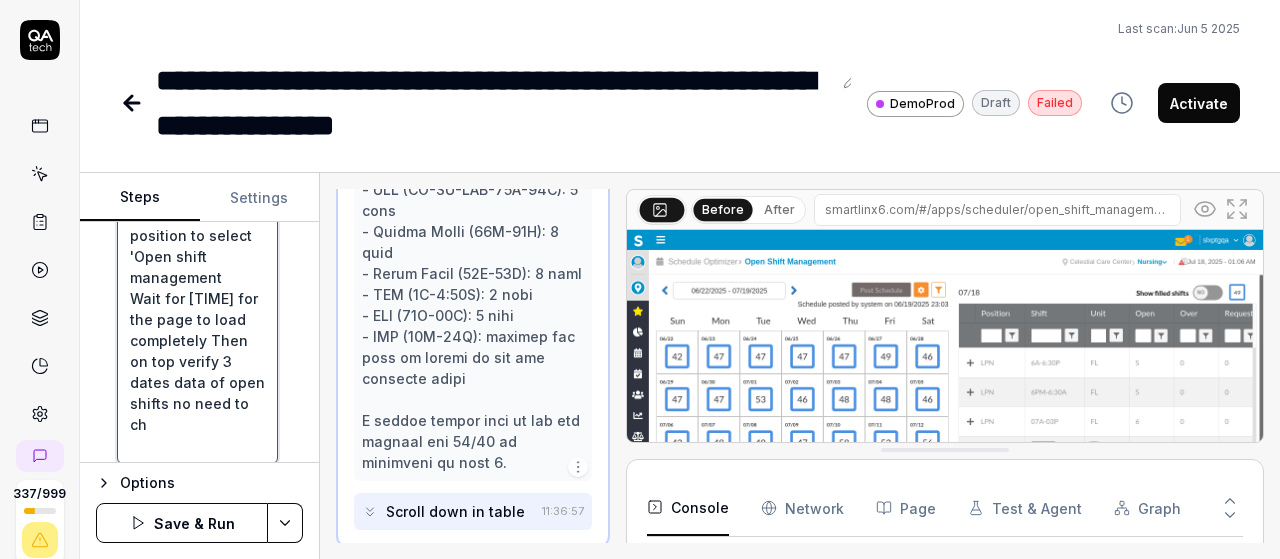 type on "*" 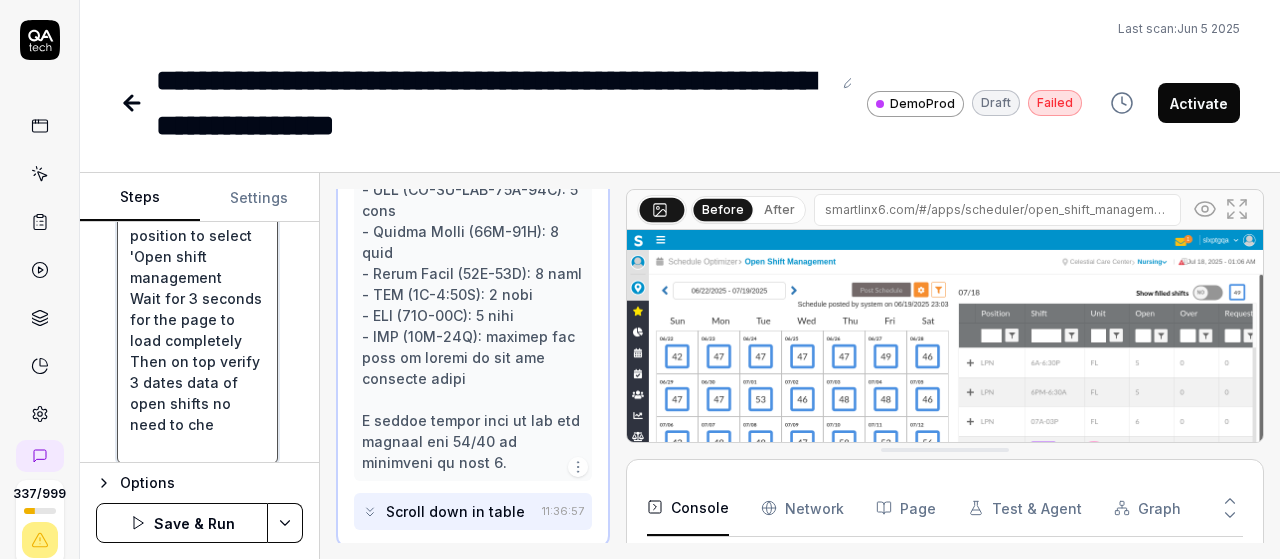 type on "*" 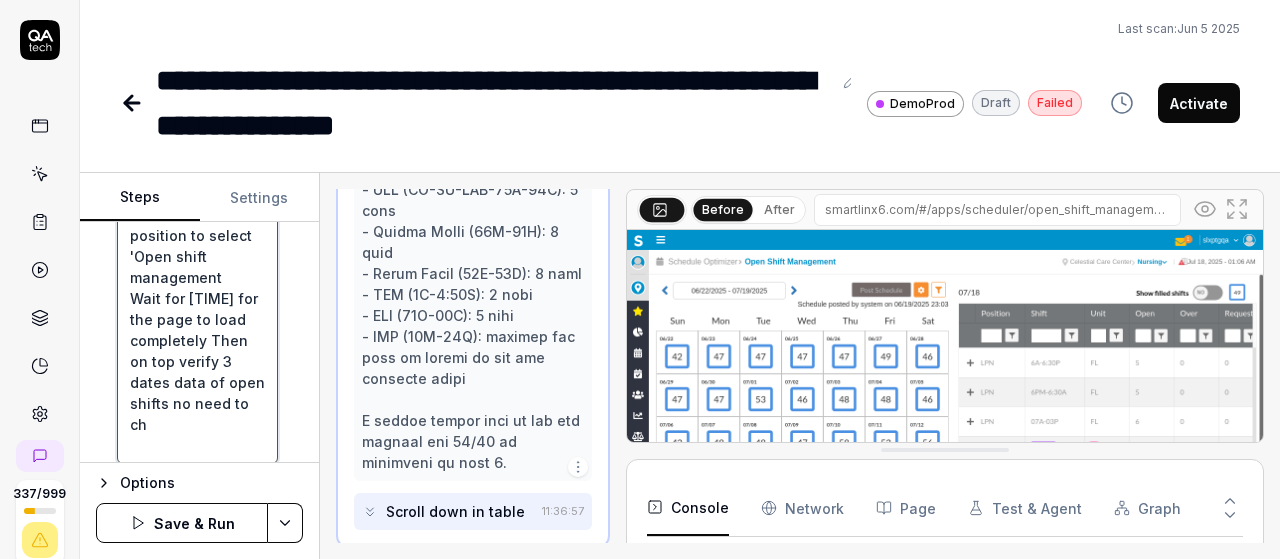 type on "*" 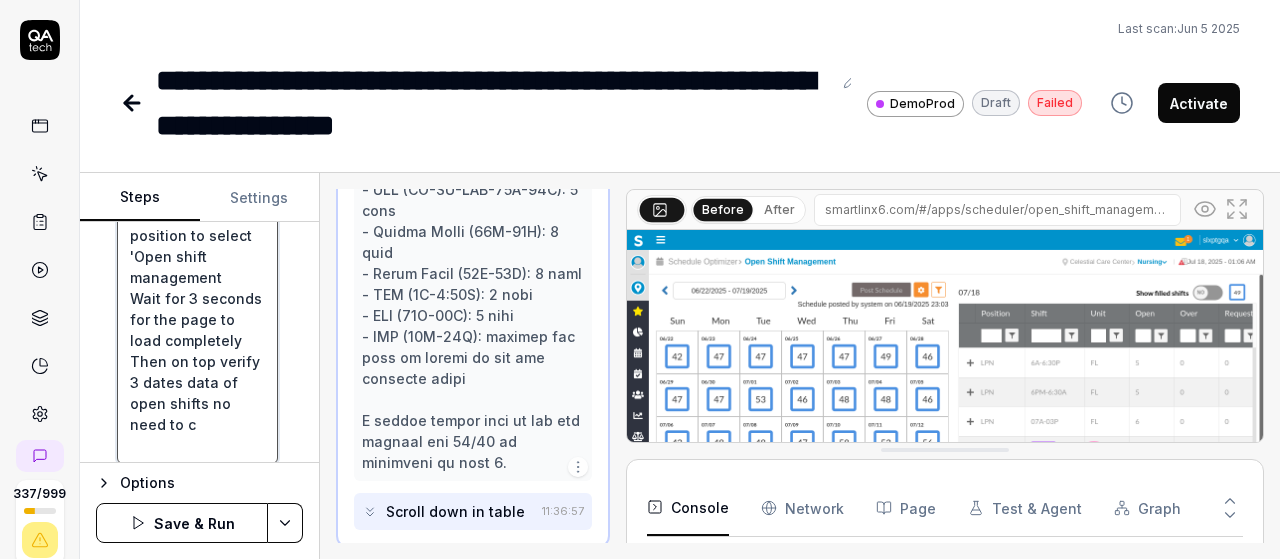 type on "*" 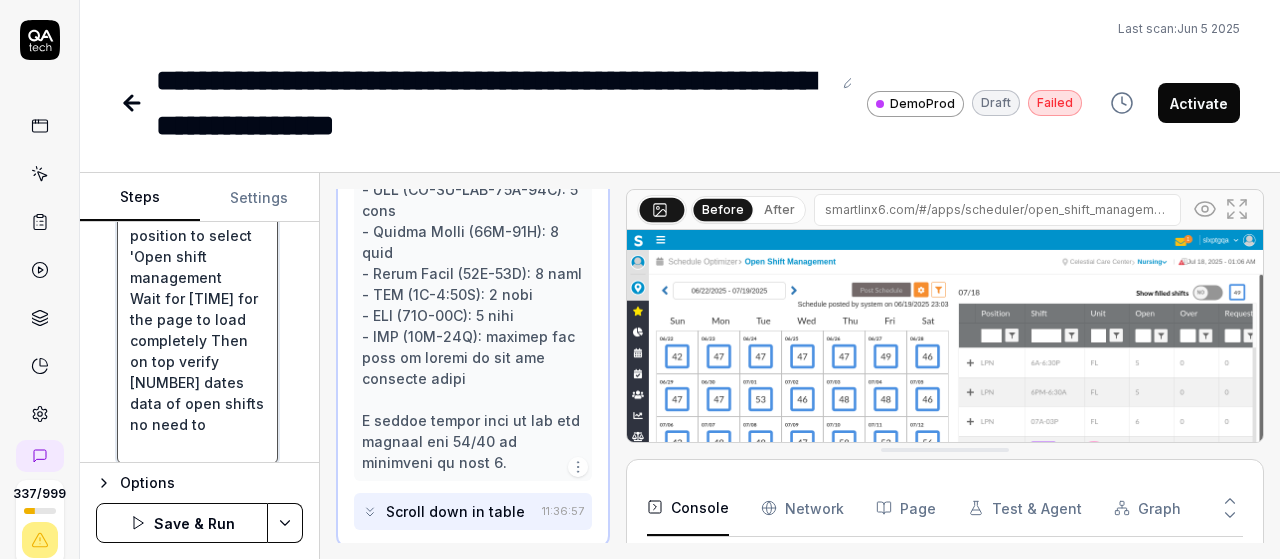 type on "*" 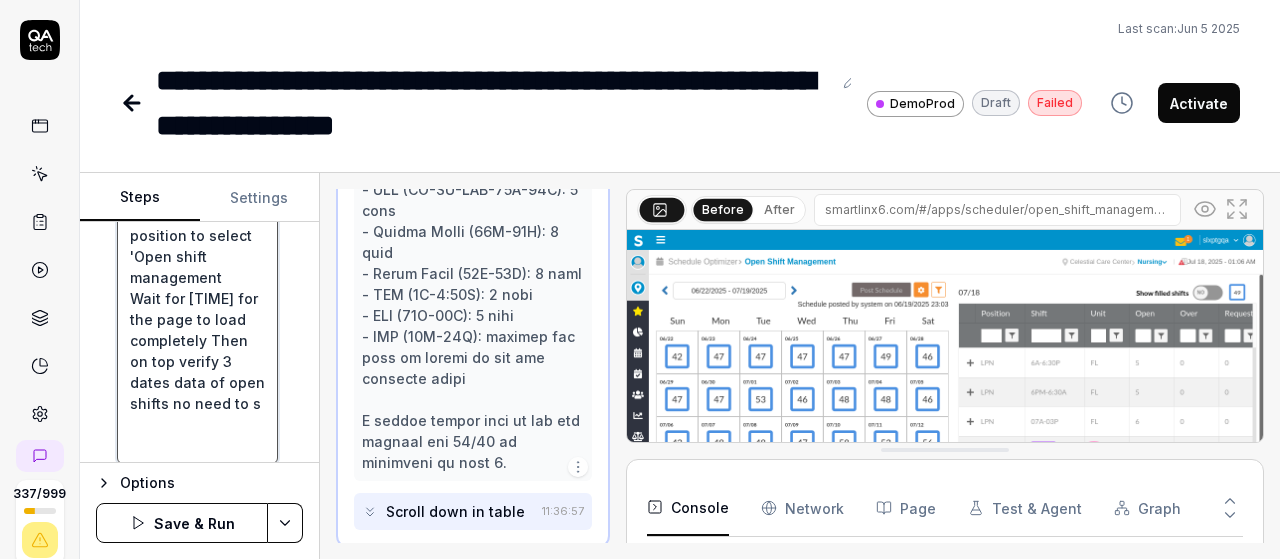 type on "*" 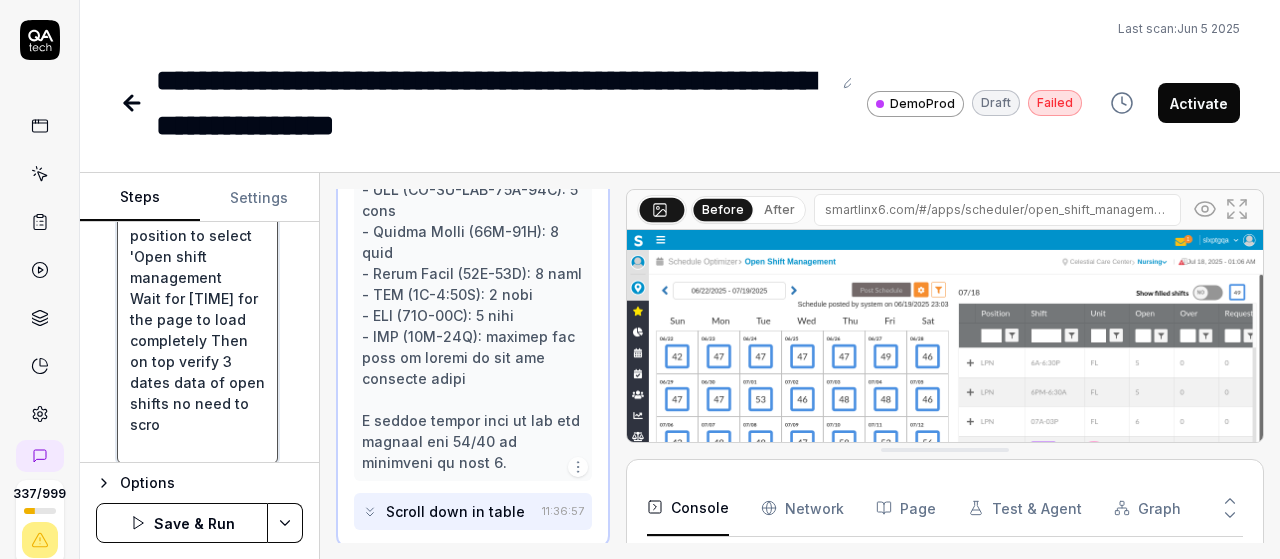 type 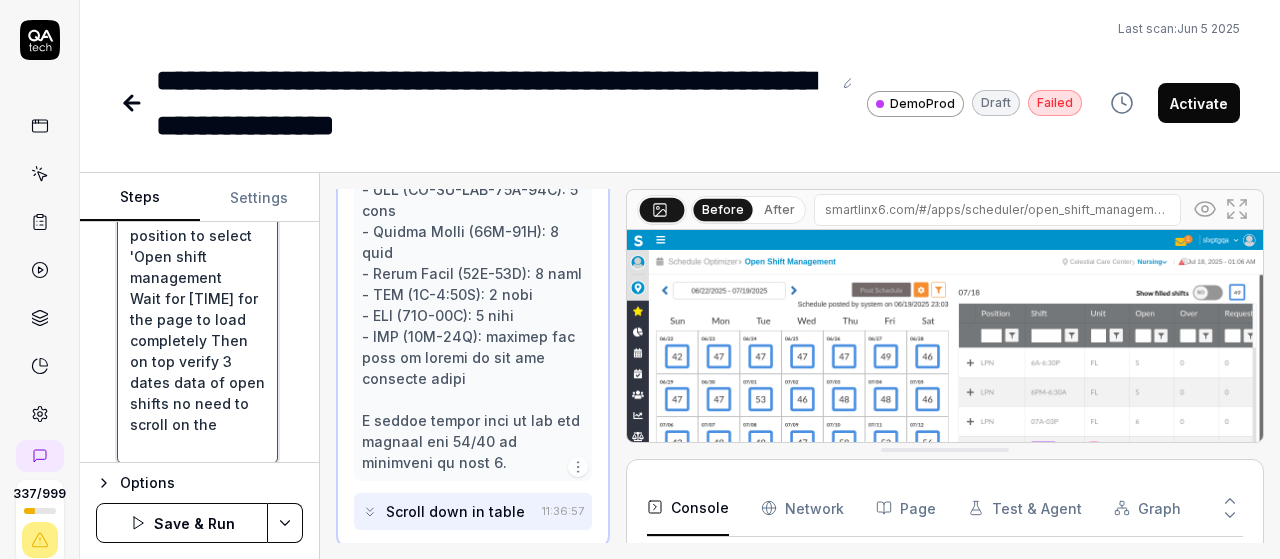 scroll, scrollTop: 720, scrollLeft: 0, axis: vertical 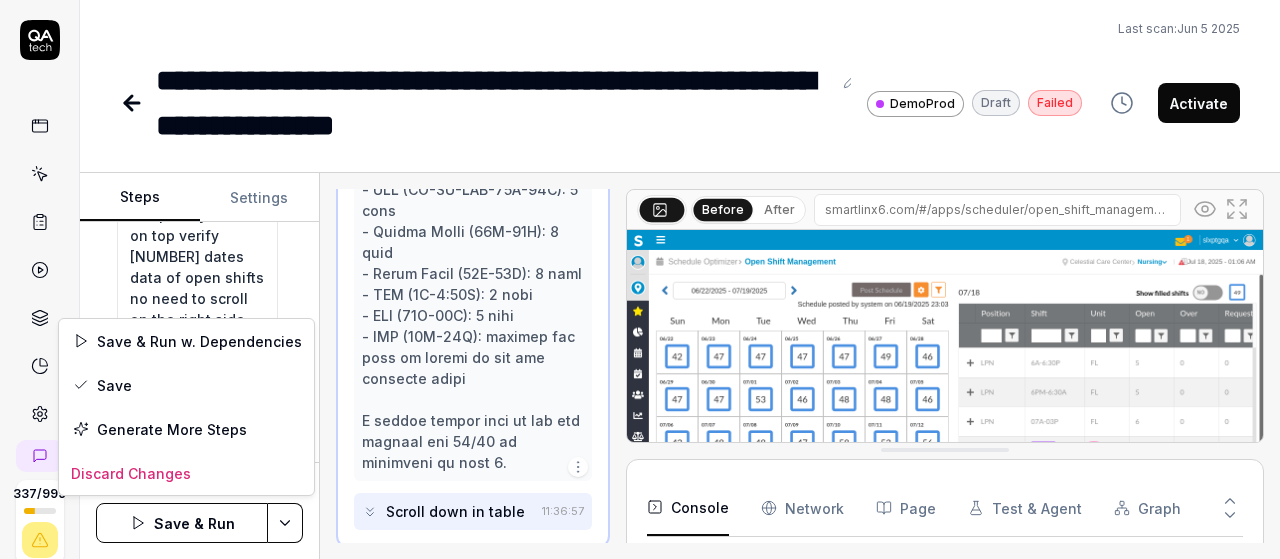 click on "**********" at bounding box center (640, 279) 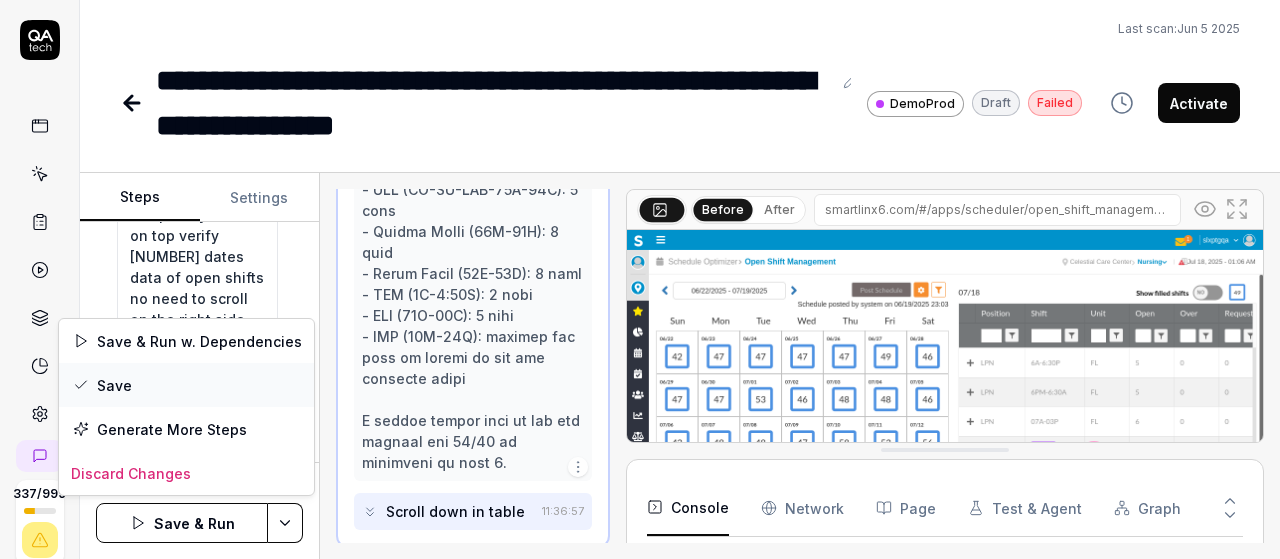 click on "Save" at bounding box center (186, 385) 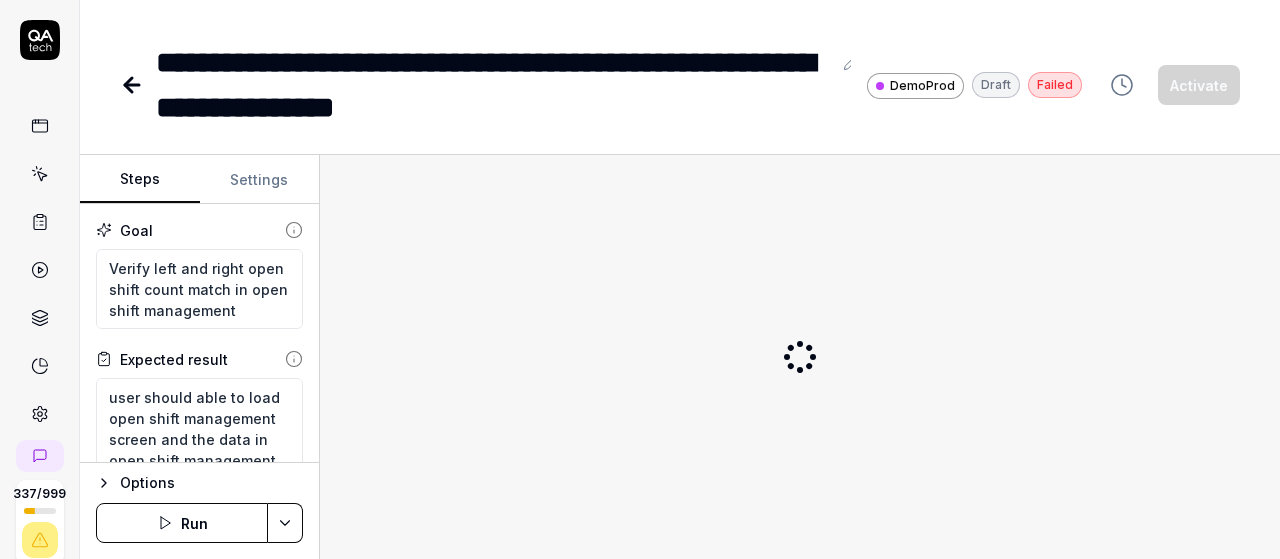 scroll, scrollTop: 0, scrollLeft: 0, axis: both 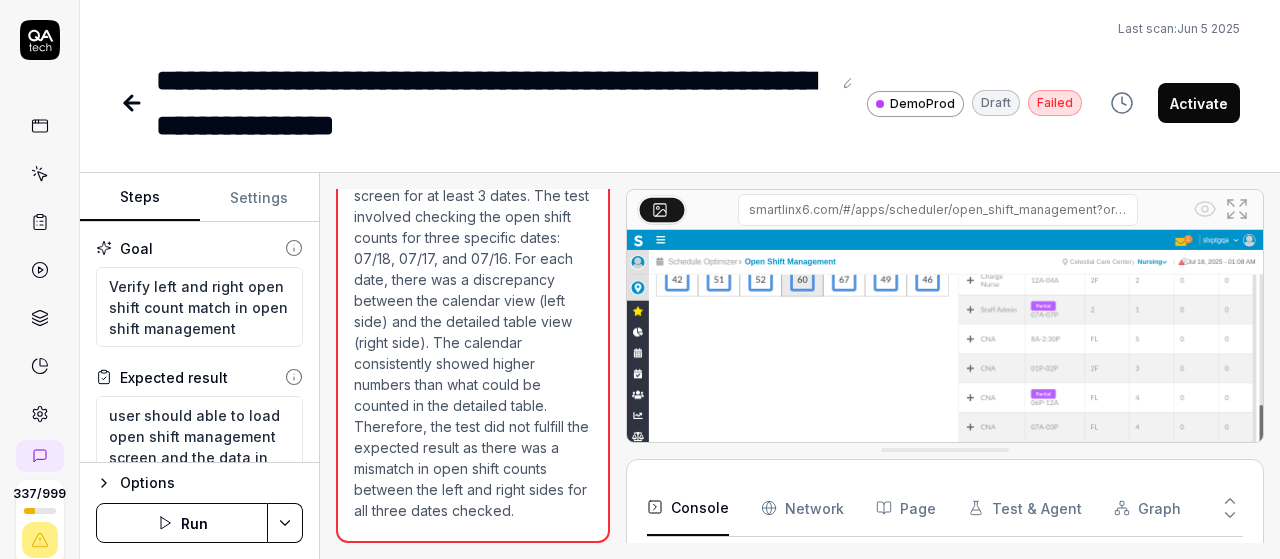 click on "Run" at bounding box center (182, 523) 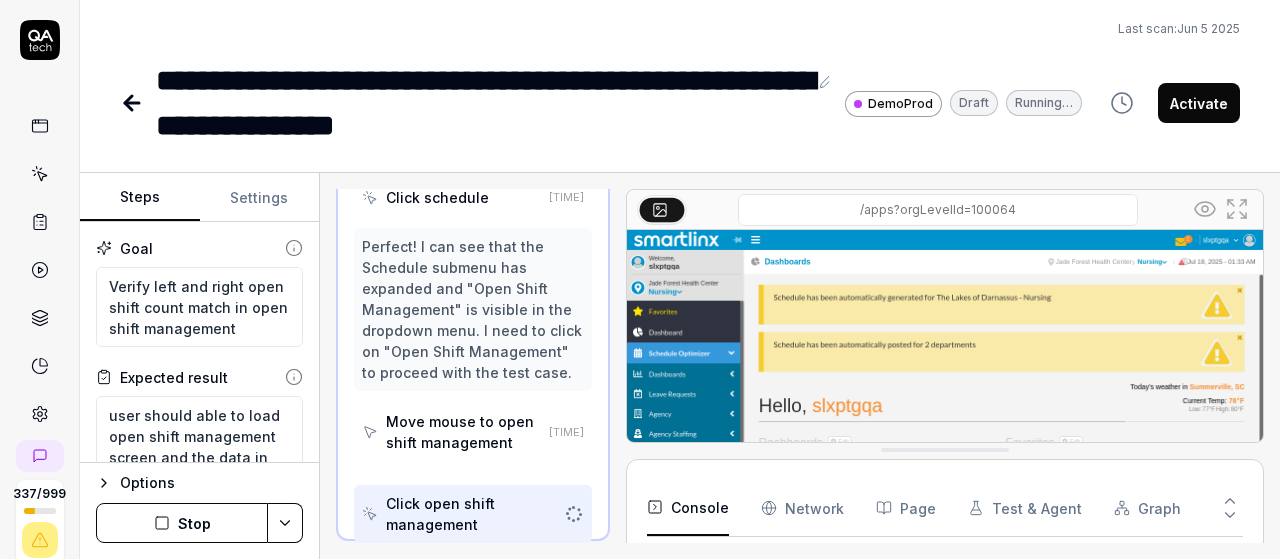 scroll, scrollTop: 1568, scrollLeft: 0, axis: vertical 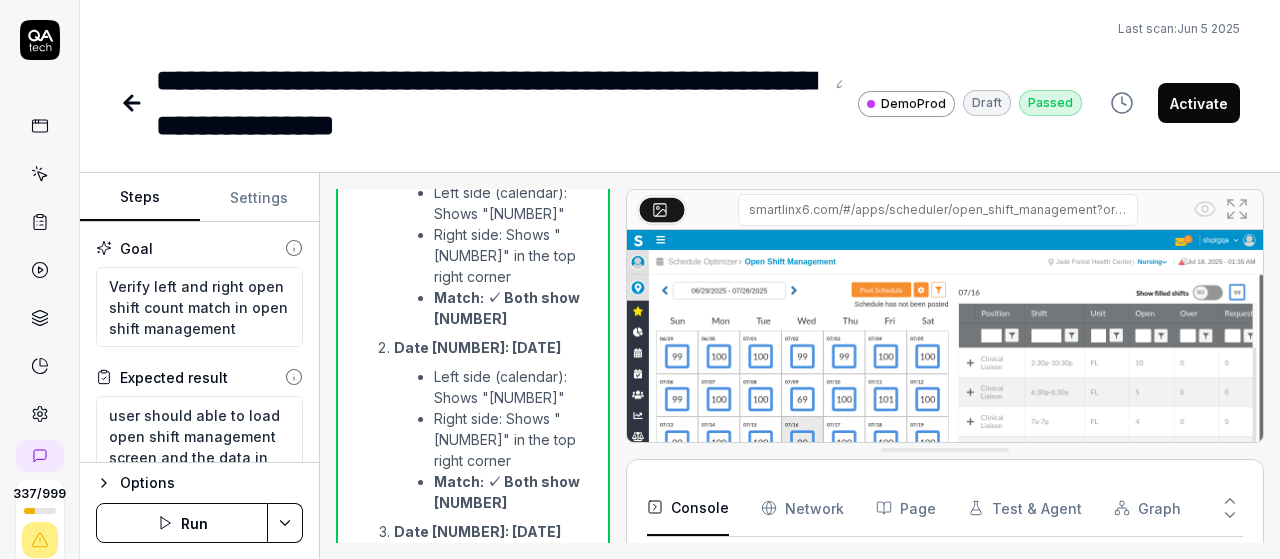 click on "Run" at bounding box center (182, 523) 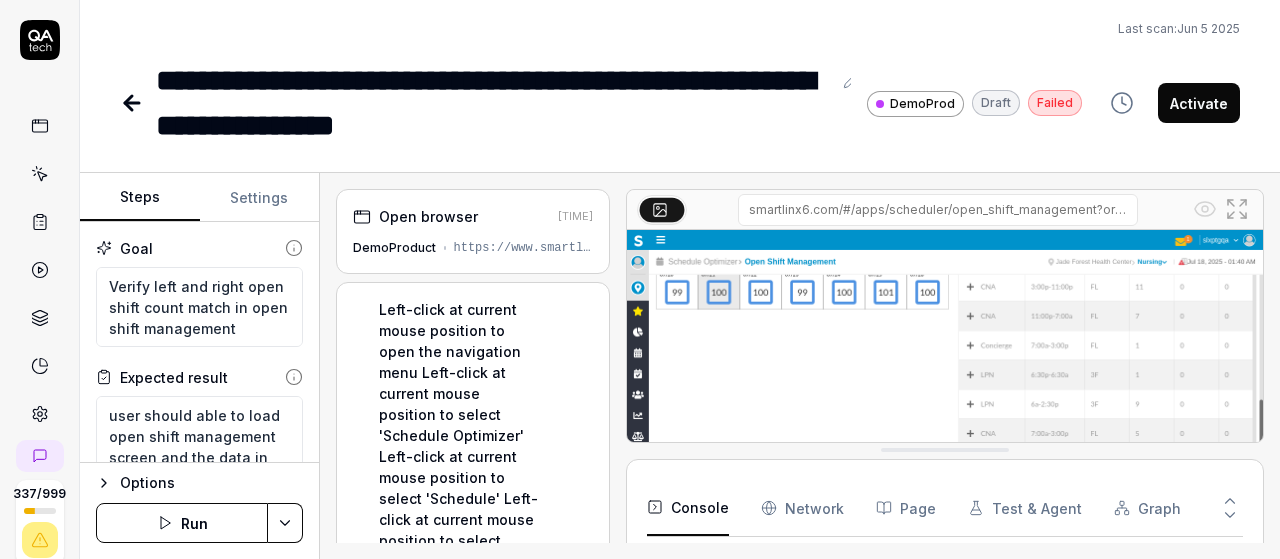 scroll, scrollTop: 984, scrollLeft: 0, axis: vertical 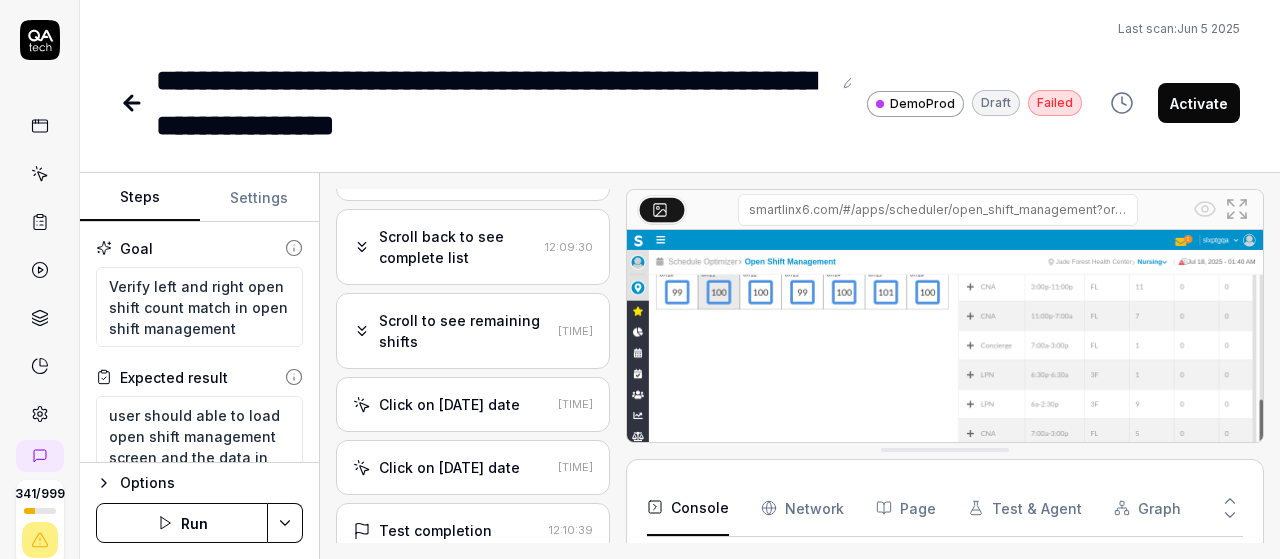 click on "Run" at bounding box center (182, 523) 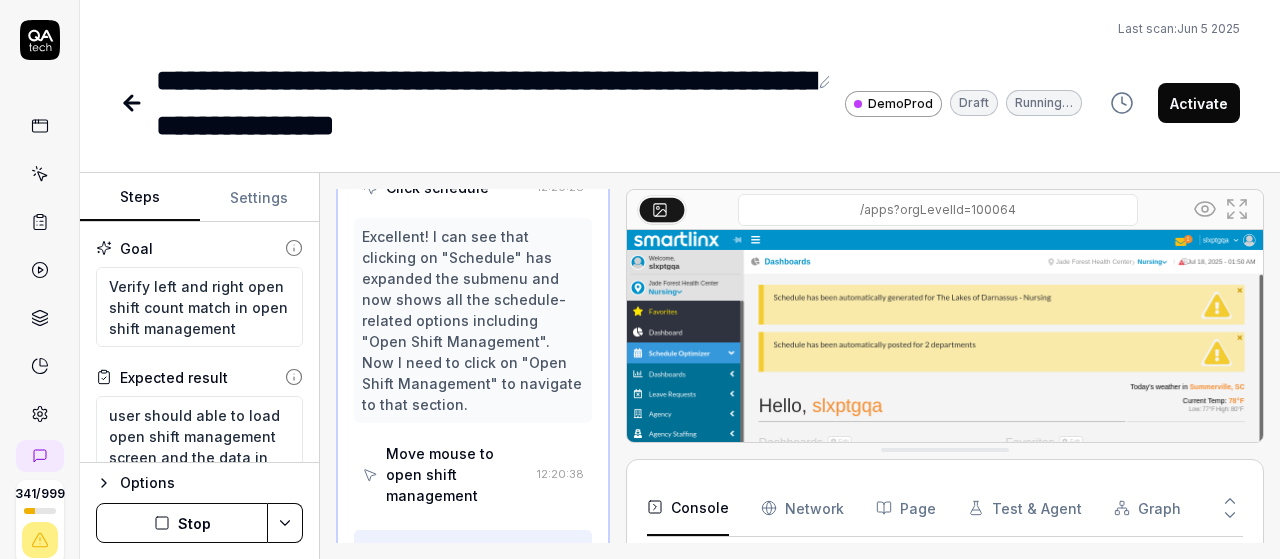 scroll, scrollTop: 1632, scrollLeft: 0, axis: vertical 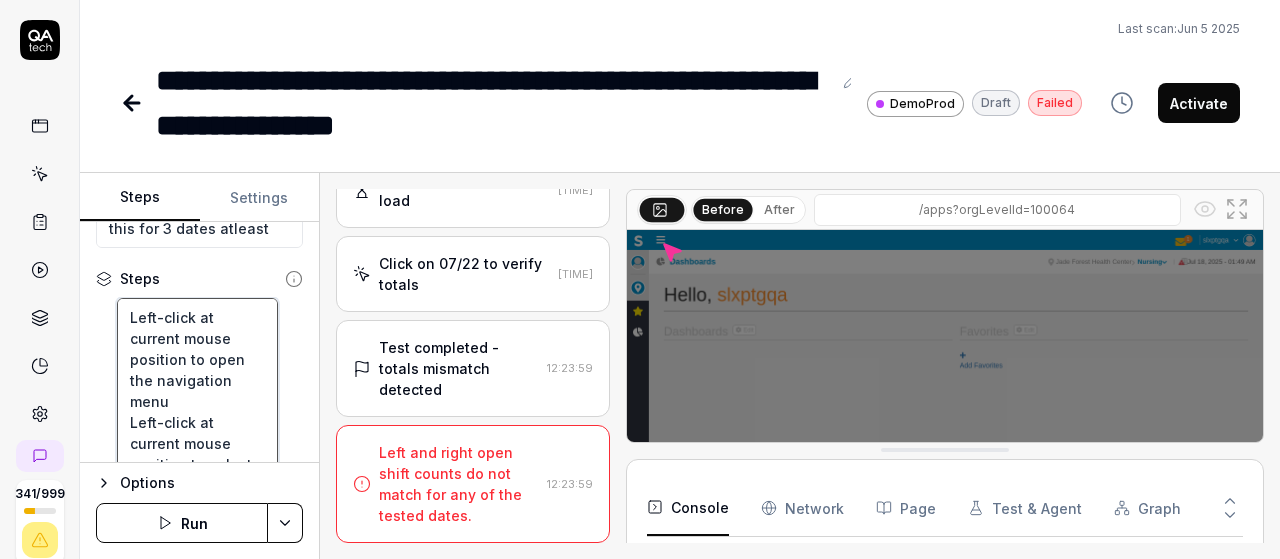 click on "Left-click at current mouse position to open the navigation menu
Left-click at current mouse position to select 'Schedule Optimizer'
Left-click at current mouse position to select 'Schedule'
Left-click at current mouse position to select 'Open shift management
Wait for 3 seconds for the page to load completely Then on top verify 3 dates data of open shifts no need to scroll on the right side shifts just see the top right total count if both left and right matches pass the test case" at bounding box center (197, 653) 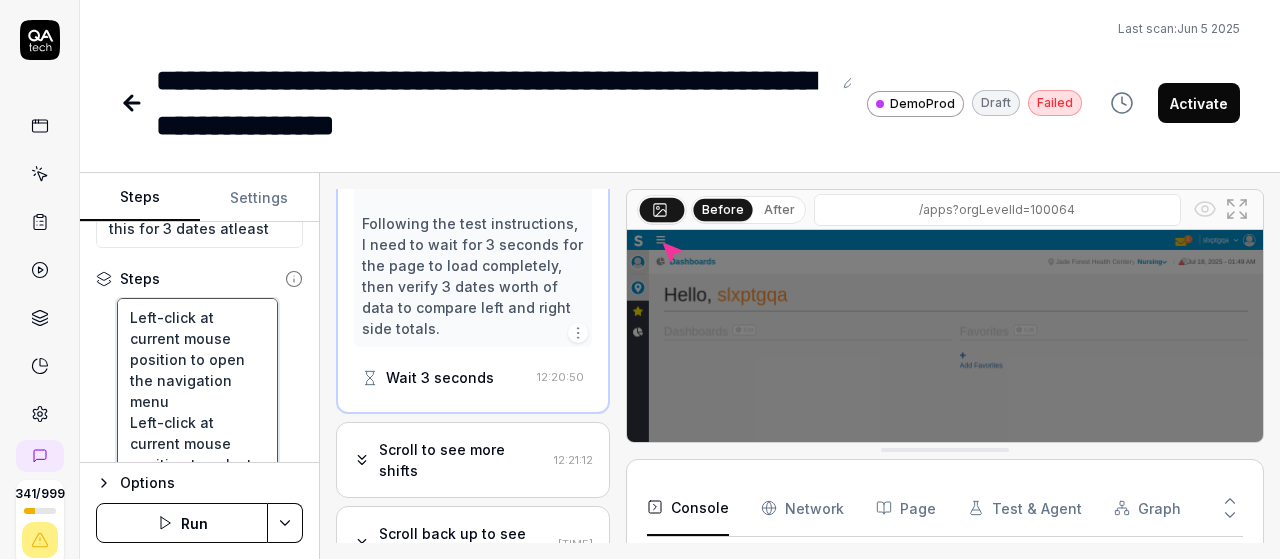 scroll, scrollTop: 2086, scrollLeft: 0, axis: vertical 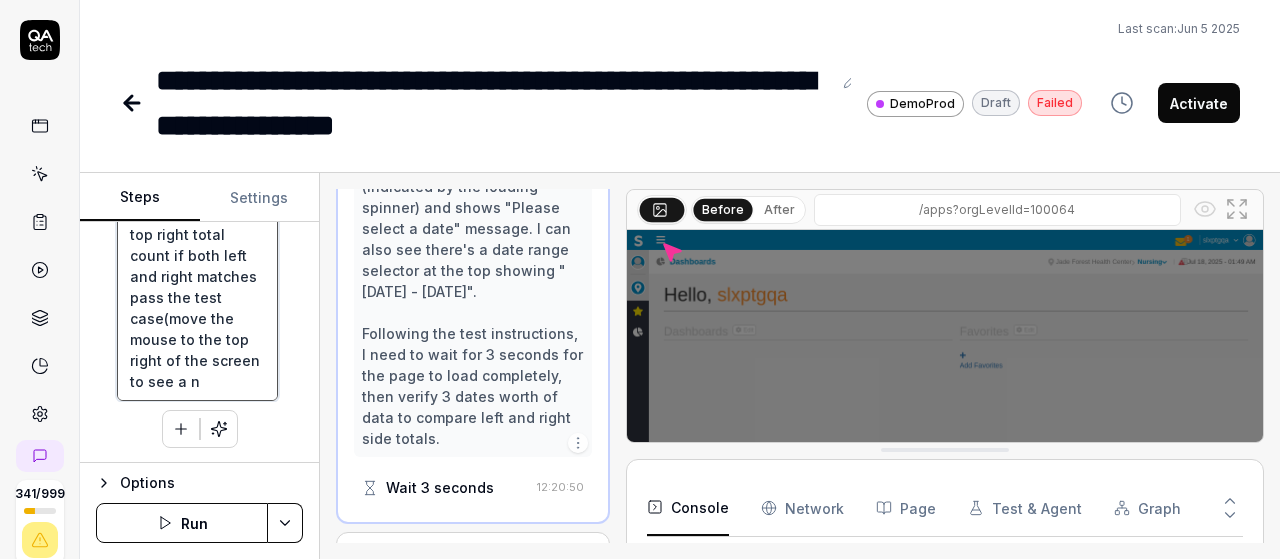 click on "Left-click at current mouse position to open the navigation menu
Left-click at current mouse position to select 'Schedule Optimizer'
Left-click at current mouse position to select 'Schedule'
Left-click at current mouse position to select 'Open shift management
Wait for 3 seconds for the page to load completely Then on top verify 3 dates data of open shifts no need to scroll on the right side shifts just see the top right total count if both left and right matches pass the test case" at bounding box center (197, 46) 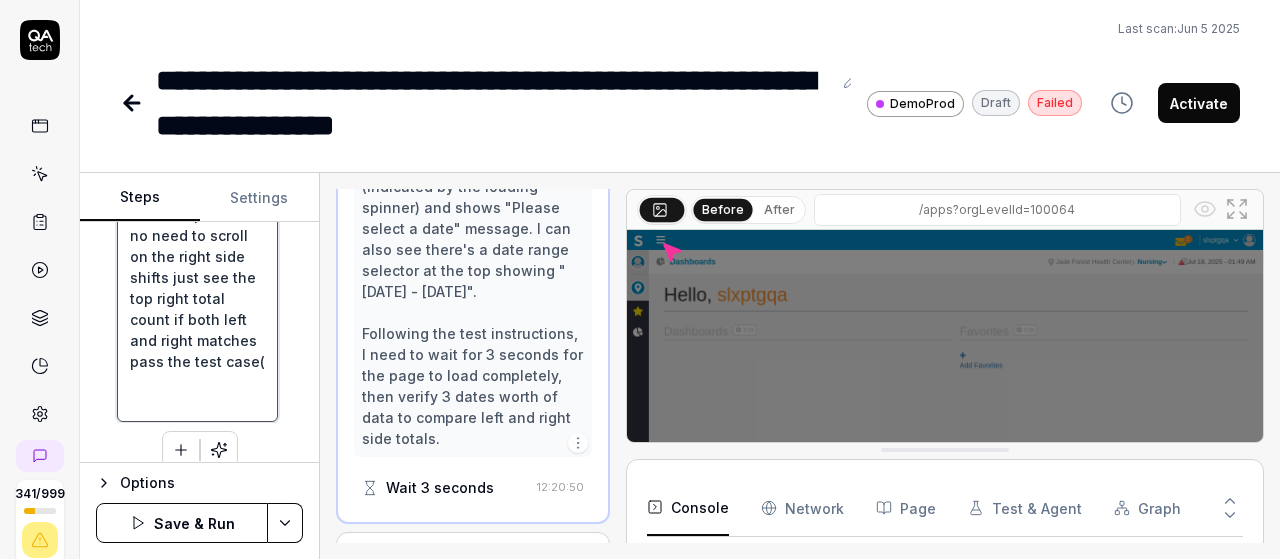 scroll, scrollTop: 105, scrollLeft: 0, axis: vertical 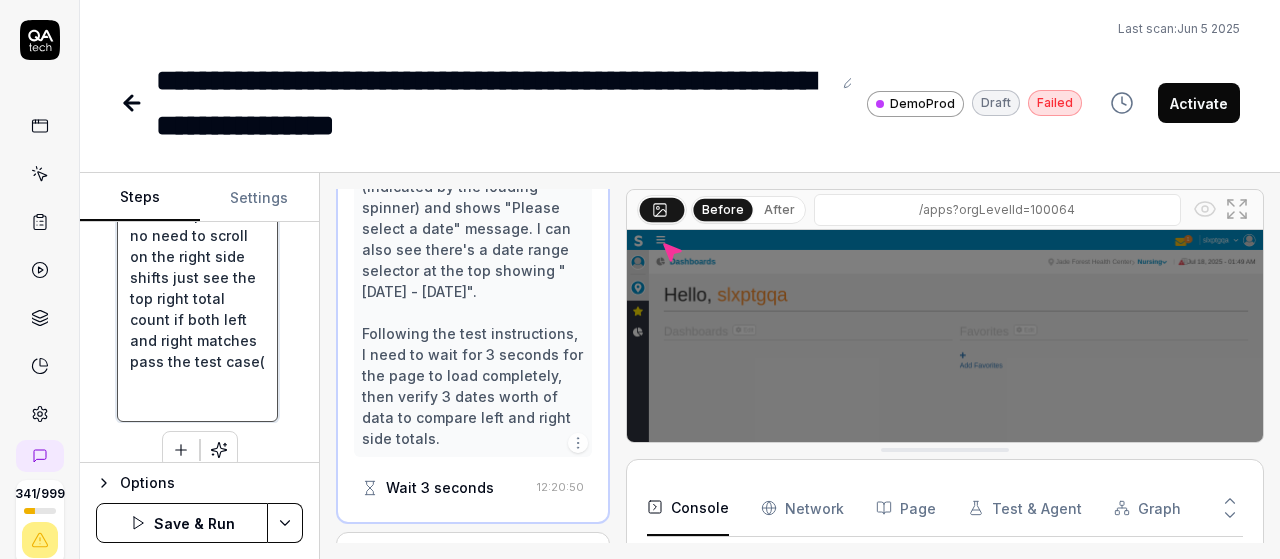 type on "*" 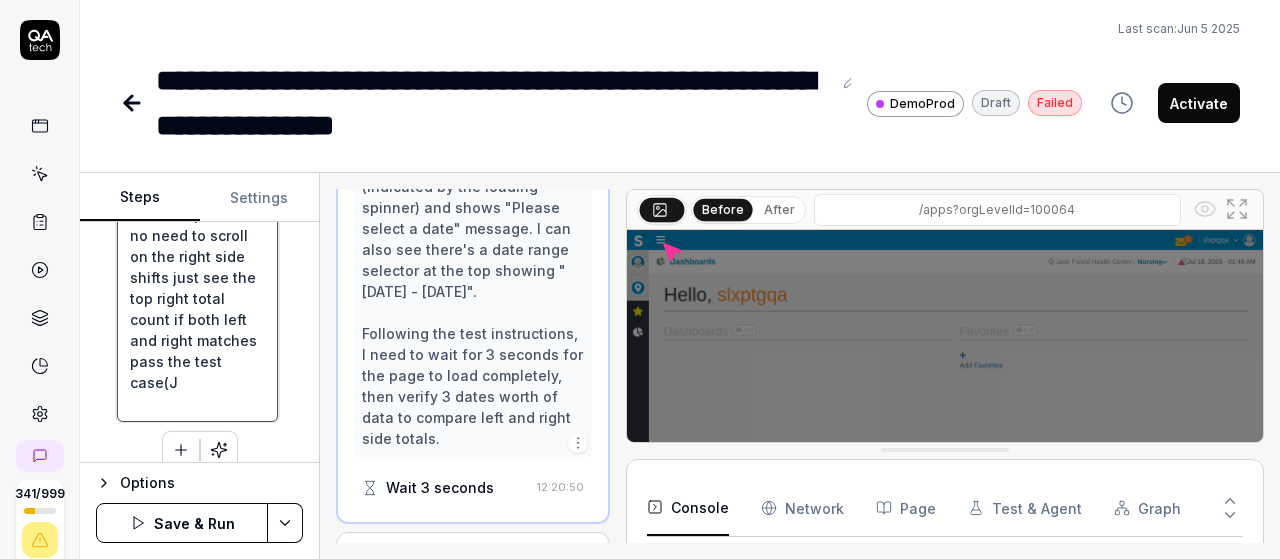 type on "*" 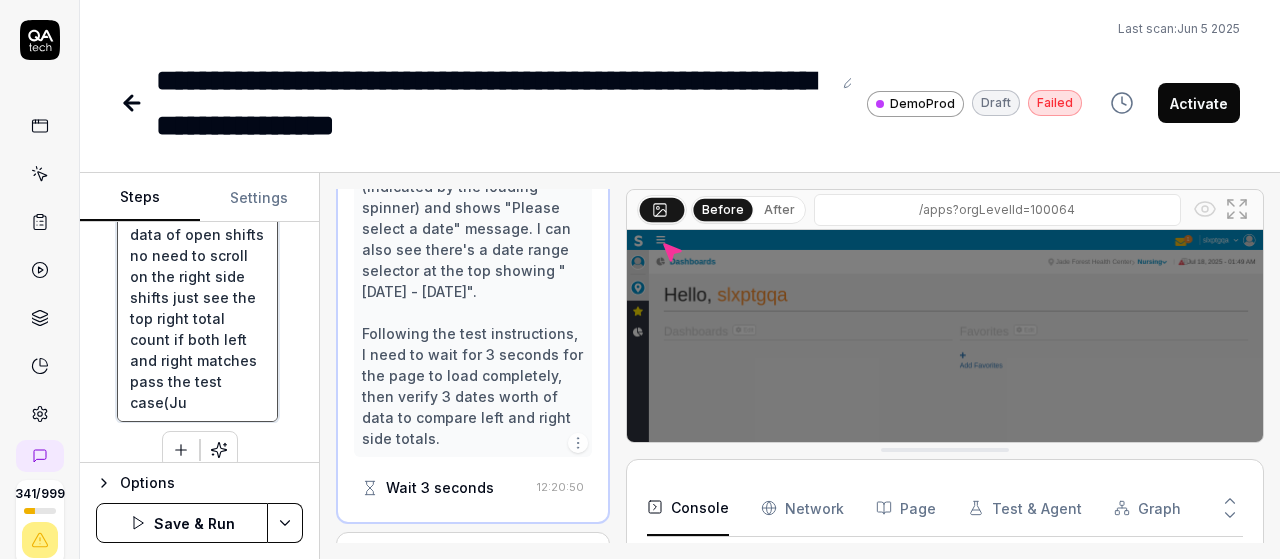 type on "*" 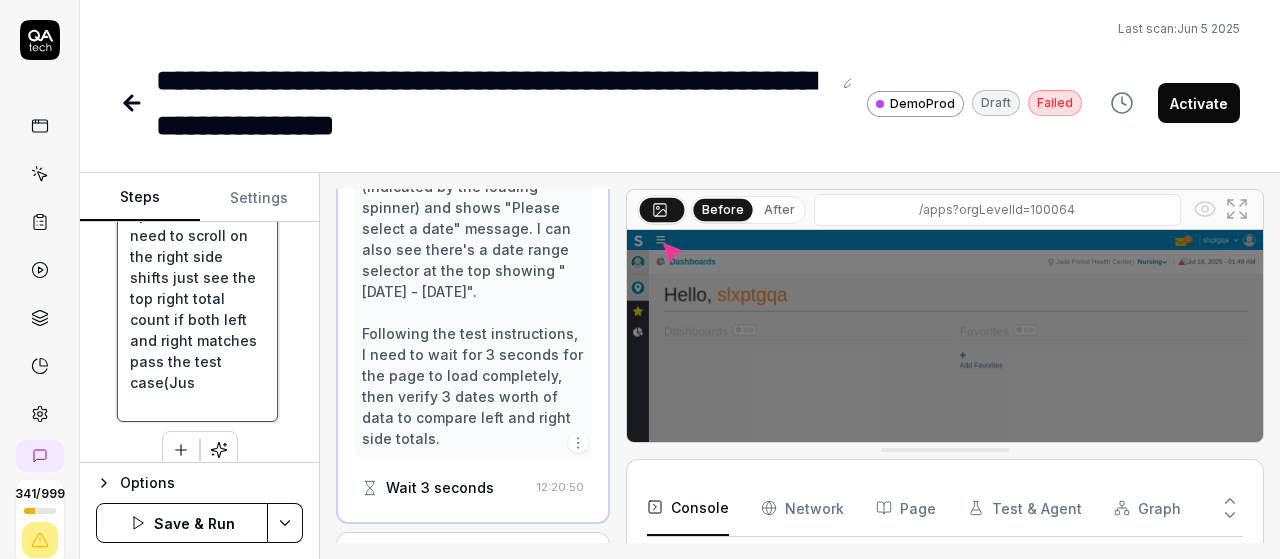 type on "Left-click at current mouse position to open the navigation menu
Left-click at current mouse position to select 'Schedule Optimizer'
Left-click at current mouse position to select 'Schedule'
Left-click at current mouse position to select 'Open shift management
Wait for 3 seconds for the page to load completely Then on top verify 3 dates data of open shifts no need to scroll on the right side shifts just see the top right total count if both left and right matches pass the test case(Just" 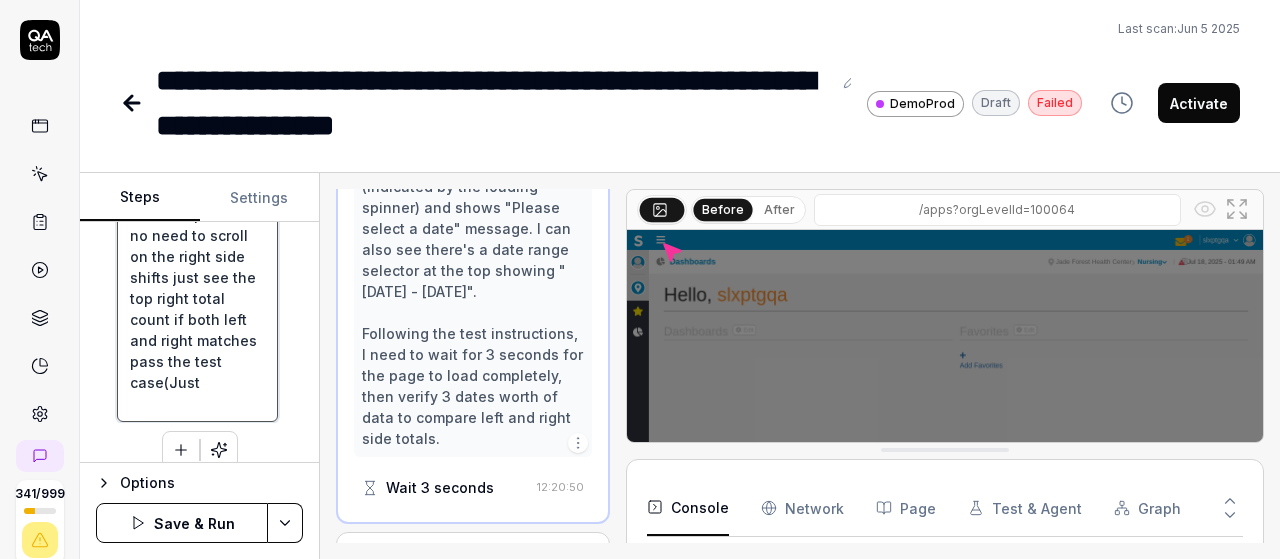 type on "*" 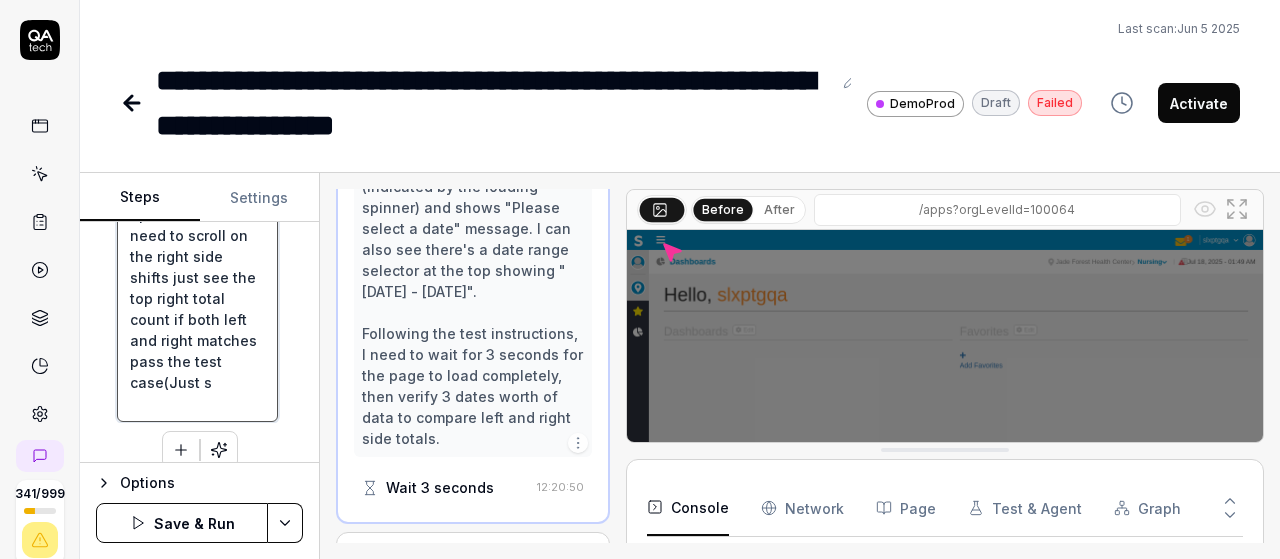 type on "*" 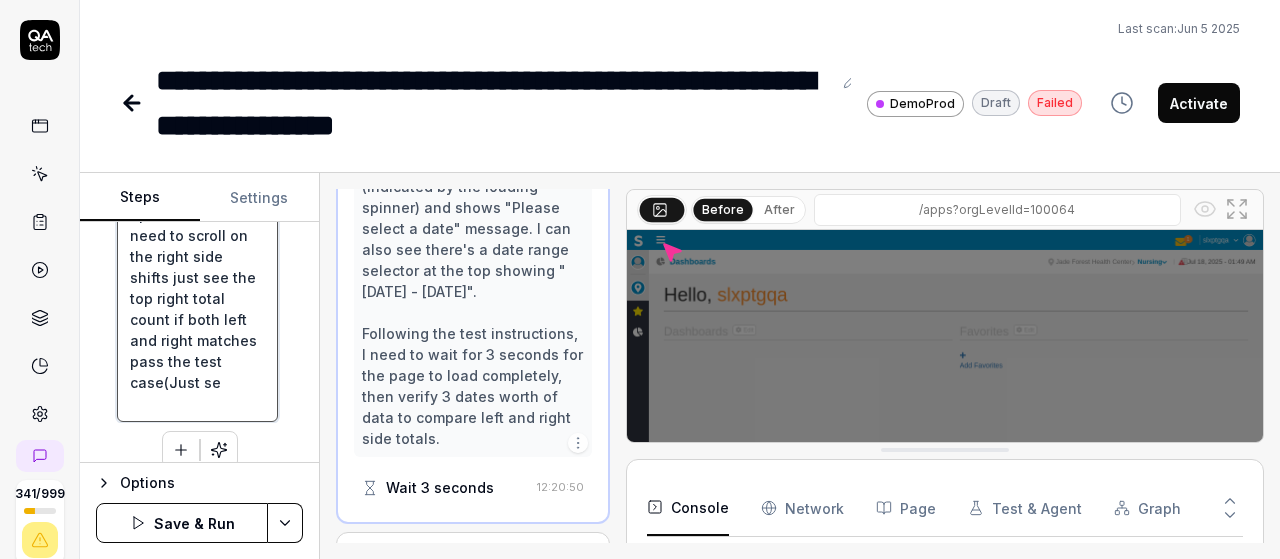 type on "*" 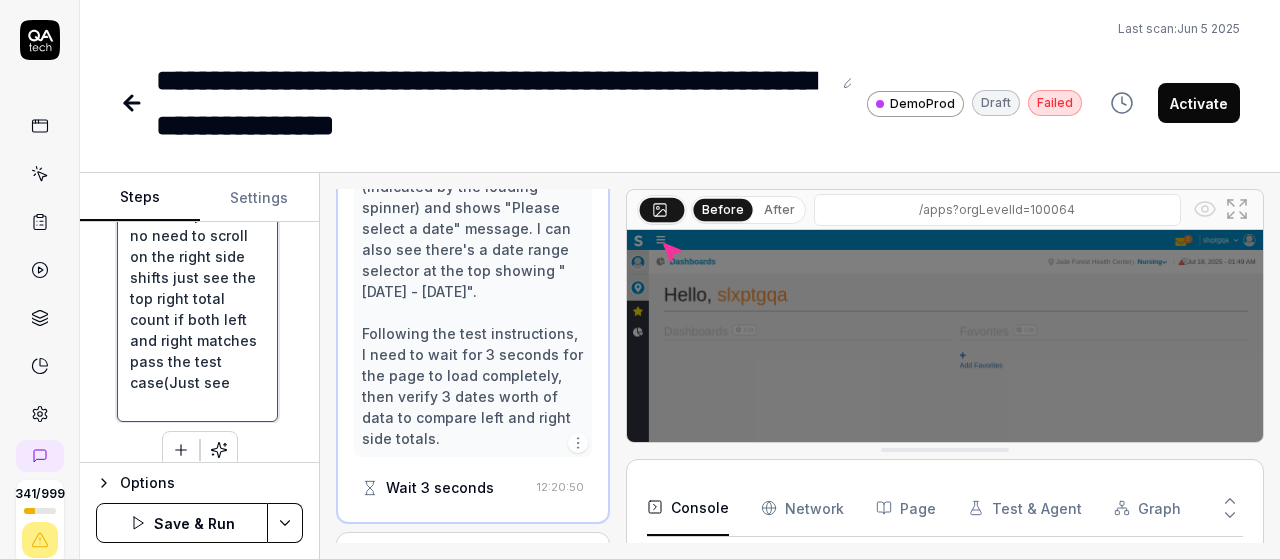 type on "*" 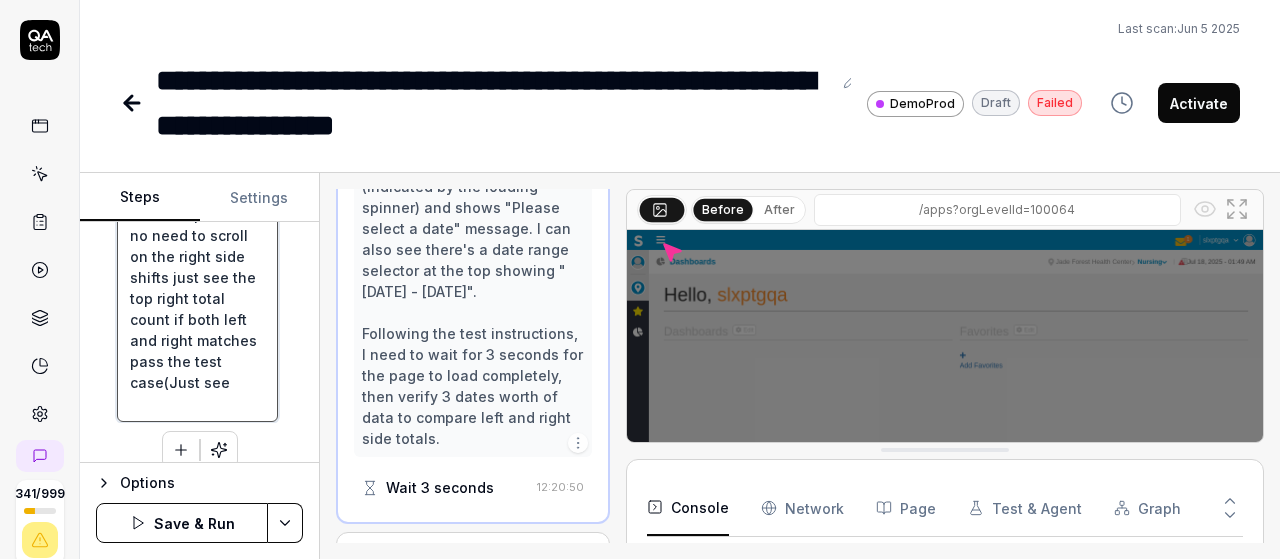 type on "*" 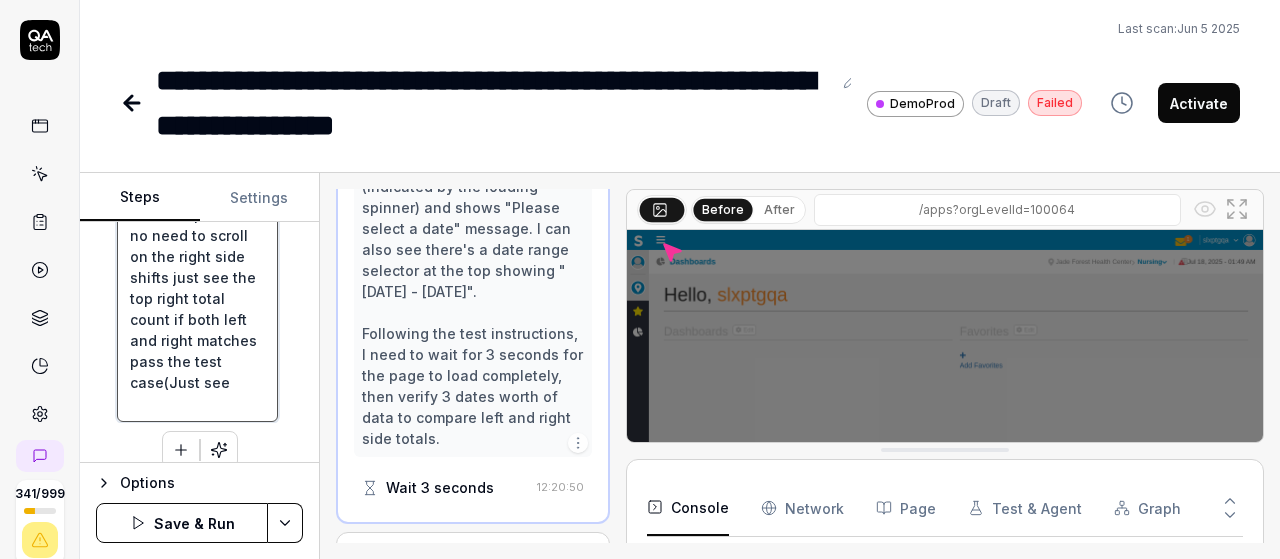 type on "Left-click at current mouse position to open the navigation menu
Left-click at current mouse position to select 'Schedule Optimizer'
Left-click at current mouse position to select 'Schedule'
Left-click at current mouse position to select 'Open shift management
Wait for 3 seconds for the page to load completely Then on top verify 3 dates data of open shifts no need to scroll on the right side shifts just see the top right total count if both left and right matches pass the test case(Just see t" 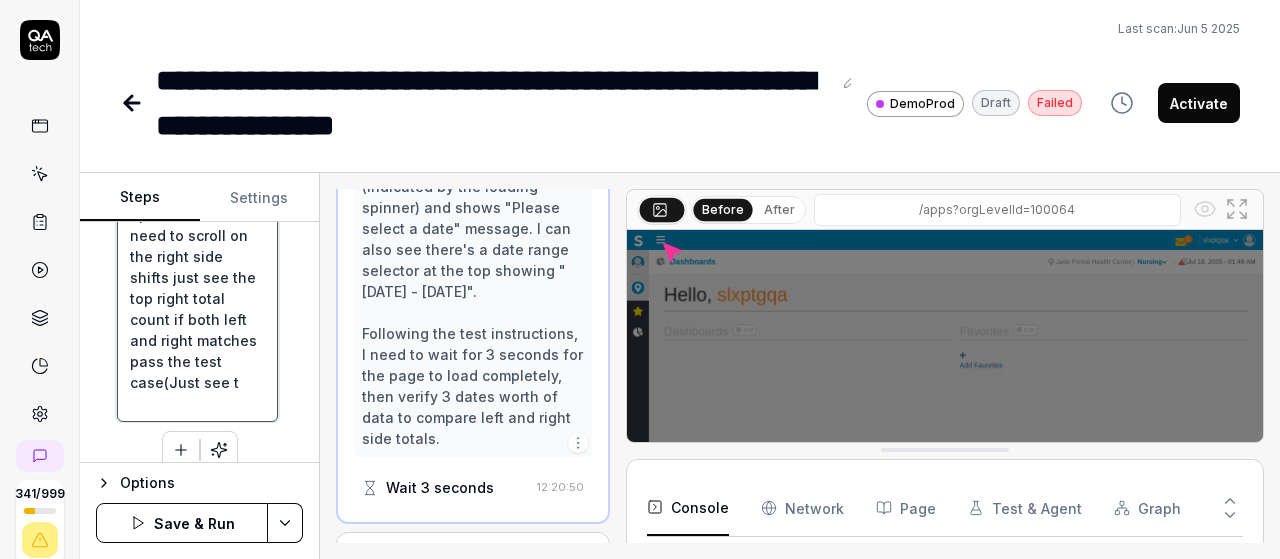 type on "*" 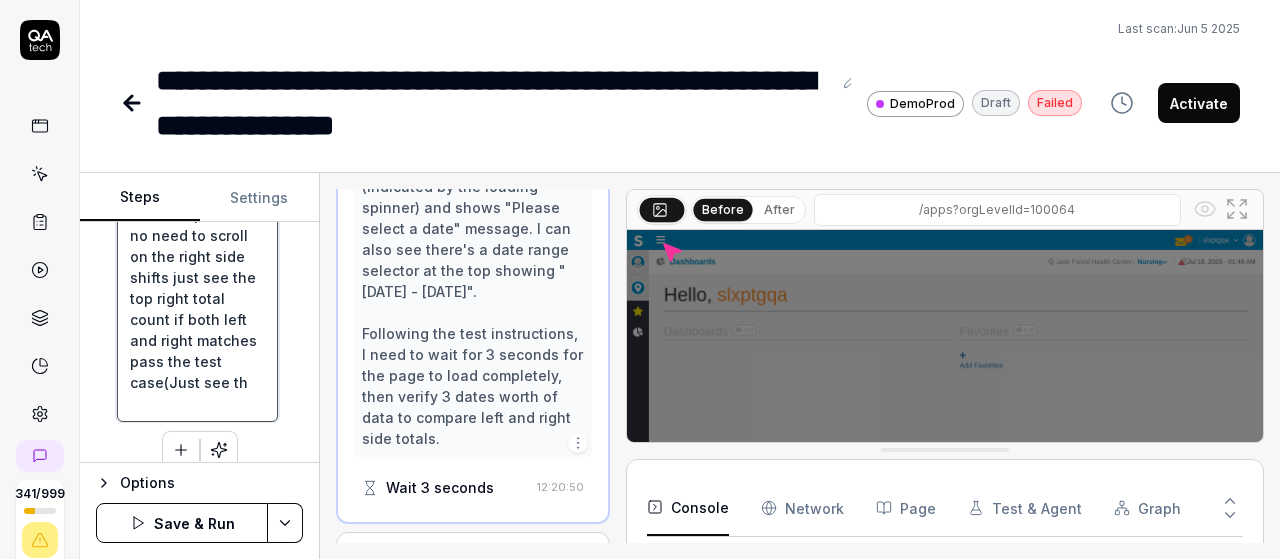 type on "Left-click at current mouse position to open the navigation menu
Left-click at current mouse position to select 'Schedule Optimizer'
Left-click at current mouse position to select 'Schedule'
Left-click at current mouse position to select 'Open shift management
Wait for 3 seconds for the page to load completely Then on top verify 3 dates data of open shifts no need to scroll on the right side shifts just see the top right total count if both left and right matches pass the test case(Just see the" 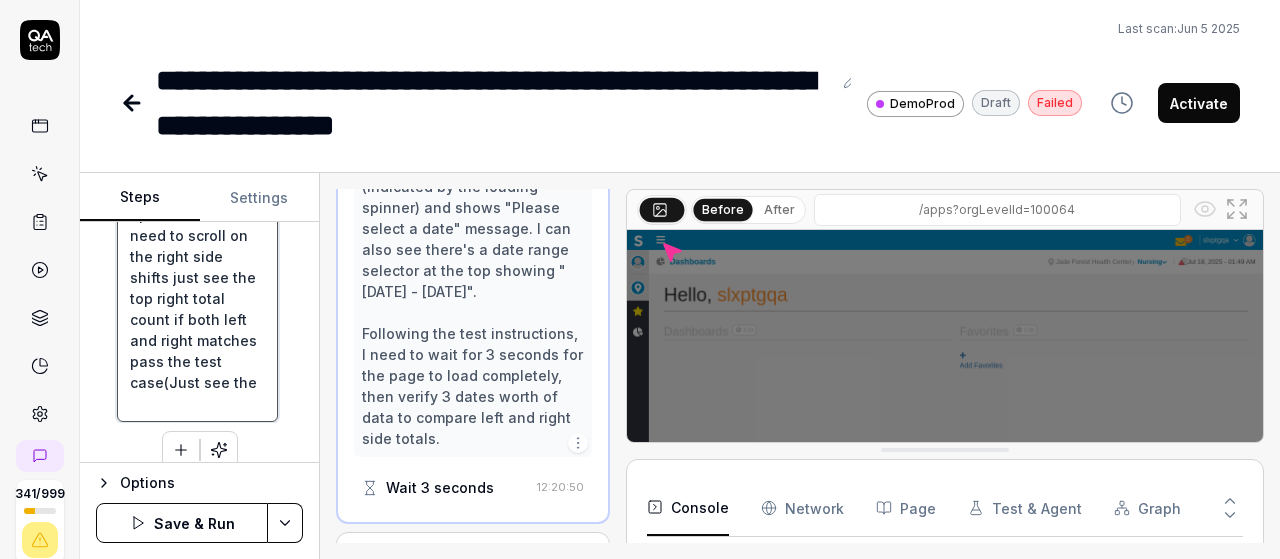 type on "*" 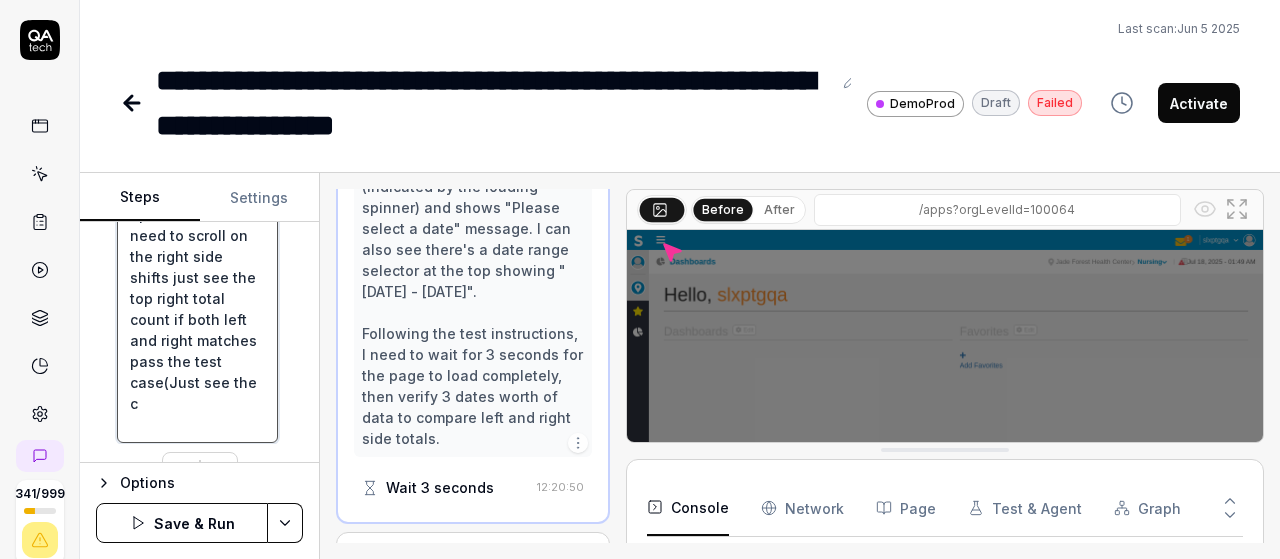 scroll, scrollTop: 104, scrollLeft: 0, axis: vertical 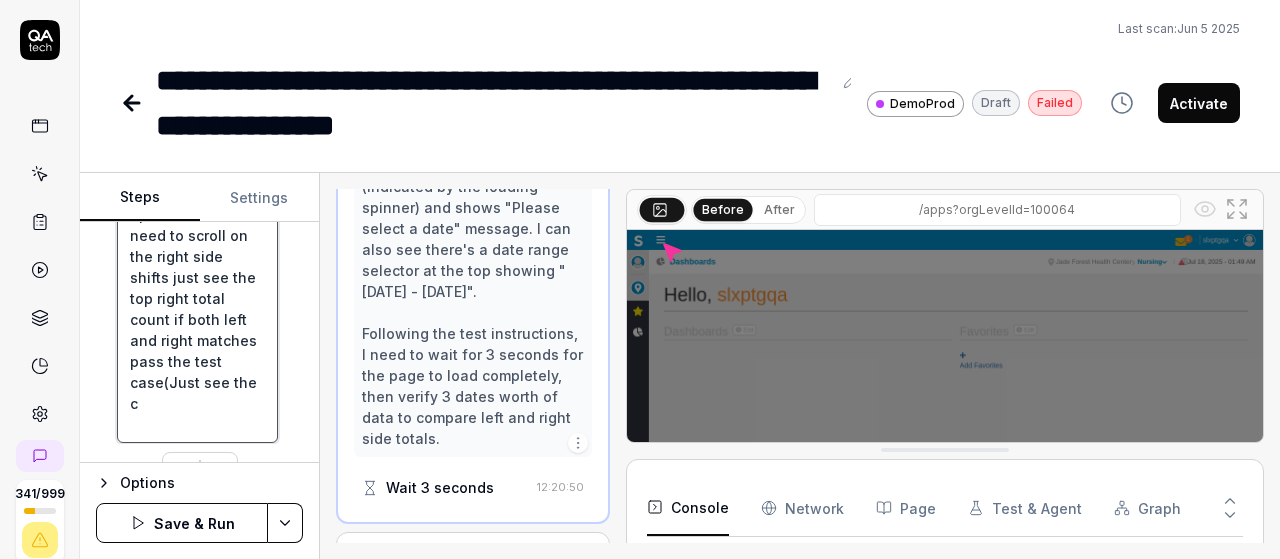 type on "*" 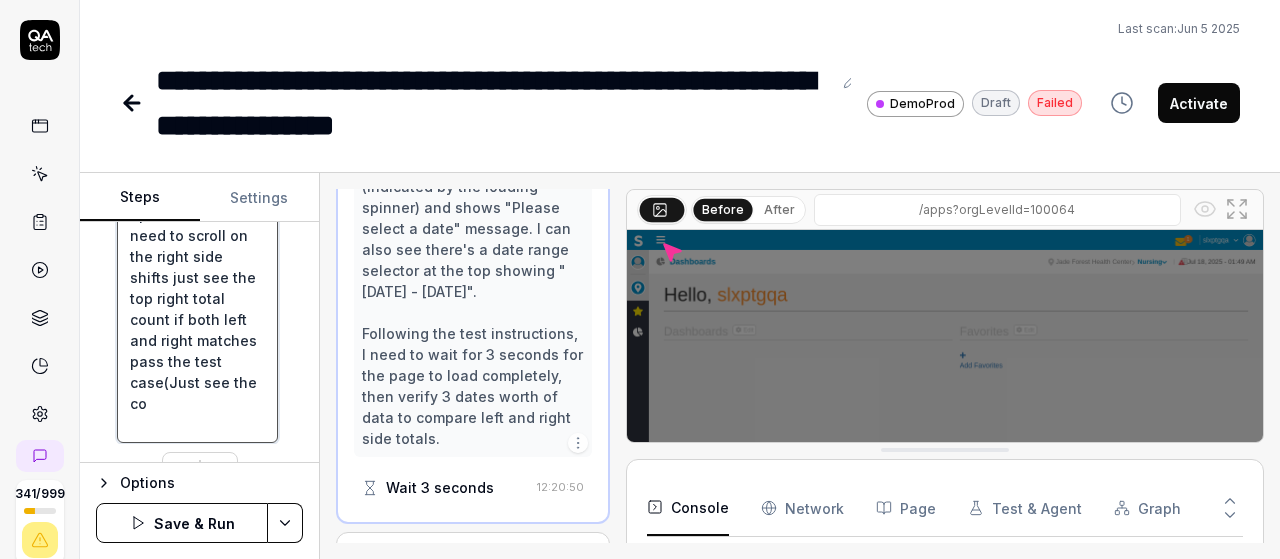 type on "*" 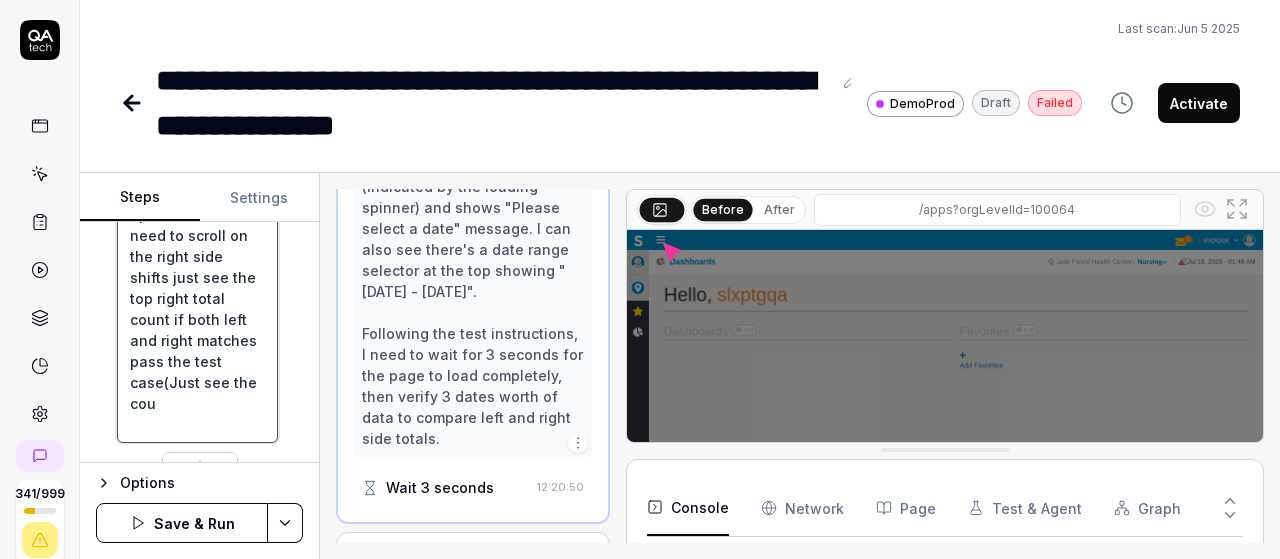 type on "*" 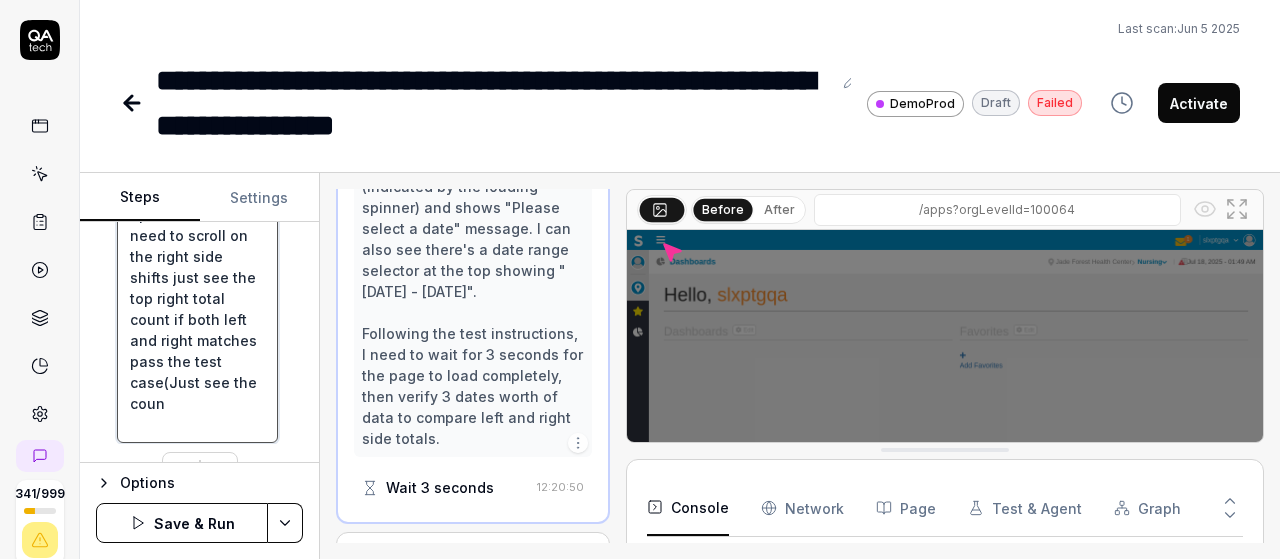 type on "*" 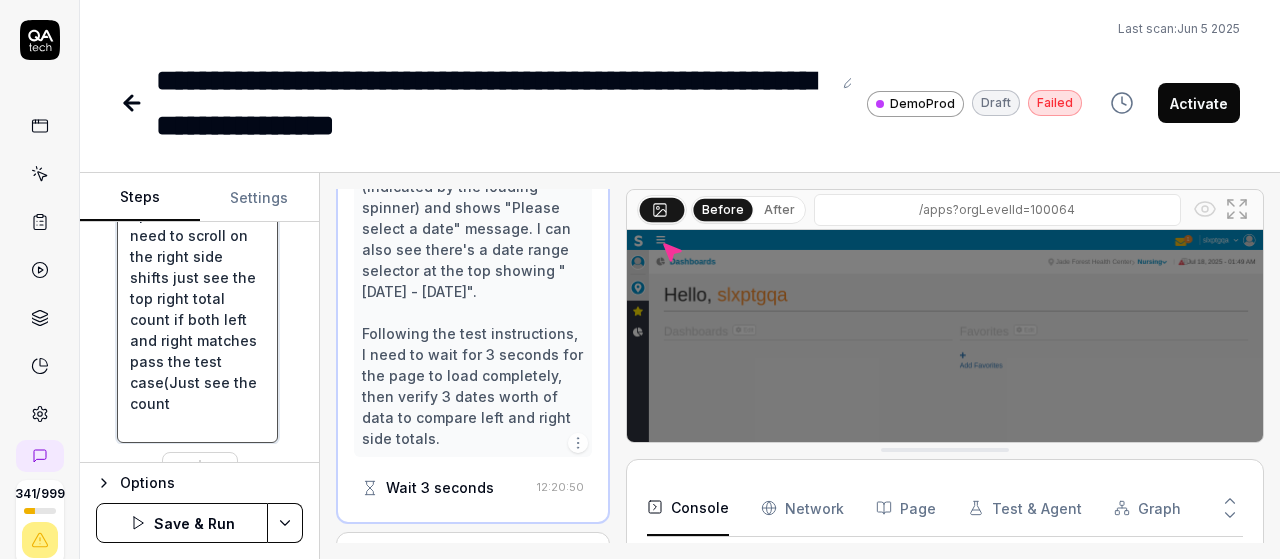 type on "*" 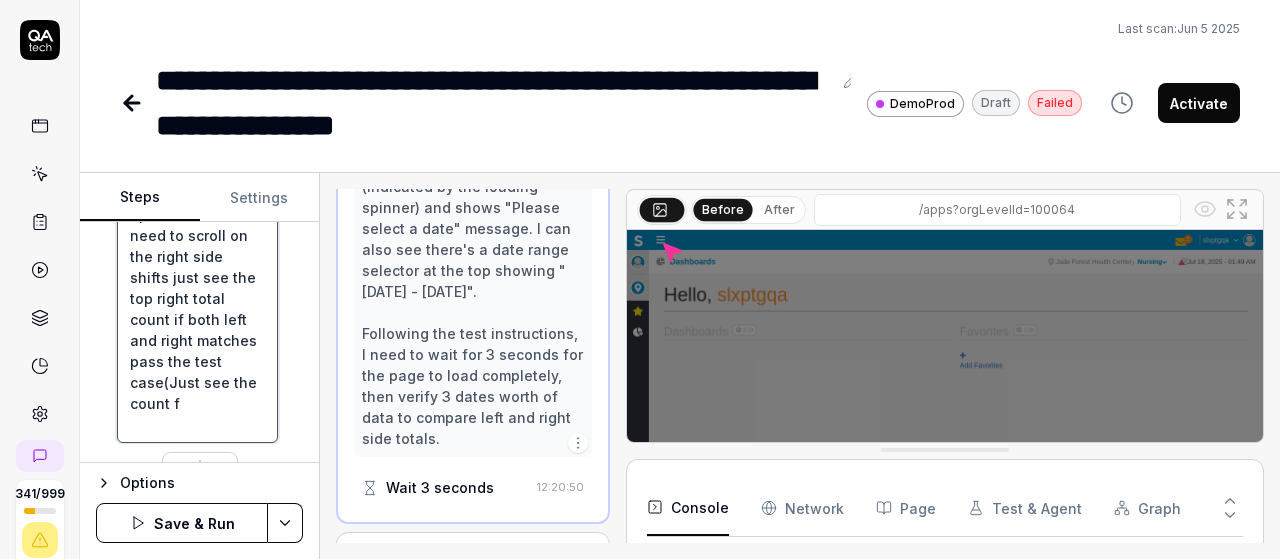 type on "*" 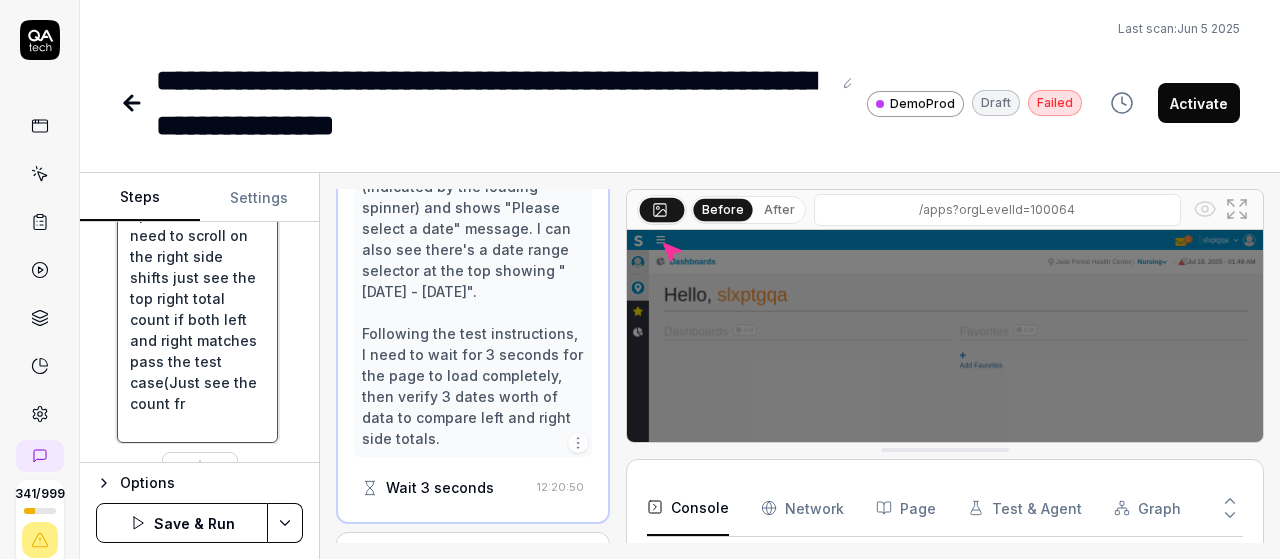 type on "*" 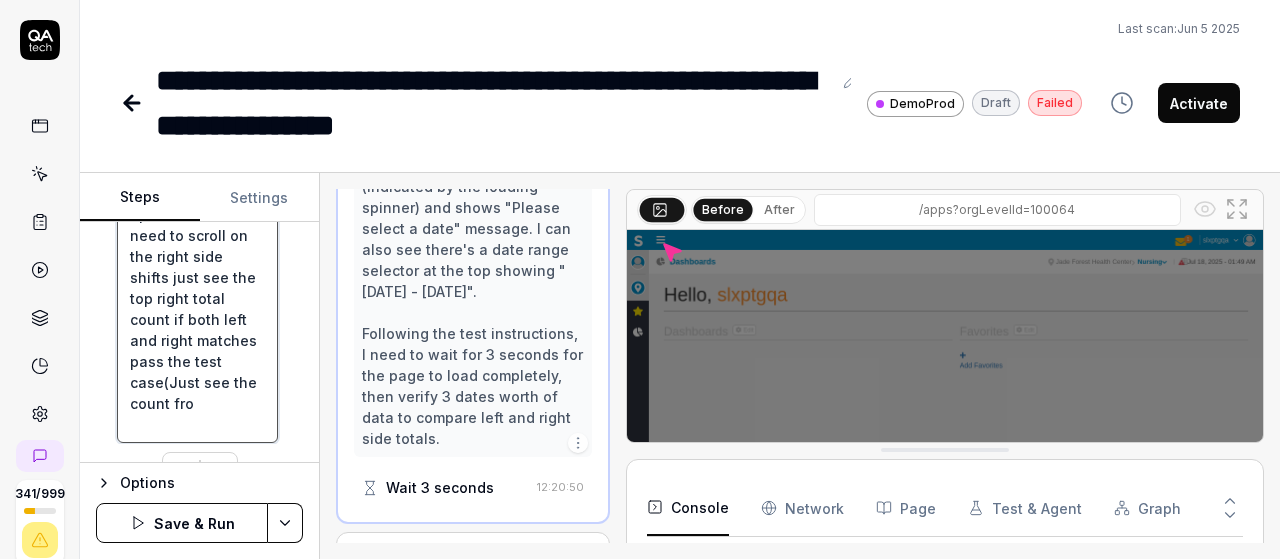 type on "*" 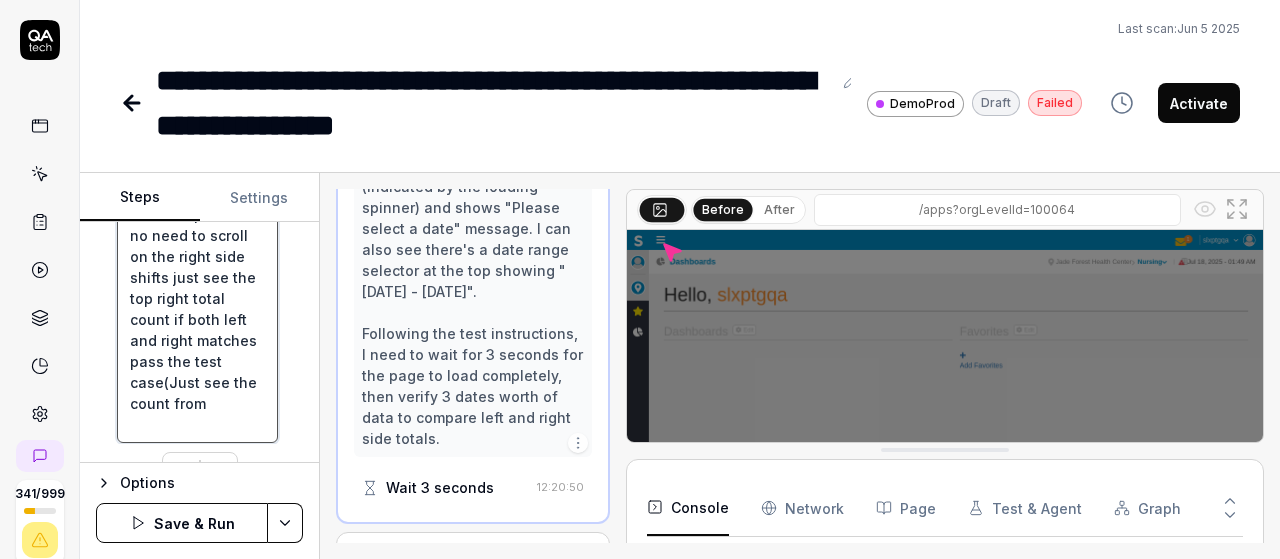 type on "*" 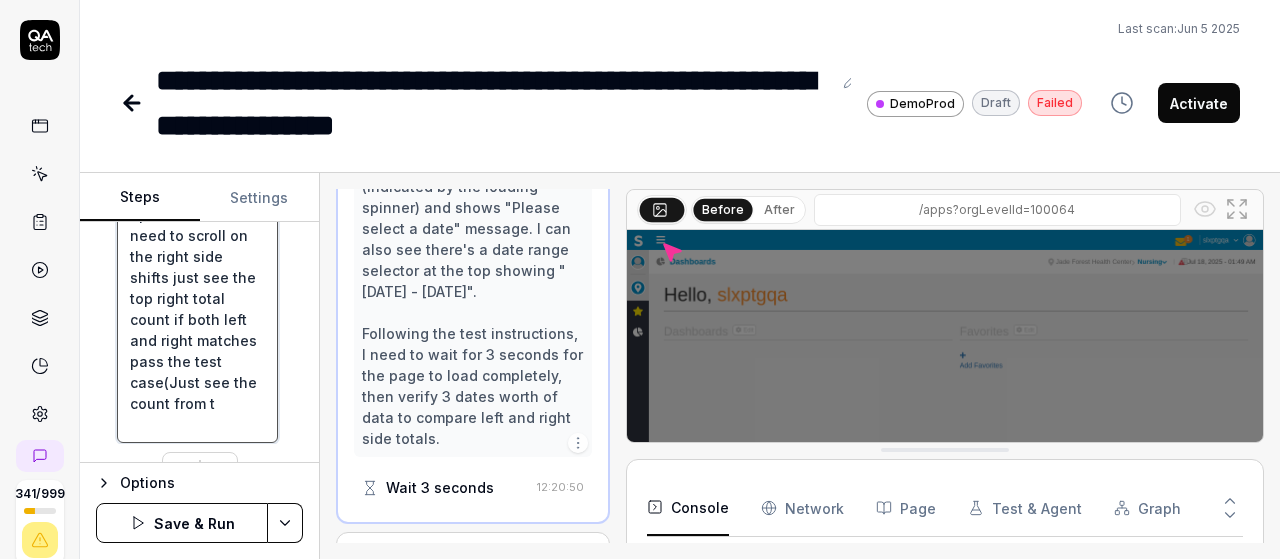 type on "*" 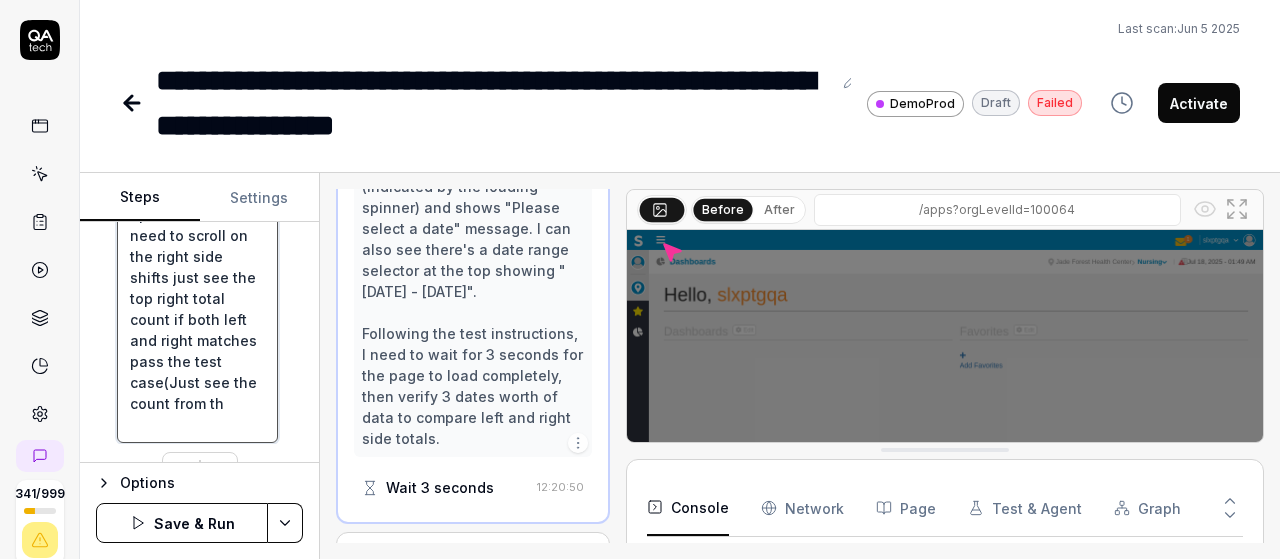 type on "*" 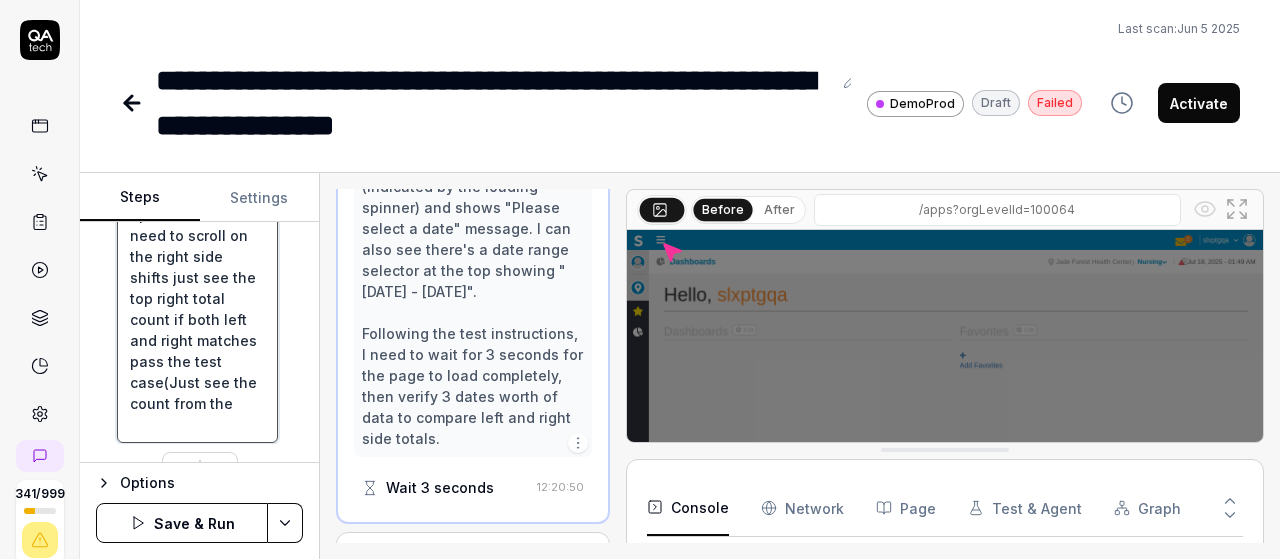 type on "*" 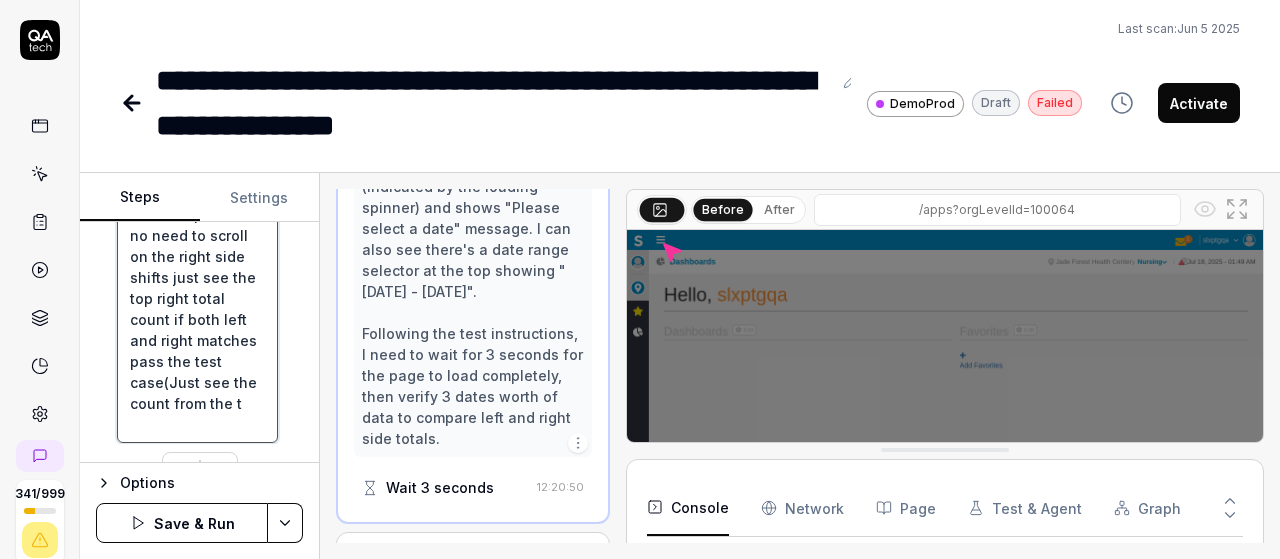 type on "*" 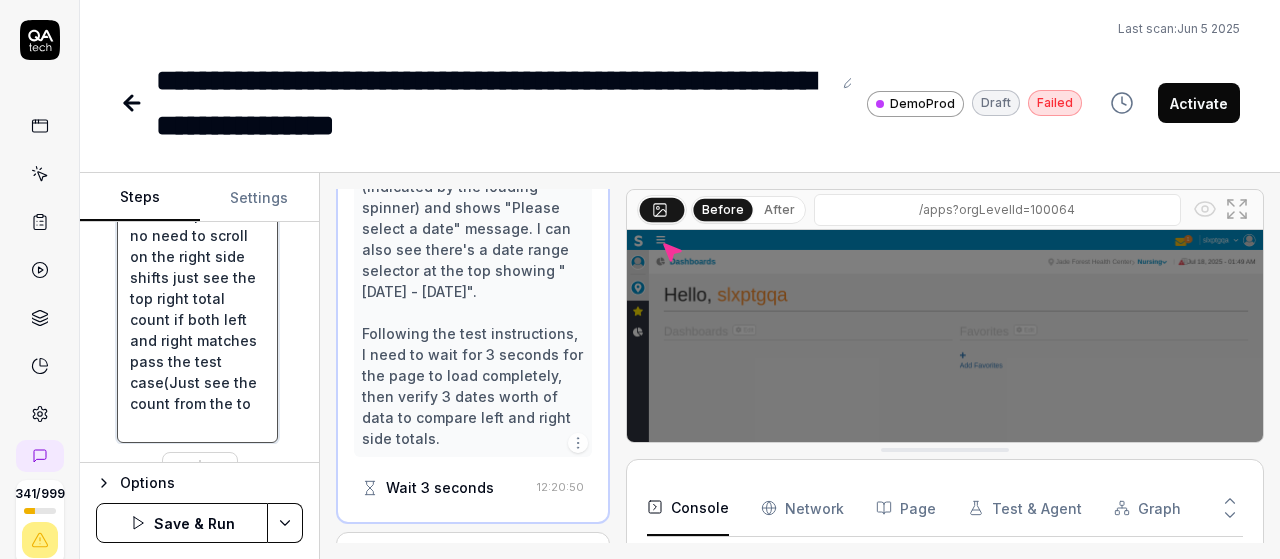 type on "*" 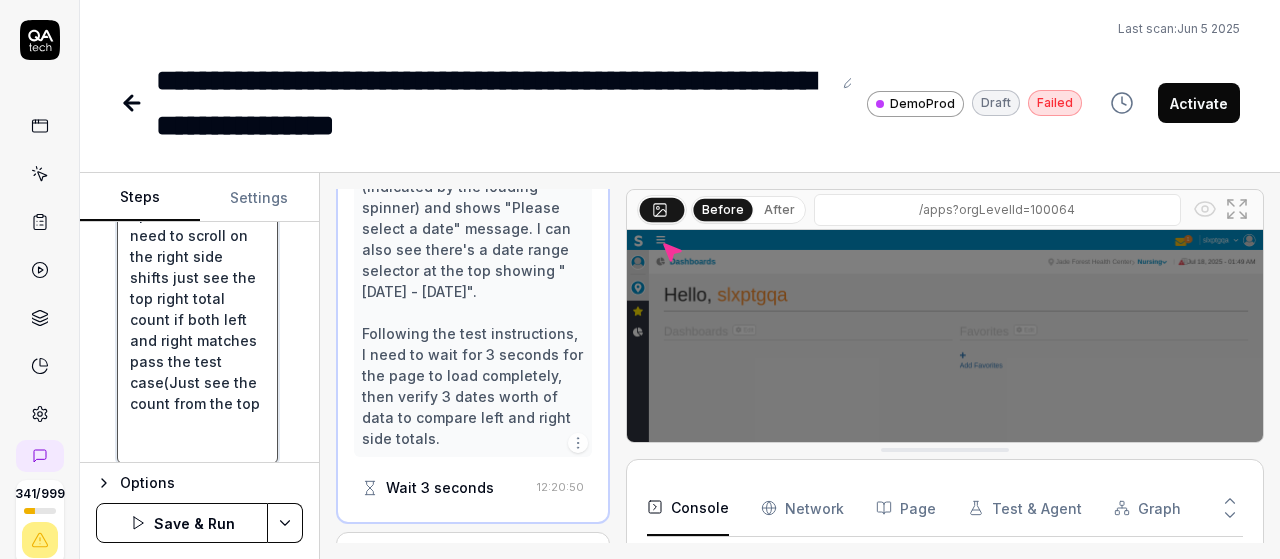 scroll, scrollTop: 105, scrollLeft: 0, axis: vertical 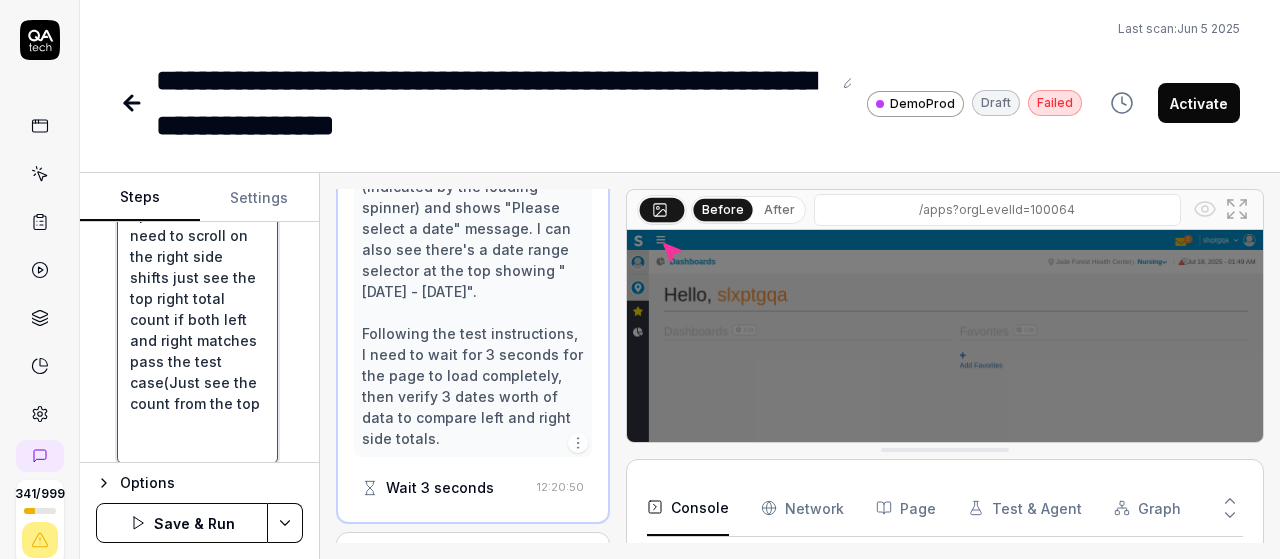type on "*" 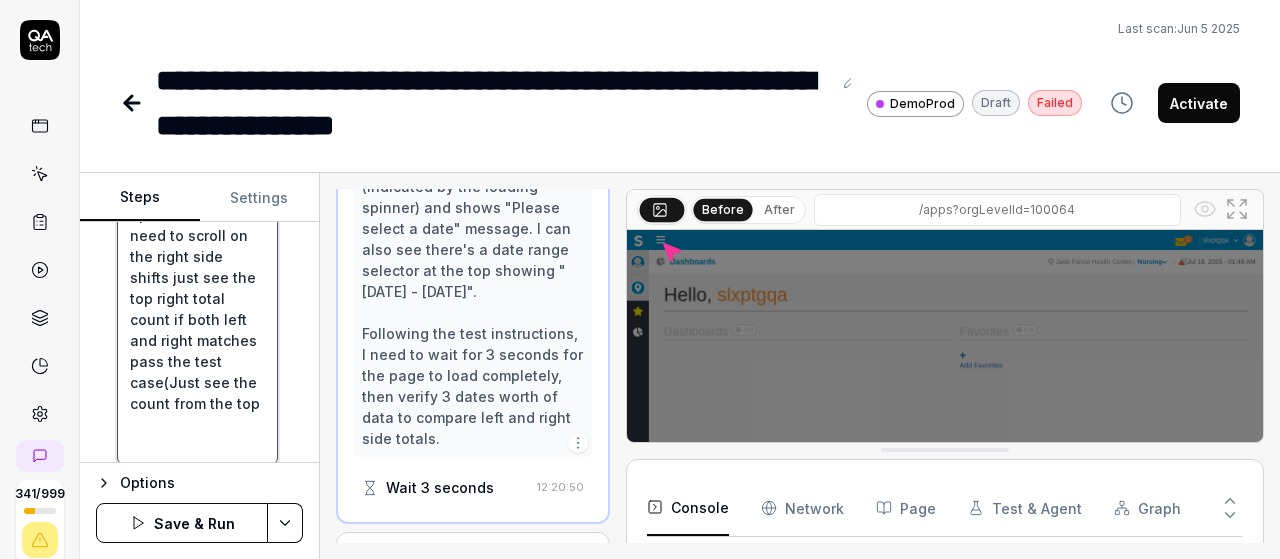 type on "*" 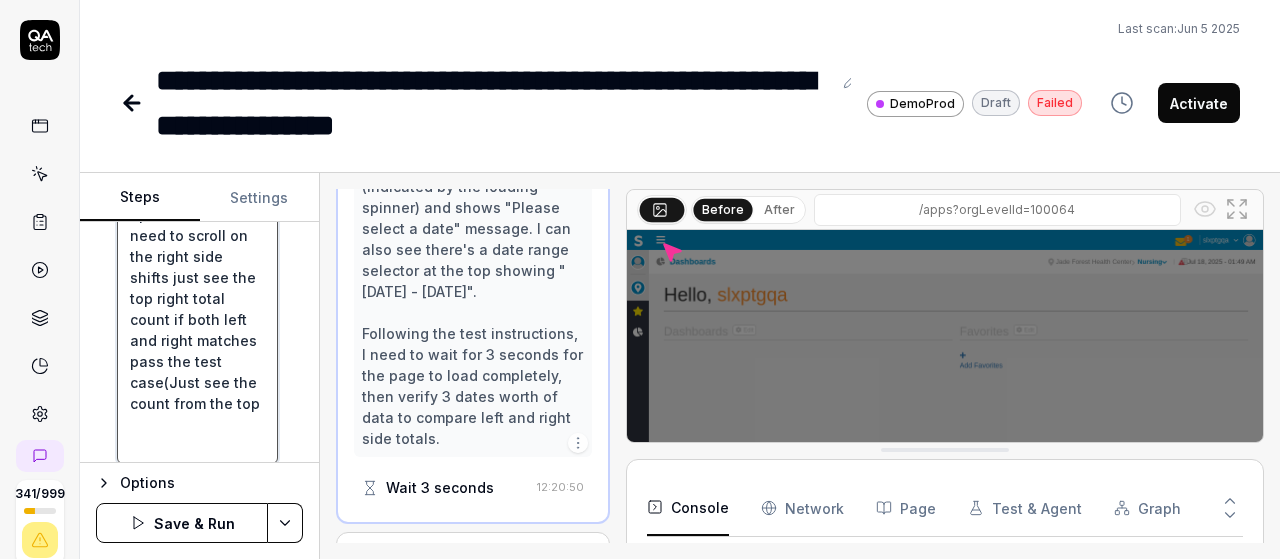 type on "Left-click at current mouse position to open the navigation menu
Left-click at current mouse position to select 'Schedule Optimizer'
Left-click at current mouse position to select 'Schedule'
Left-click at current mouse position to select 'Open shift management
Wait for 3 seconds for the page to load completely Then on top verify 3 dates data of open shifts no need to scroll on the right side shifts just see the top right total count if both left and right matches pass the test case(Just see the count from the top" 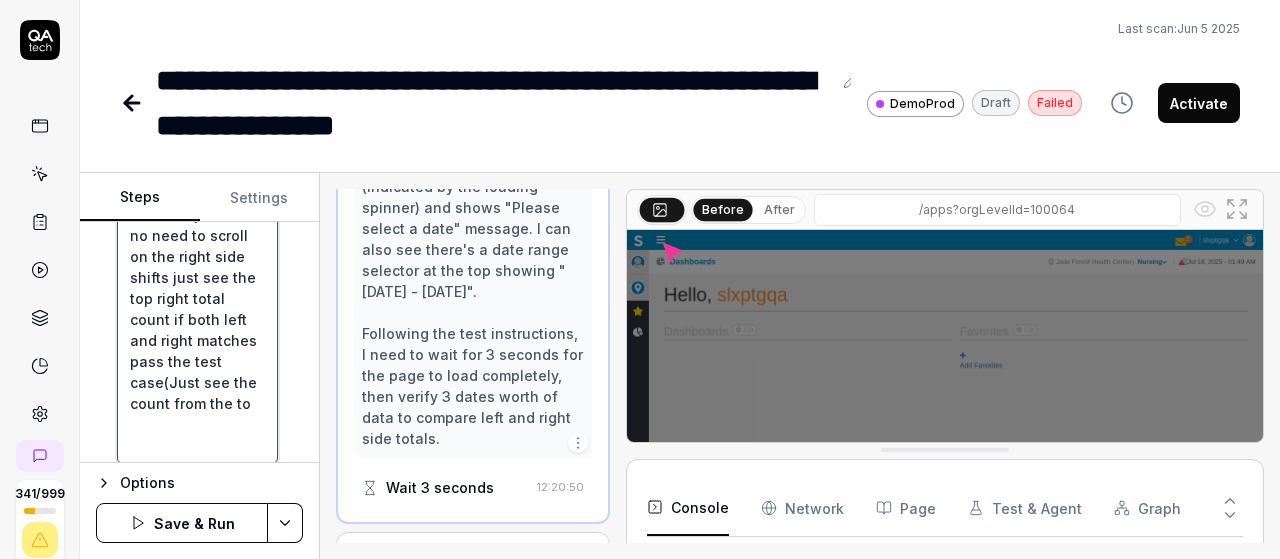 type on "*" 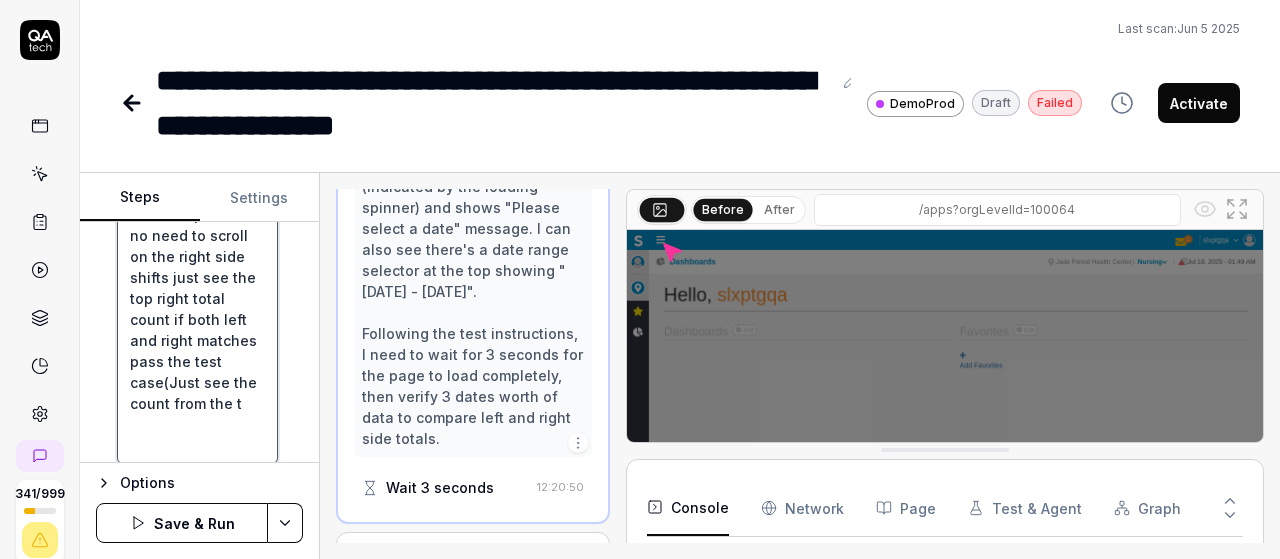 type on "*" 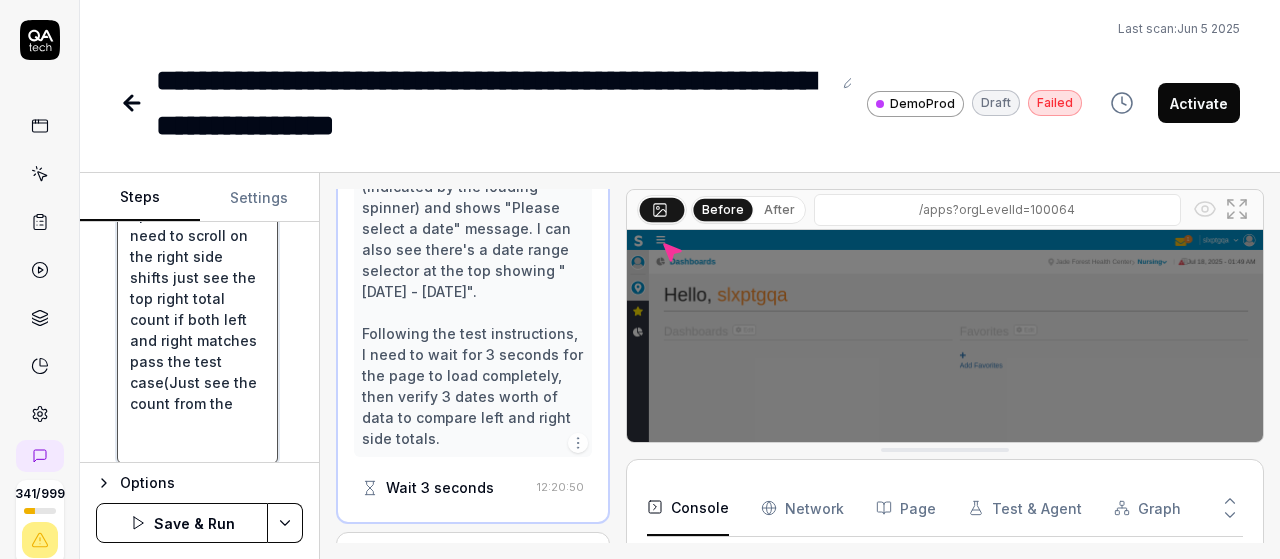 type on "*" 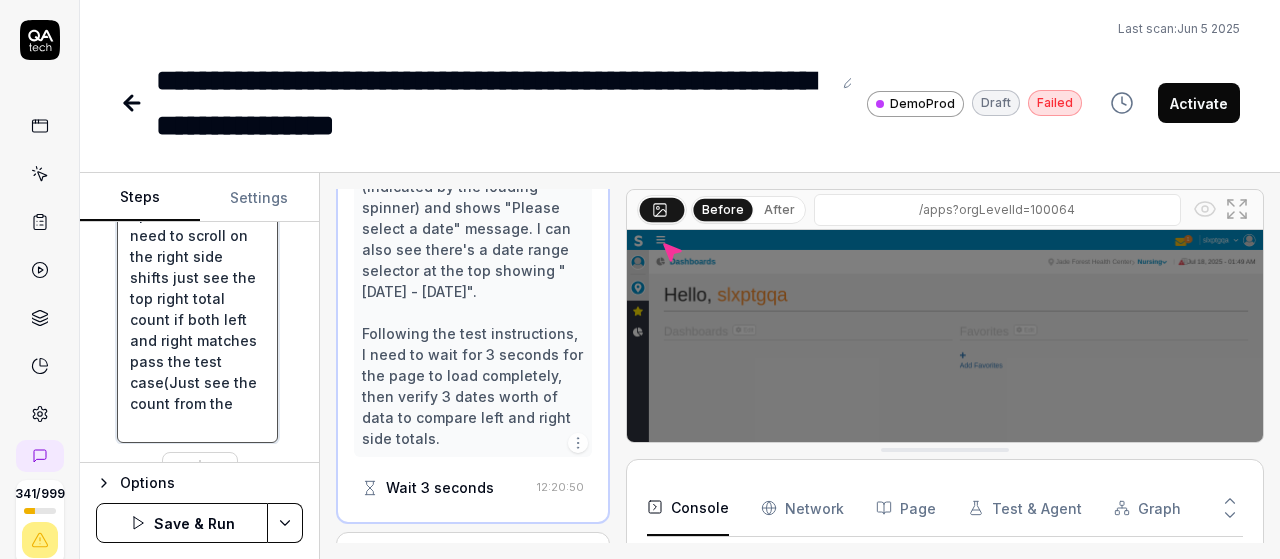 type on "*" 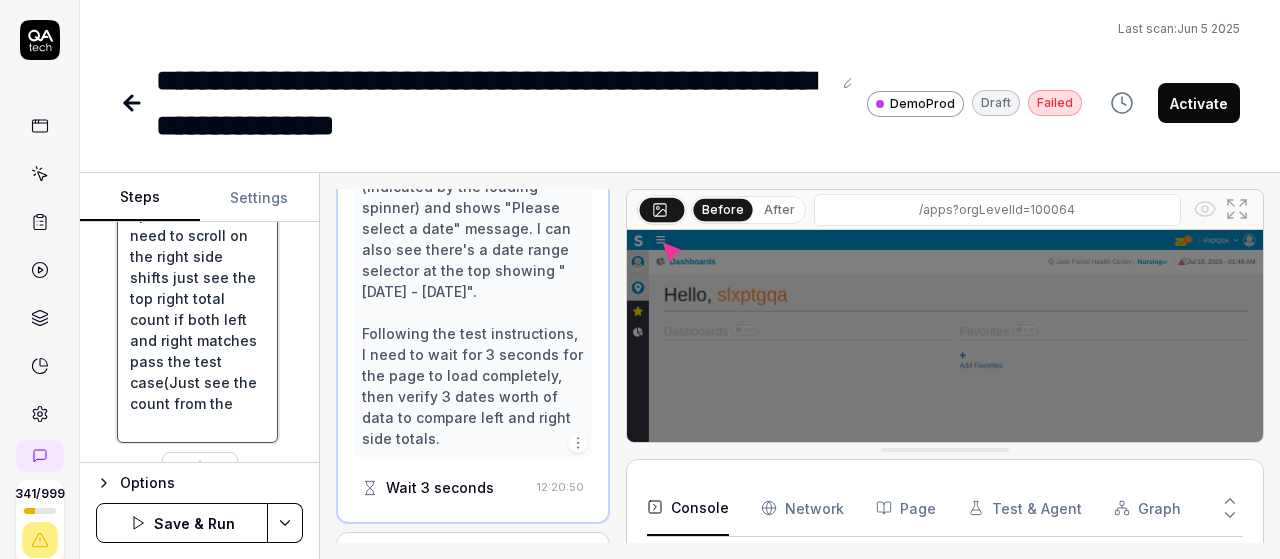 type on "Left-click at current mouse position to open the navigation menu
Left-click at current mouse position to select 'Schedule Optimizer'
Left-click at current mouse position to select 'Schedule'
Left-click at current mouse position to select 'Open shift management
Wait for 3 seconds for the page to load completely Then on top verify 3 dates data of open shifts no need to scroll on the right side shifts just see the top right total count if both left and right matches pass the test case(Just see the count from th" 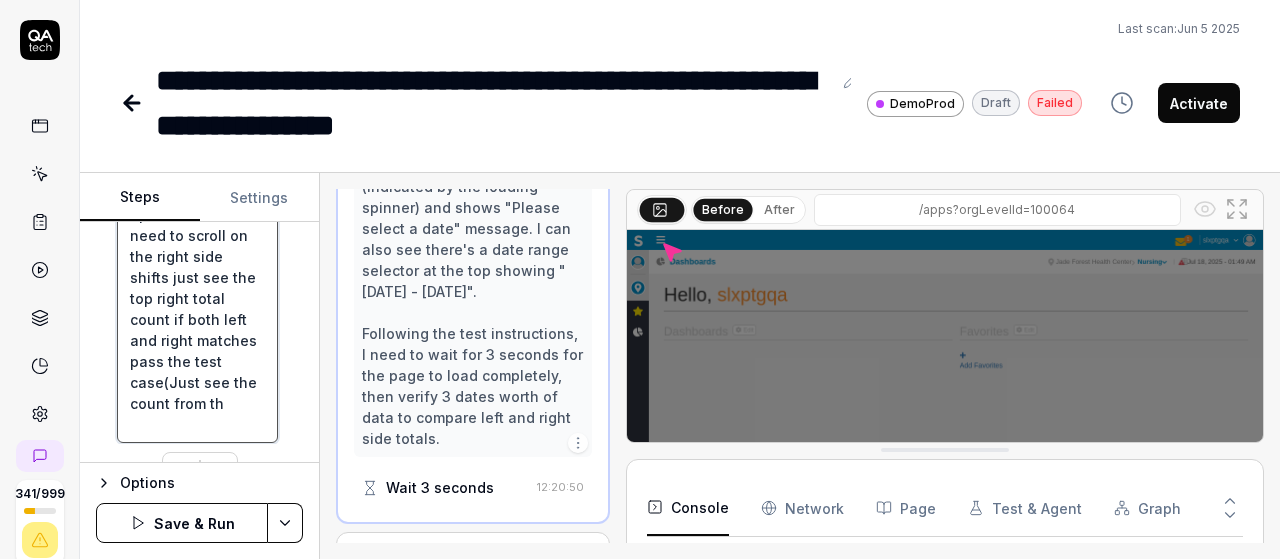 type on "*" 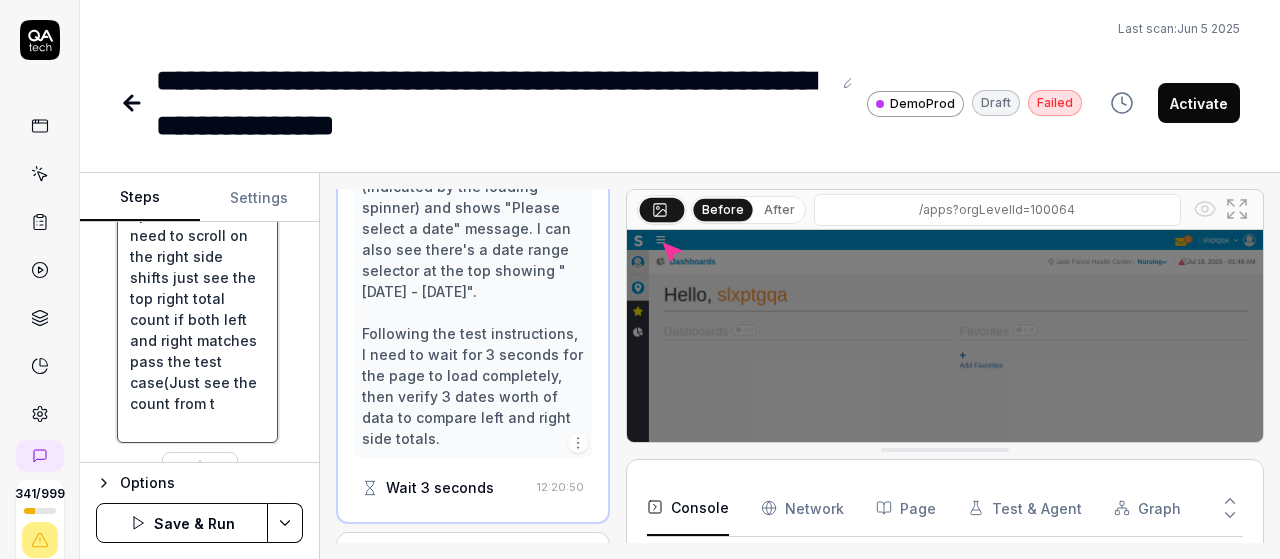 type on "*" 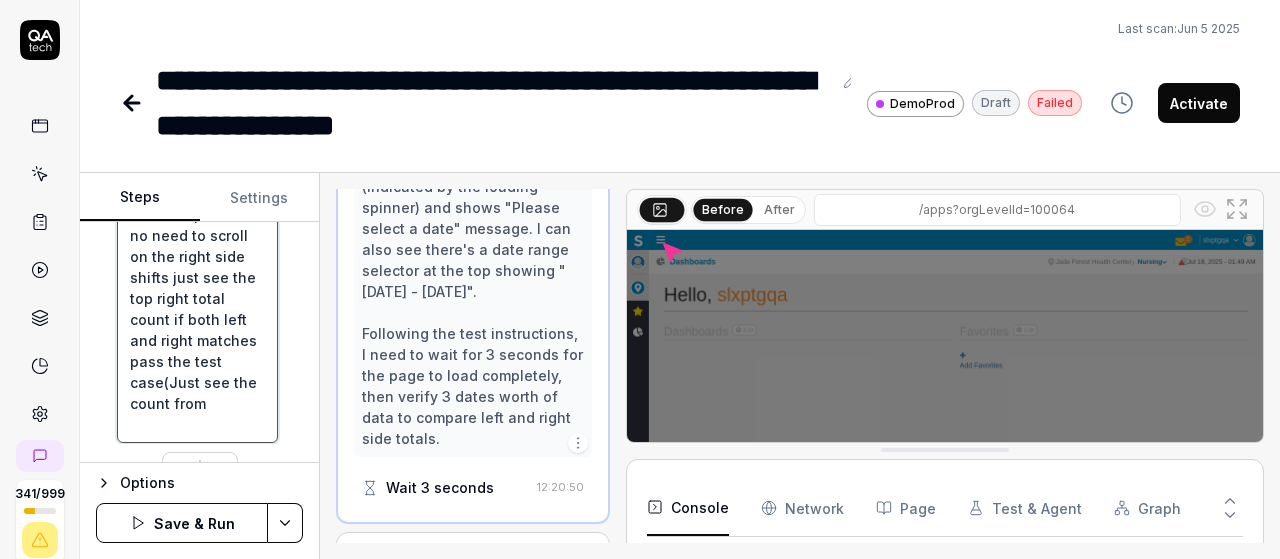 type on "*" 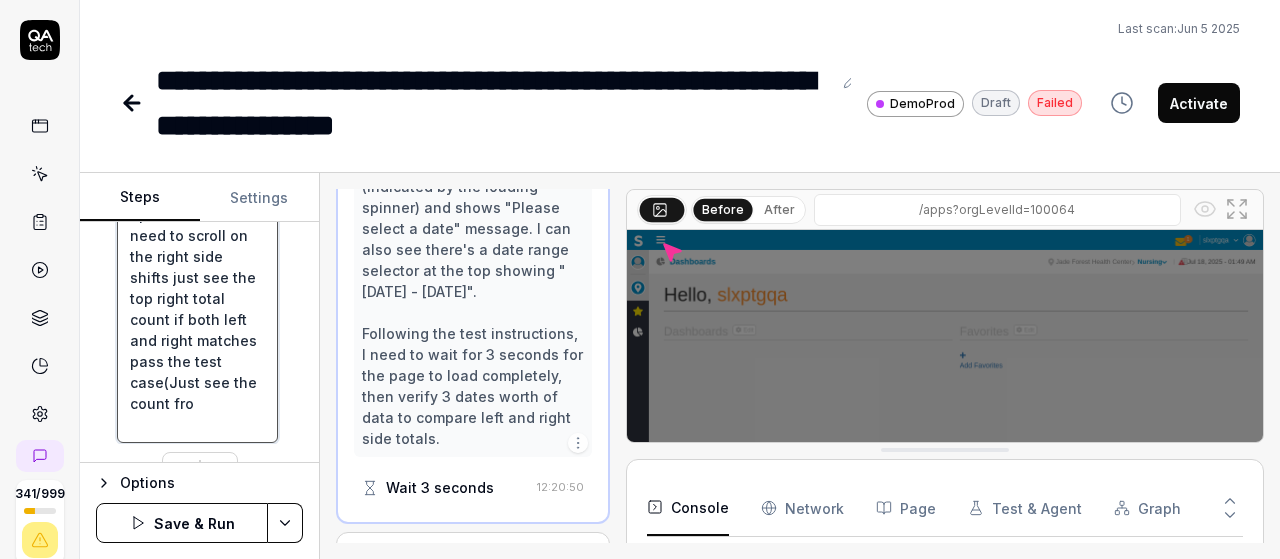 scroll, scrollTop: 104, scrollLeft: 0, axis: vertical 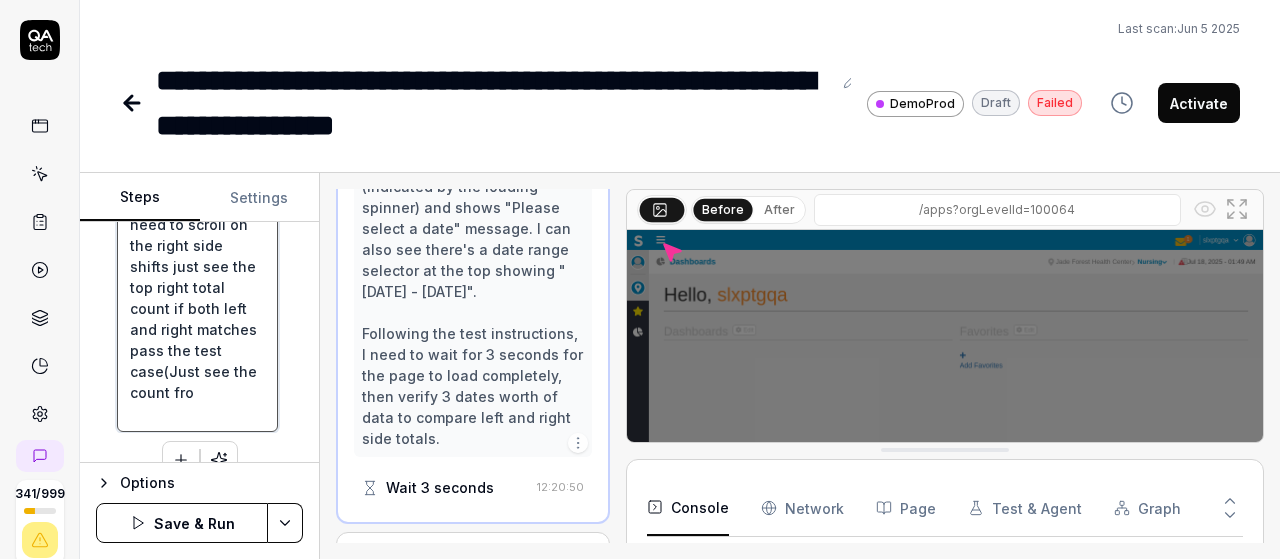 type on "*" 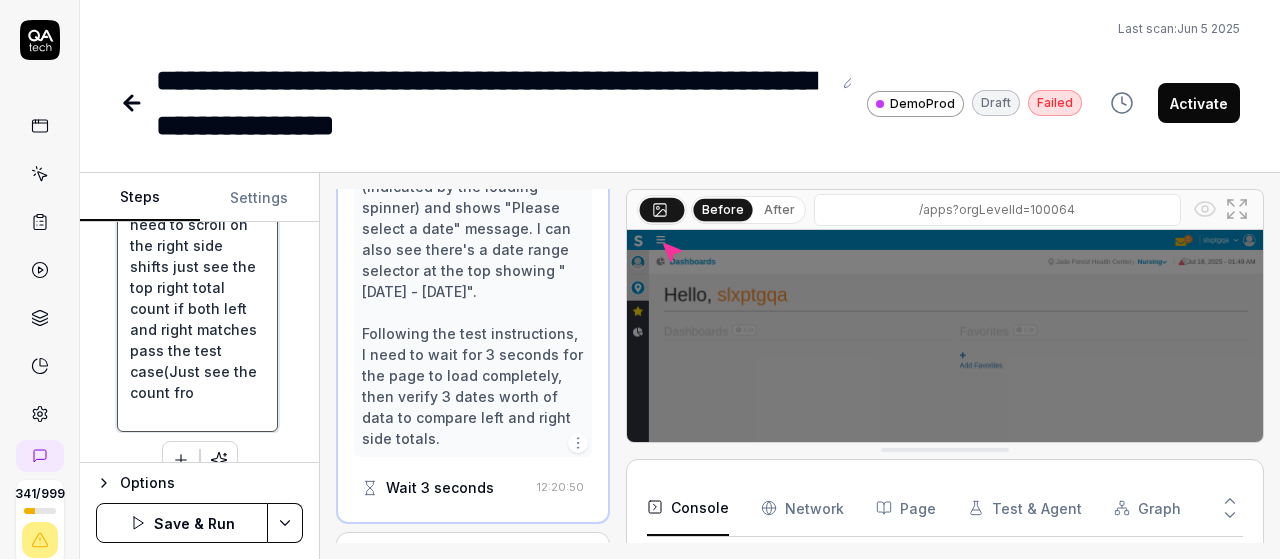 type on "Left-click at current mouse position to open the navigation menu
Left-click at current mouse position to select 'Schedule Optimizer'
Left-click at current mouse position to select 'Schedule'
Left-click at current mouse position to select 'Open shift management
Wait for 3 seconds for the page to load completely Then on top verify 3 dates data of open shifts no need to scroll on the right side shifts just see the top right total count if both left and right matches pass the test case(Just see the count fr" 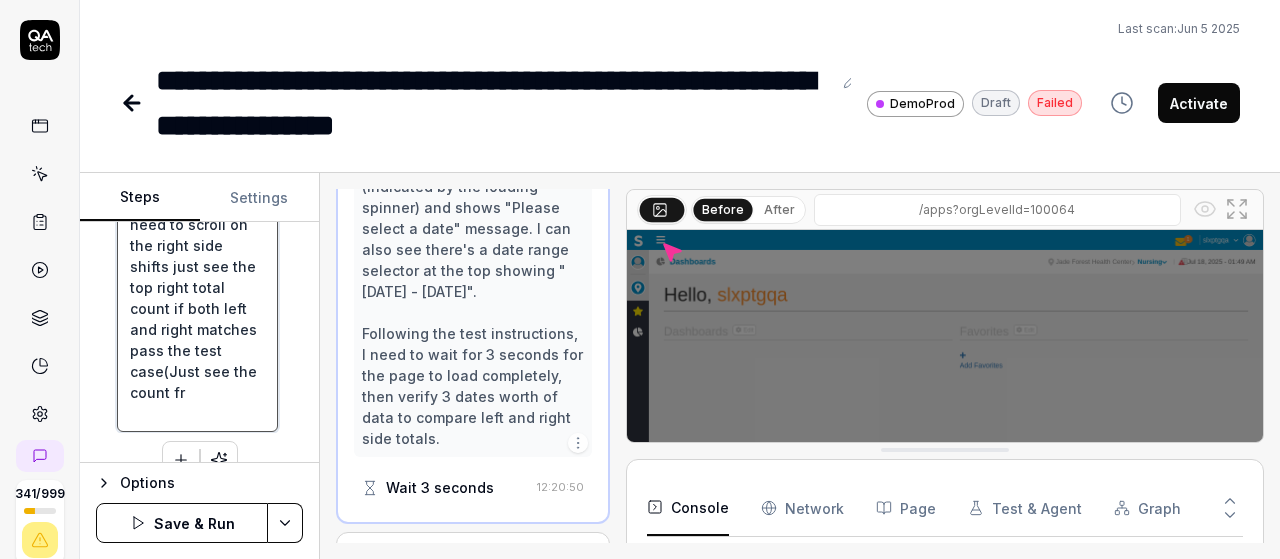 type on "*" 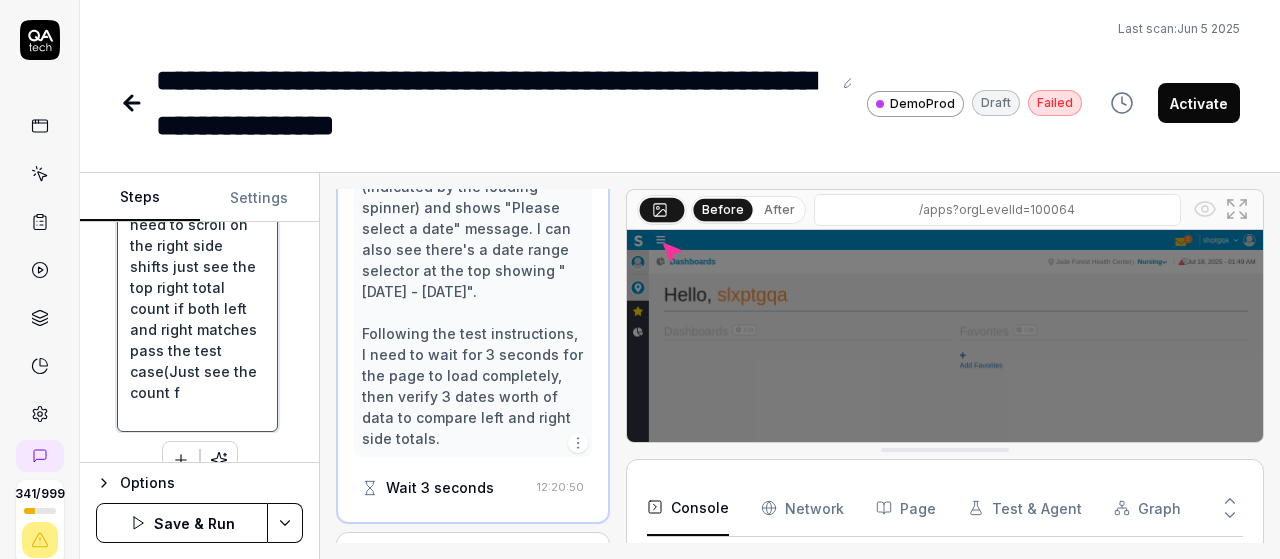 type on "*" 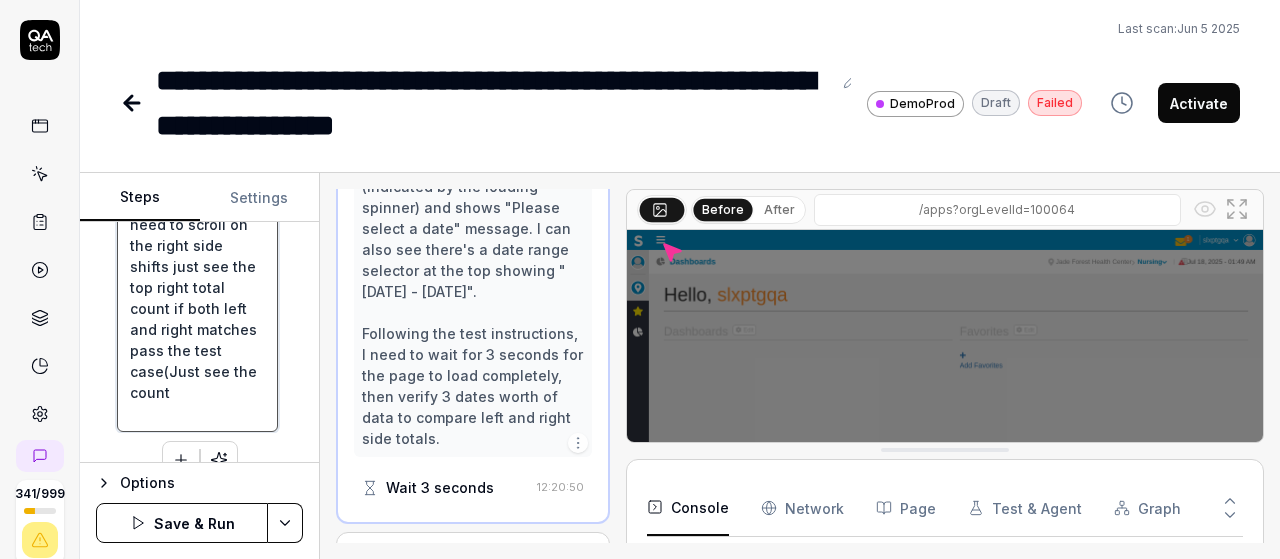type on "*" 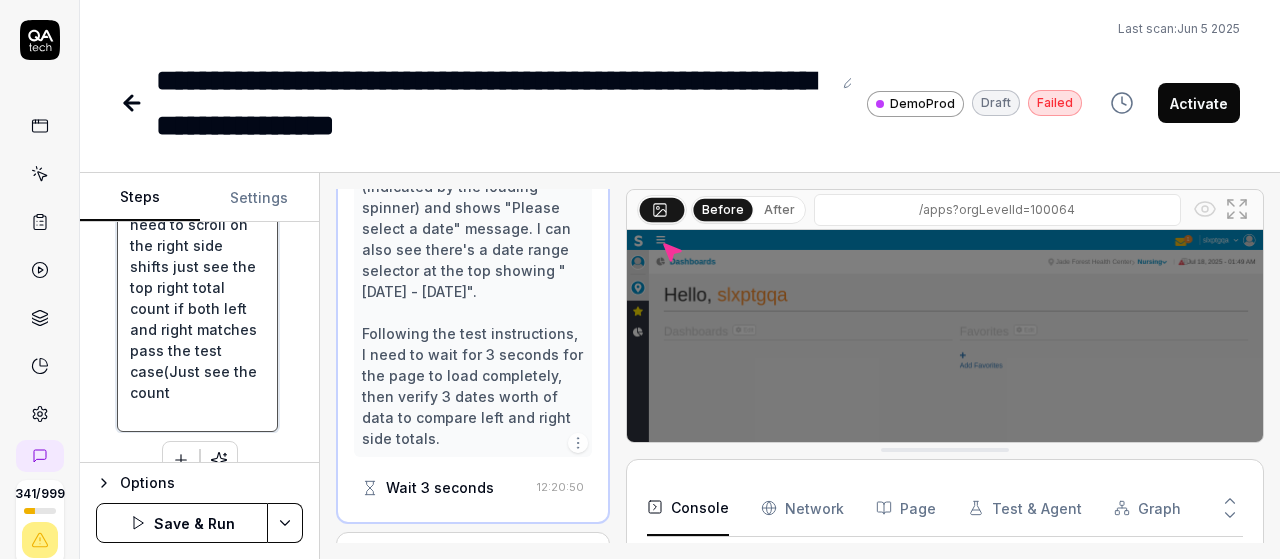 type on "Left-click at current mouse position to open the navigation menu
Left-click at current mouse position to select 'Schedule Optimizer'
Left-click at current mouse position to select 'Schedule'
Left-click at current mouse position to select 'Open shift management
Wait for 3 seconds for the page to load completely Then on top verify 3 dates data of open shifts no need to scroll on the right side shifts just see the top right total count if both left and right matches pass the test case(Just see the count o" 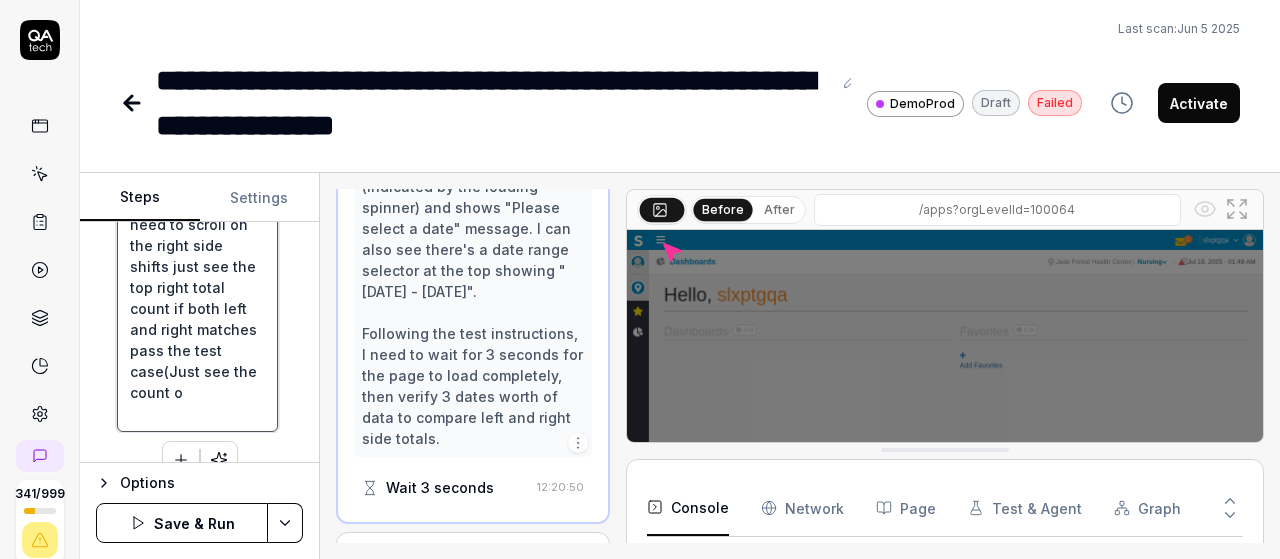 type on "*" 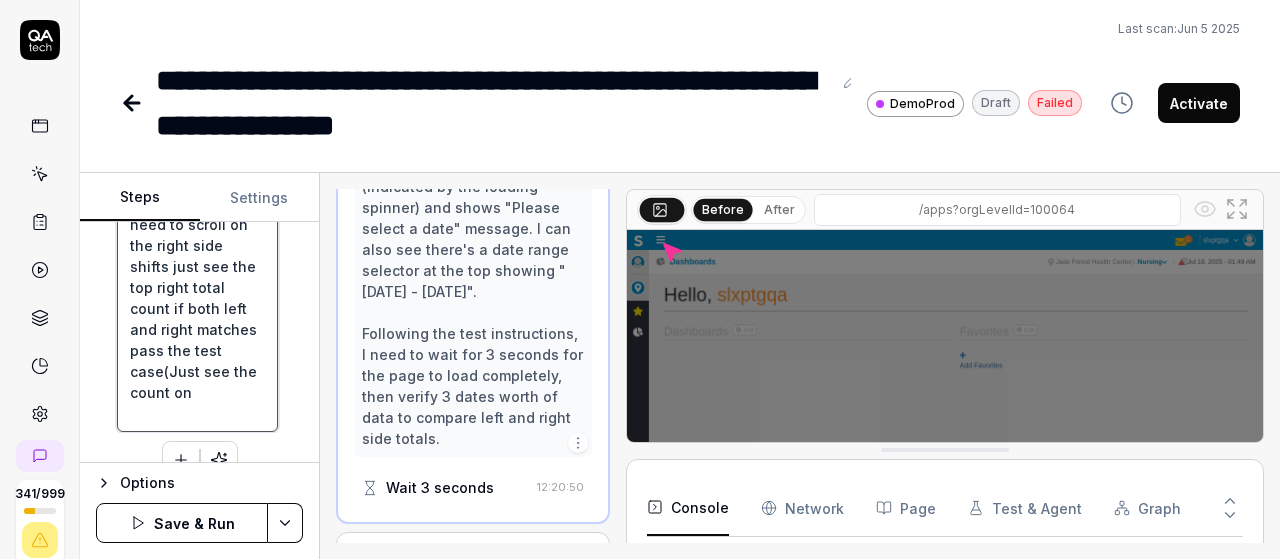 type on "*" 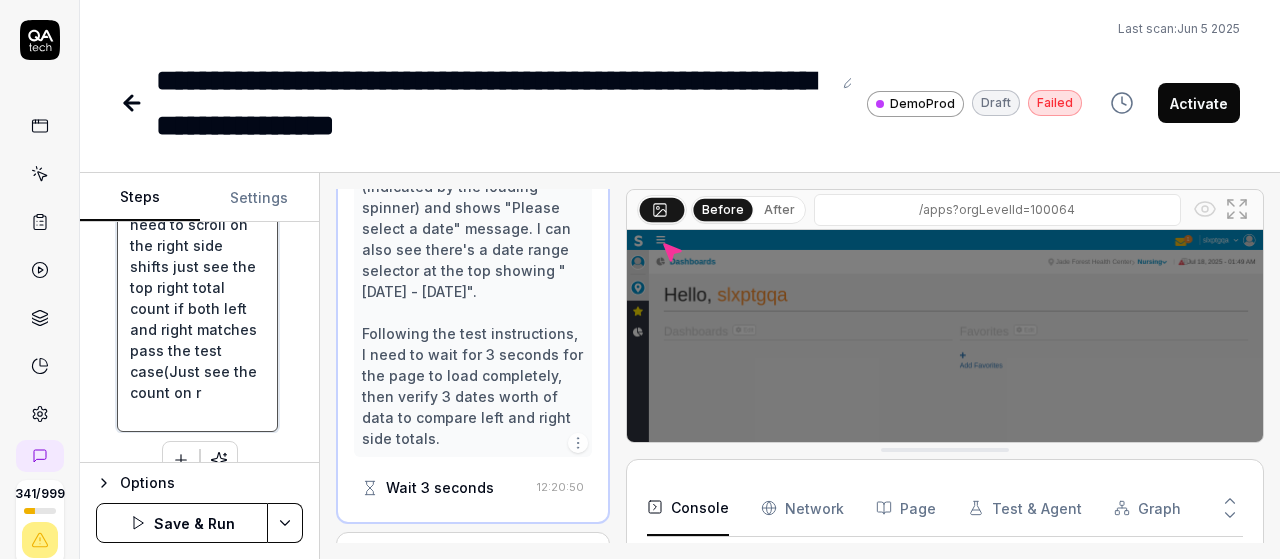 type on "*" 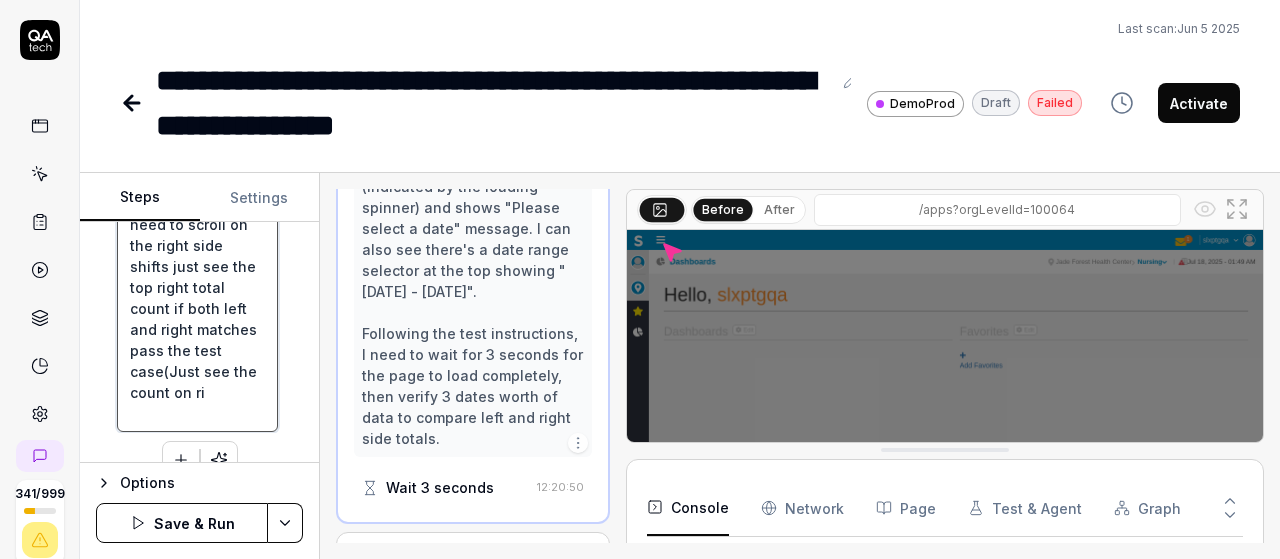 type on "*" 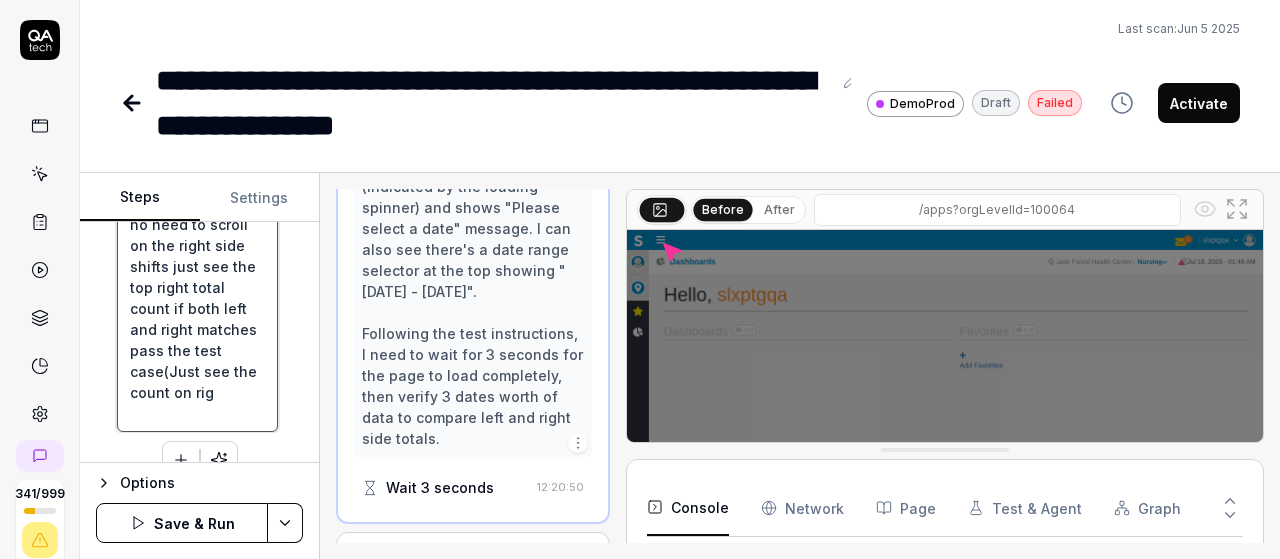type on "*" 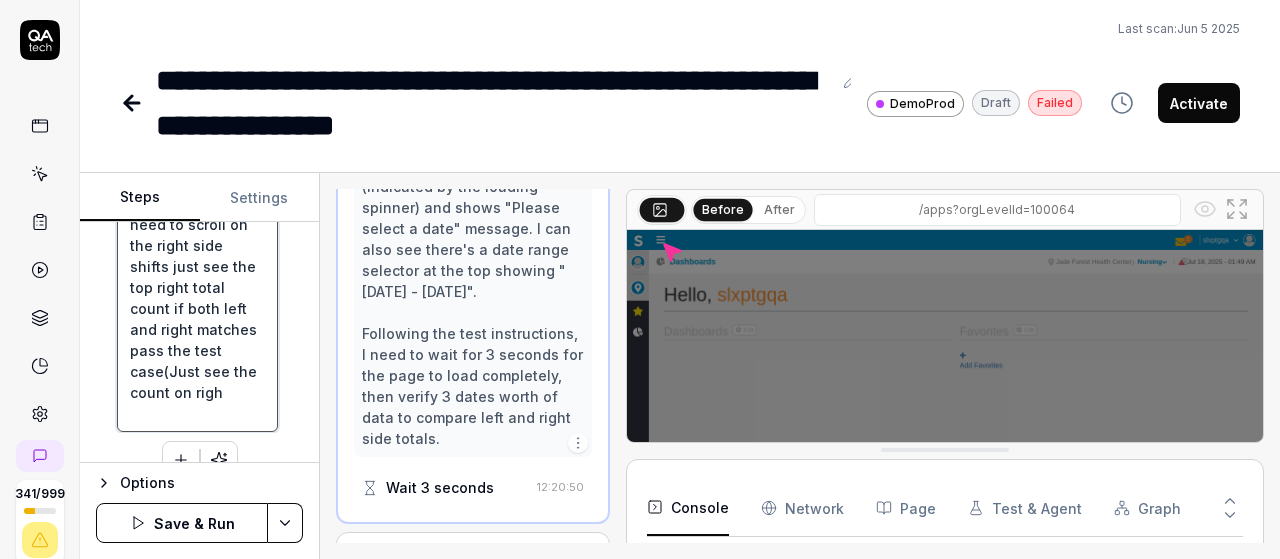 scroll, scrollTop: 116, scrollLeft: 0, axis: vertical 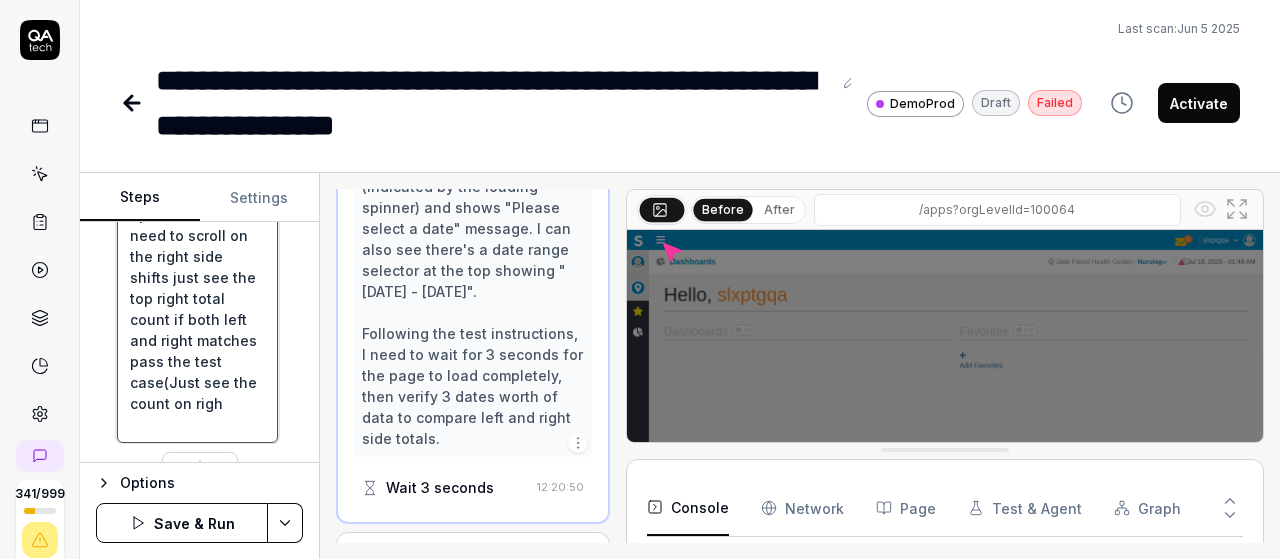 type on "*" 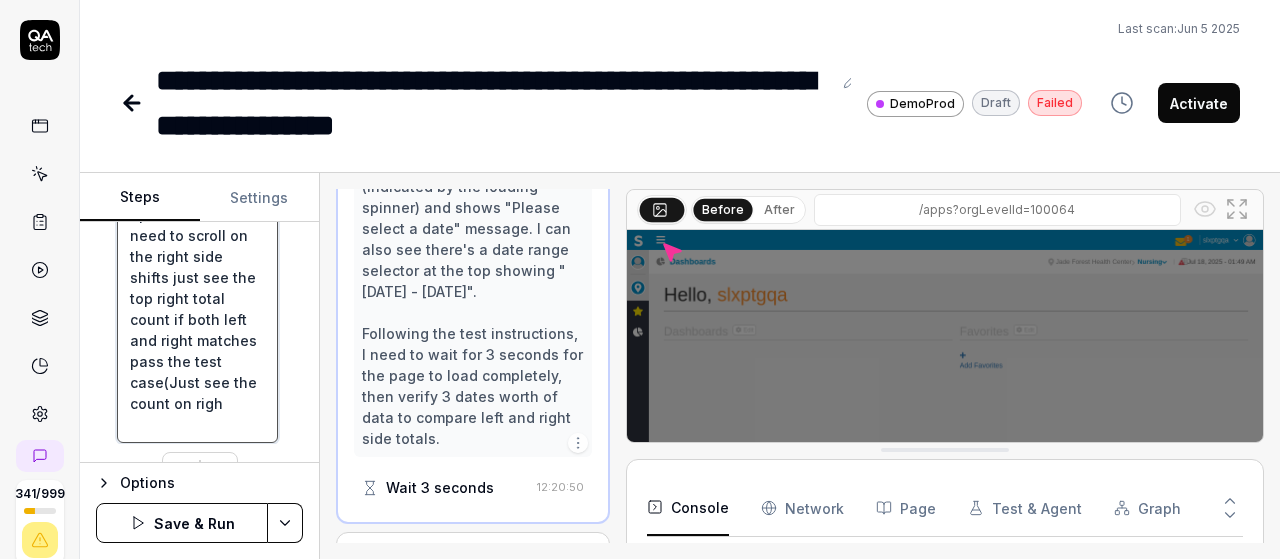 type on "Left-click at current mouse position to open the navigation menu
Left-click at current mouse position to select 'Schedule Optimizer'
Left-click at current mouse position to select 'Schedule'
Left-click at current mouse position to select 'Open shift management
Wait for 3 seconds for the page to load completely Then on top verify 3 dates data of open shifts no need to scroll on the right side shifts just see the top right total count if both left and right matches pass the test case(Just see the count on right" 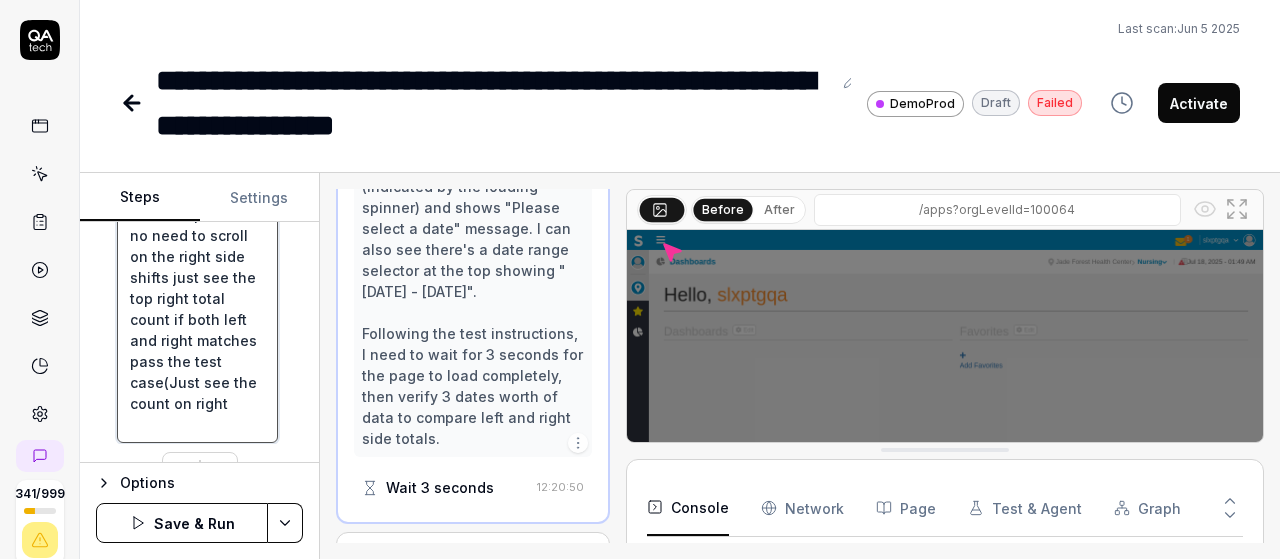 type on "*" 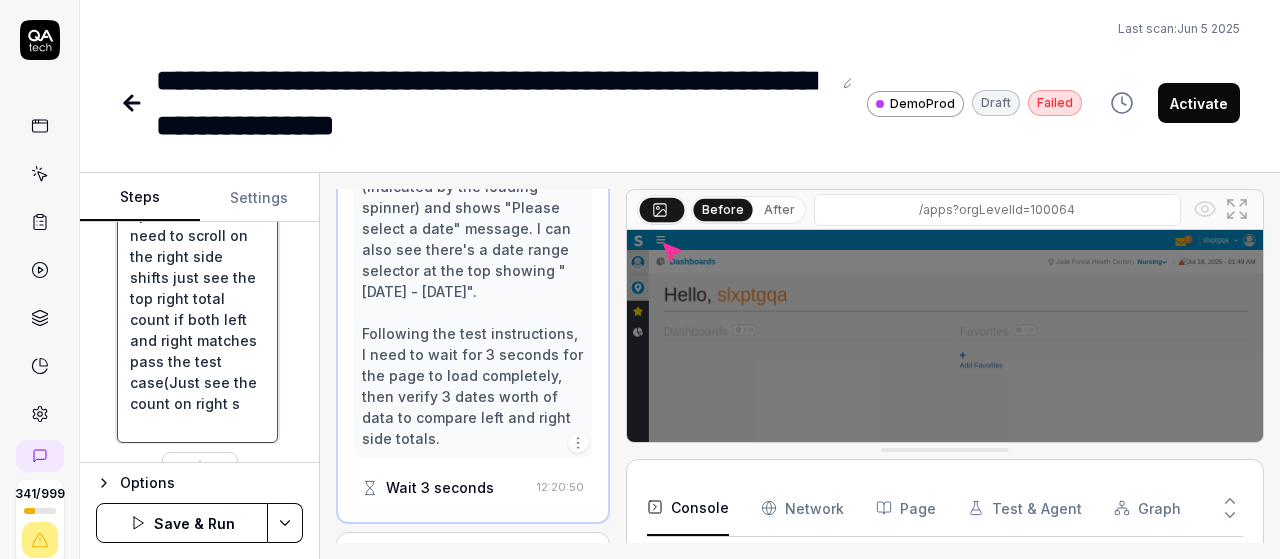 type on "*" 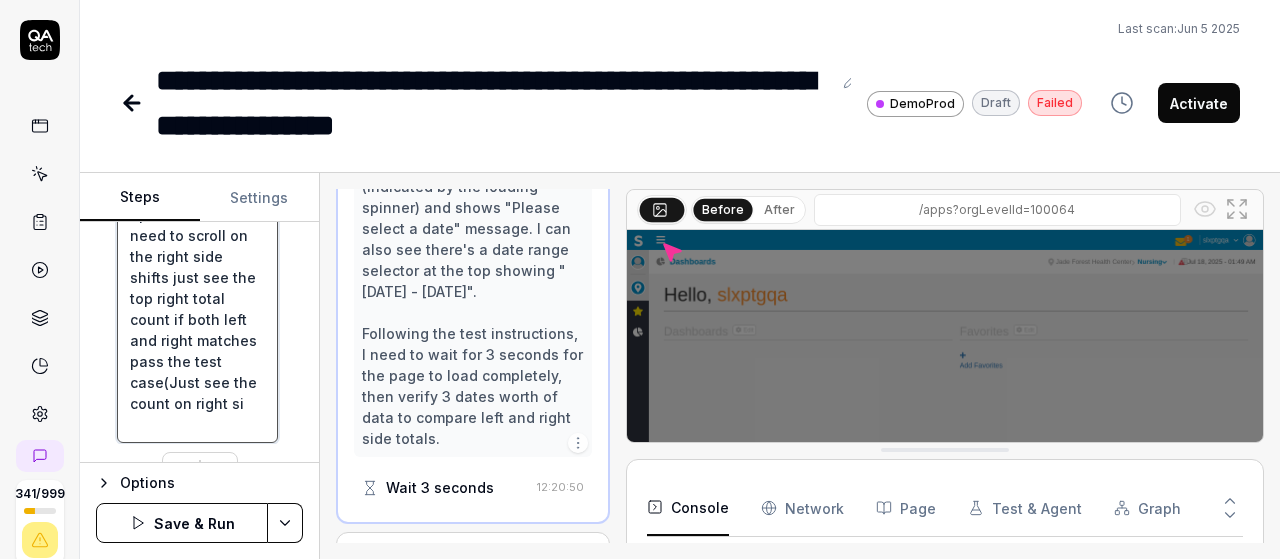 type on "*" 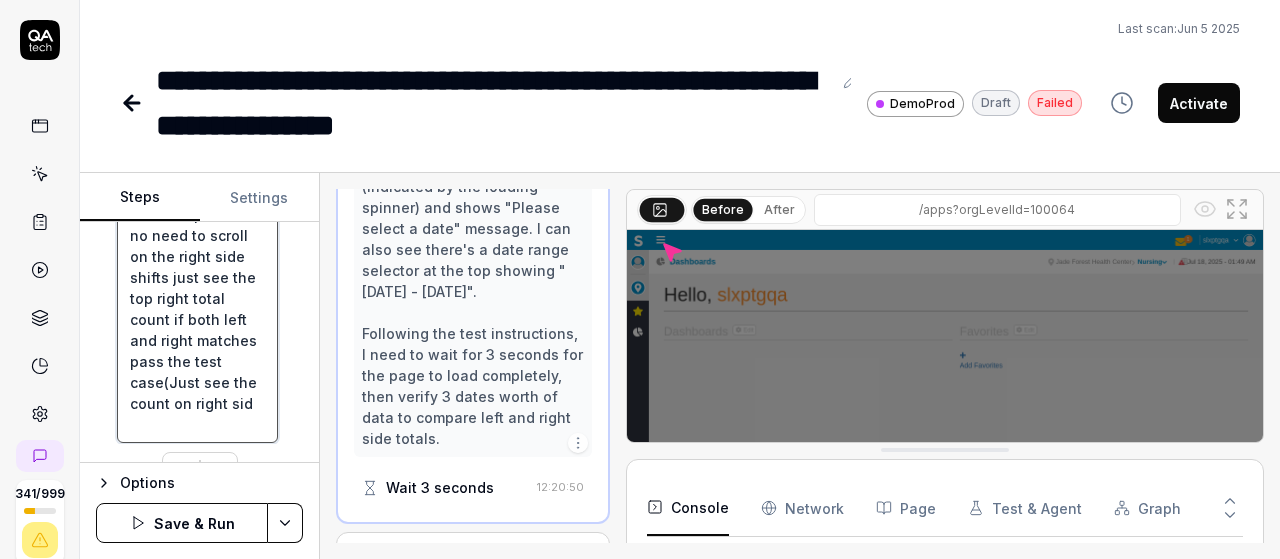 type on "*" 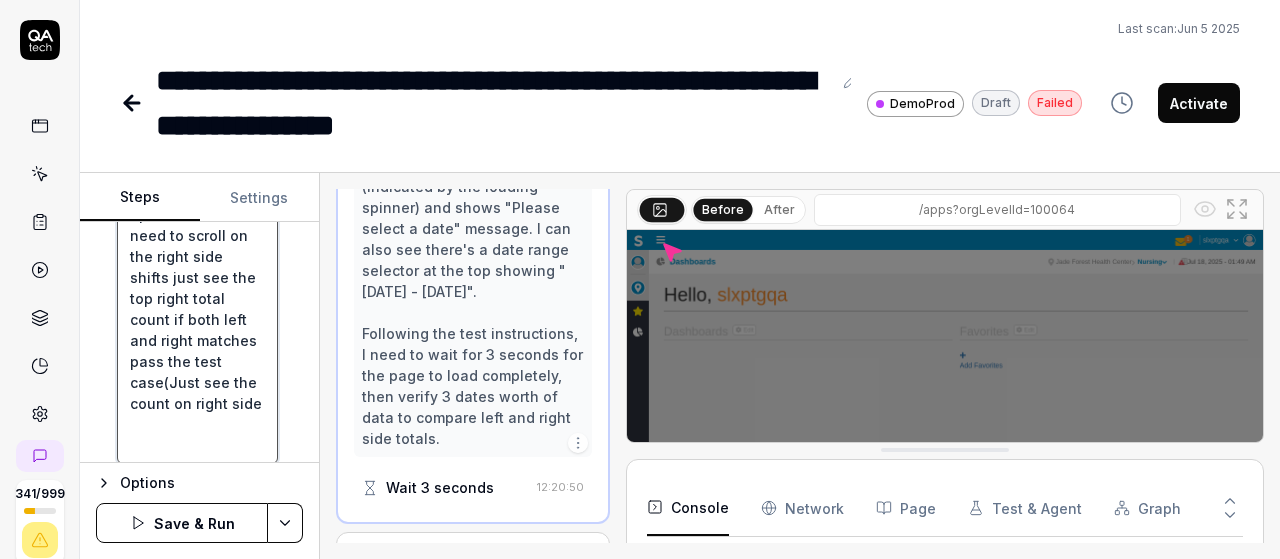 type on "*" 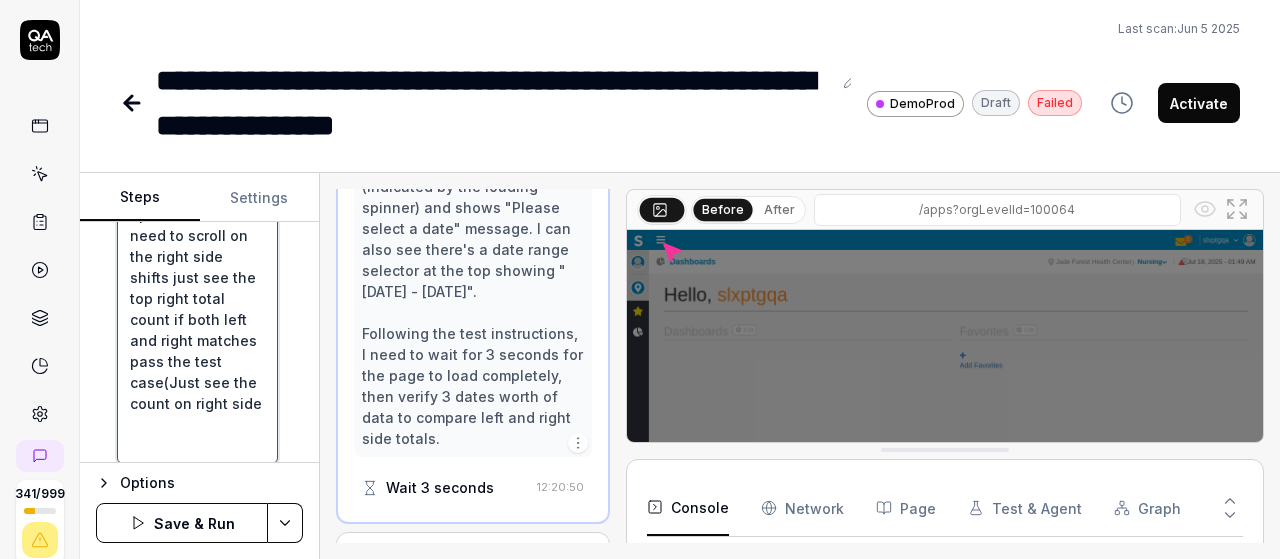 type on "Left-click at current mouse position to open the navigation menu
Left-click at current mouse position to select 'Schedule Optimizer'
Left-click at current mouse position to select 'Schedule'
Left-click at current mouse position to select 'Open shift management
Wait for 3 seconds for the page to load completely Then on top verify 3 dates data of open shifts no need to scroll on the right side shifts just see the top right total count if both left and right matches pass the test case(Just see the count on right sid" 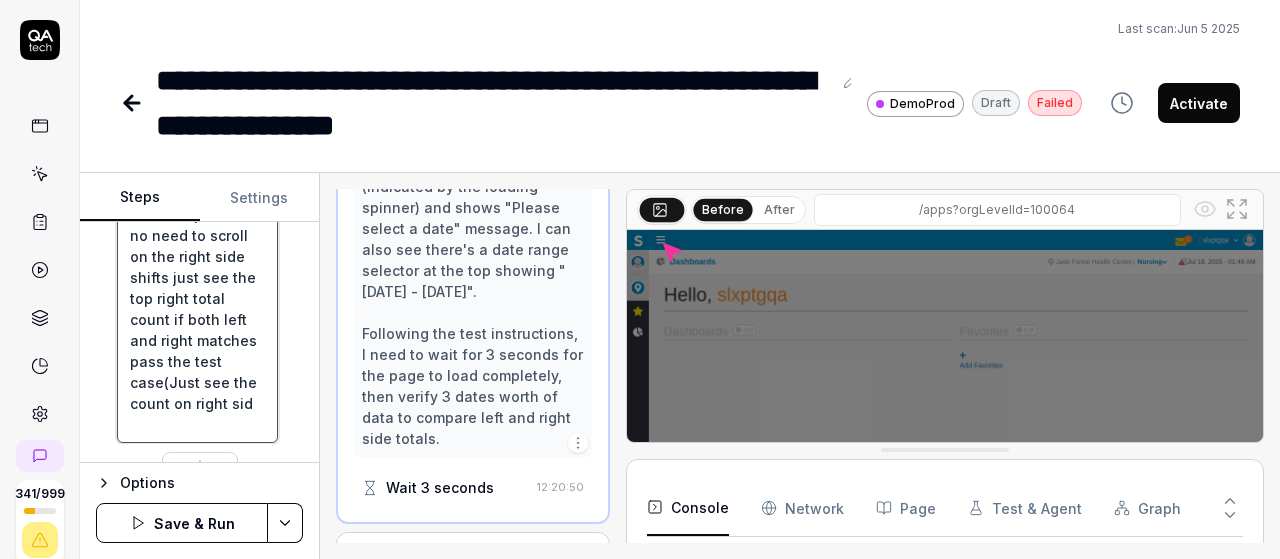 type on "*" 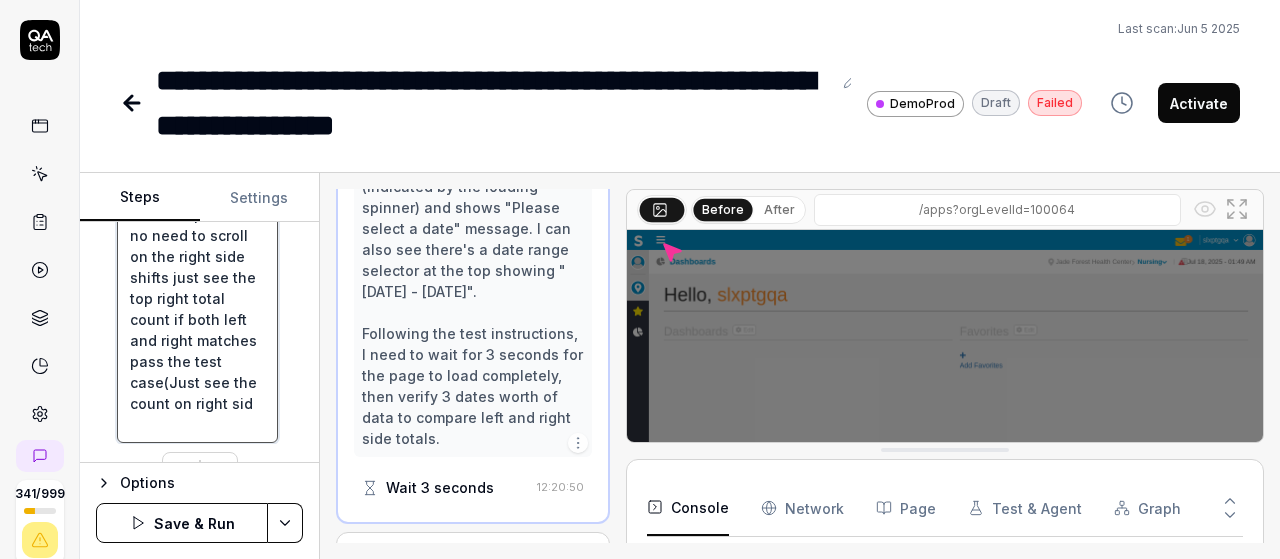 type on "Left-click at current mouse position to open the navigation menu
Left-click at current mouse position to select 'Schedule Optimizer'
Left-click at current mouse position to select 'Schedule'
Left-click at current mouse position to select 'Open shift management
Wait for 3 seconds for the page to load completely Then on top verify 3 dates data of open shifts no need to scroll on the right side shifts just see the top right total count if both left and right matches pass the test case(Just see the count on right si" 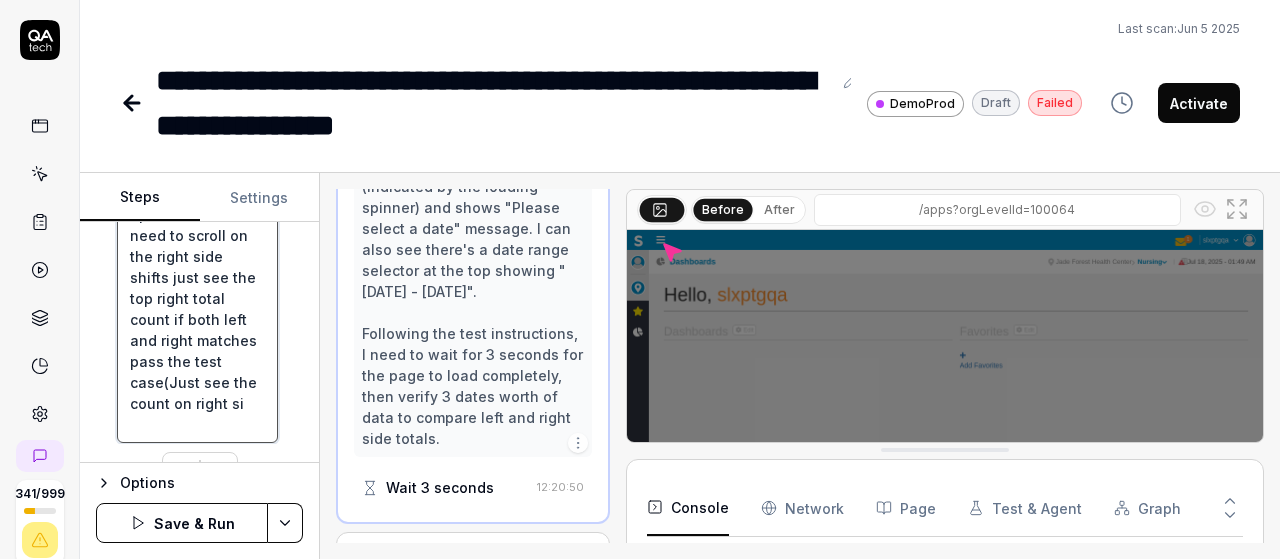 type on "*" 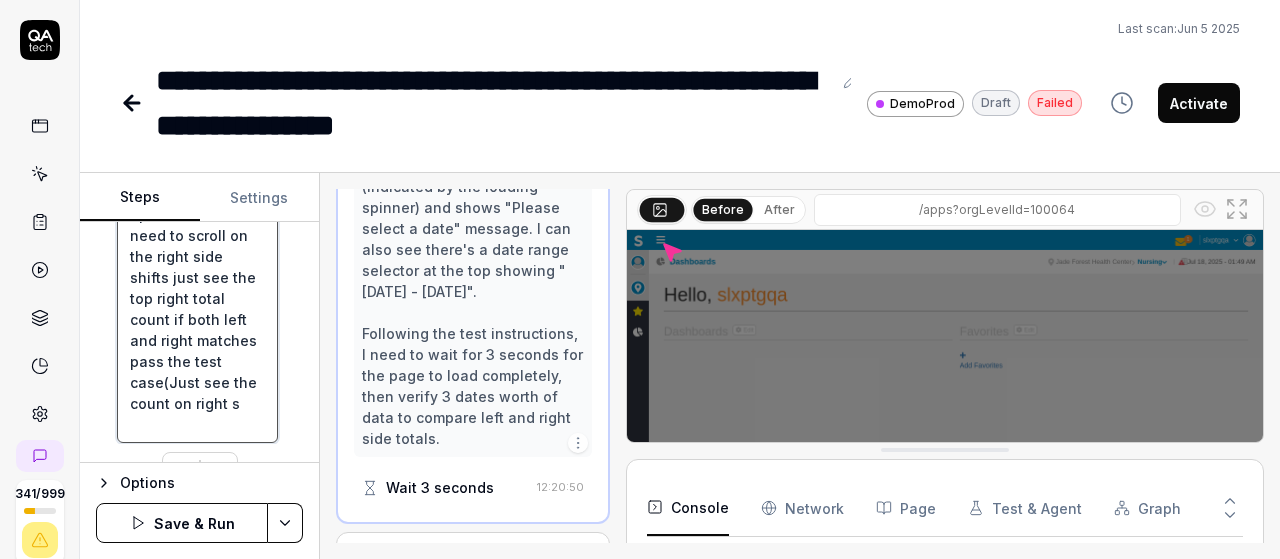 type on "*" 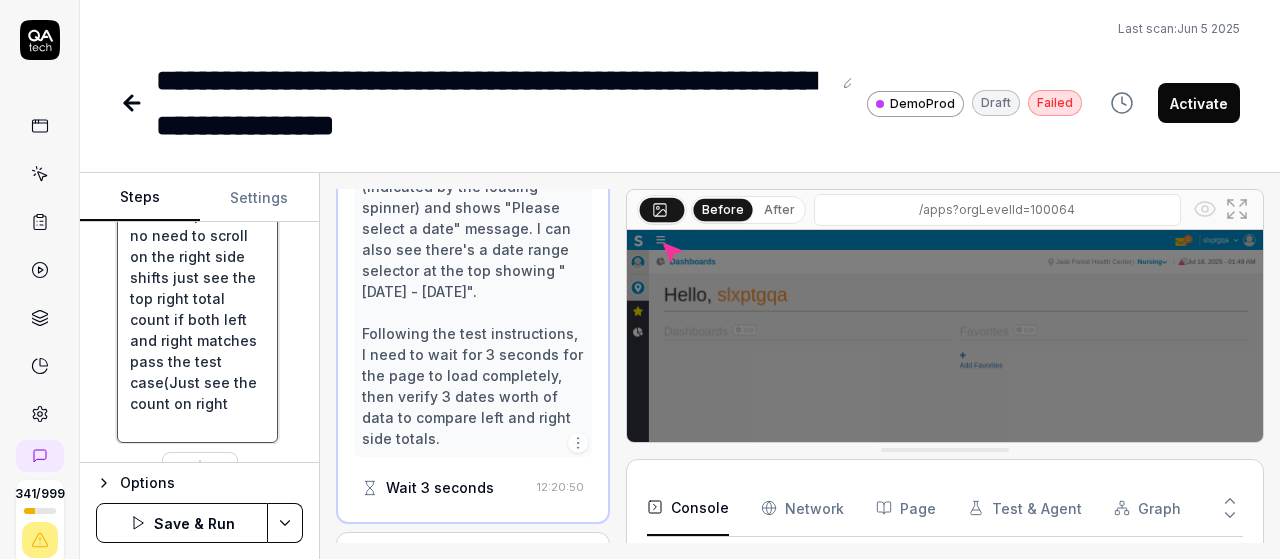 type on "*" 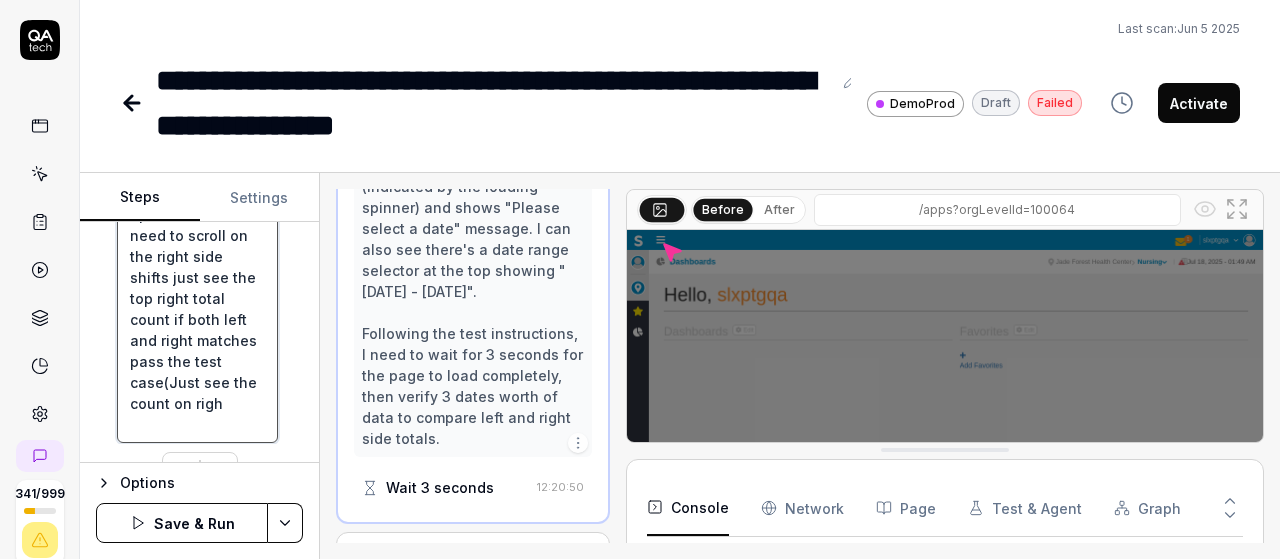 type on "*" 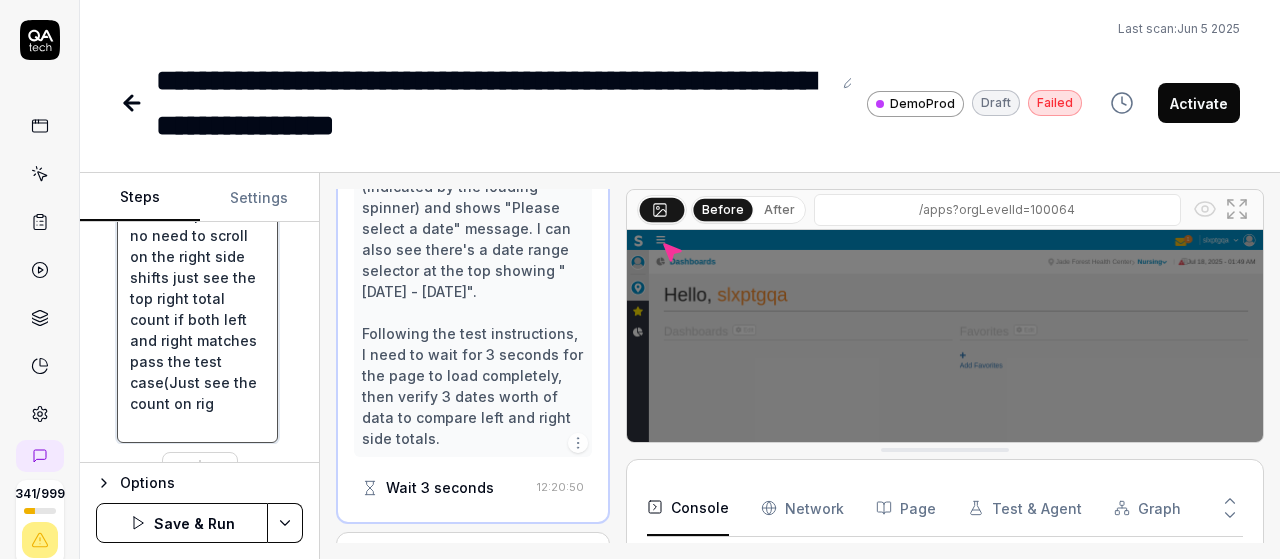 type on "*" 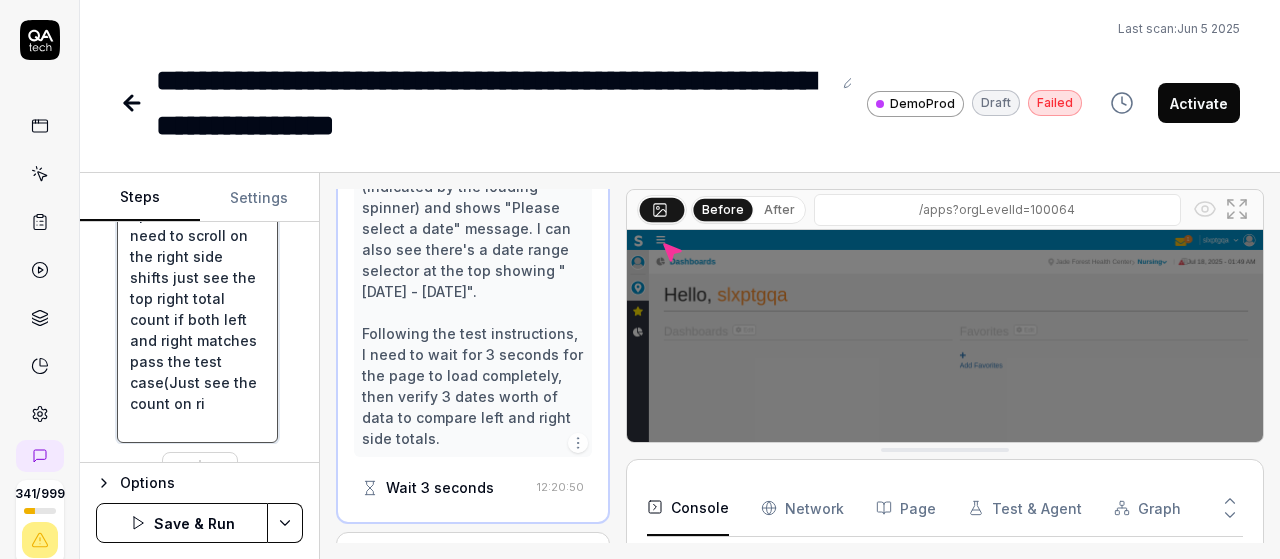 type on "*" 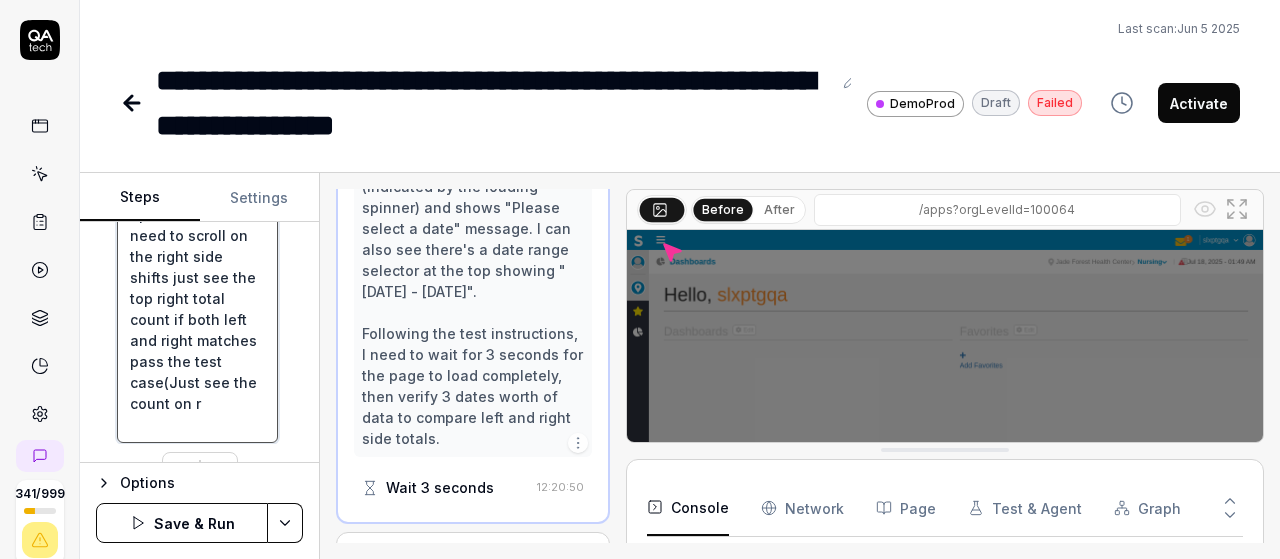 type on "*" 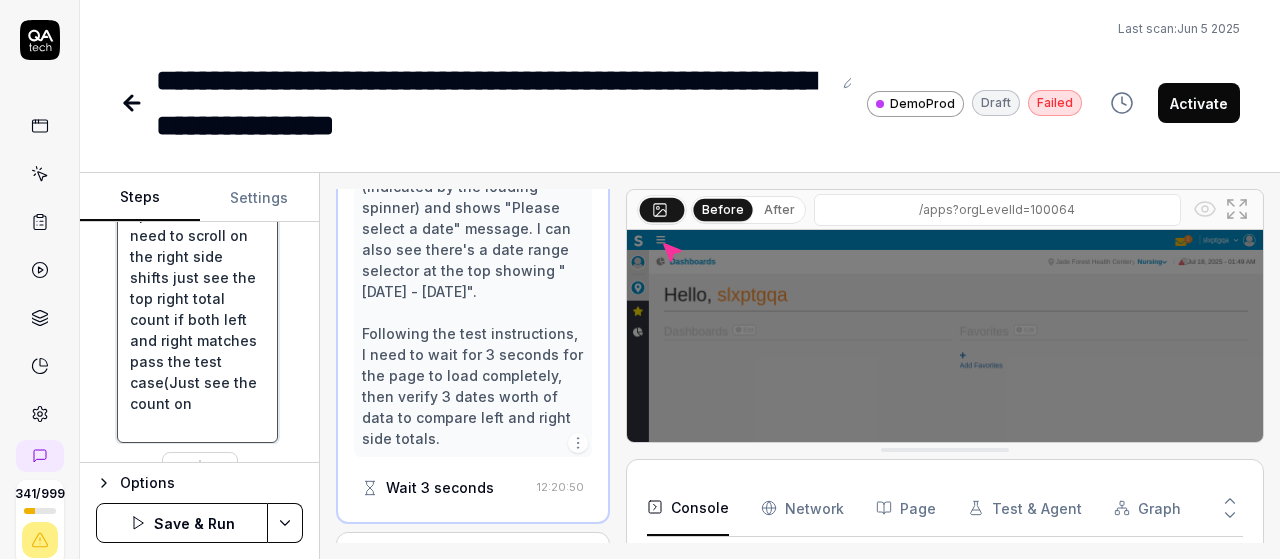 type on "Left-click at current mouse position to open the navigation menu
Left-click at current mouse position to select 'Schedule Optimizer'
Left-click at current mouse position to select 'Schedule'
Left-click at current mouse position to select 'Open shift management
Wait for 3 seconds for the page to load completely Then on top verify 3 dates data of open shifts no need to scroll on the right side shifts just see the top right total count if both left and right matches pass the test case(Just see the count on" 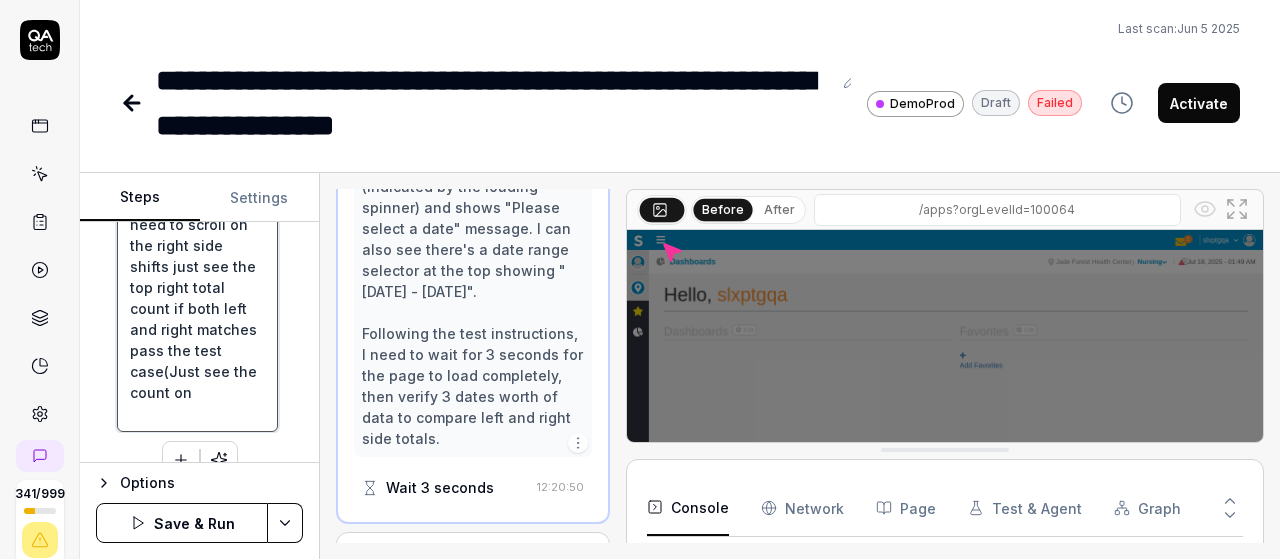 type on "*" 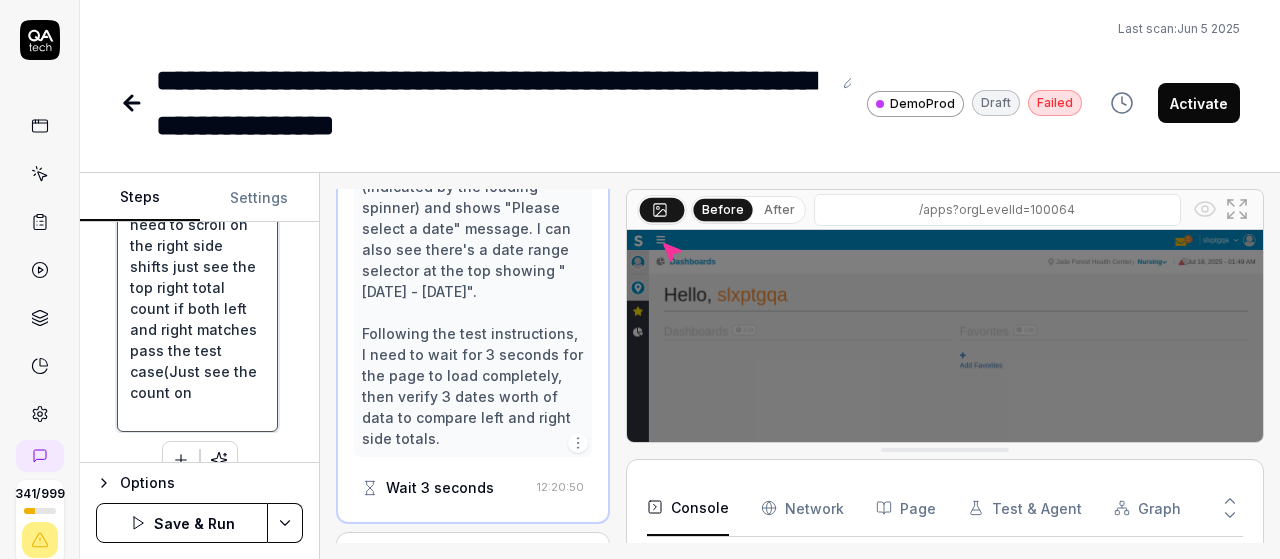 type on "Left-click at current mouse position to open the navigation menu
Left-click at current mouse position to select 'Schedule Optimizer'
Left-click at current mouse position to select 'Schedule'
Left-click at current mouse position to select 'Open shift management
Wait for 3 seconds for the page to load completely Then on top verify 3 dates data of open shifts no need to scroll on the right side shifts just see the top right total count if both left and right matches pass the test case(Just see the count o" 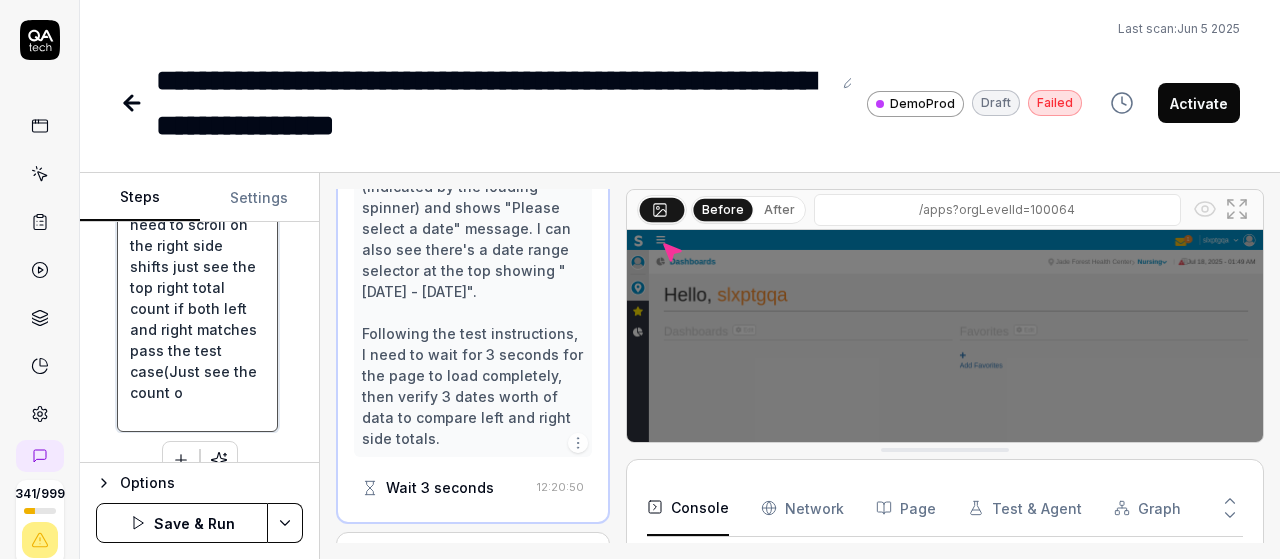 type on "*" 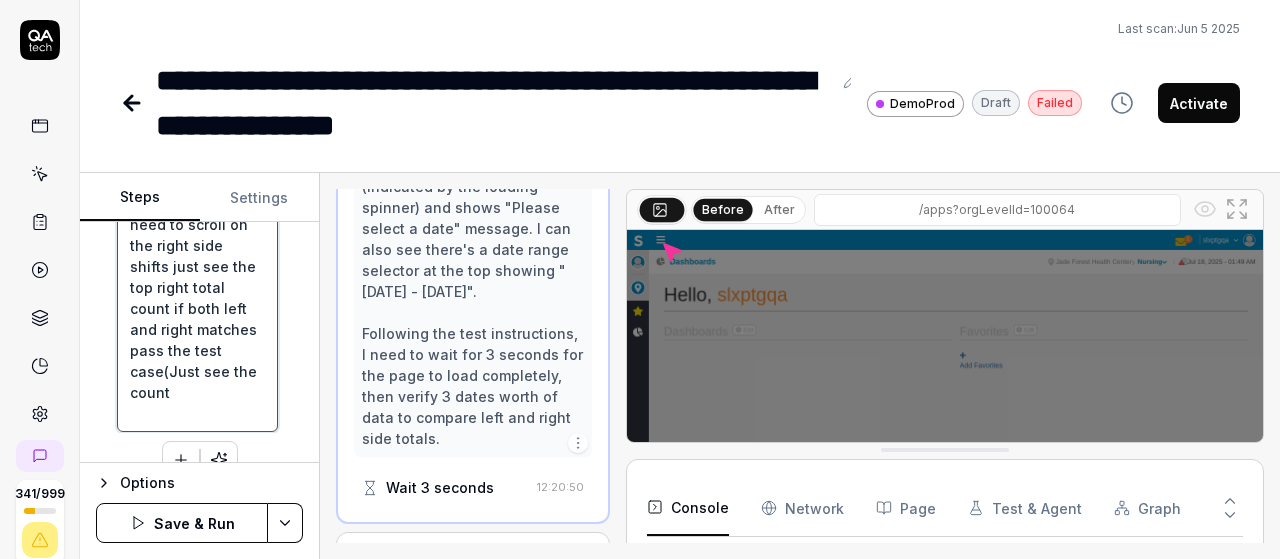 type on "*" 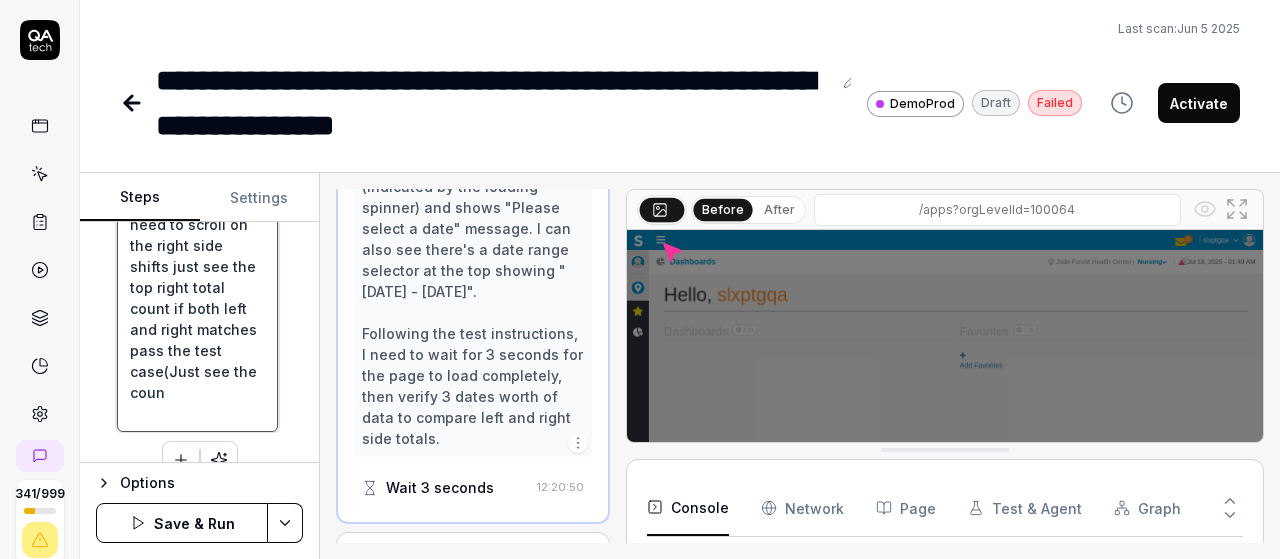 type on "*" 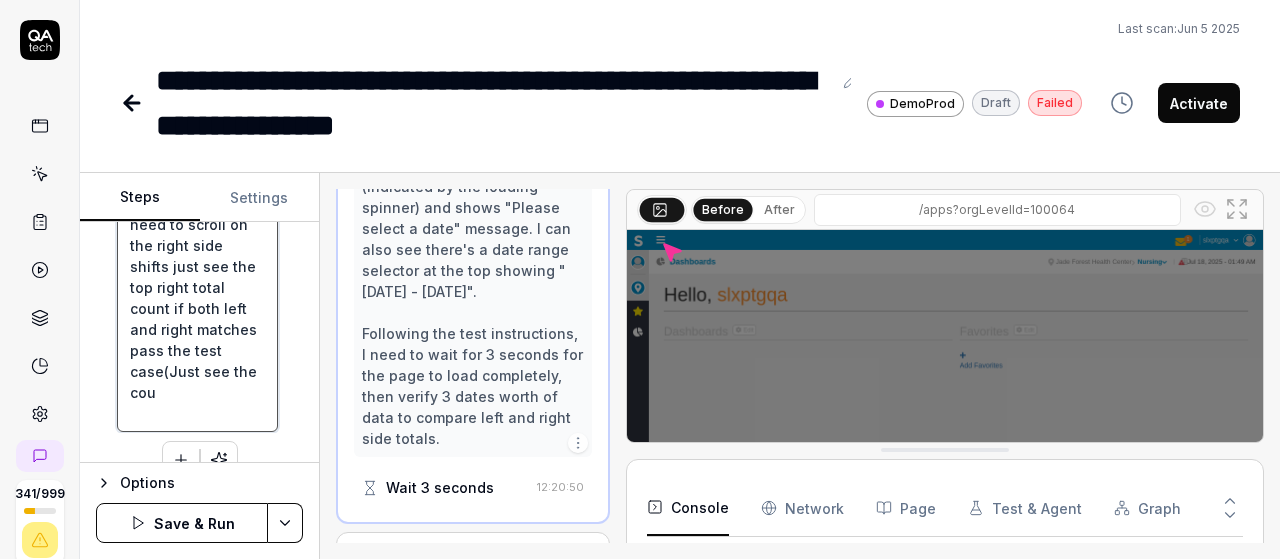 type on "*" 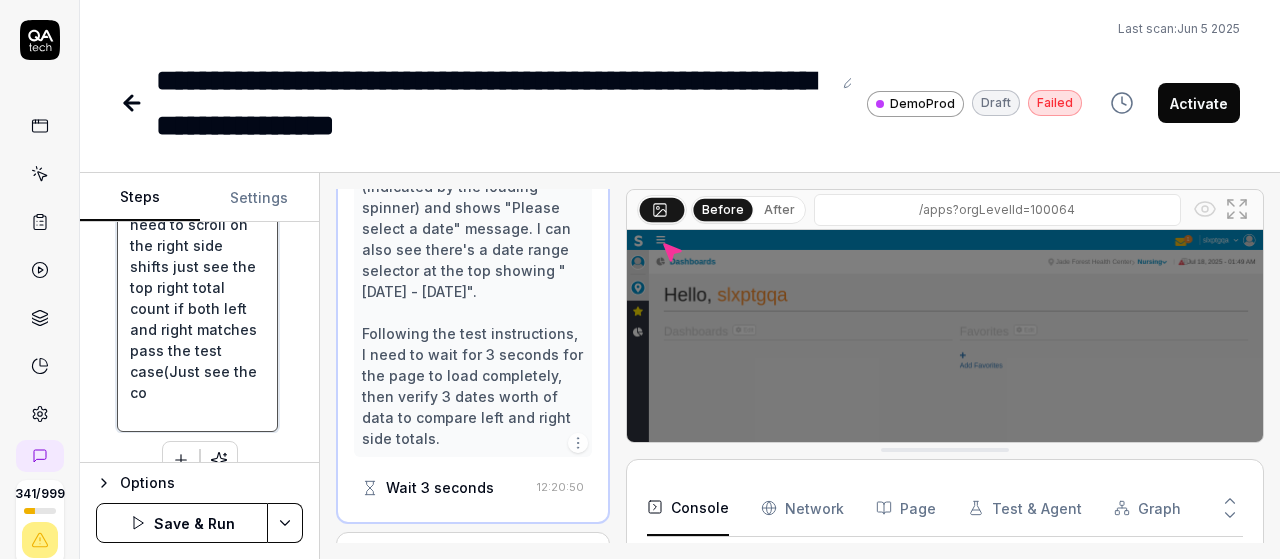 type on "*" 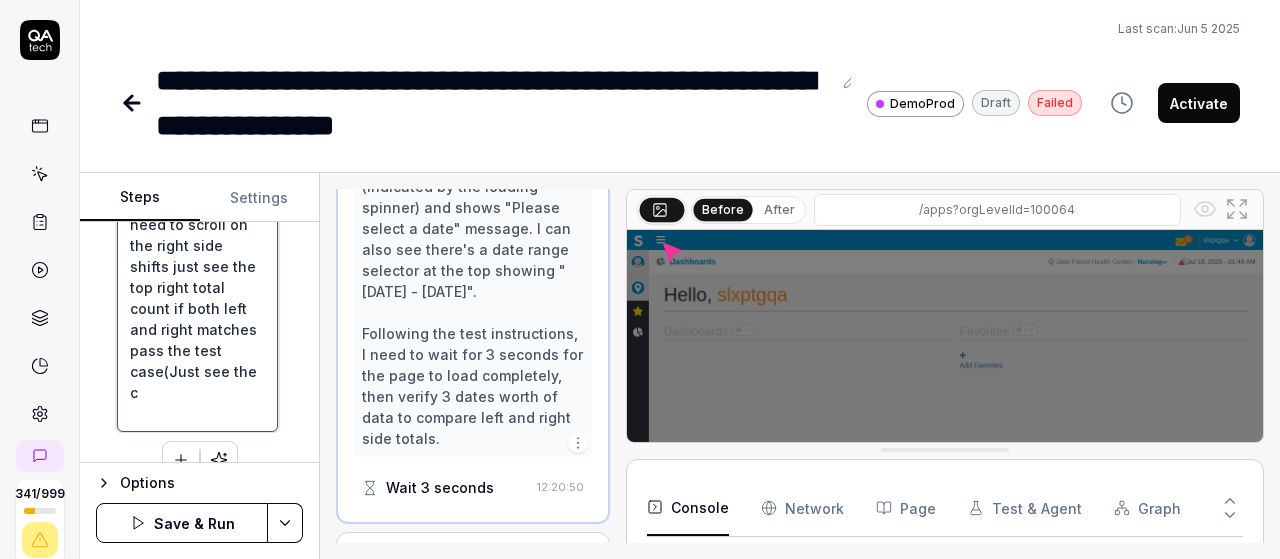 type on "*" 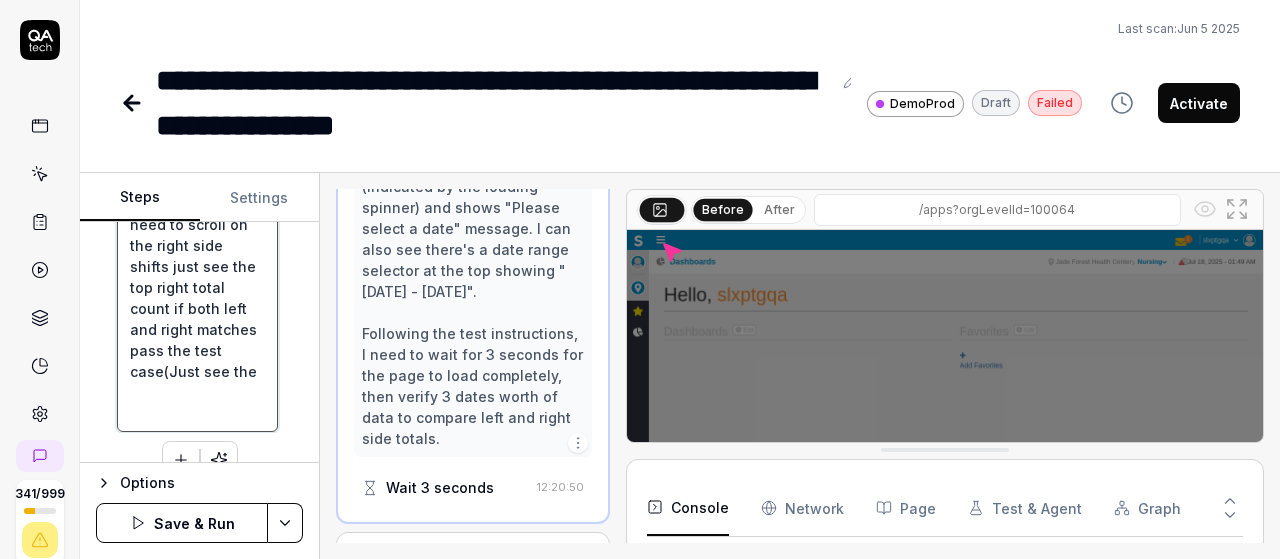 type on "*" 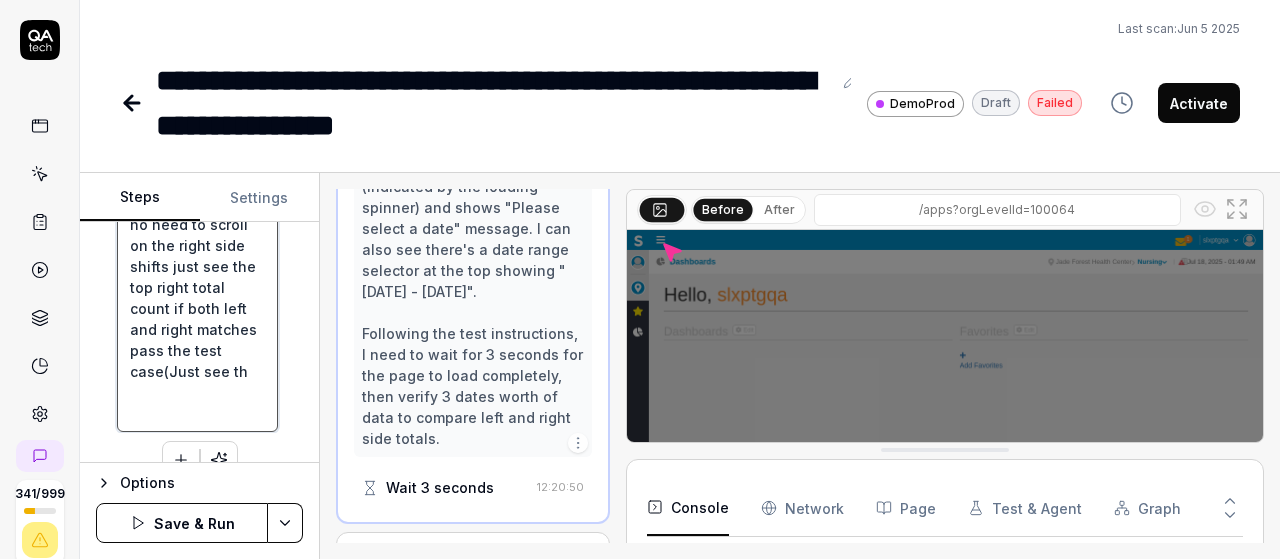 type on "*" 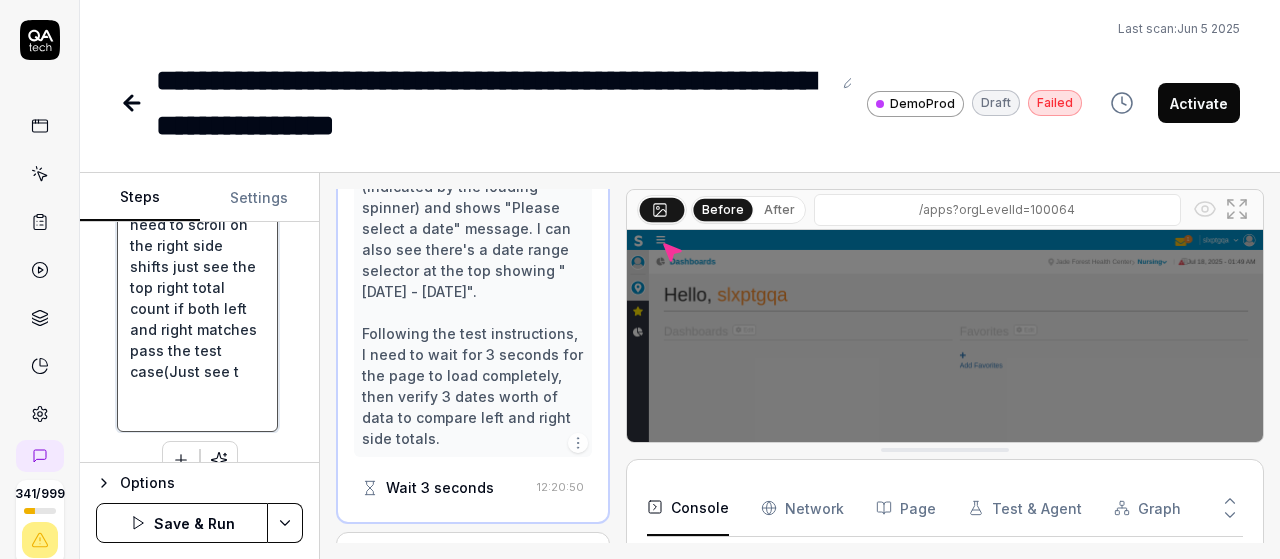 scroll, scrollTop: 105, scrollLeft: 0, axis: vertical 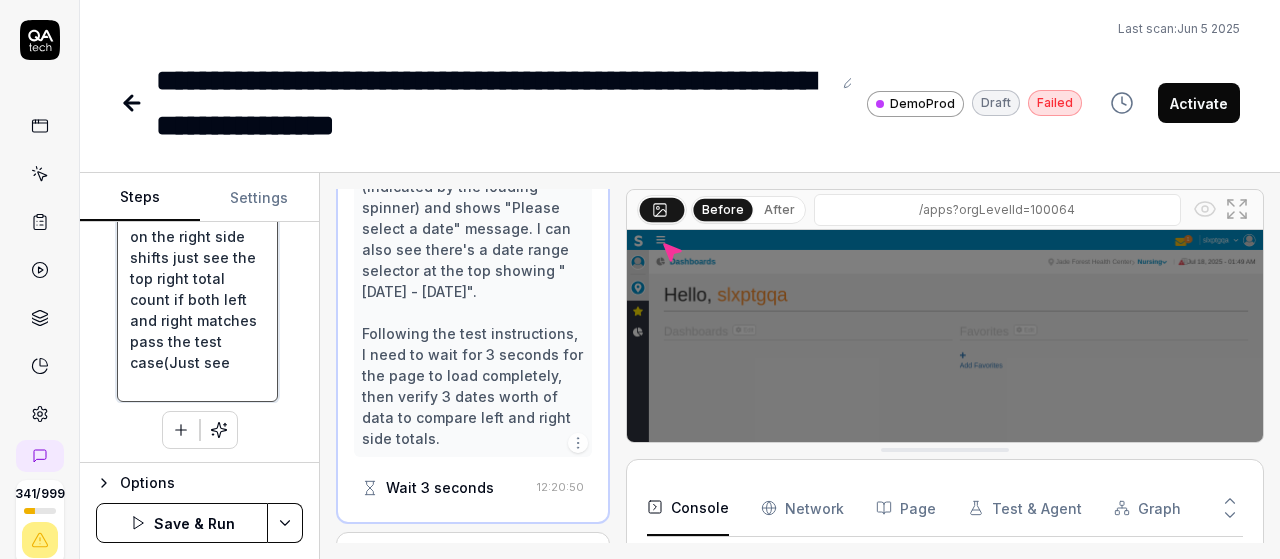 type on "*" 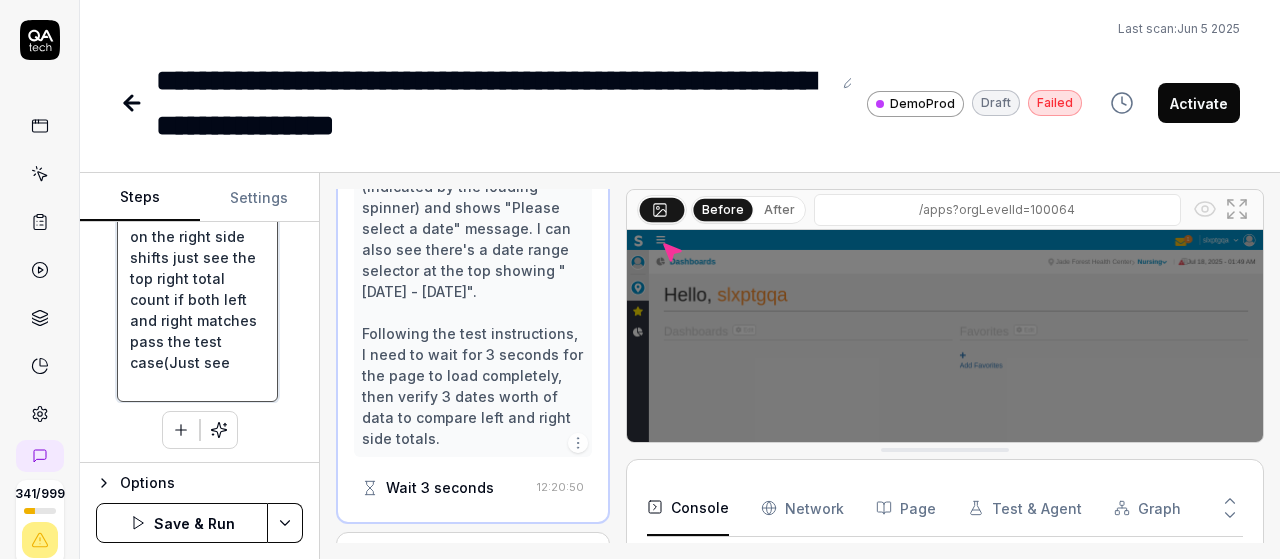 type on "Left-click at current mouse position to open the navigation menu
Left-click at current mouse position to select 'Schedule Optimizer'
Left-click at current mouse position to select 'Schedule'
Left-click at current mouse position to select 'Open shift management
Wait for 3 seconds for the page to load completely Then on top verify 3 dates data of open shifts no need to scroll on the right side shifts just see the top right total count if both left and right matches pass the test case(Just see" 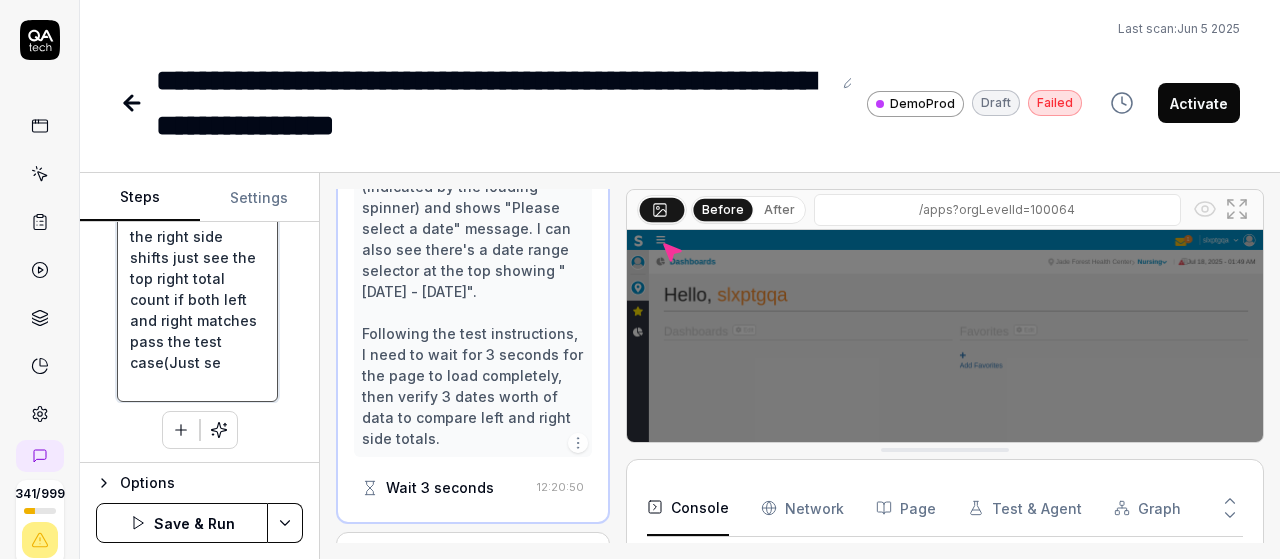type on "*" 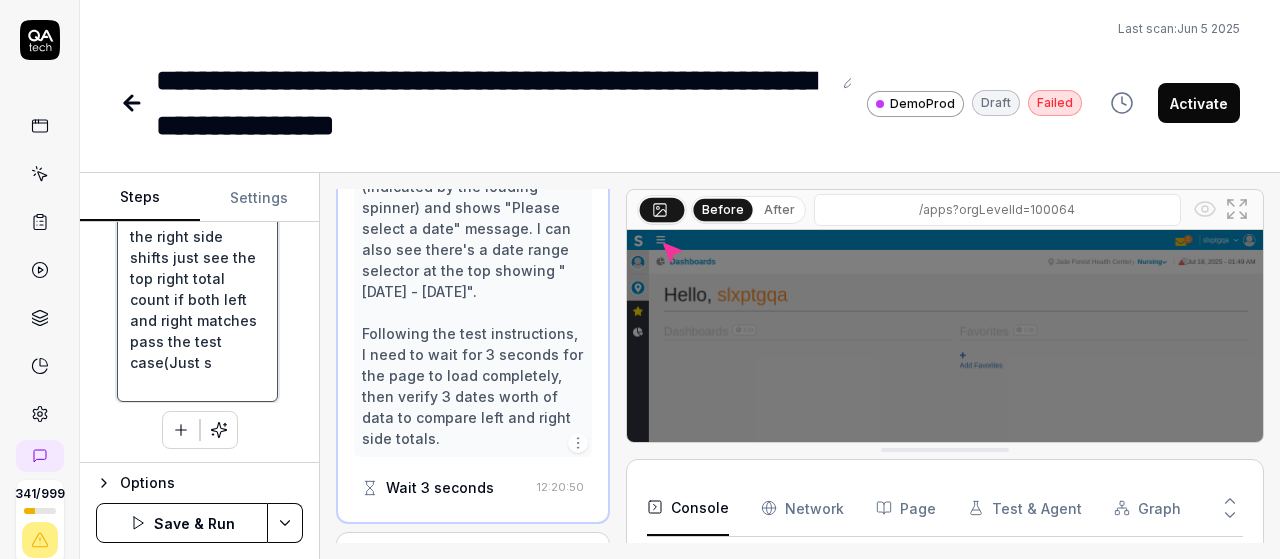 type on "*" 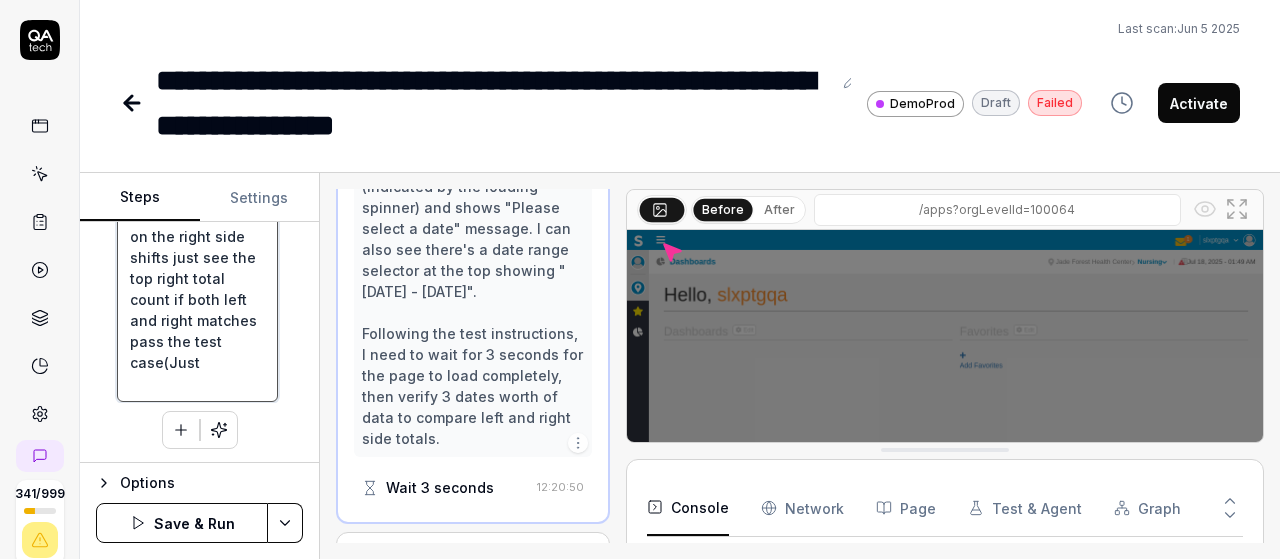 type on "*" 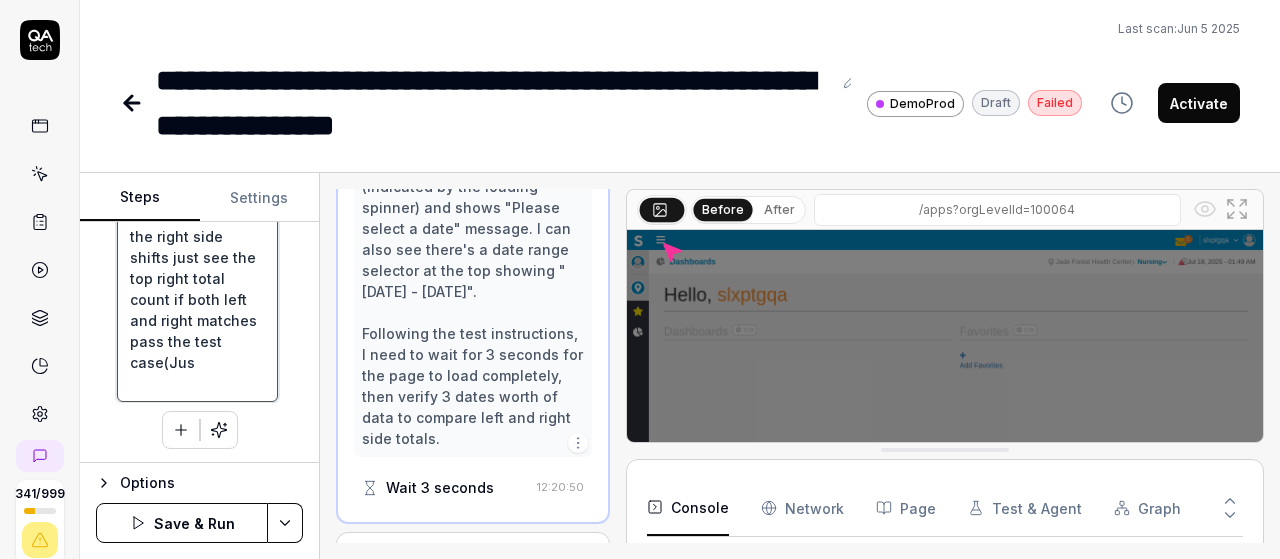 type on "*" 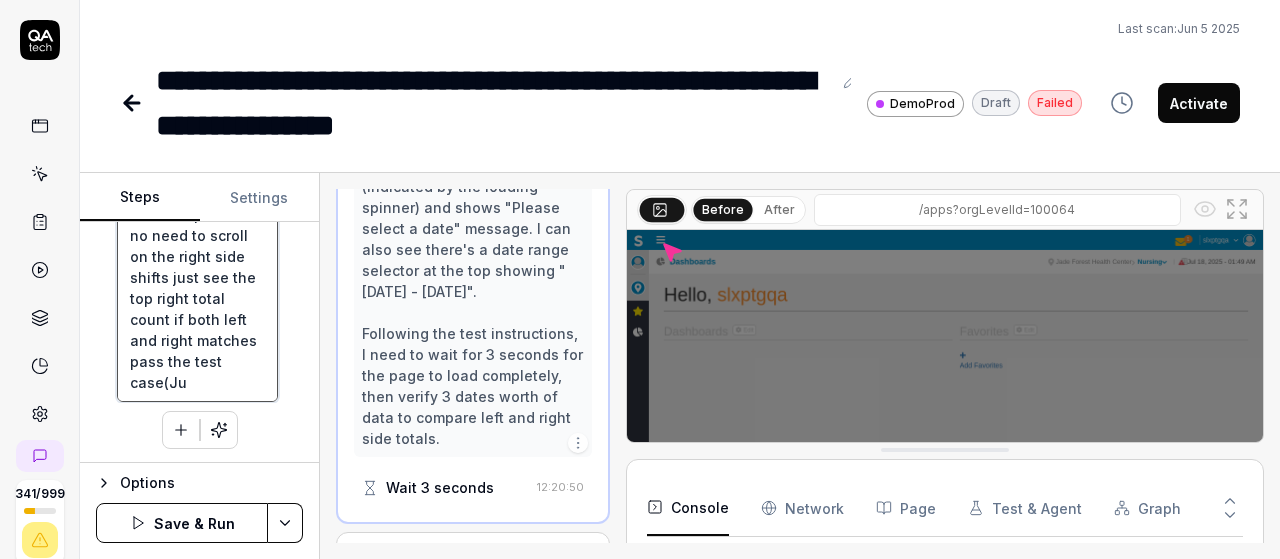 type on "*" 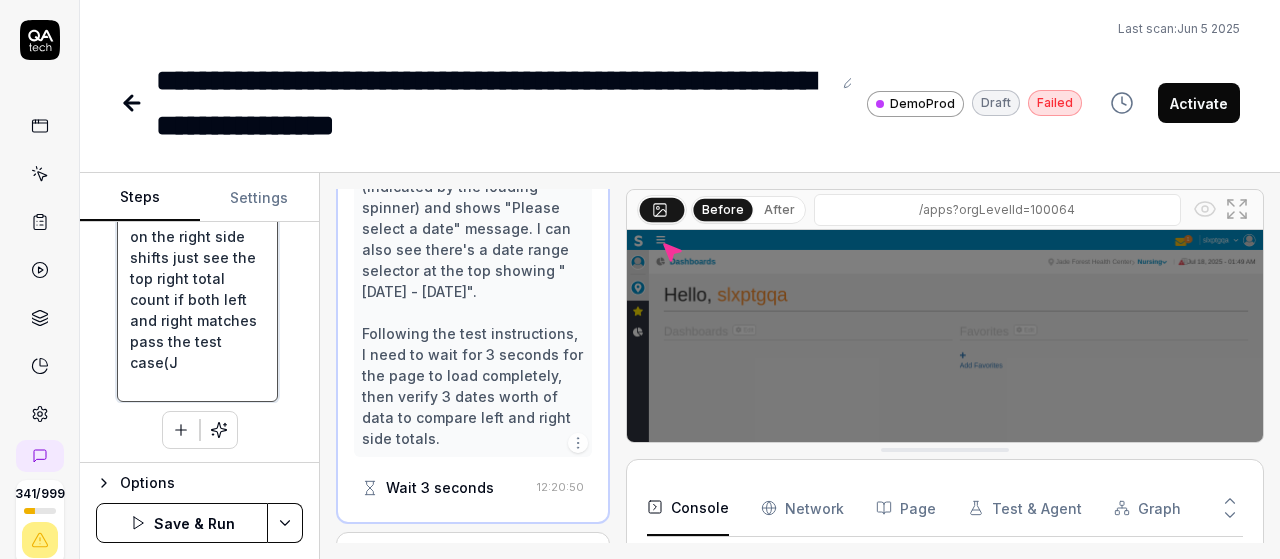 type on "*" 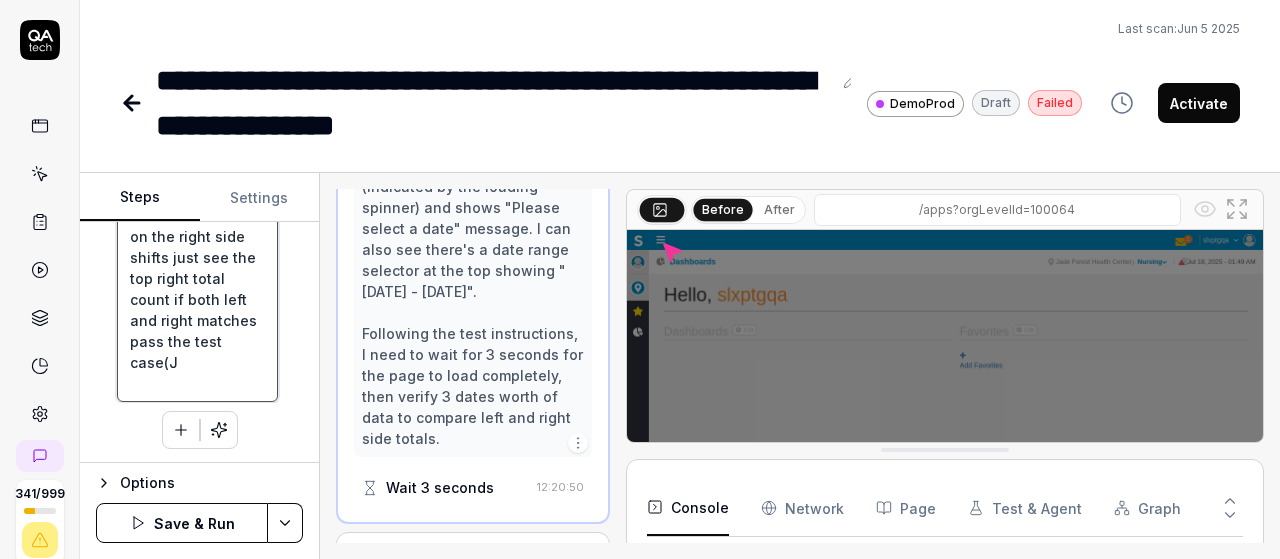 type on "Left-click at current mouse position to open the navigation menu
Left-click at current mouse position to select 'Schedule Optimizer'
Left-click at current mouse position to select 'Schedule'
Left-click at current mouse position to select 'Open shift management
Wait for 3 seconds for the page to load completely Then on top verify 3 dates data of open shifts no need to scroll on the right side shifts just see the top right total count if both left and right matches pass the test case(" 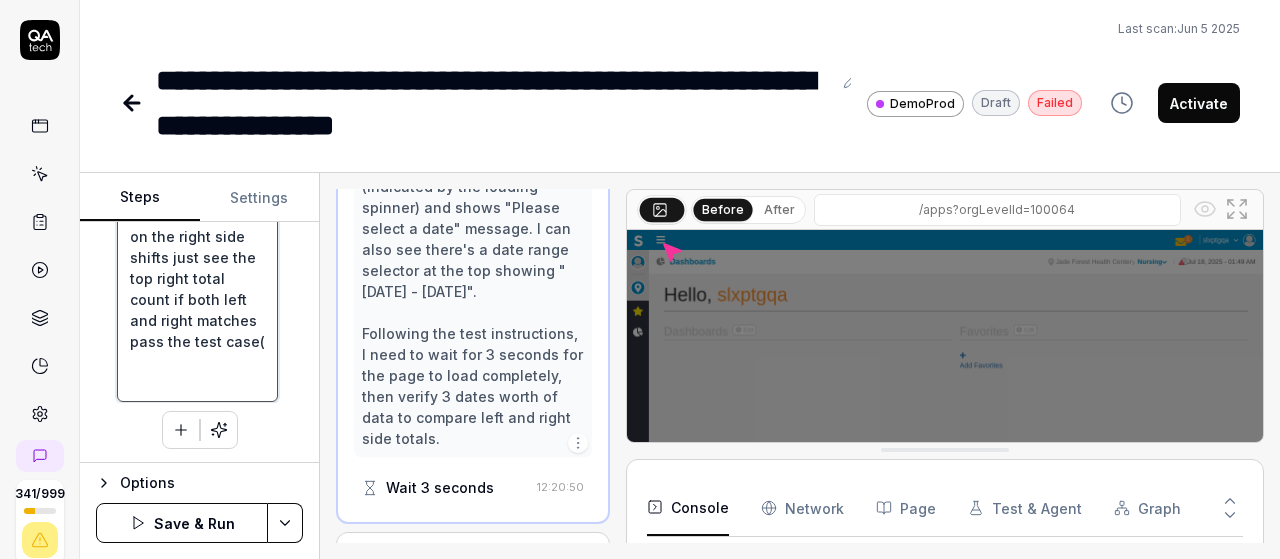 type on "*" 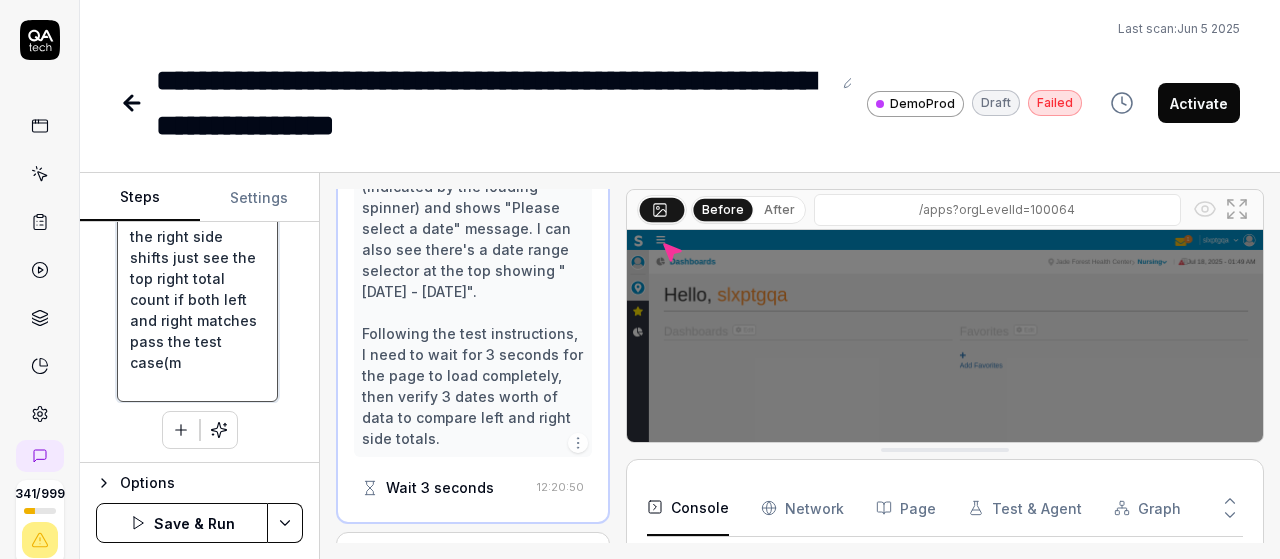 type on "*" 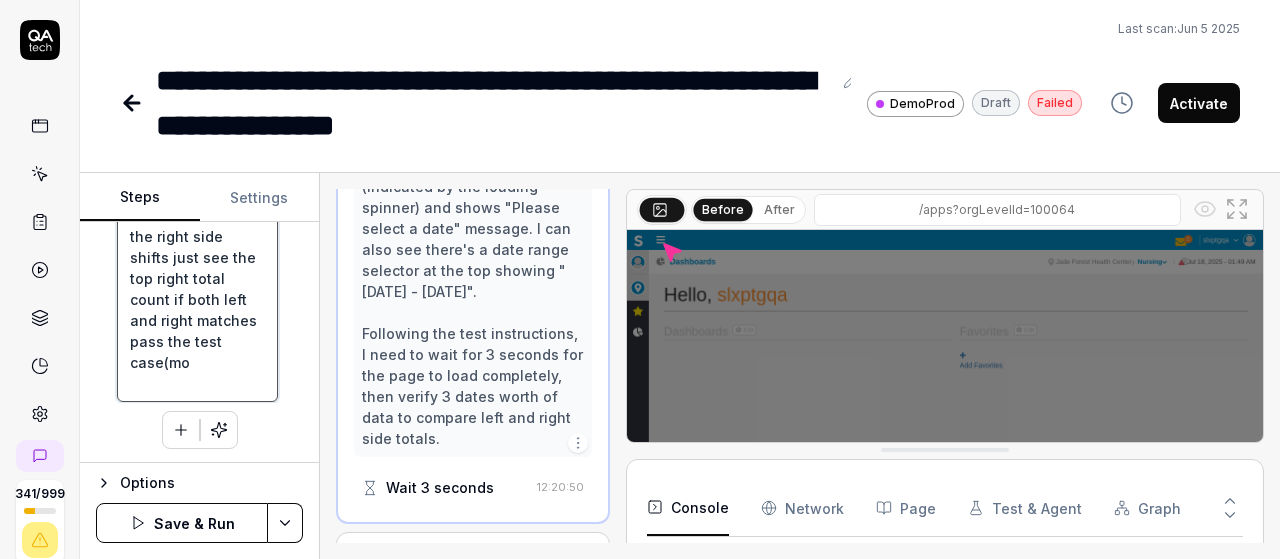 type on "*" 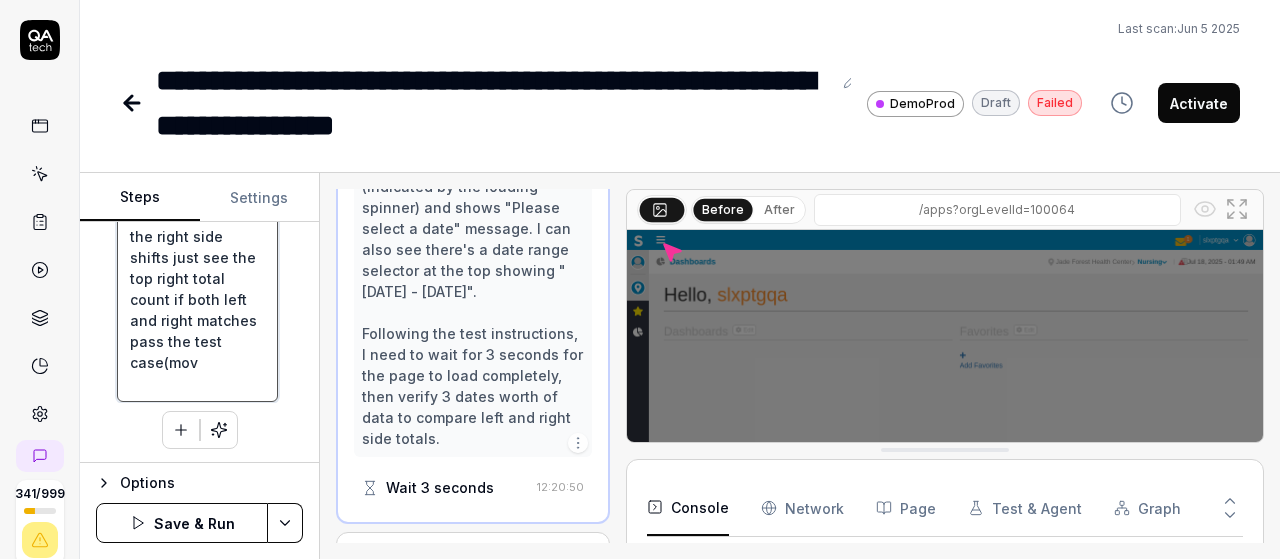 type on "*" 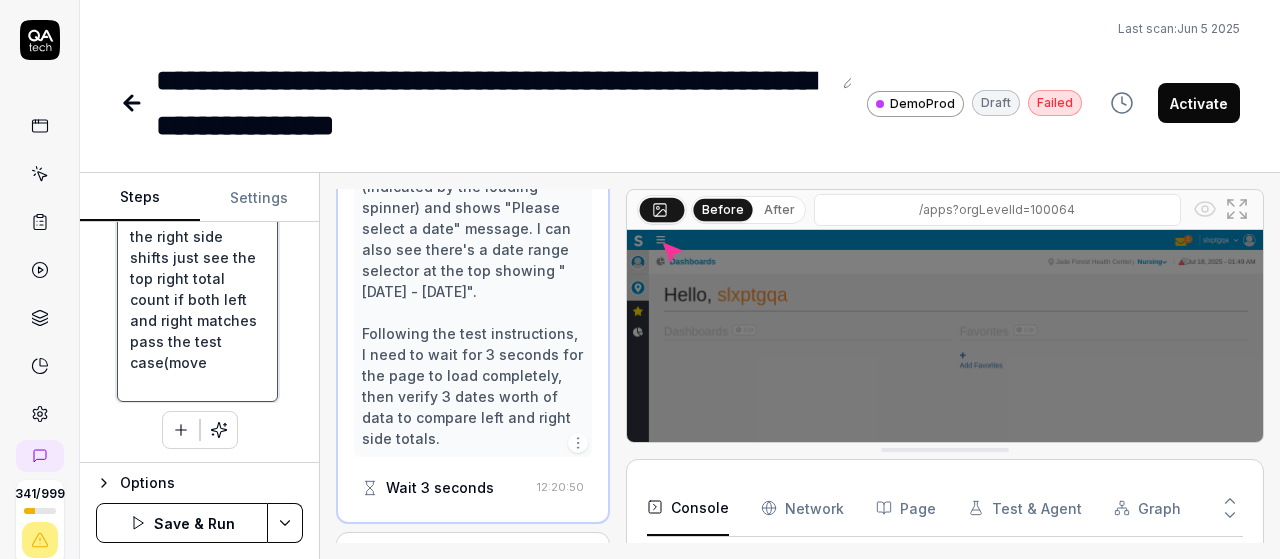 type on "*" 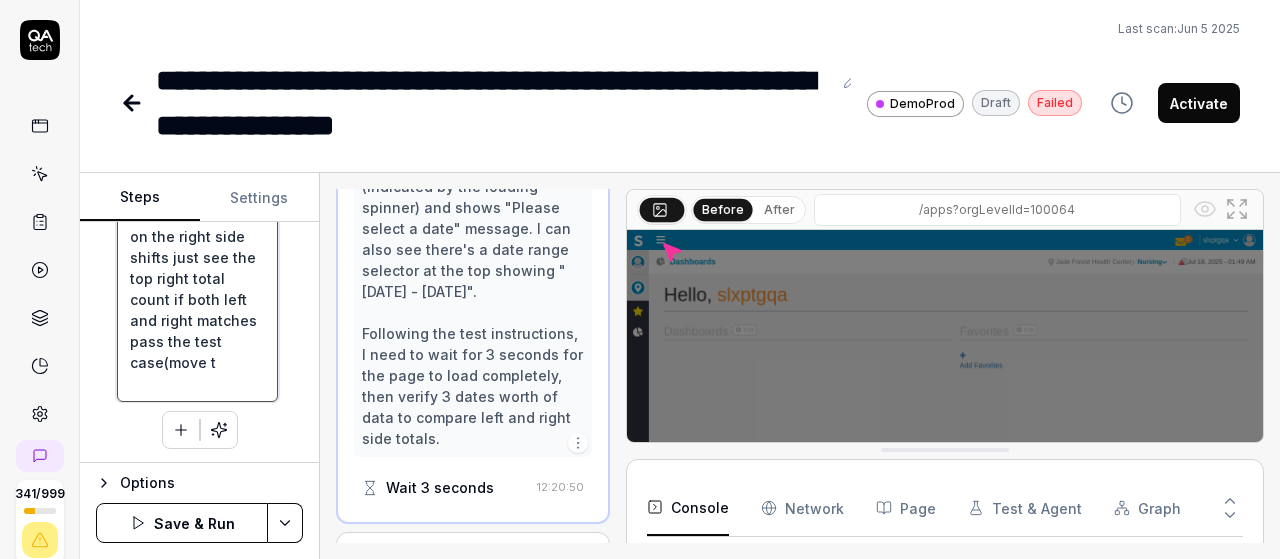 type on "*" 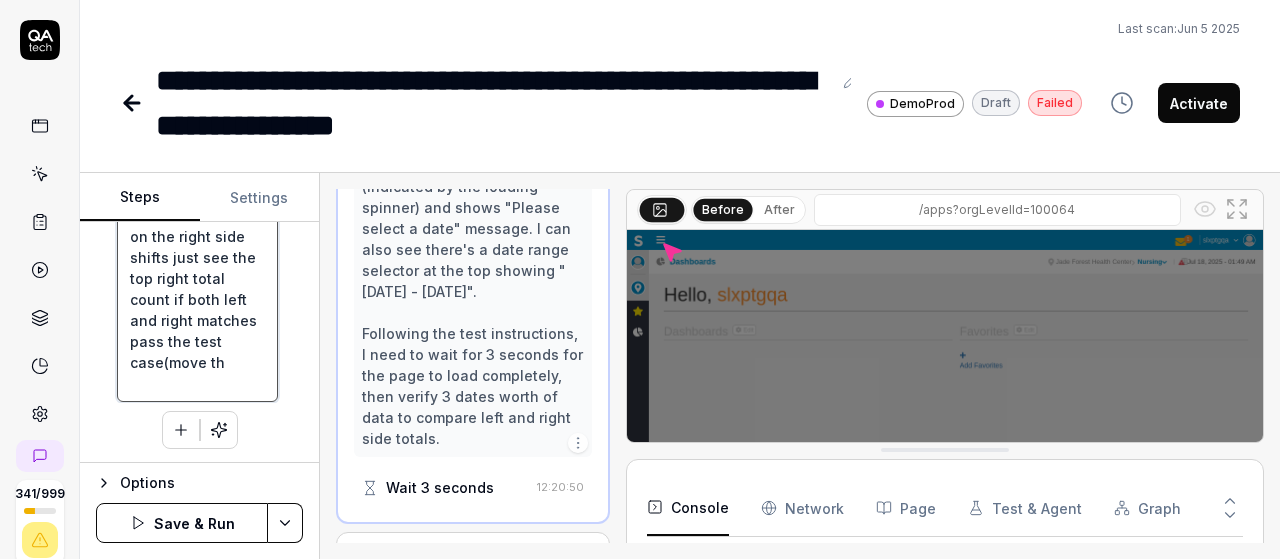 type on "*" 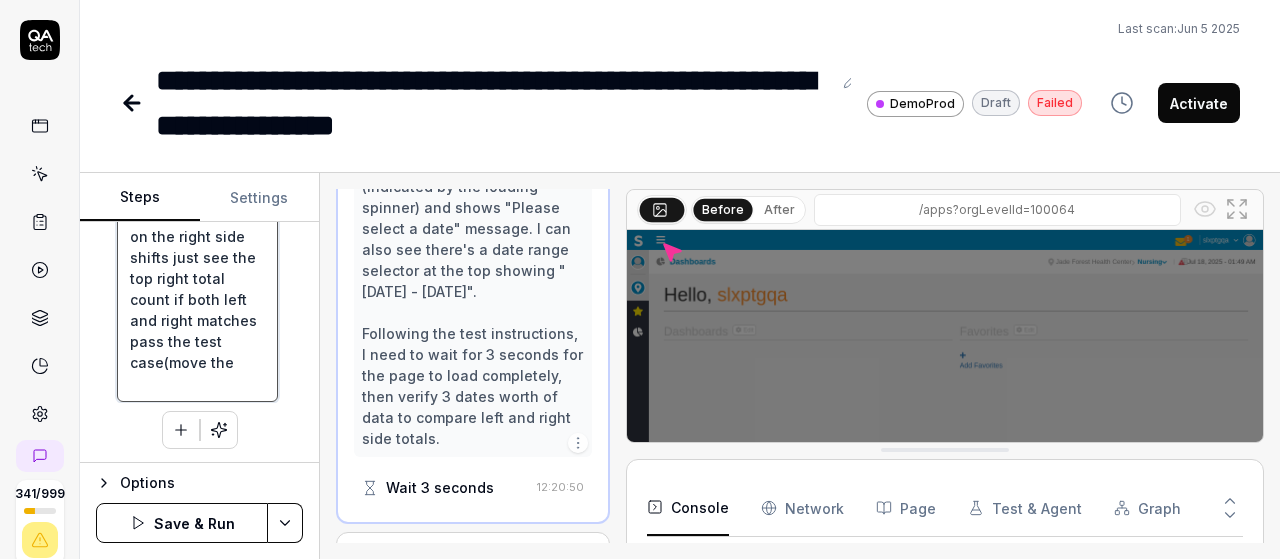type on "*" 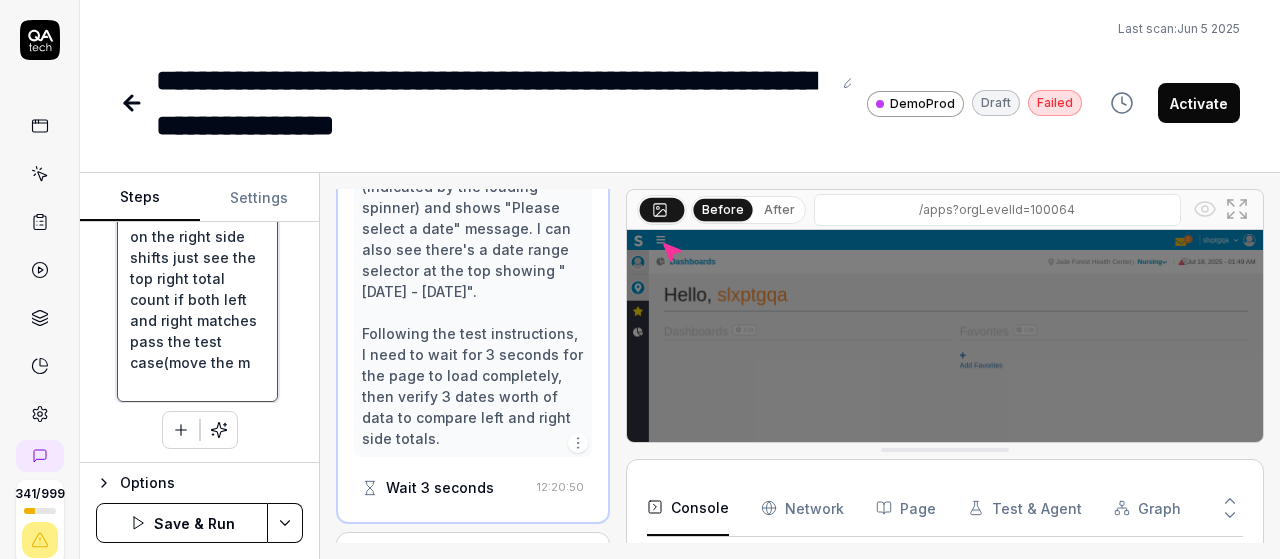 scroll, scrollTop: 116, scrollLeft: 0, axis: vertical 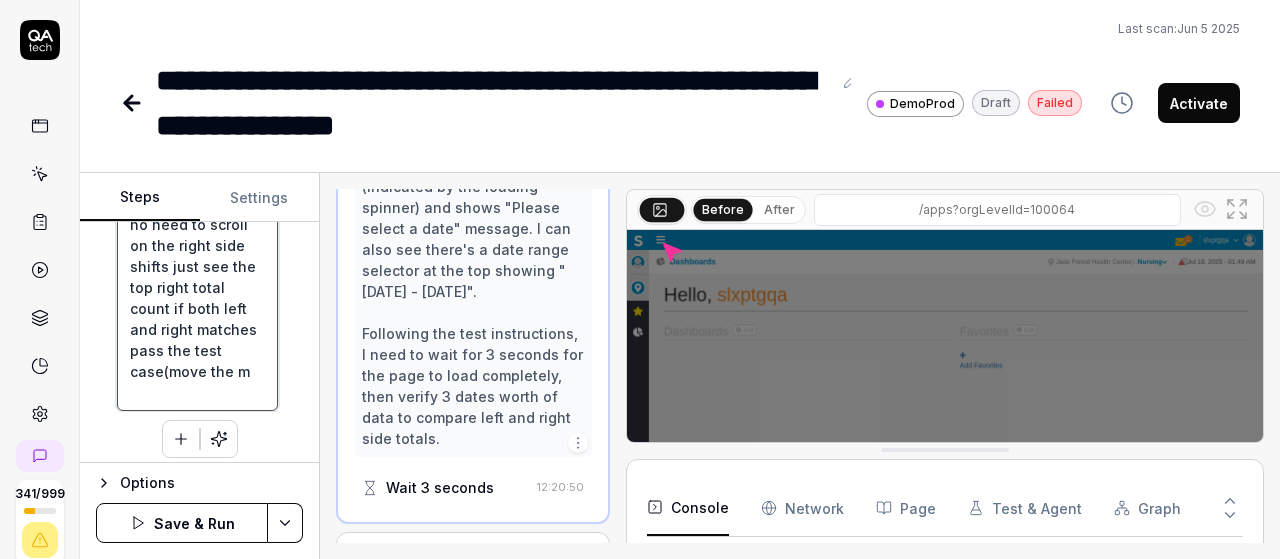 type on "*" 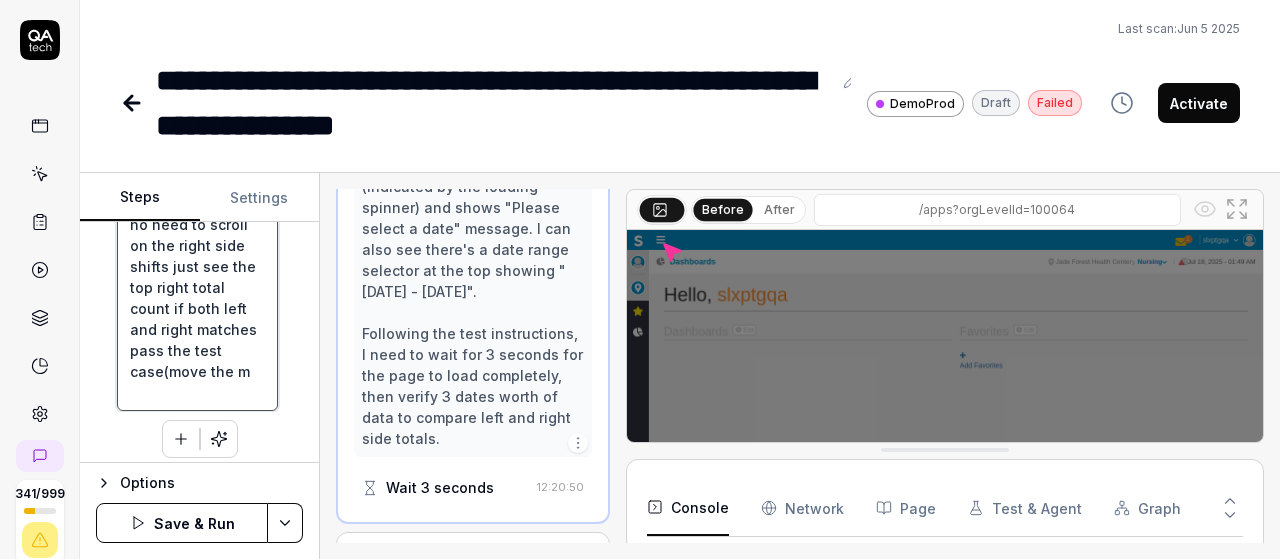 type on "Left-click at current mouse position to open the navigation menu
Left-click at current mouse position to select 'Schedule Optimizer'
Left-click at current mouse position to select 'Schedule'
Left-click at current mouse position to select 'Open shift management
Wait for 3 seconds for the page to load completely Then on top verify 3 dates data of open shifts no need to scroll on the right side shifts just see the top right total count if both left and right matches pass the test case(move the mo" 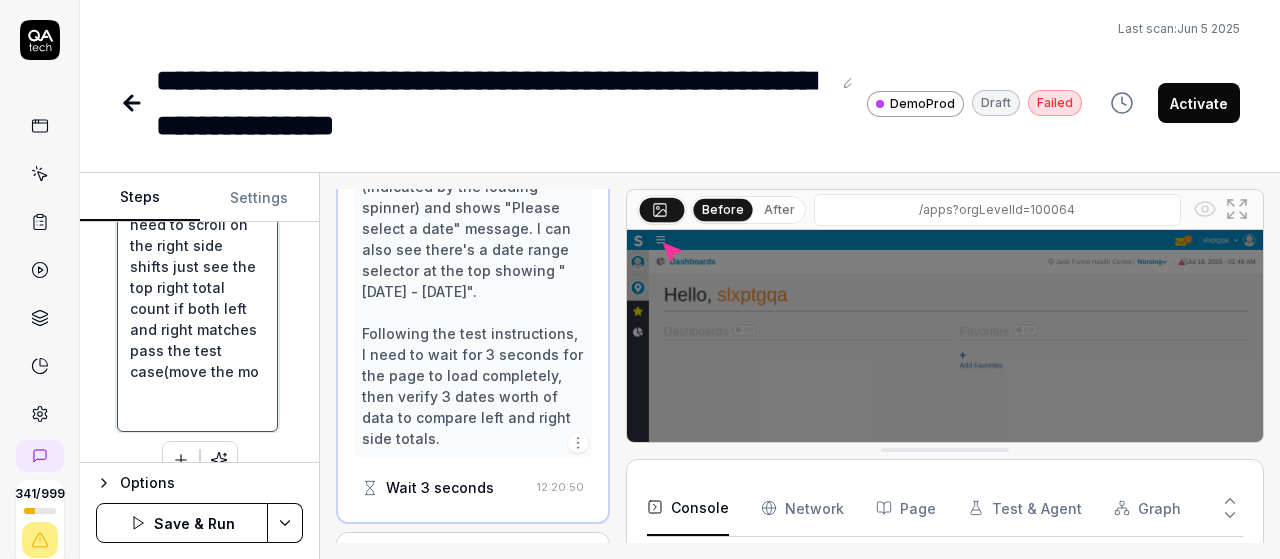 scroll, scrollTop: 104, scrollLeft: 0, axis: vertical 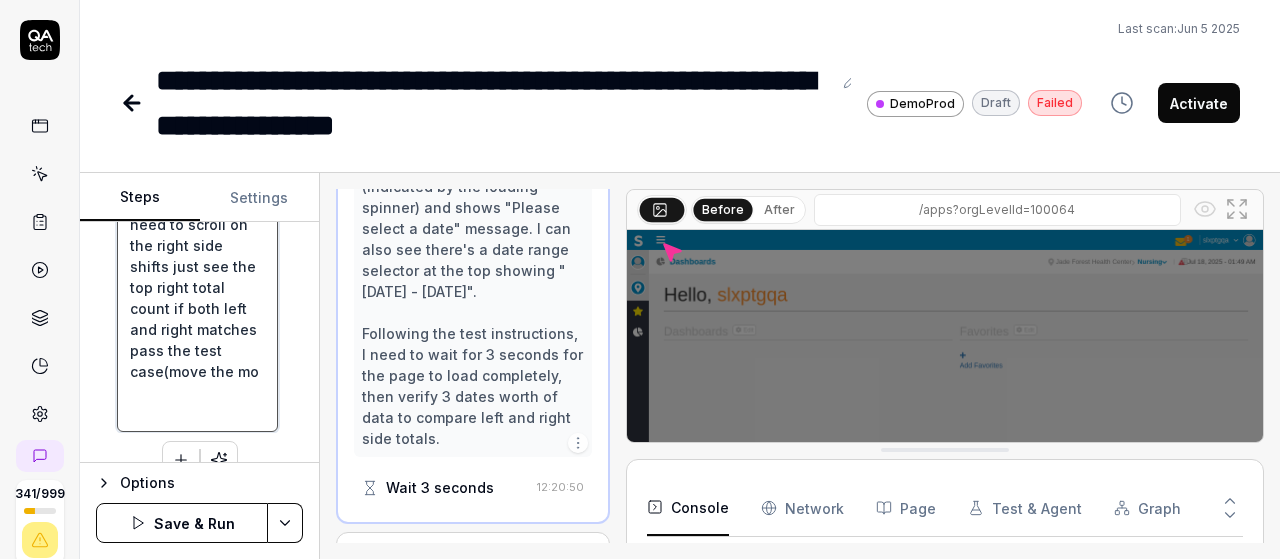 type on "*" 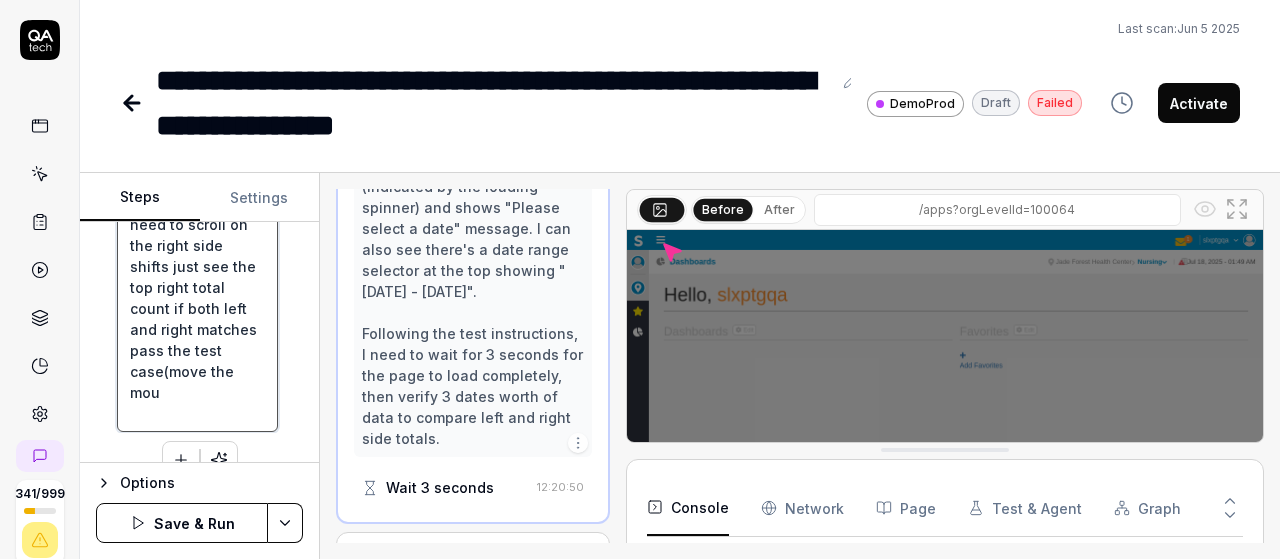 type on "*" 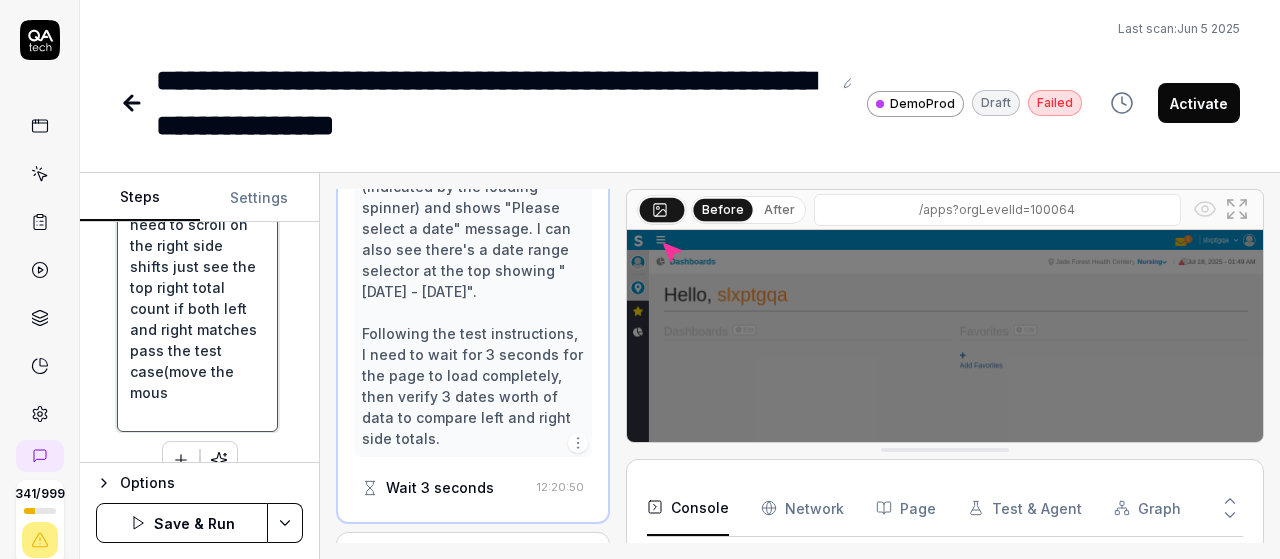type 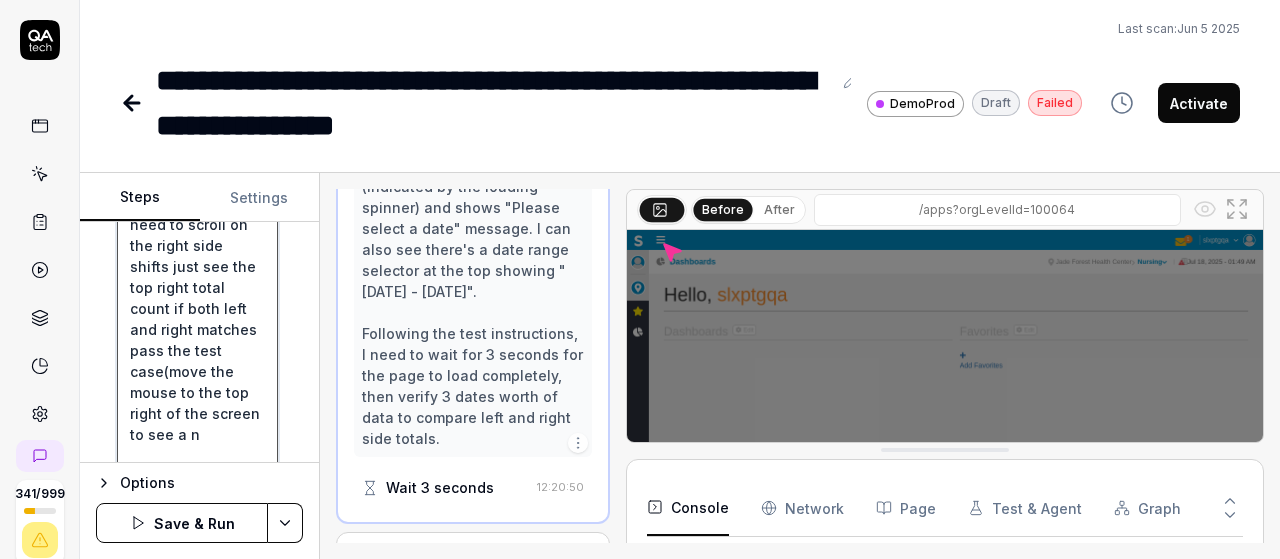 scroll, scrollTop: 116, scrollLeft: 0, axis: vertical 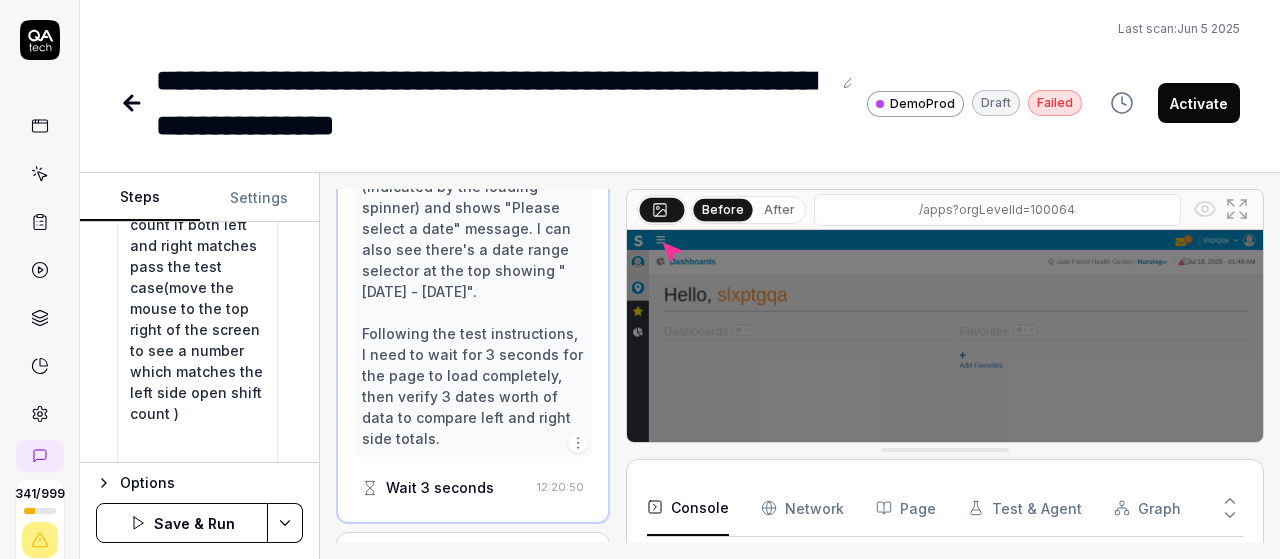 click on "**********" at bounding box center (640, 279) 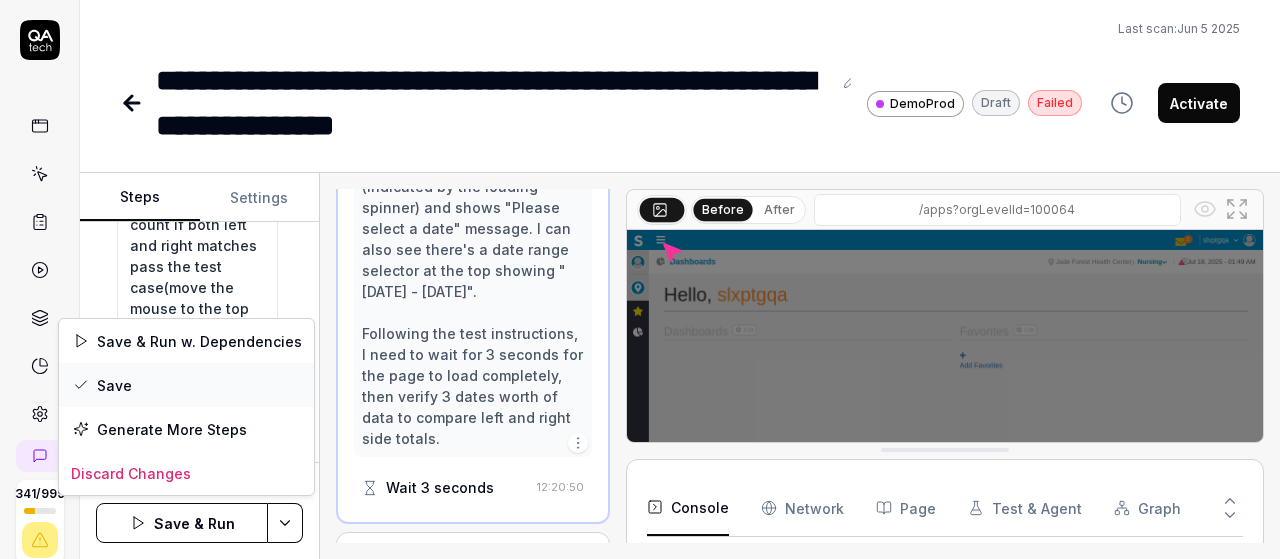 click on "Save" at bounding box center [186, 385] 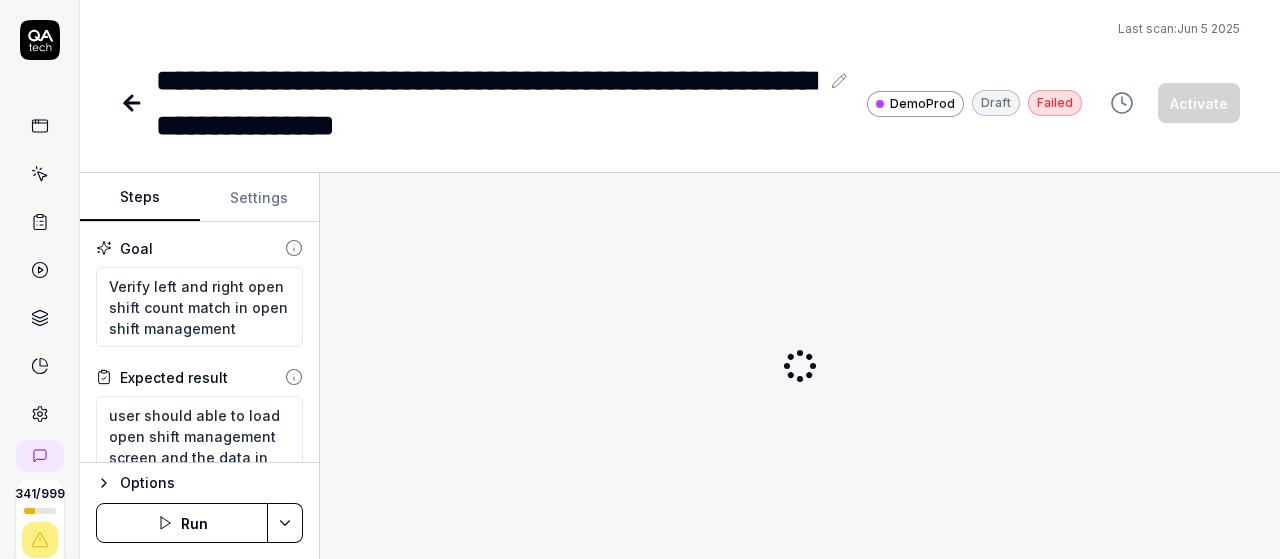 scroll, scrollTop: 0, scrollLeft: 0, axis: both 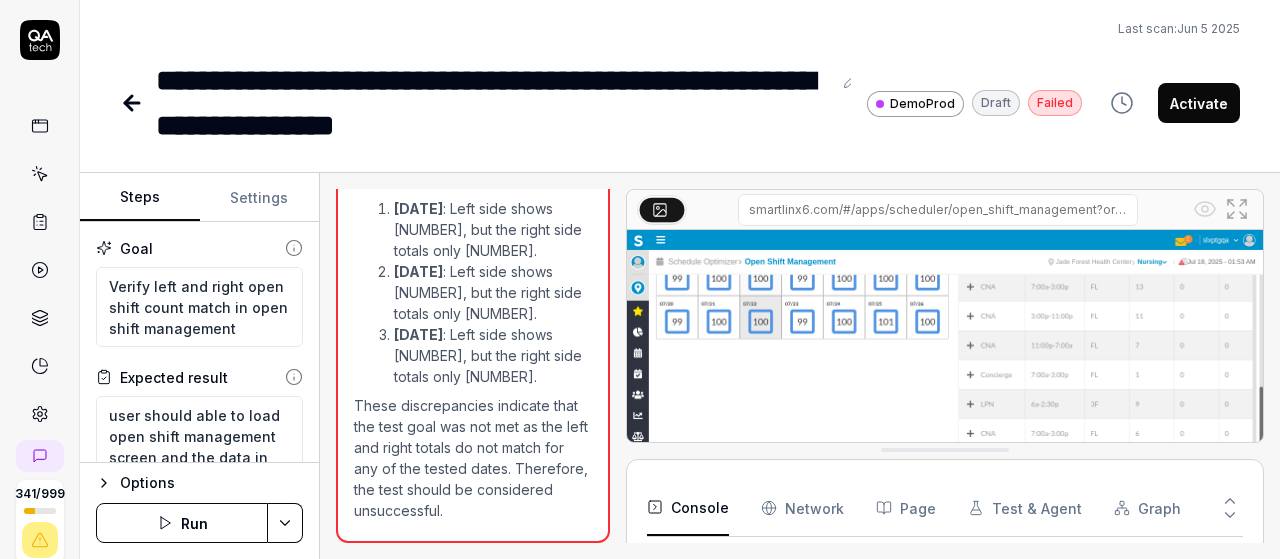 click on "Run" at bounding box center (182, 523) 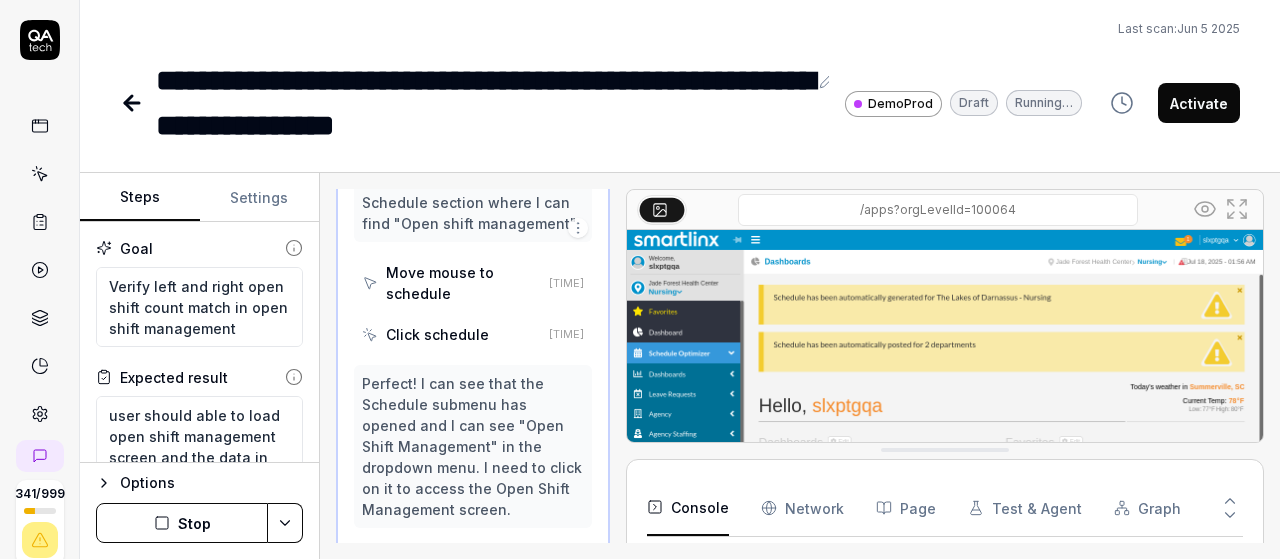 scroll, scrollTop: 1758, scrollLeft: 0, axis: vertical 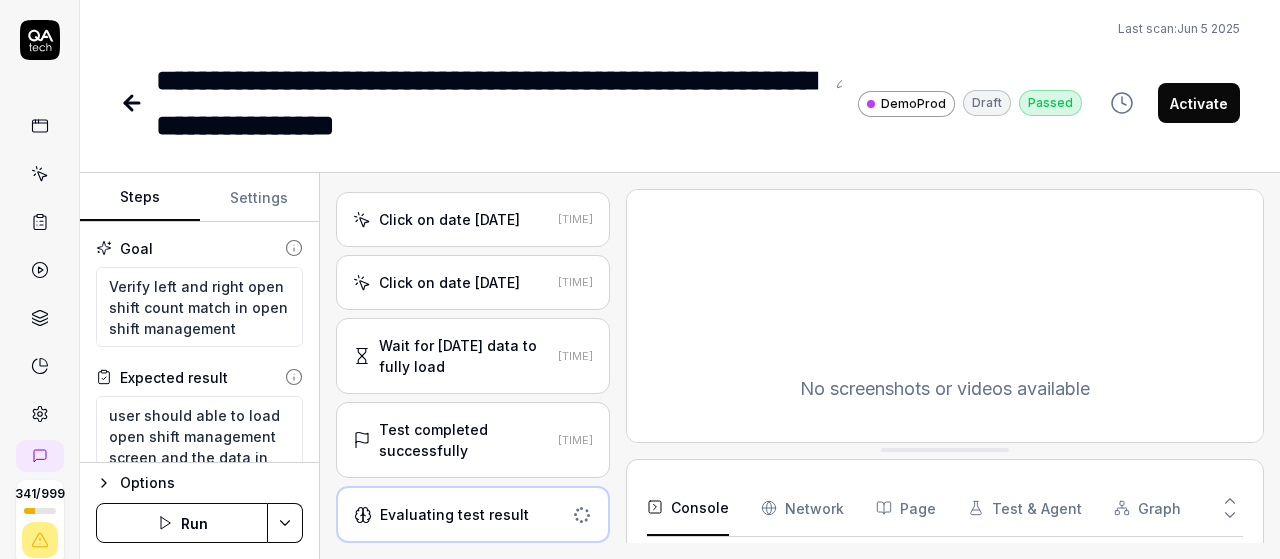 click on "Evaluating test result" at bounding box center (454, 514) 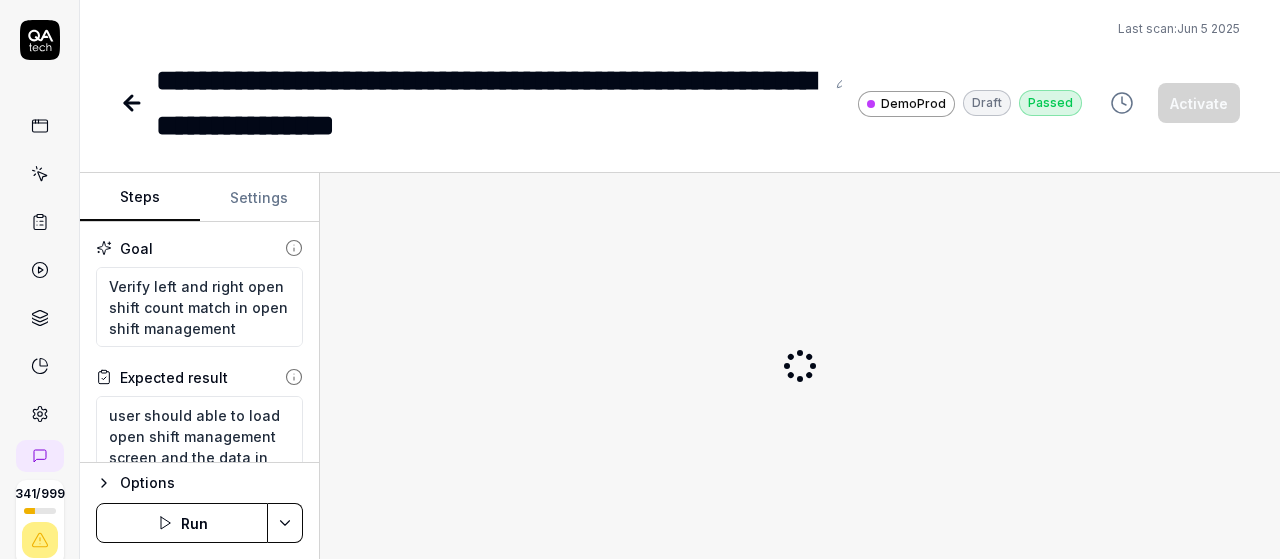 scroll, scrollTop: 0, scrollLeft: 0, axis: both 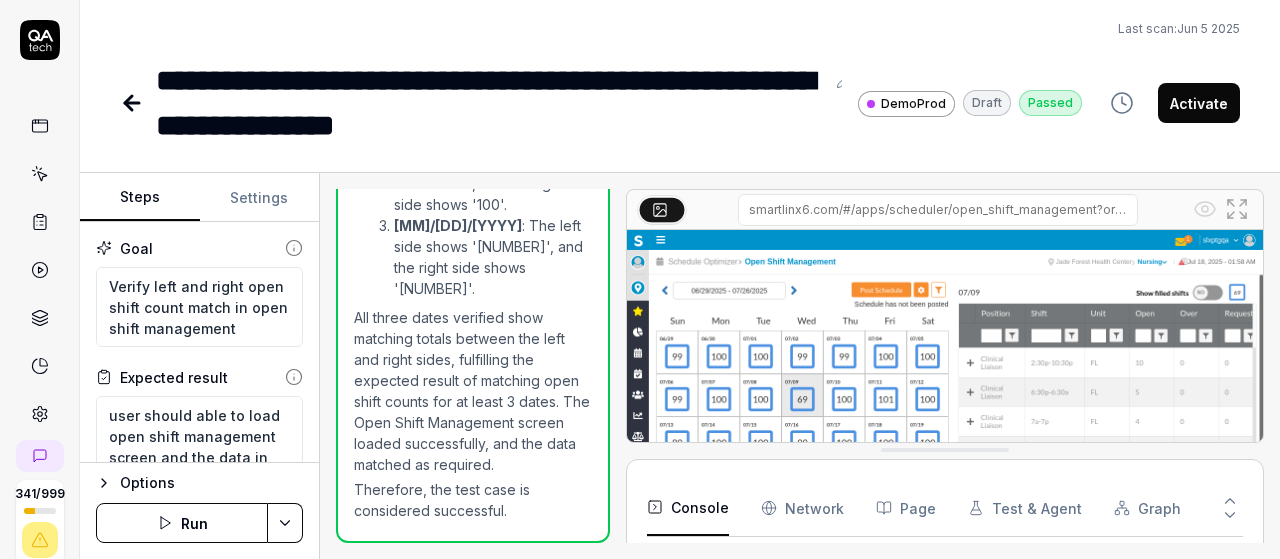 click on "Activate" at bounding box center (1199, 103) 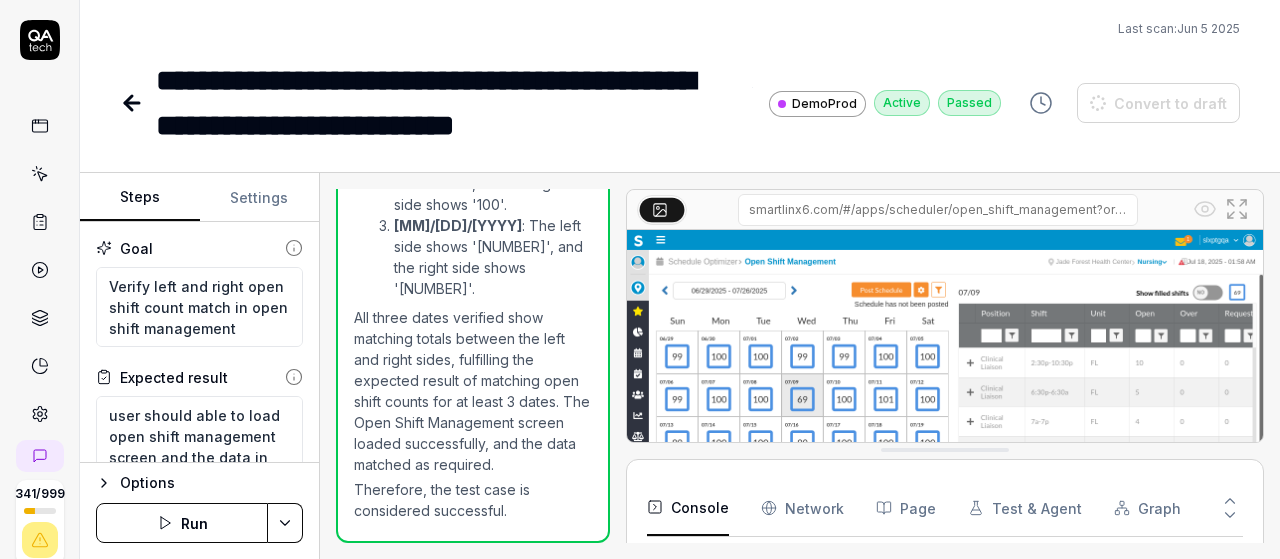 type on "*" 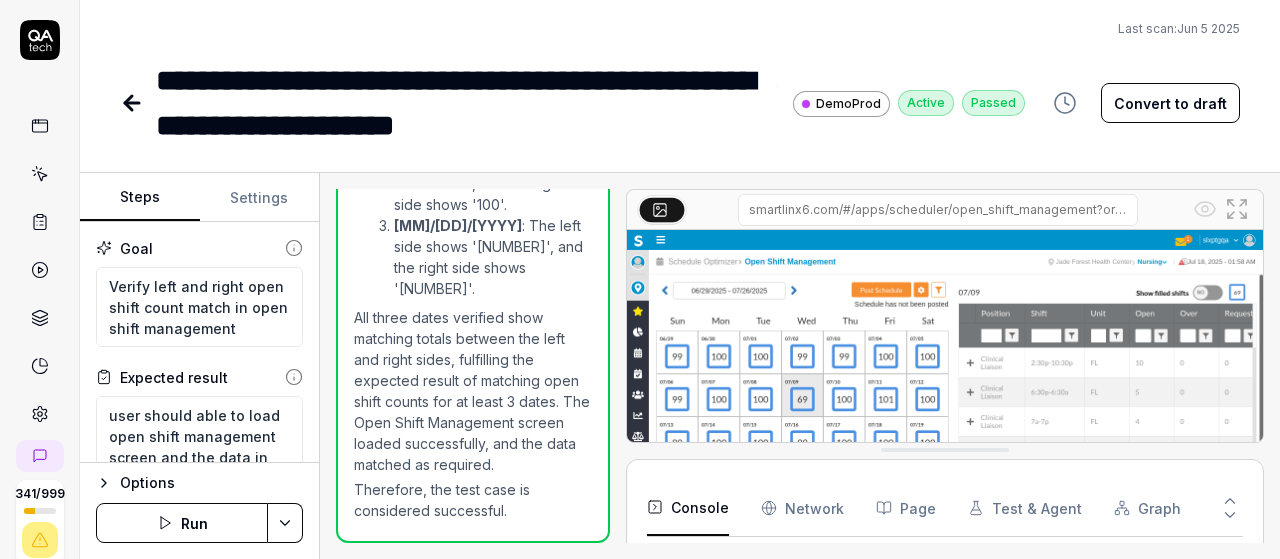 click 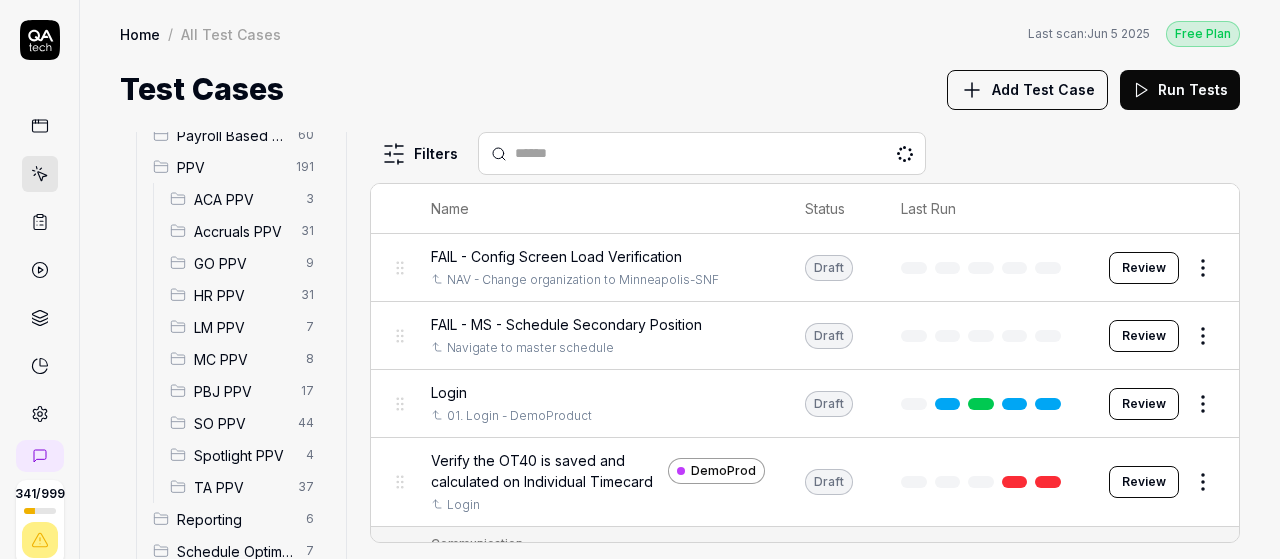 scroll, scrollTop: 327, scrollLeft: 0, axis: vertical 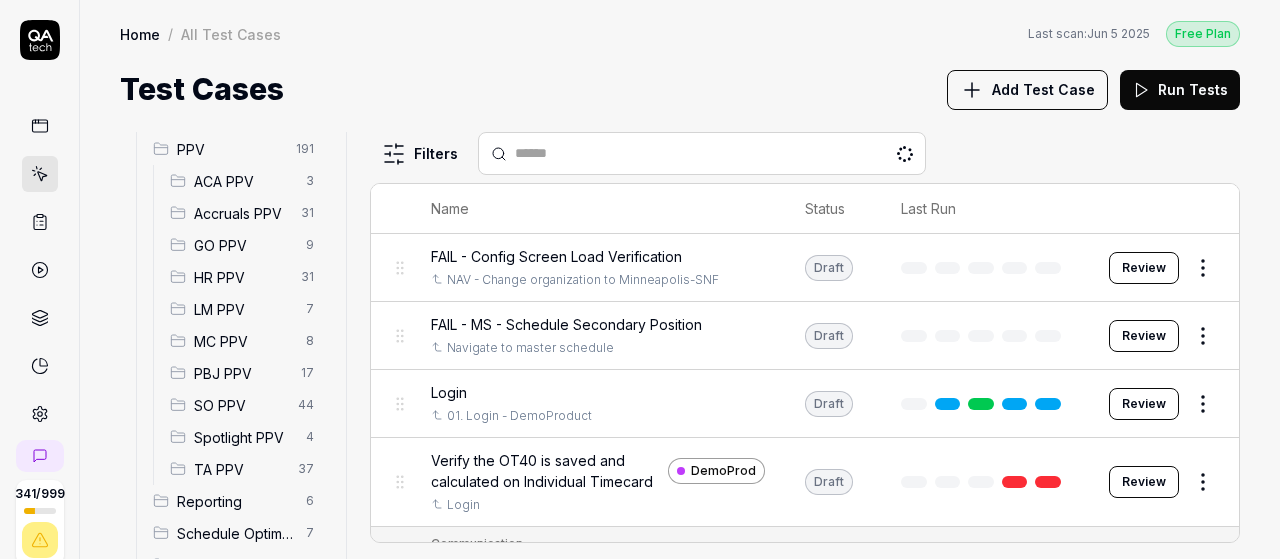 click on "SO PPV" at bounding box center [240, 405] 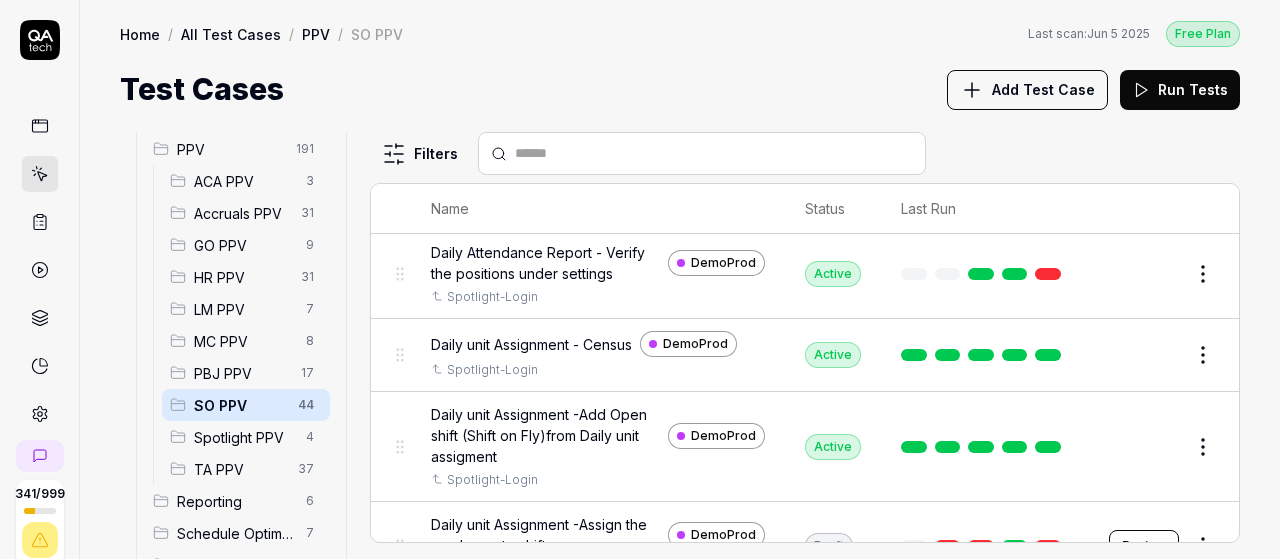 scroll, scrollTop: 0, scrollLeft: 0, axis: both 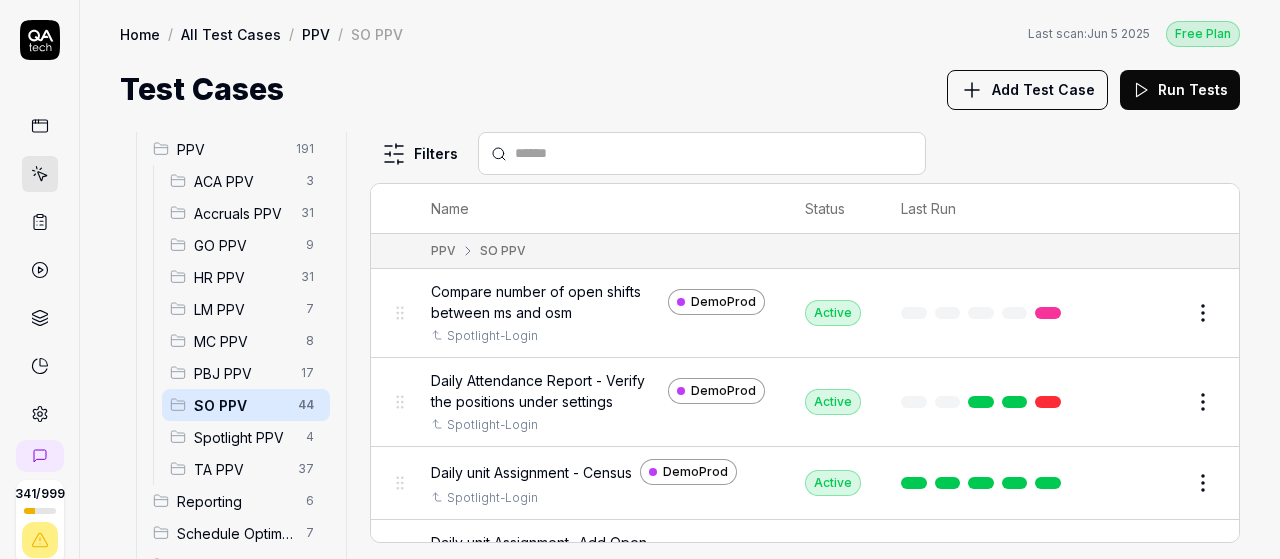 click on "Edit" at bounding box center (1164, 313) 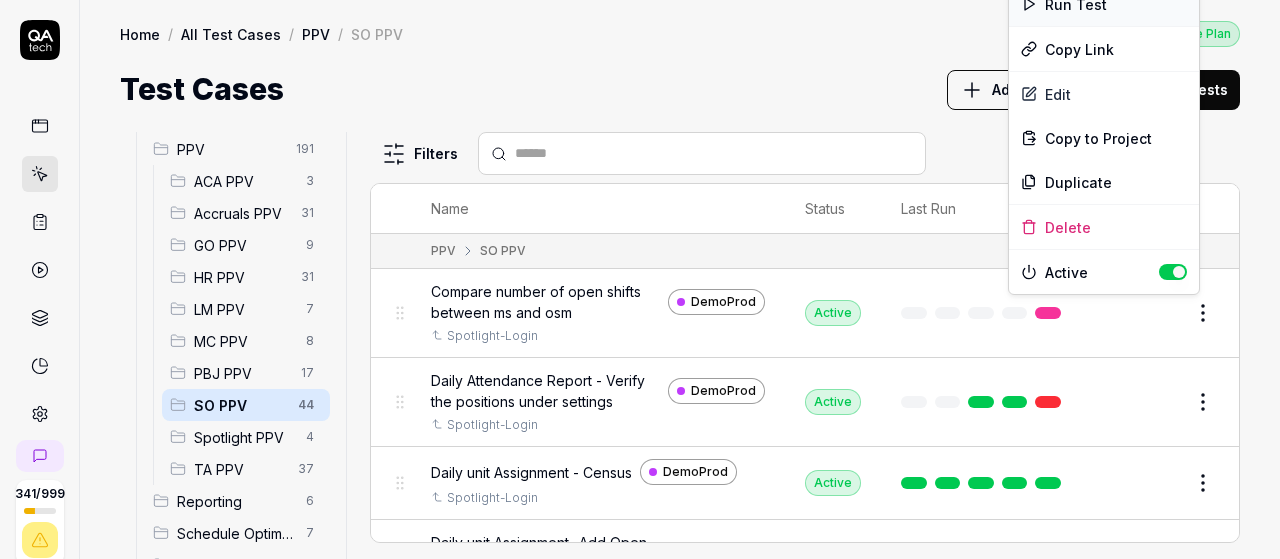 click on "Run Test" at bounding box center [1104, 4] 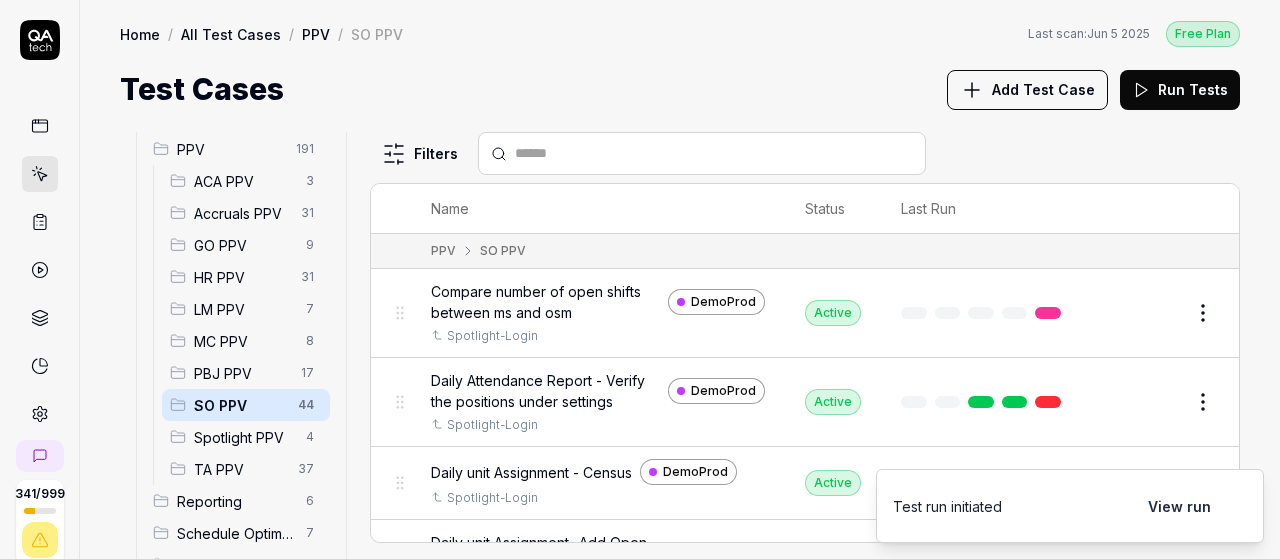 click on "View run" at bounding box center [1179, 506] 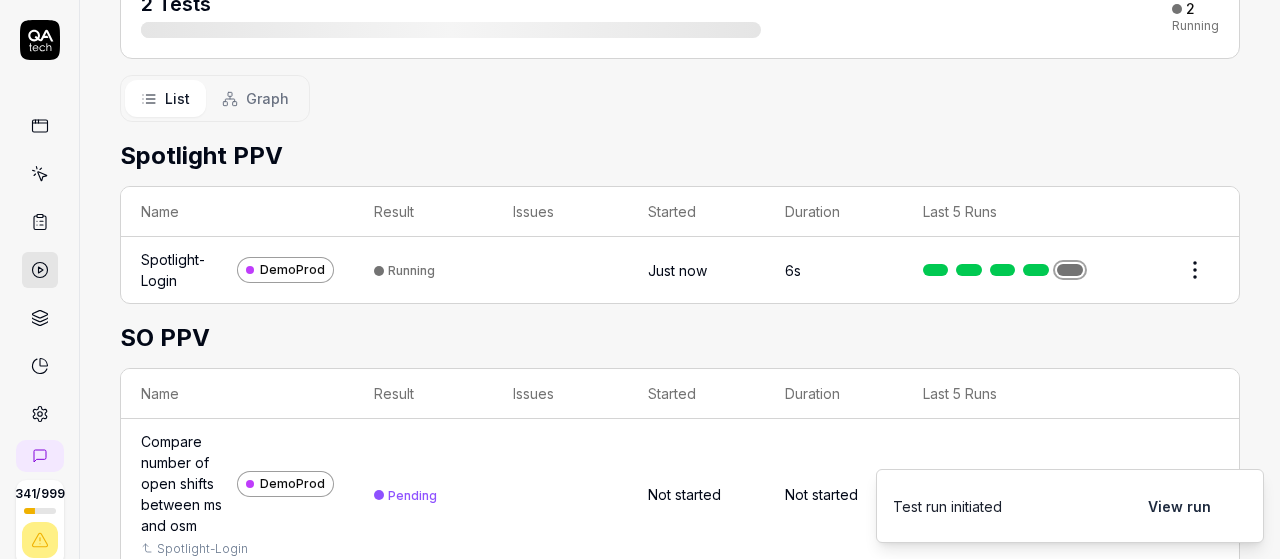 scroll, scrollTop: 319, scrollLeft: 0, axis: vertical 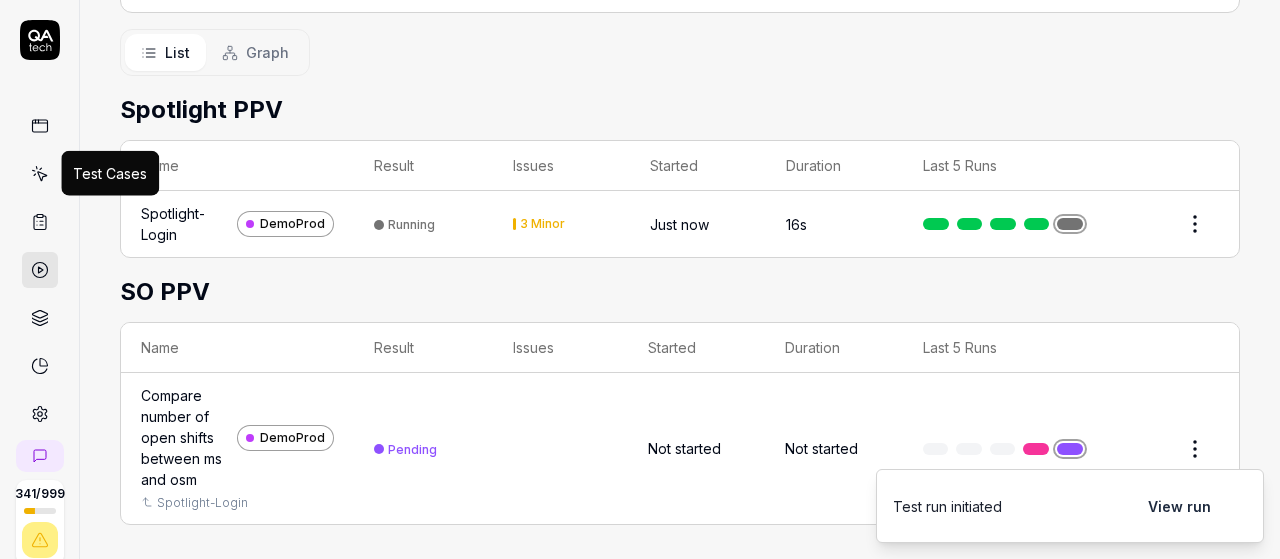 click 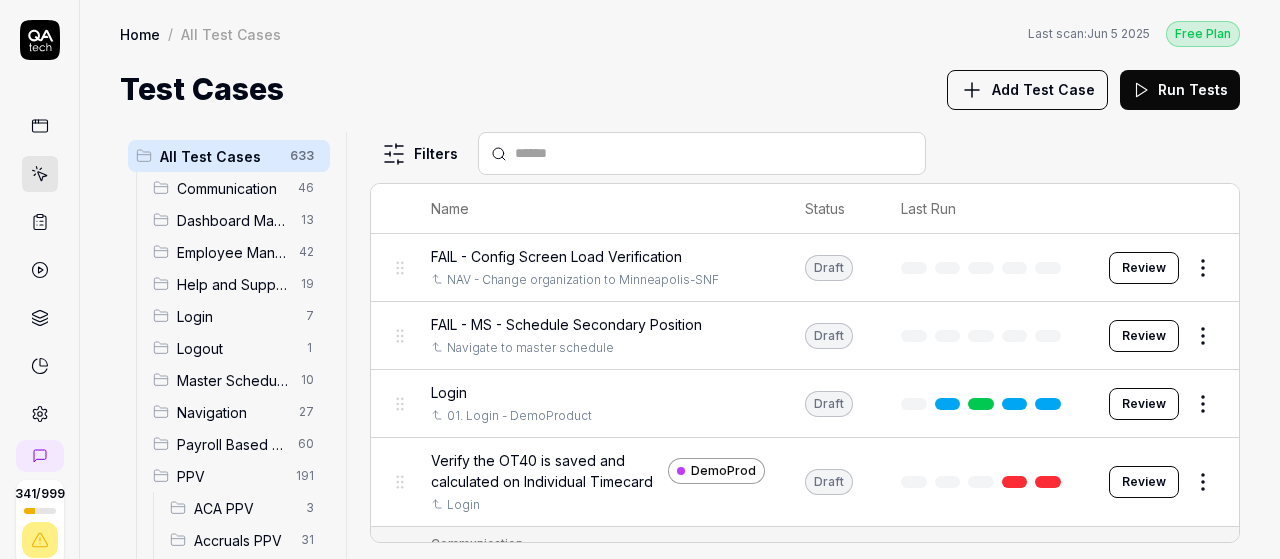 scroll, scrollTop: 0, scrollLeft: 0, axis: both 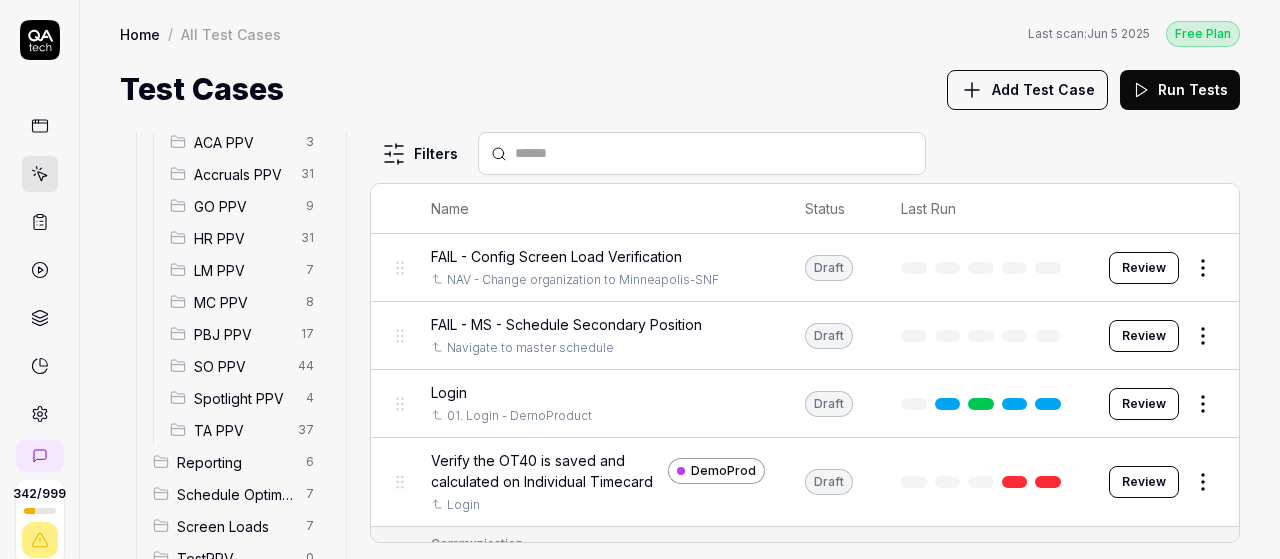 click on "SO PPV" at bounding box center (240, 366) 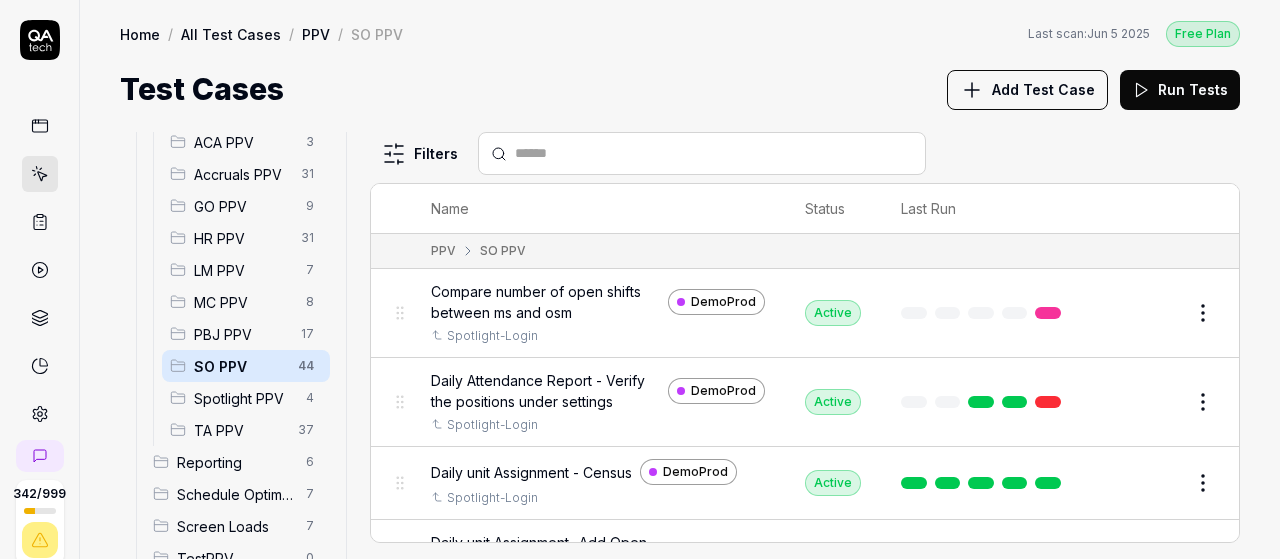 click on "Add Test Case" at bounding box center (1043, 89) 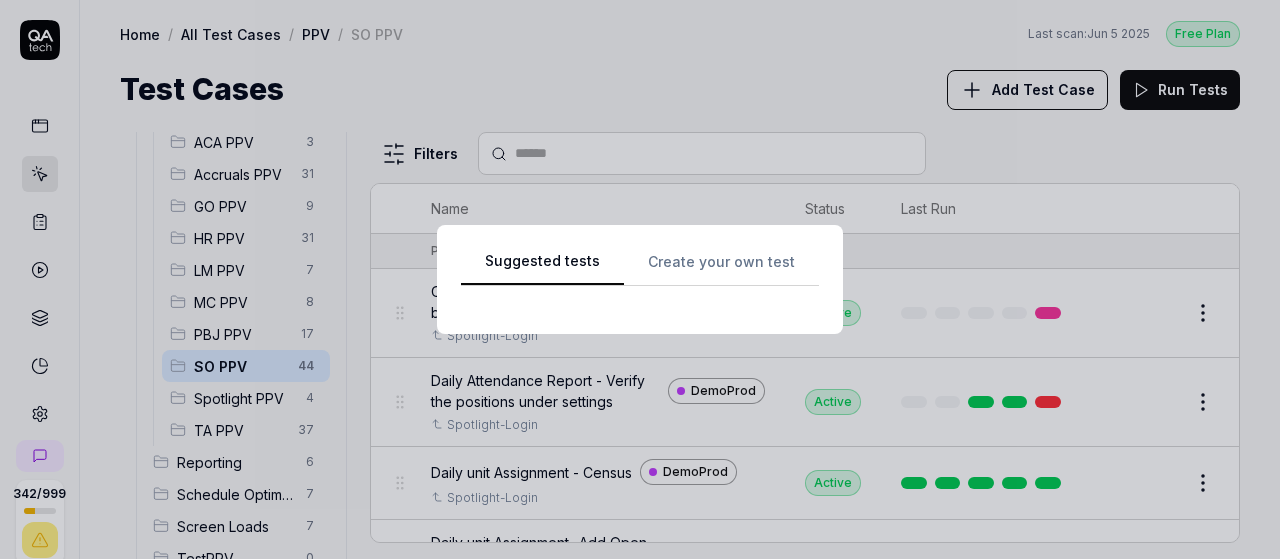scroll, scrollTop: 0, scrollLeft: 0, axis: both 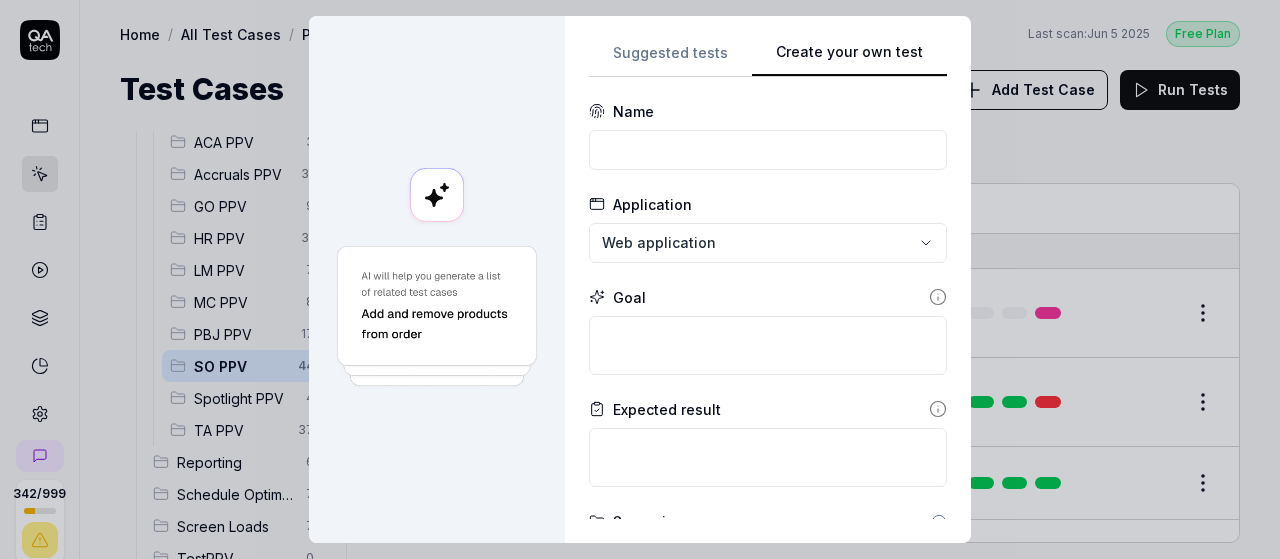 click on "Create your own test" at bounding box center [849, 59] 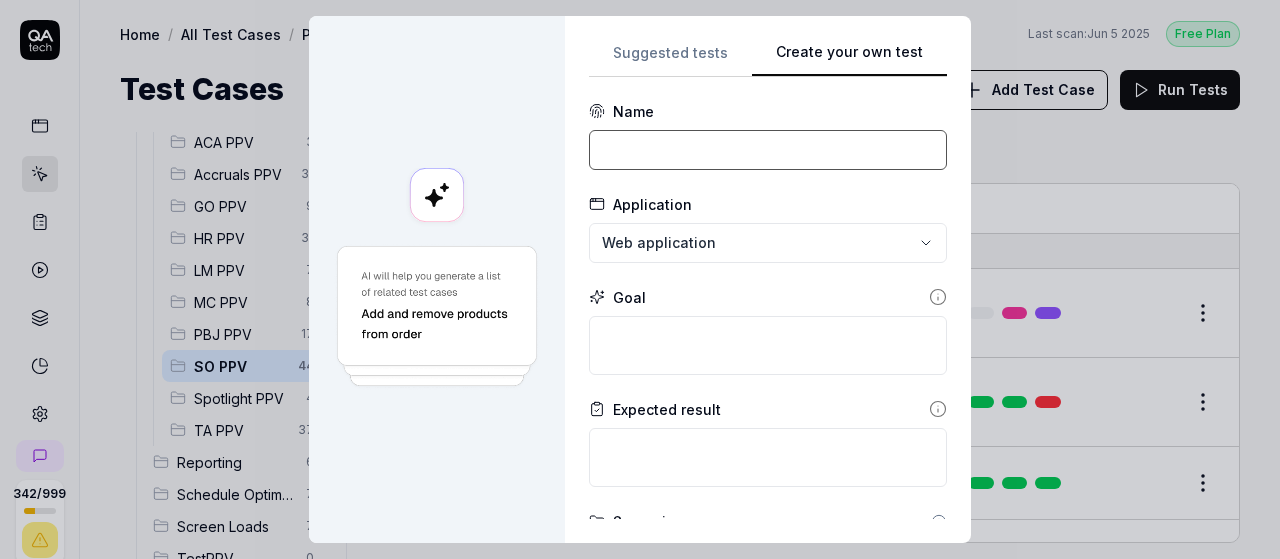 click at bounding box center (768, 150) 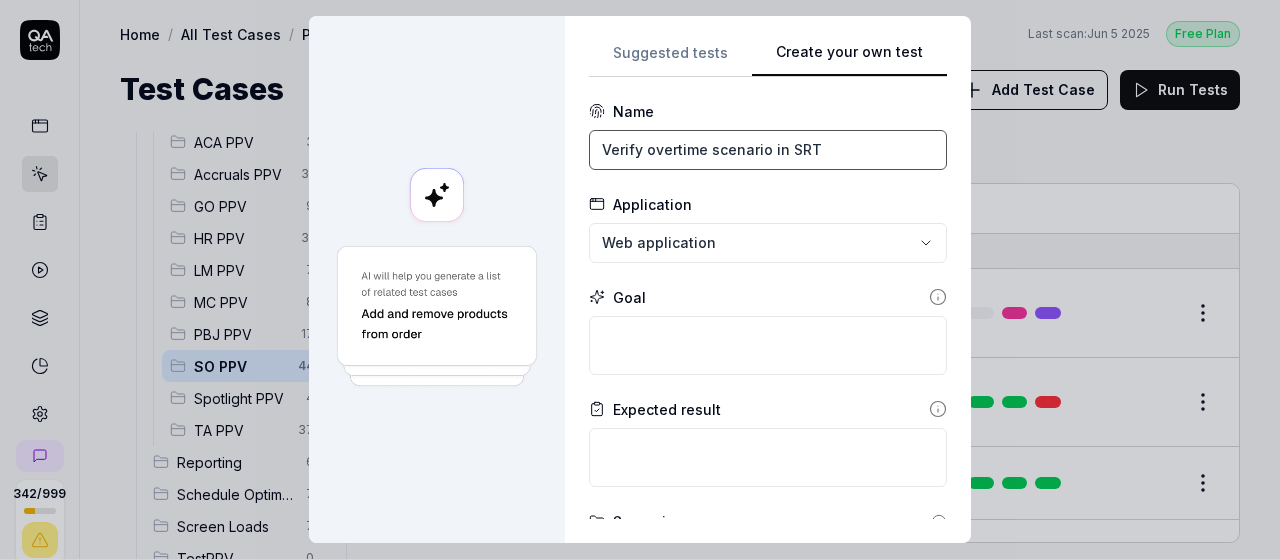 type on "Verify overtime scenario in SRT" 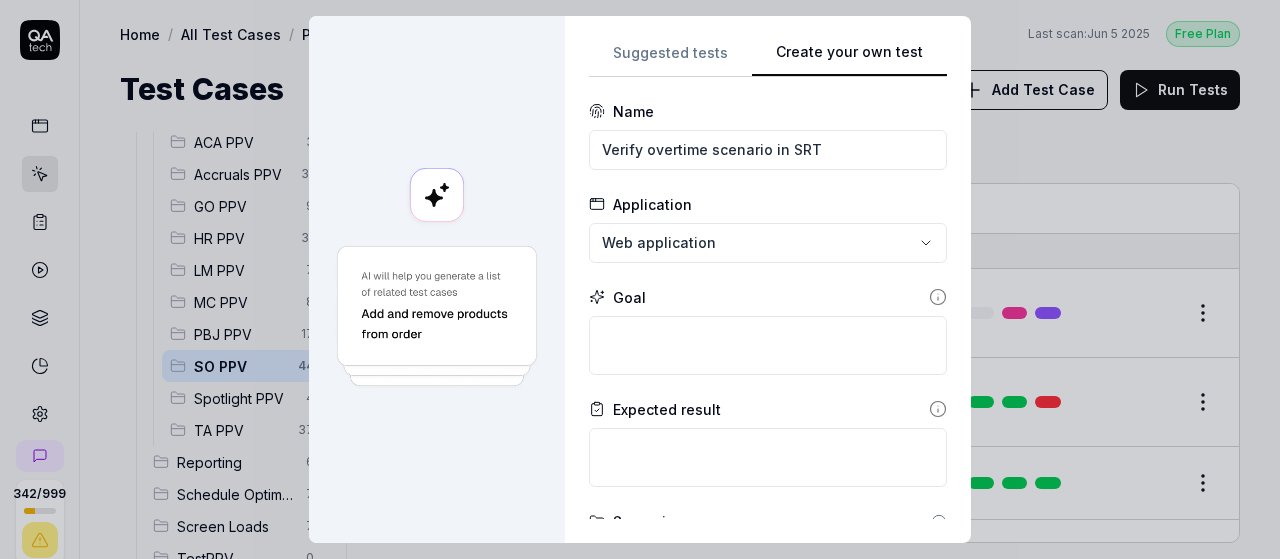click on "Goal" at bounding box center [629, 297] 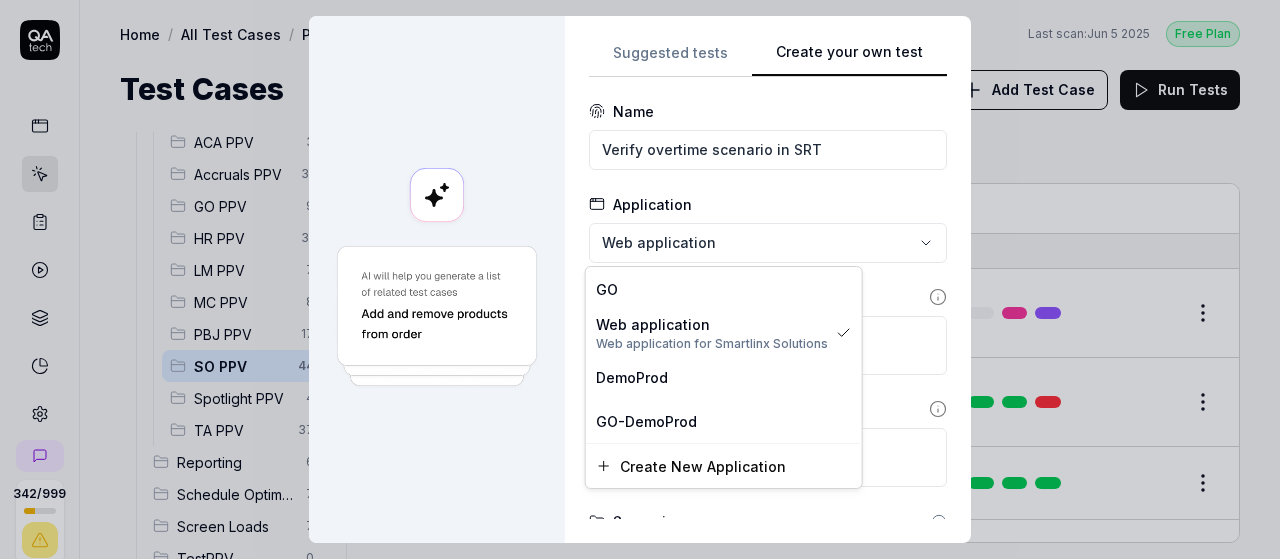 click on "**********" at bounding box center (640, 279) 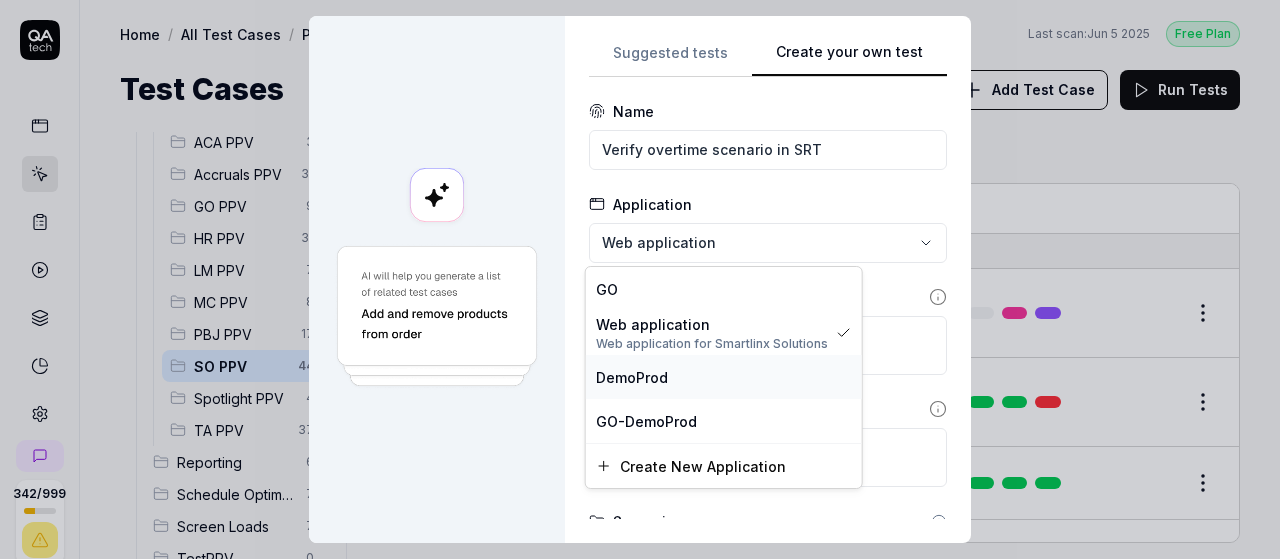 click on "DemoProd" at bounding box center [724, 377] 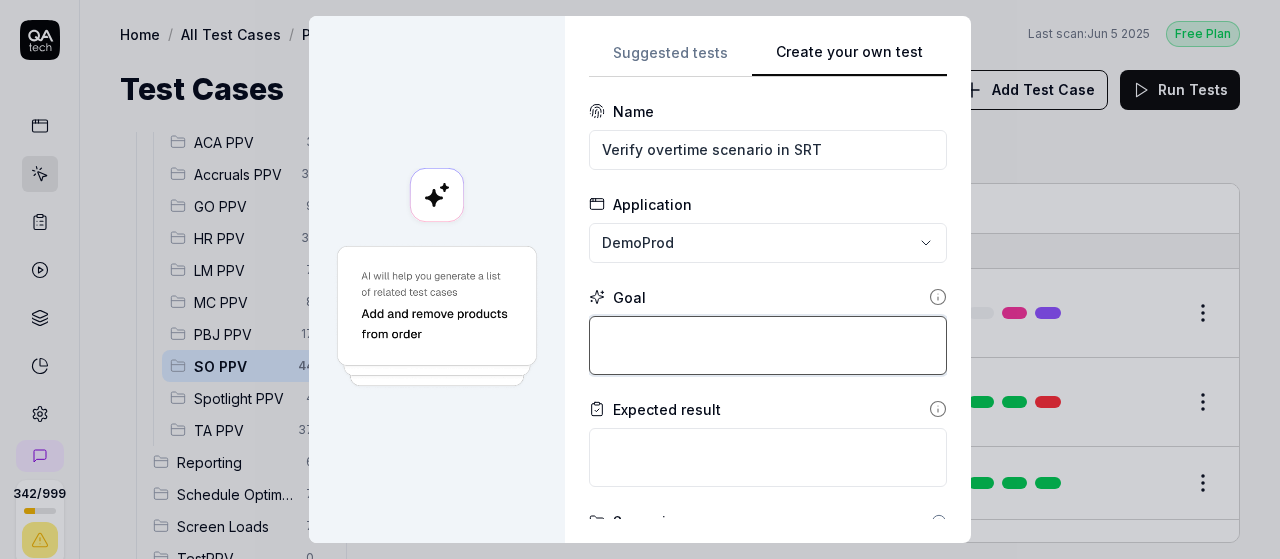 click at bounding box center [768, 345] 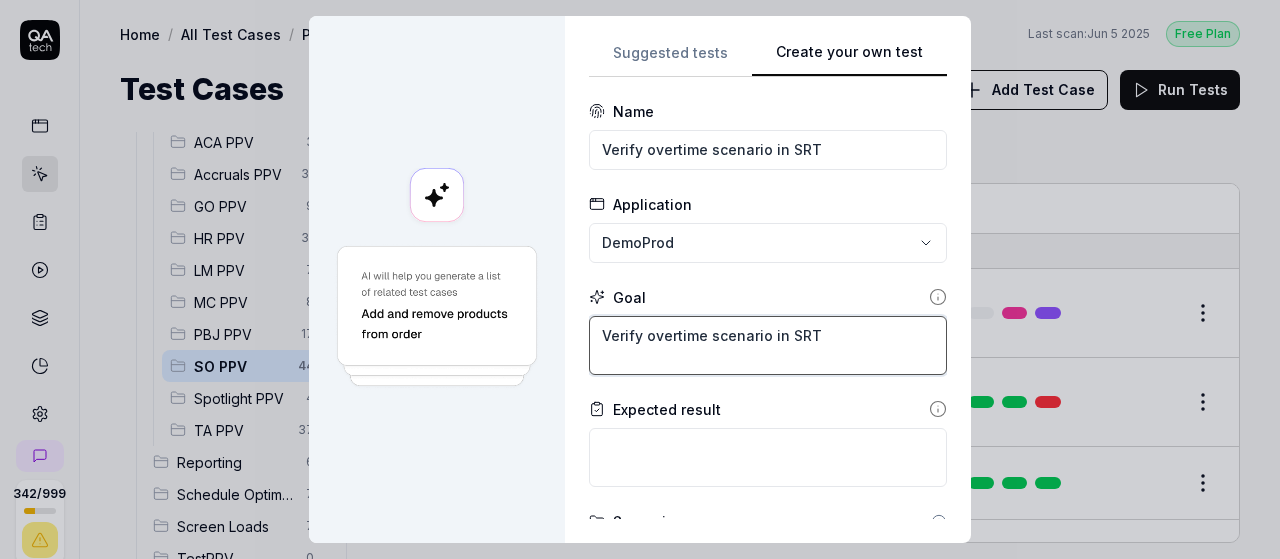type on "Verify overtime scenario in SRT" 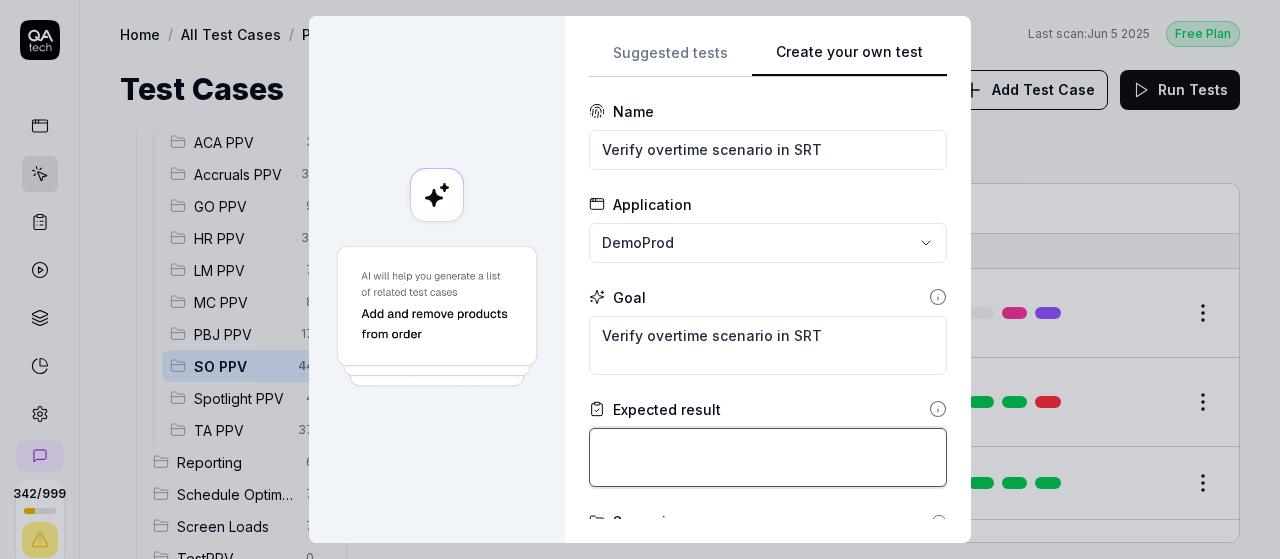 click at bounding box center [768, 457] 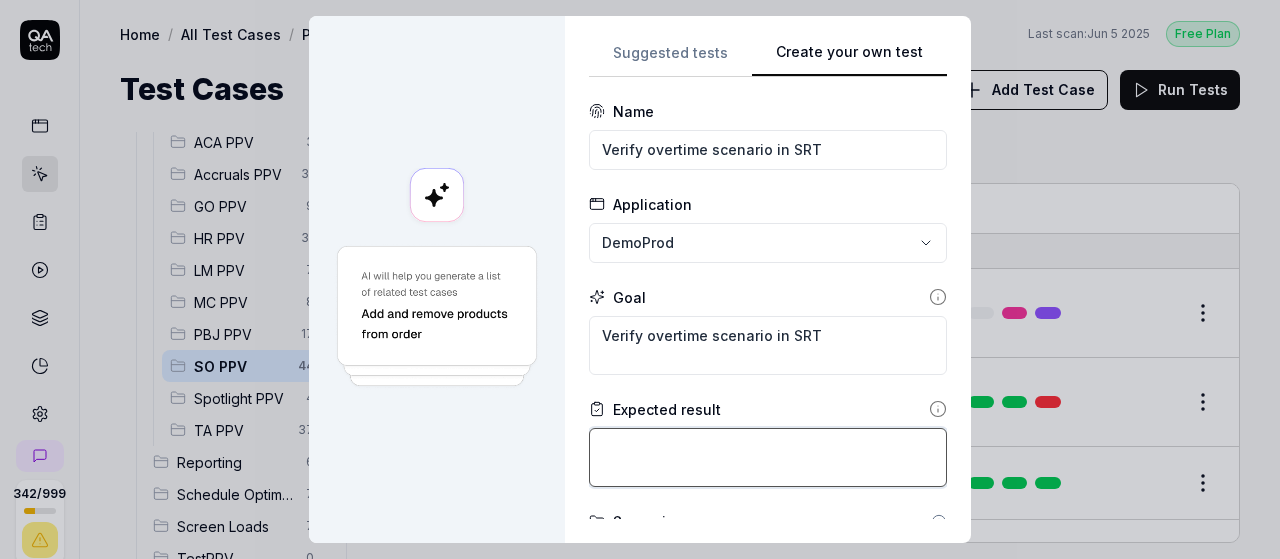 type on "*" 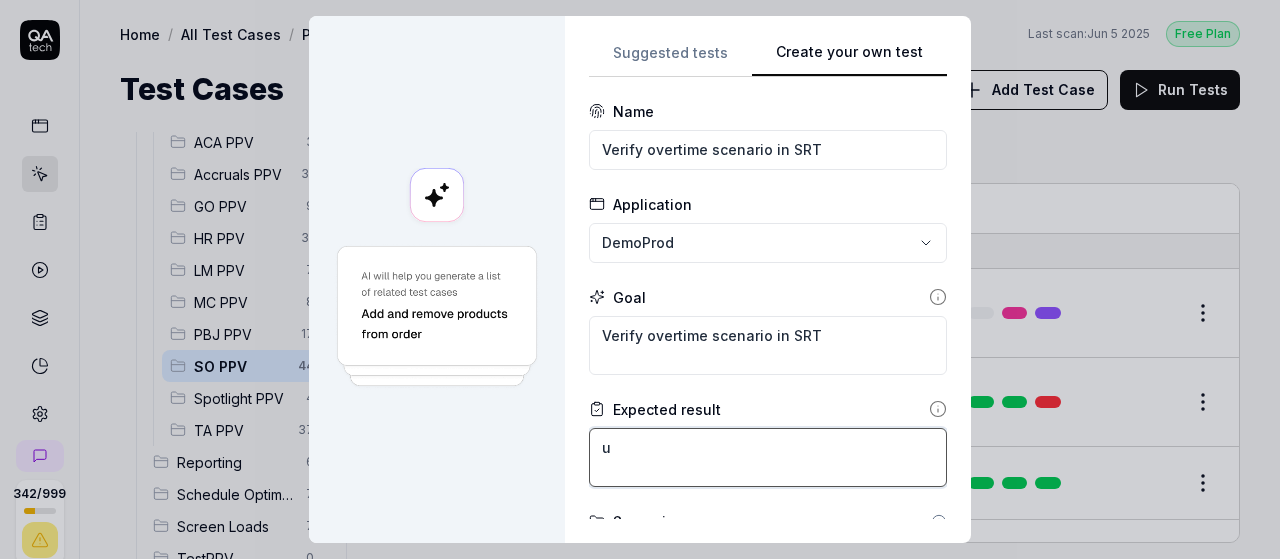 type on "*" 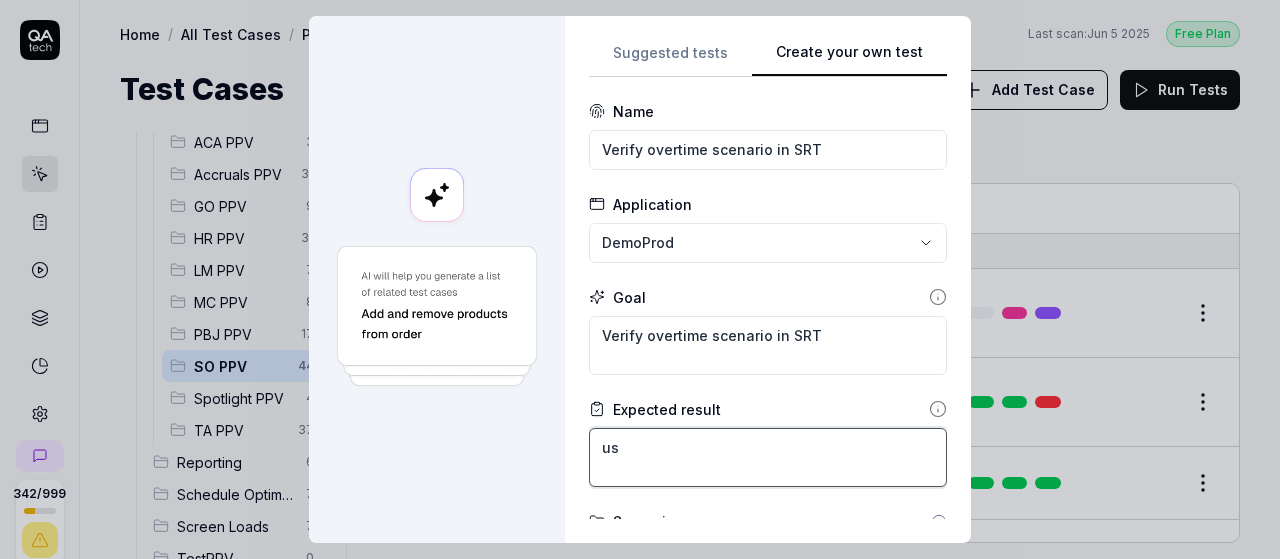 type on "*" 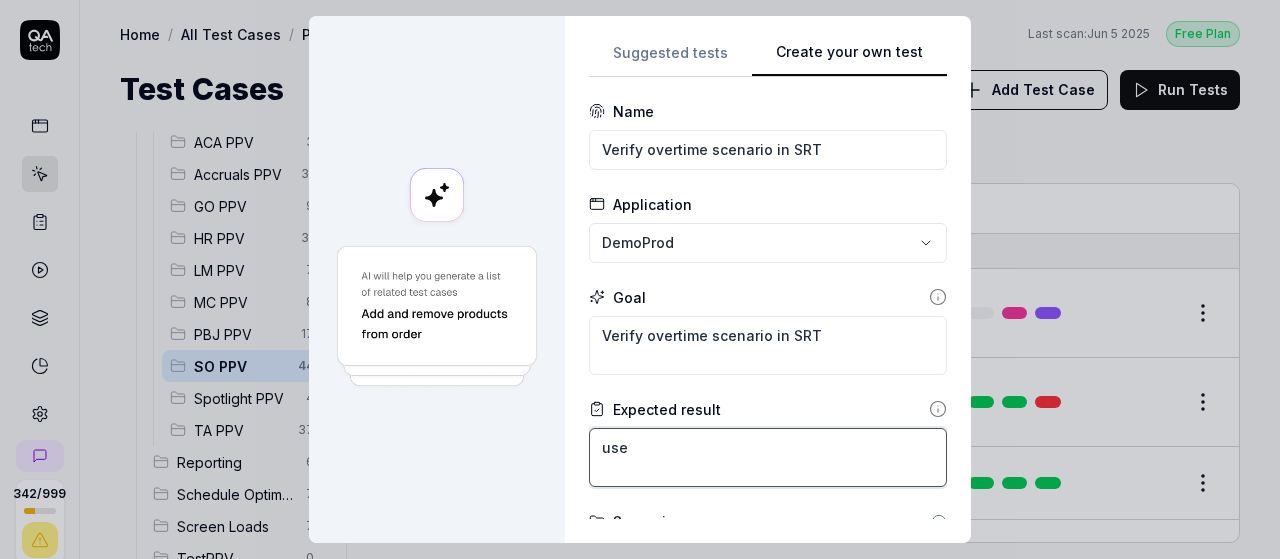 type on "*" 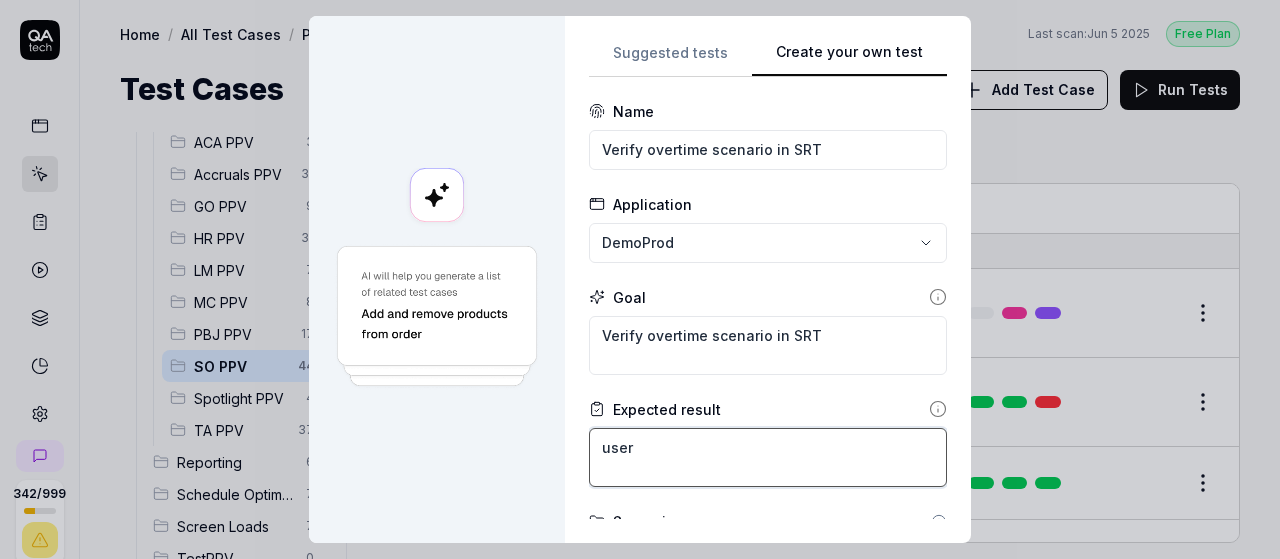 type on "*" 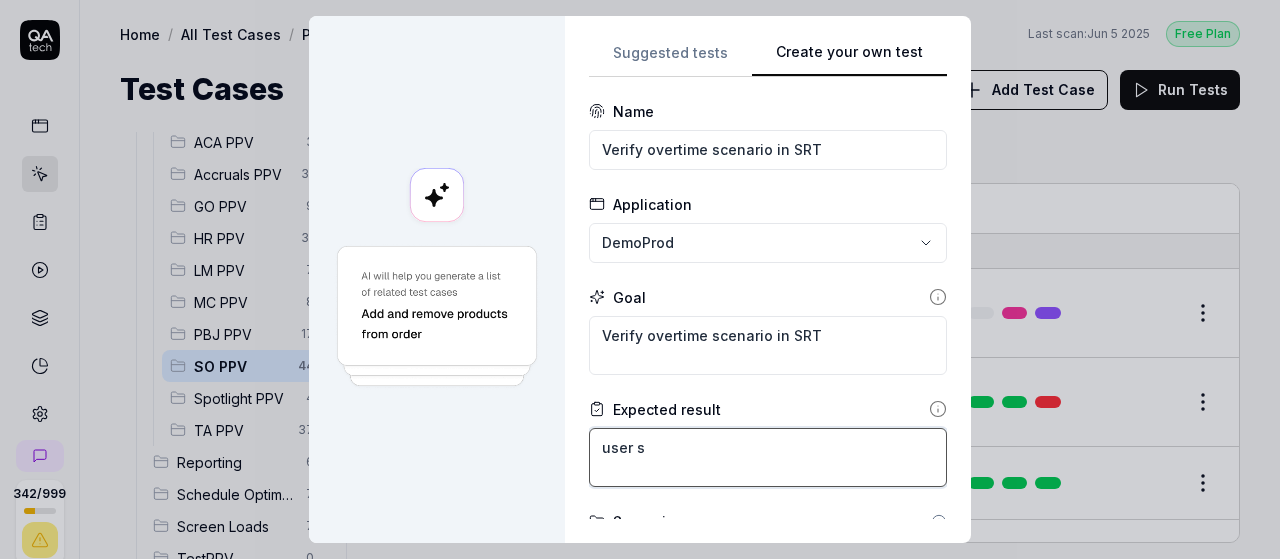 type on "*" 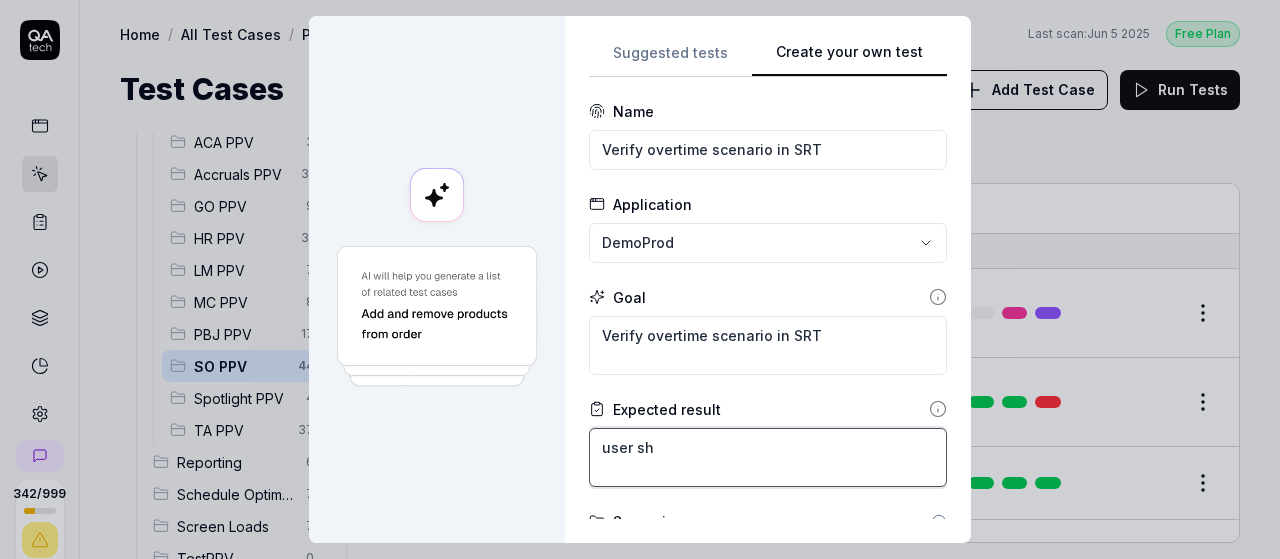 type on "*" 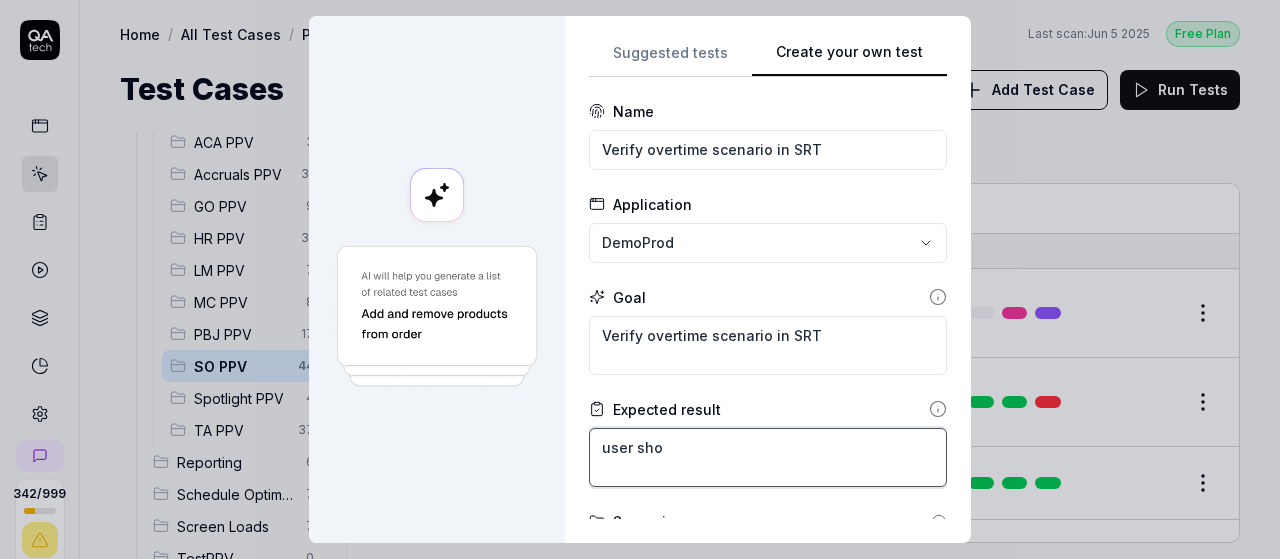 type on "*" 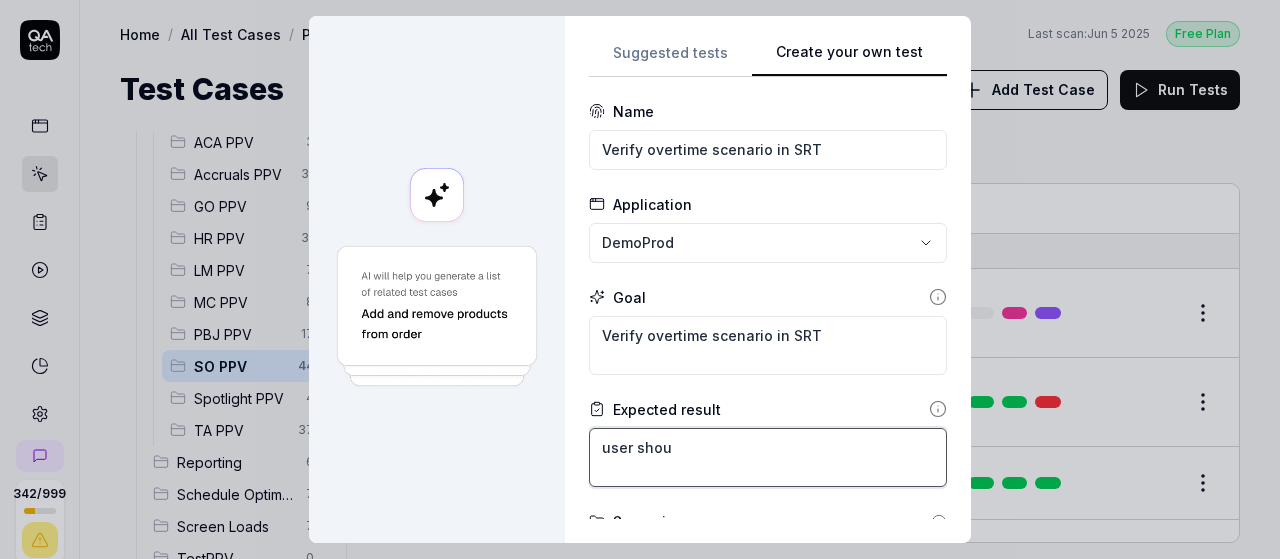 type on "*" 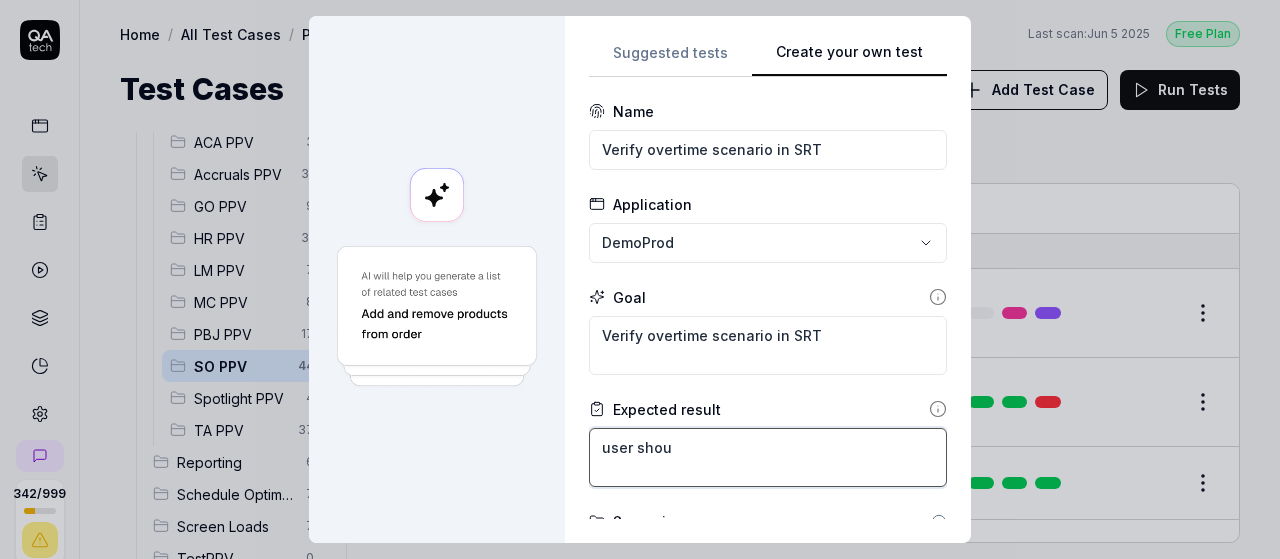 type on "user shoul" 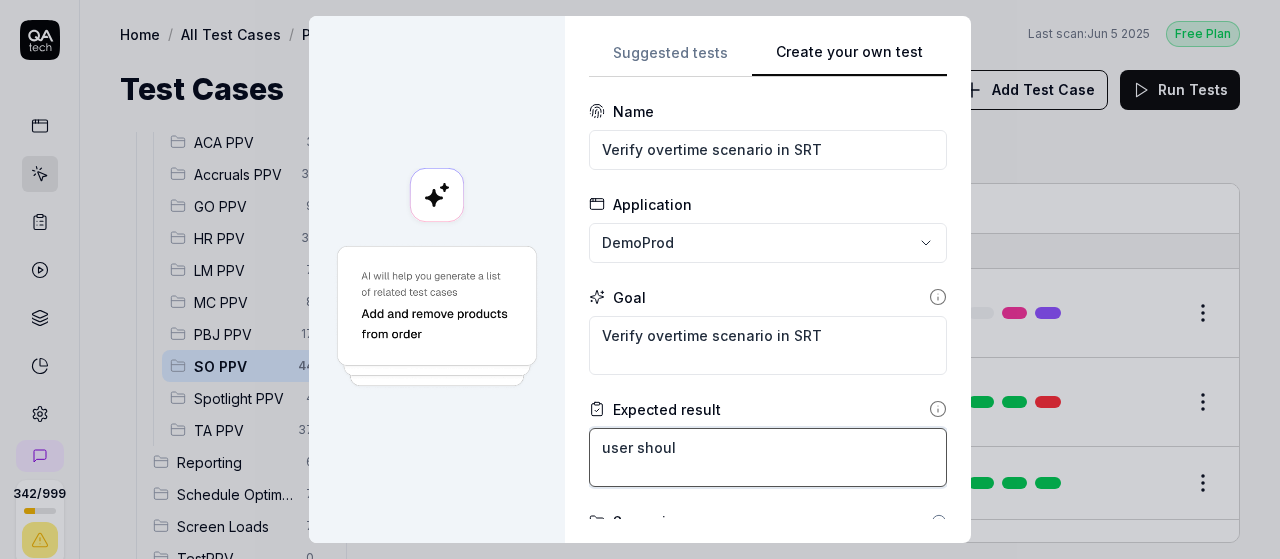 type on "*" 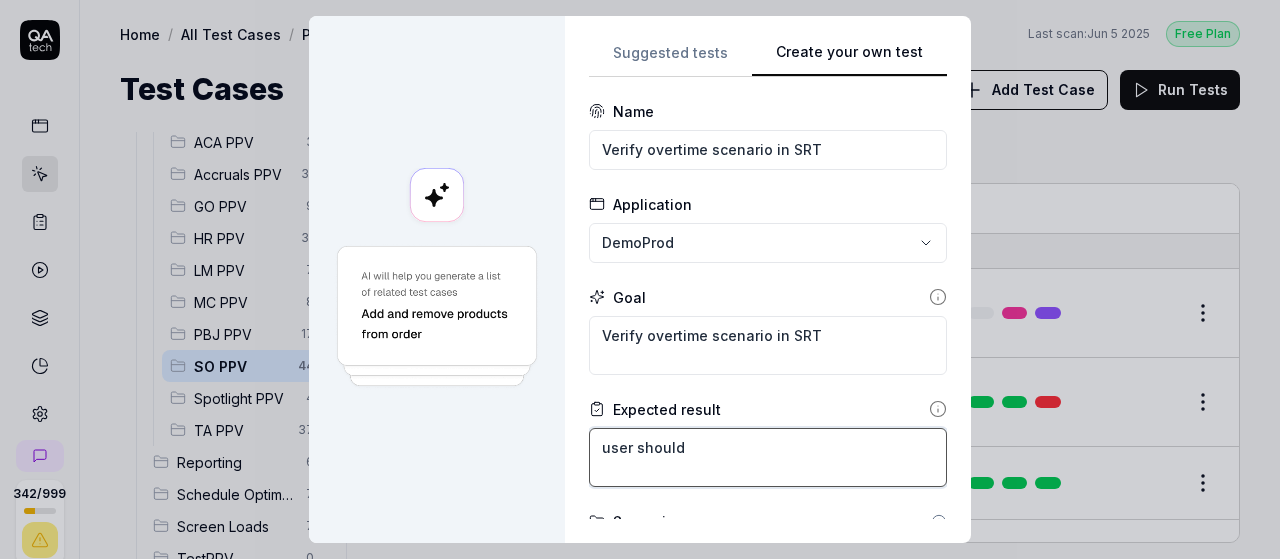 type on "*" 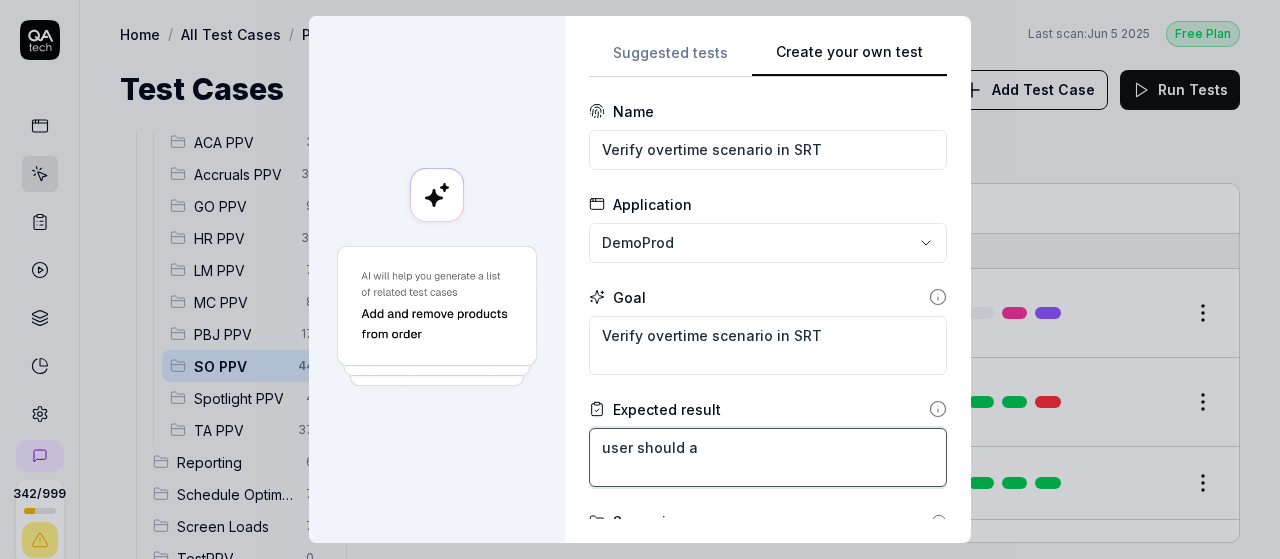 type on "*" 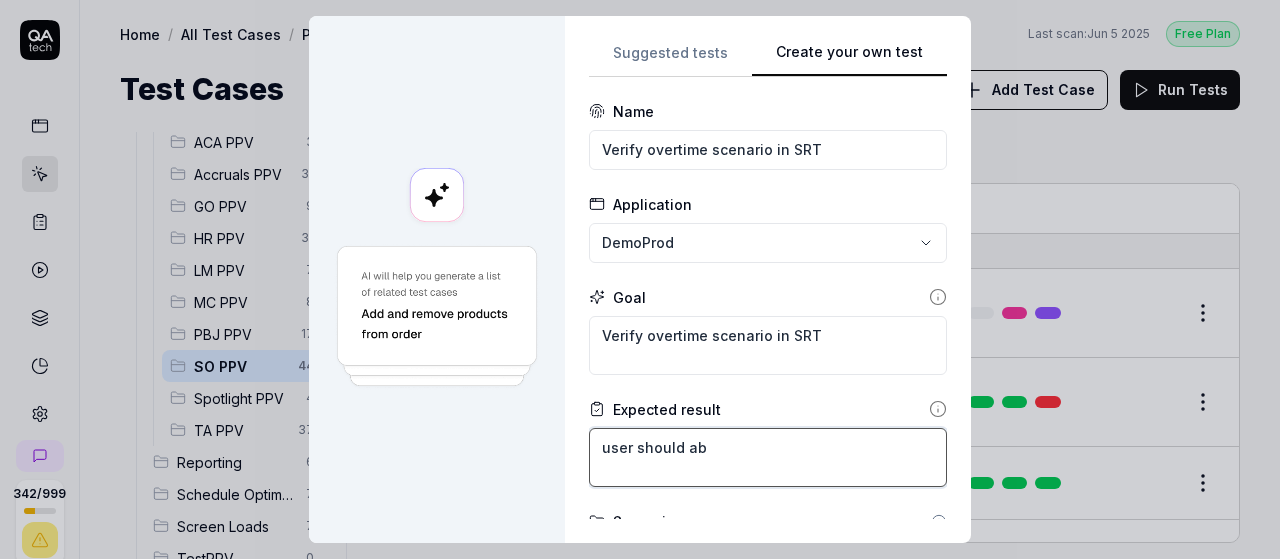 type on "*" 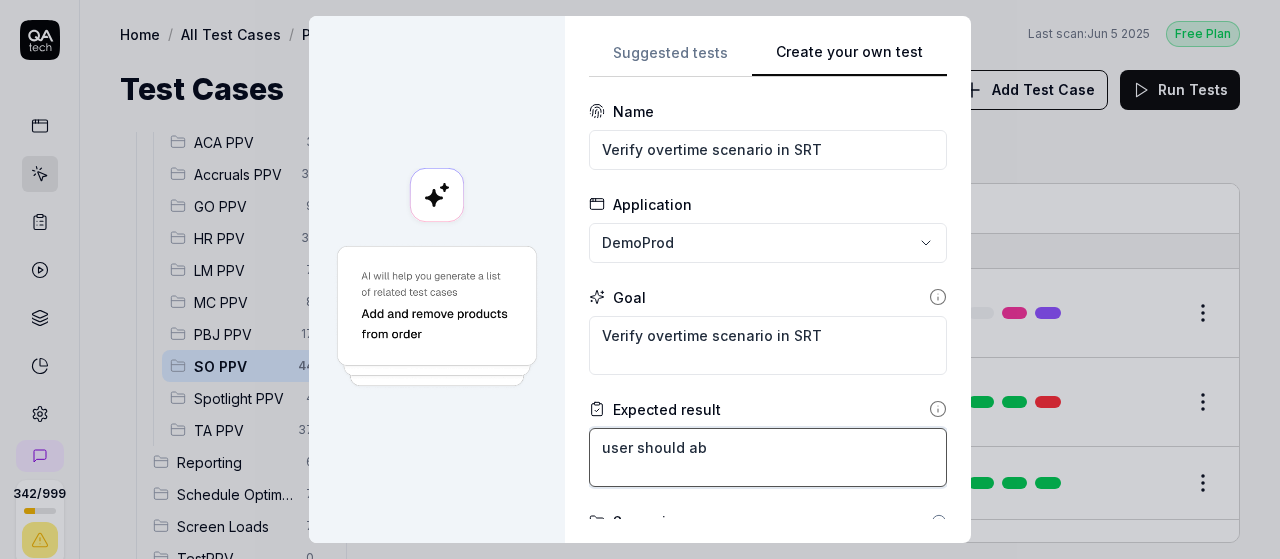 type on "user should abl" 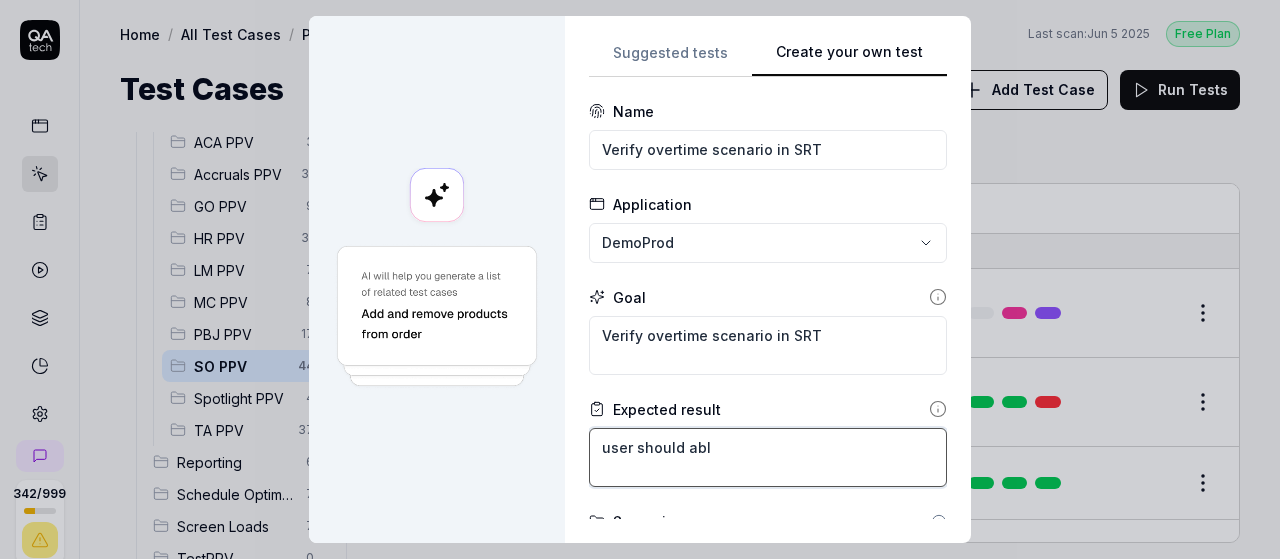 type on "*" 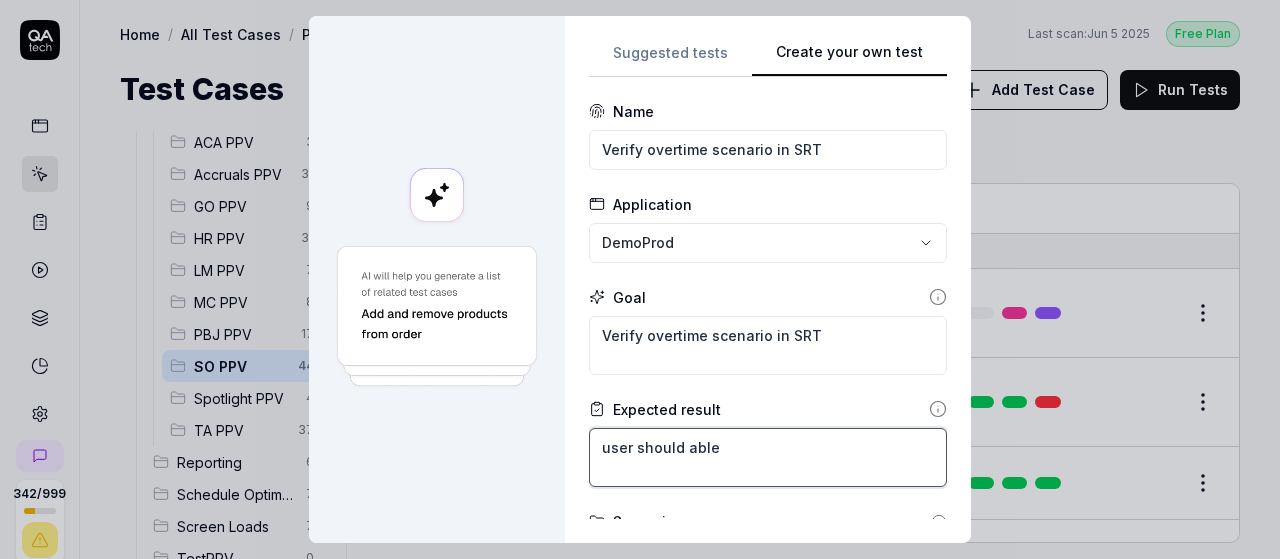 type on "*" 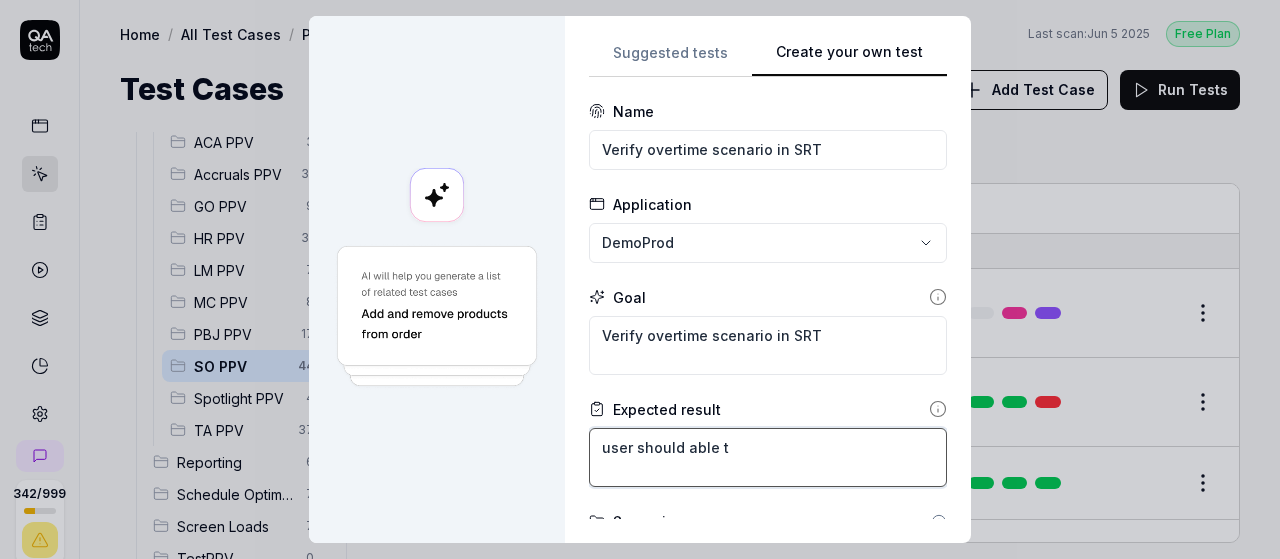 type on "*" 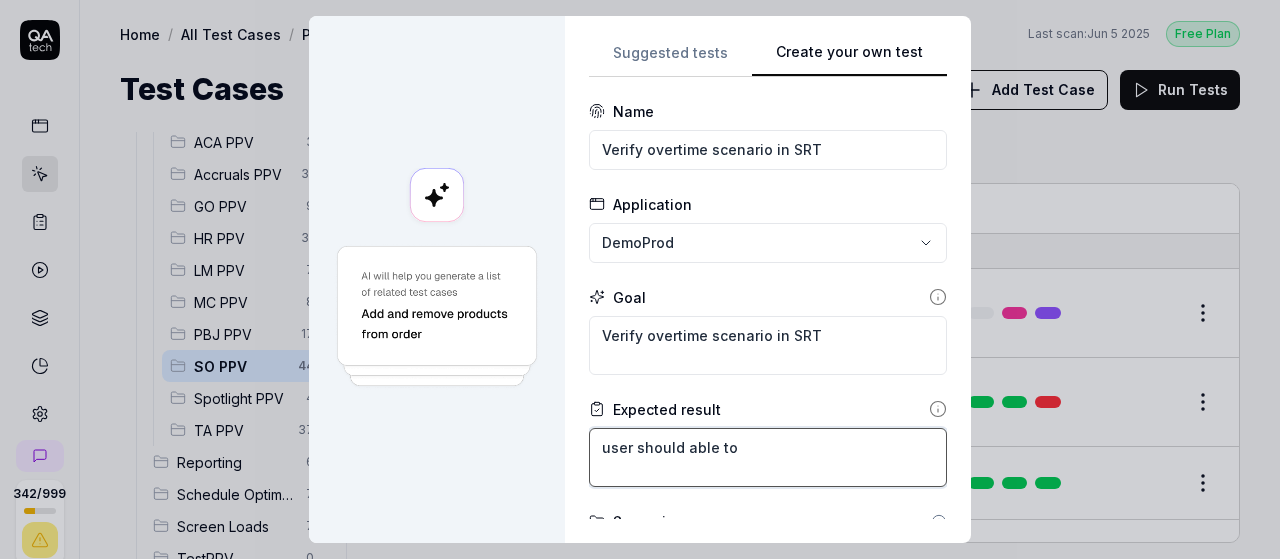type on "*" 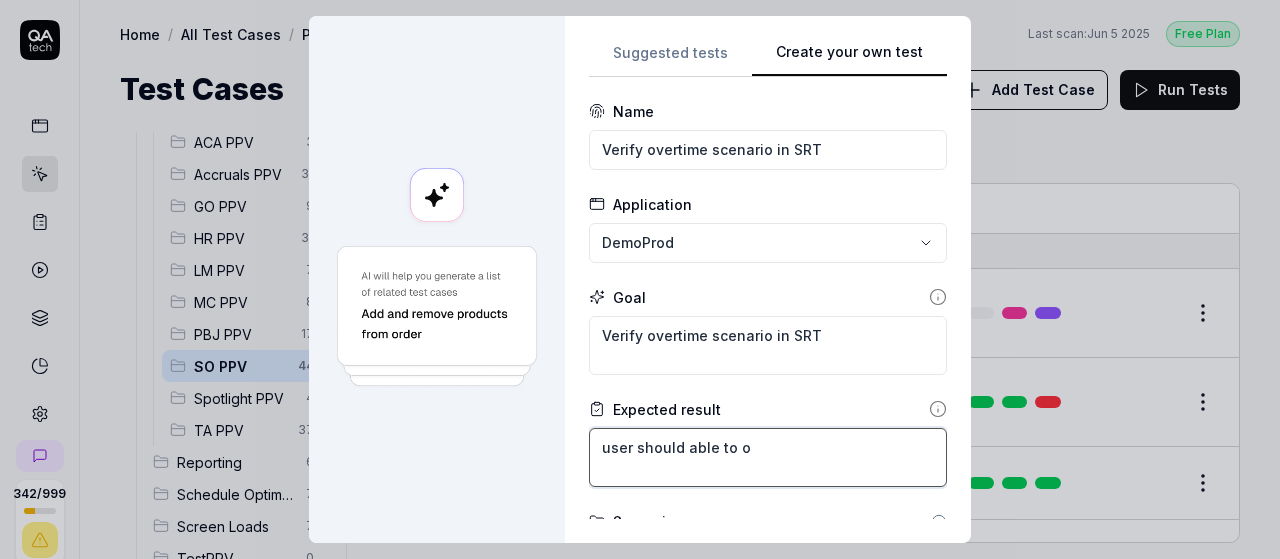 type on "*" 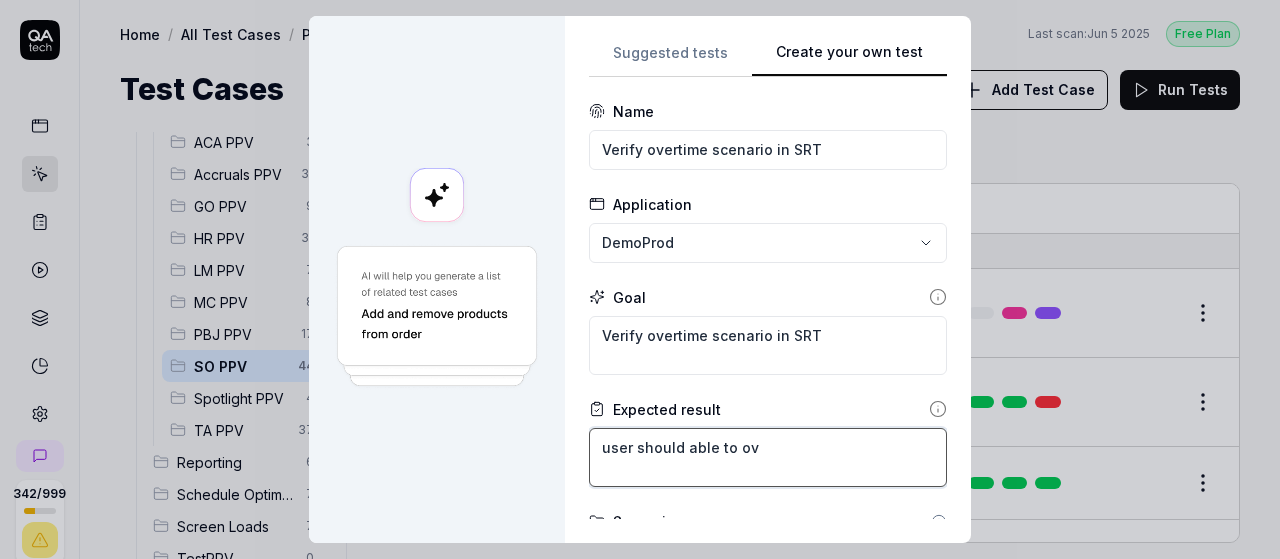 type on "*" 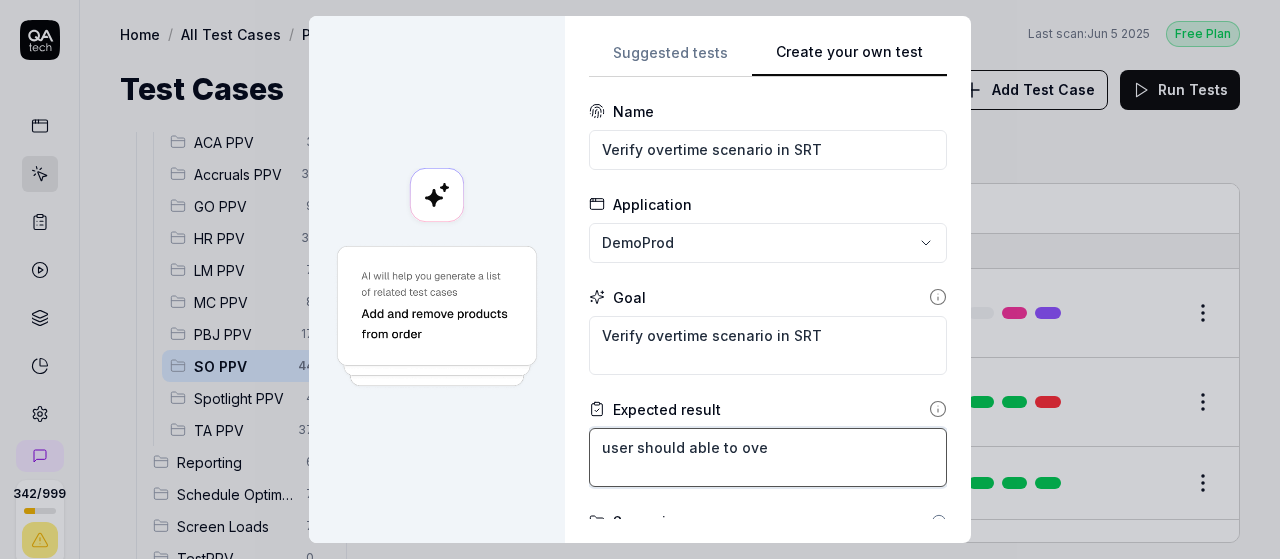 type on "user should able to over" 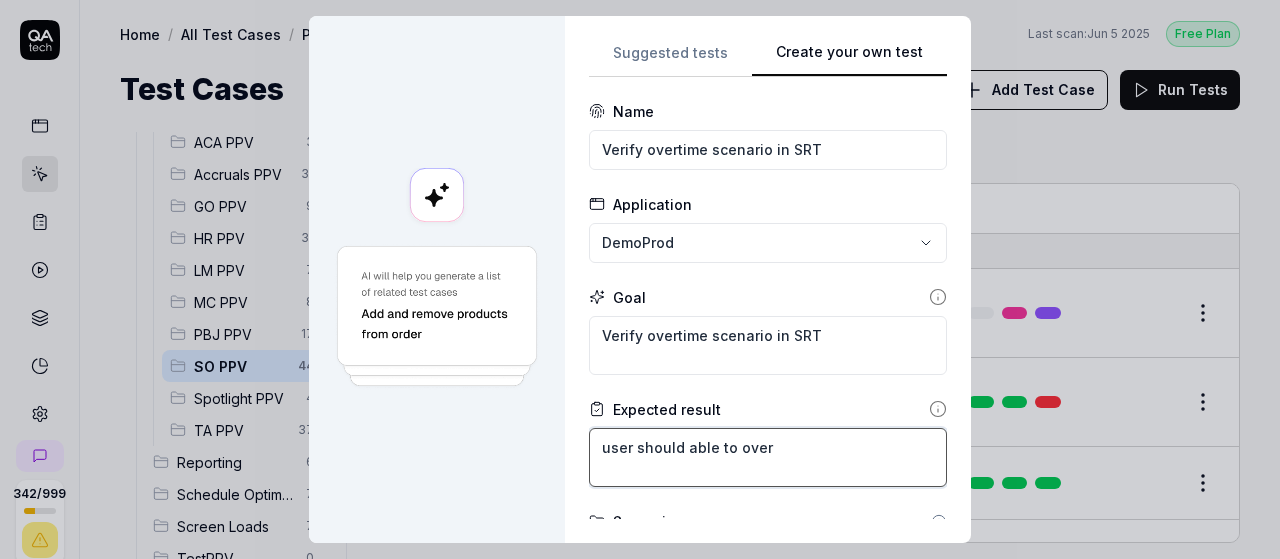 type on "*" 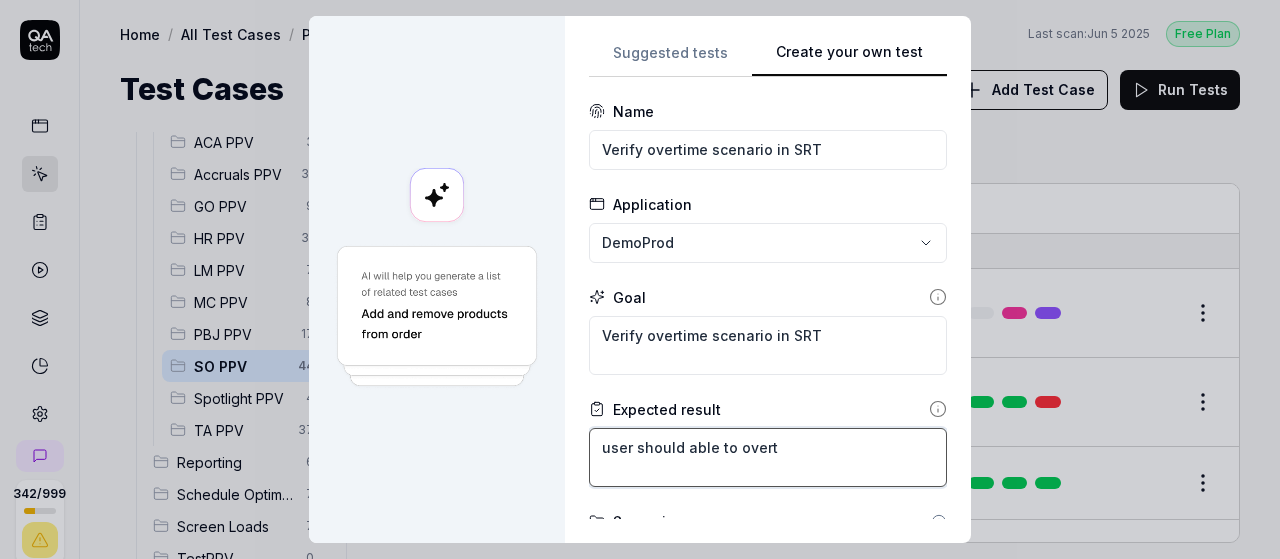 type on "*" 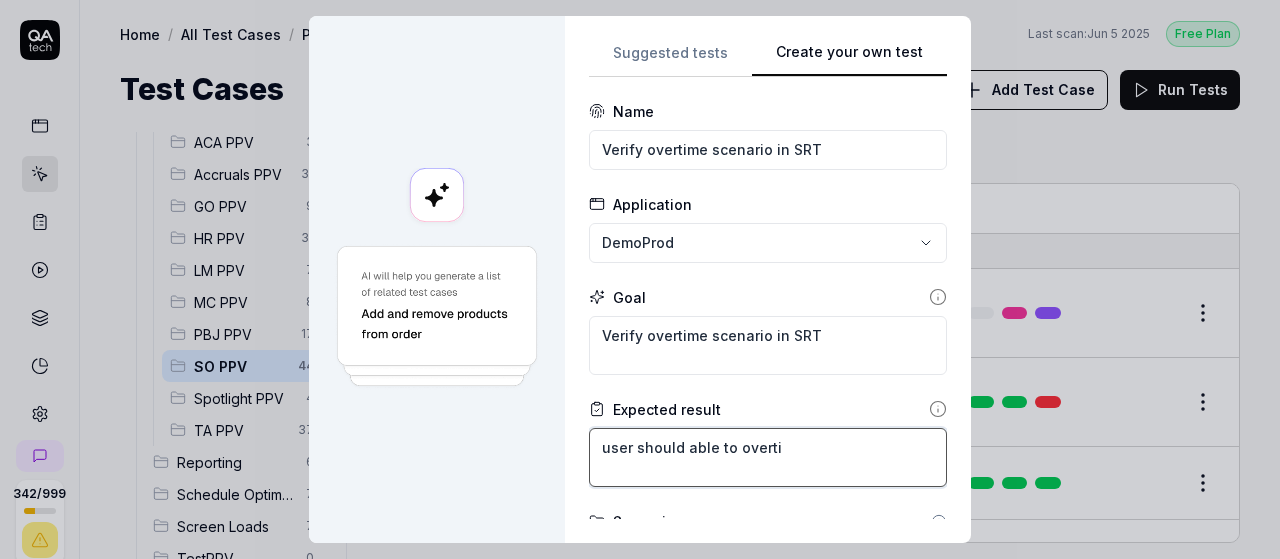 type on "*" 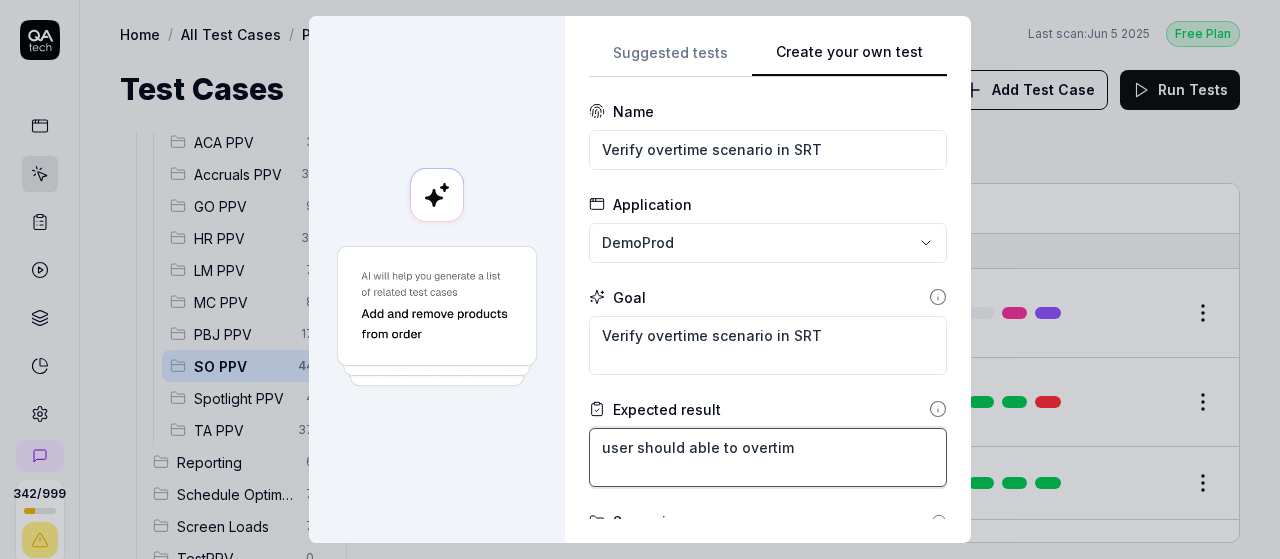type on "*" 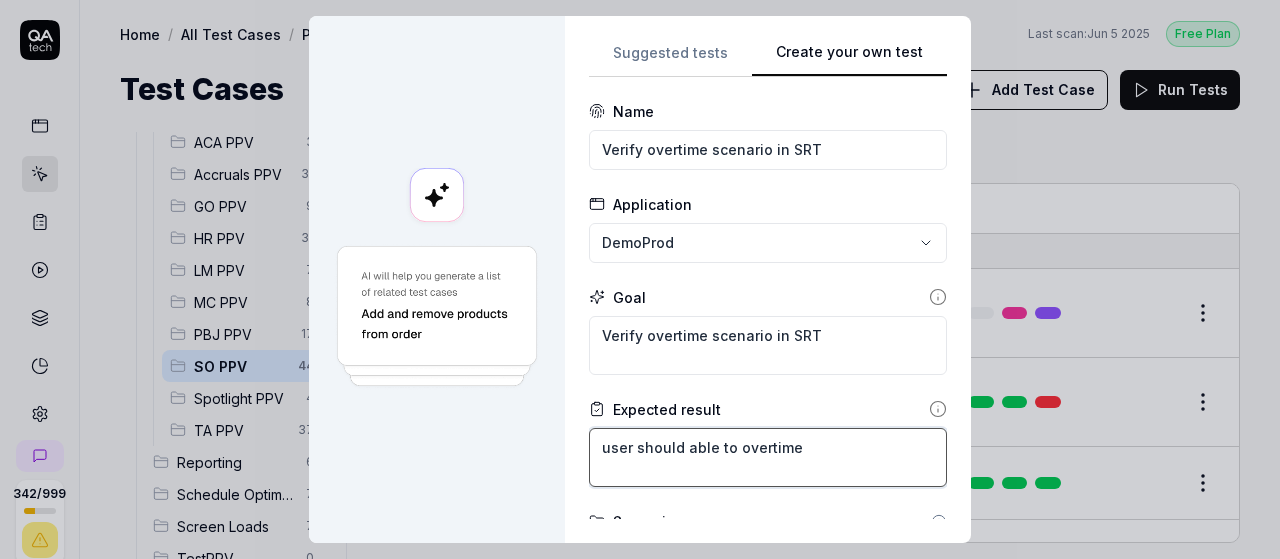 type on "*" 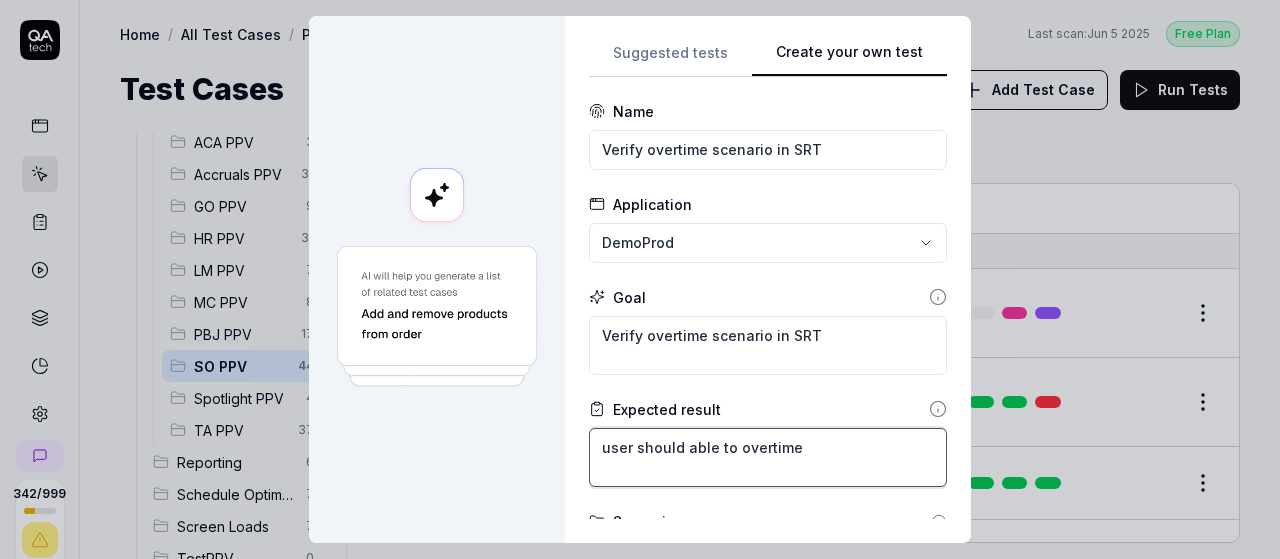 type on "*" 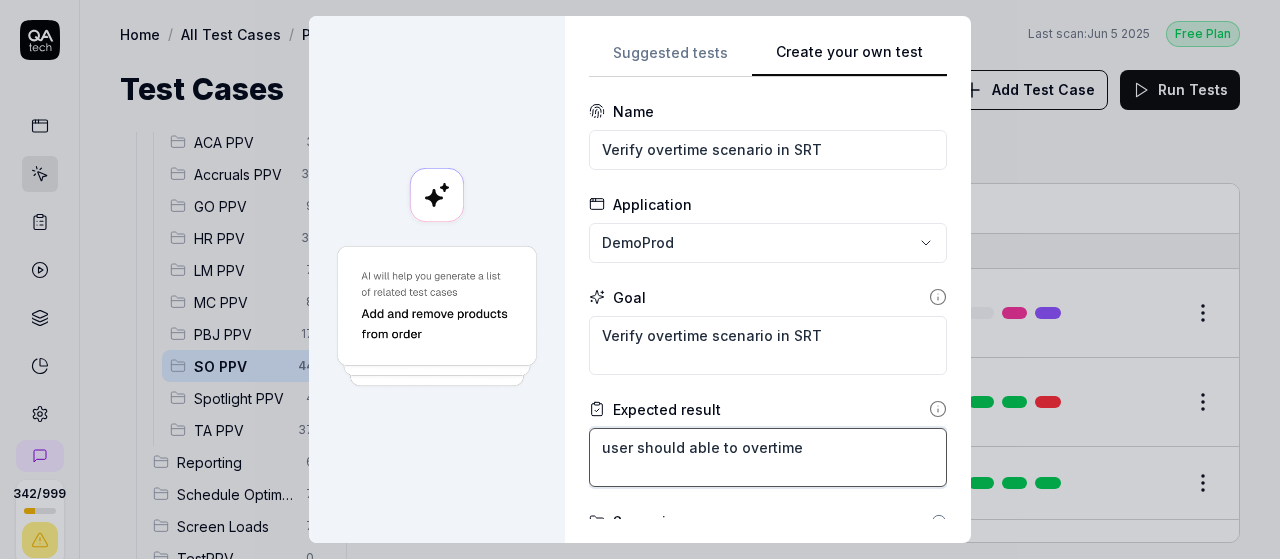 type on "user should able to overtime p" 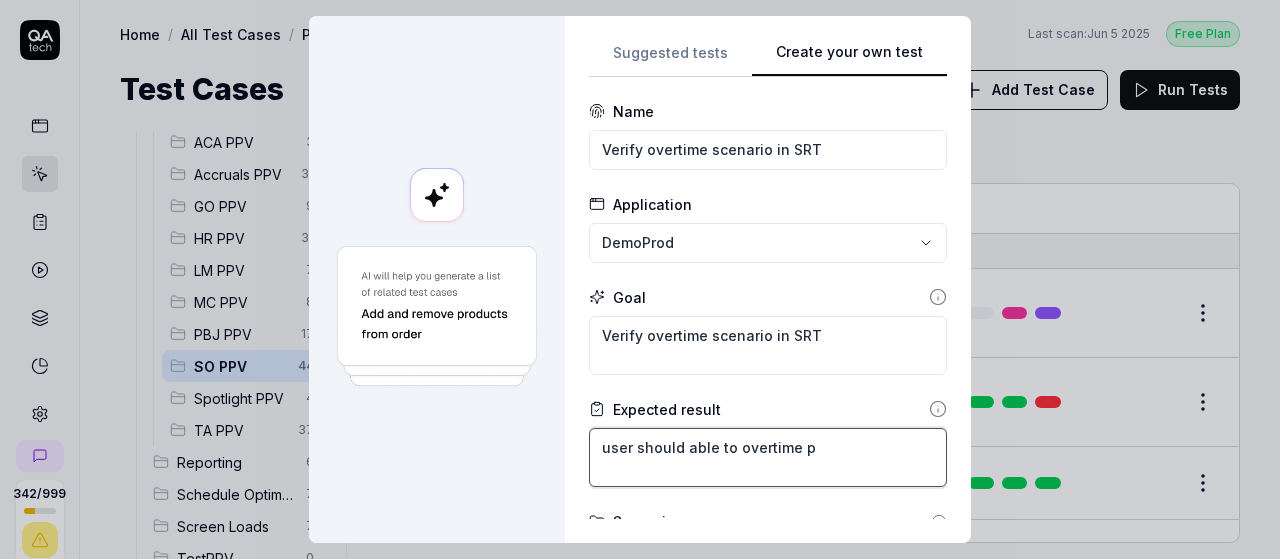 type on "*" 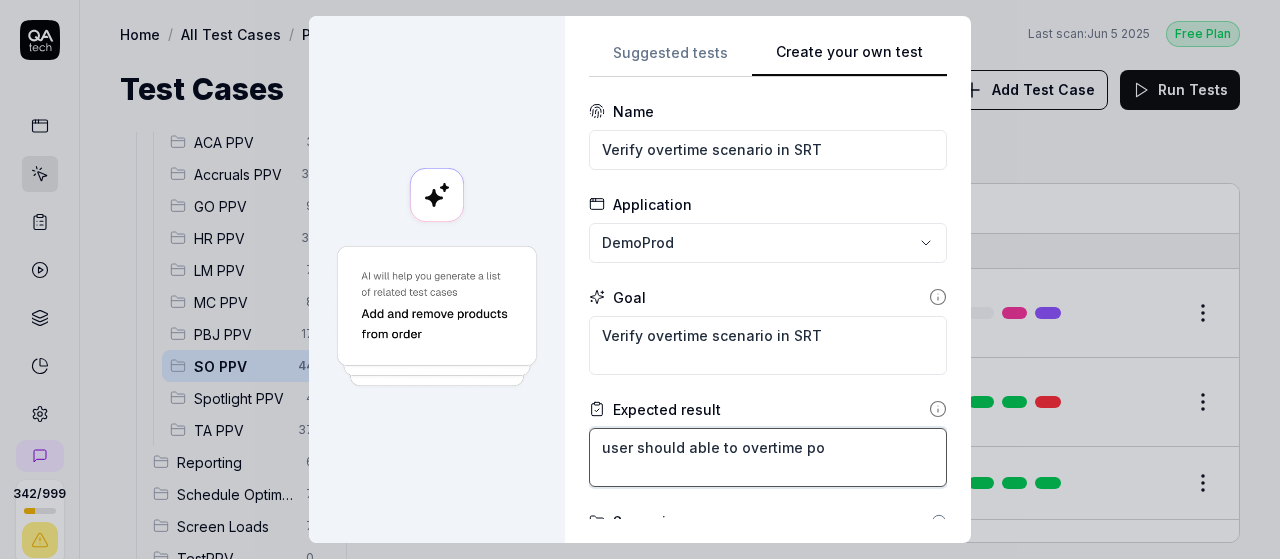 type on "*" 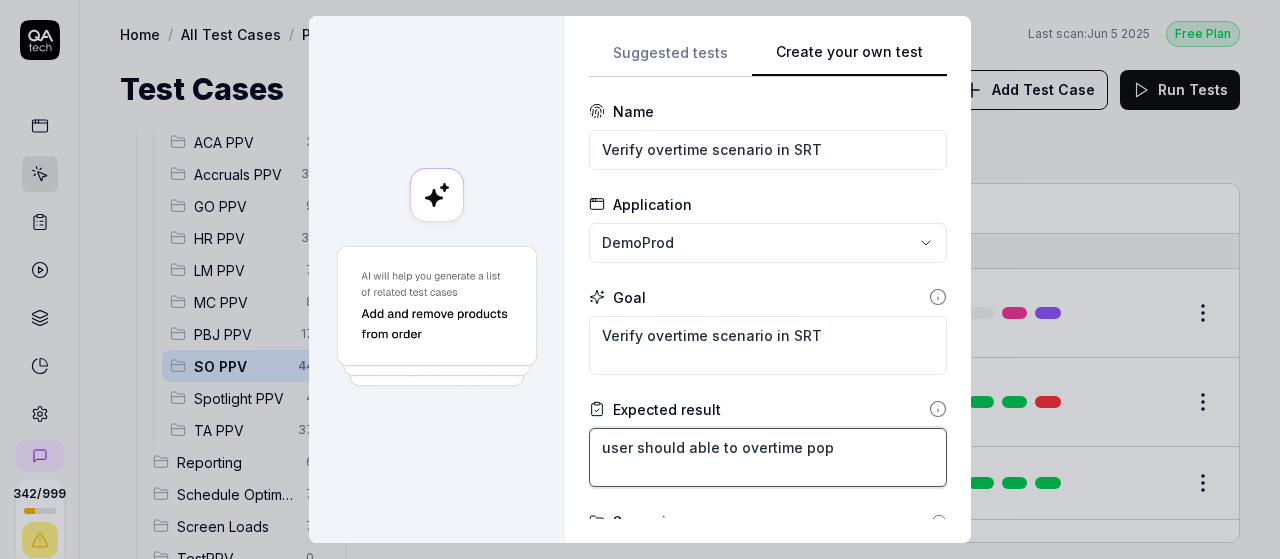type on "*" 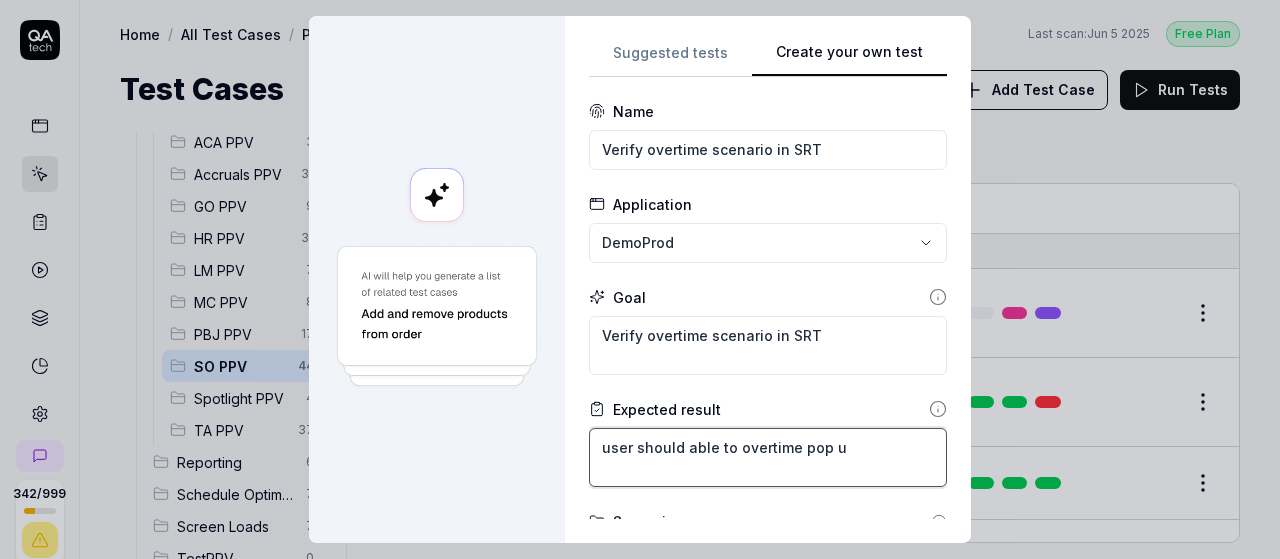 type on "*" 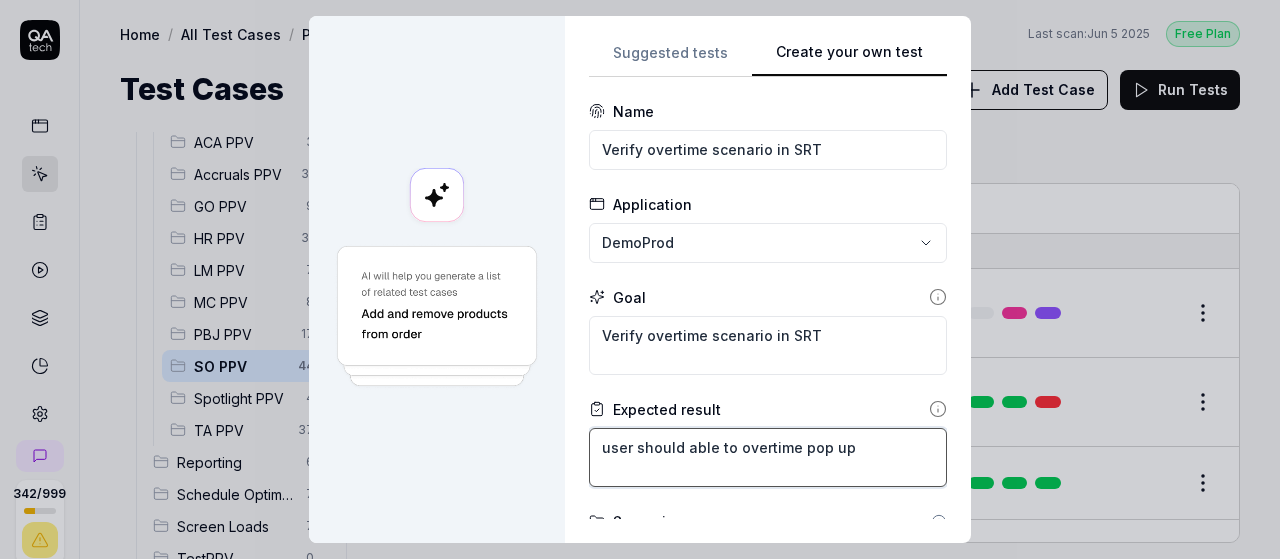 type on "*" 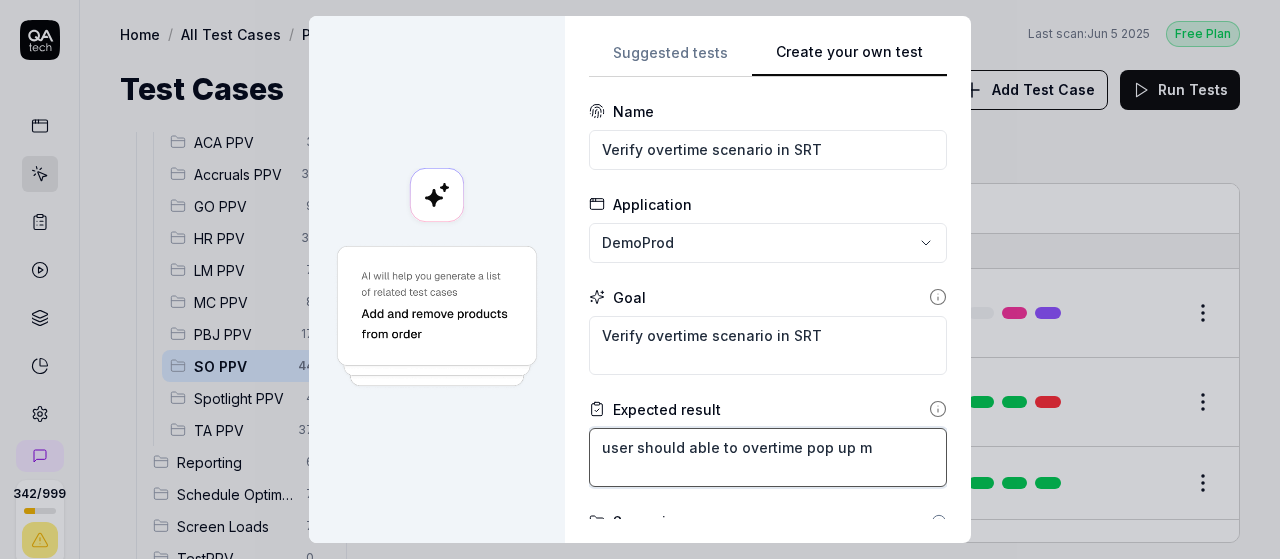 type on "*" 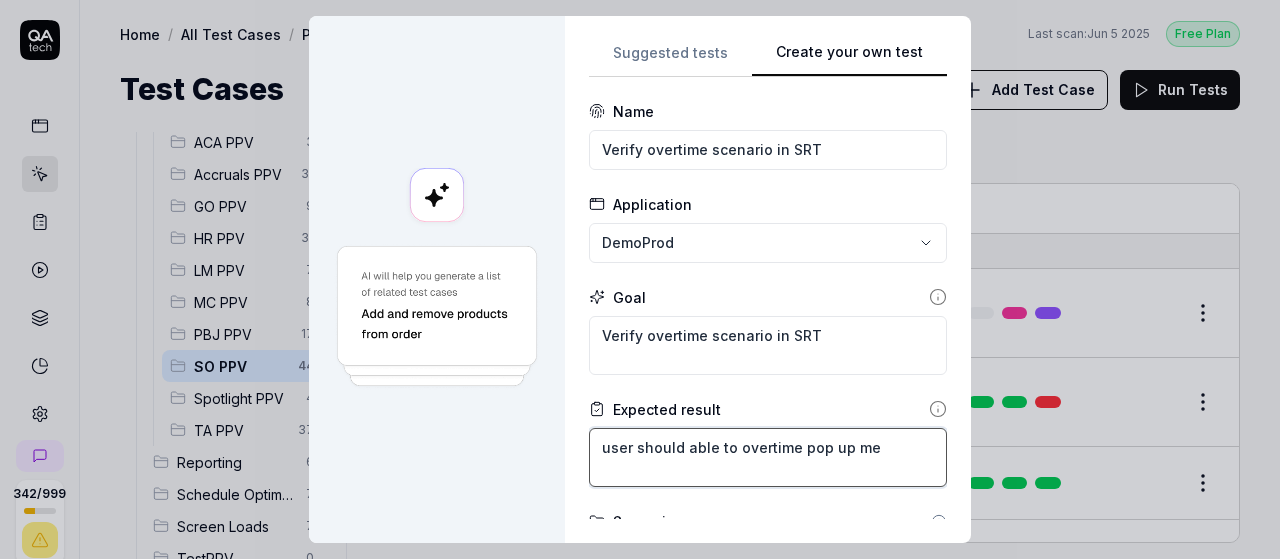 type on "*" 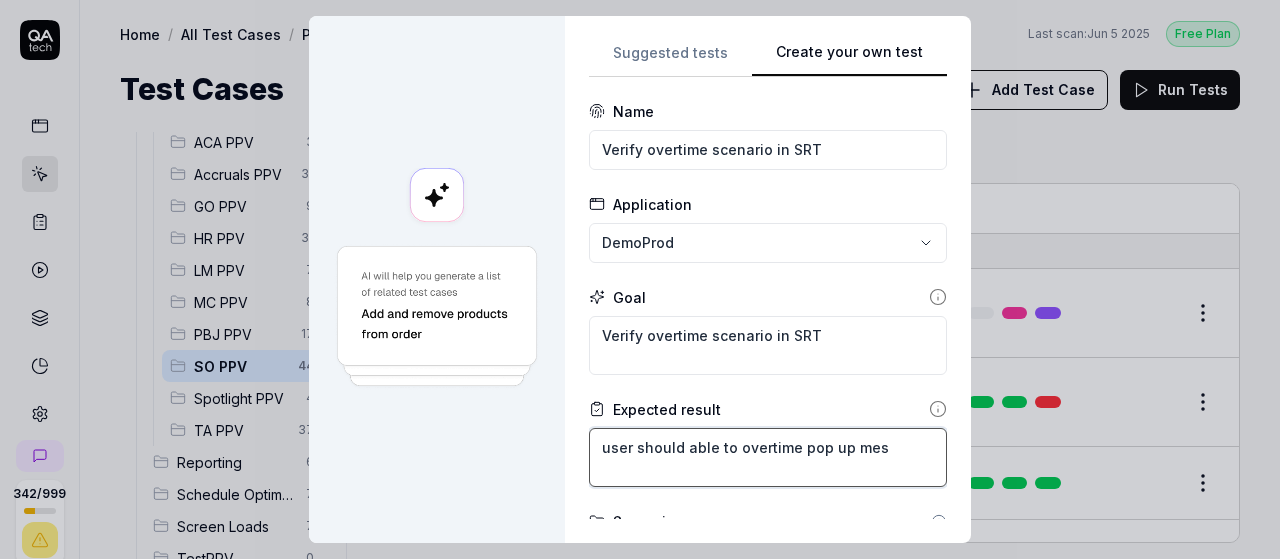 type on "*" 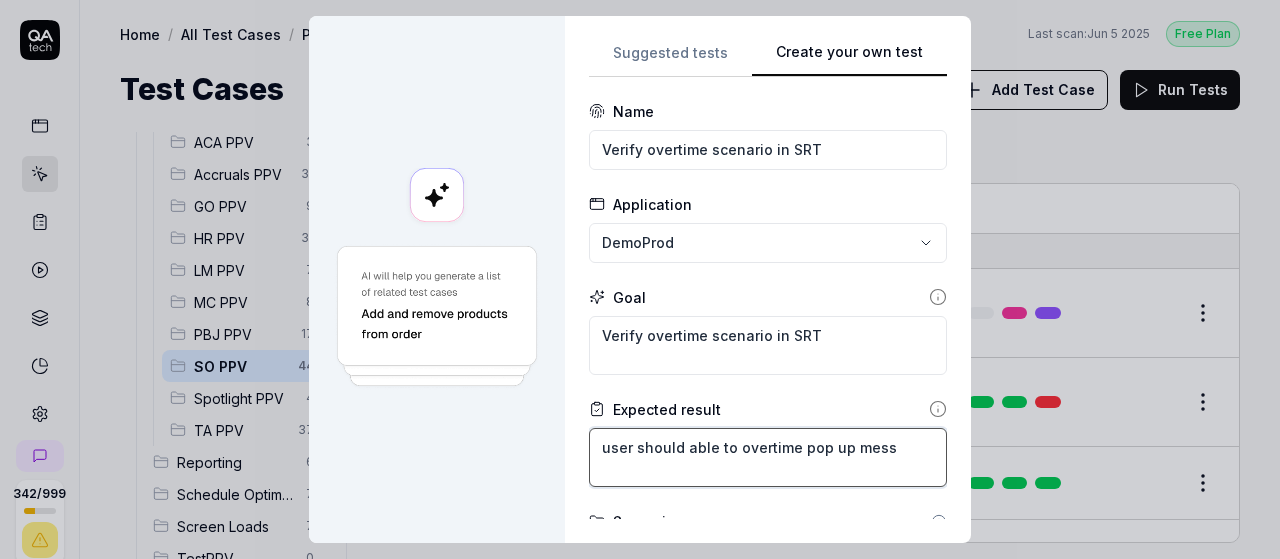 type on "*" 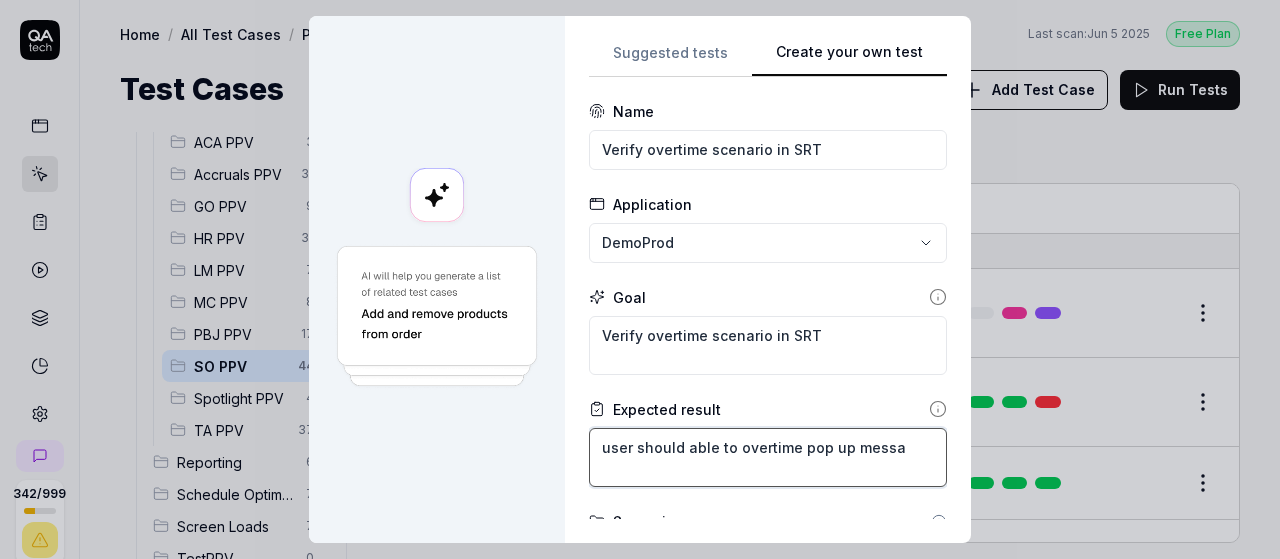 type on "*" 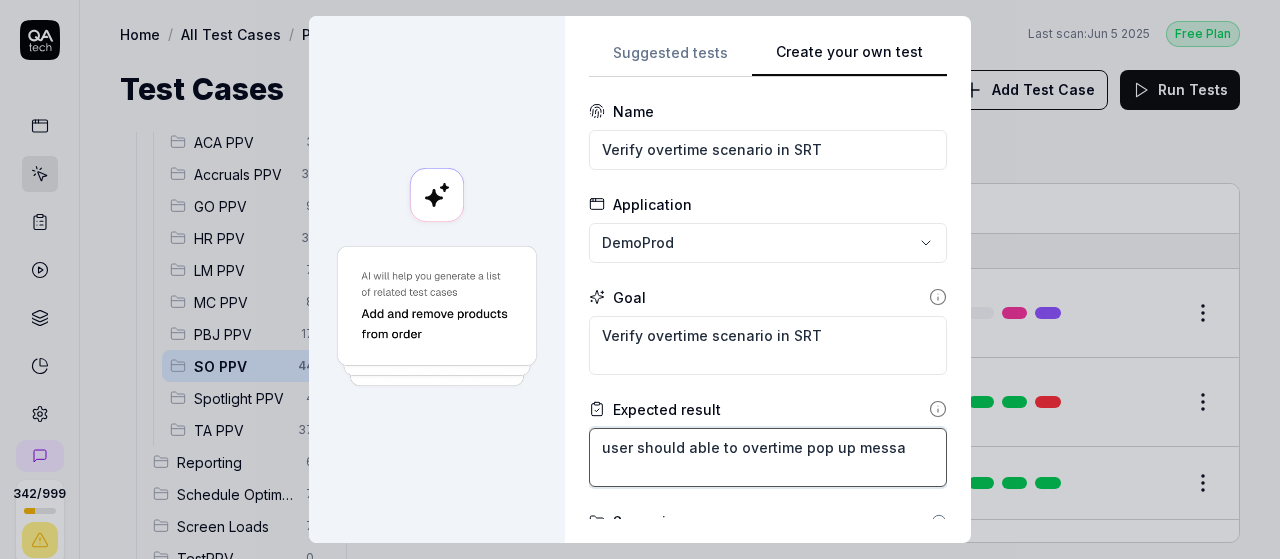 type on "user should able to overtime pop up messag" 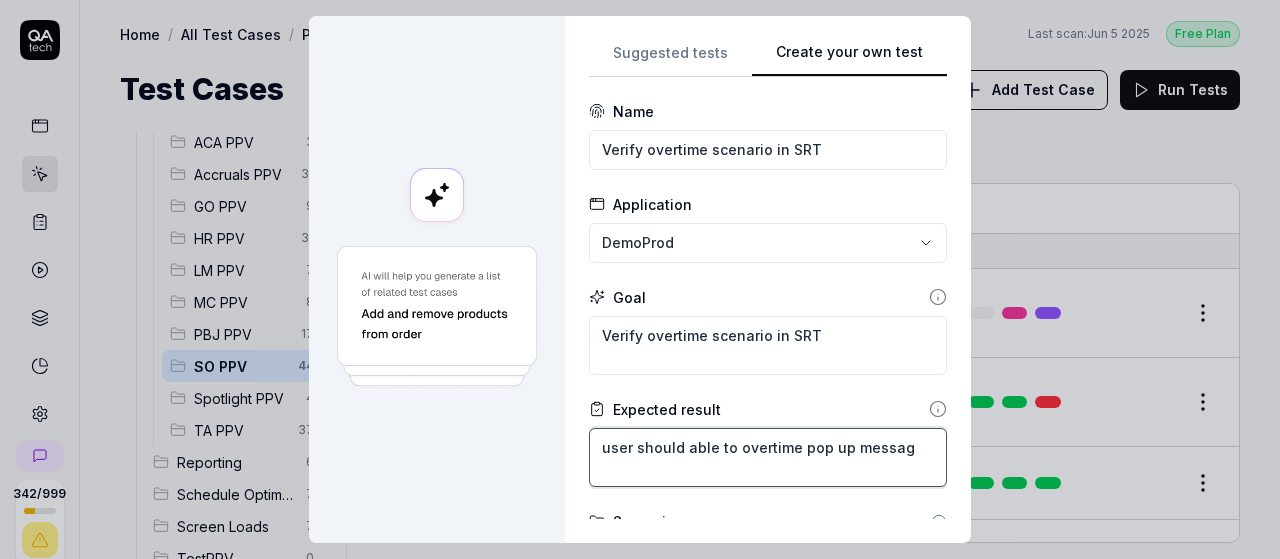 type on "*" 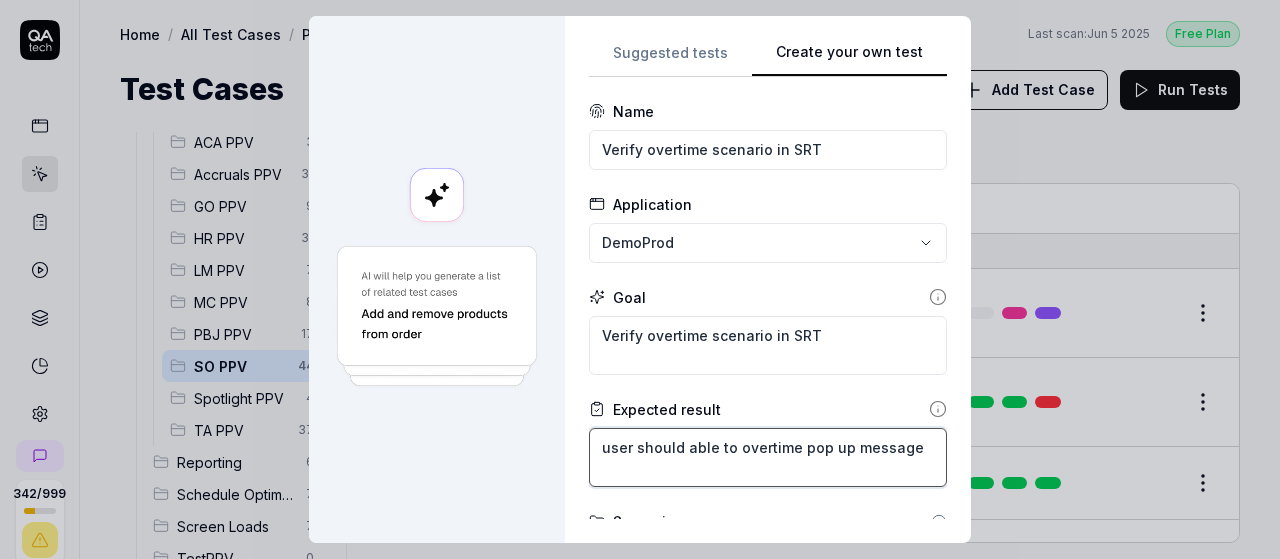 type on "*" 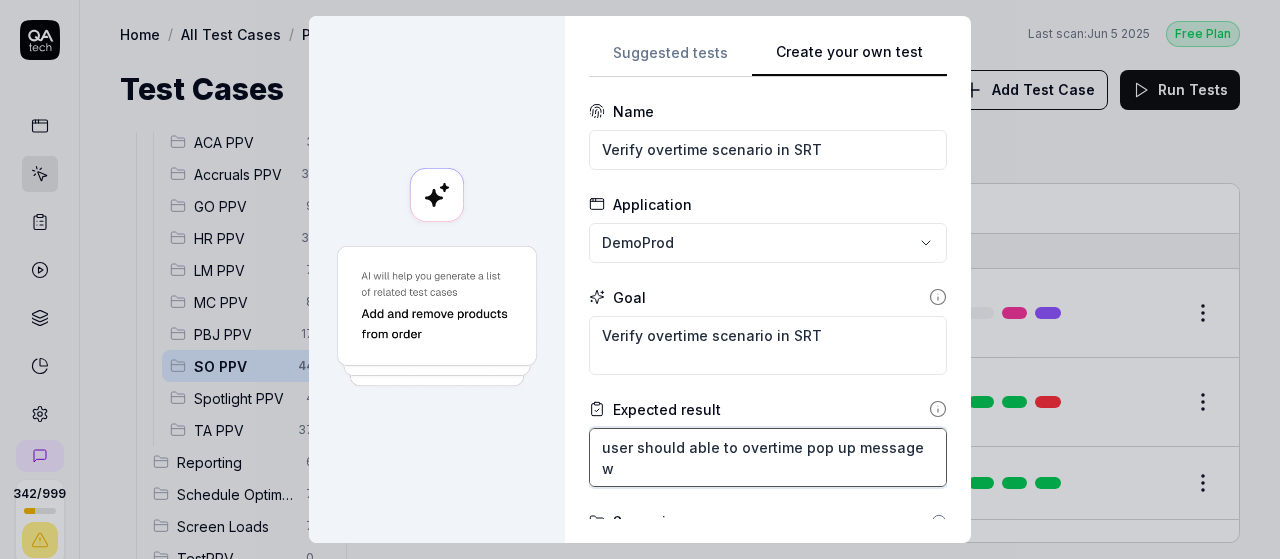 type on "*" 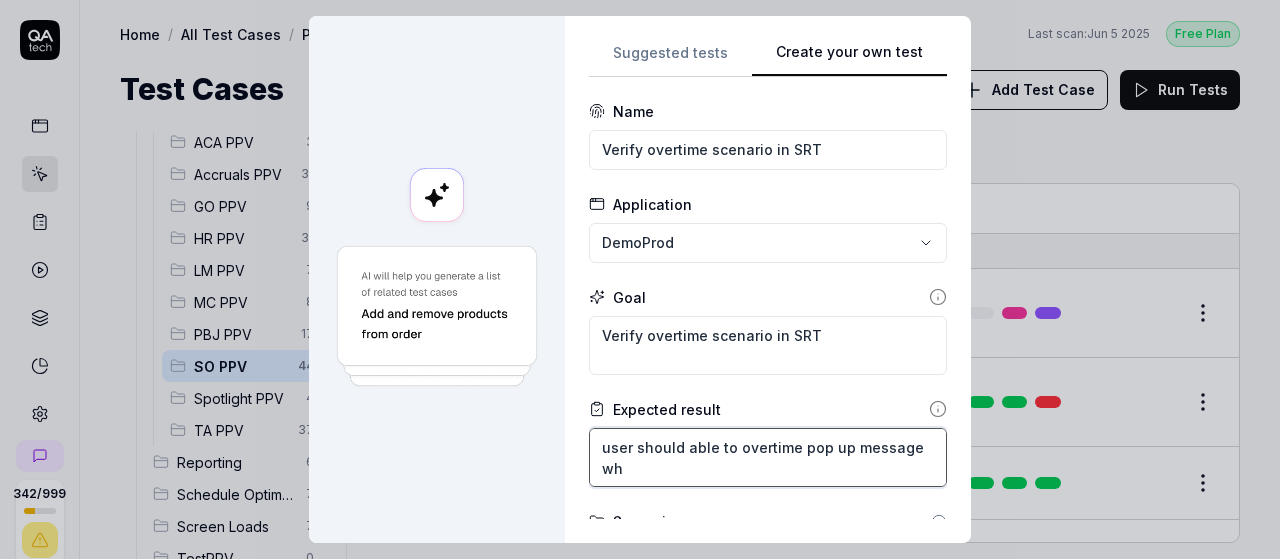 type on "*" 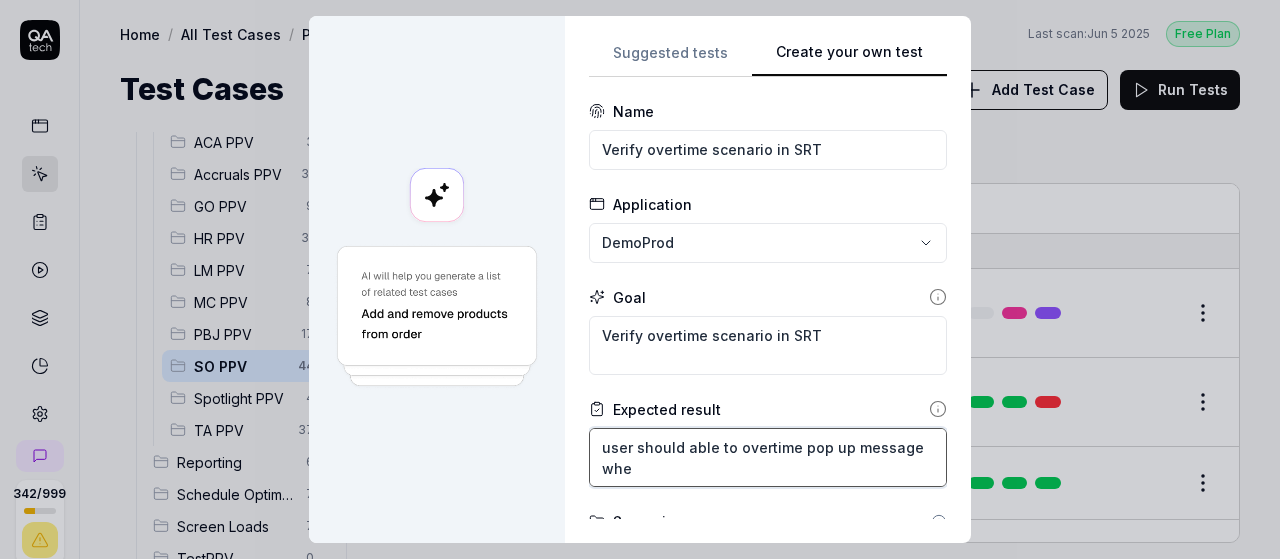 type on "*" 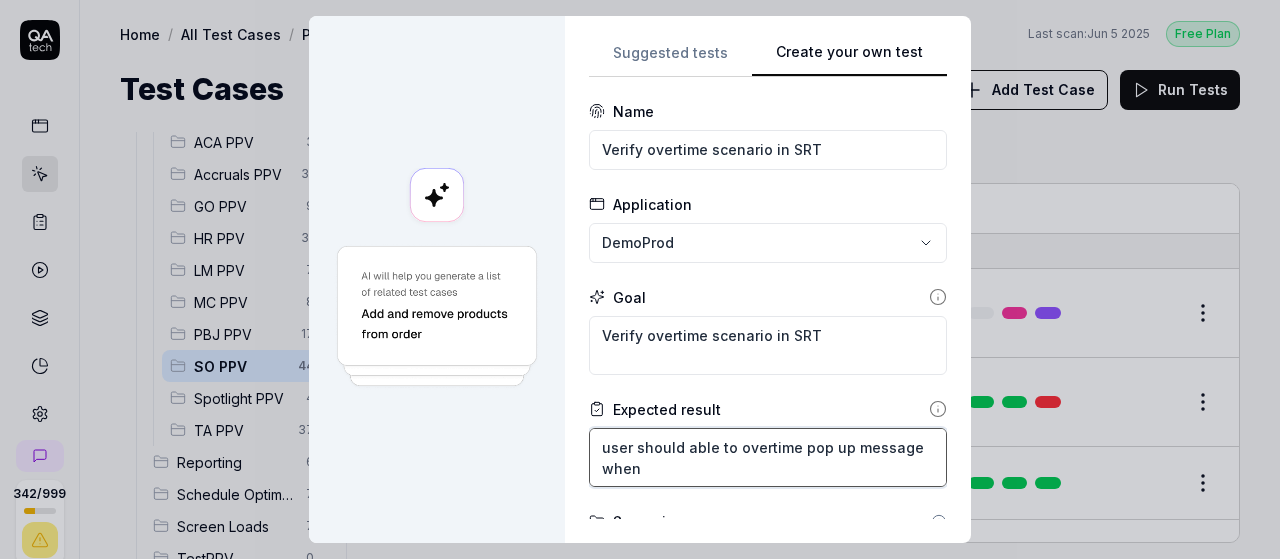 type on "*" 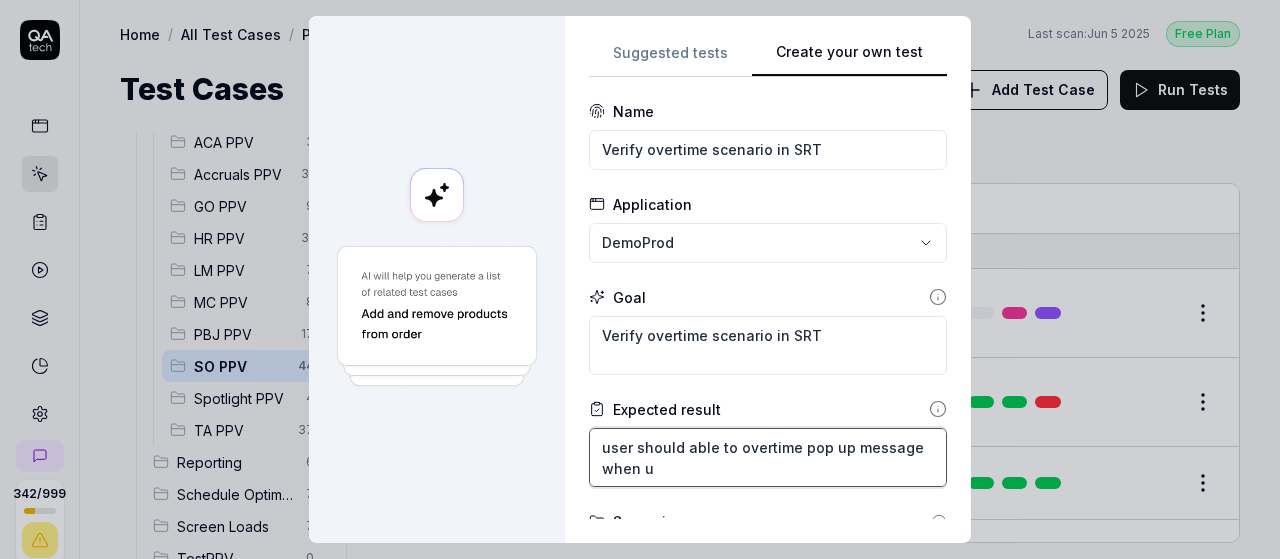 type on "*" 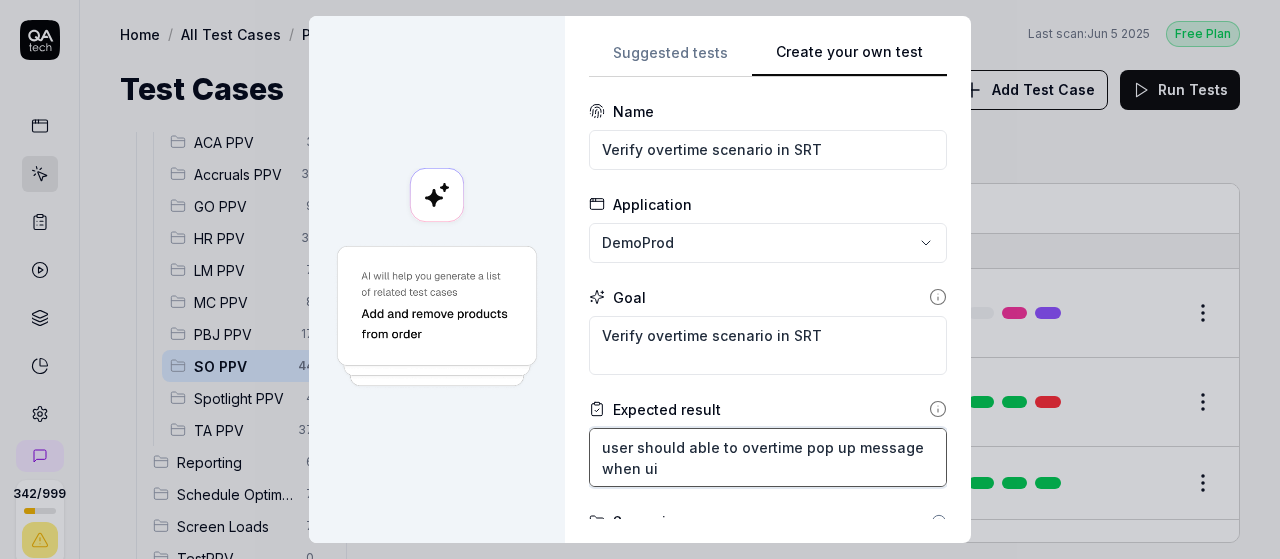 type on "*" 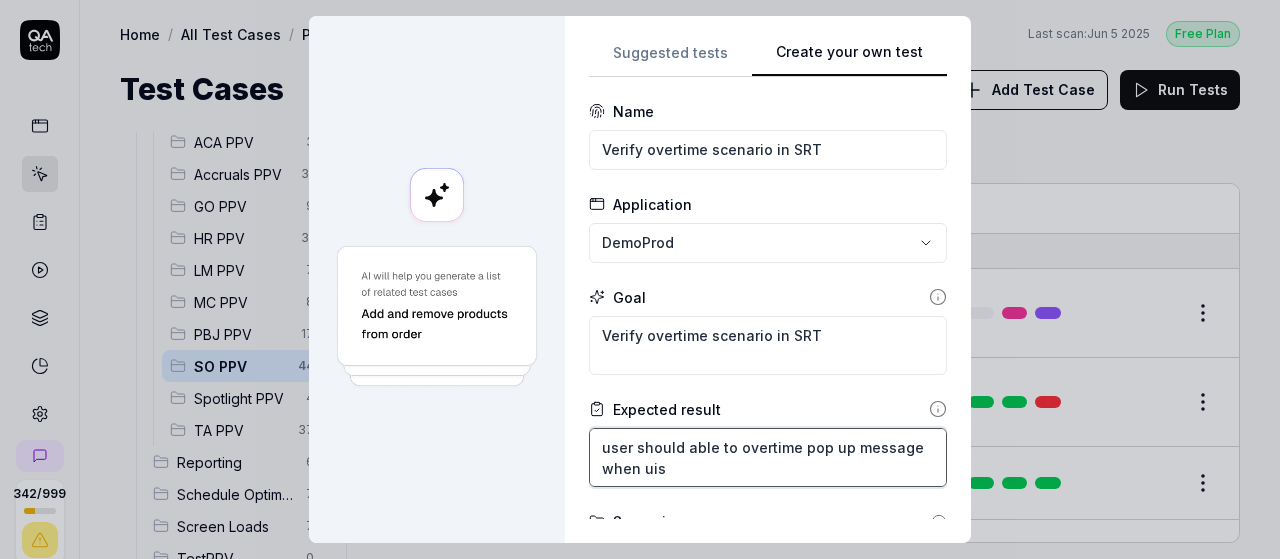 type on "*" 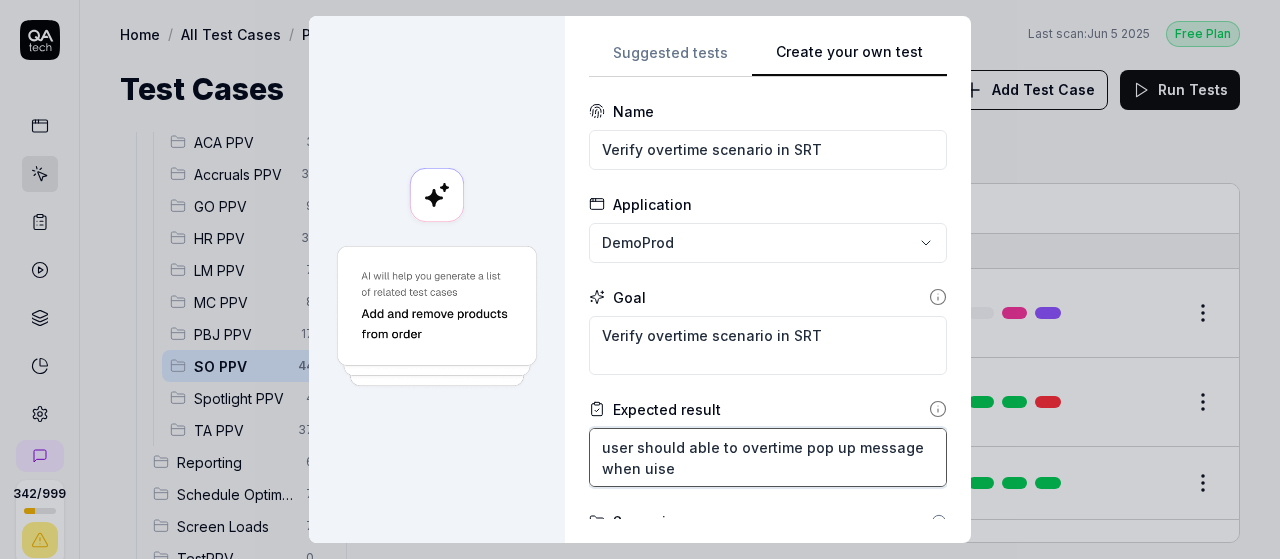 type on "*" 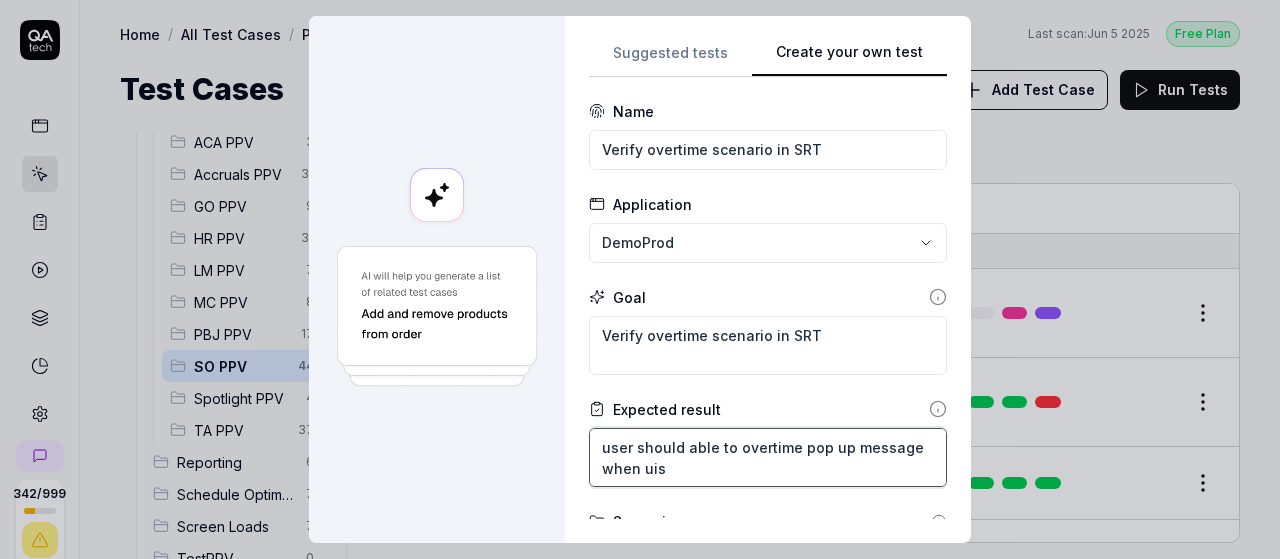 type on "*" 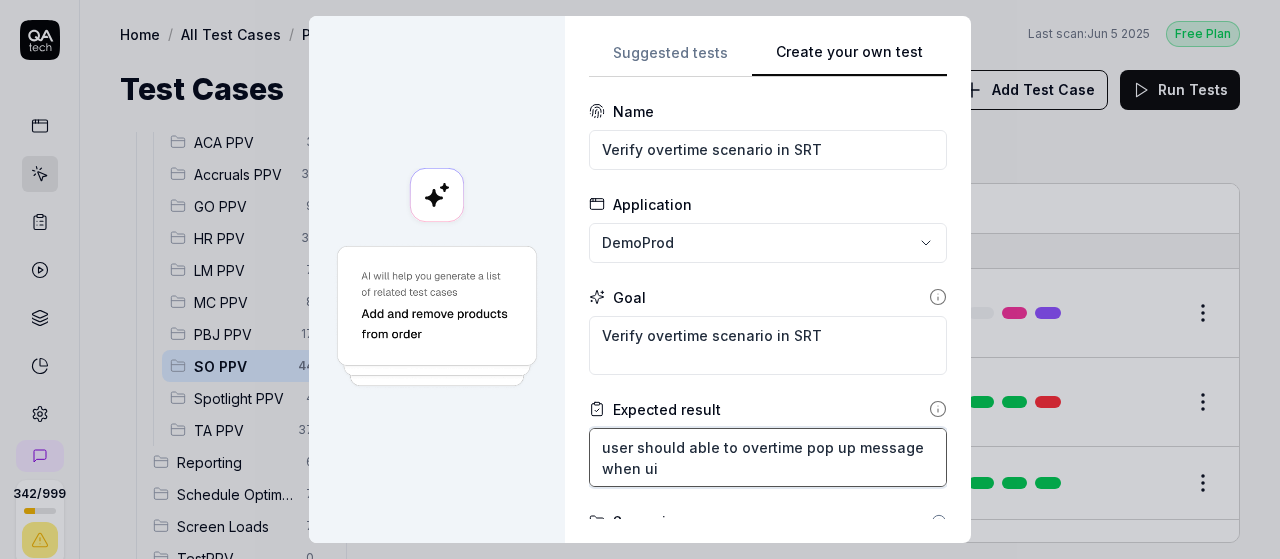 type on "*" 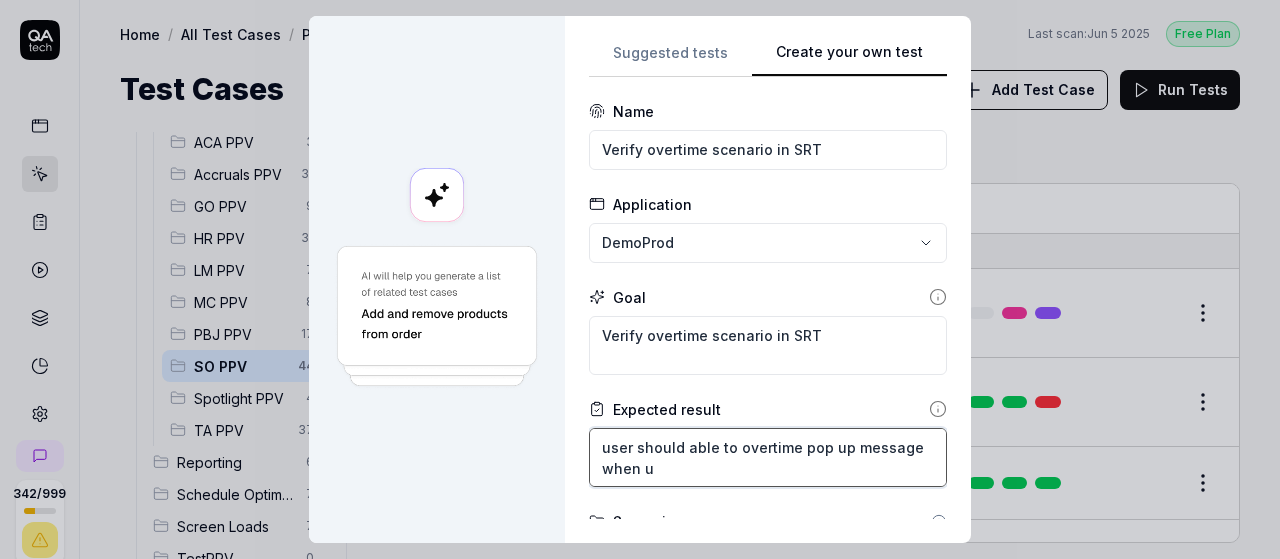 type on "*" 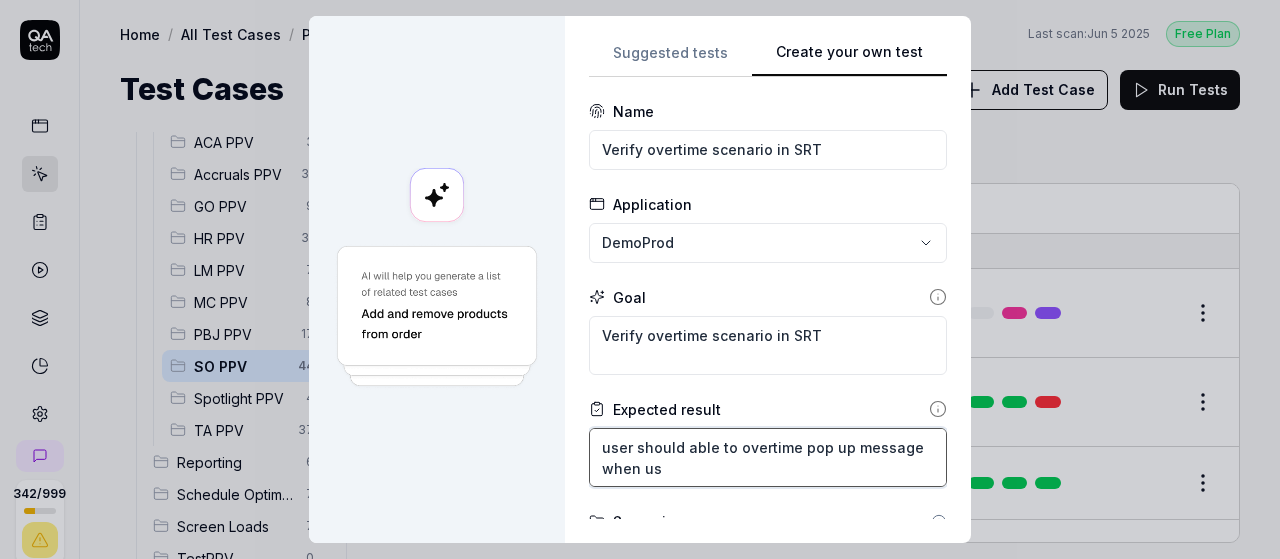 type on "*" 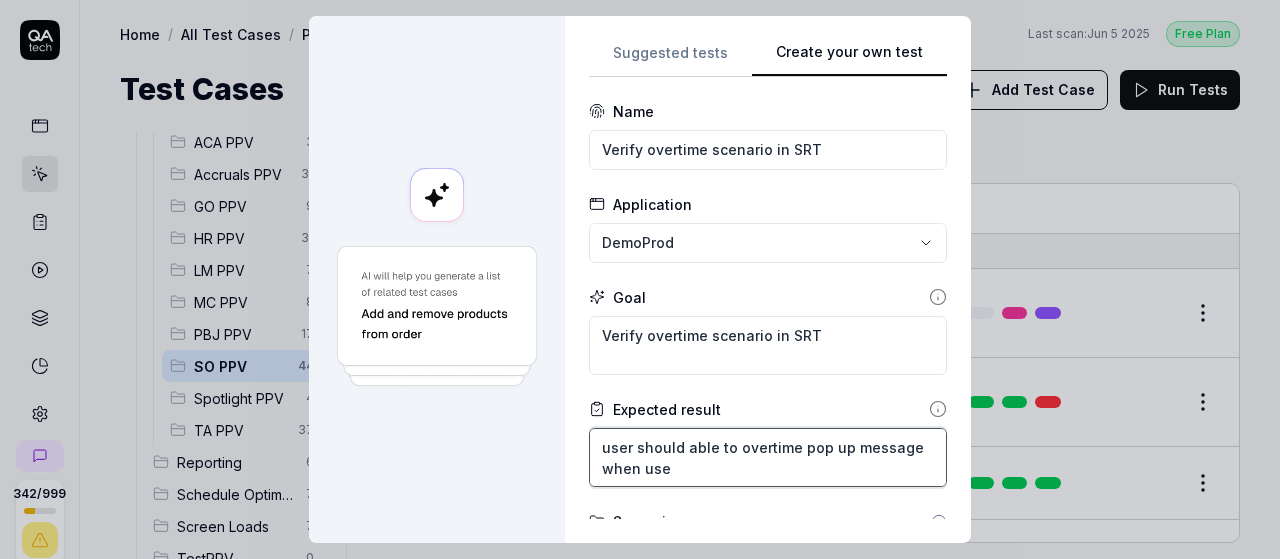 type on "*" 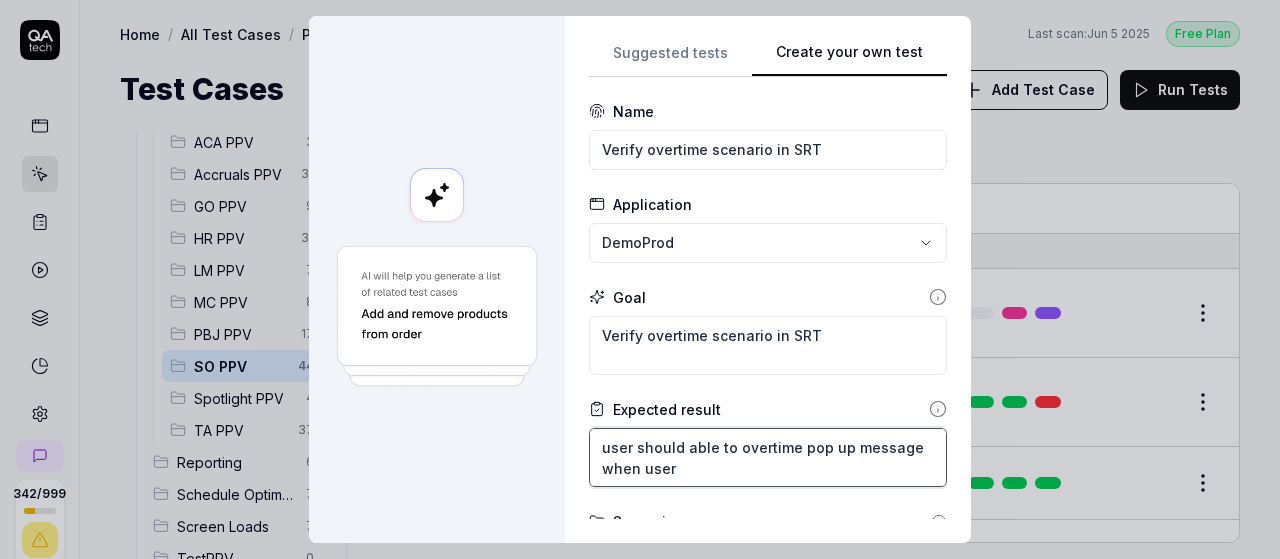 type on "*" 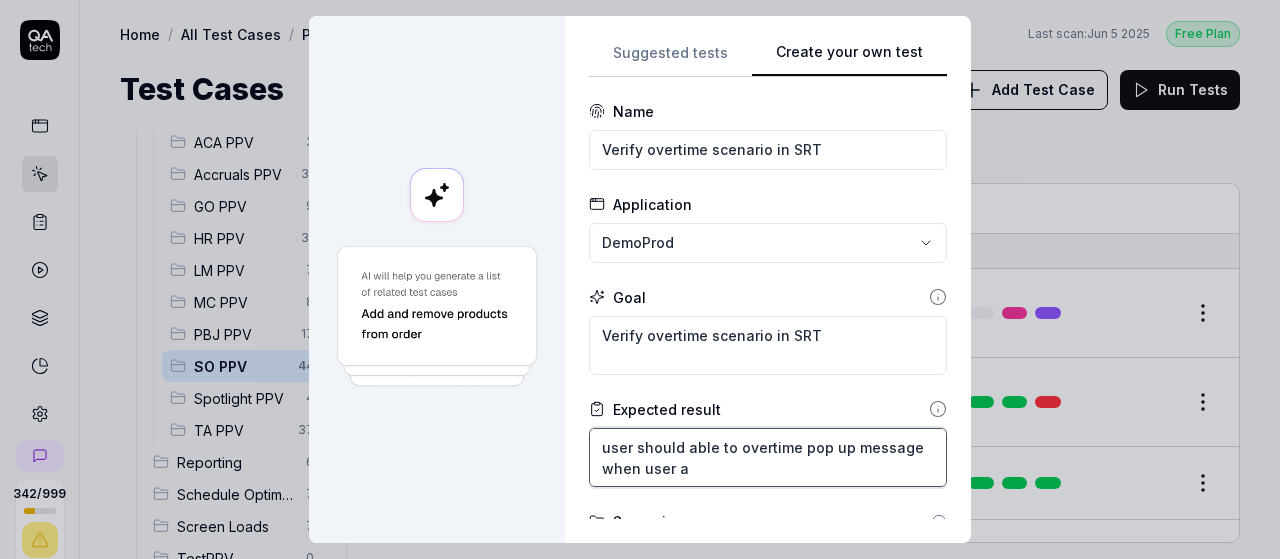 type on "*" 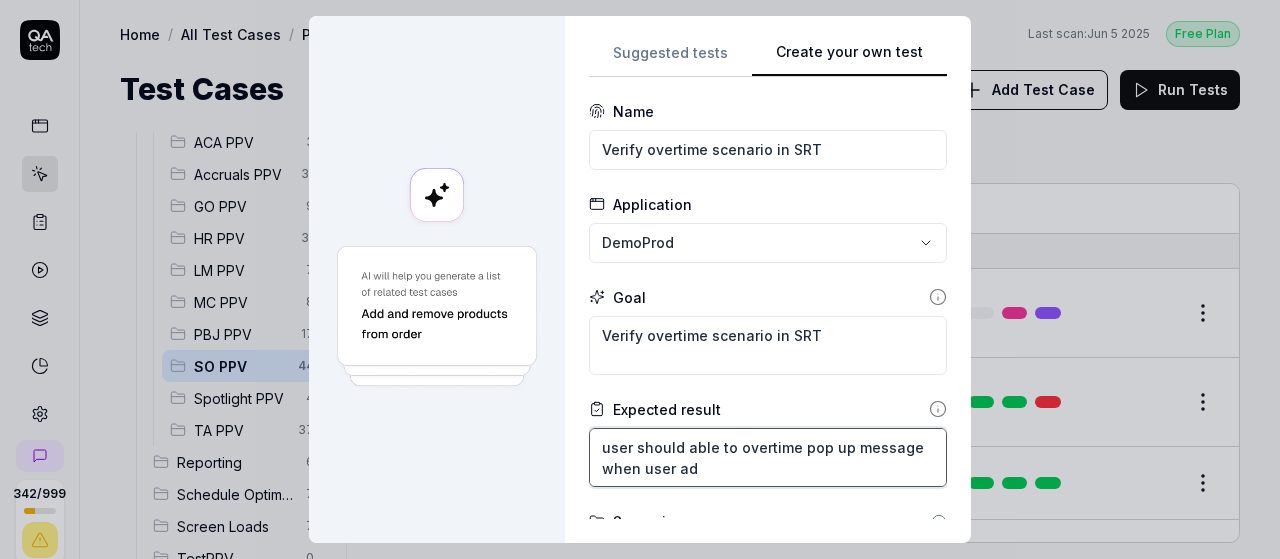 type on "*" 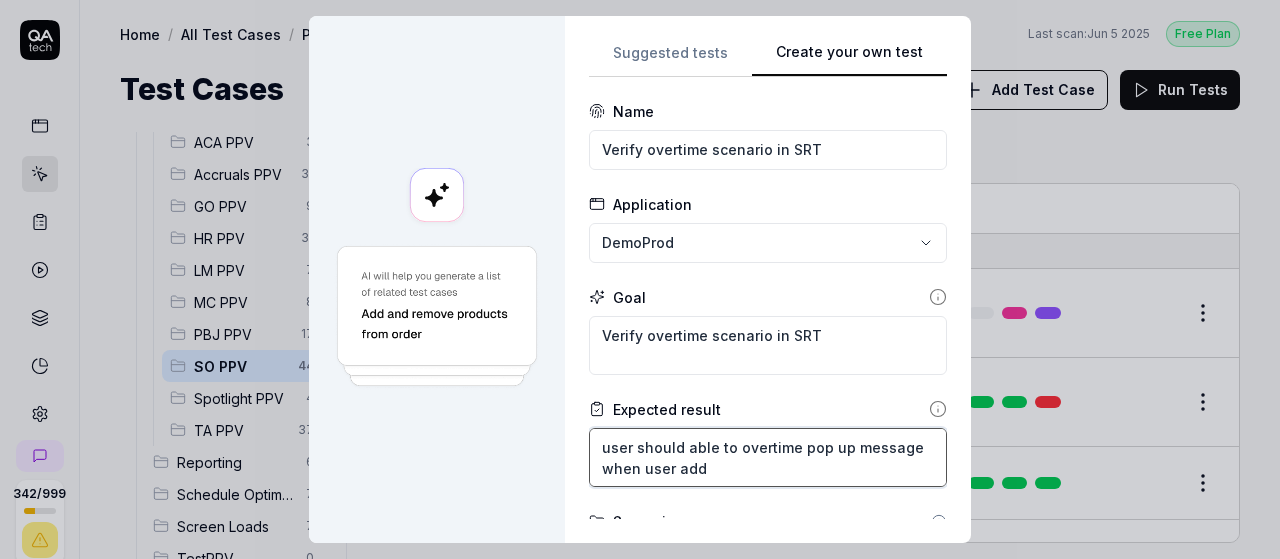 type on "*" 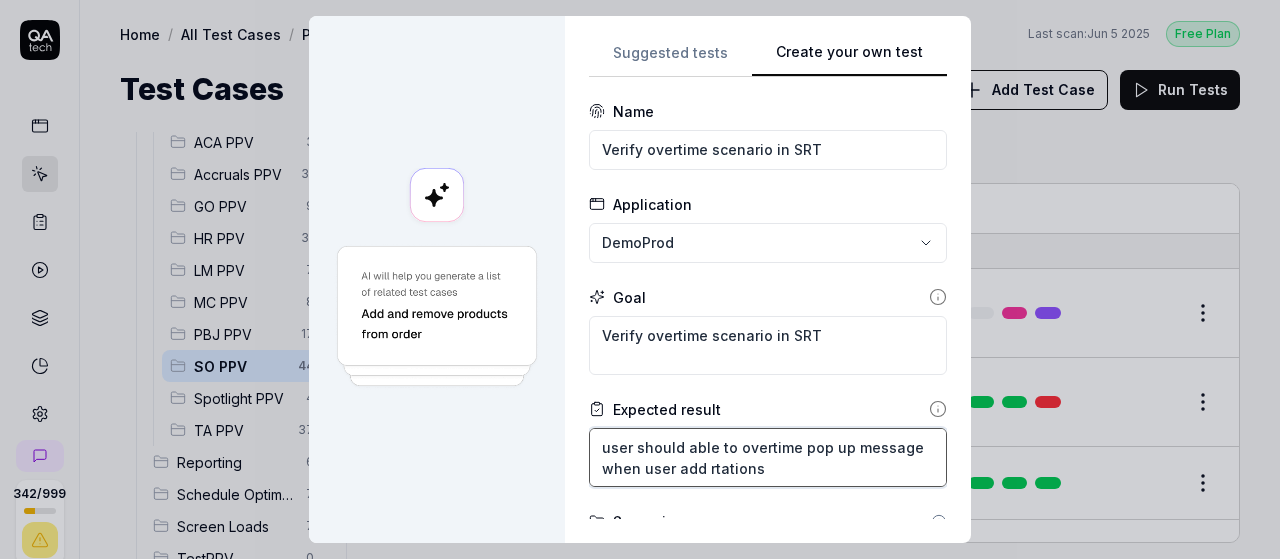 type on "user should able to overtime pop up message when user add rtations" 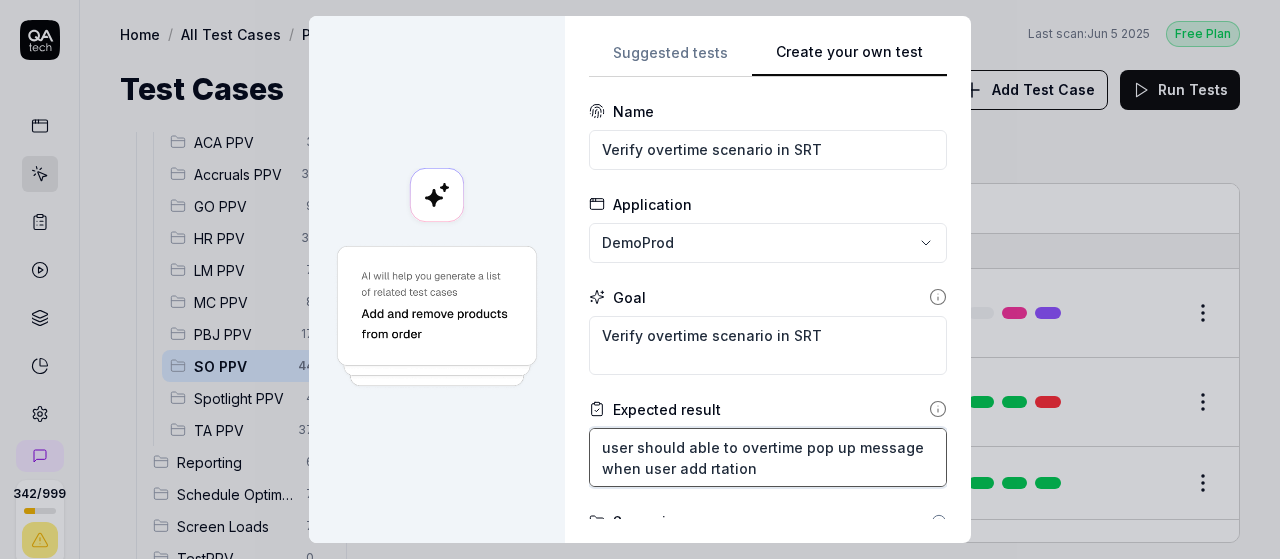 type on "*" 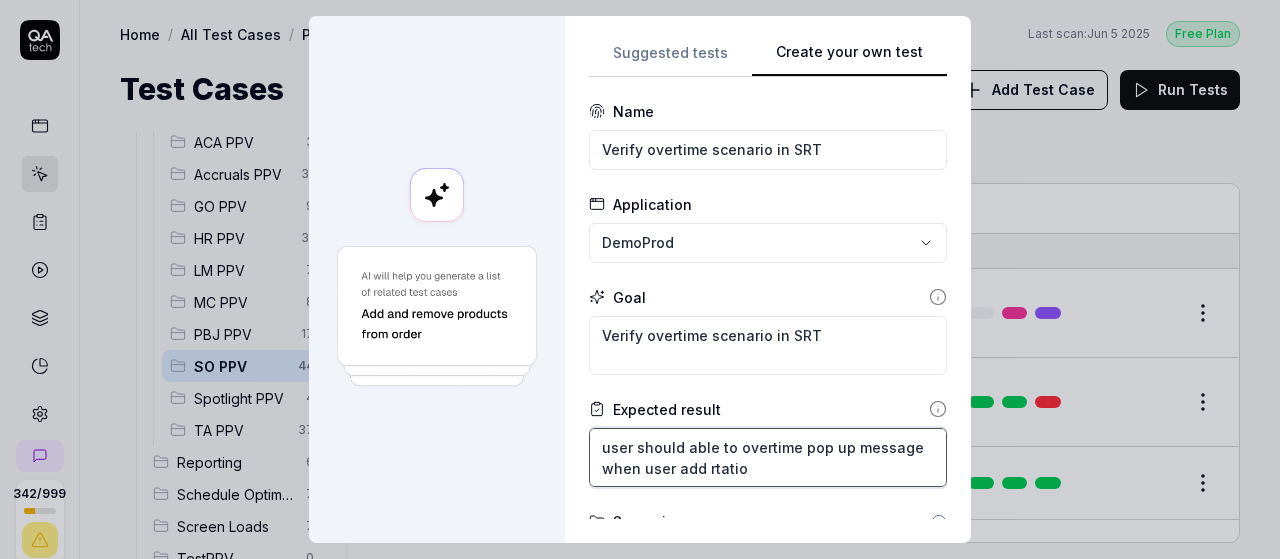type on "*" 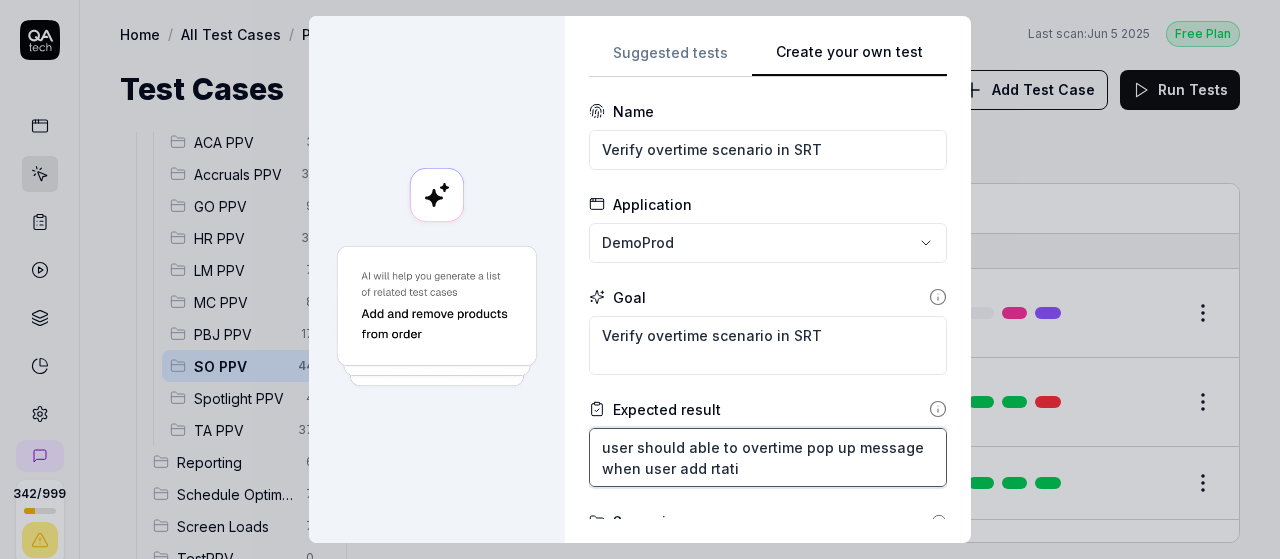type on "*" 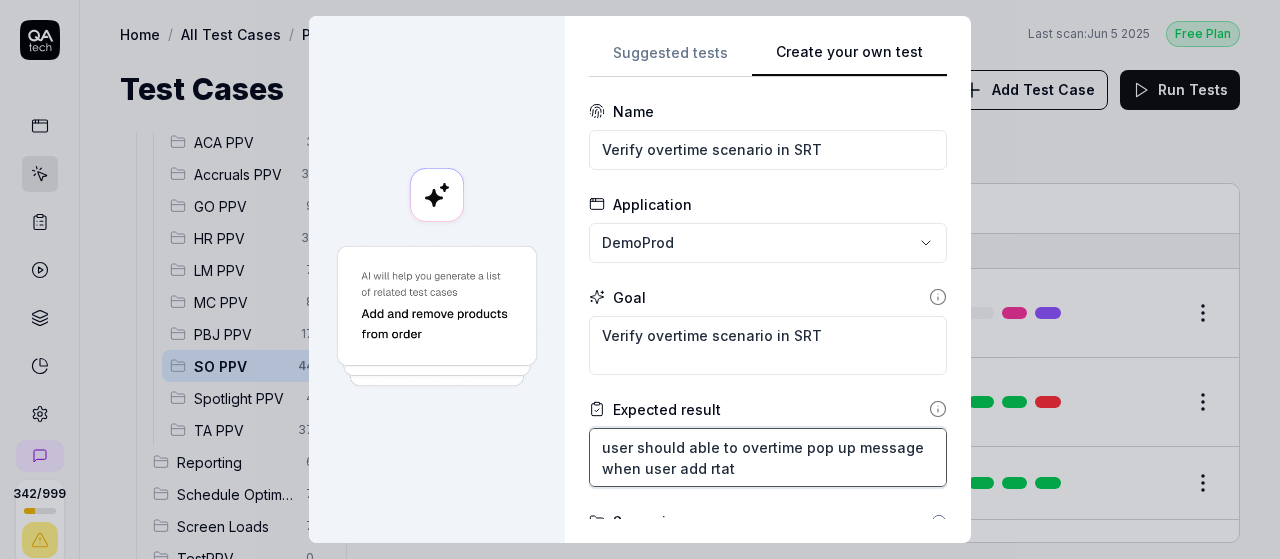 type on "*" 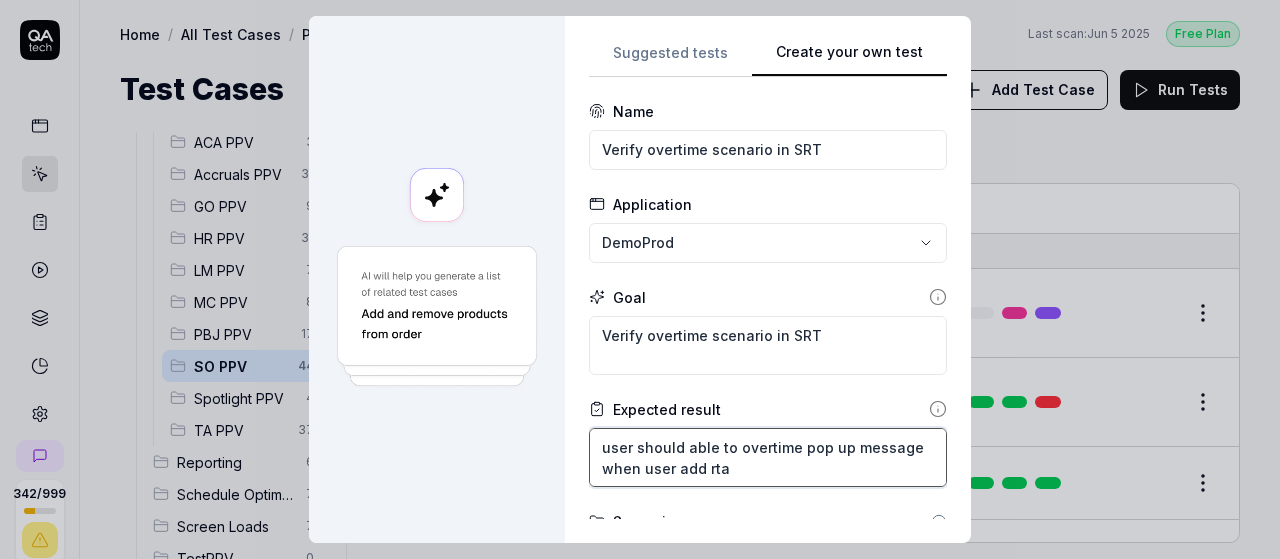 type on "*" 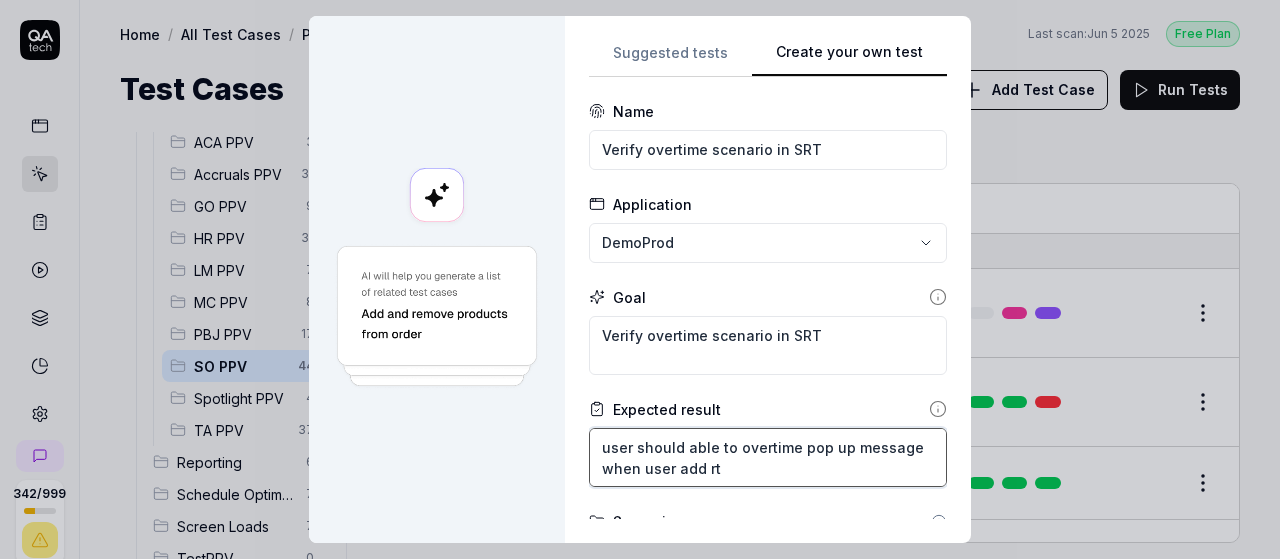 type on "*" 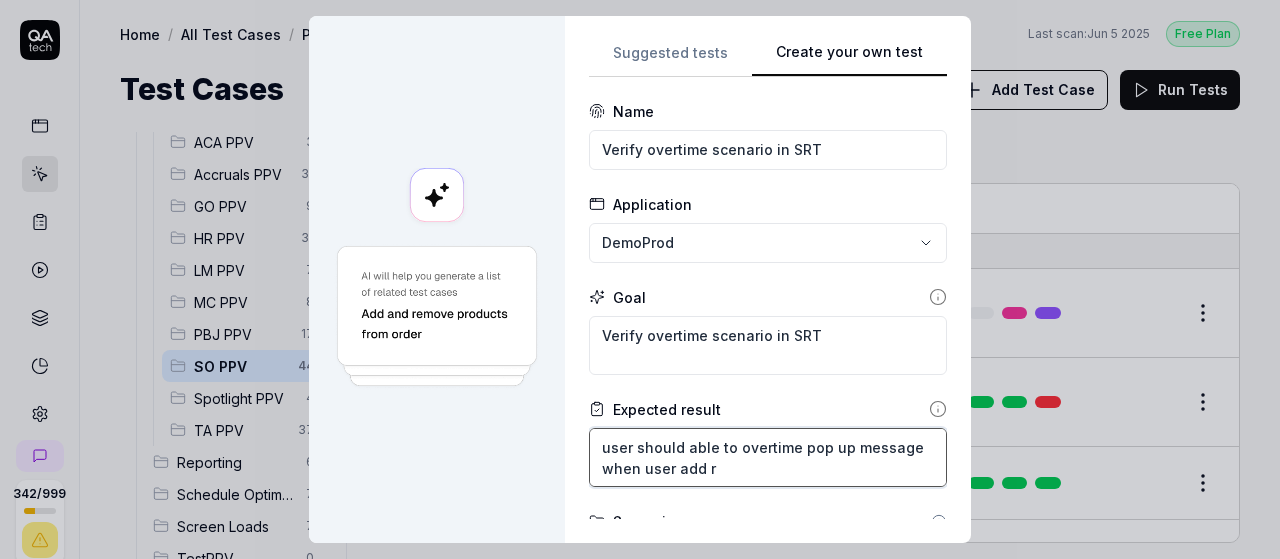 type on "*" 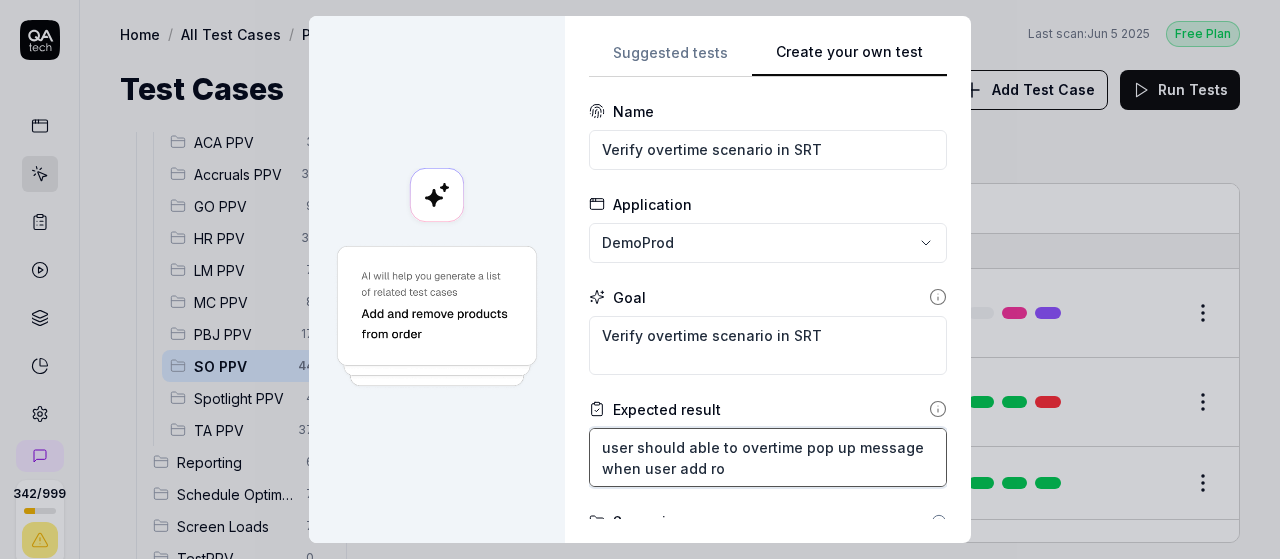 type on "*" 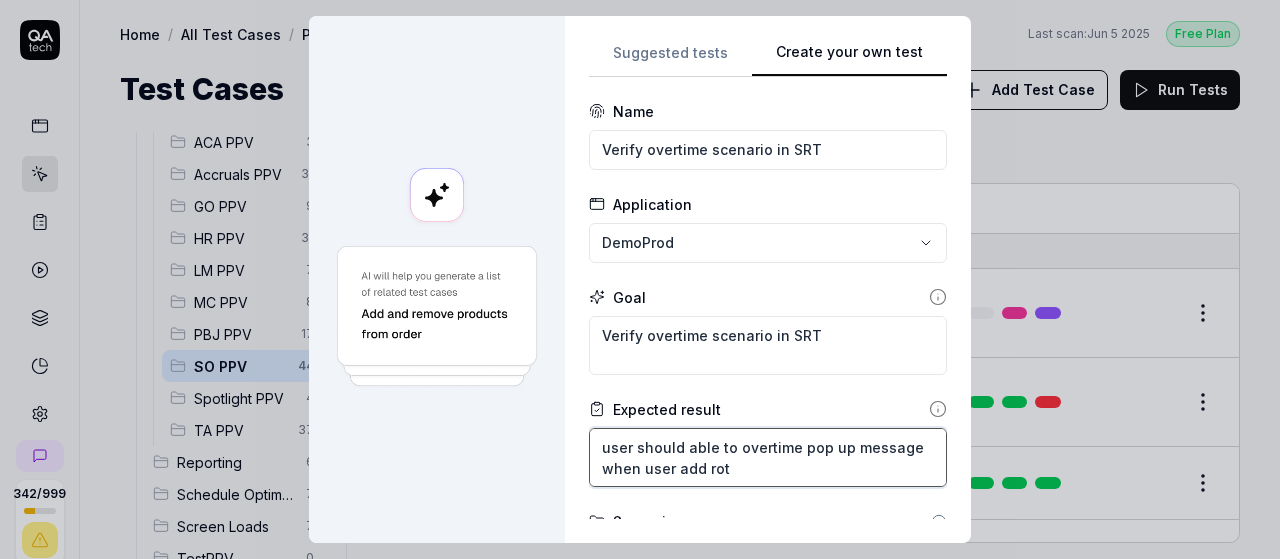 type on "*" 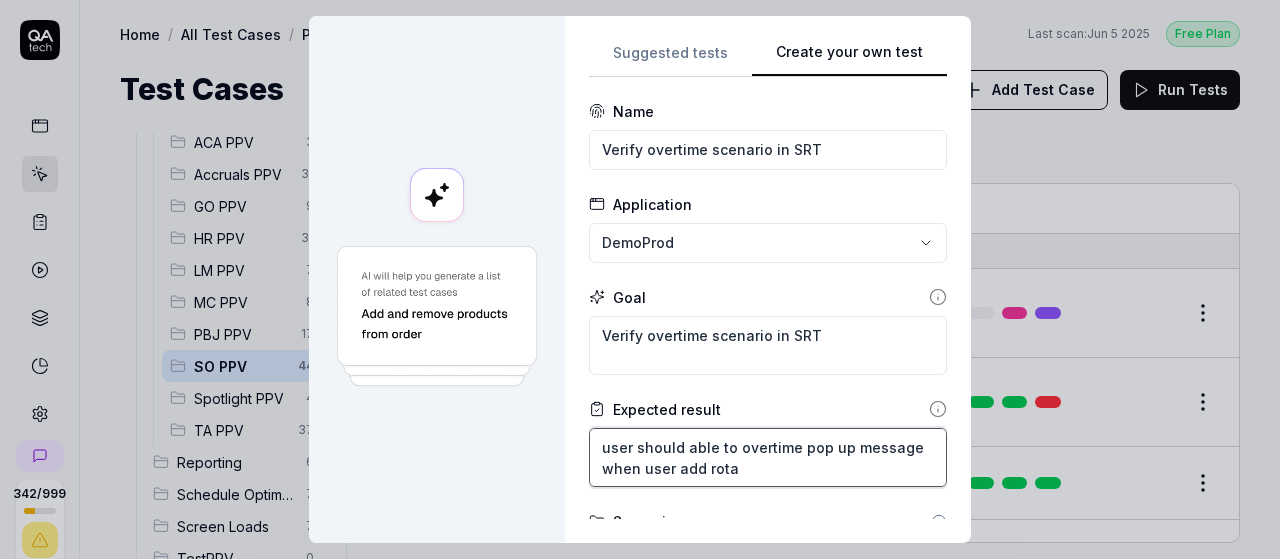 type on "user should able to overtime pop up message when user add rotat" 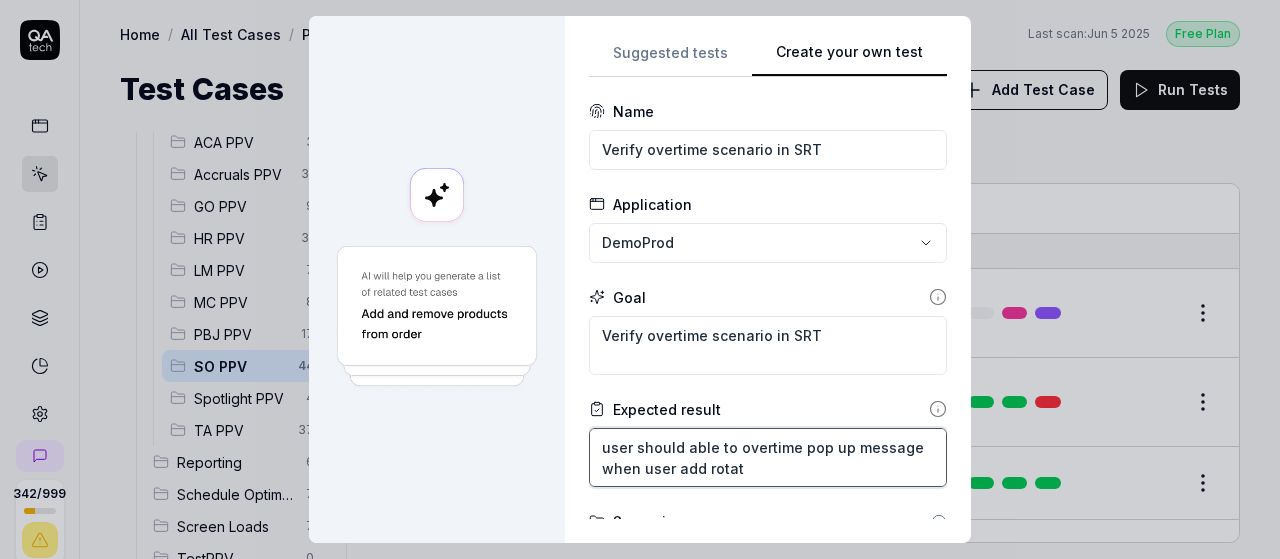 type on "*" 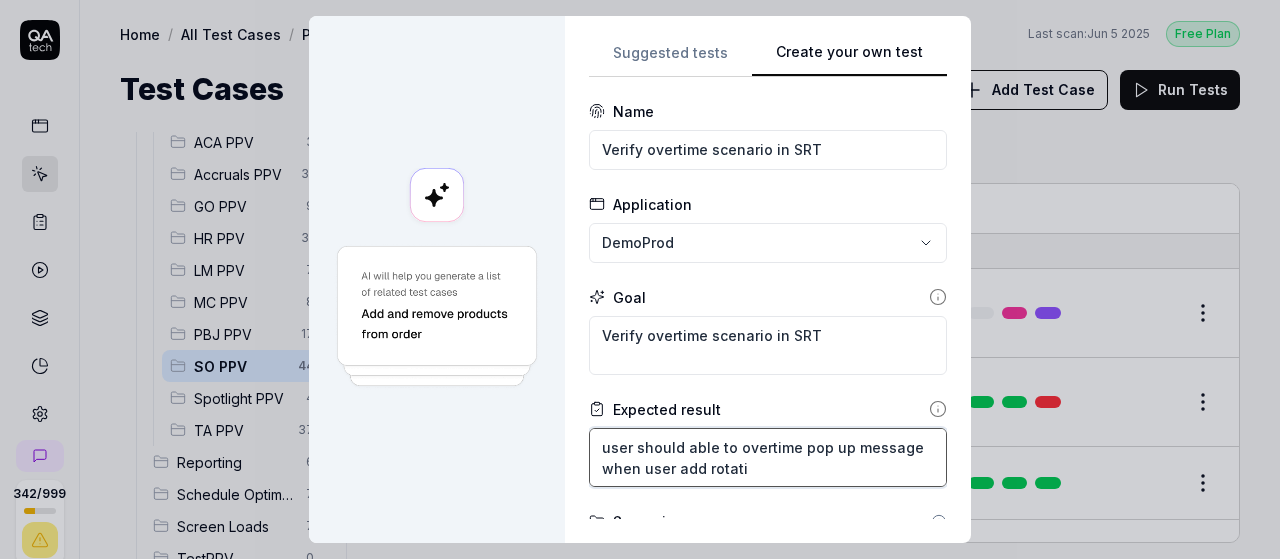 type on "*" 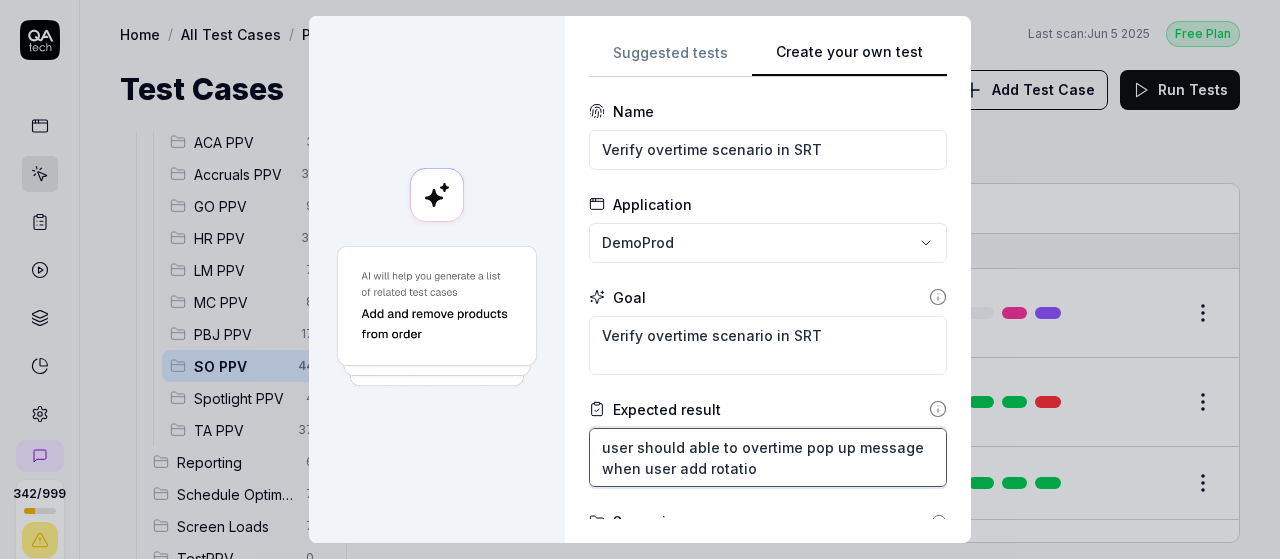 type on "*" 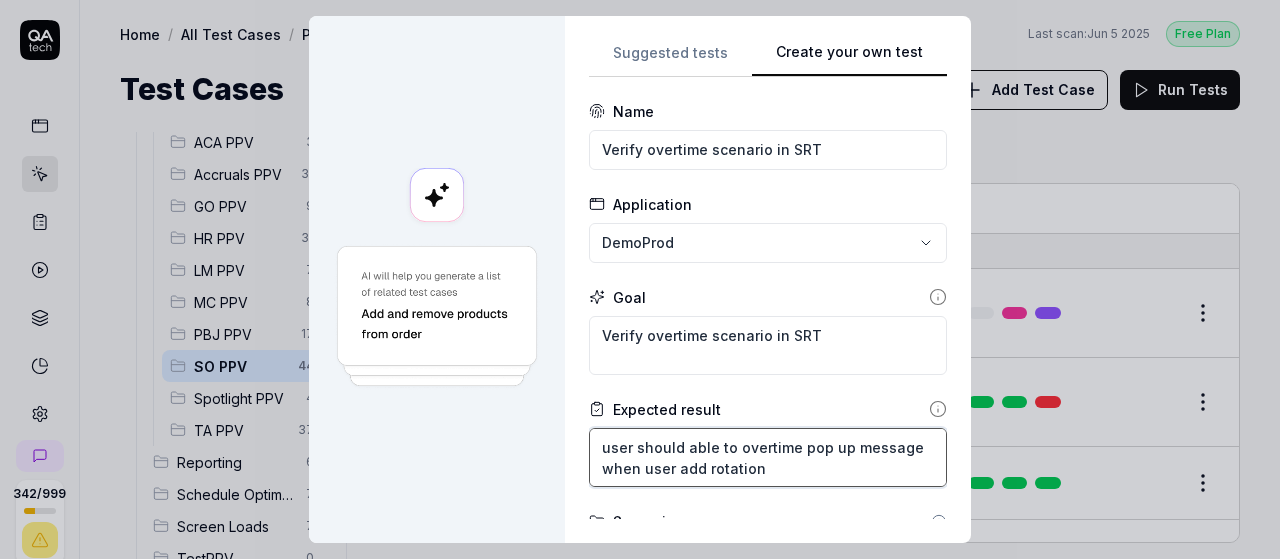 type on "*" 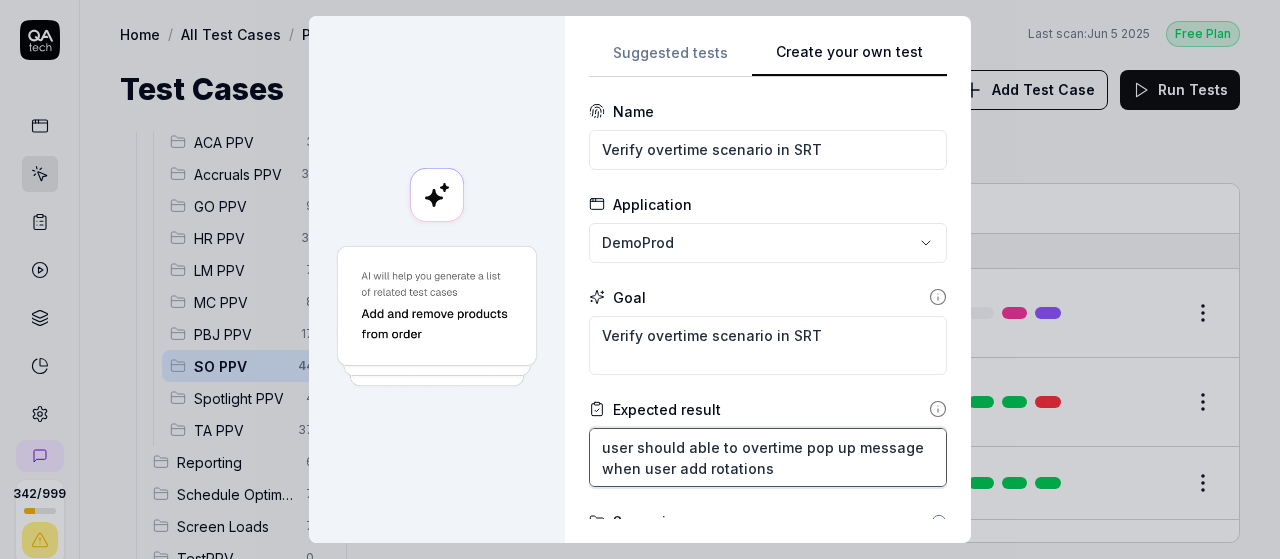 type on "*" 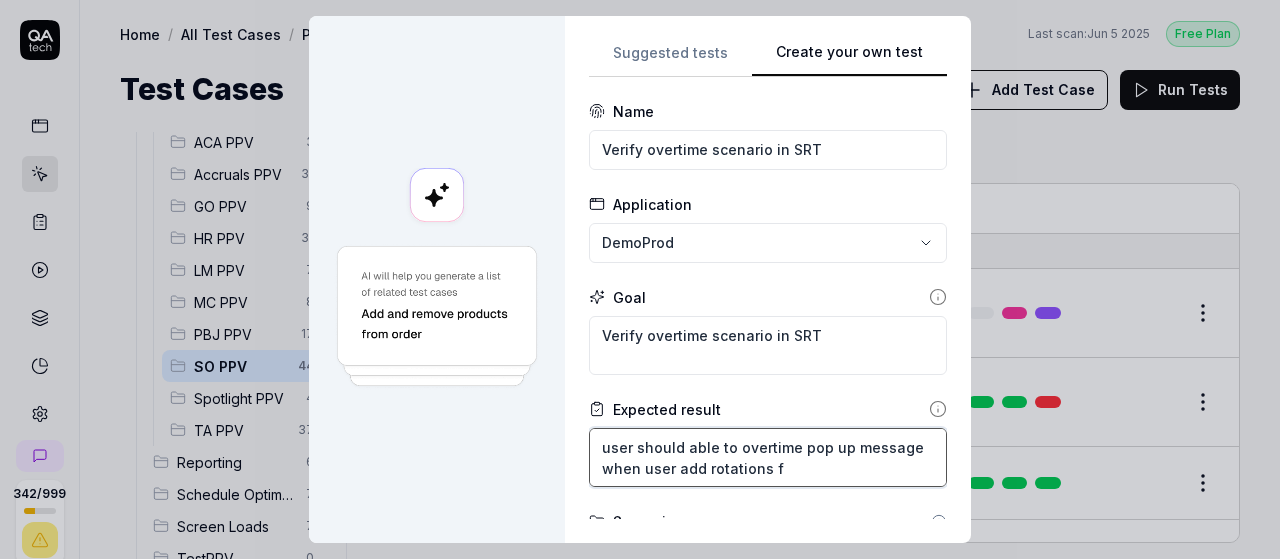 type on "*" 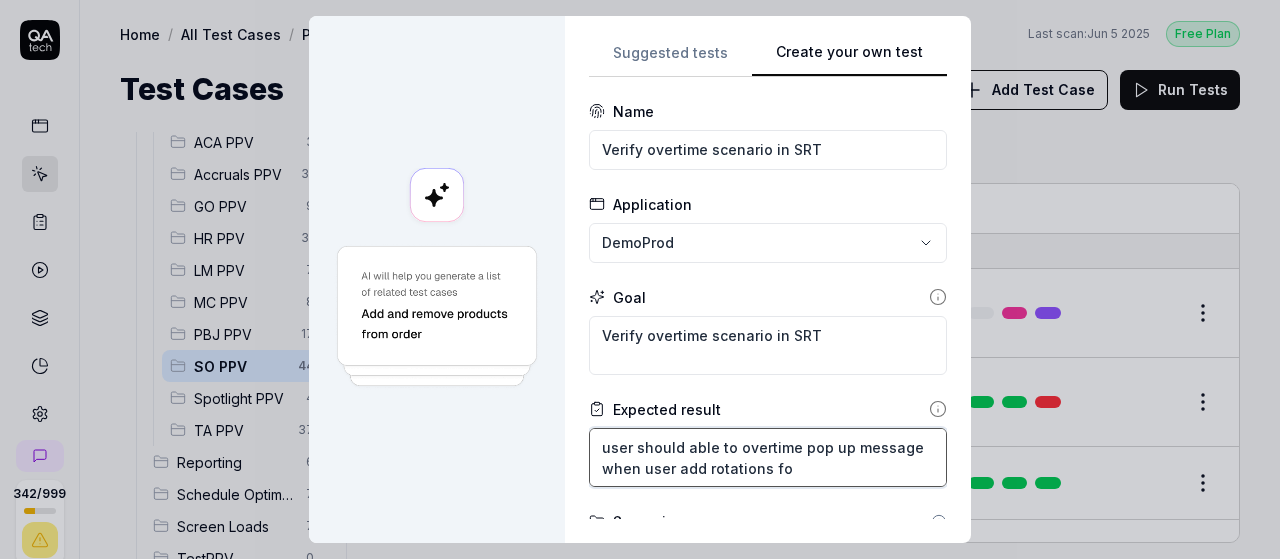 type on "user should able to overtime pop up message when user add rotations for" 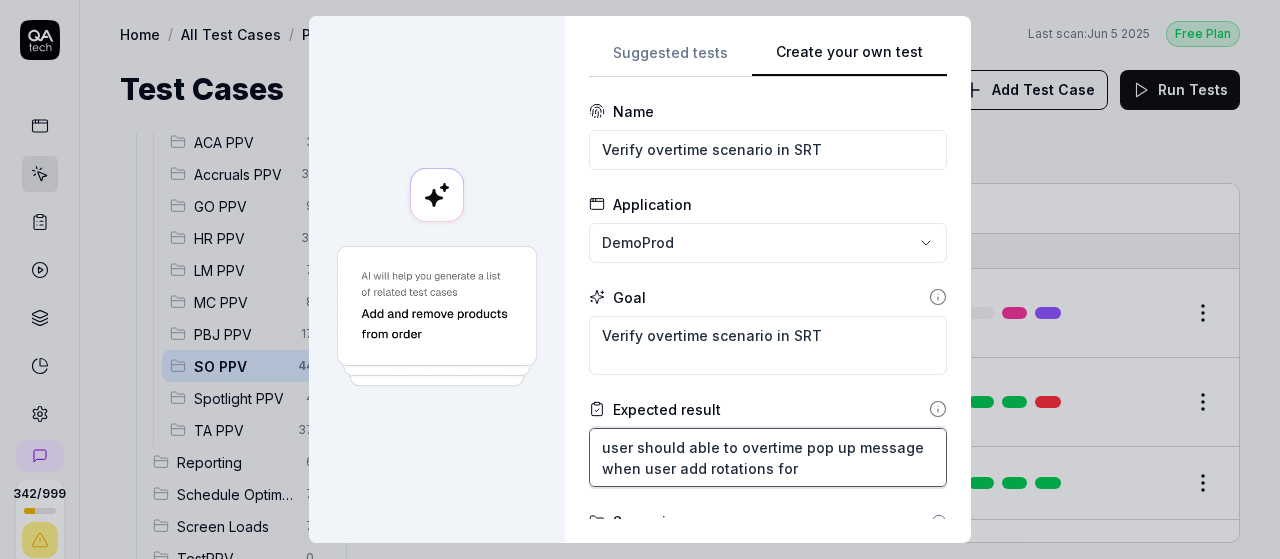 type on "*" 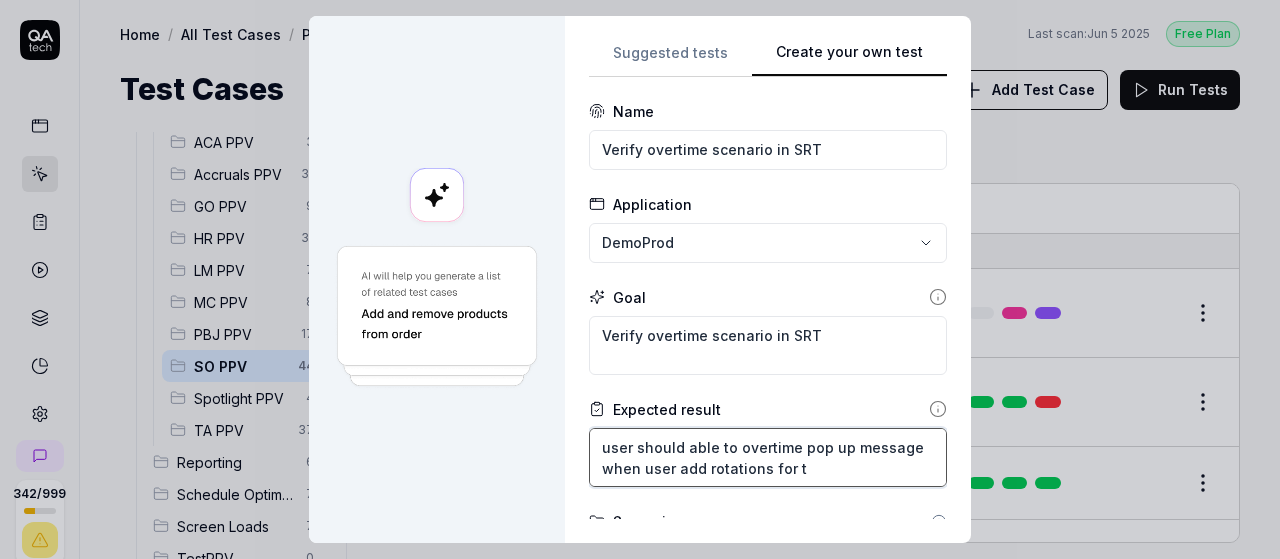 type on "*" 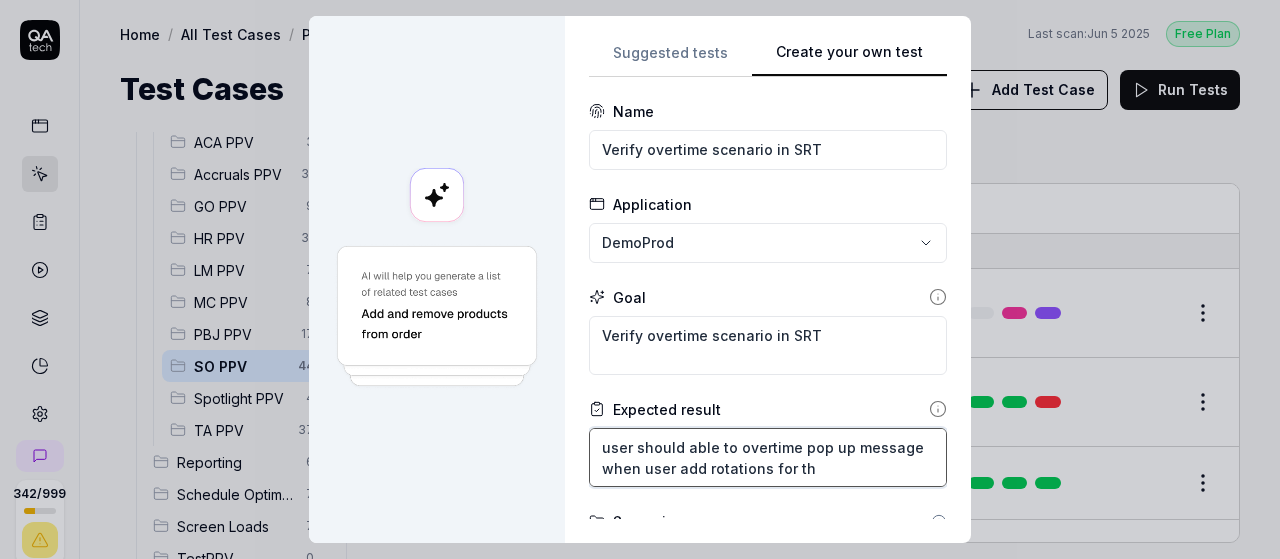 type on "*" 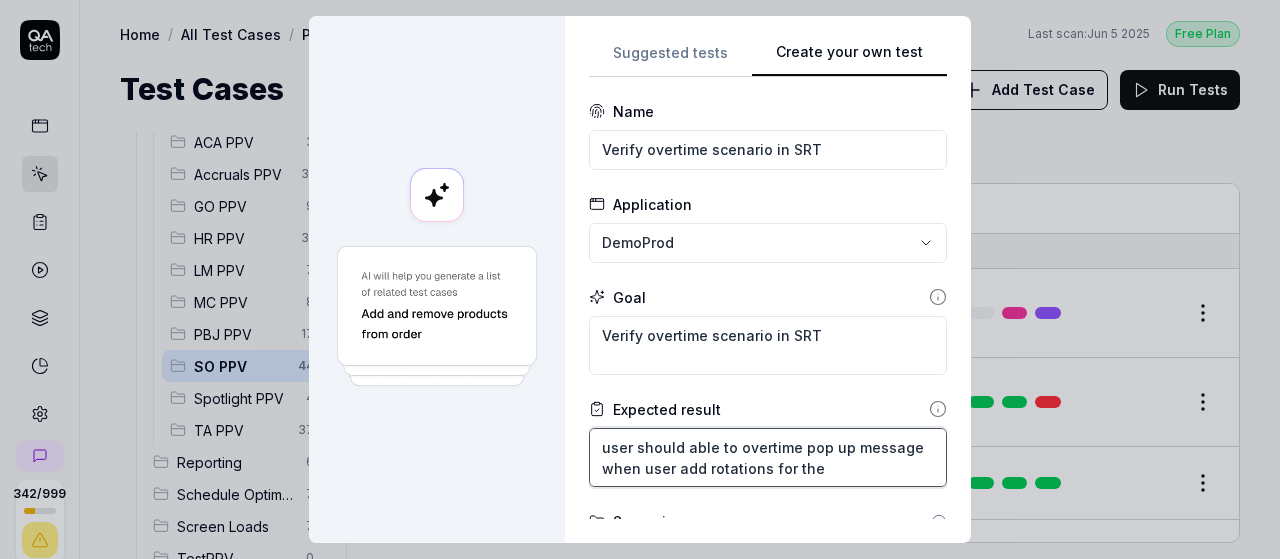 type on "*" 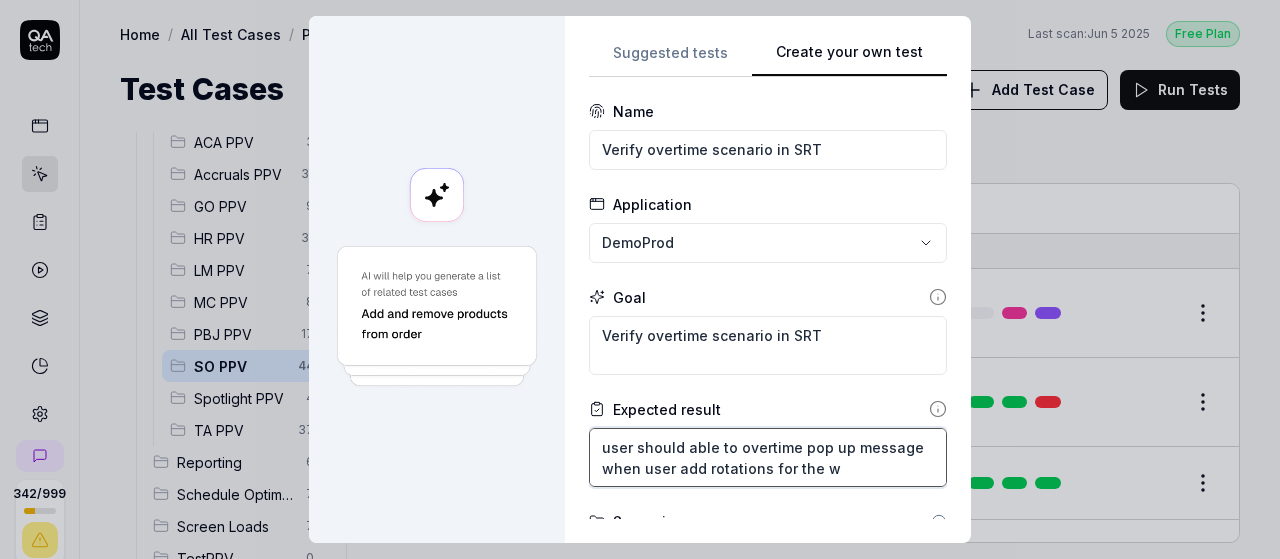 type on "*" 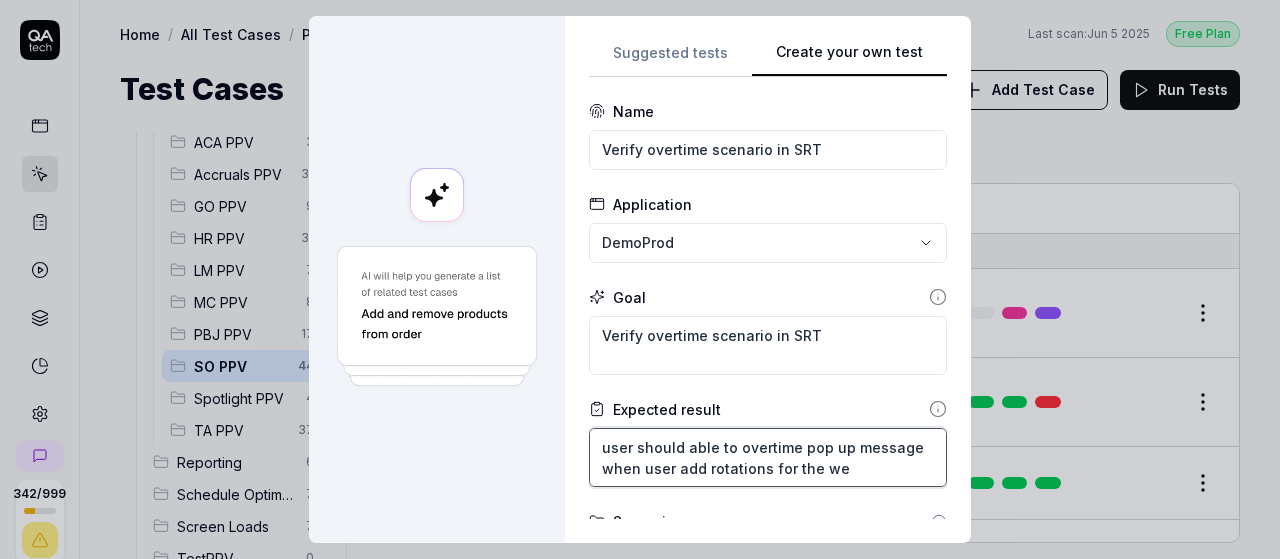 type on "*" 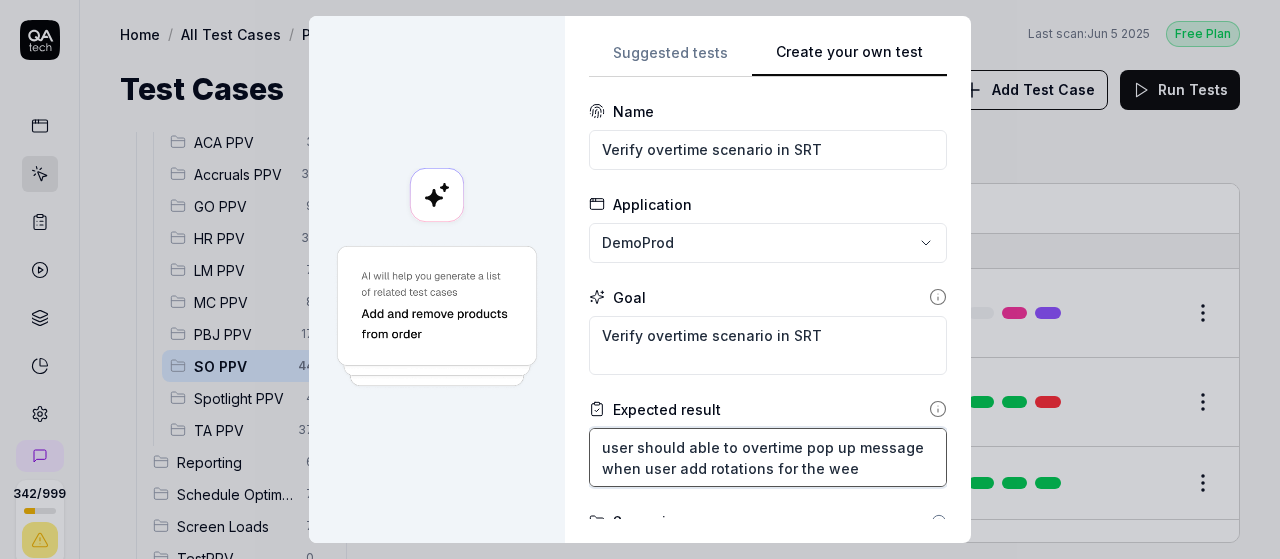 type on "*" 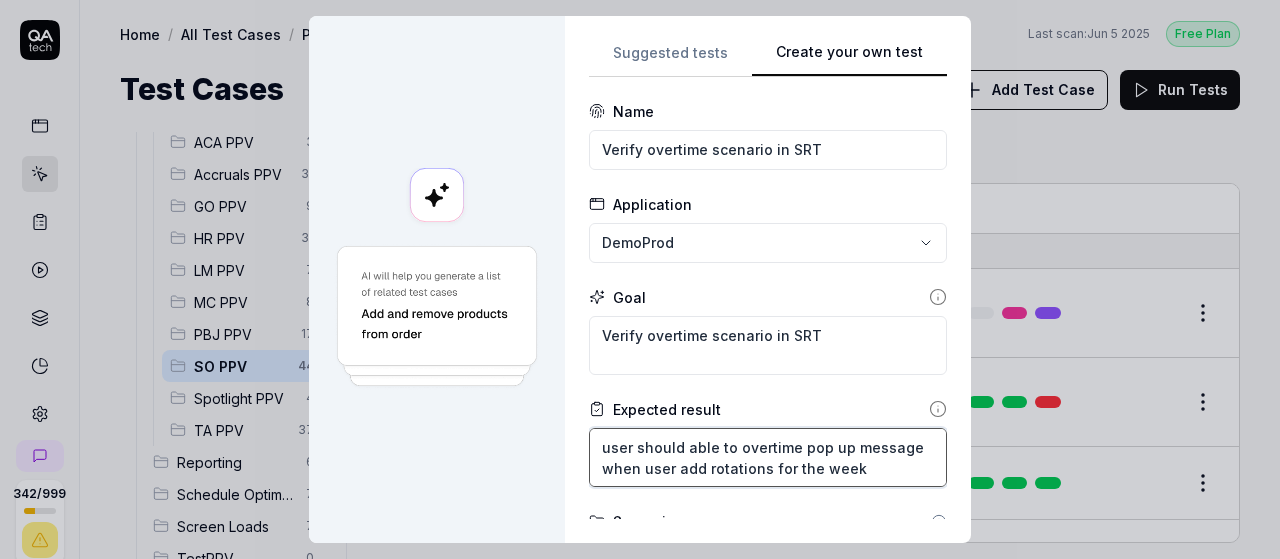 type on "*" 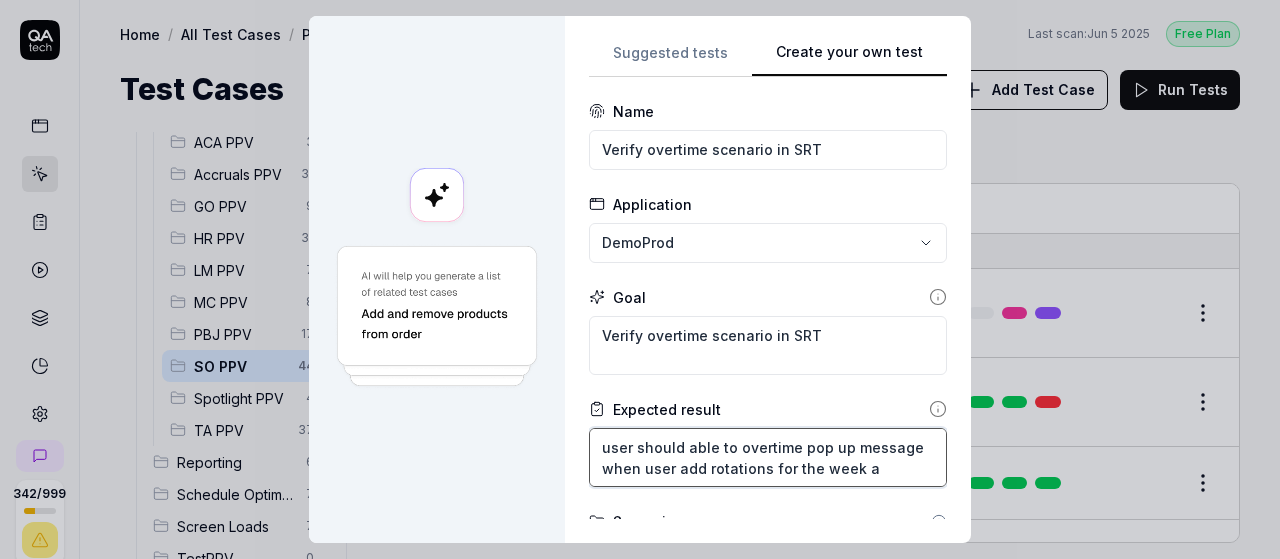 type on "*" 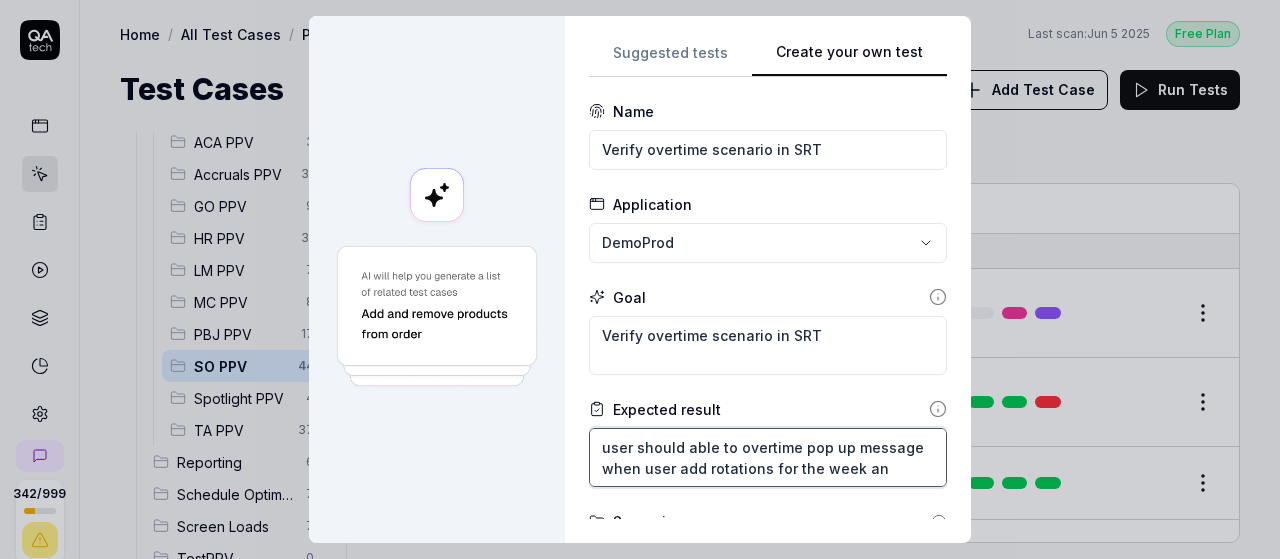 type on "*" 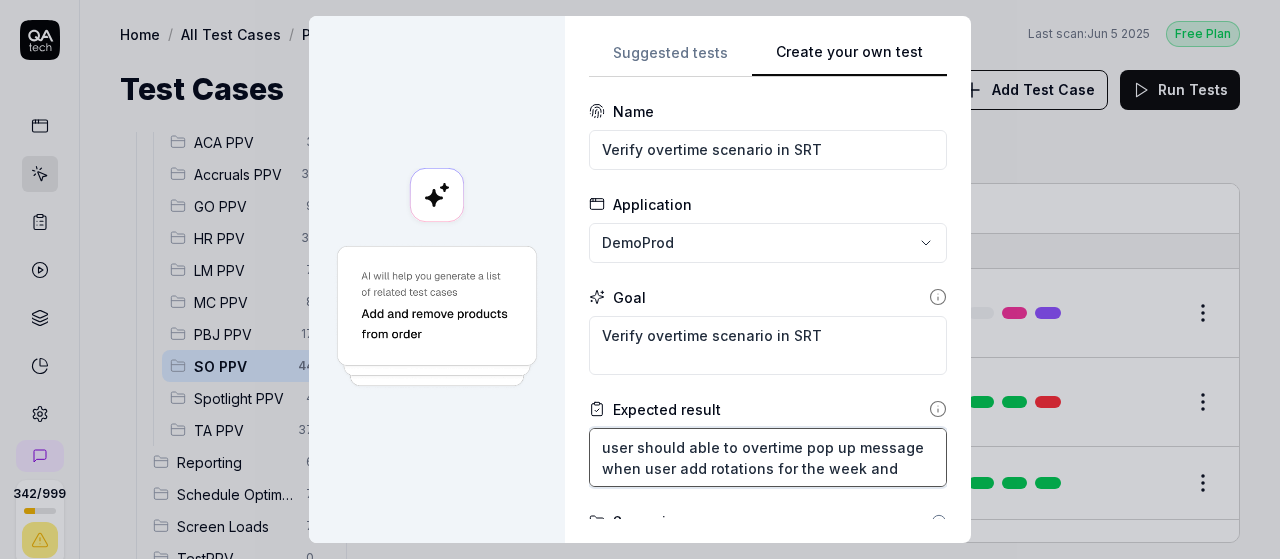 type on "*" 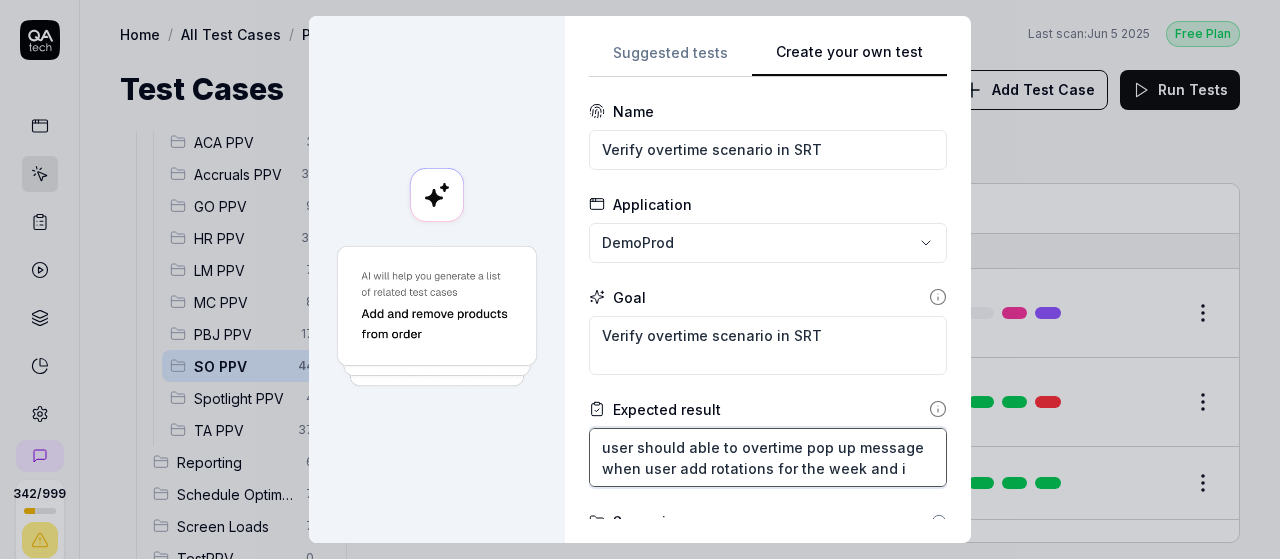 type on "*" 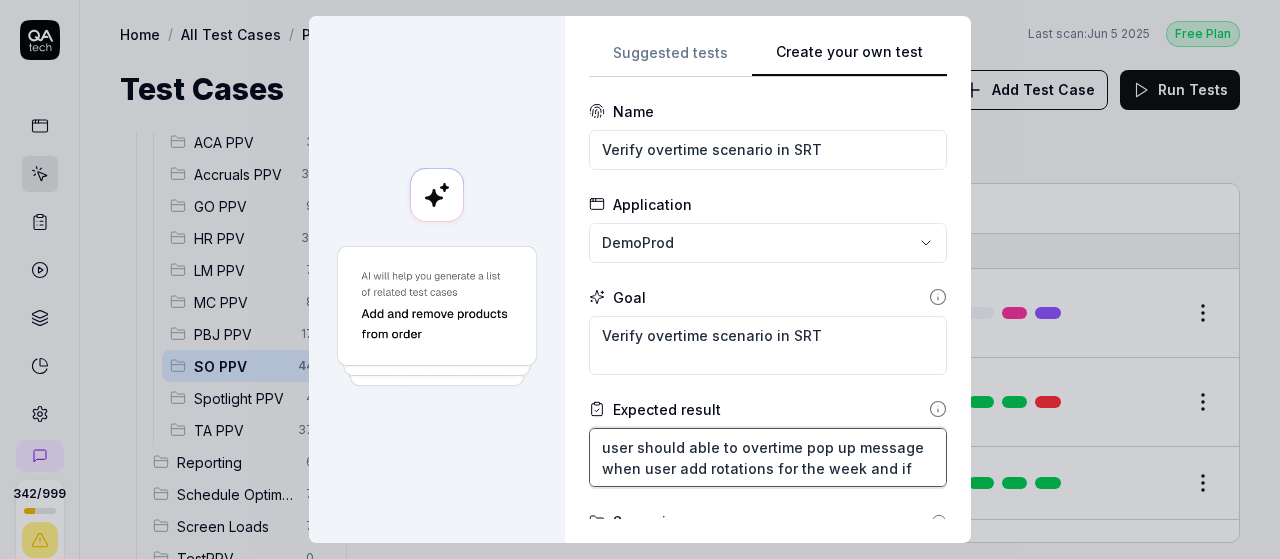 type 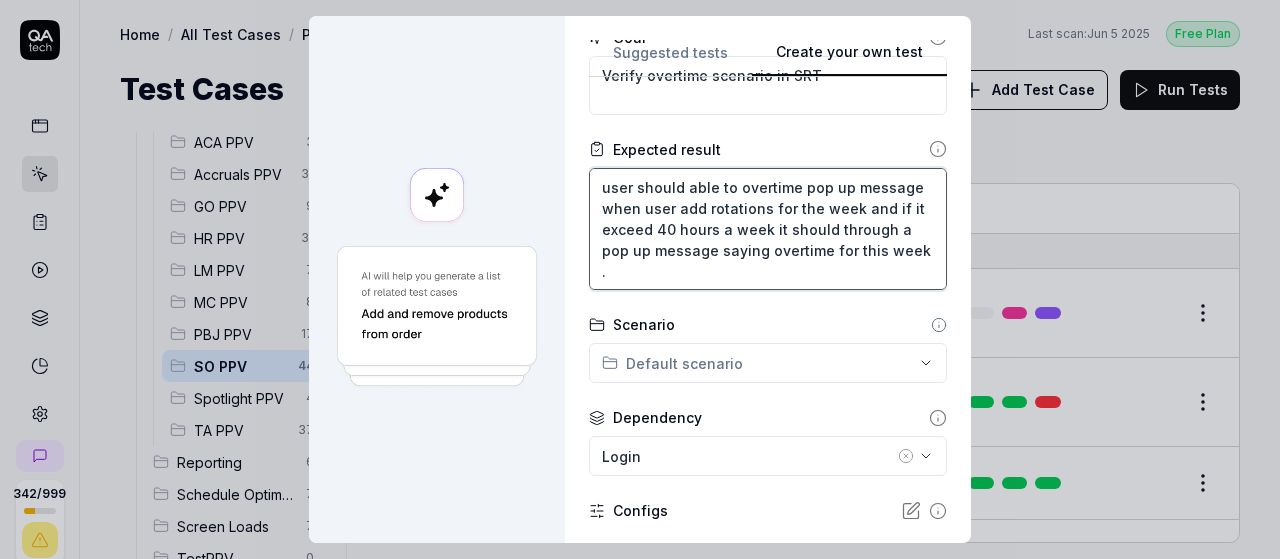 scroll, scrollTop: 299, scrollLeft: 0, axis: vertical 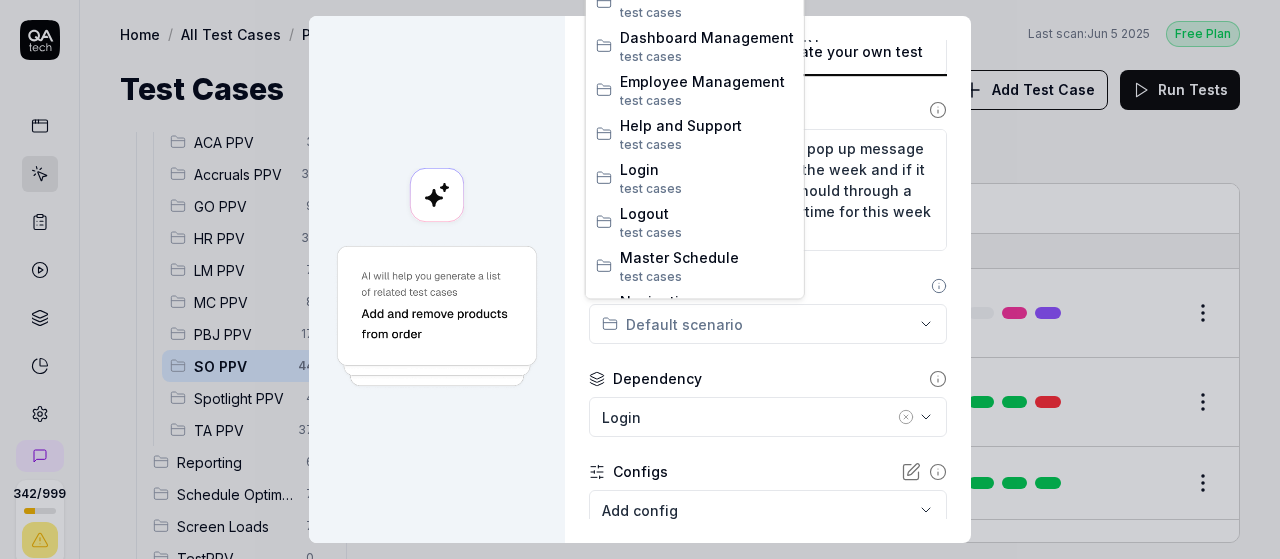 click on "**********" at bounding box center (640, 279) 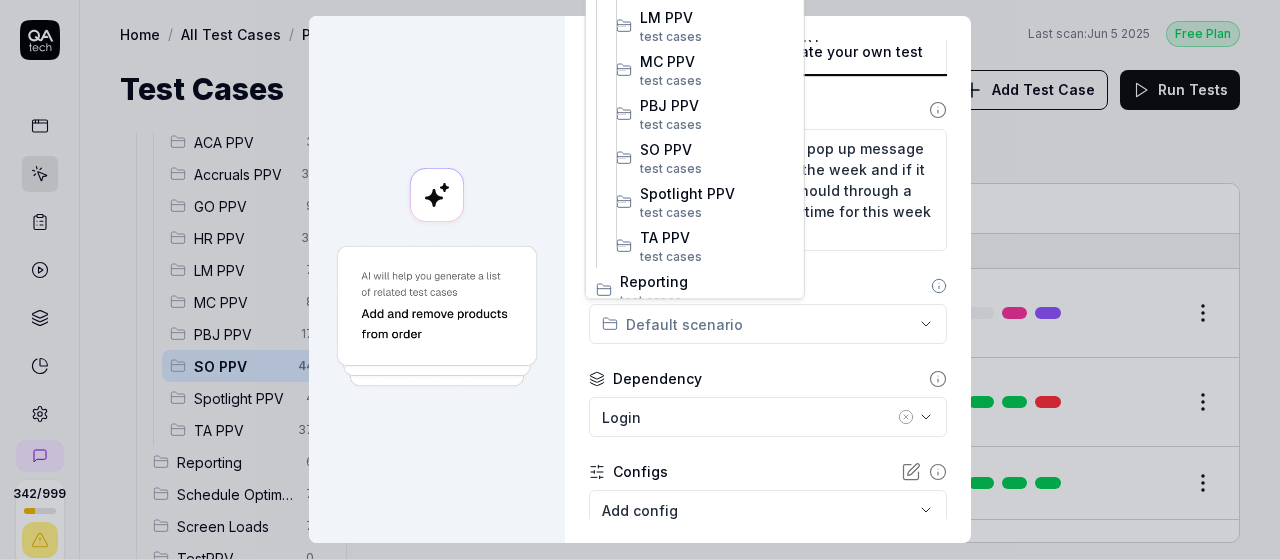 scroll, scrollTop: 597, scrollLeft: 0, axis: vertical 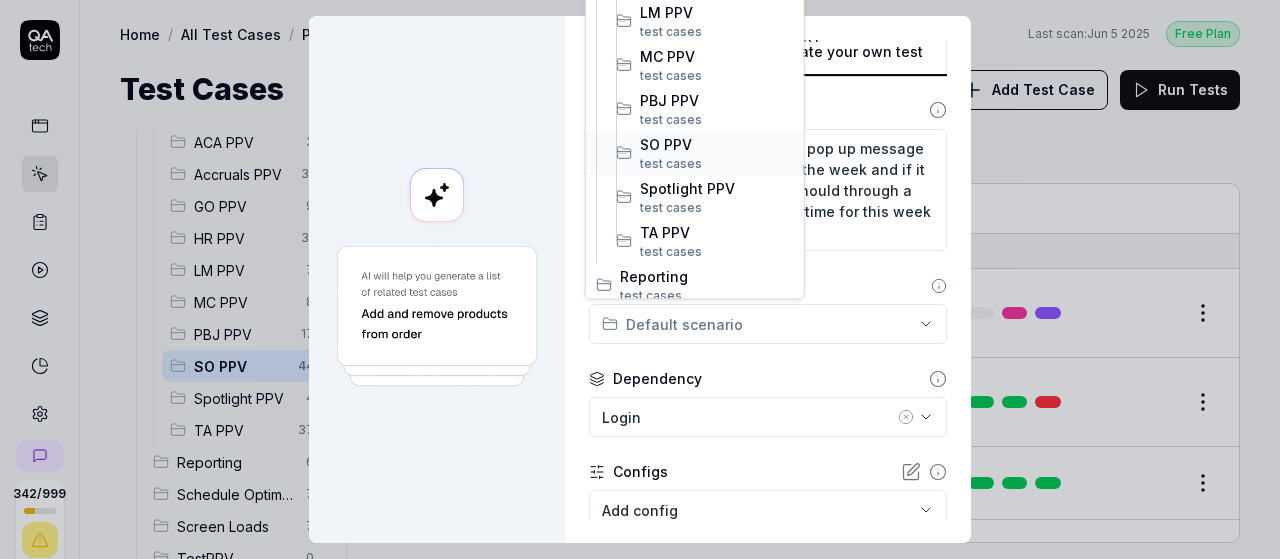 click on "SO PPV" at bounding box center [717, 144] 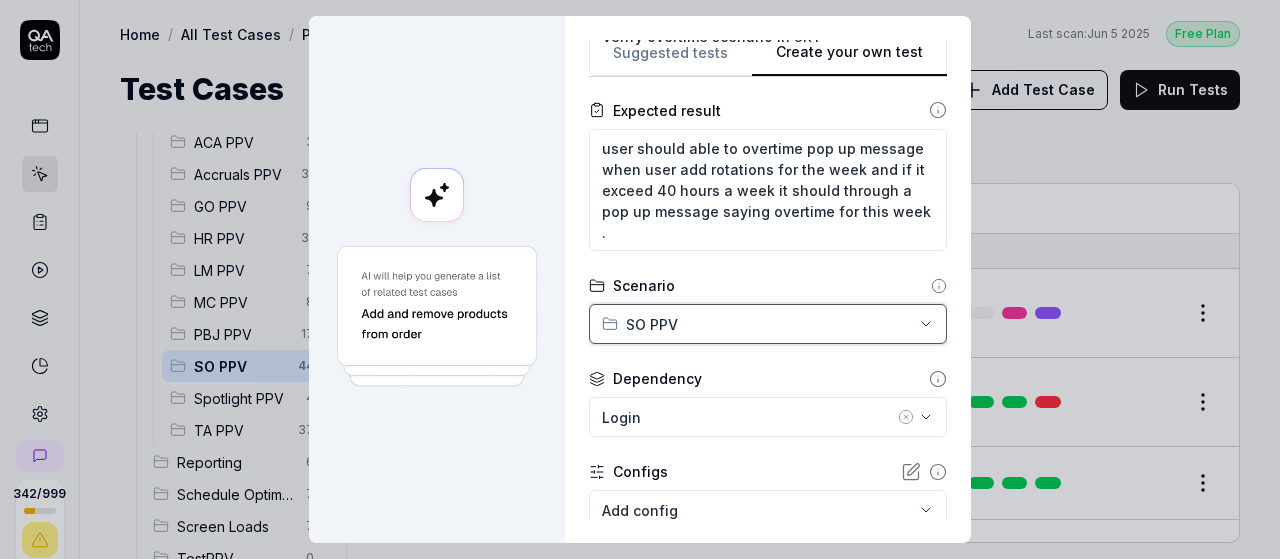 scroll, scrollTop: 421, scrollLeft: 0, axis: vertical 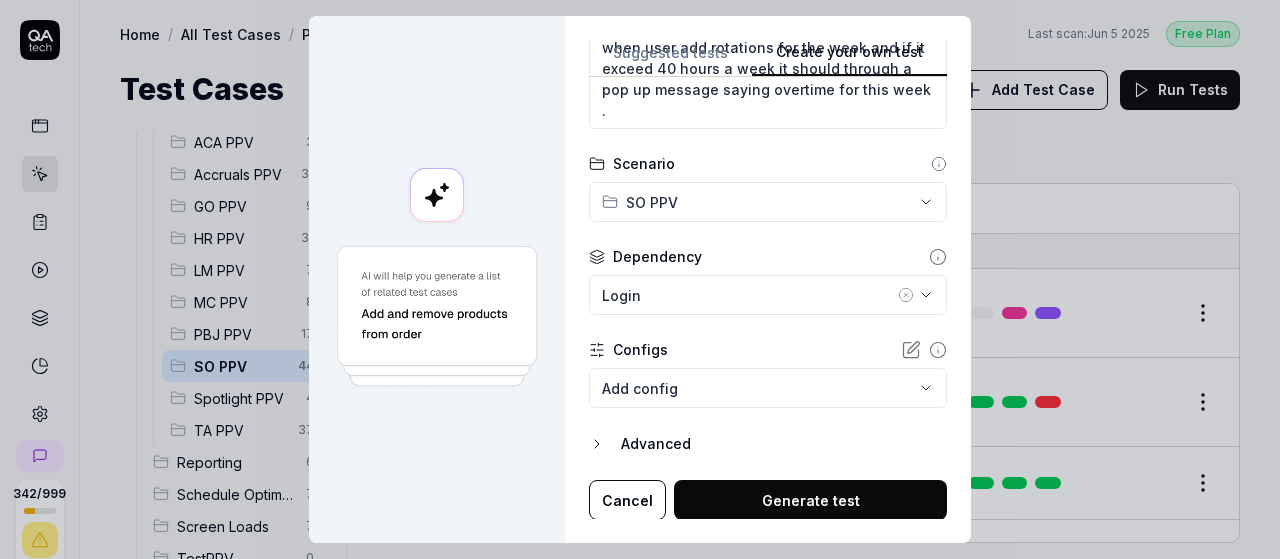 click 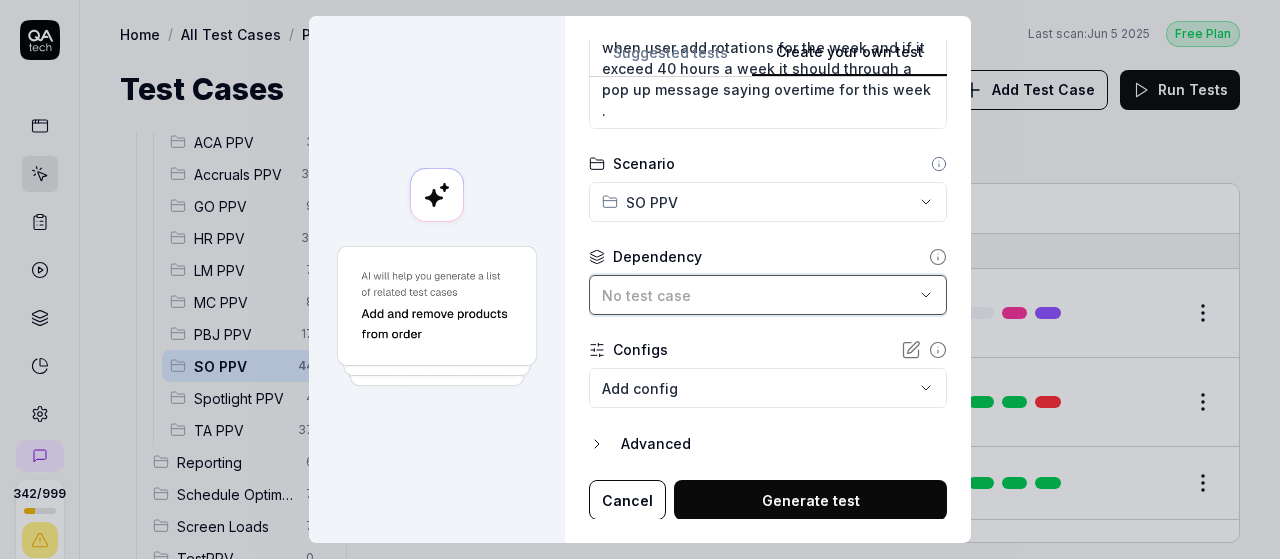 click on "No test case" at bounding box center [758, 295] 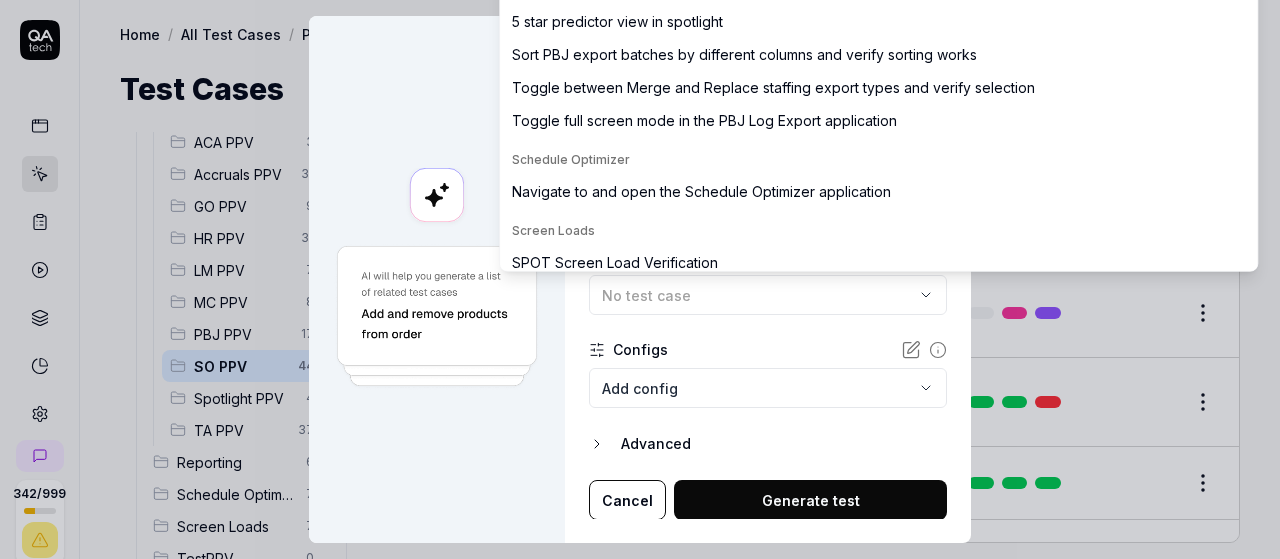 scroll, scrollTop: 1121, scrollLeft: 0, axis: vertical 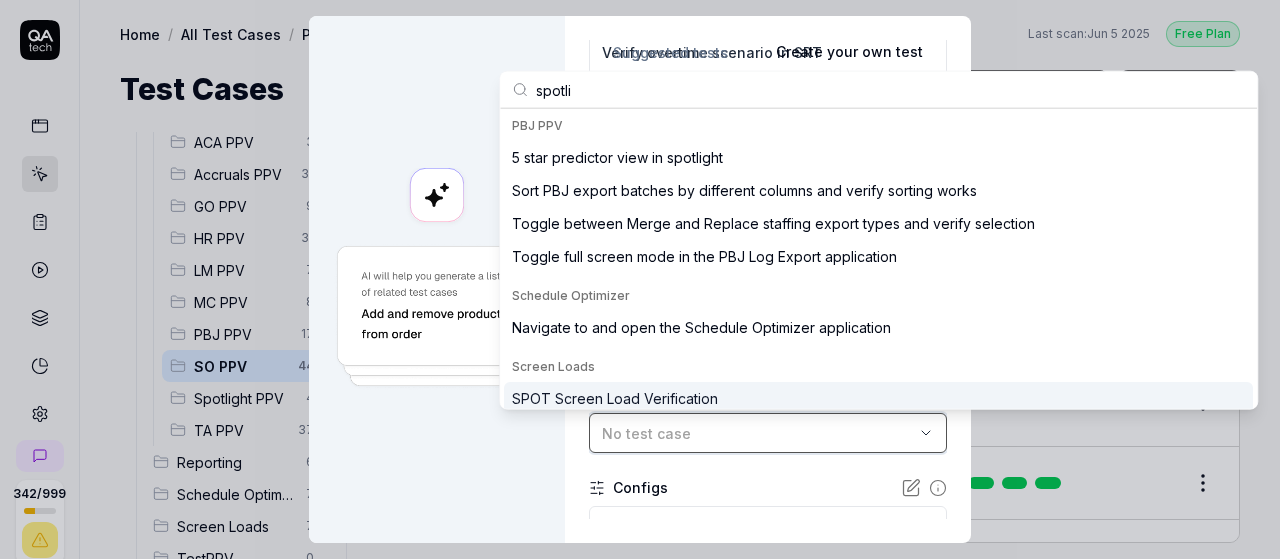 click on "No test case" at bounding box center (646, 433) 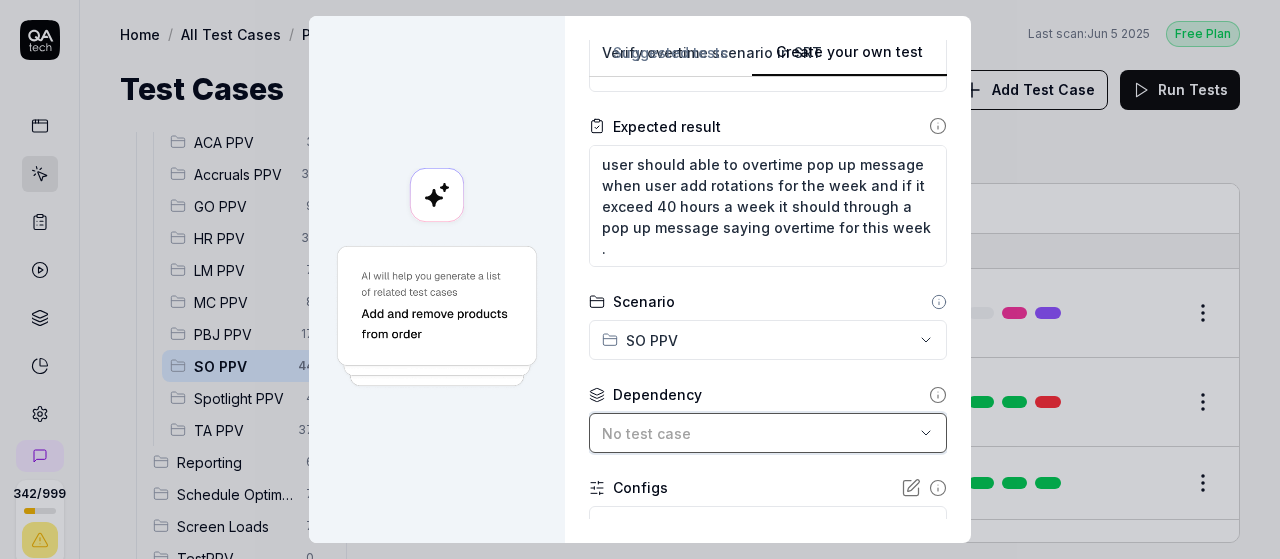 click on "No test case" at bounding box center (646, 433) 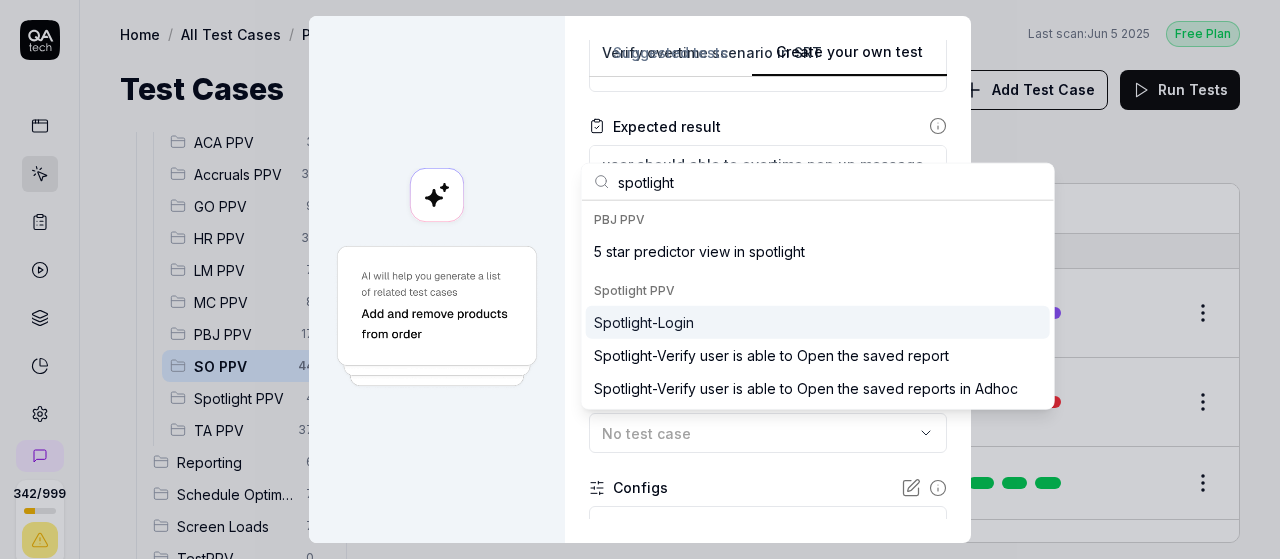 click on "Spotlight-Login" at bounding box center [644, 322] 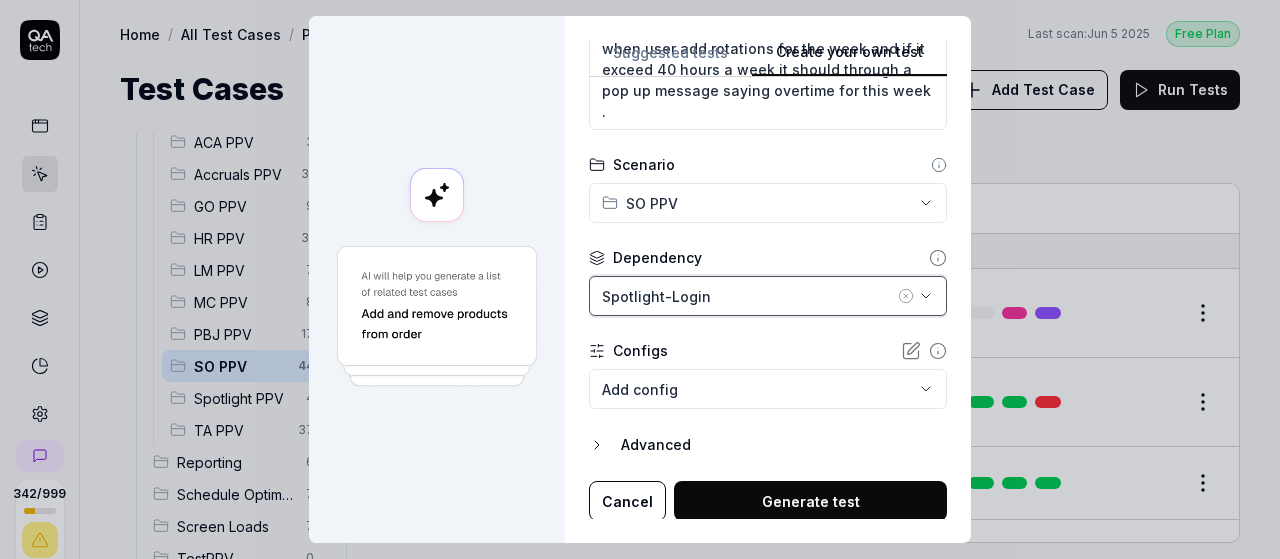 scroll, scrollTop: 421, scrollLeft: 0, axis: vertical 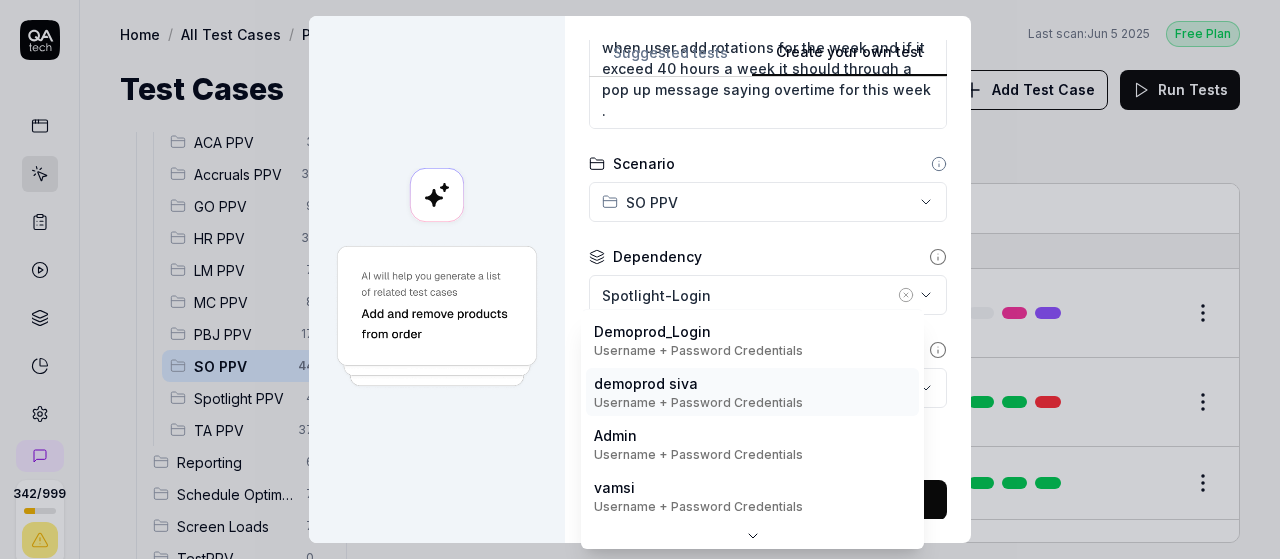 click on "342  /  999 s S Home / All Test Cases / PPV / SO PPV Free Plan Home / All Test Cases / PPV / SO PPV Last scan:  Jun 5 2025 Free Plan Test Cases Add Test Case Run Tests All Test Cases 633 Communication 46 Dashboard Management 13 Employee Management 42 Help and Support 19 Login 7 Logout 1 Master Schedule 10 Navigation 27 Payroll Based Journal 60 PPV 191 ACA PPV 3 Accruals PPV 31 GO PPV 9 HR PPV 31 LM PPV 7 MC PPV 8 PBJ PPV 17 SO PPV 44 Spotlight PPV 4 TA PPV 37 Reporting 6 Schedule Optimizer 7 Screen Loads 7 TestPPV 0 Time & Attendance 192 User Profile 1 Filters Name Status Last Run PPV SO PPV Compare number of open shifts between ms and osm DemoProd Spotlight-Login Active Edit Daily Attendance Report - Verify the positions under settings DemoProd Spotlight-Login Active Edit Daily unit Assignment - Census DemoProd Spotlight-Login Active Edit Daily unit Assignment -Add Open shift (Shift on Fly)from Daily unit assigment DemoProd Spotlight-Login Active Edit Daily unit Assignment -Assign the employee to shift Draft" at bounding box center (640, 279) 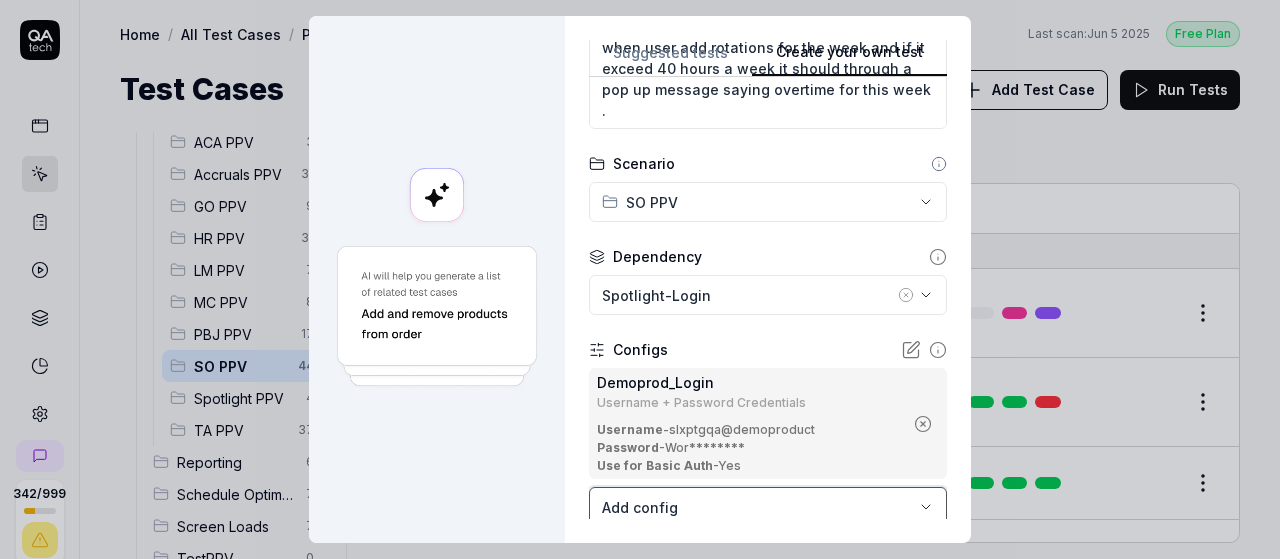 scroll, scrollTop: 540, scrollLeft: 0, axis: vertical 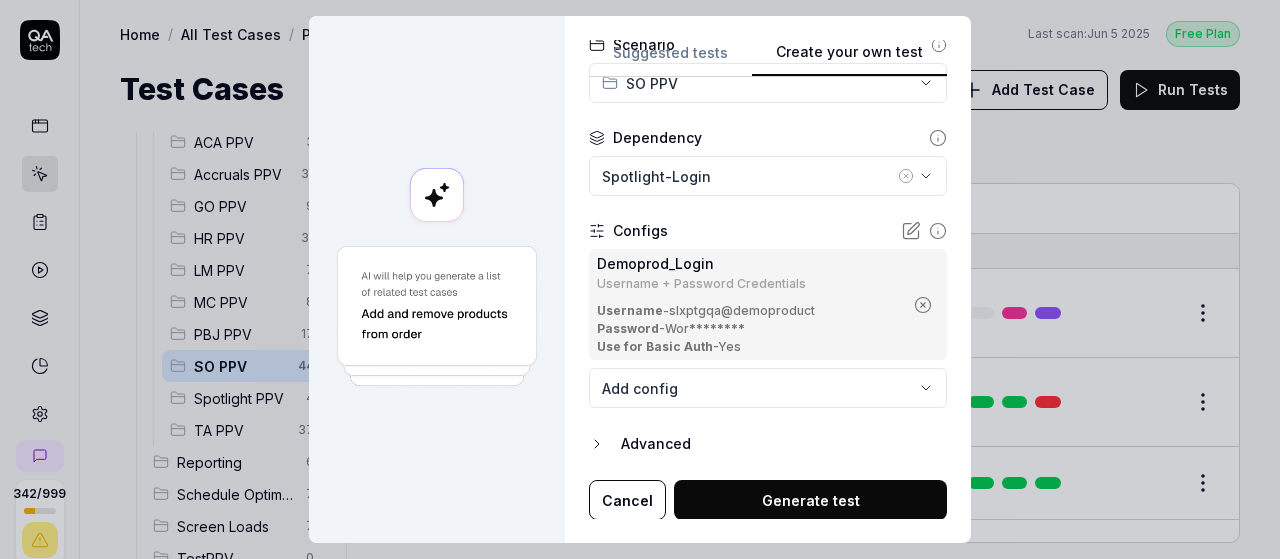 click on "Generate test" at bounding box center (810, 500) 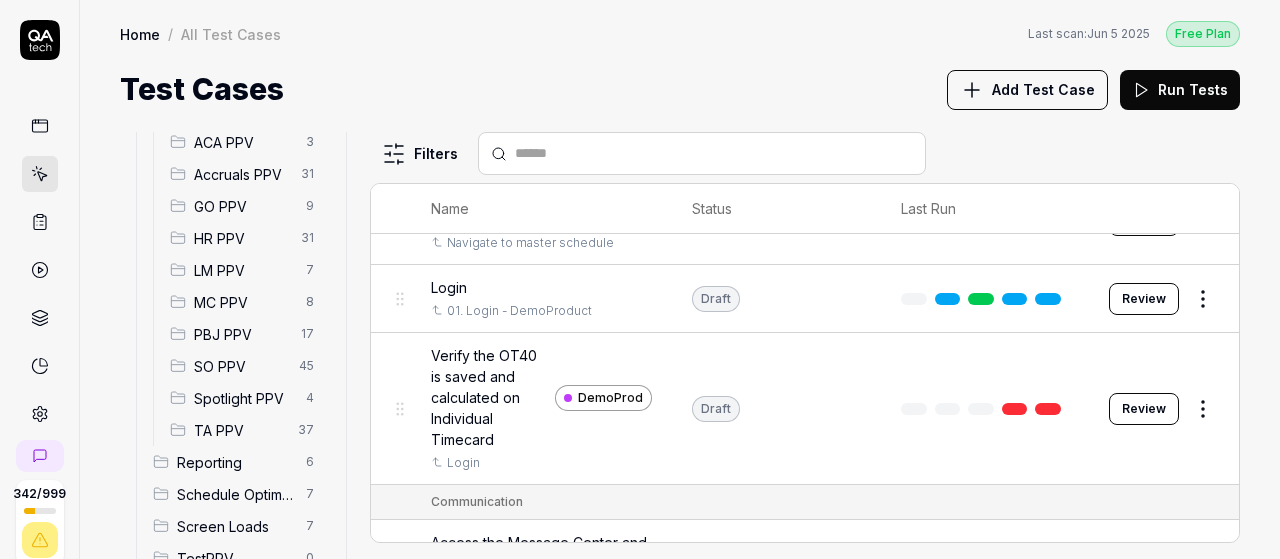 scroll, scrollTop: 166, scrollLeft: 0, axis: vertical 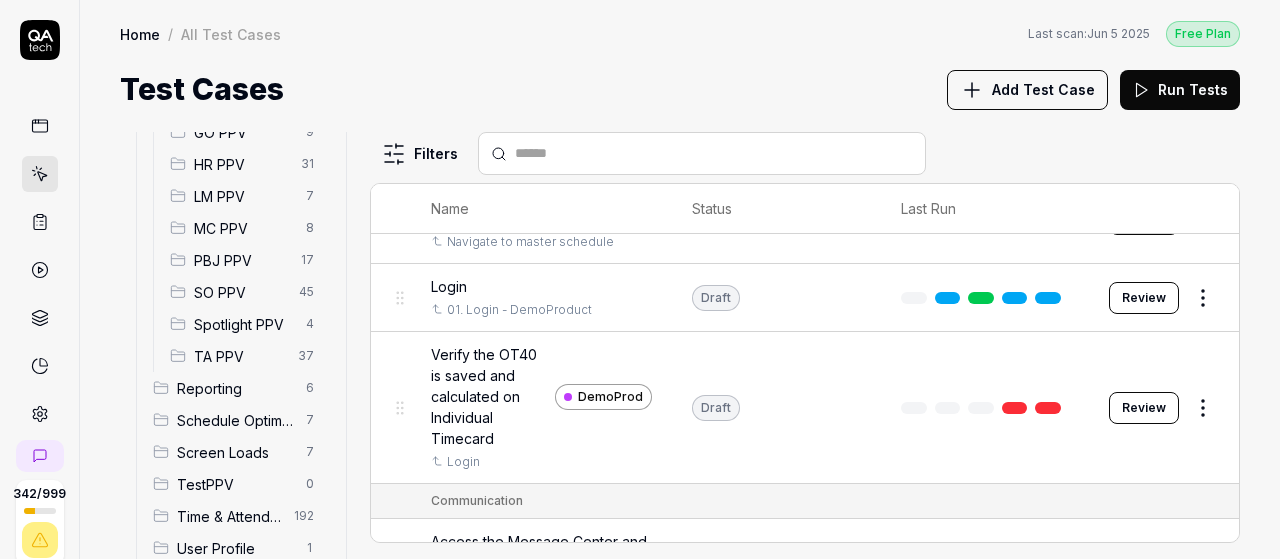 click on "SO PPV" at bounding box center (240, 292) 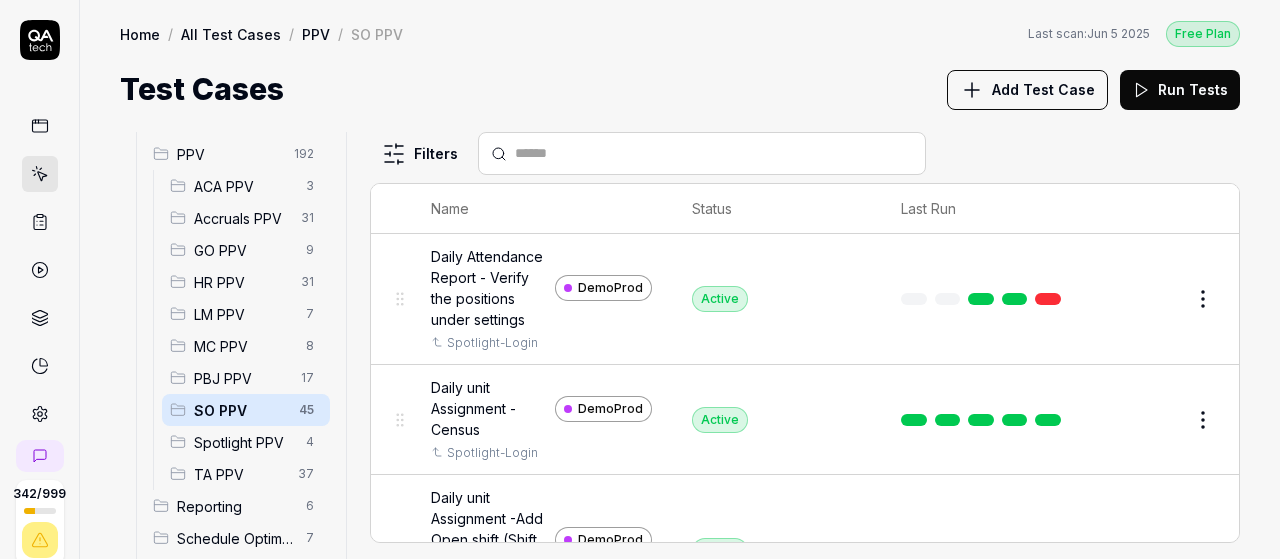 scroll, scrollTop: 323, scrollLeft: 0, axis: vertical 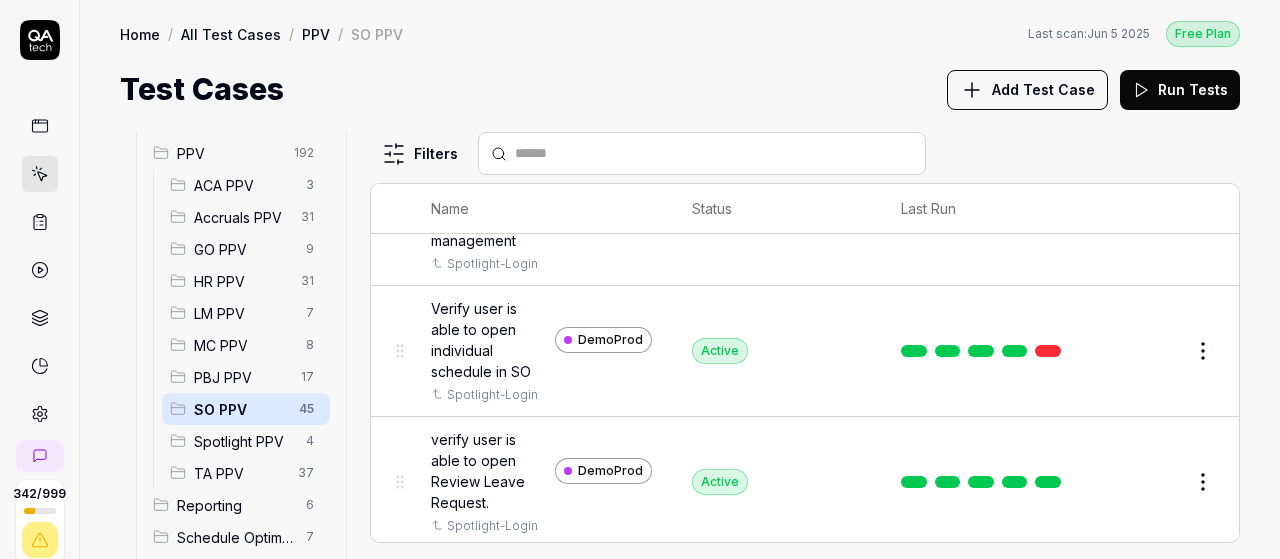 click at bounding box center [714, 153] 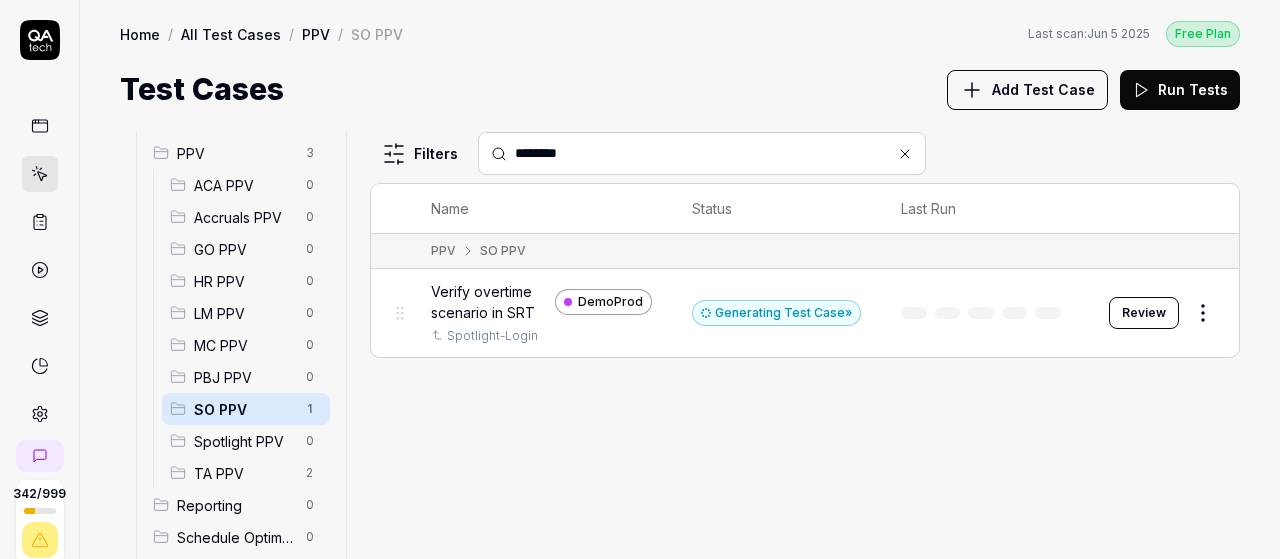 scroll, scrollTop: 0, scrollLeft: 0, axis: both 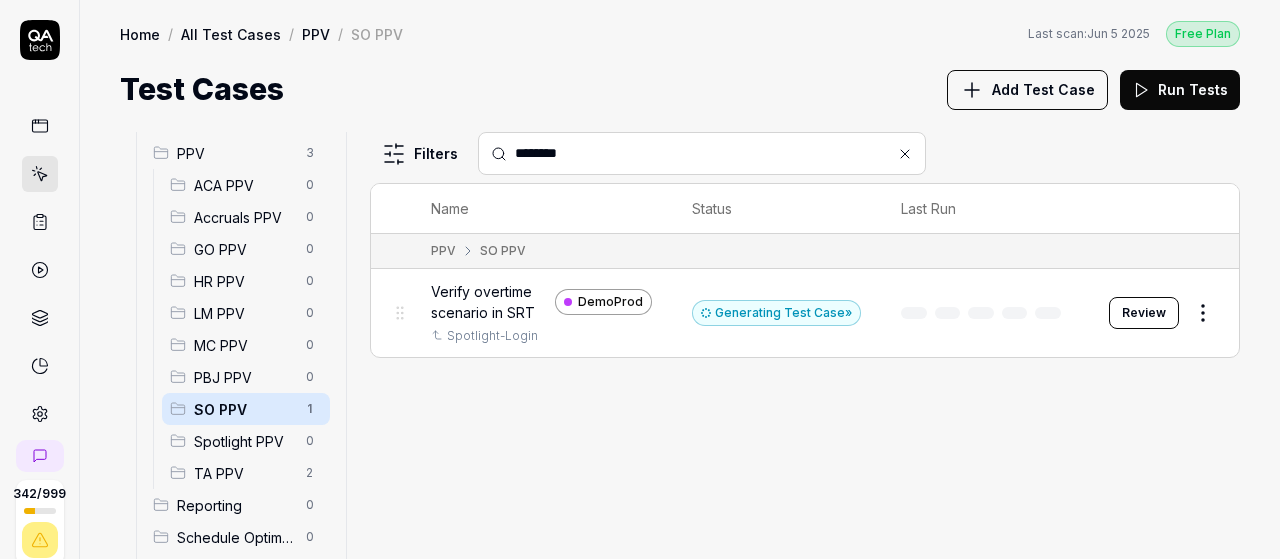 click on "Review" at bounding box center [1144, 313] 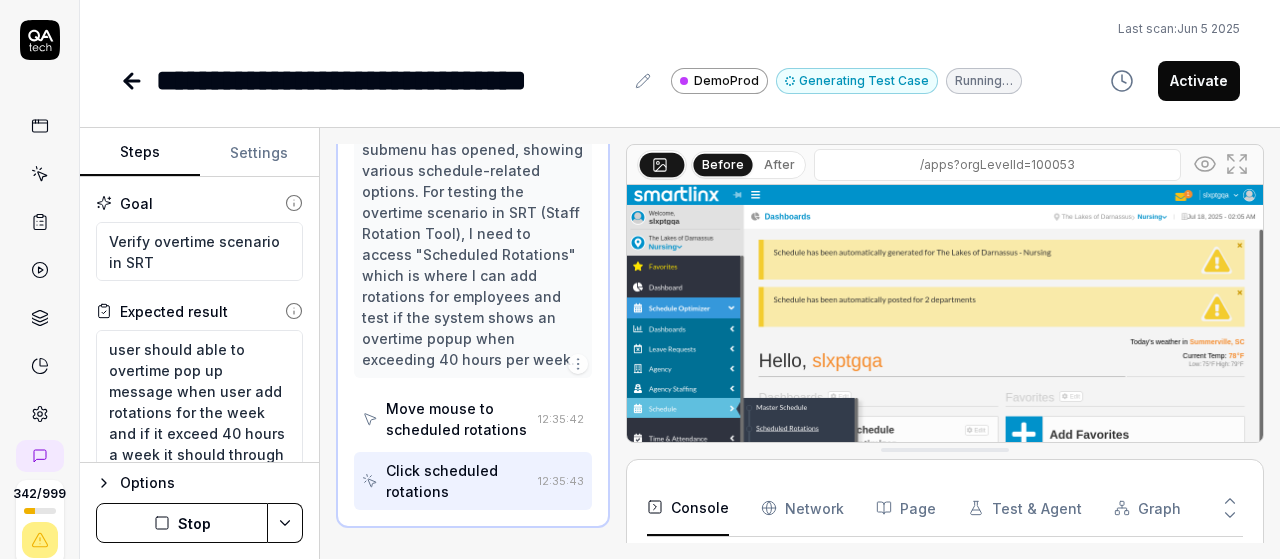 scroll, scrollTop: 473, scrollLeft: 0, axis: vertical 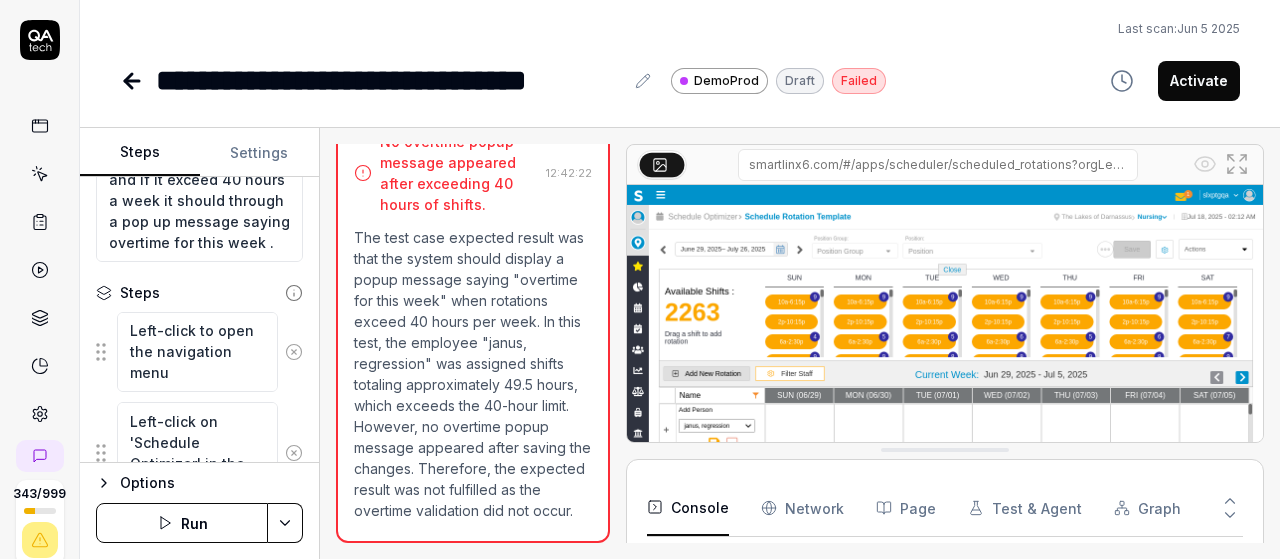 click 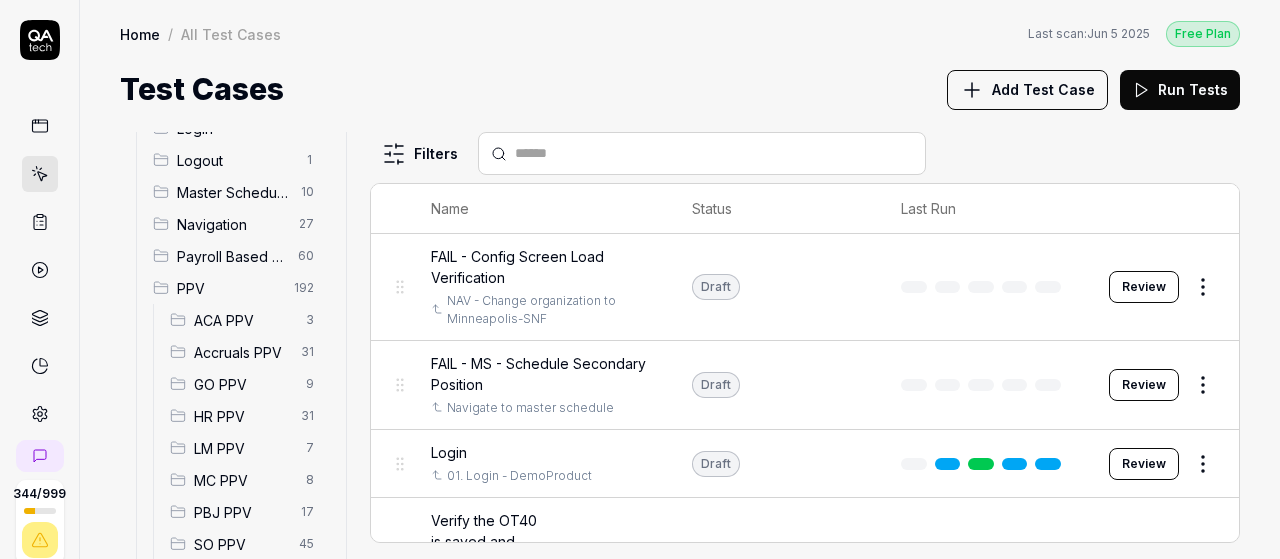 scroll, scrollTop: 250, scrollLeft: 0, axis: vertical 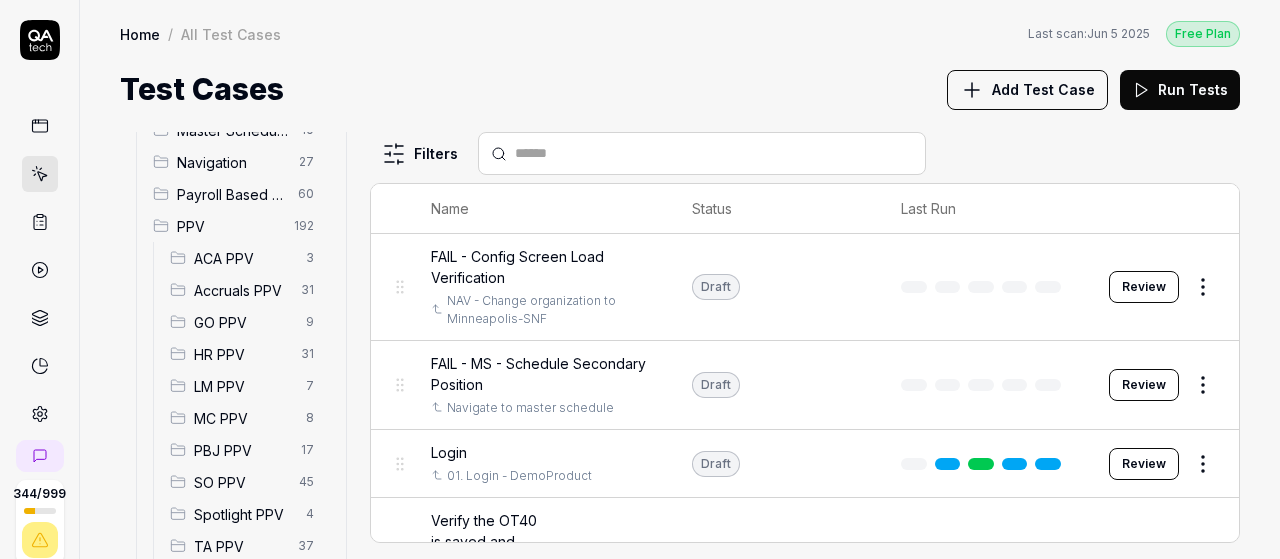 click on "SO PPV 45" at bounding box center (246, 482) 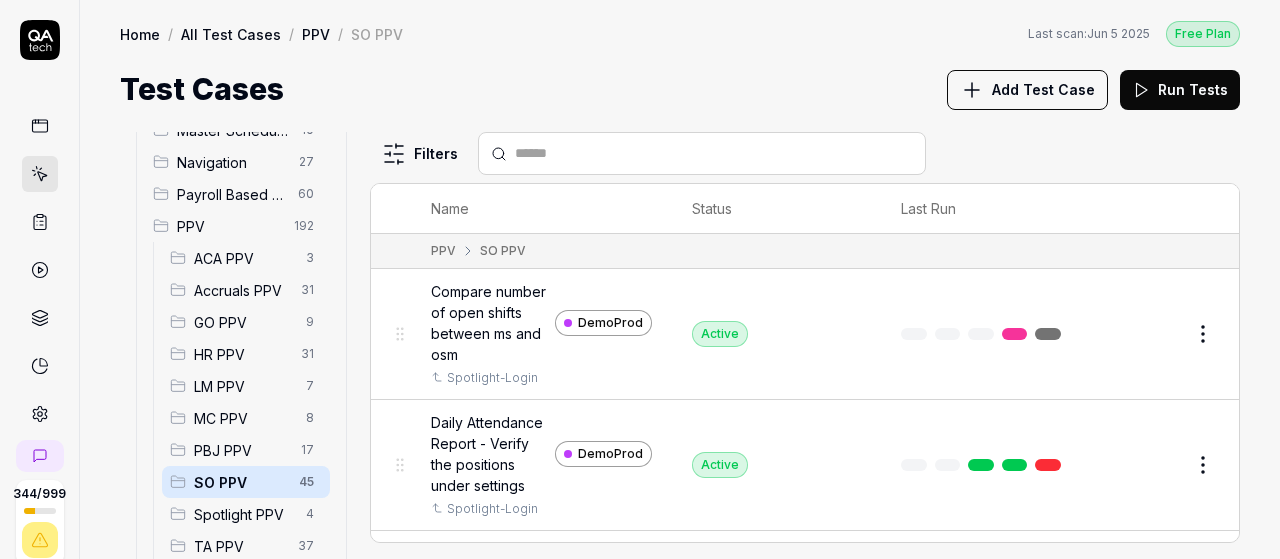 click on "Add Test Case" at bounding box center [1043, 89] 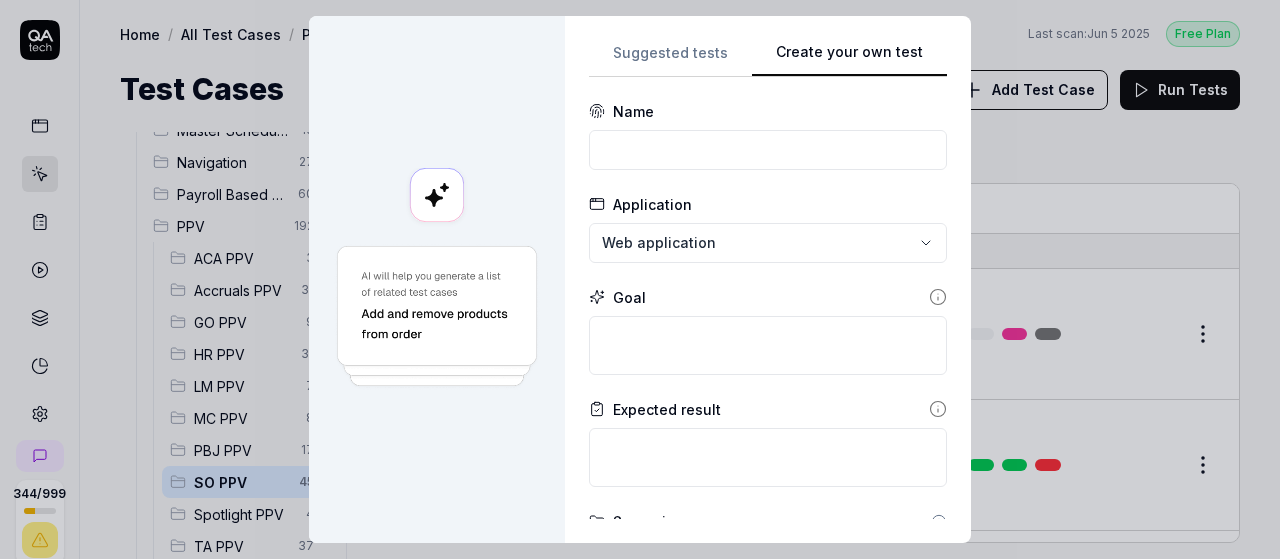 click on "Create your own test" at bounding box center [849, 59] 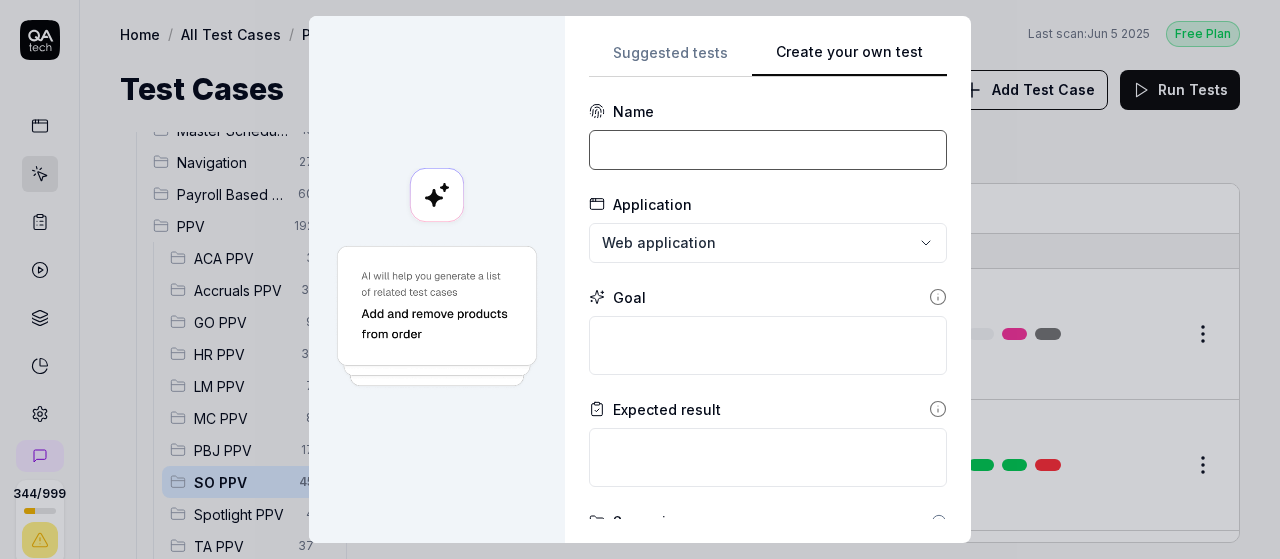 click at bounding box center [768, 150] 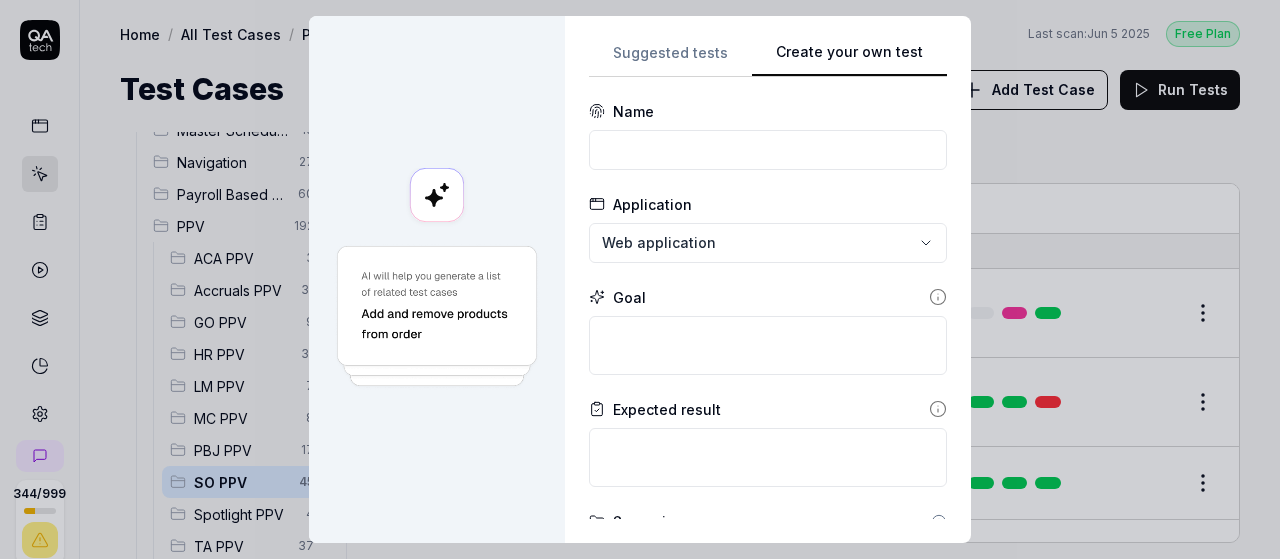 drag, startPoint x: 654, startPoint y: 173, endPoint x: 694, endPoint y: 155, distance: 43.863426 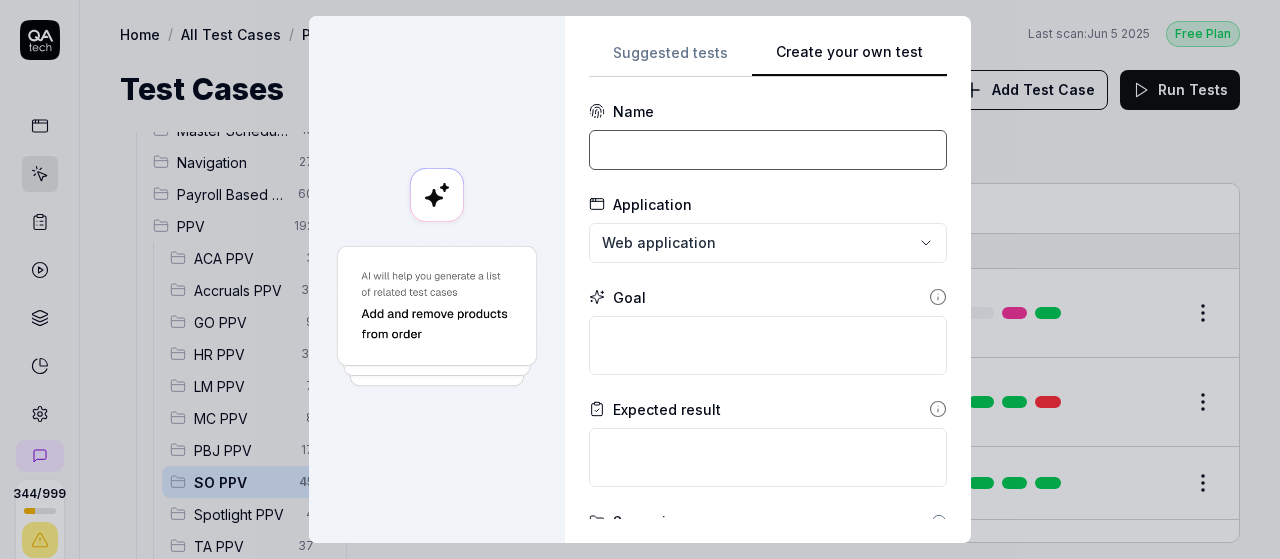 click at bounding box center (768, 150) 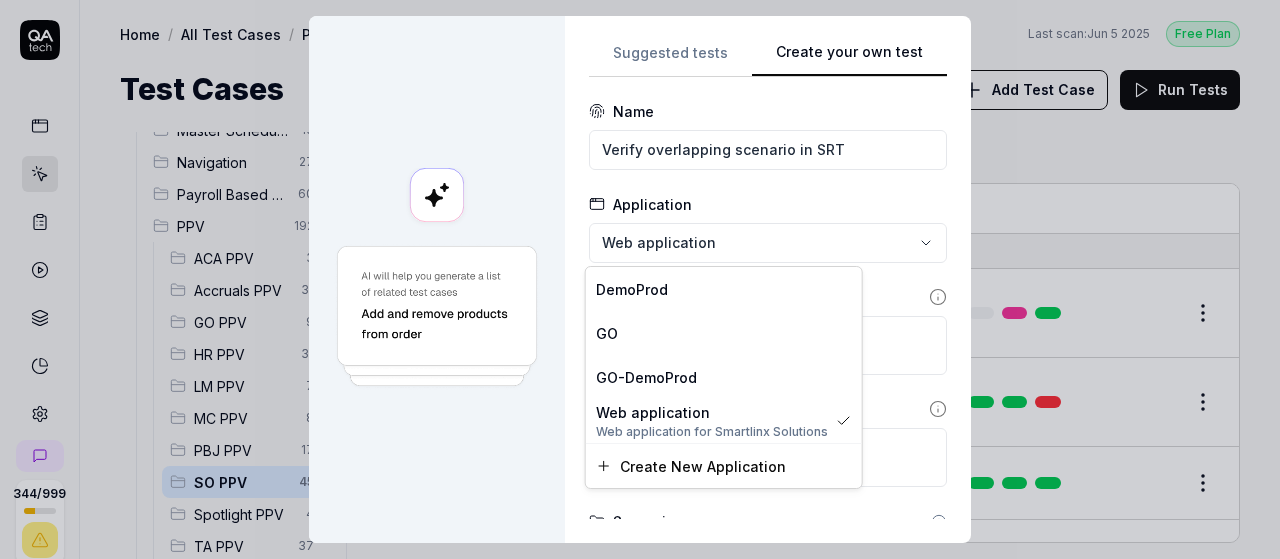 click on "**********" at bounding box center [640, 279] 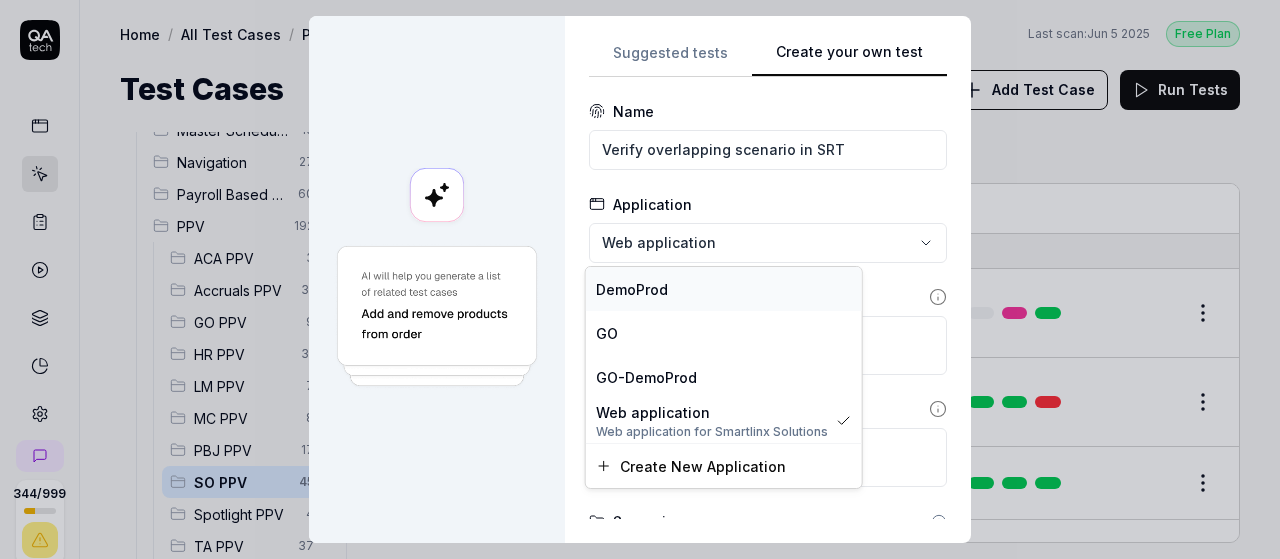 click on "DemoProd" at bounding box center (724, 289) 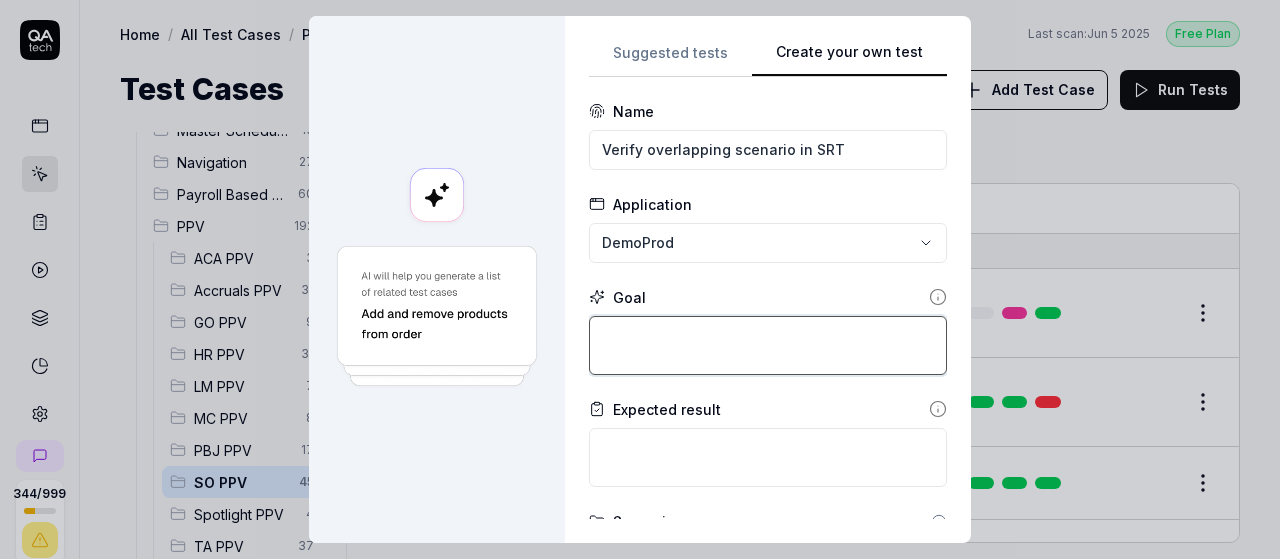 click at bounding box center [768, 345] 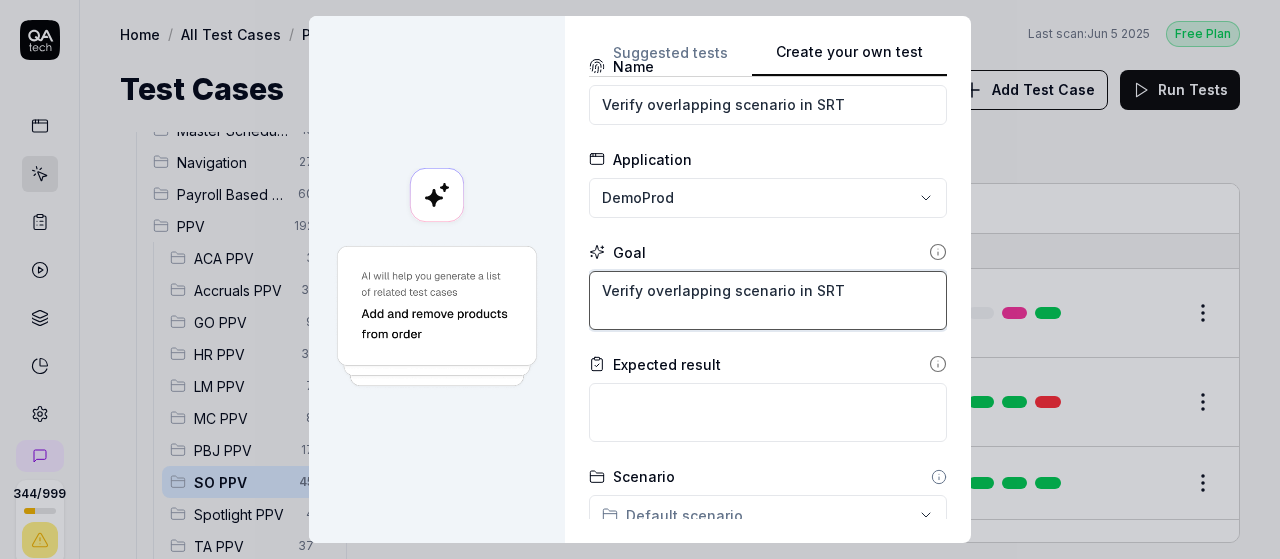 scroll, scrollTop: 48, scrollLeft: 0, axis: vertical 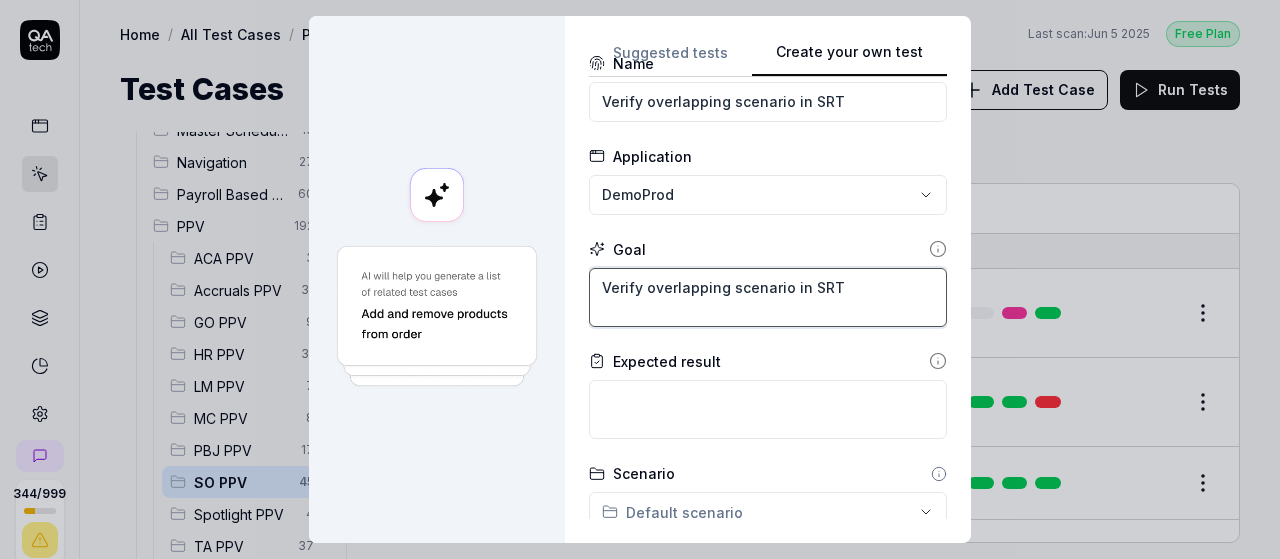 click on "Verify overlapping scenario in SRT" at bounding box center [768, 297] 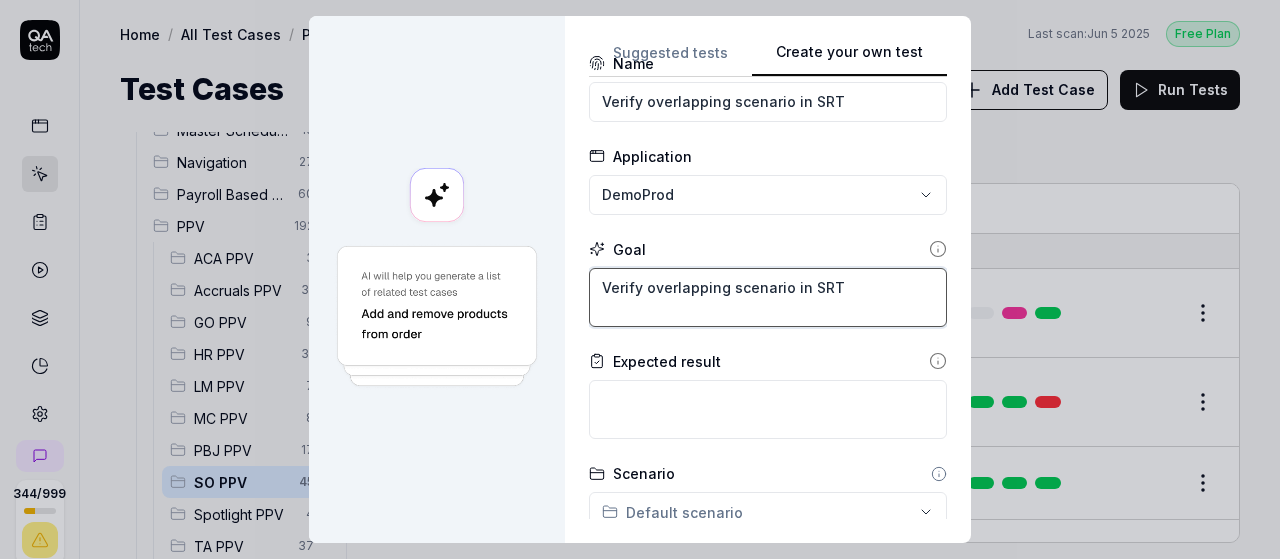 click on "Verify overlapping scenario in SRT" at bounding box center (768, 297) 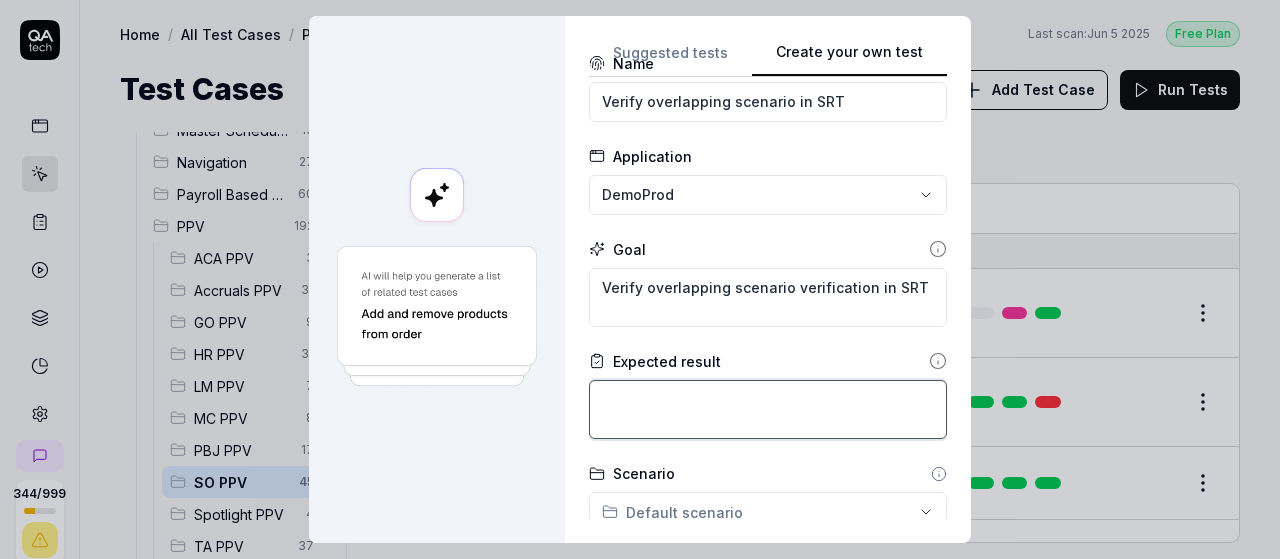 click at bounding box center (768, 409) 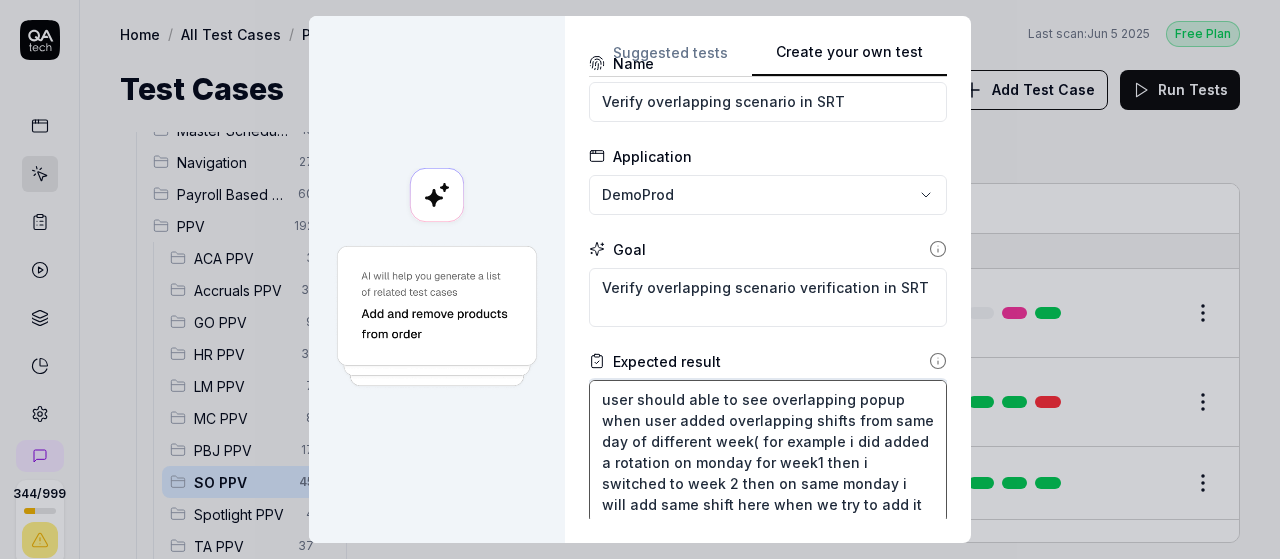 scroll, scrollTop: 11, scrollLeft: 0, axis: vertical 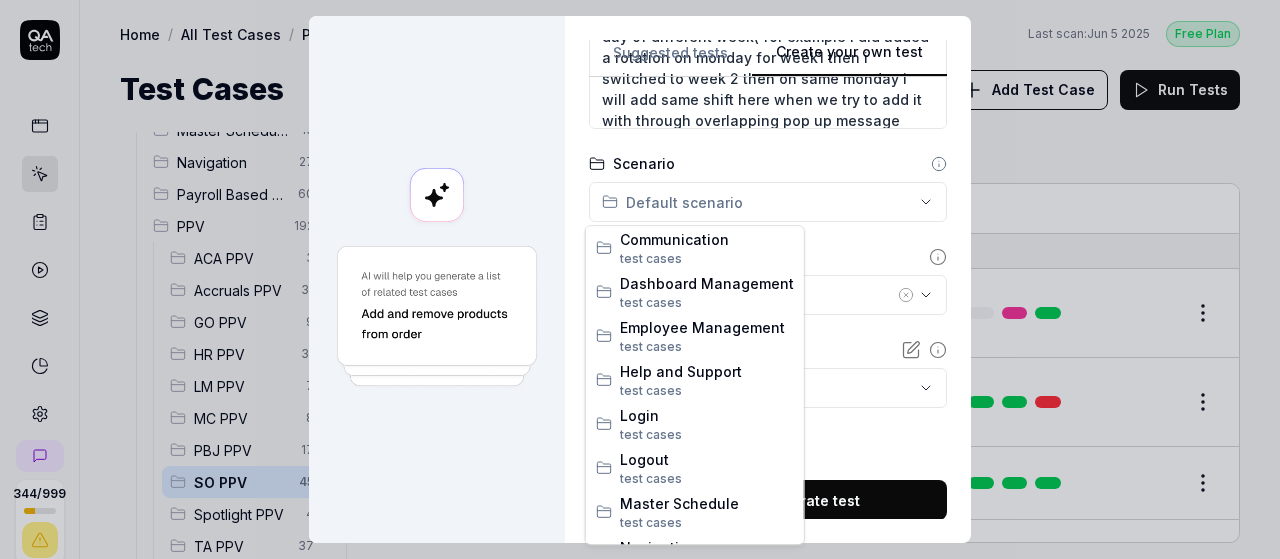 click on "**********" at bounding box center [640, 279] 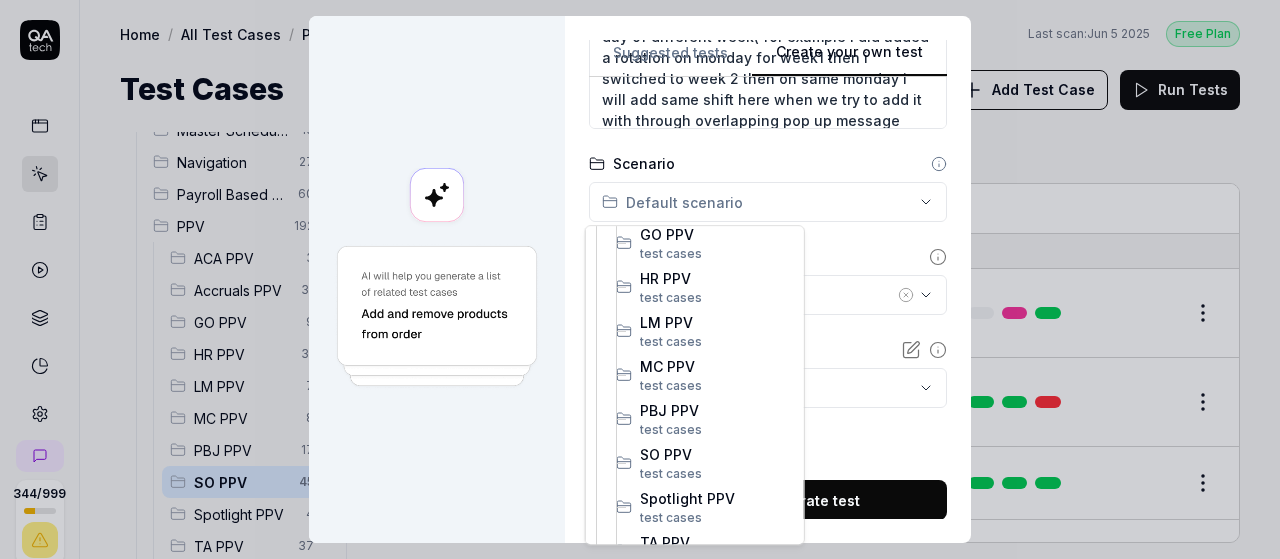 scroll, scrollTop: 534, scrollLeft: 0, axis: vertical 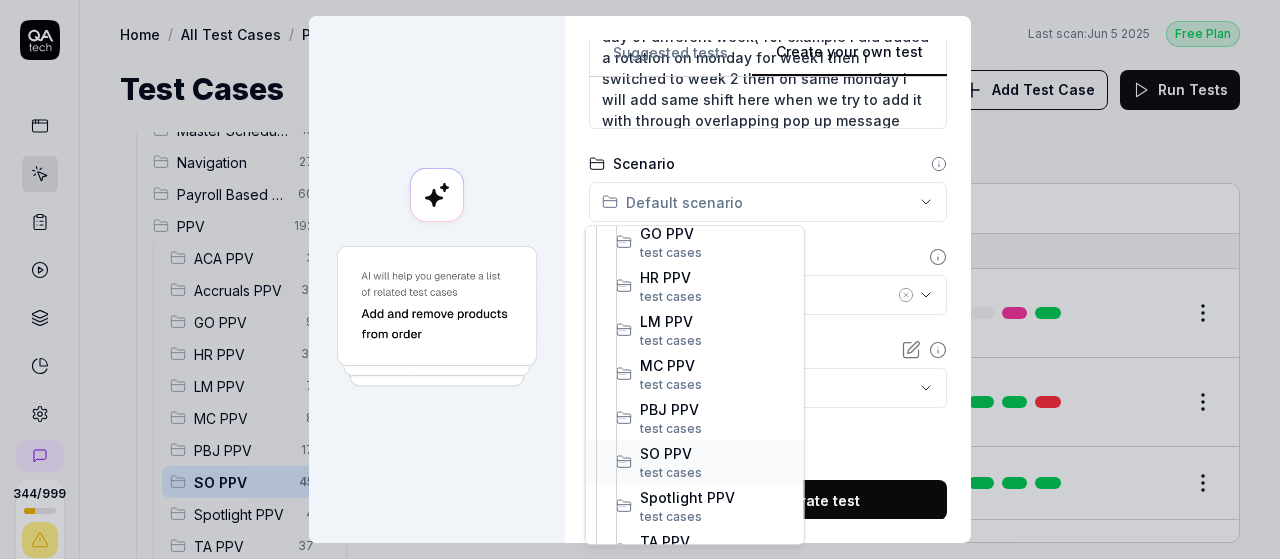 click on "SO PPV" at bounding box center [717, 453] 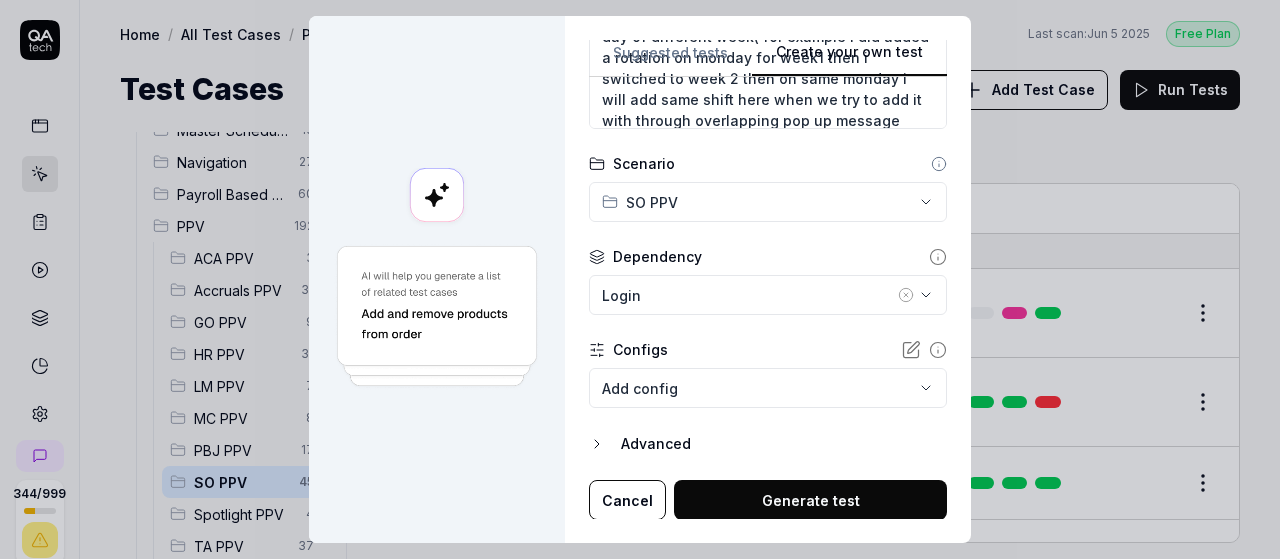 click 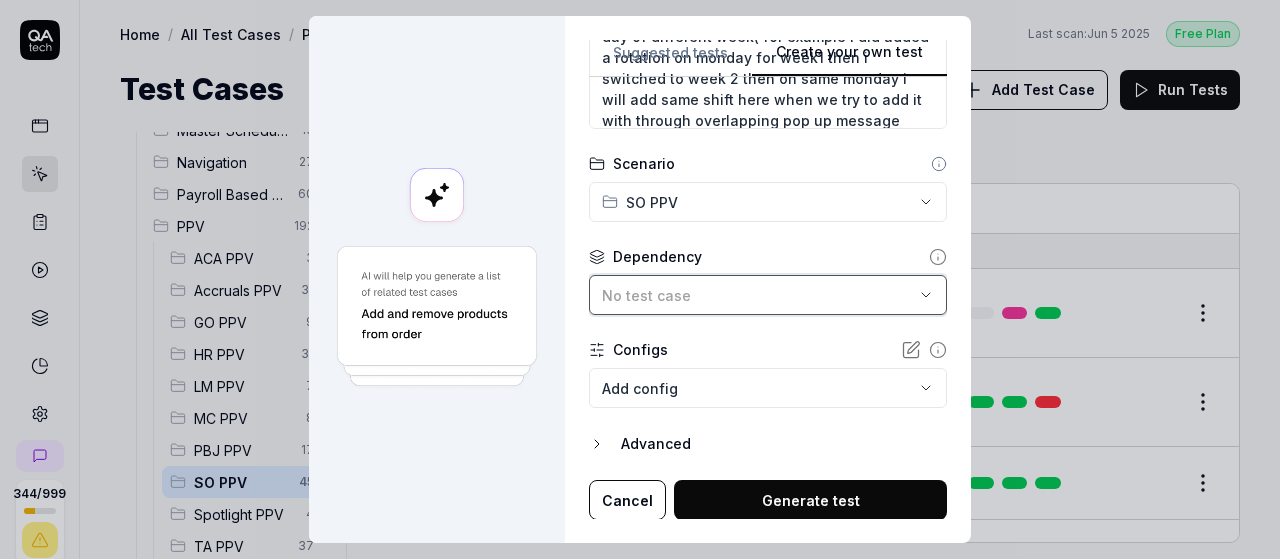 click on "No test case" at bounding box center (758, 295) 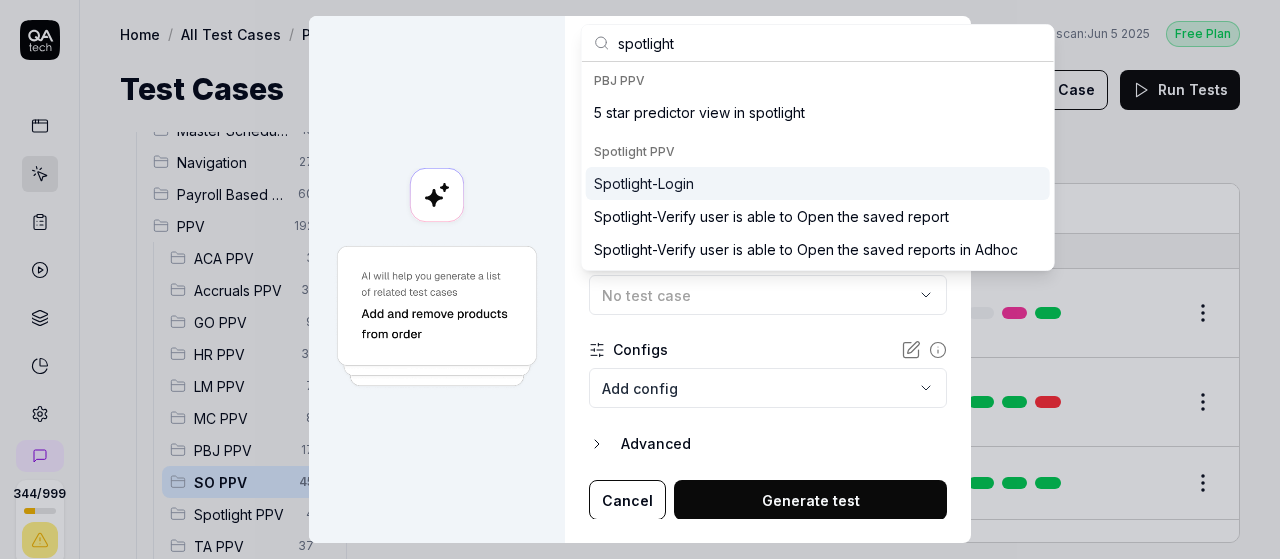 click on "Spotlight-Login" at bounding box center (644, 183) 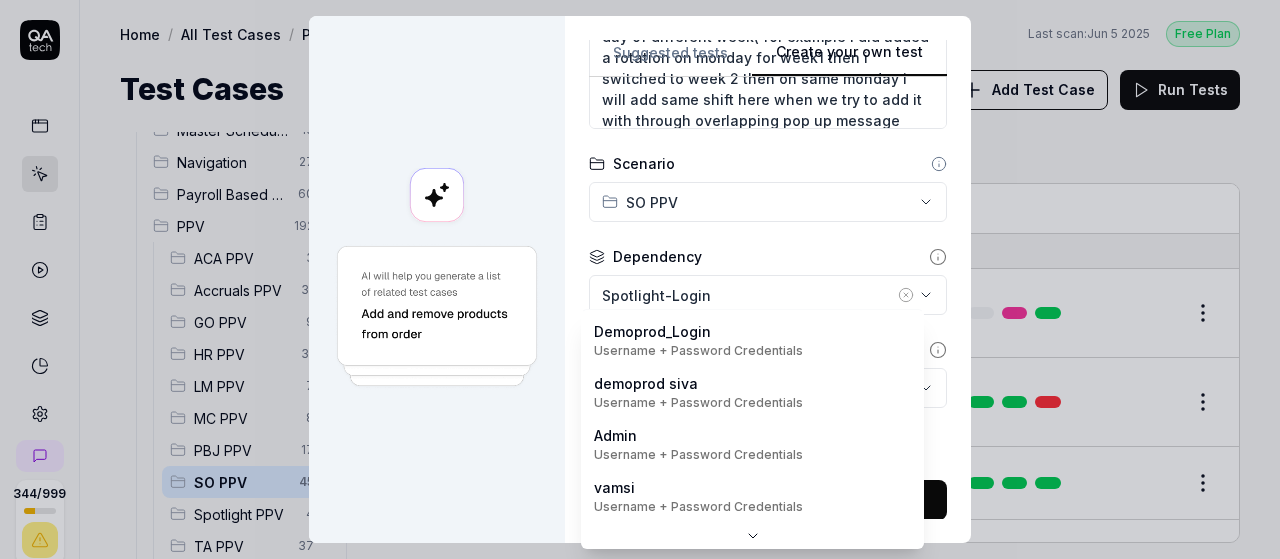 click on "344  /  999 s S Home / All Test Cases / PPV / SO PPV Free Plan Home / All Test Cases / PPV / SO PPV Last scan:  Jun 5 2025 Free Plan Test Cases Add Test Case Run Tests All Test Cases 635 Communication 46 Dashboard Management 13 Employee Management 42 Help and Support 19 Login 7 Logout 1 Master Schedule 10 Navigation 27 Payroll Based Journal 60 PPV 192 ACA PPV 3 Accruals PPV 31 GO PPV 9 HR PPV 31 LM PPV 7 MC PPV 8 PBJ PPV 17 SO PPV 45 Spotlight PPV 4 TA PPV 37 Reporting 6 Schedule Optimizer 7 Screen Loads 7 TestPPV 0 Time & Attendance 192 User Profile 1 Filters Name Status Last Run PPV SO PPV Compare number of open shifts between ms and osm DemoProd Spotlight-Login Active Edit Daily Attendance Report - Verify the positions under settings DemoProd Spotlight-Login Active Edit Daily unit Assignment - Census DemoProd Spotlight-Login Active Edit Daily unit Assignment -Add Open shift (Shift on Fly)from Daily unit assigment DemoProd Spotlight-Login Active Edit Daily unit Assignment -Assign the employee to shift Draft" at bounding box center [640, 279] 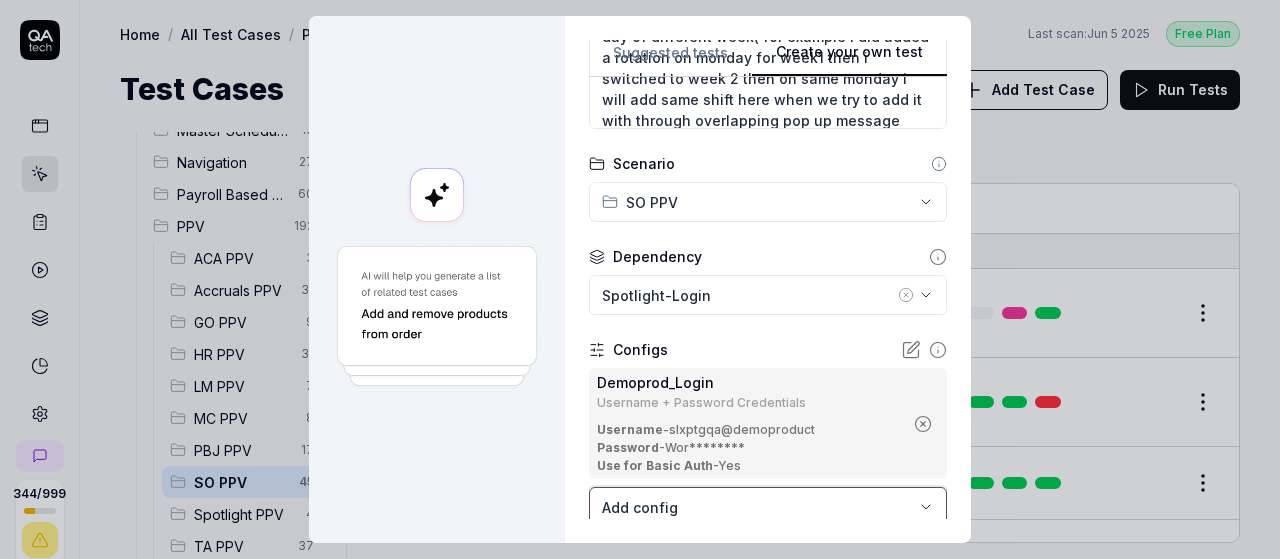 scroll, scrollTop: 561, scrollLeft: 0, axis: vertical 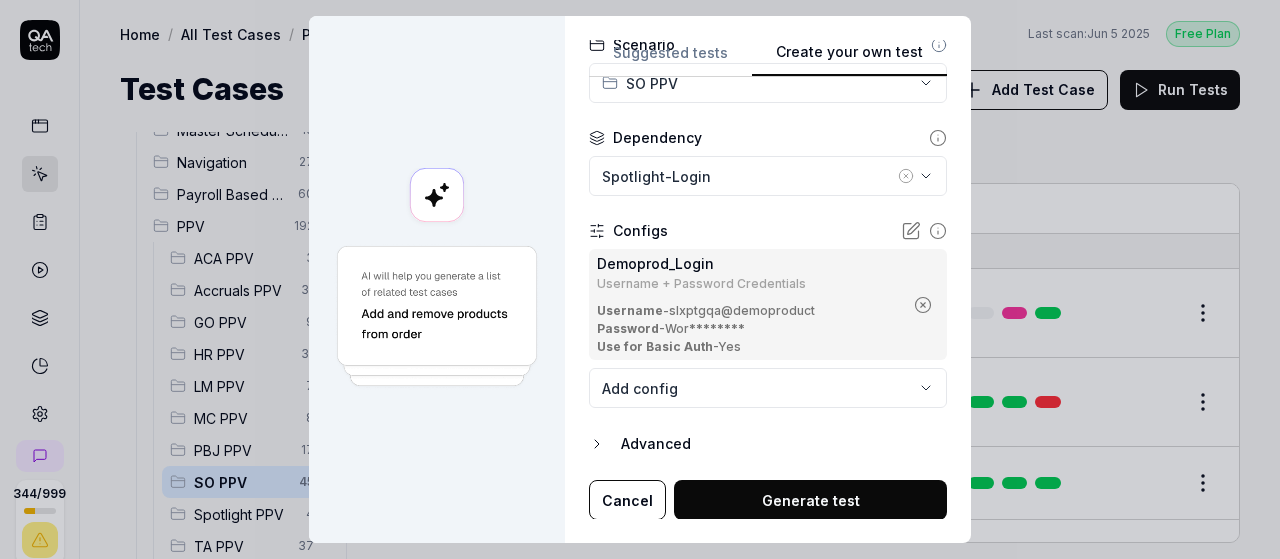 click on "Generate test" at bounding box center [810, 500] 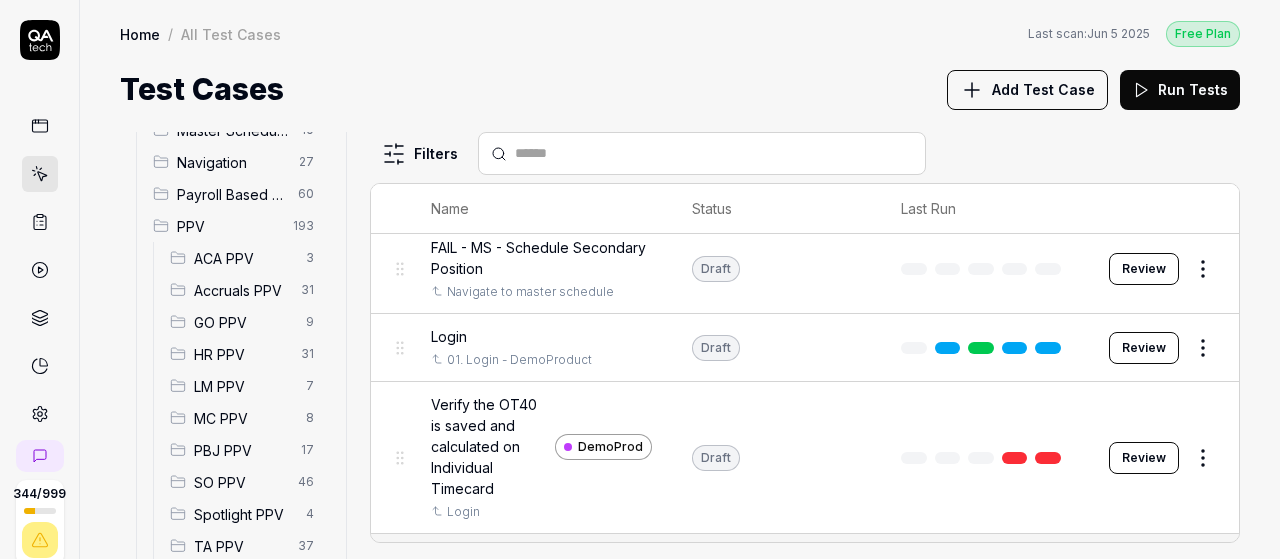 scroll, scrollTop: 374, scrollLeft: 0, axis: vertical 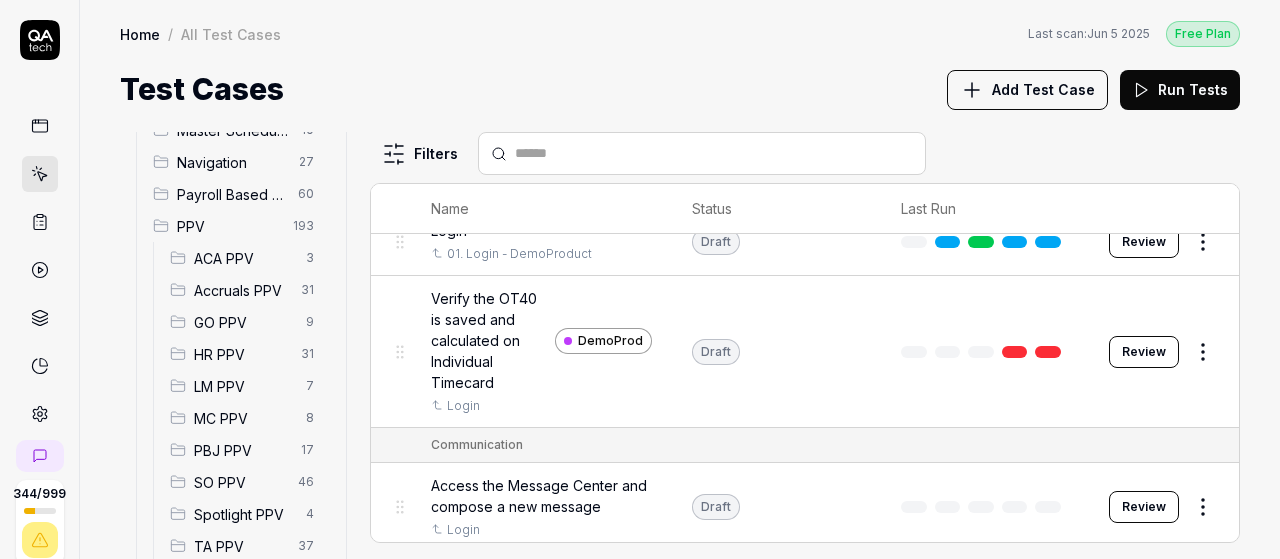 click on "SO PPV" at bounding box center (240, 482) 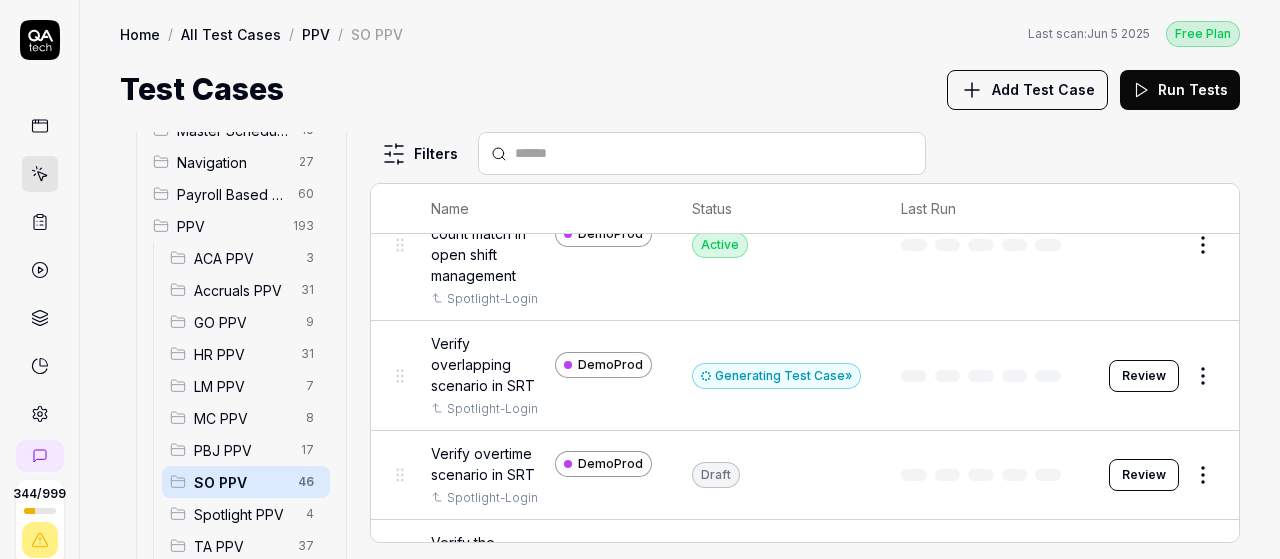 scroll, scrollTop: 2782, scrollLeft: 0, axis: vertical 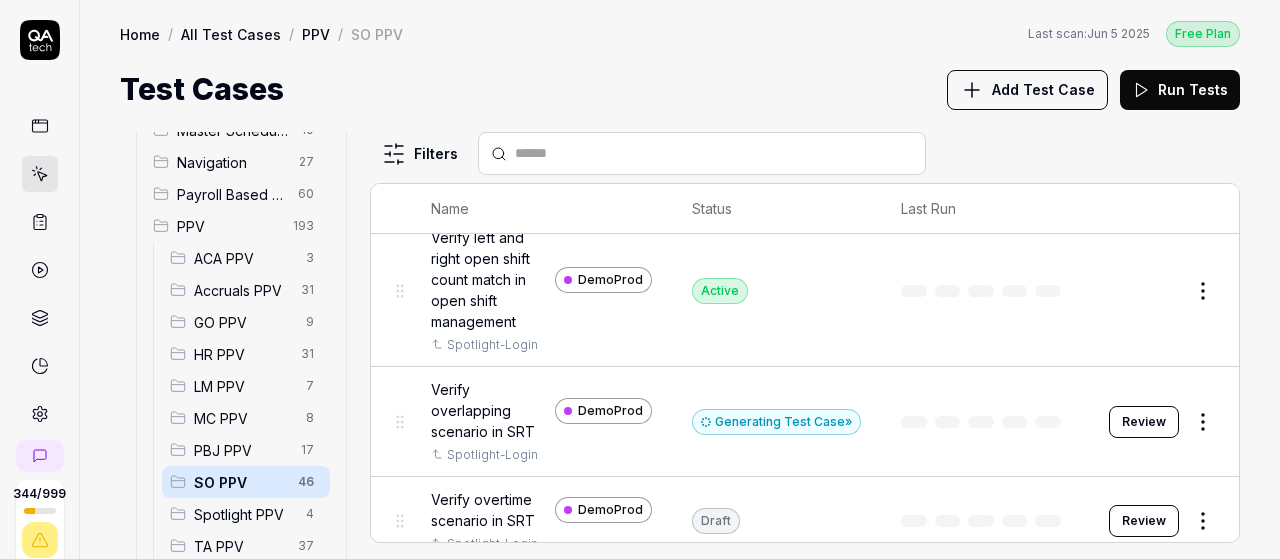 click on "Review" at bounding box center [1144, 422] 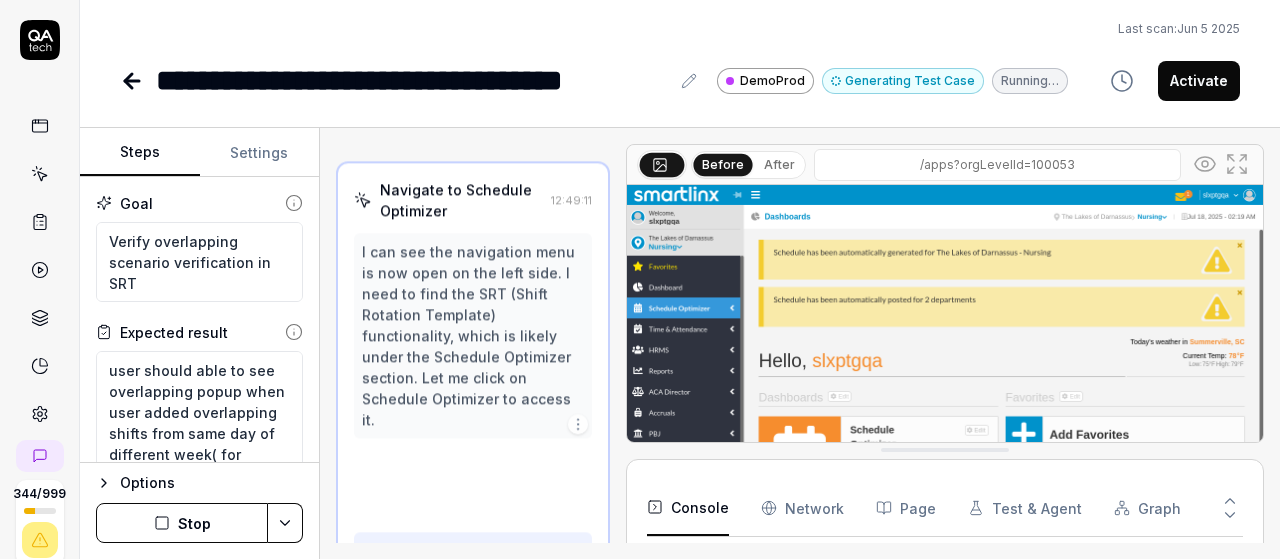 scroll, scrollTop: 47, scrollLeft: 0, axis: vertical 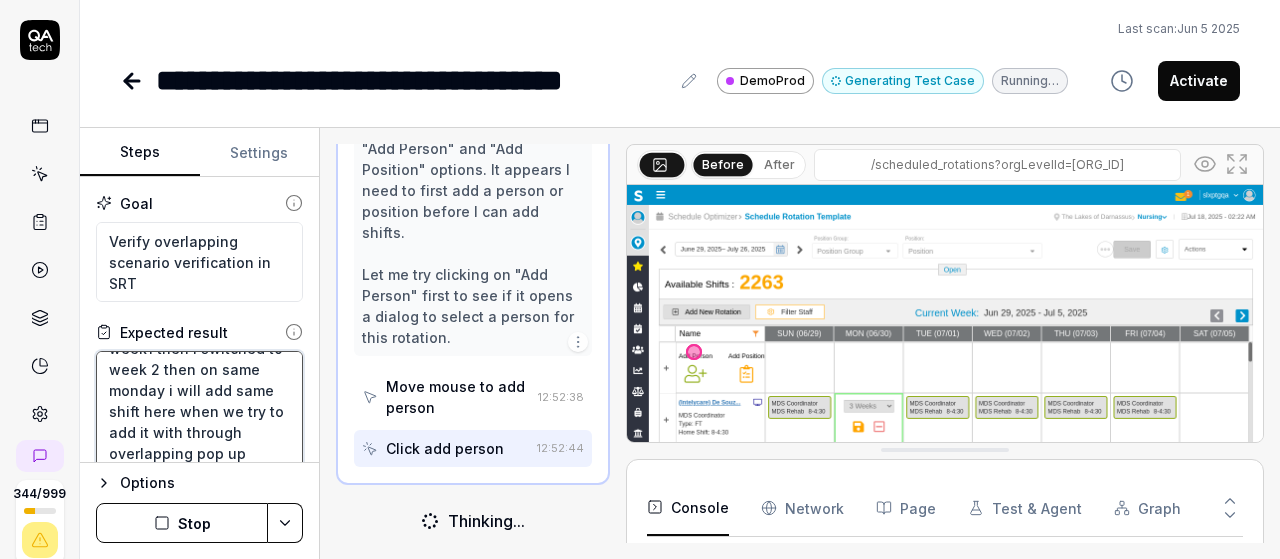 click on "user should able to see overlapping popup when user added overlapping shifts from same day of different week( for example i did added a rotation on monday for week1 then i switched to week 2 then on same monday i will add same shift here when we try to add it with through overlapping pop up message" at bounding box center [199, 422] 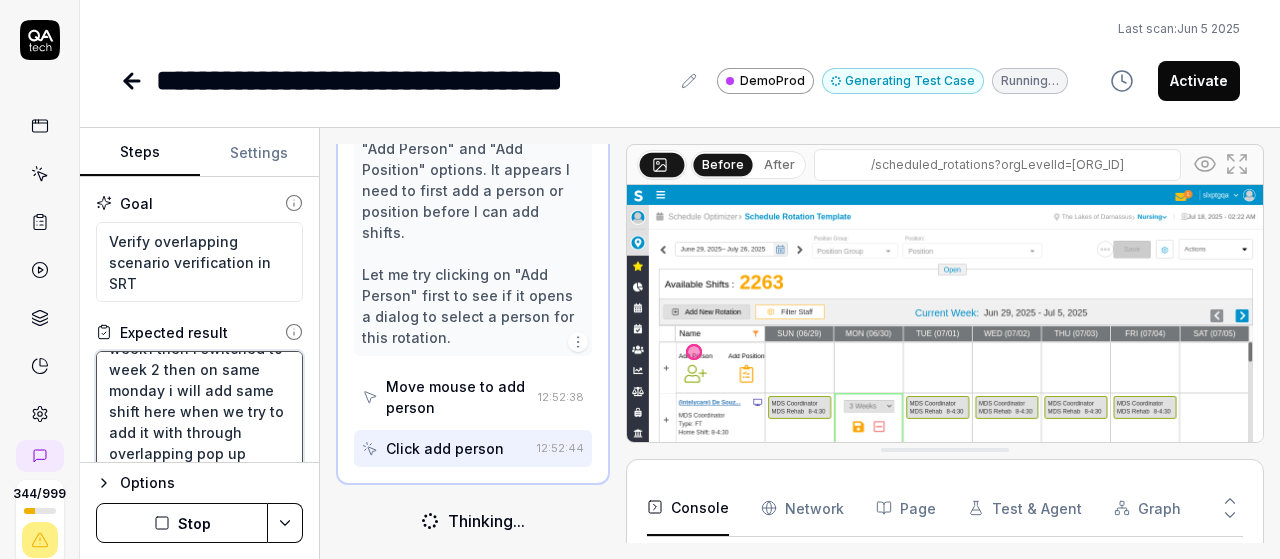 scroll, scrollTop: 20, scrollLeft: 0, axis: vertical 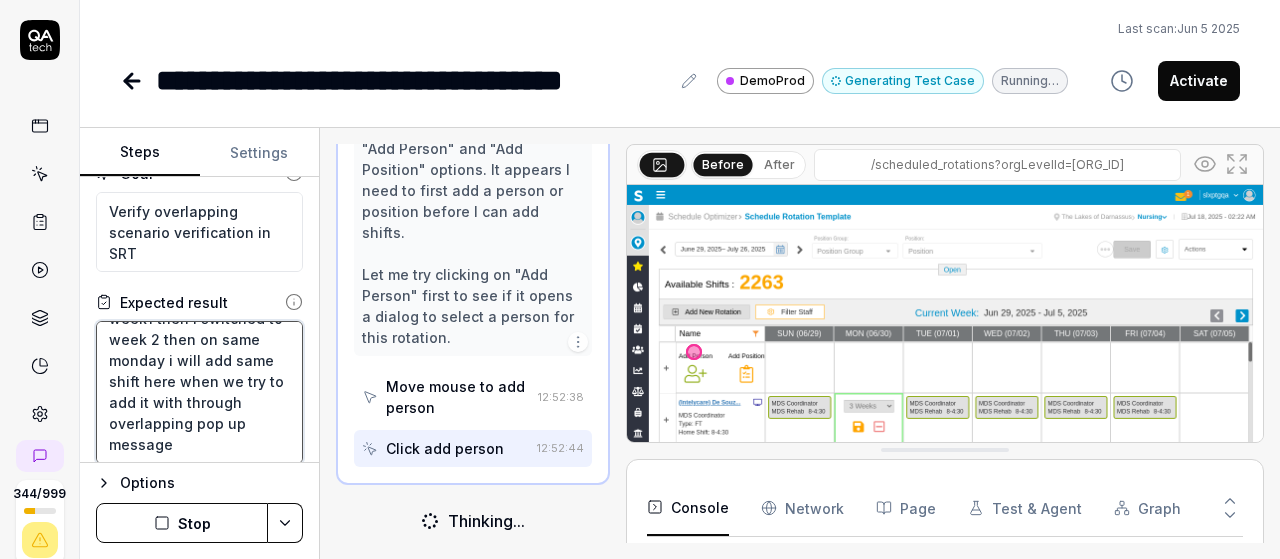 click on "user should able to see overlapping popup when user added overlapping shifts from same day of different week( for example i did added a rotation on monday for week1 then i switched to week 2 then on same monday i will add same shift here when we try to add it with through overlapping pop up message" at bounding box center [199, 392] 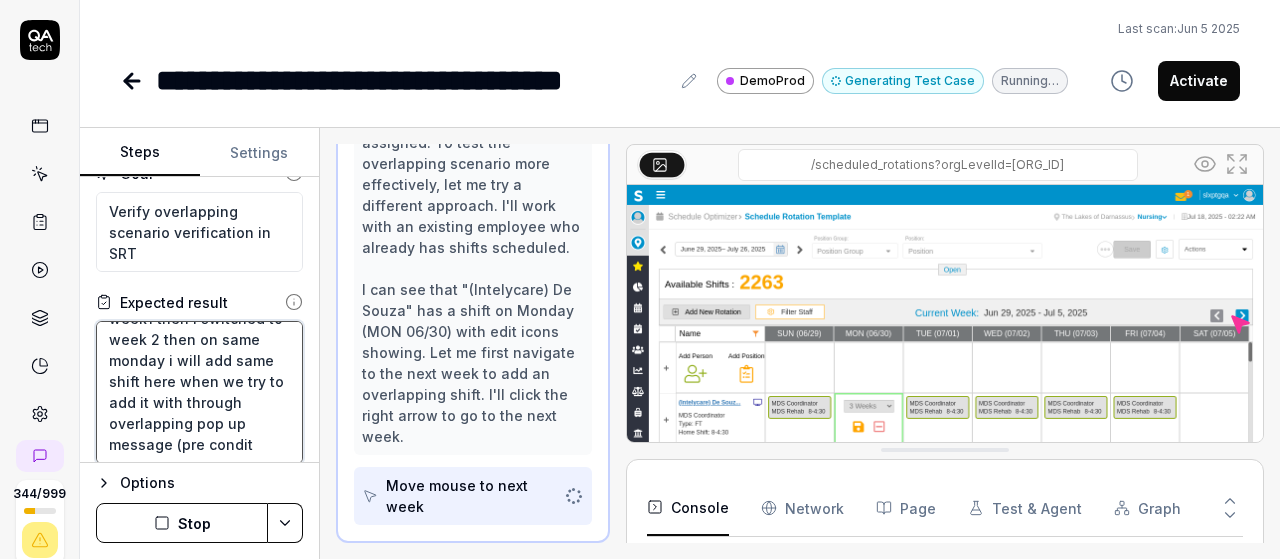 scroll, scrollTop: 926, scrollLeft: 0, axis: vertical 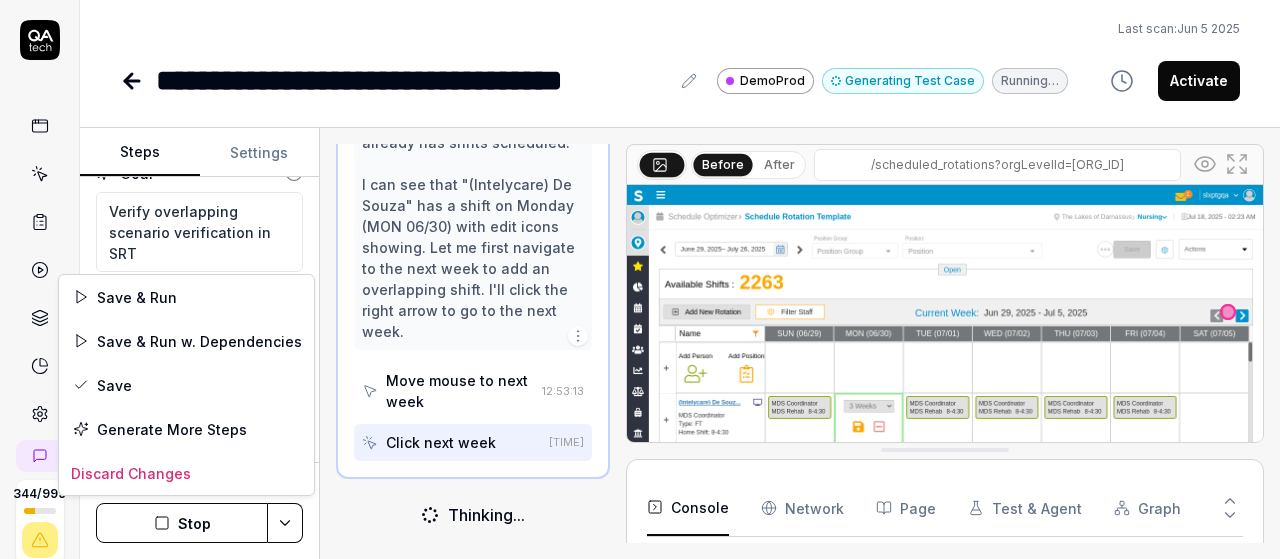 click on "**********" at bounding box center (640, 279) 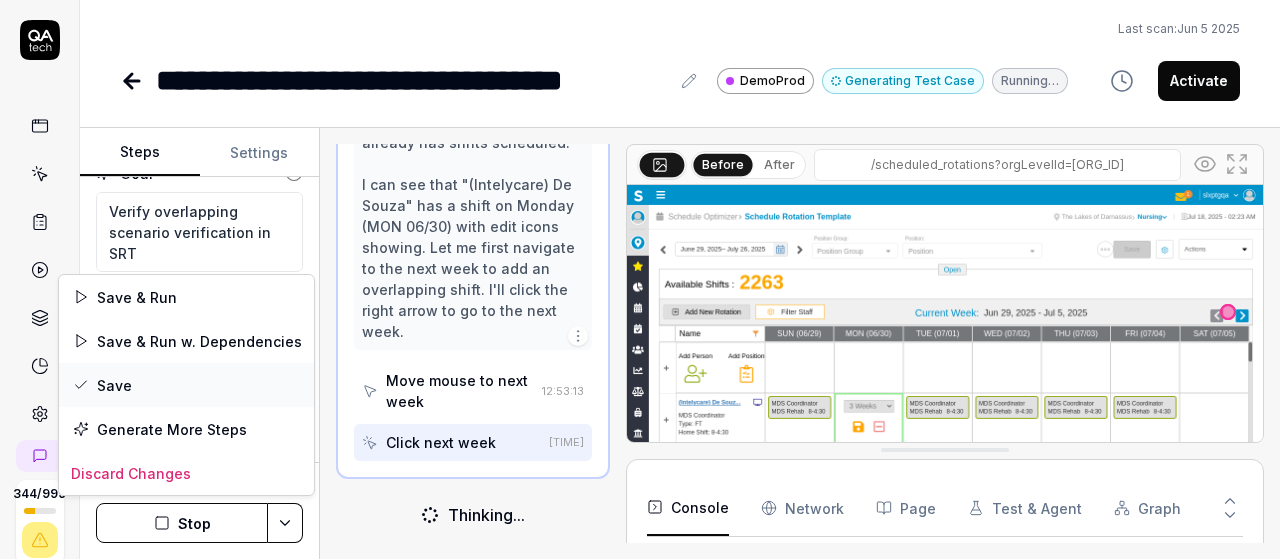 click on "Save" at bounding box center (186, 385) 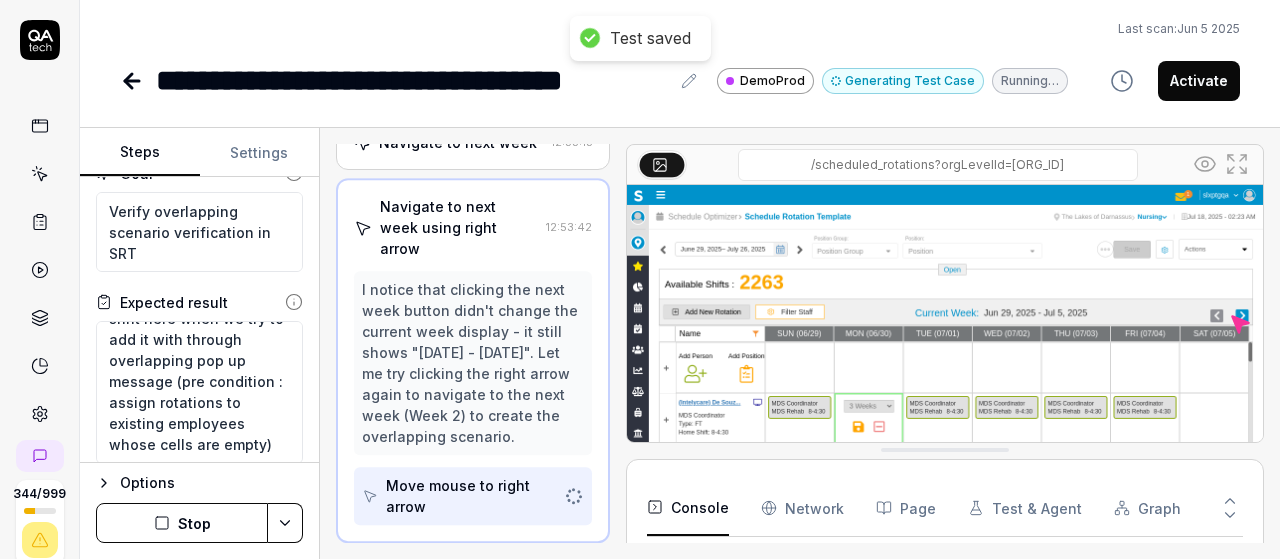 scroll, scrollTop: 673, scrollLeft: 0, axis: vertical 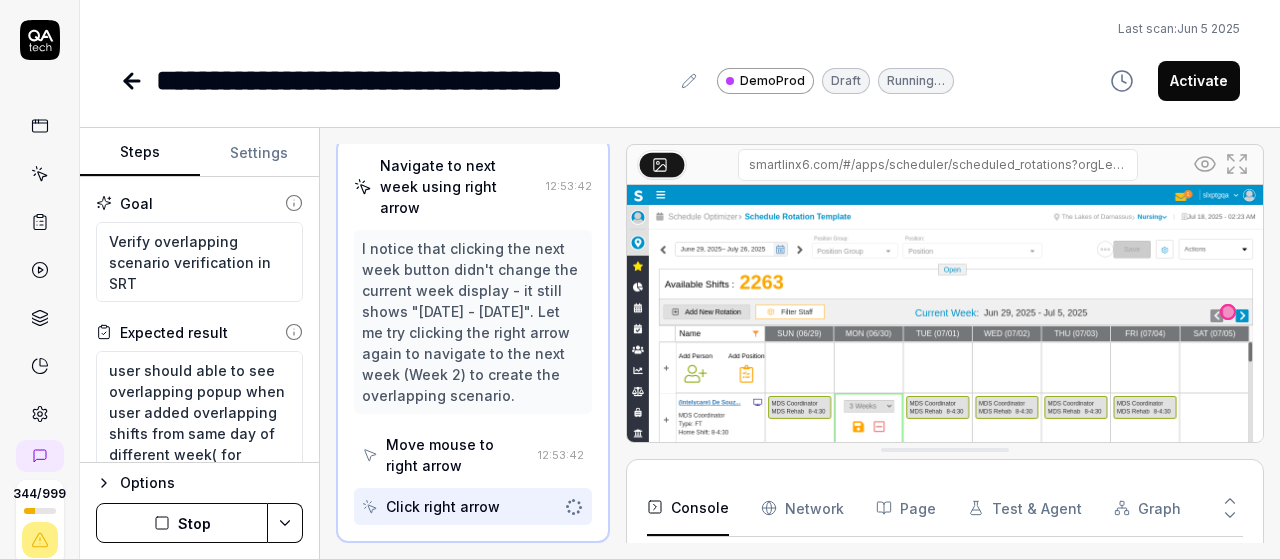 click on "Stop" at bounding box center (182, 523) 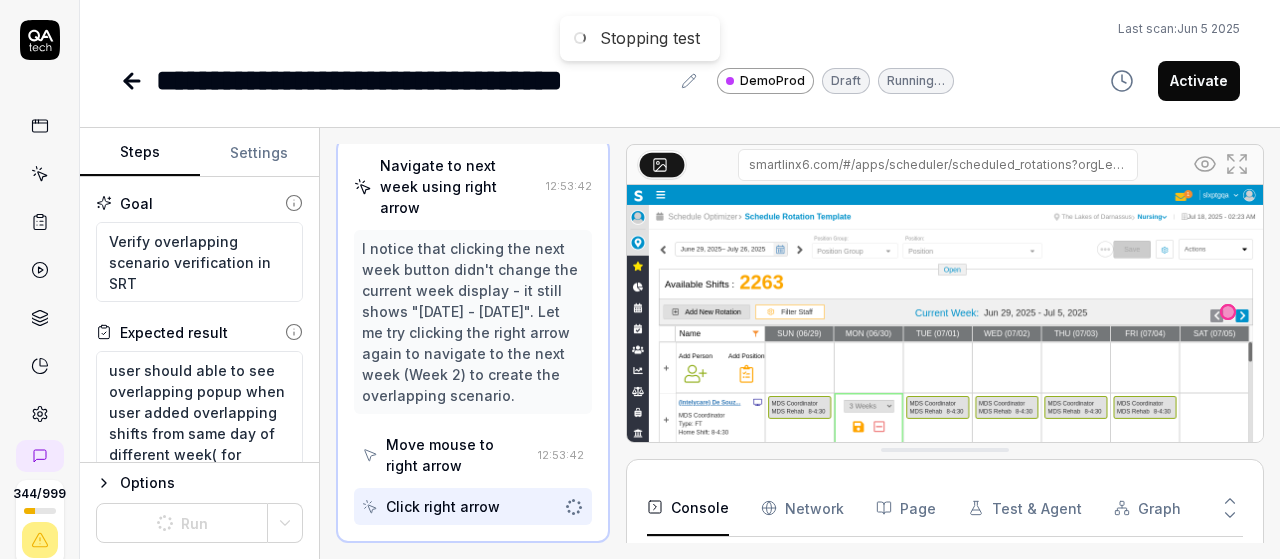 scroll, scrollTop: 994, scrollLeft: 0, axis: vertical 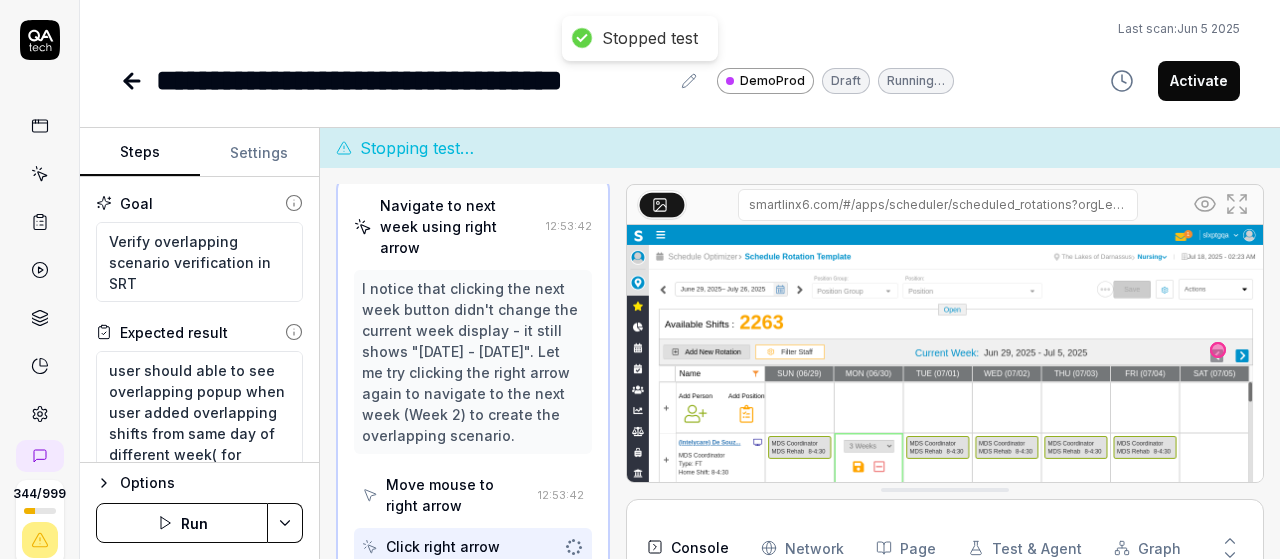 type on "*" 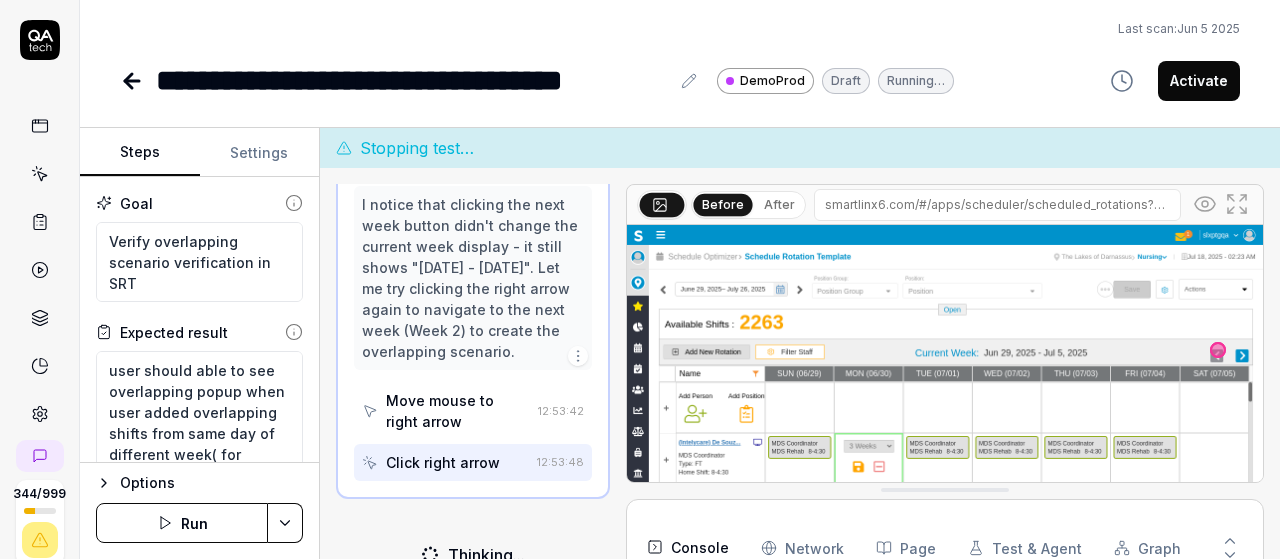 scroll, scrollTop: 1067, scrollLeft: 0, axis: vertical 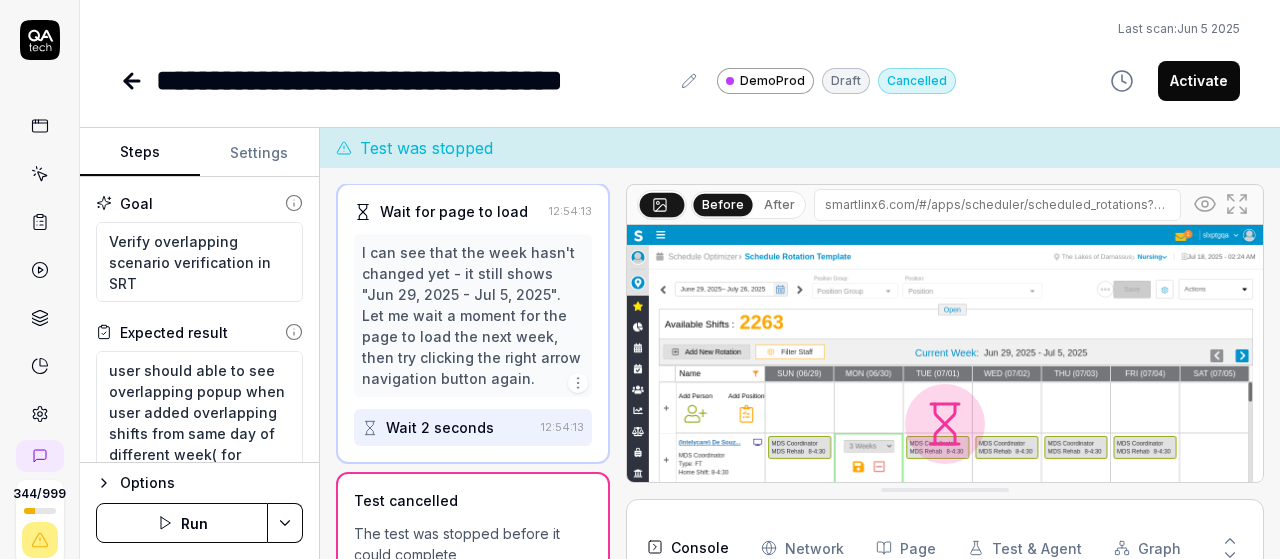 type on "*" 